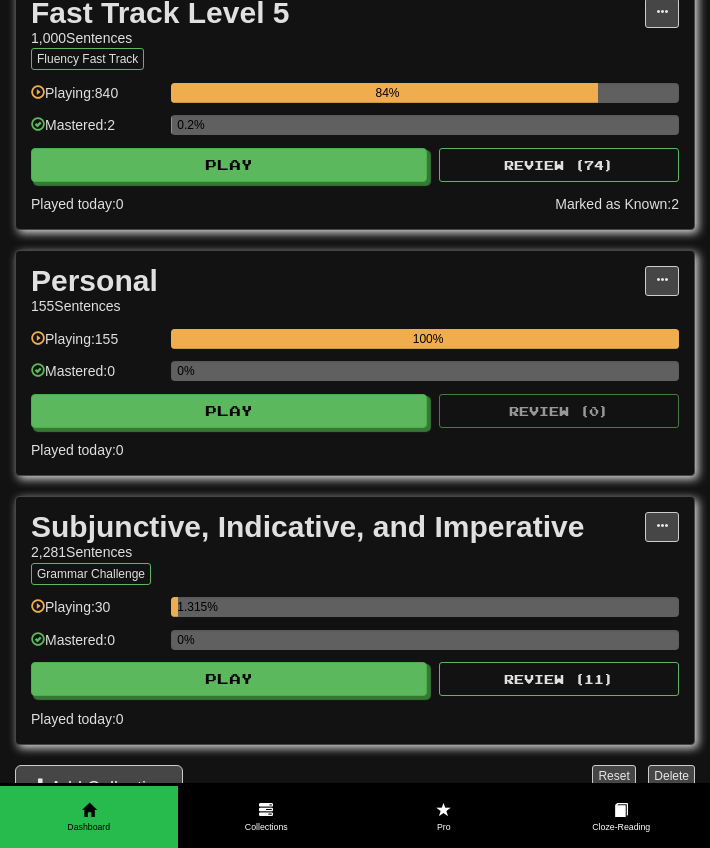 scroll, scrollTop: 646, scrollLeft: 0, axis: vertical 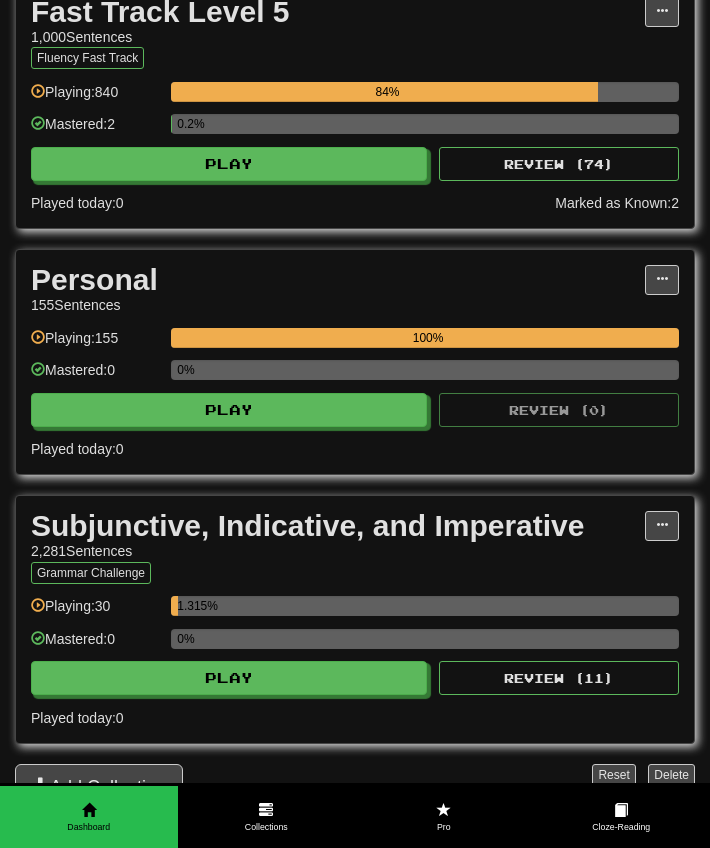click on "155  Sentences" at bounding box center [338, 305] 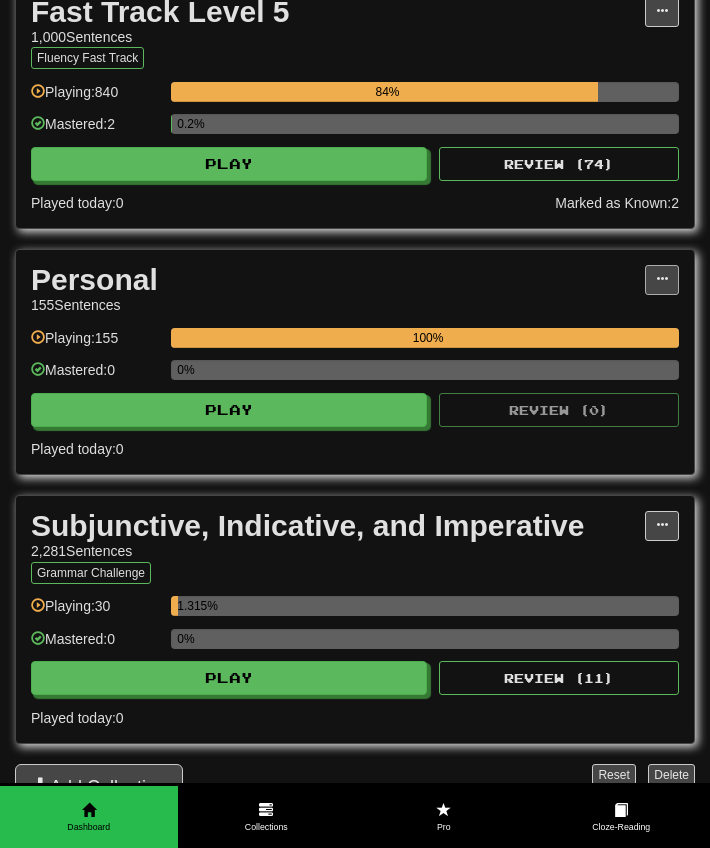 click at bounding box center [662, 280] 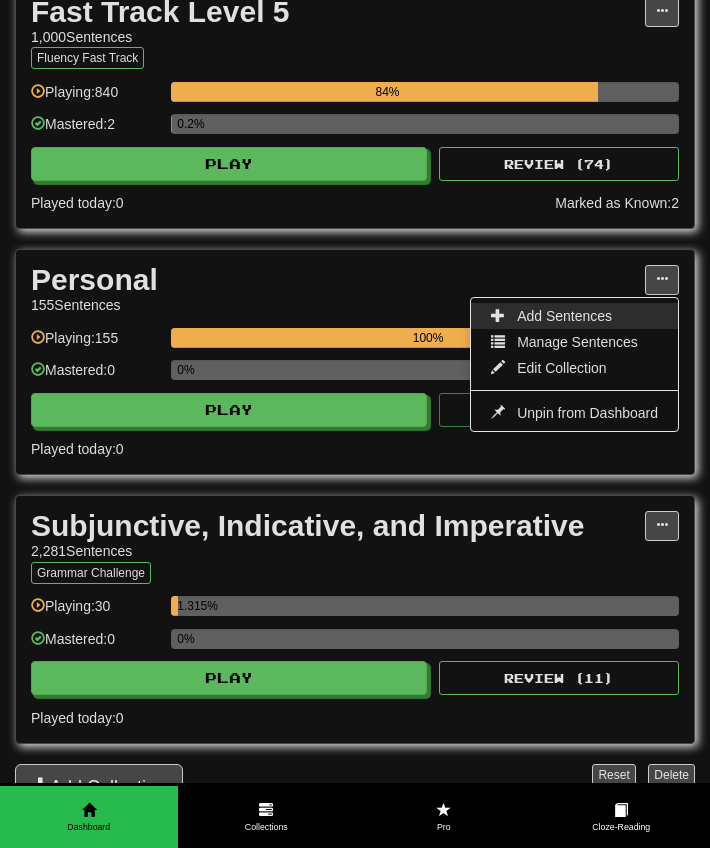 click on "Add Sentences" at bounding box center (564, 316) 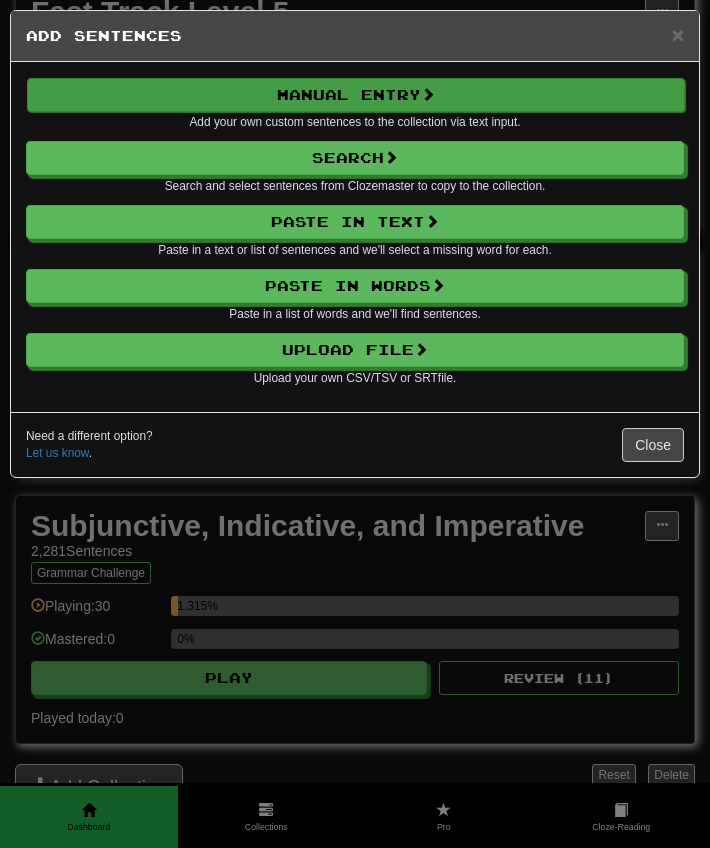 click on "Manual Entry" at bounding box center [356, 95] 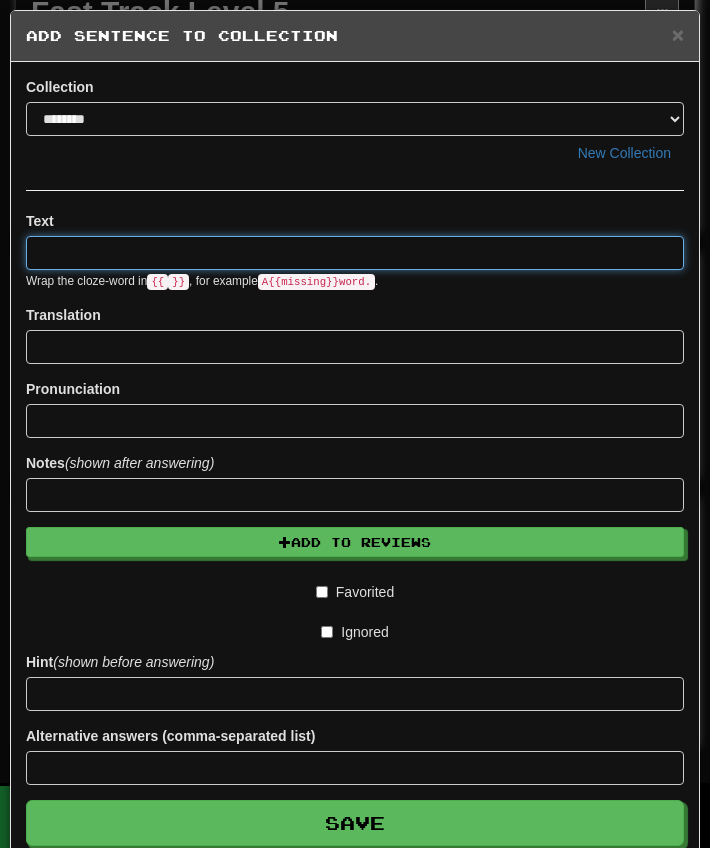 paste on "**********" 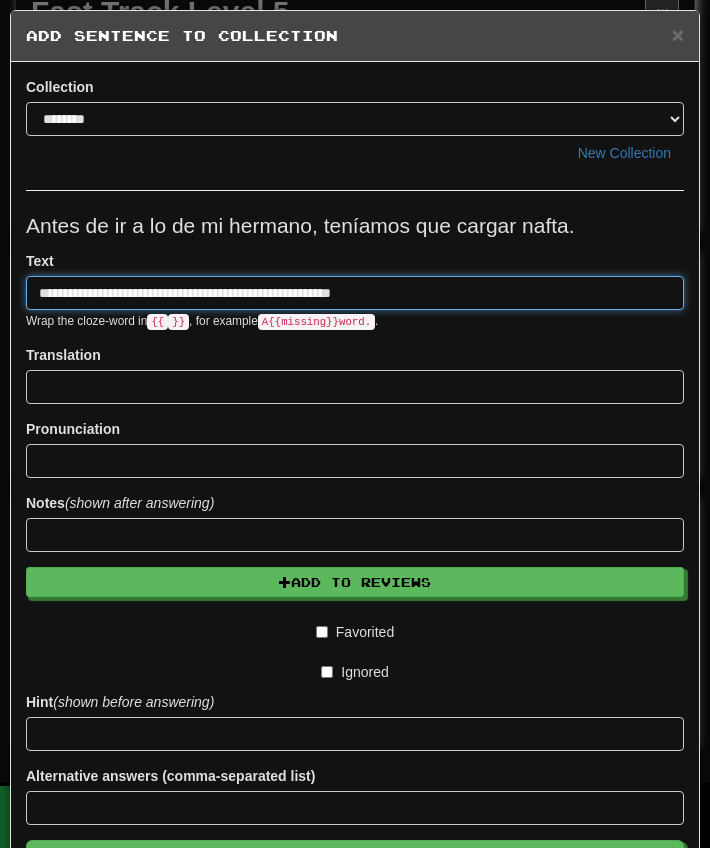 type on "**********" 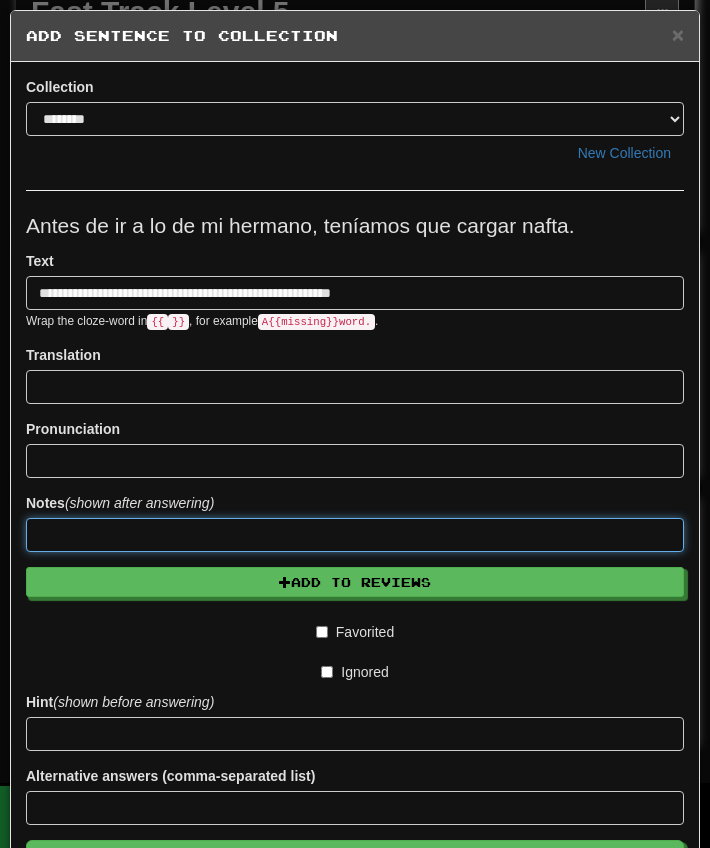 click at bounding box center (355, 535) 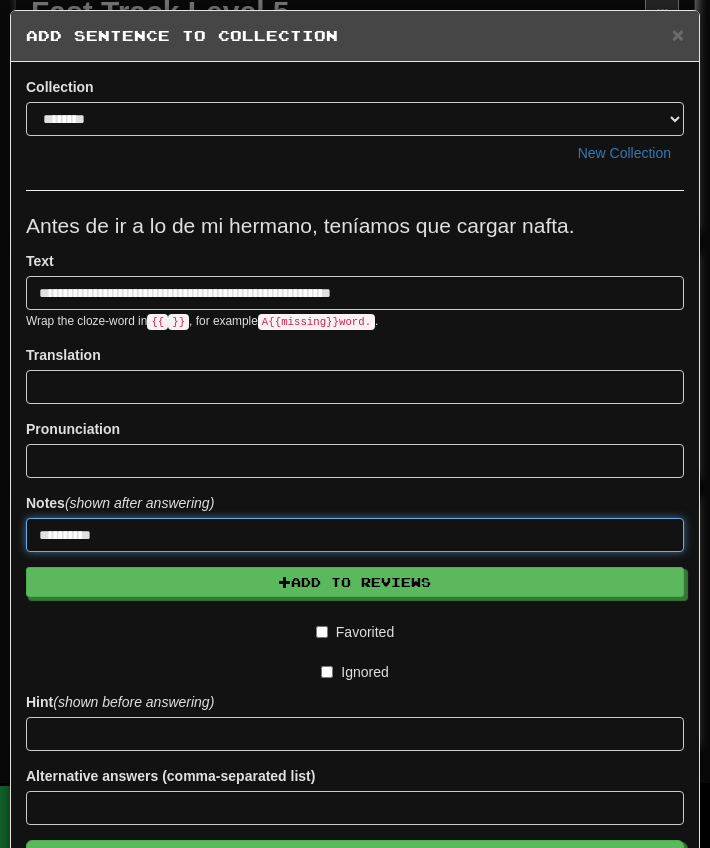 type on "*********" 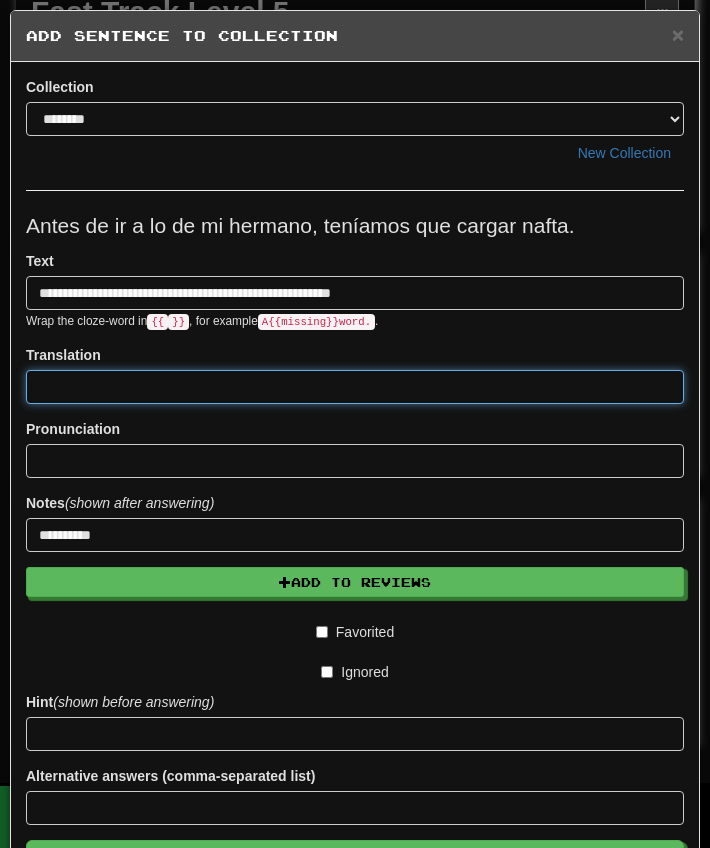 click at bounding box center (355, 387) 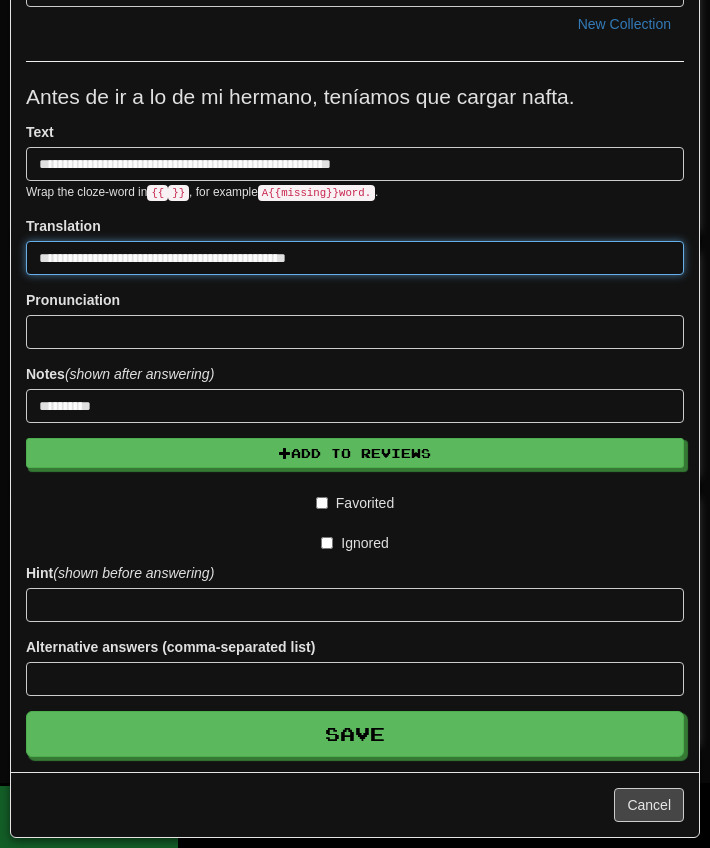 scroll, scrollTop: 130, scrollLeft: 0, axis: vertical 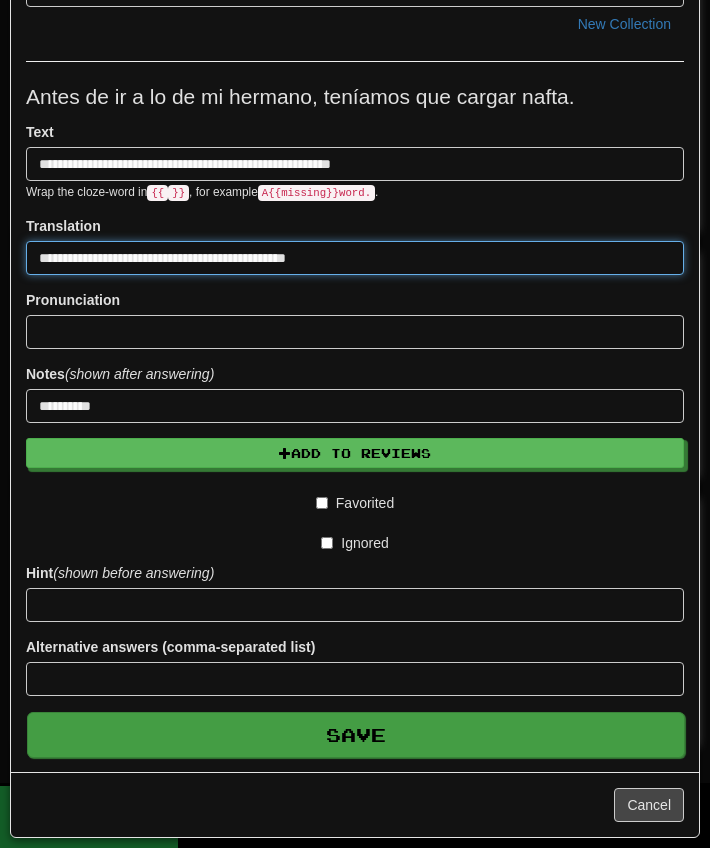 type on "**********" 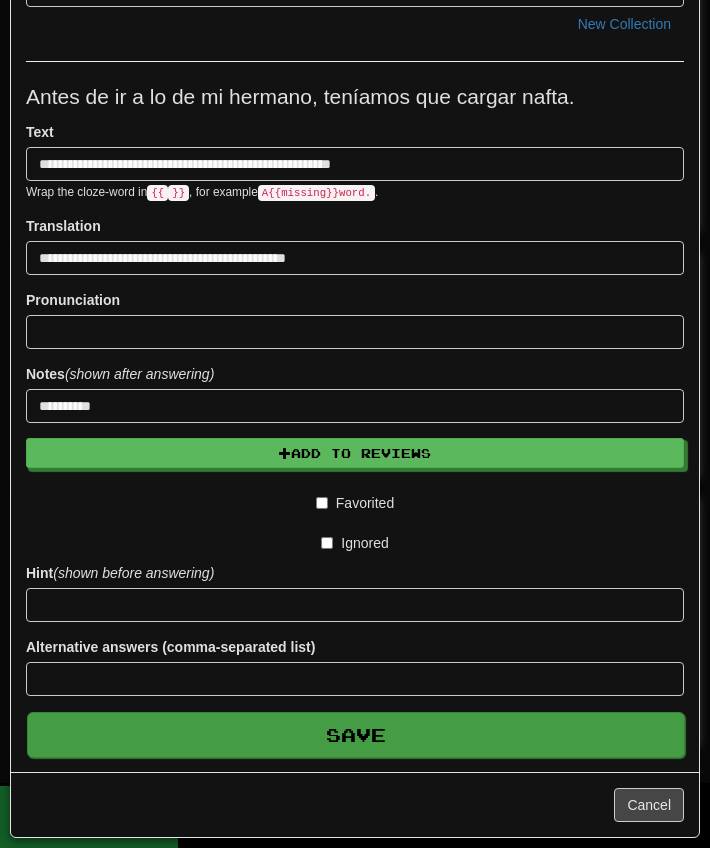 click on "Save" at bounding box center (356, 735) 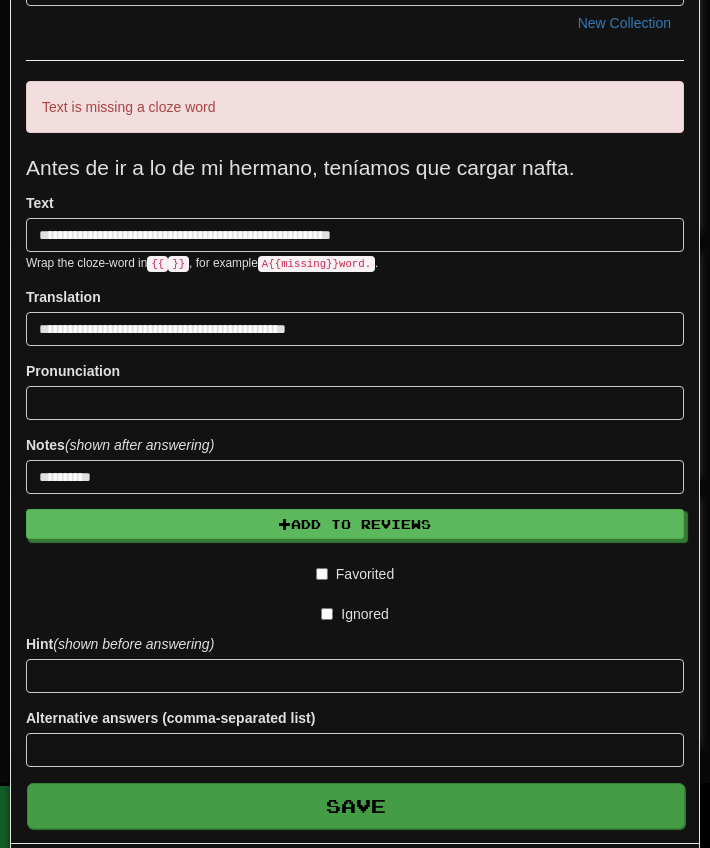 scroll, scrollTop: 376, scrollLeft: 0, axis: vertical 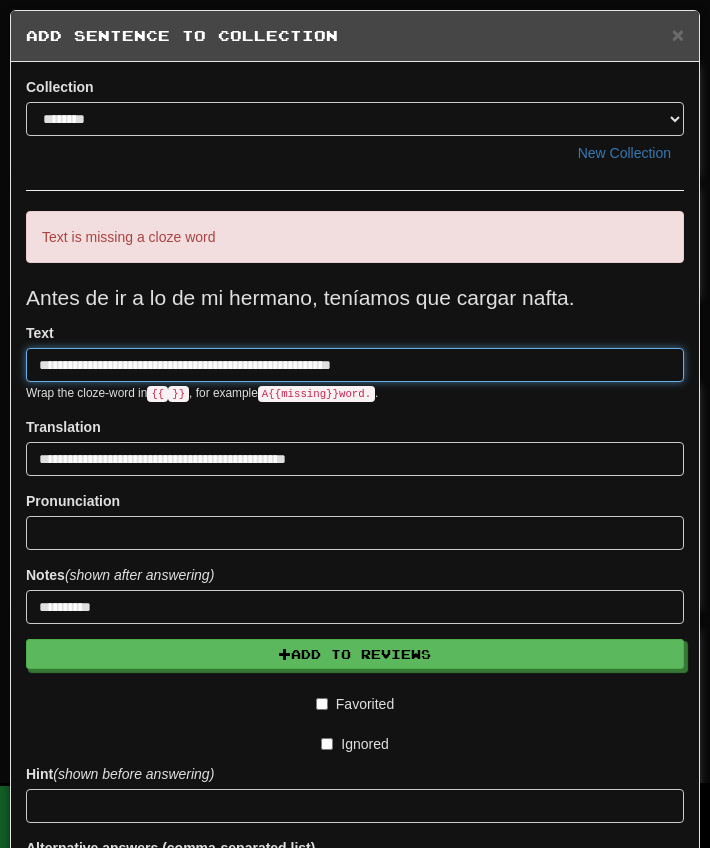 click on "**********" at bounding box center [355, 365] 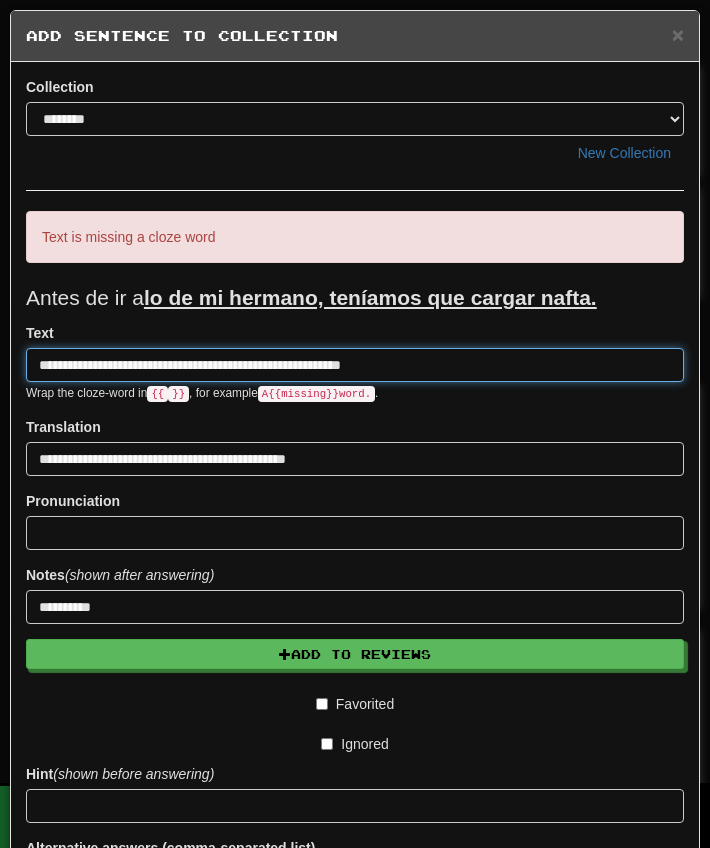 click on "**********" at bounding box center (355, 365) 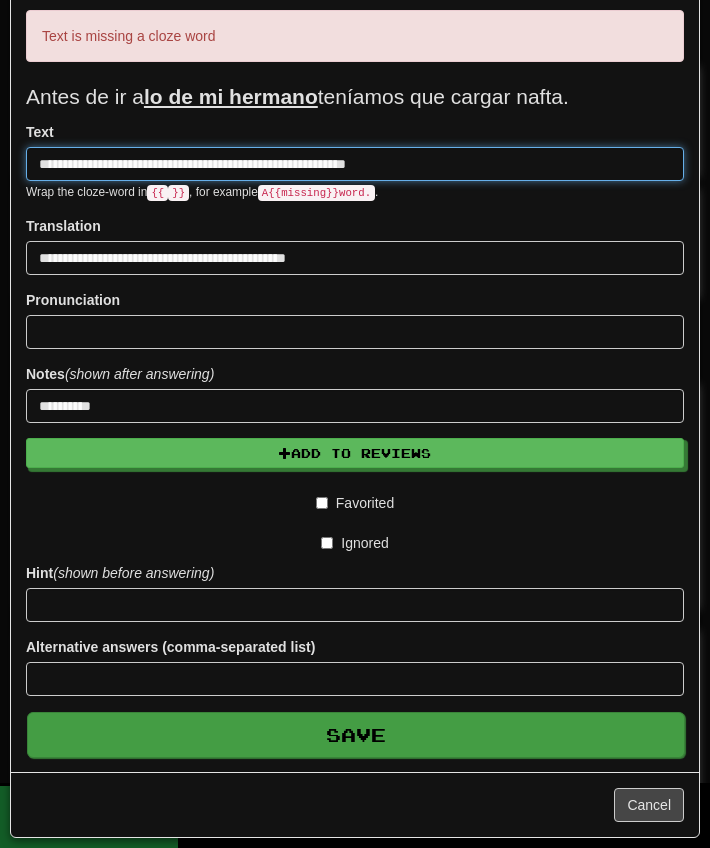 type on "**********" 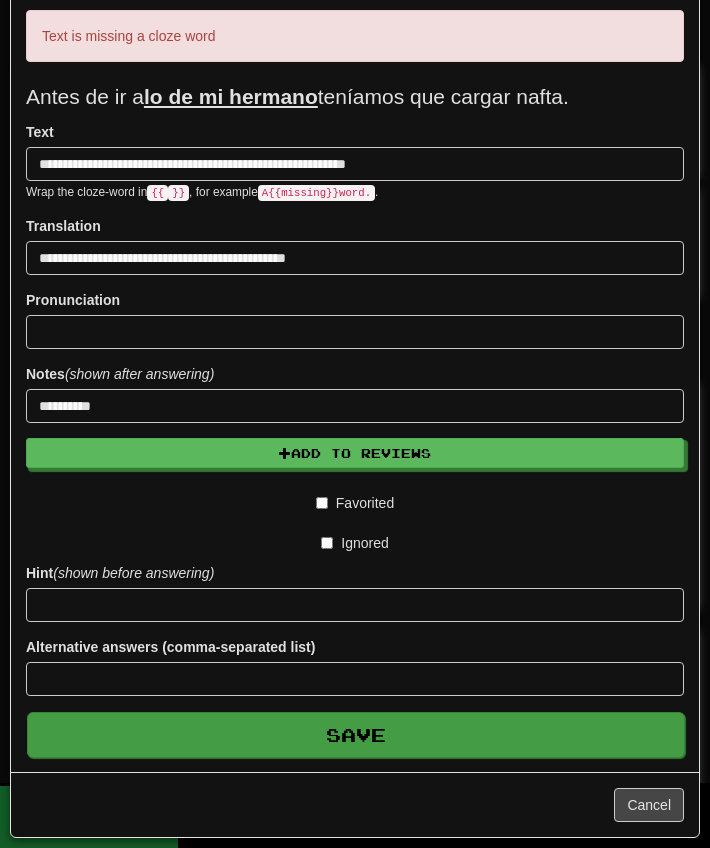 click on "Save" at bounding box center (356, 735) 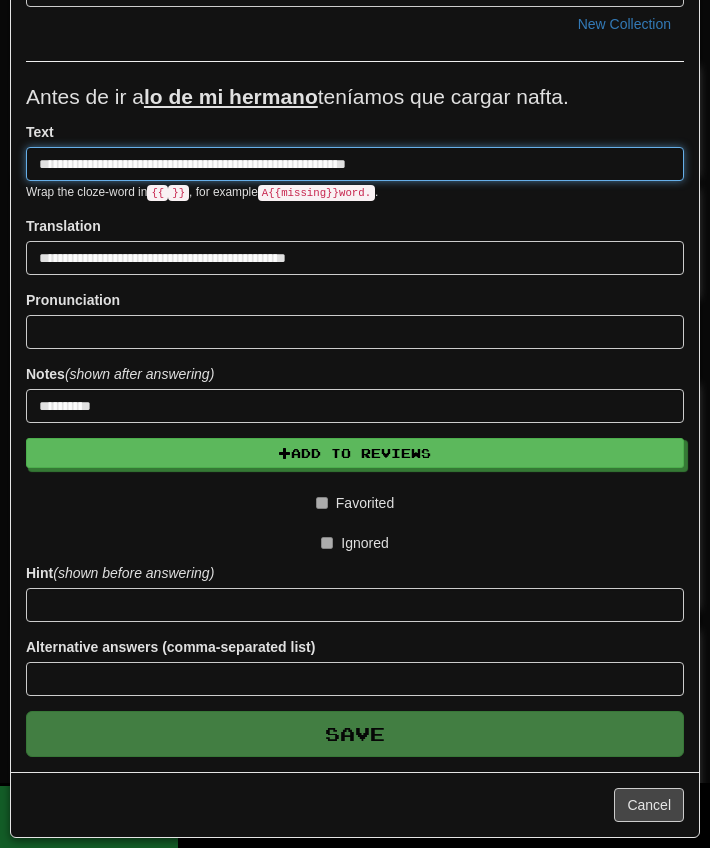 type 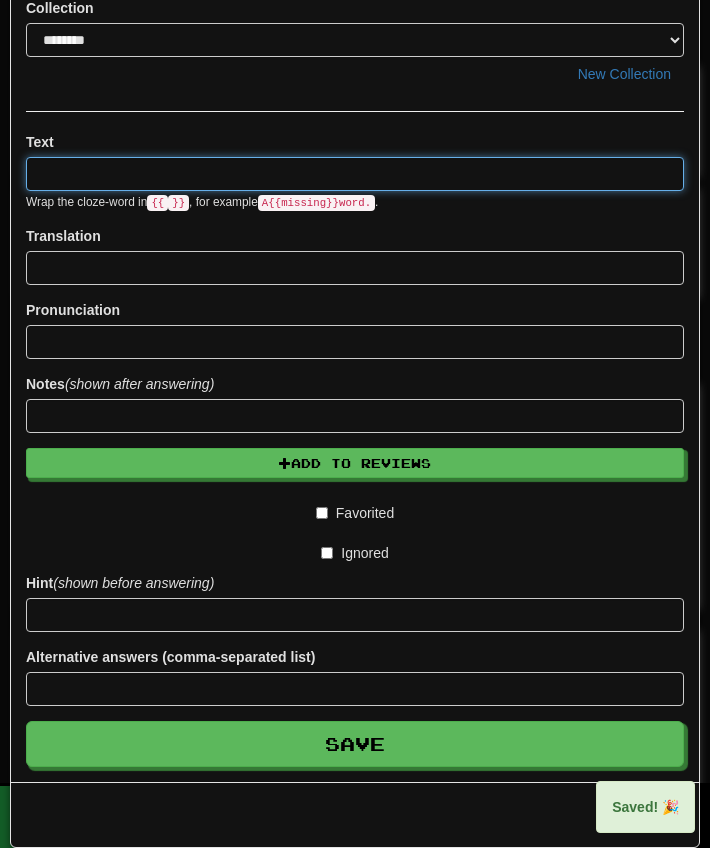 scroll, scrollTop: 0, scrollLeft: 0, axis: both 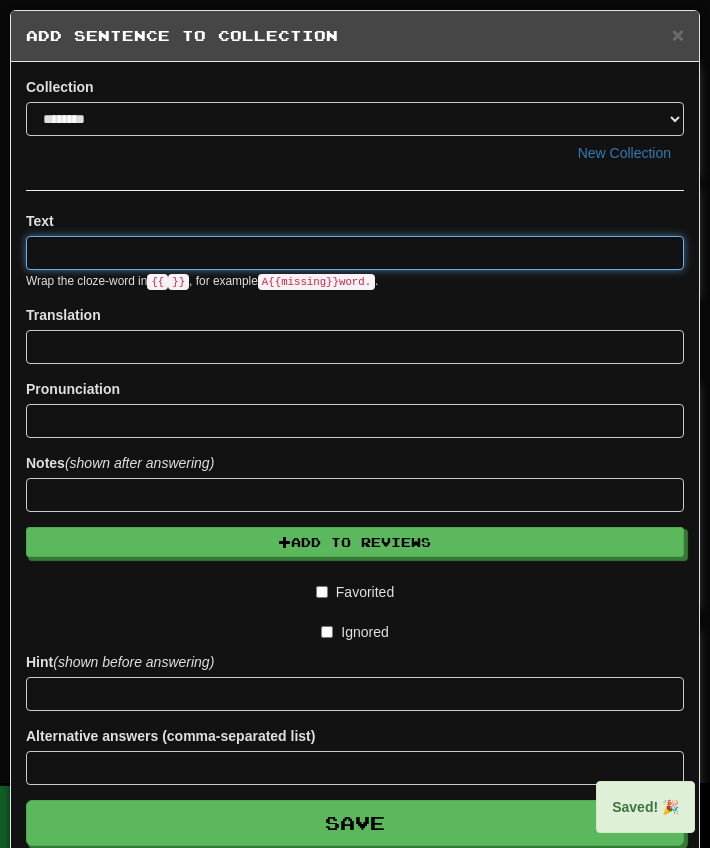 paste on "**********" 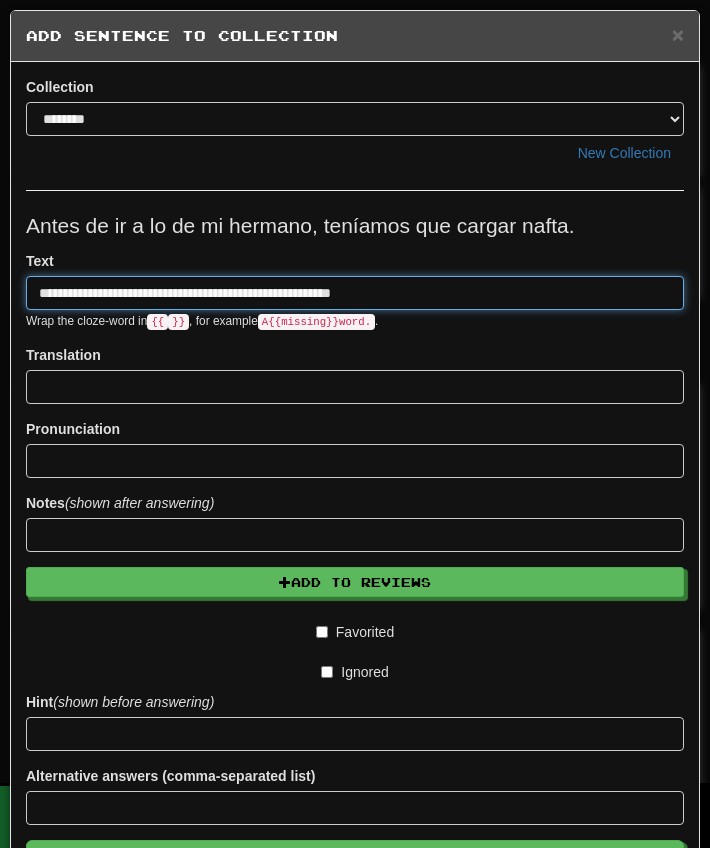 click on "**********" at bounding box center (355, 293) 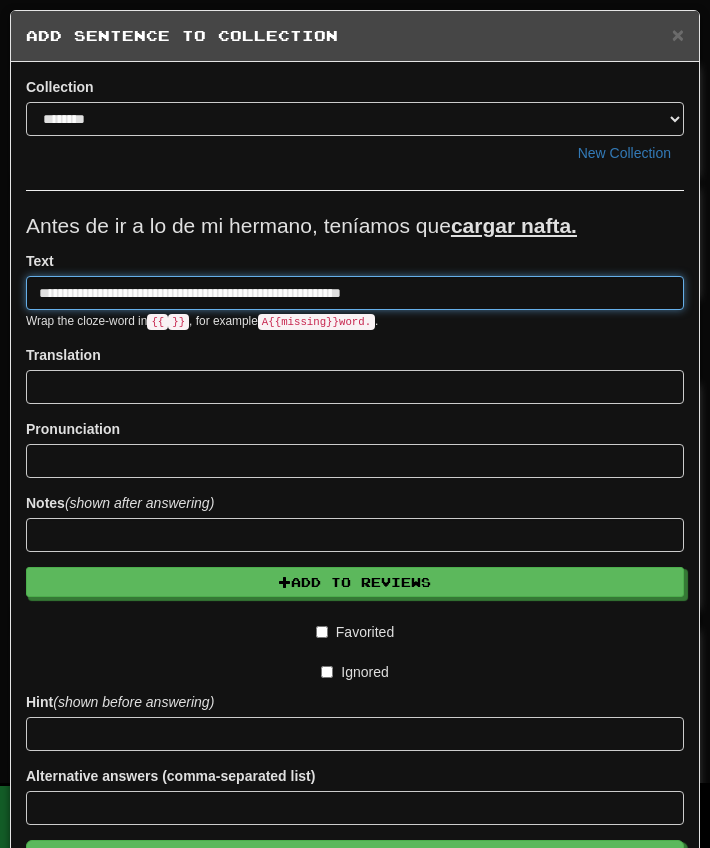 click on "**********" at bounding box center (355, 293) 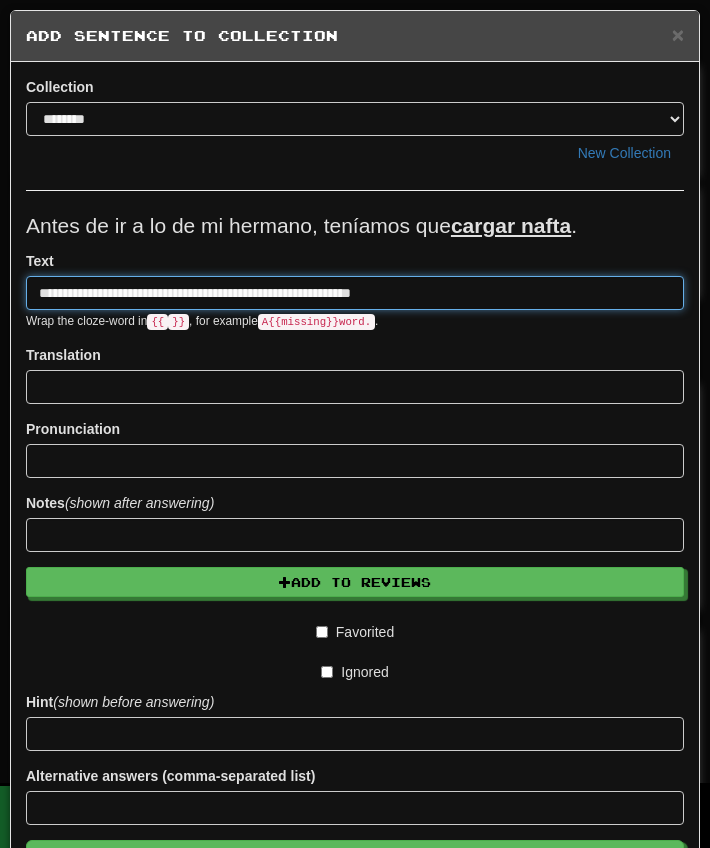 type on "**********" 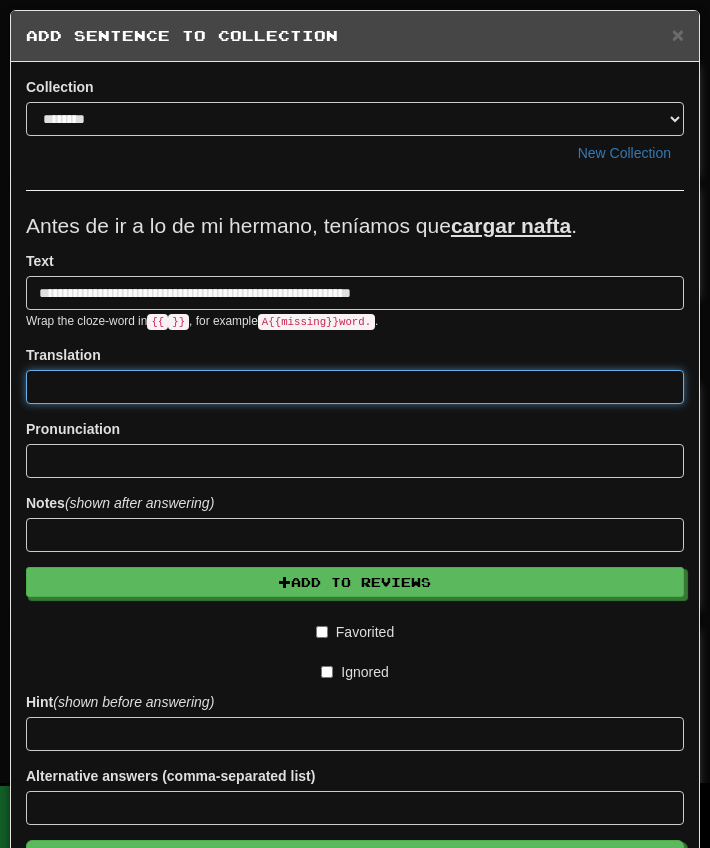 click at bounding box center [355, 387] 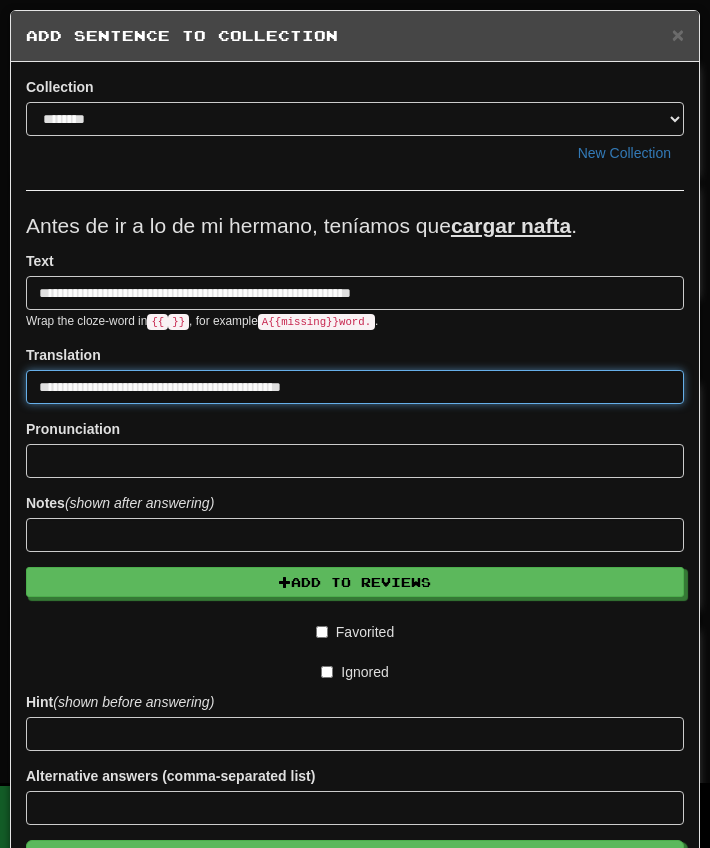 type on "**********" 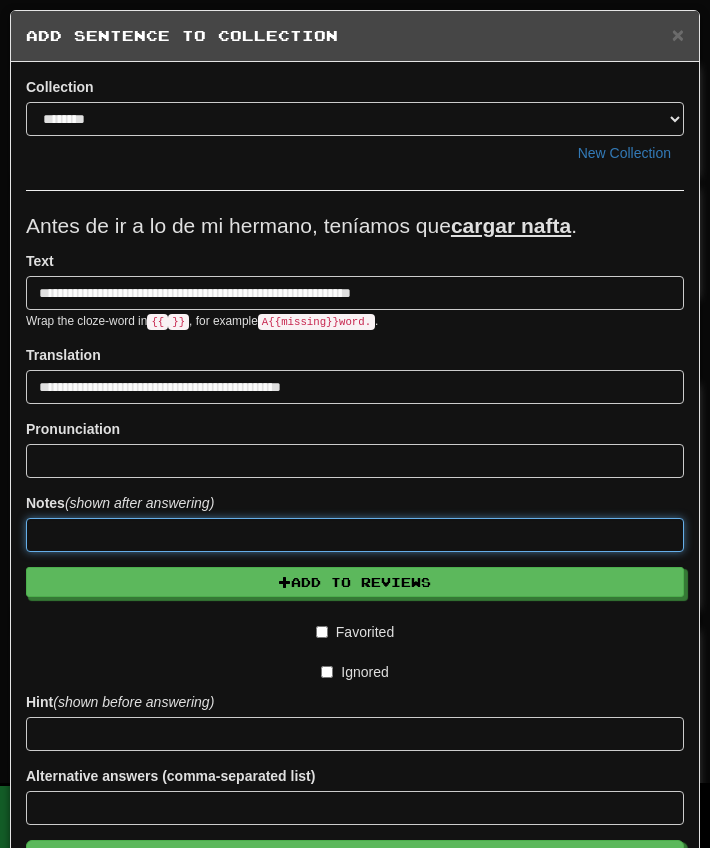 click at bounding box center (355, 535) 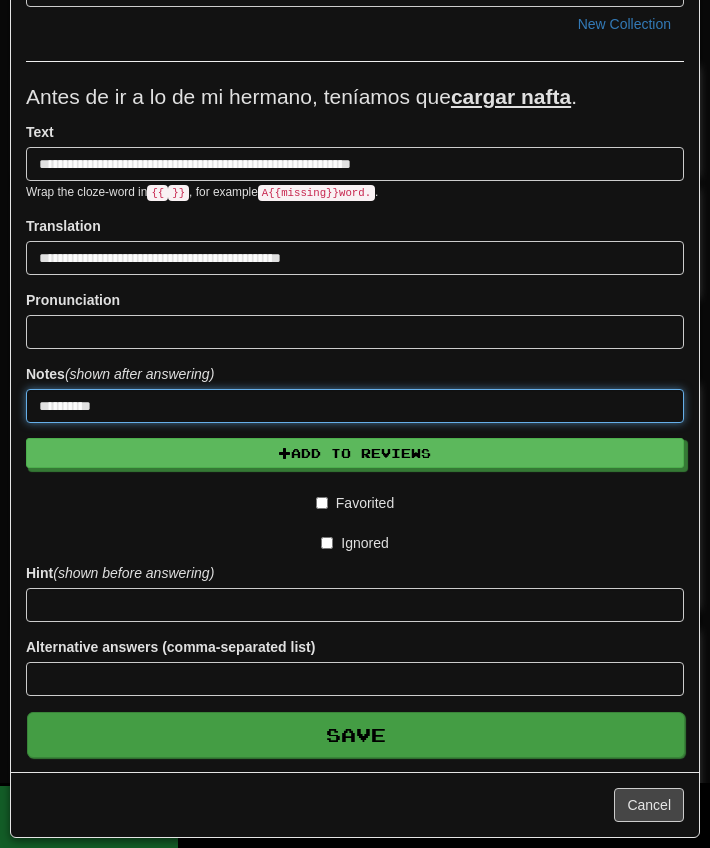 type on "*********" 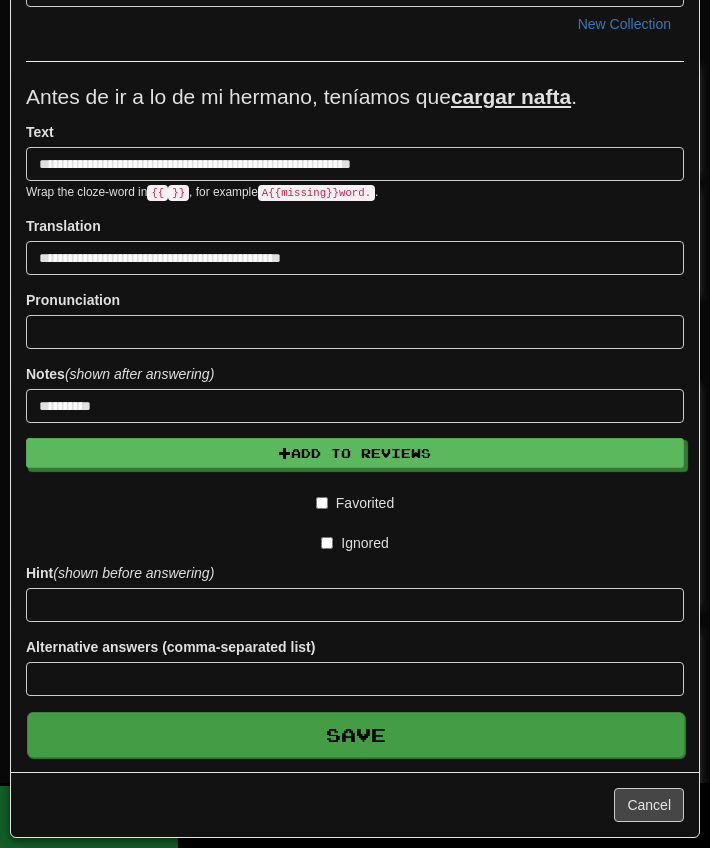 click on "Save" at bounding box center (356, 735) 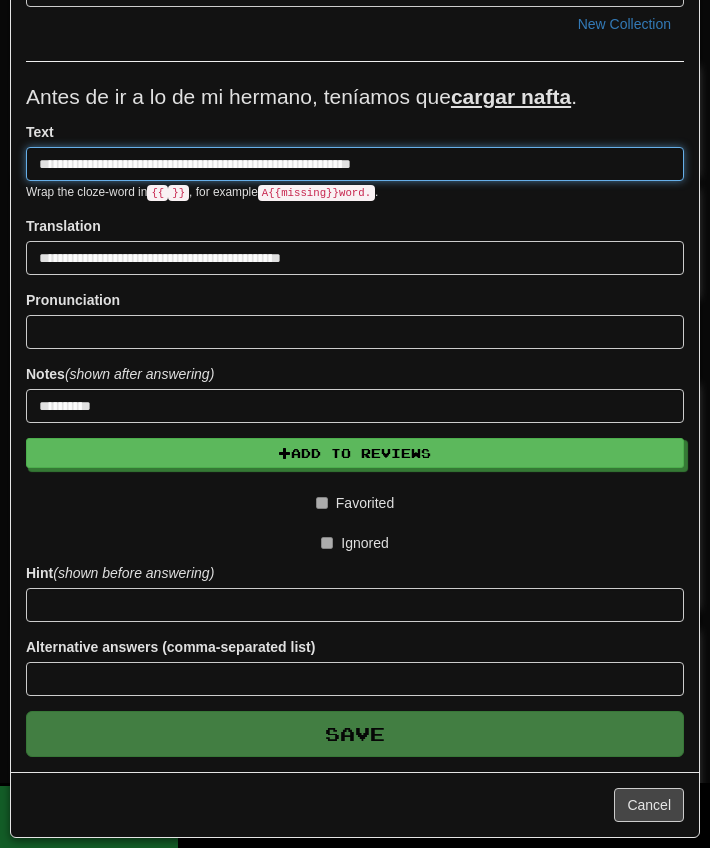 type 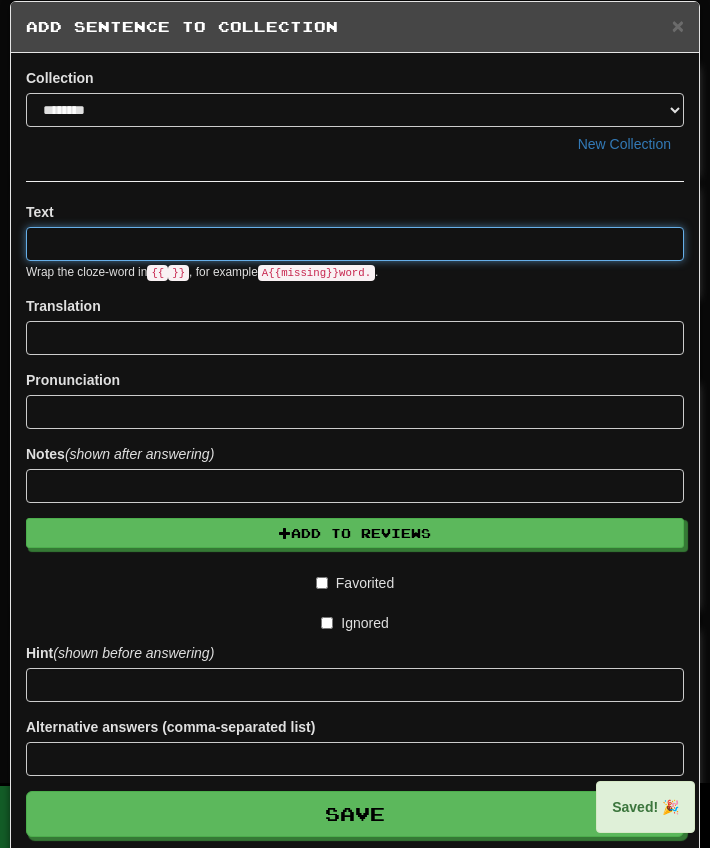 scroll, scrollTop: 0, scrollLeft: 0, axis: both 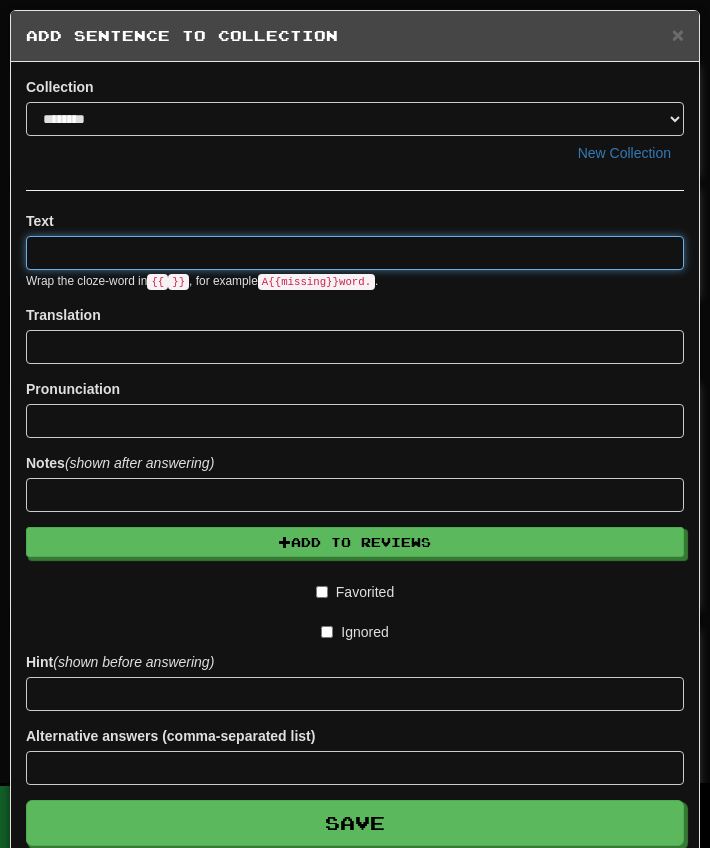 paste on "**********" 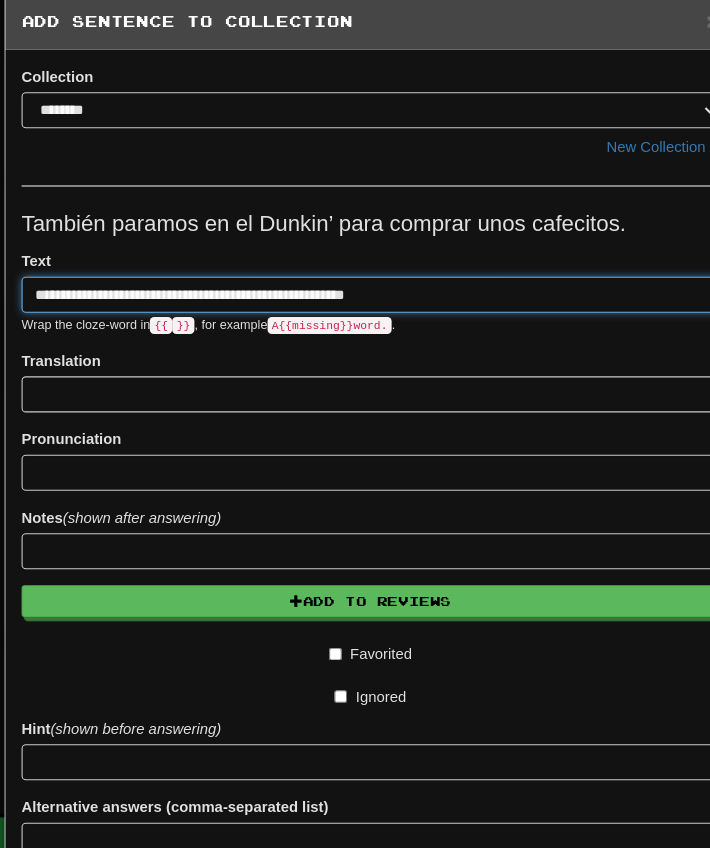 scroll, scrollTop: 41, scrollLeft: 0, axis: vertical 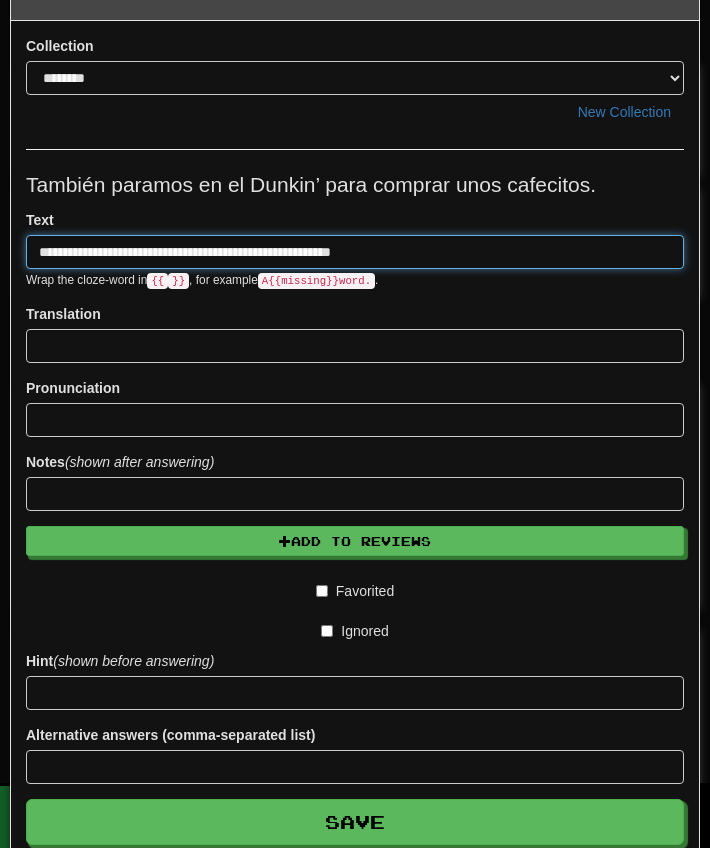 click on "**********" at bounding box center (355, 252) 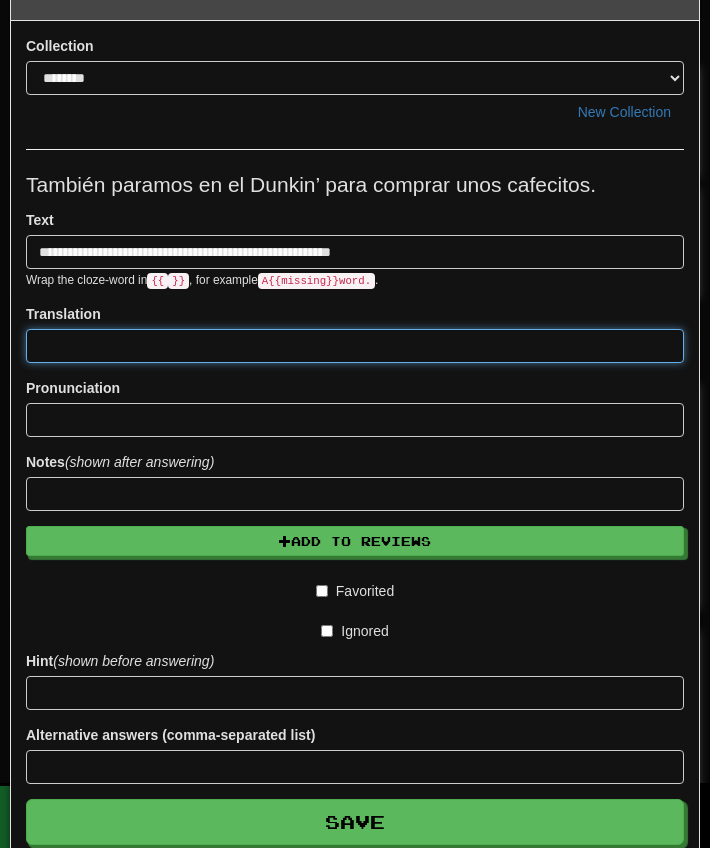 click at bounding box center (355, 346) 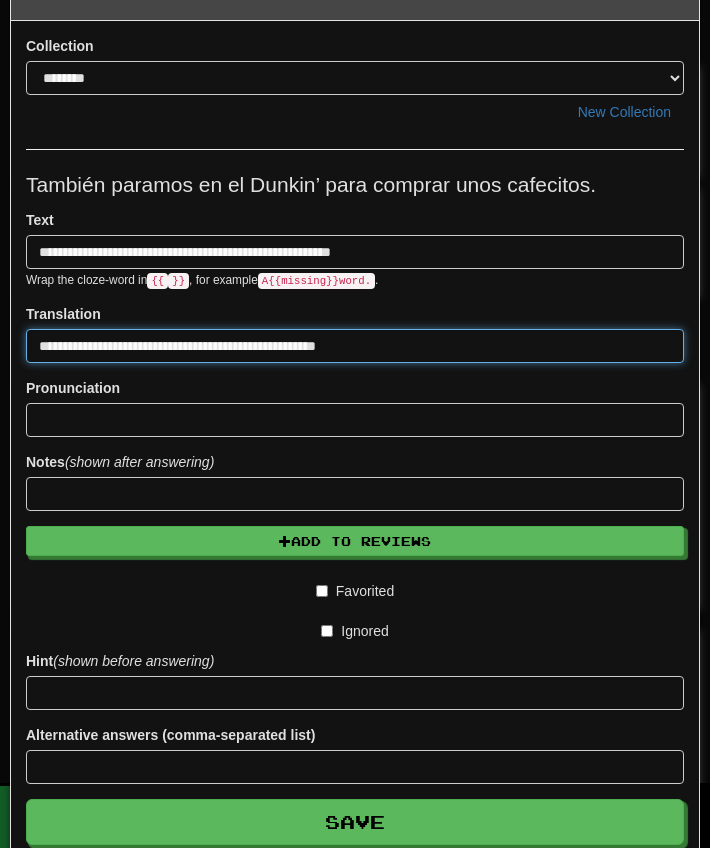 click on "**********" at bounding box center (355, 346) 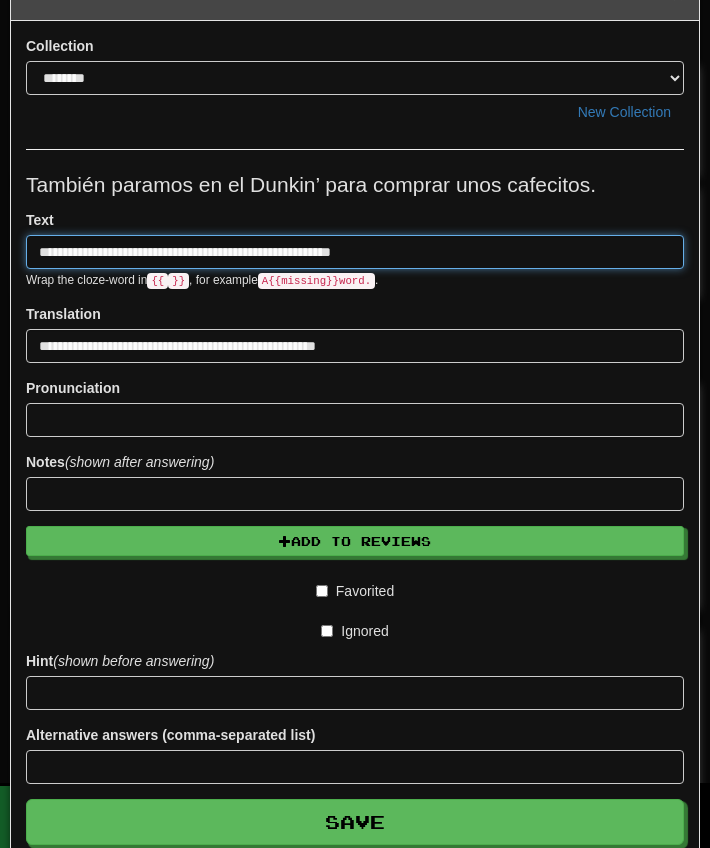 click on "**********" at bounding box center [355, 252] 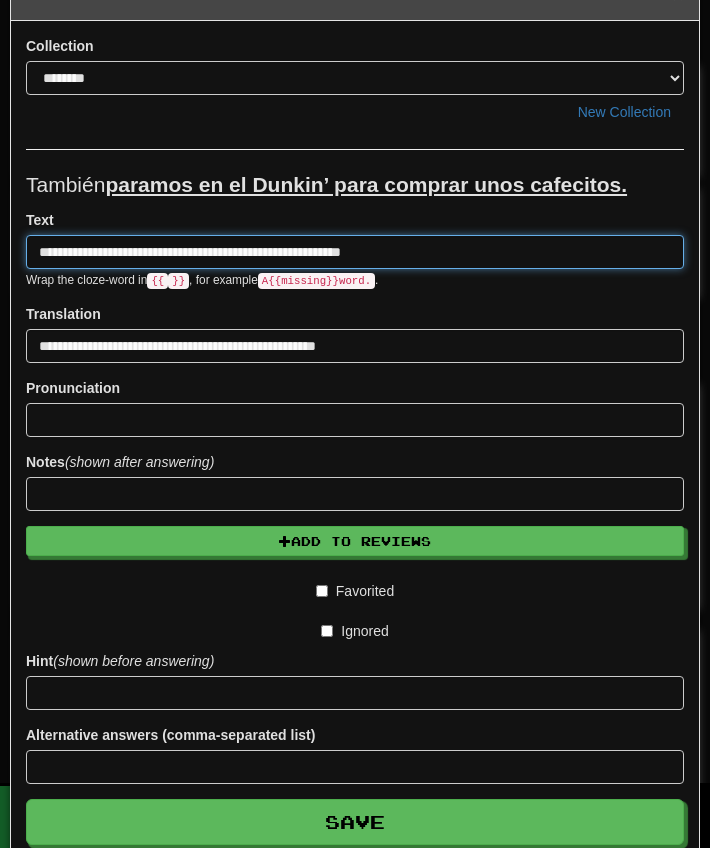 click on "**********" at bounding box center [355, 252] 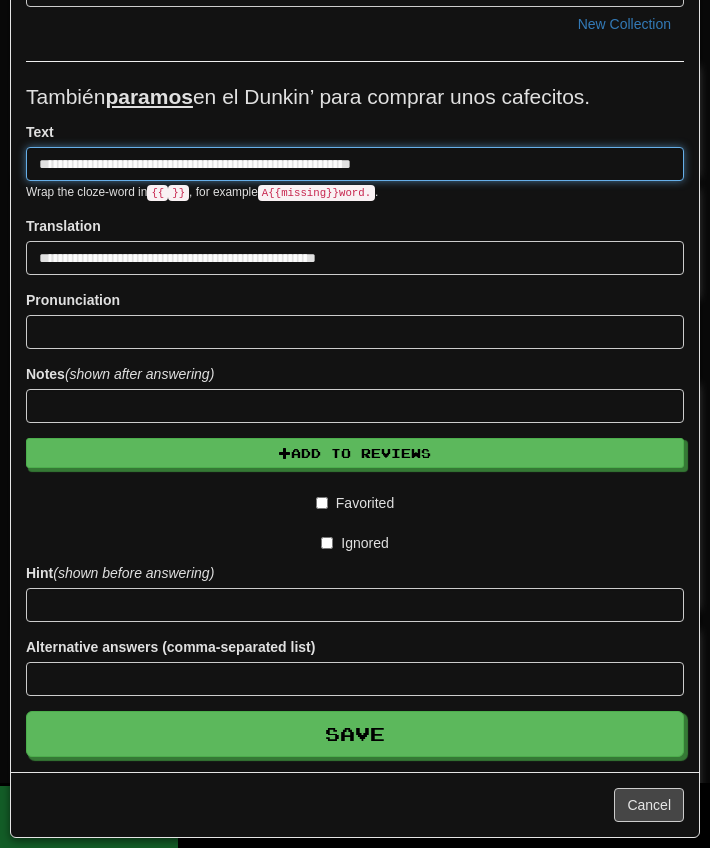 scroll, scrollTop: 130, scrollLeft: 0, axis: vertical 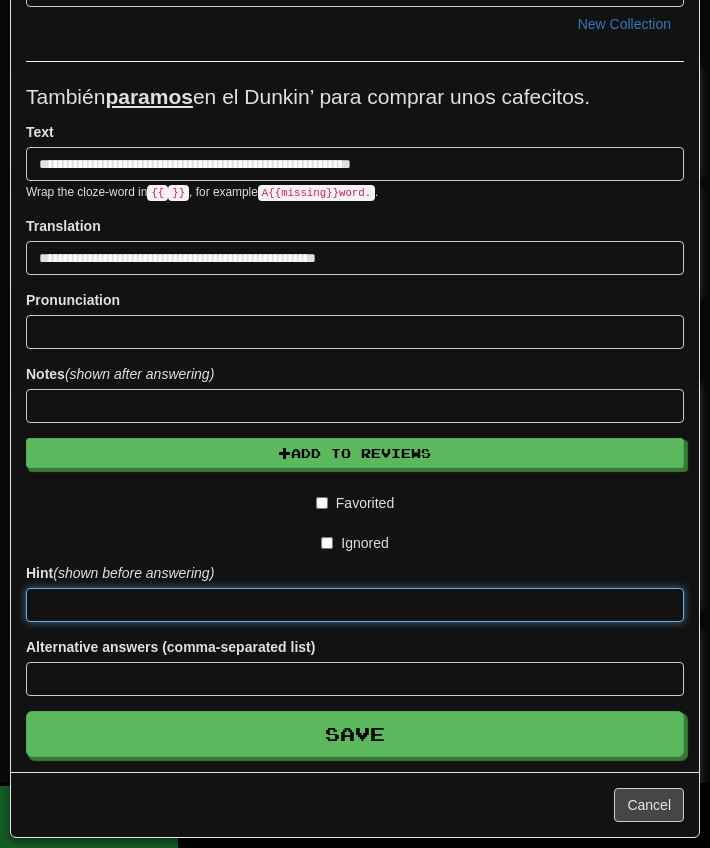 click at bounding box center (355, 605) 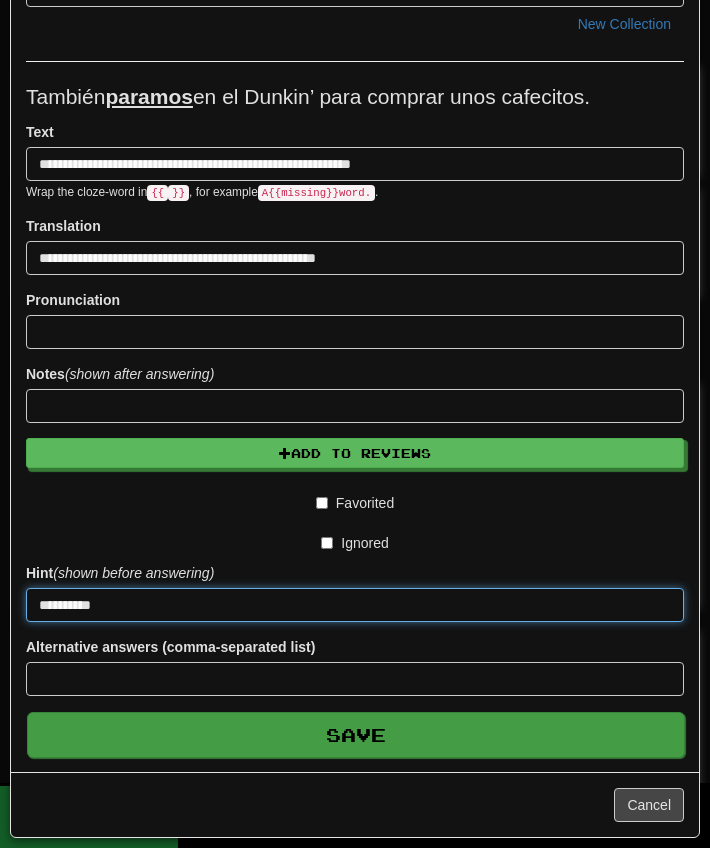 type on "*********" 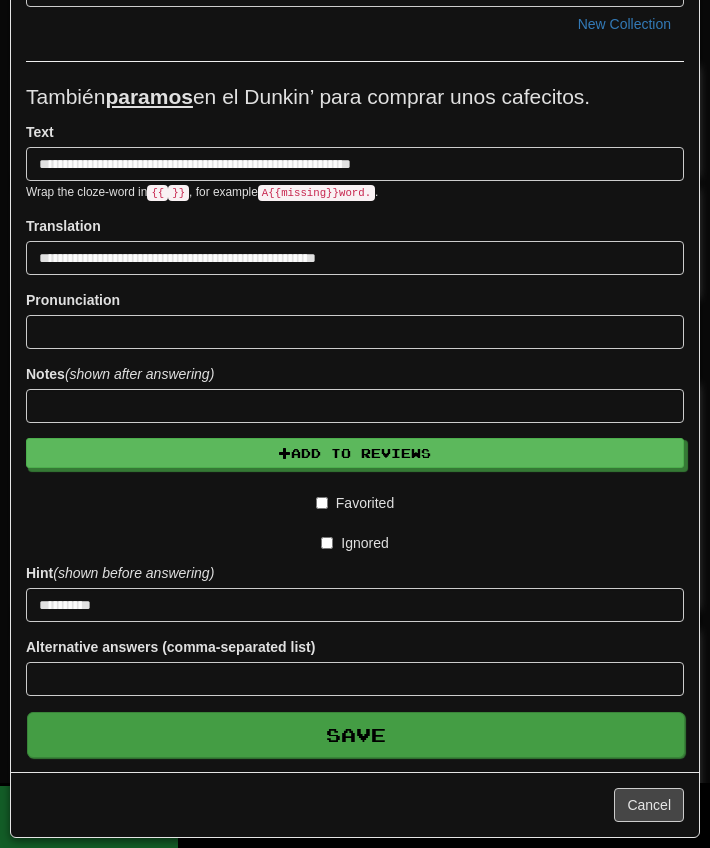 click on "Save" at bounding box center (356, 735) 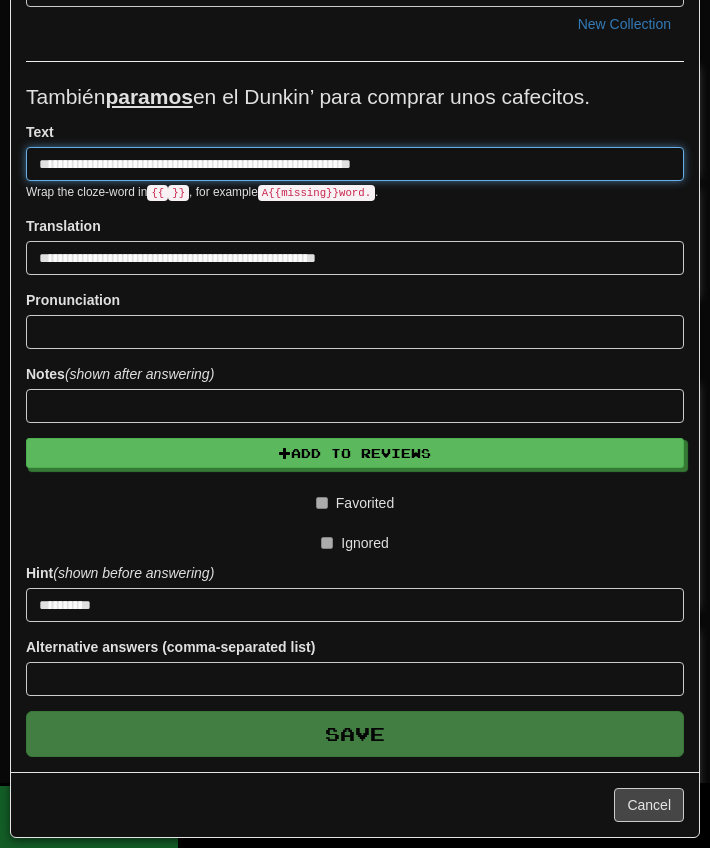 type 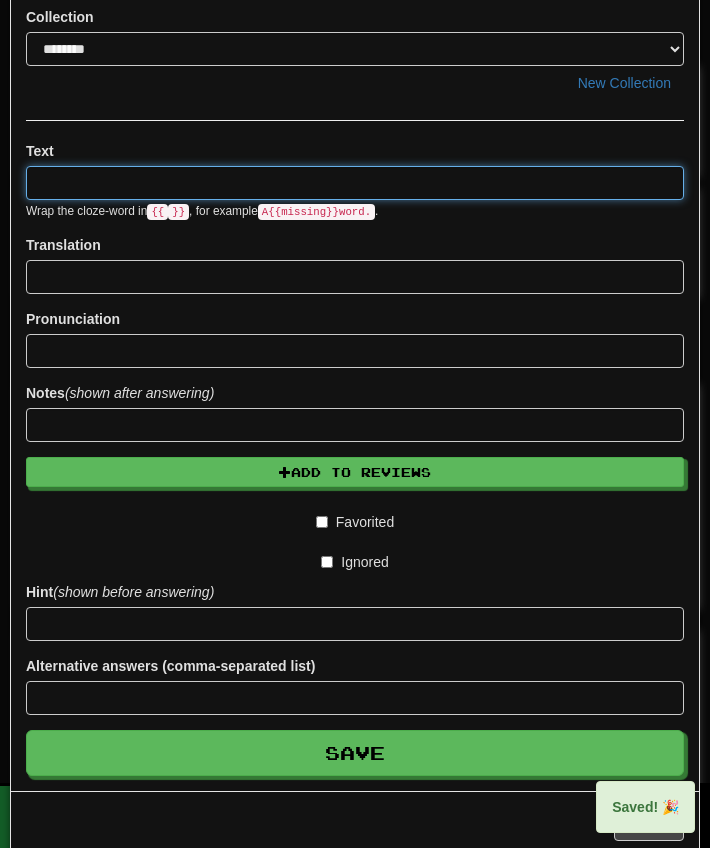 scroll, scrollTop: 0, scrollLeft: 0, axis: both 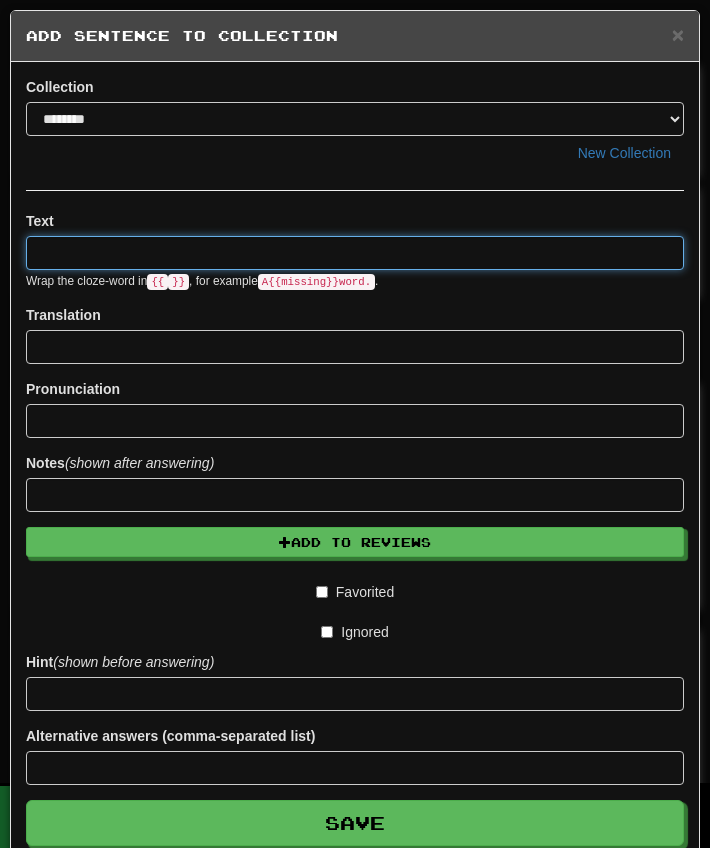 click at bounding box center [355, 253] 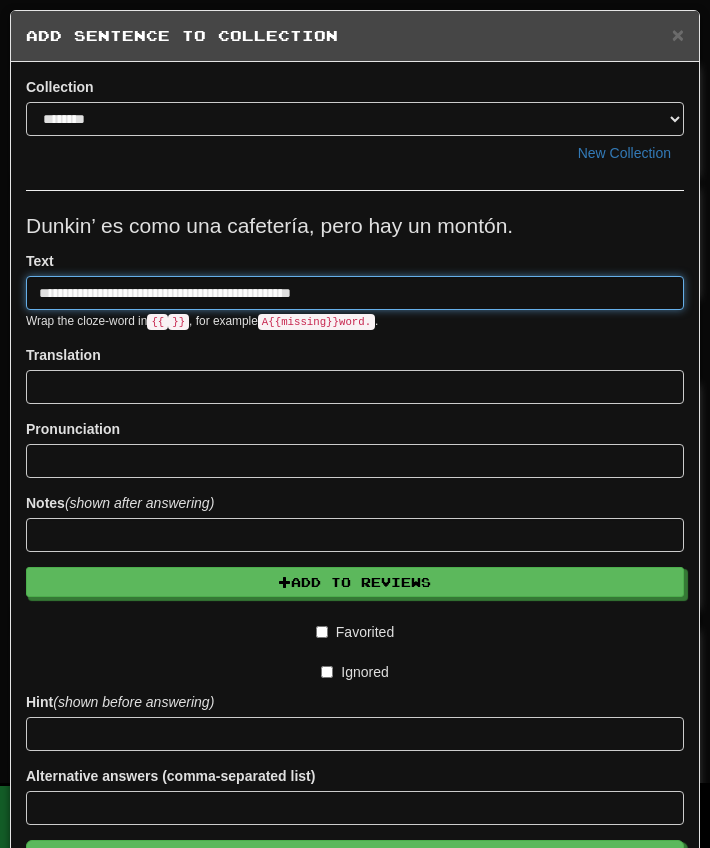 type on "**********" 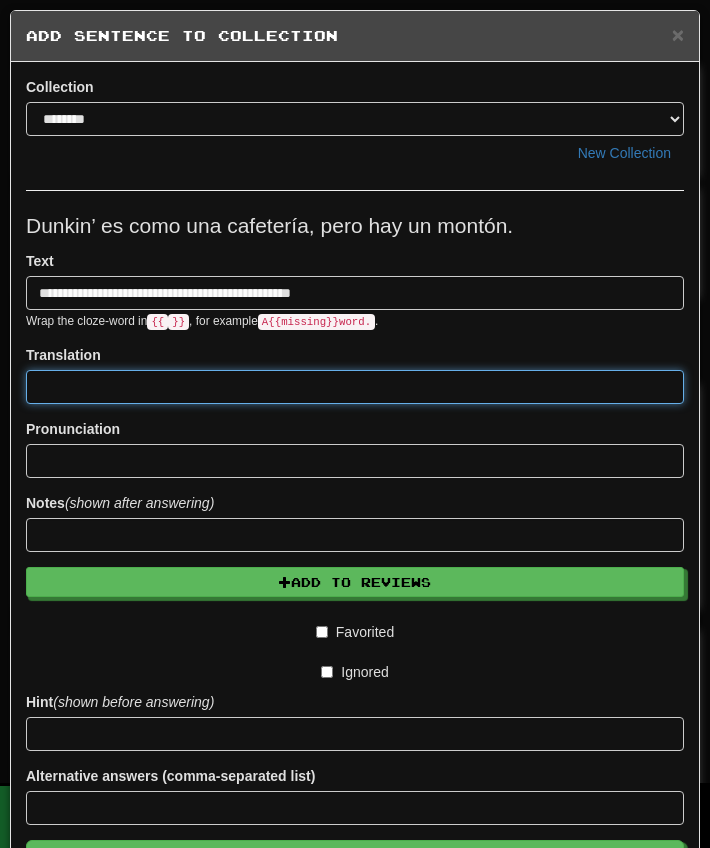 click at bounding box center [355, 387] 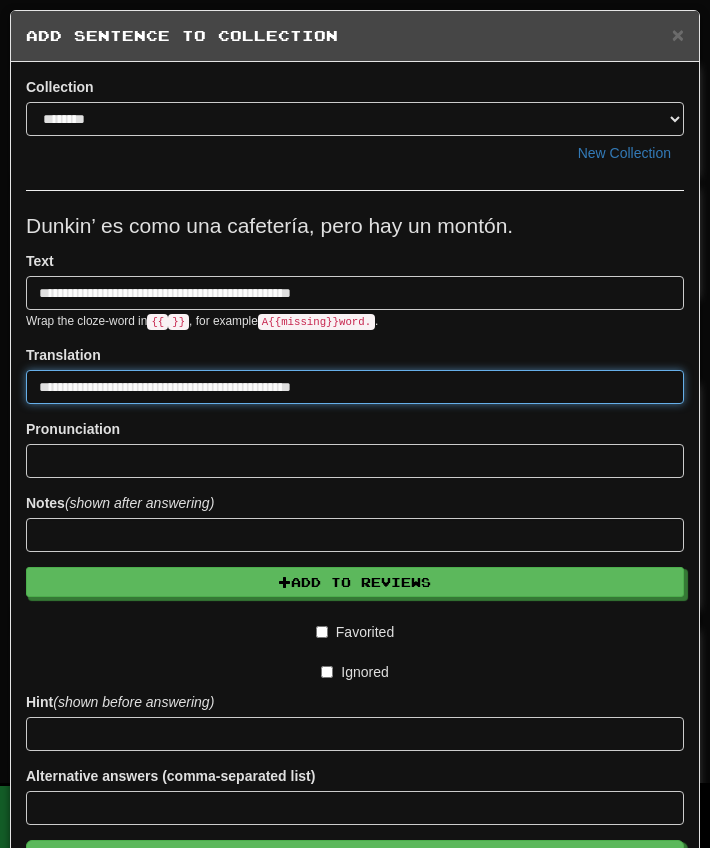 type on "**********" 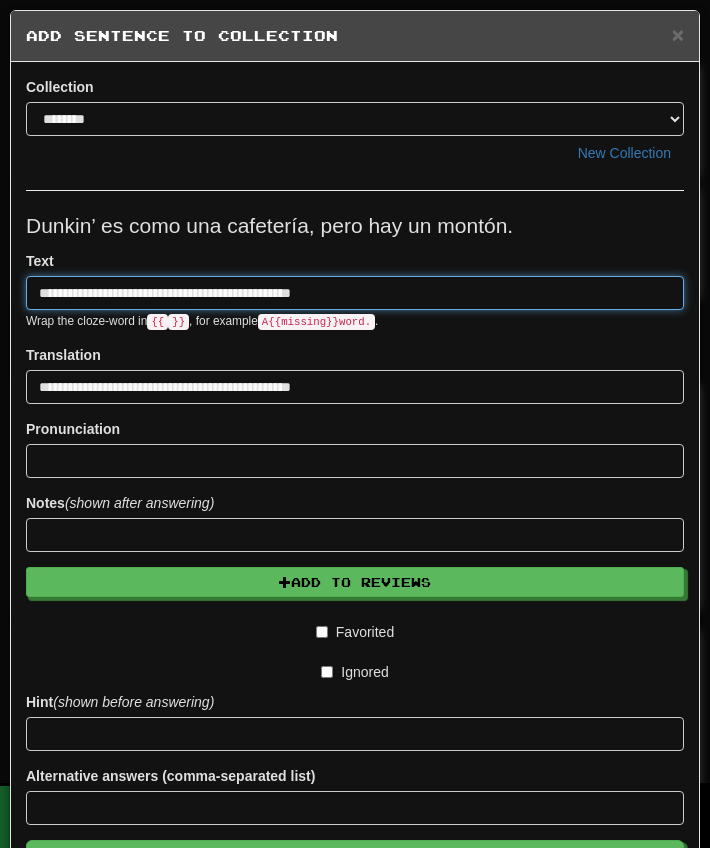 click on "**********" at bounding box center [355, 293] 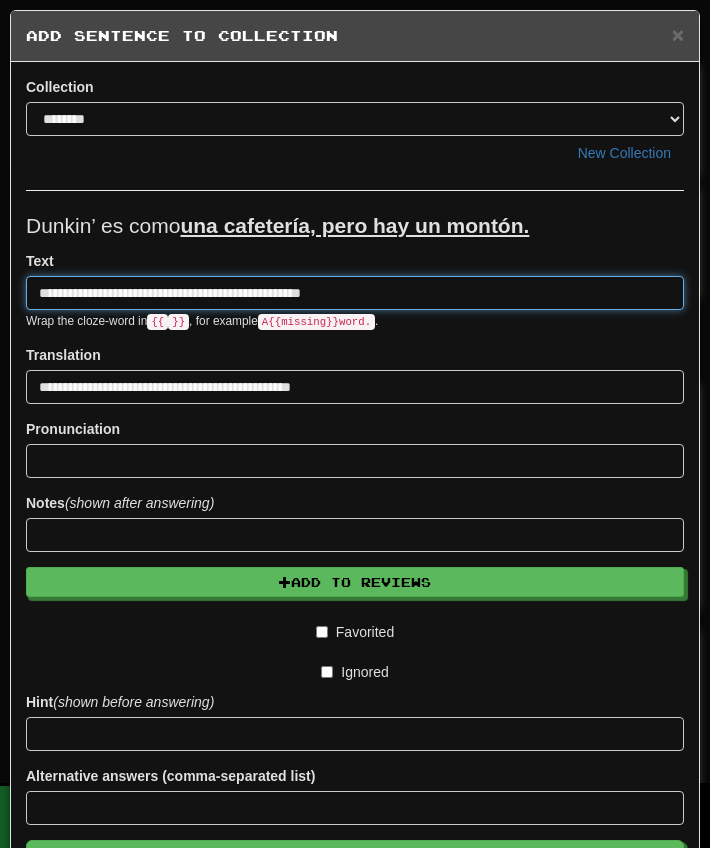 click on "**********" at bounding box center [355, 293] 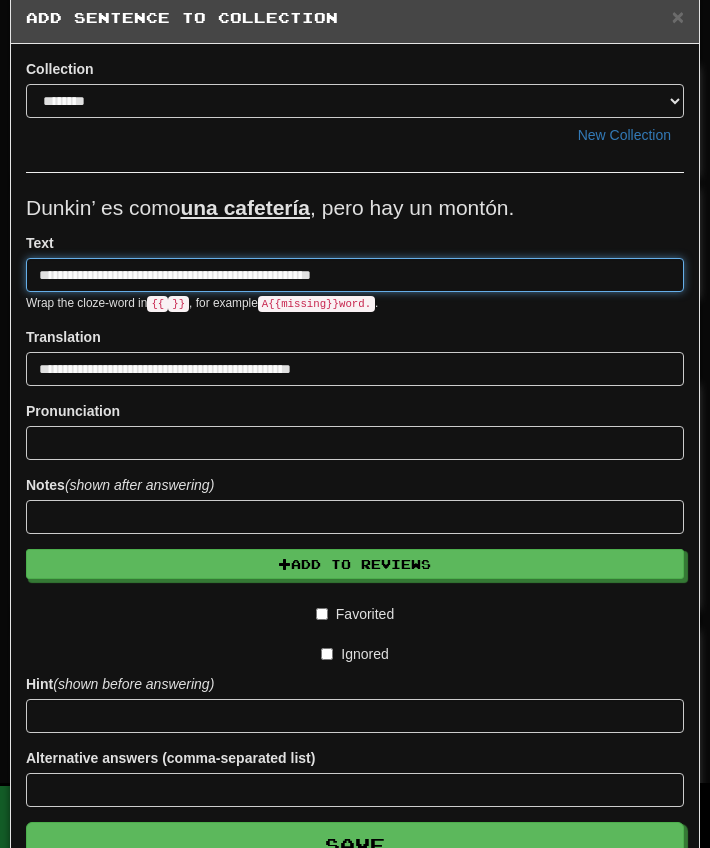 scroll, scrollTop: 35, scrollLeft: 0, axis: vertical 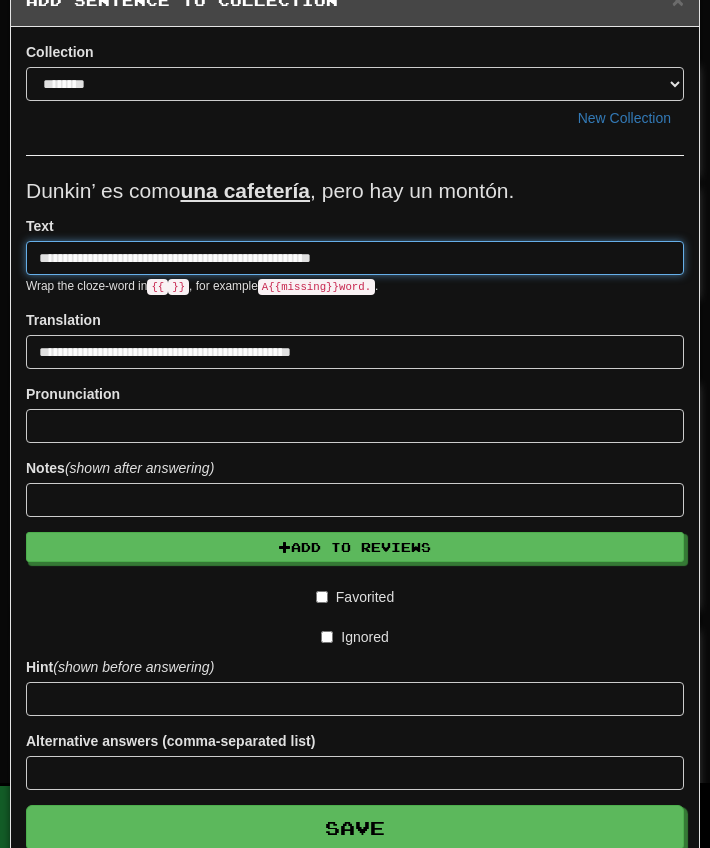 type on "**********" 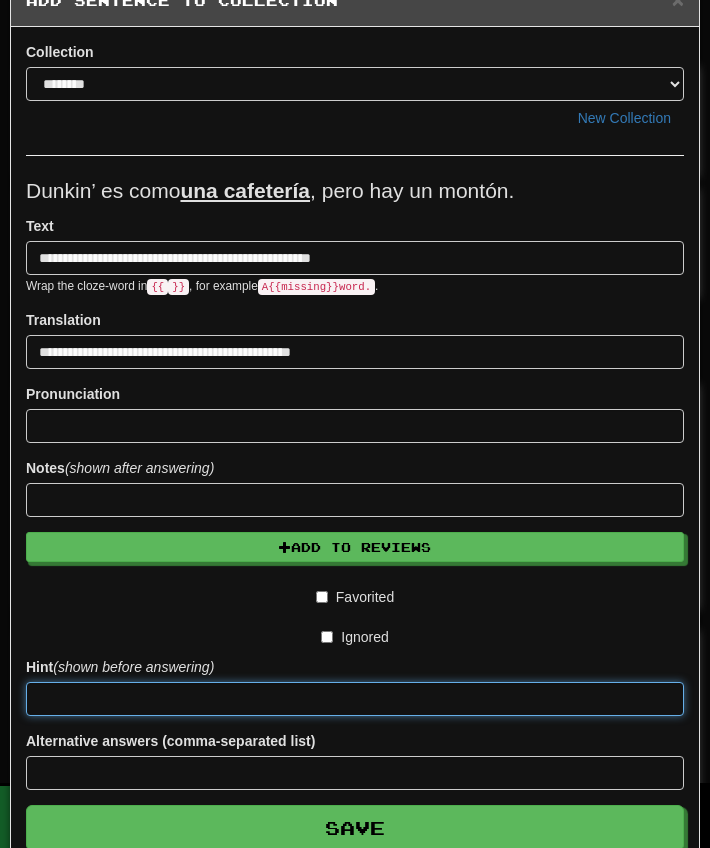 click at bounding box center [355, 699] 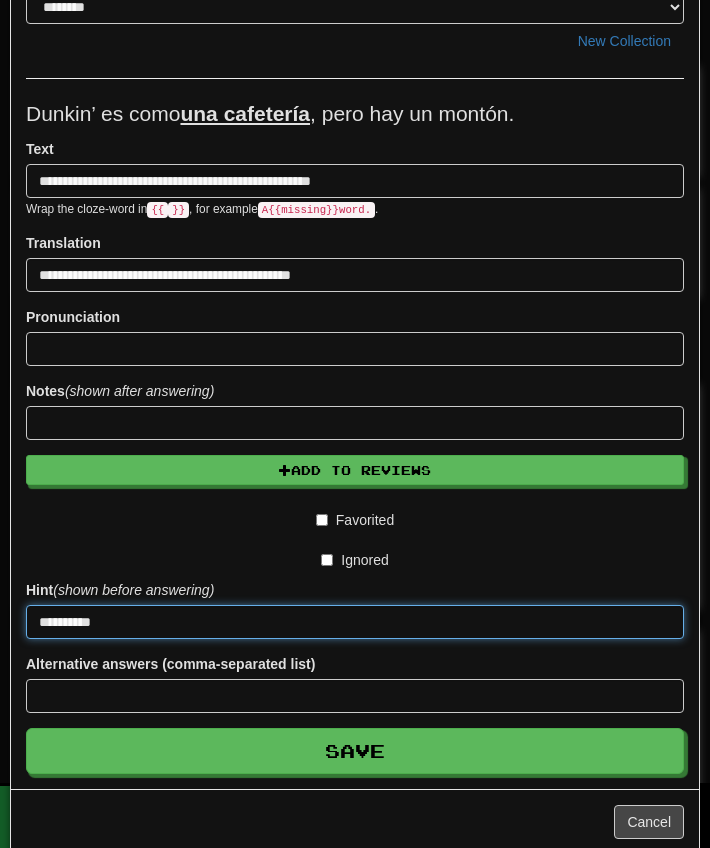 scroll, scrollTop: 119, scrollLeft: 0, axis: vertical 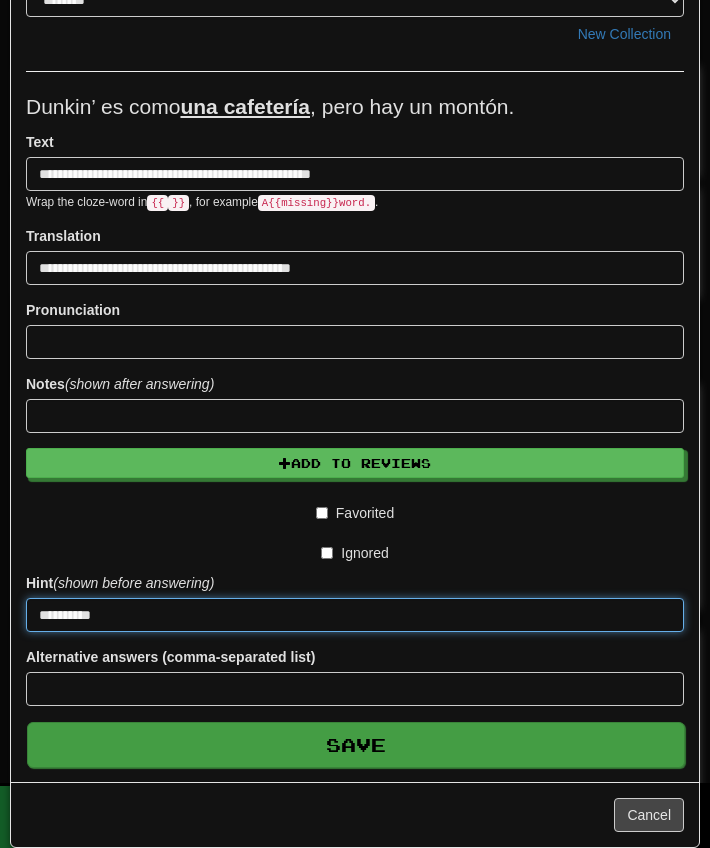 type on "*********" 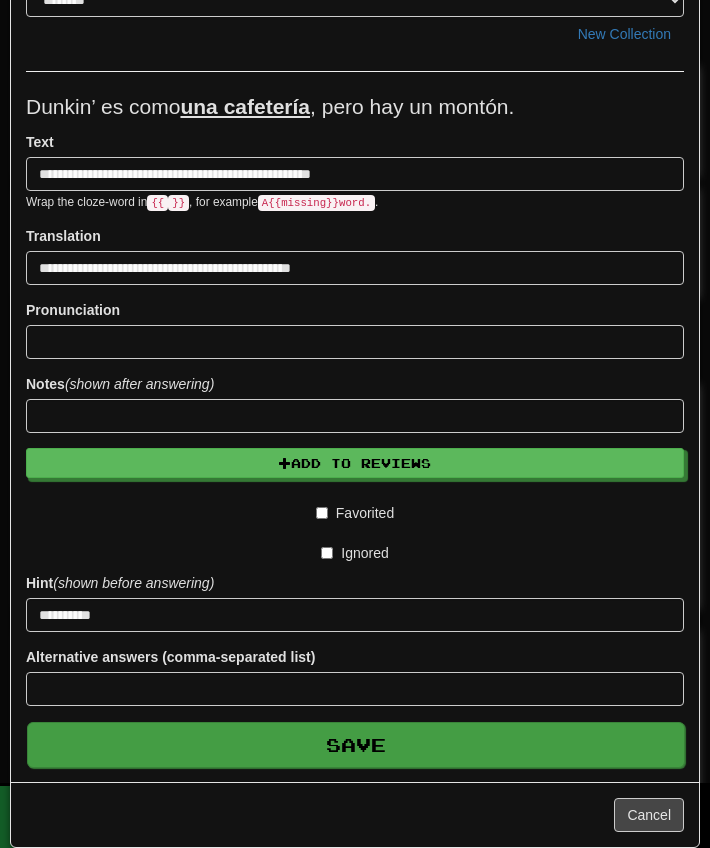 click on "Save" at bounding box center [356, 745] 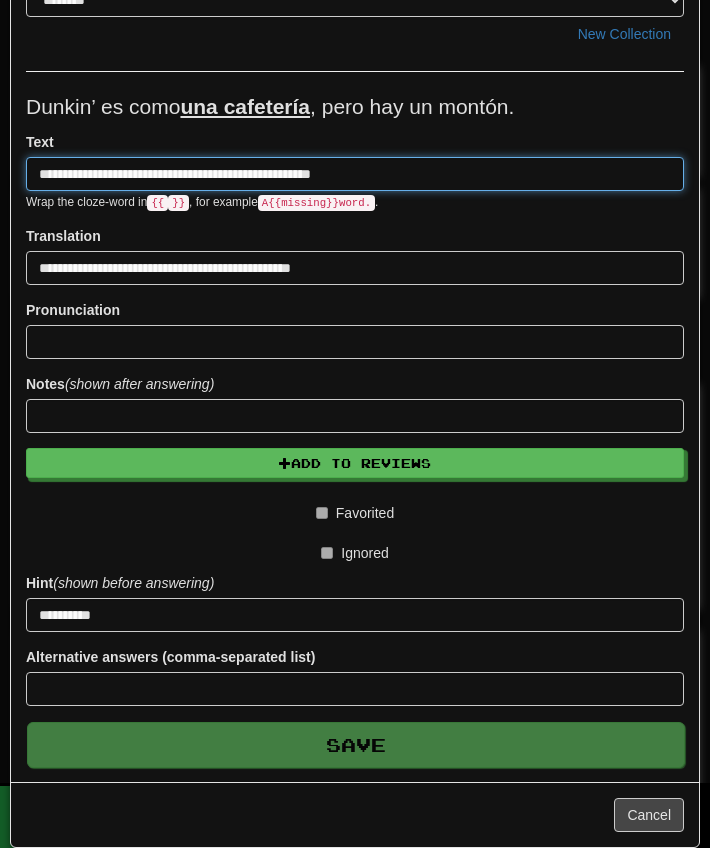 type 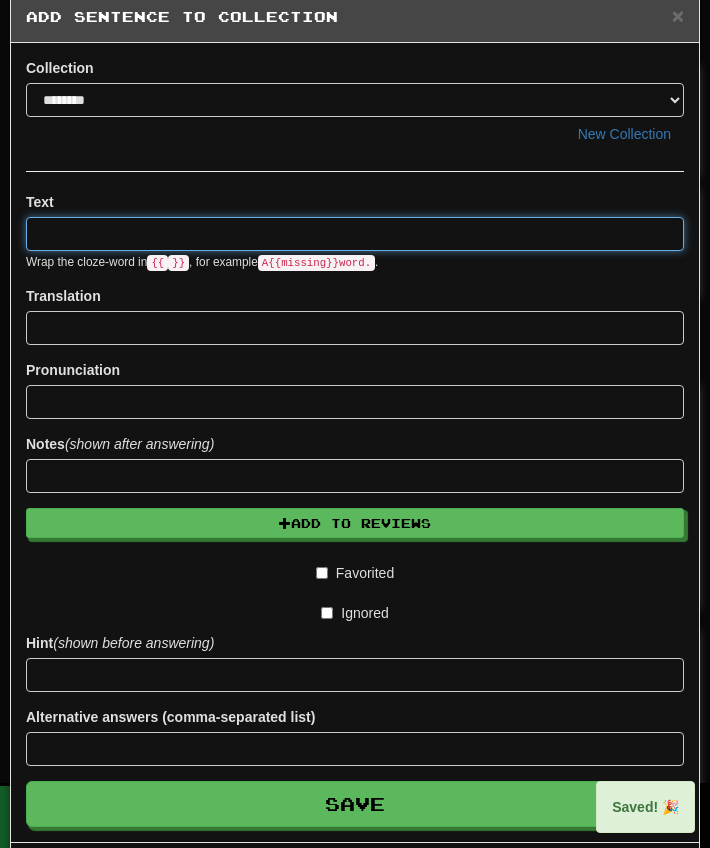 scroll, scrollTop: 0, scrollLeft: 0, axis: both 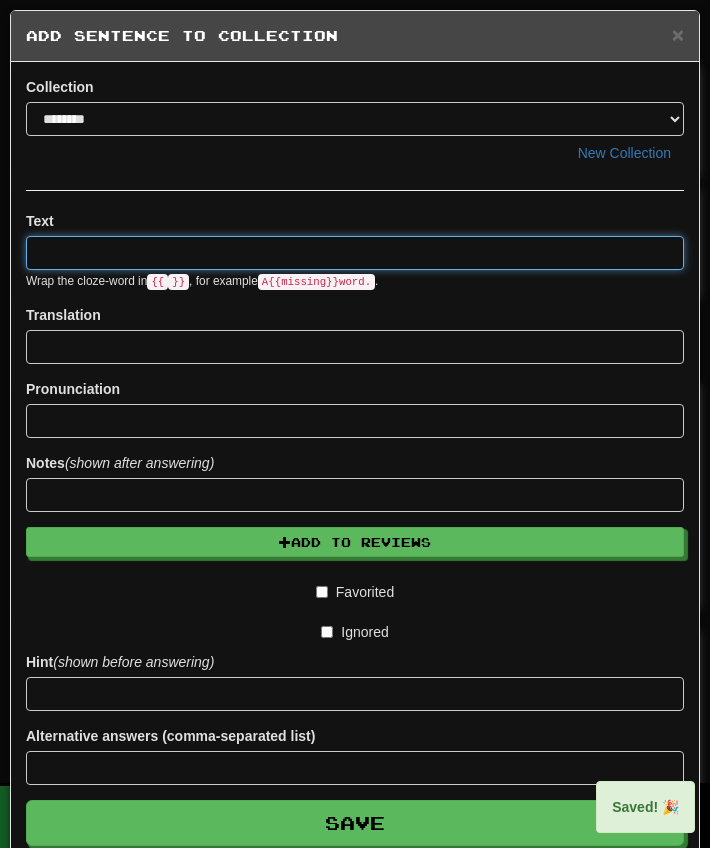click at bounding box center [355, 253] 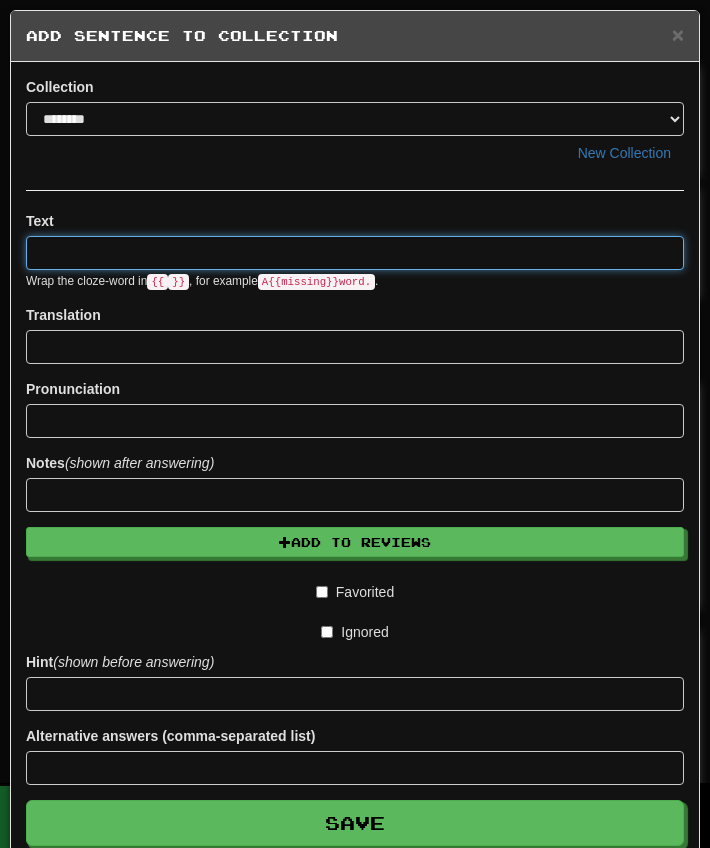 paste on "**********" 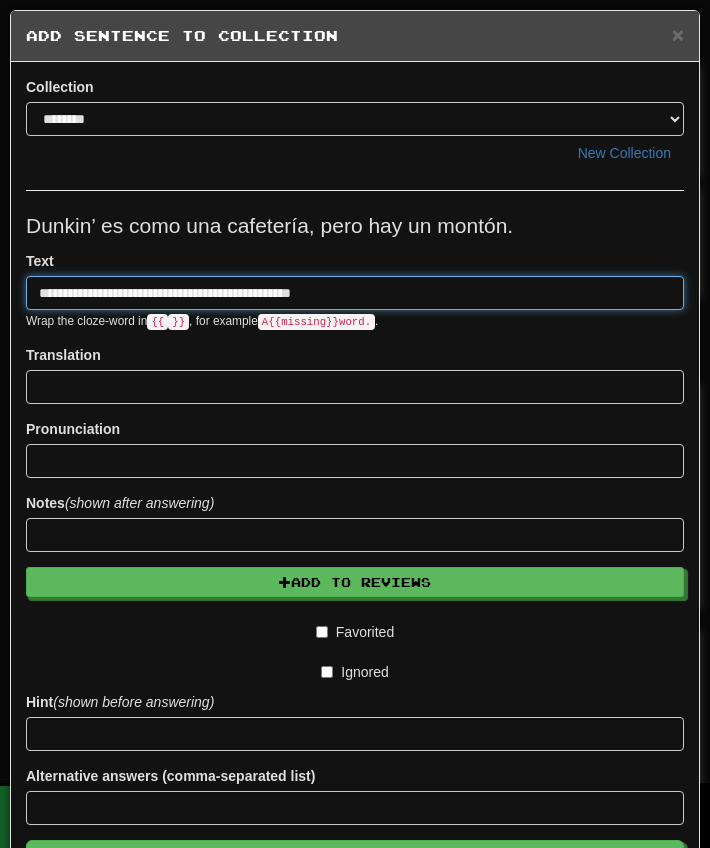 click on "**********" at bounding box center [355, 293] 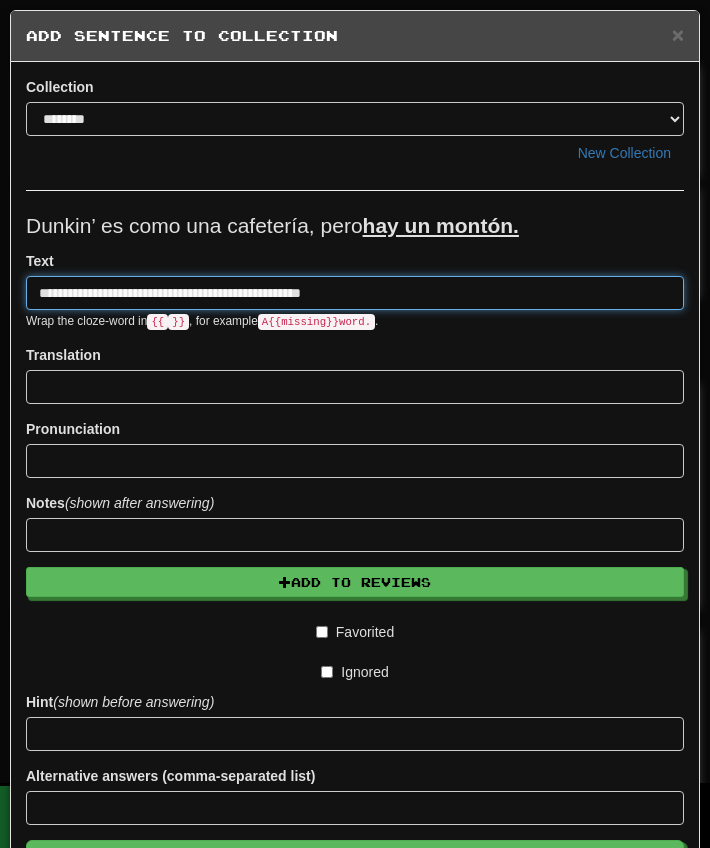 click on "**********" at bounding box center [355, 293] 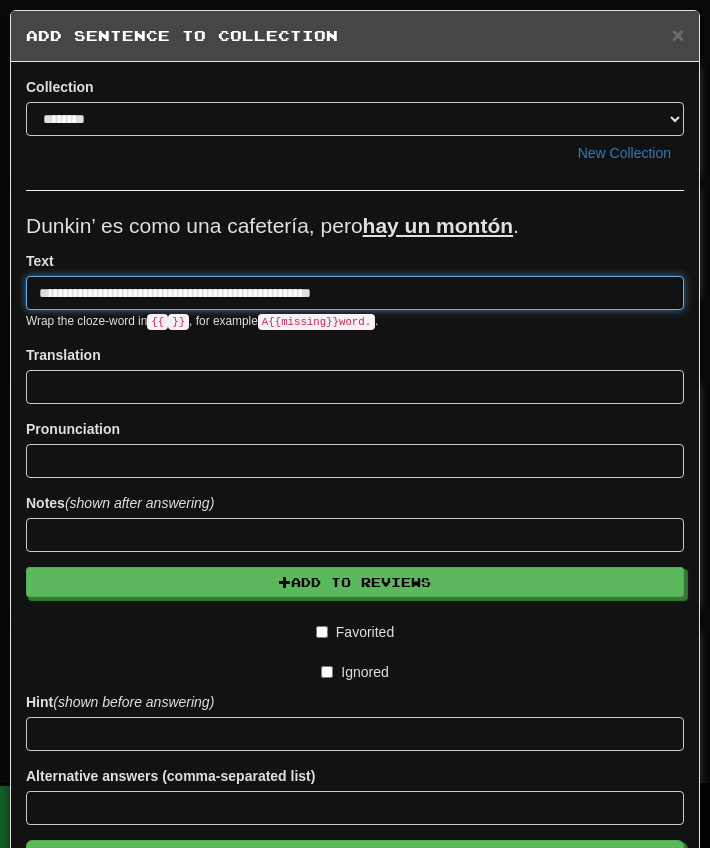 type on "**********" 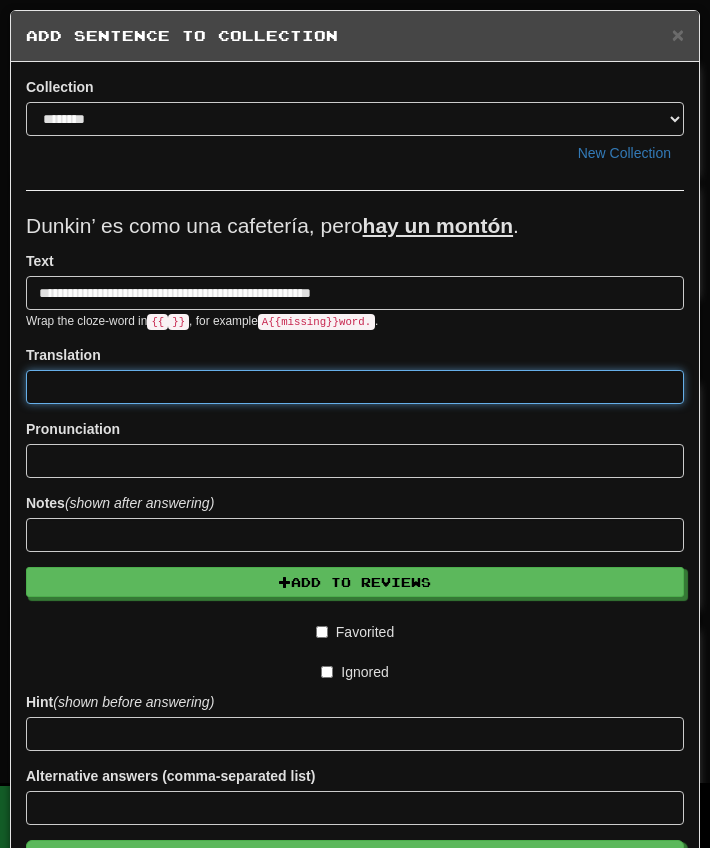 click at bounding box center (355, 387) 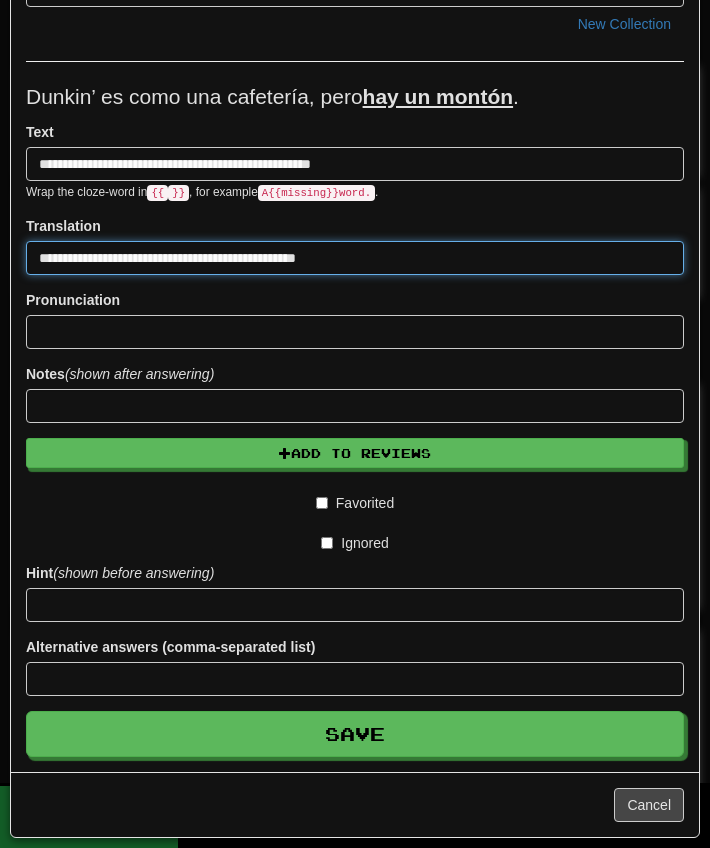 scroll, scrollTop: 130, scrollLeft: 0, axis: vertical 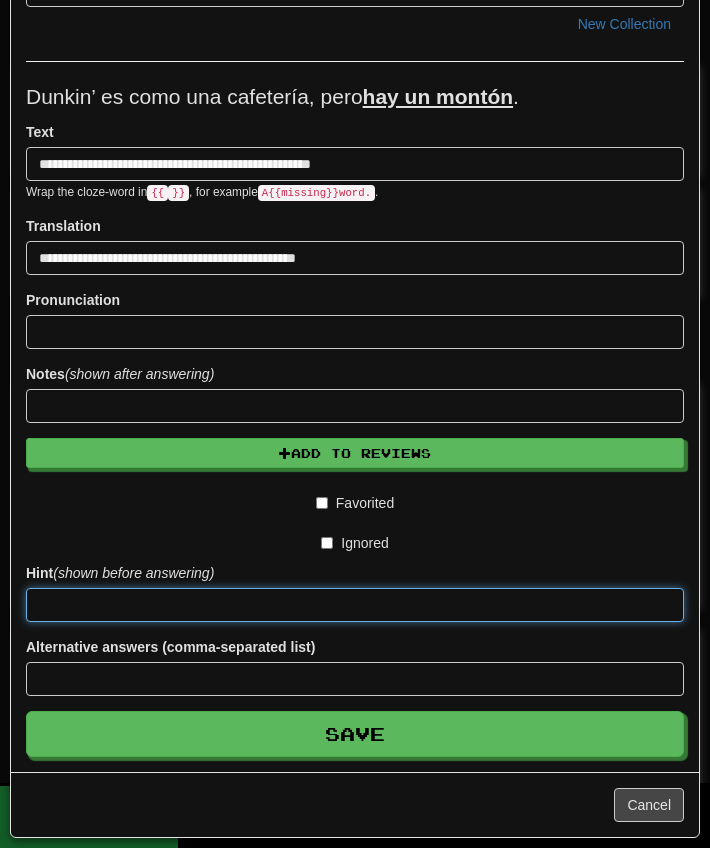 click at bounding box center (355, 605) 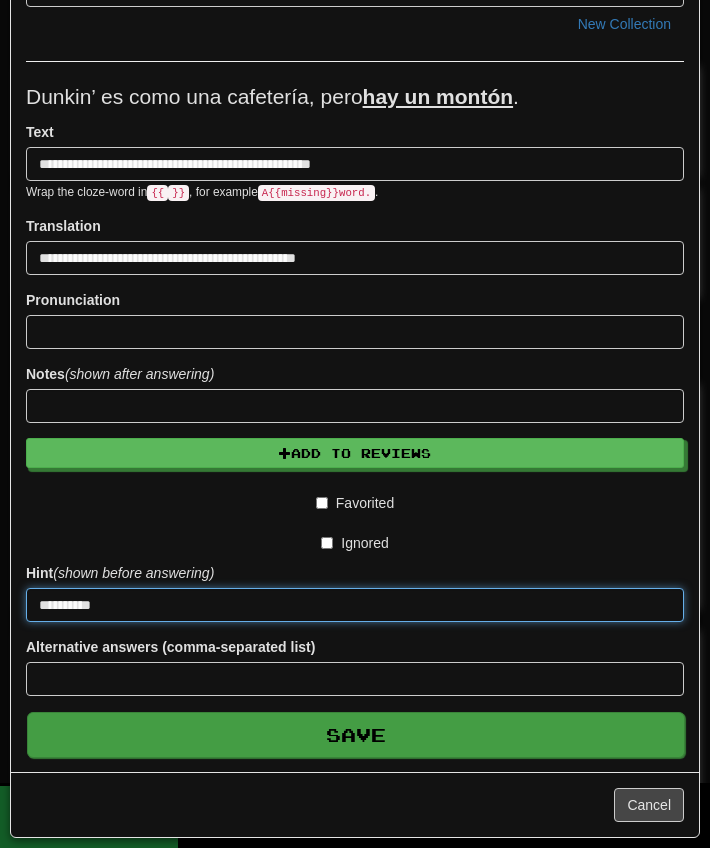 type on "*********" 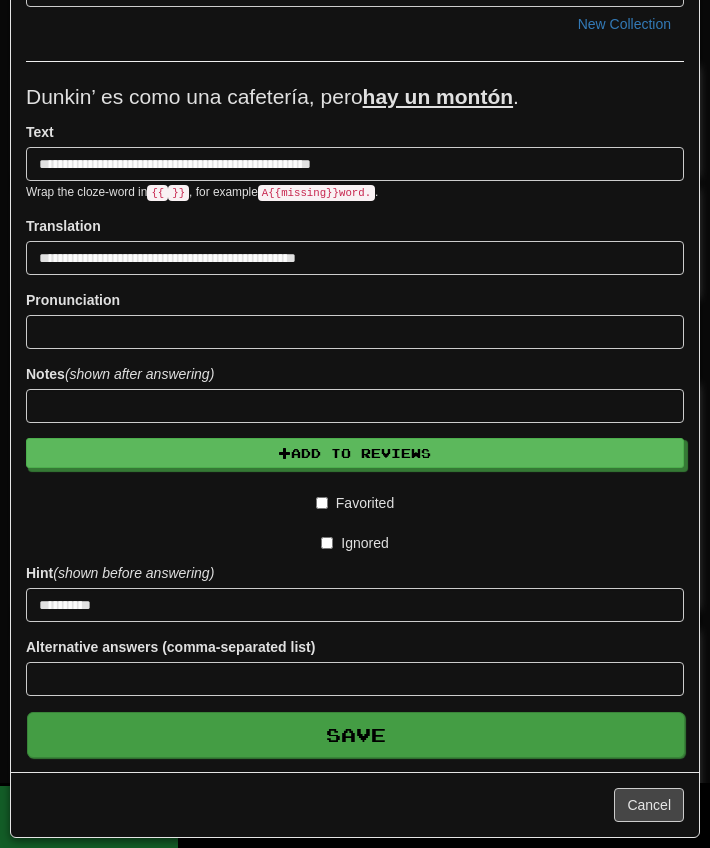 click on "Save" at bounding box center (356, 735) 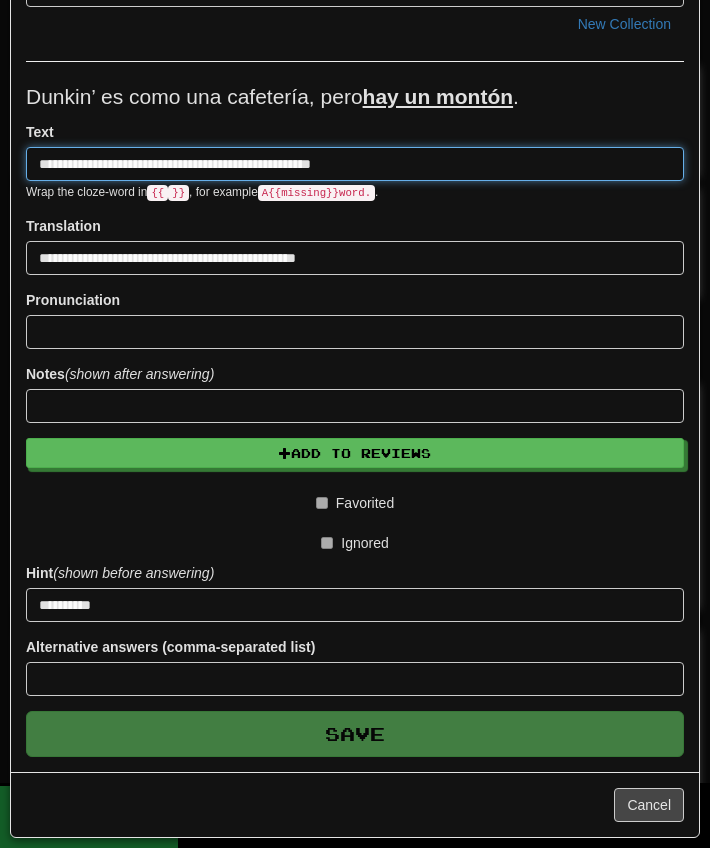 type 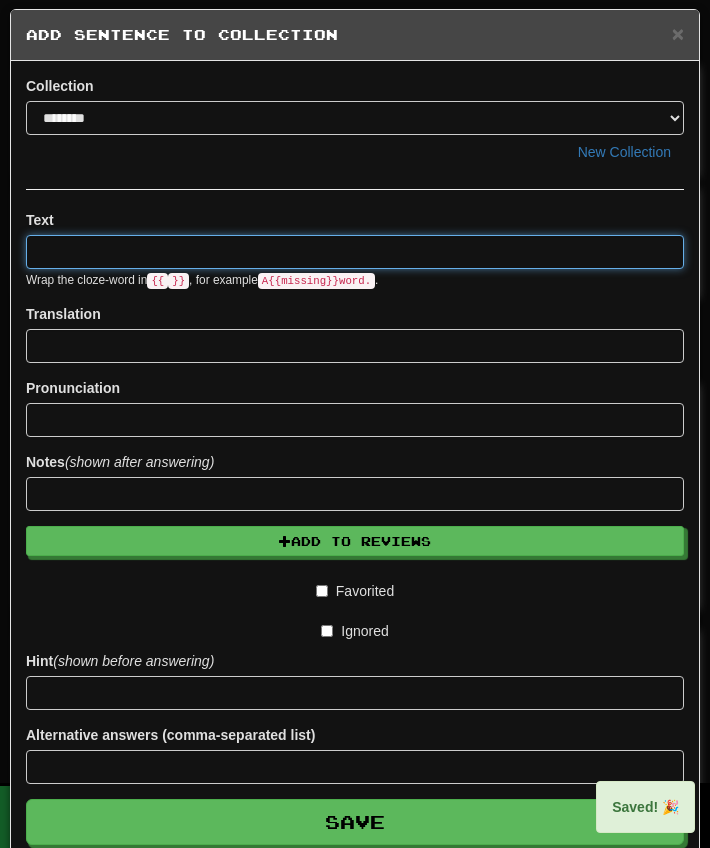 scroll, scrollTop: 0, scrollLeft: 0, axis: both 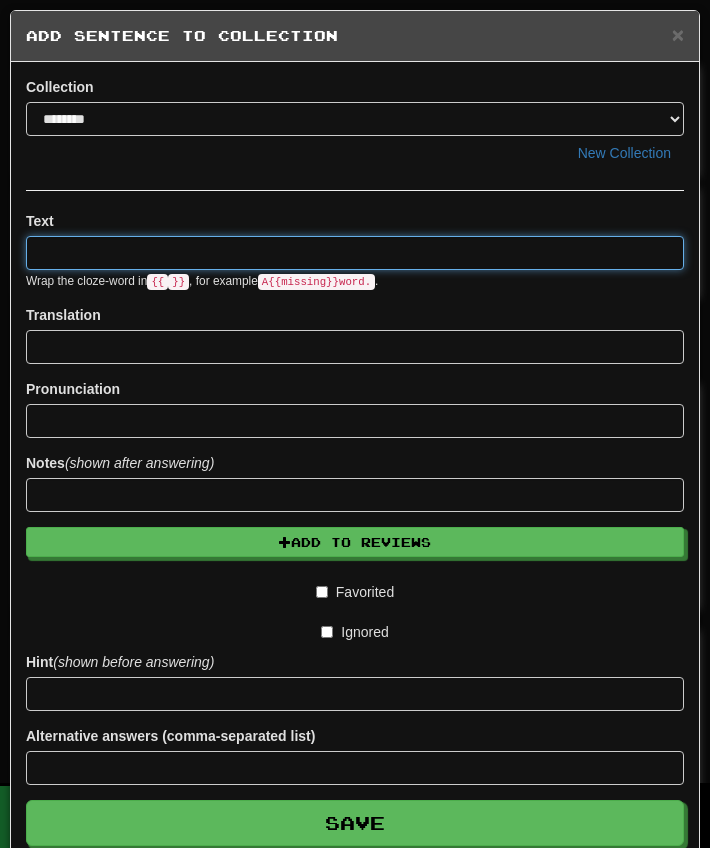 paste on "**********" 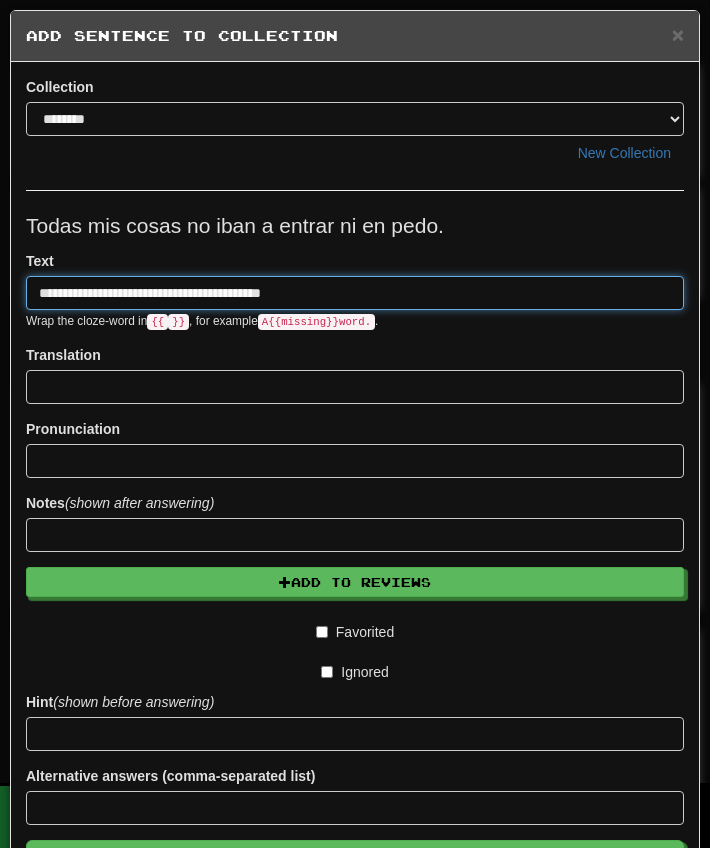 type on "**********" 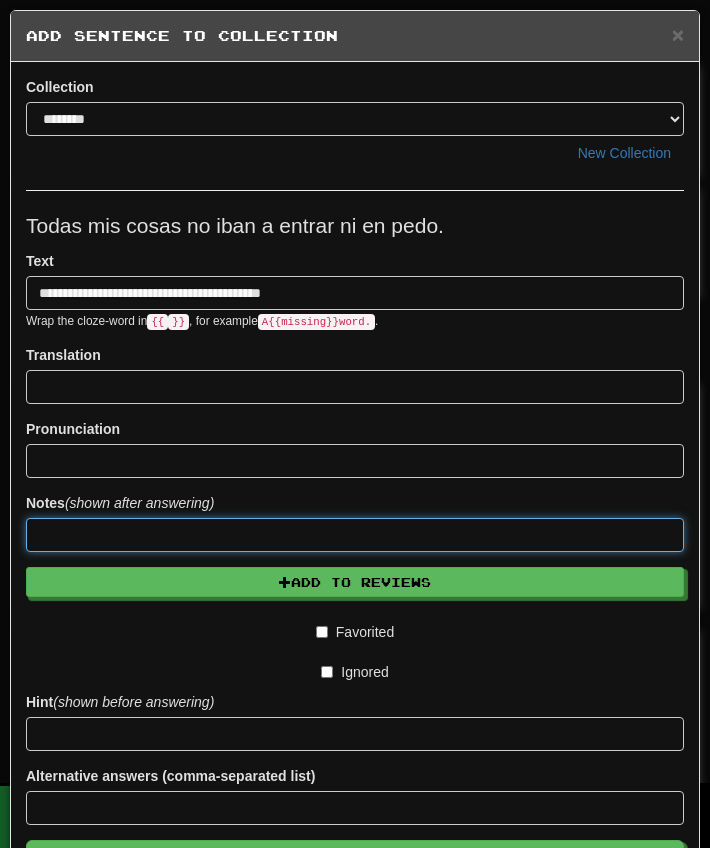 click at bounding box center (355, 535) 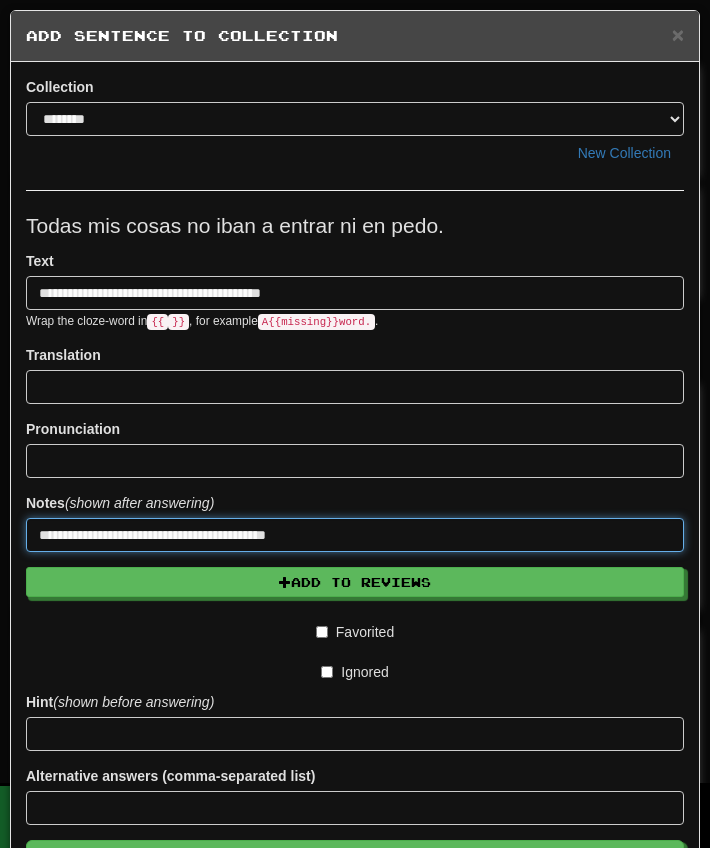 type on "**********" 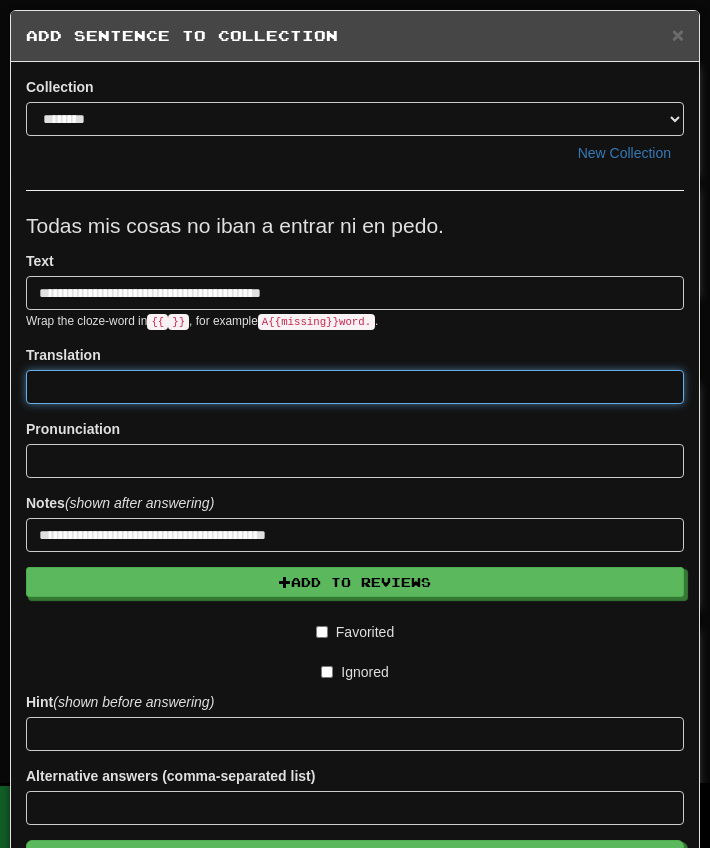click at bounding box center (355, 387) 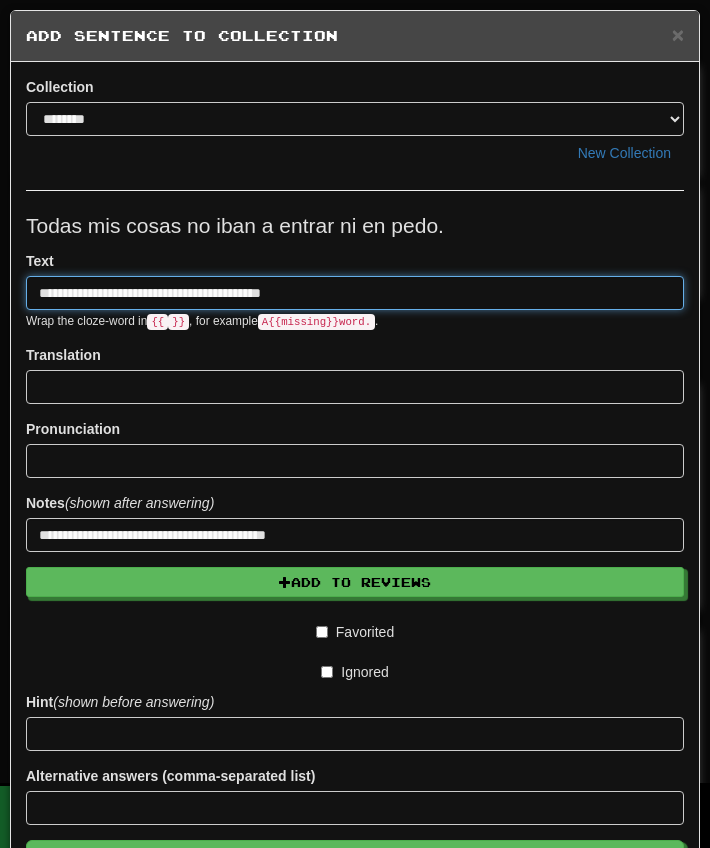 click on "**********" at bounding box center (355, 293) 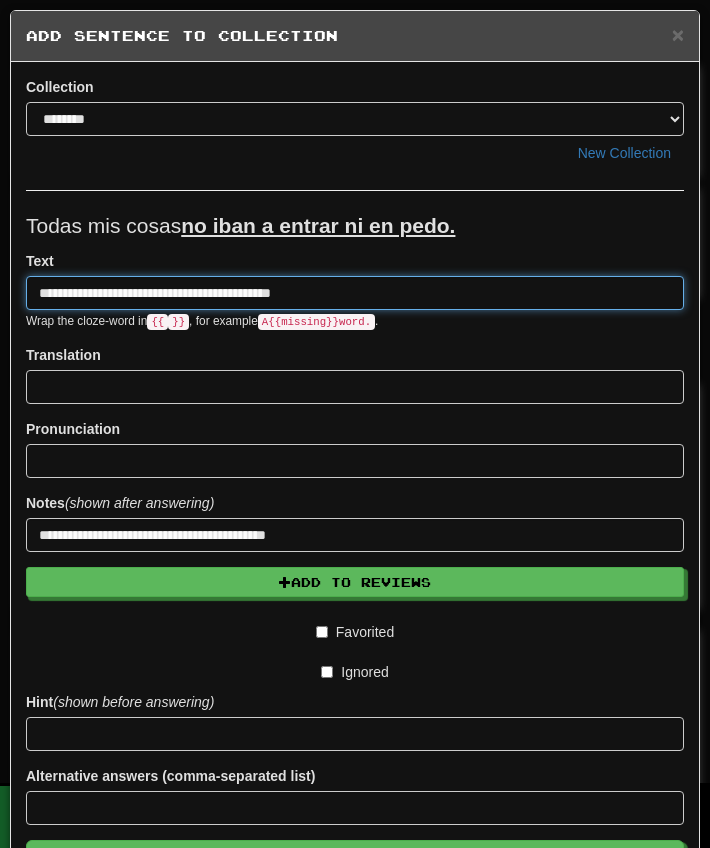 click on "**********" at bounding box center (355, 293) 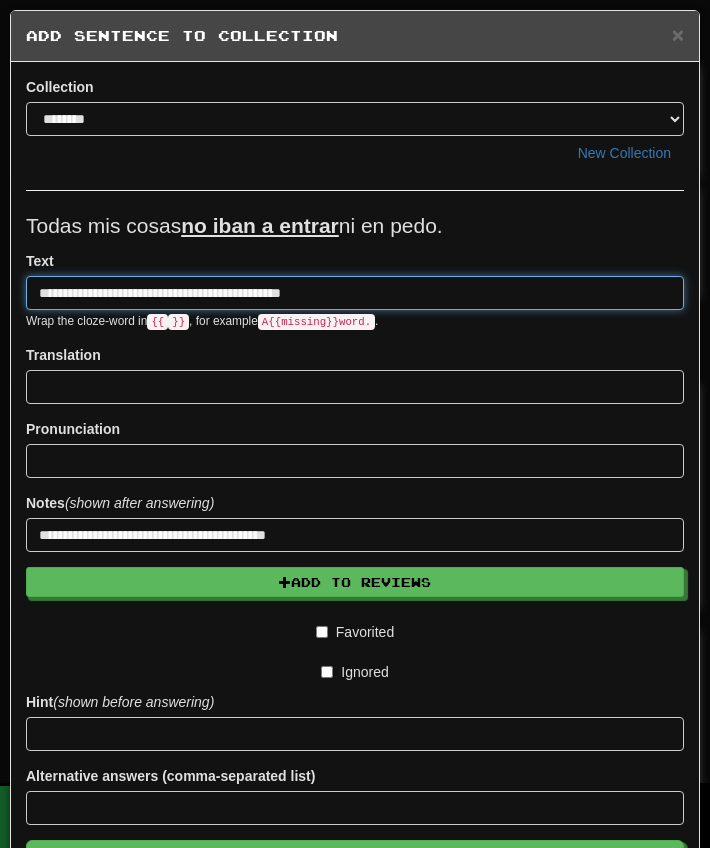 type on "**********" 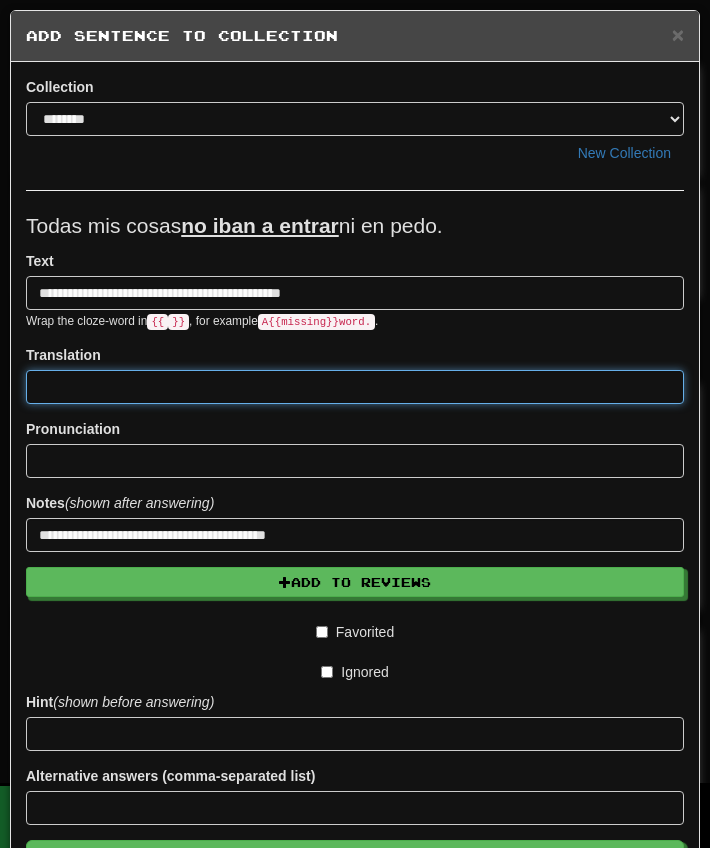 click at bounding box center (355, 387) 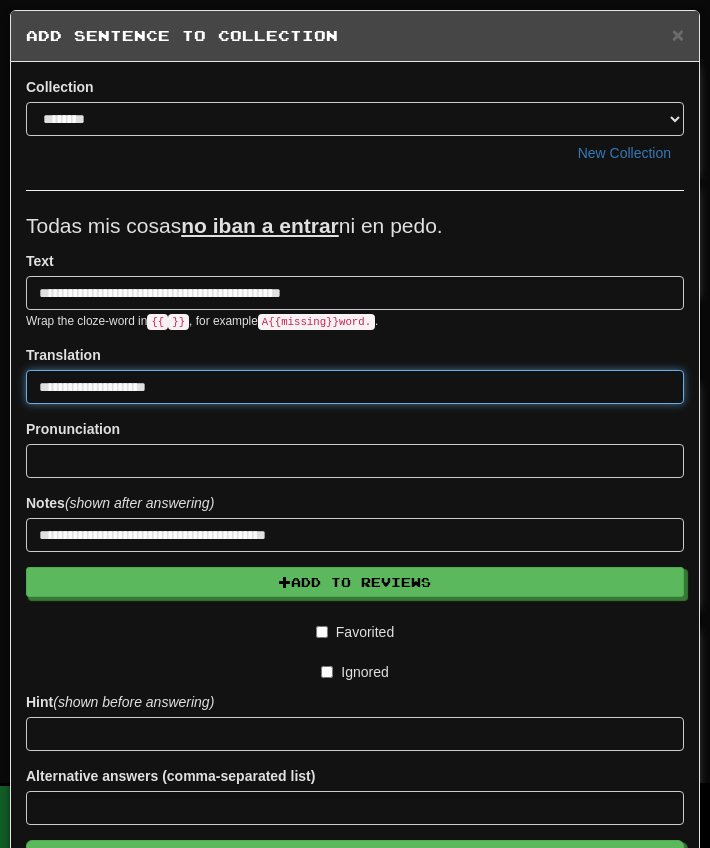 drag, startPoint x: 196, startPoint y: 384, endPoint x: 29, endPoint y: 380, distance: 167.0479 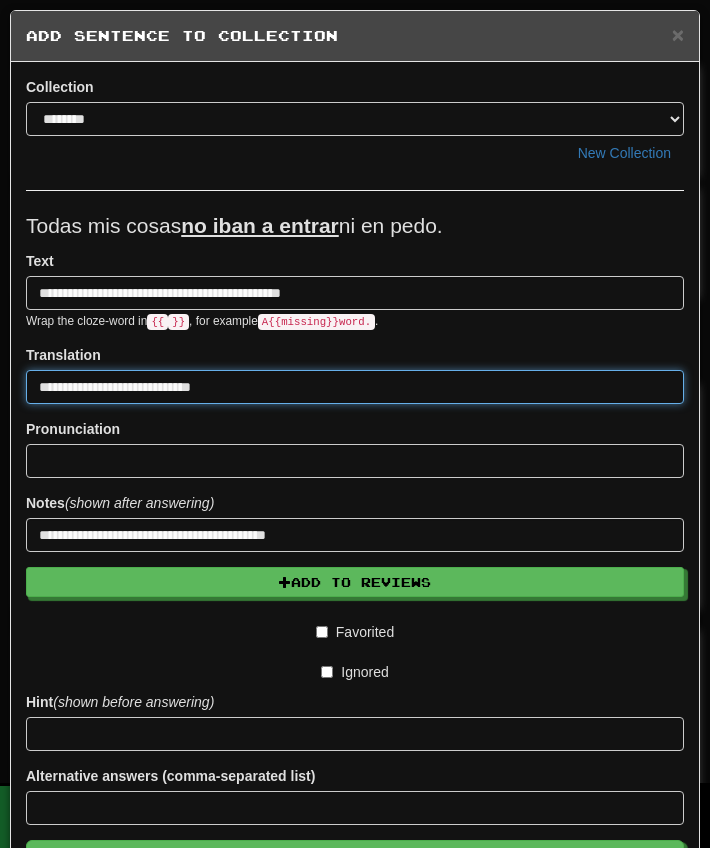 type on "**********" 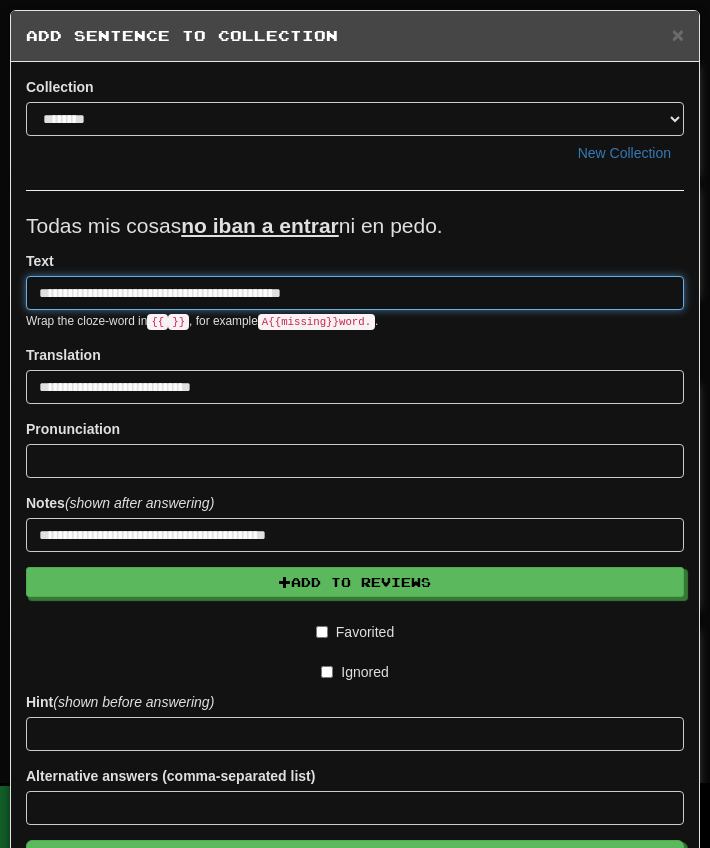 click on "**********" at bounding box center [355, 293] 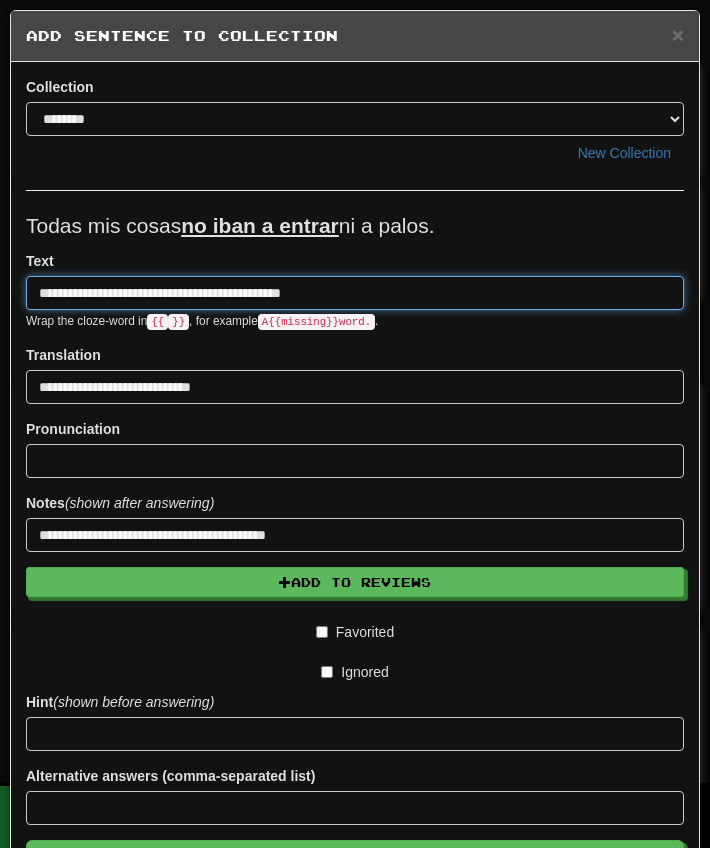 type on "**********" 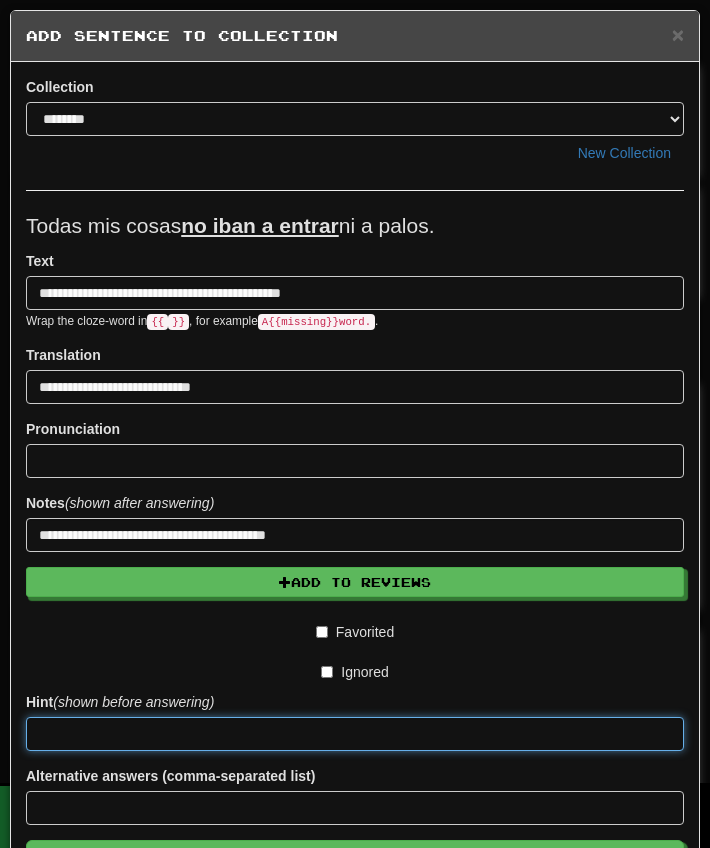click at bounding box center [355, 734] 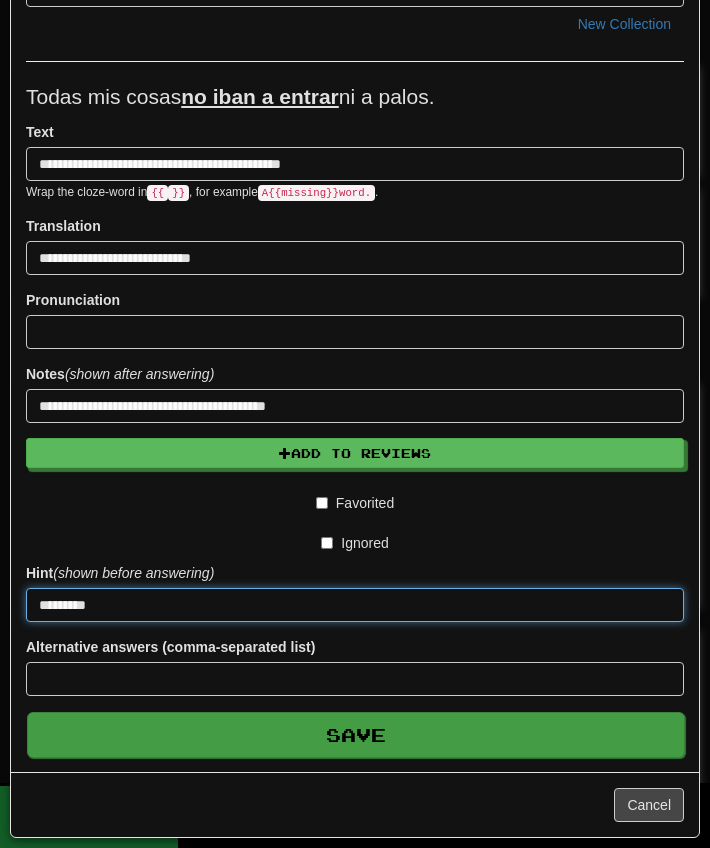 type on "*********" 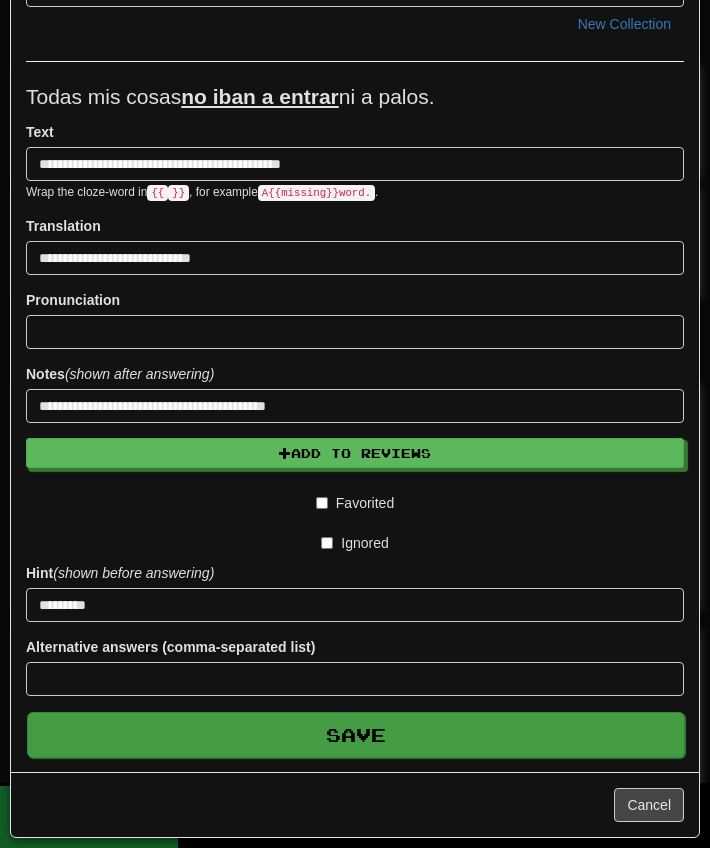 click on "Save" at bounding box center [356, 735] 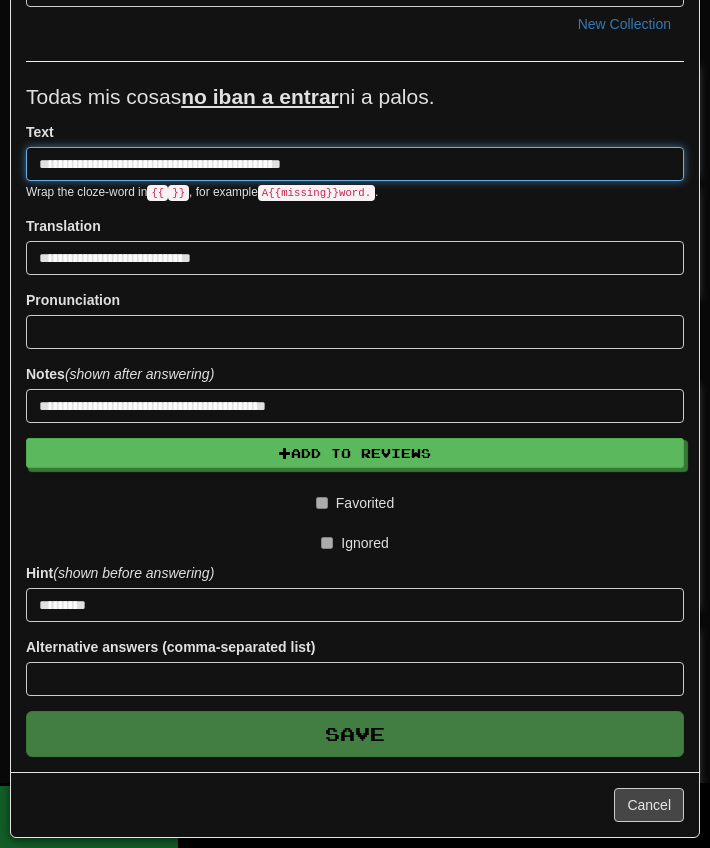 type 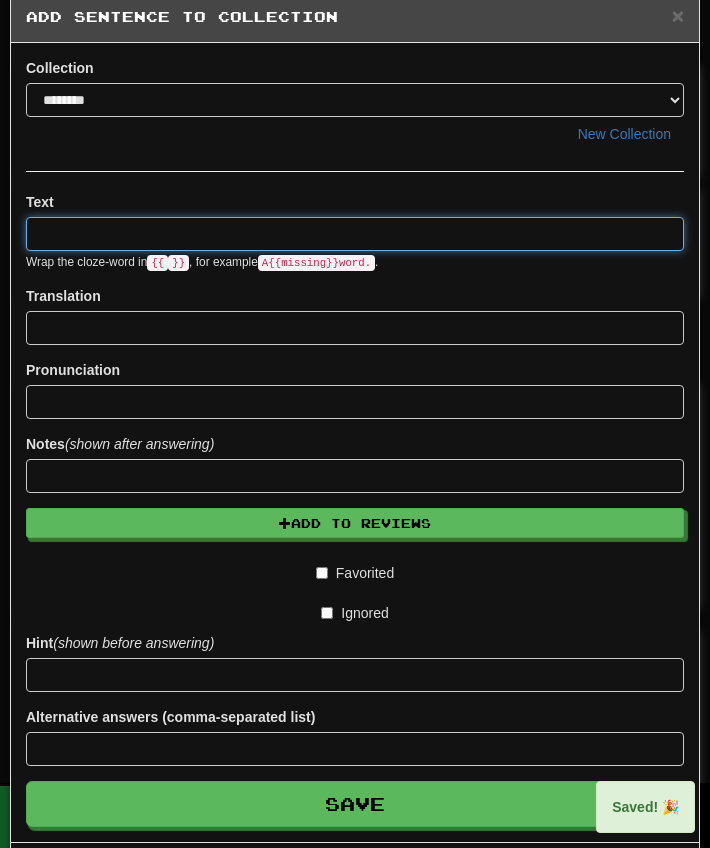 scroll, scrollTop: 0, scrollLeft: 0, axis: both 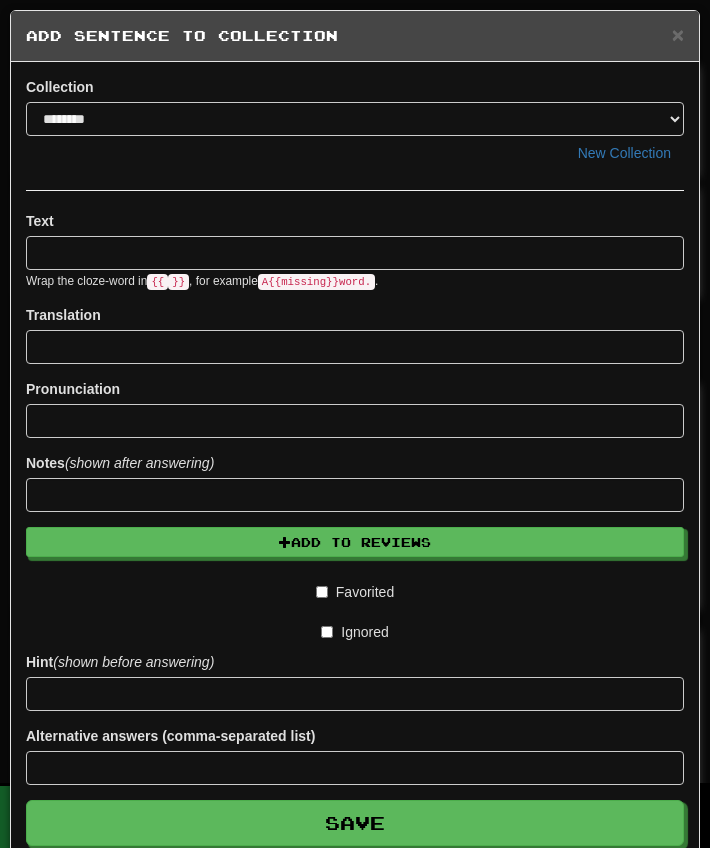 click on "Notes  (shown after answering)" at bounding box center [355, 482] 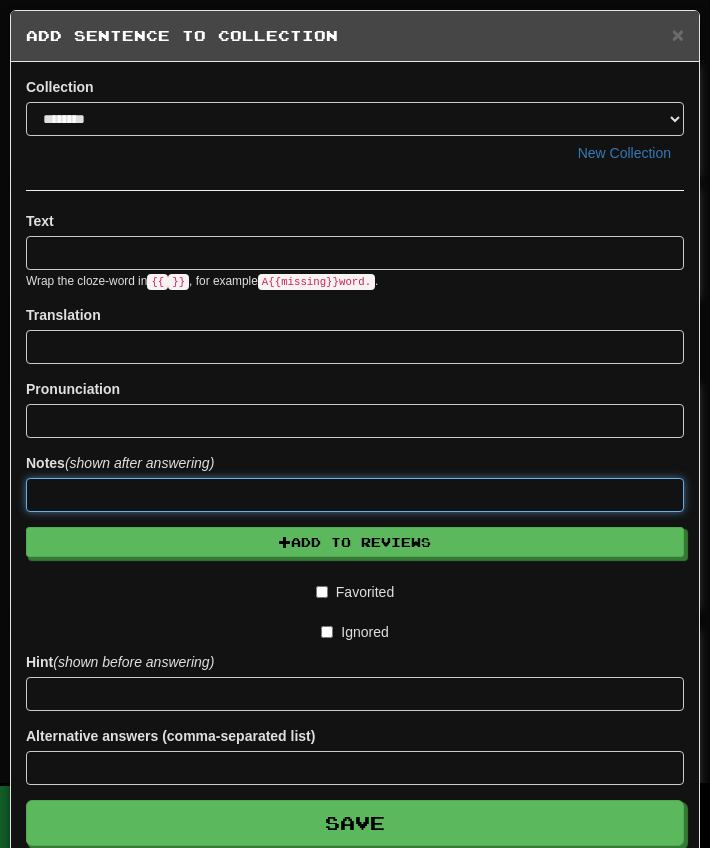 click at bounding box center (355, 495) 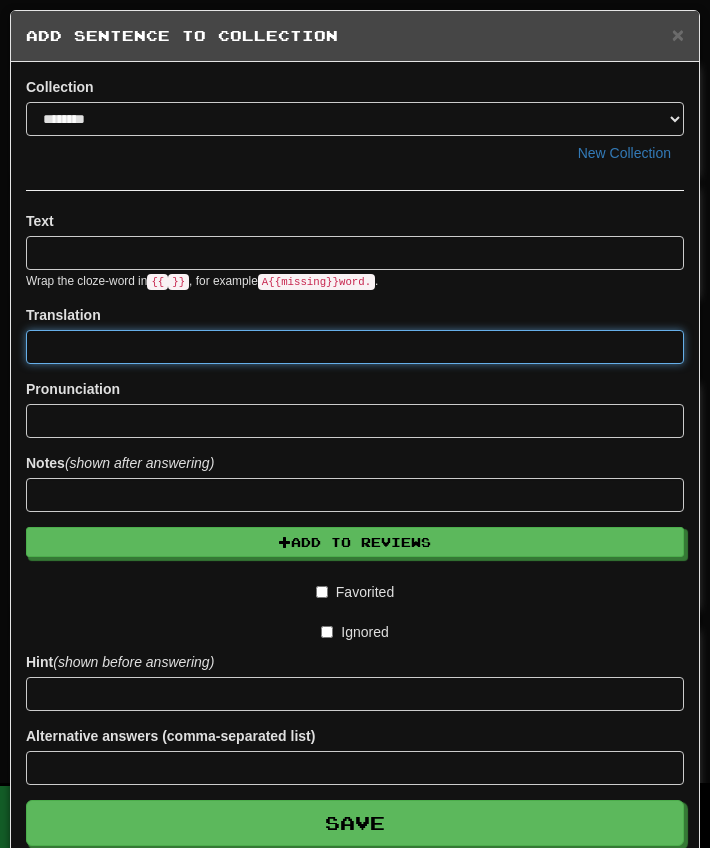 click at bounding box center (355, 347) 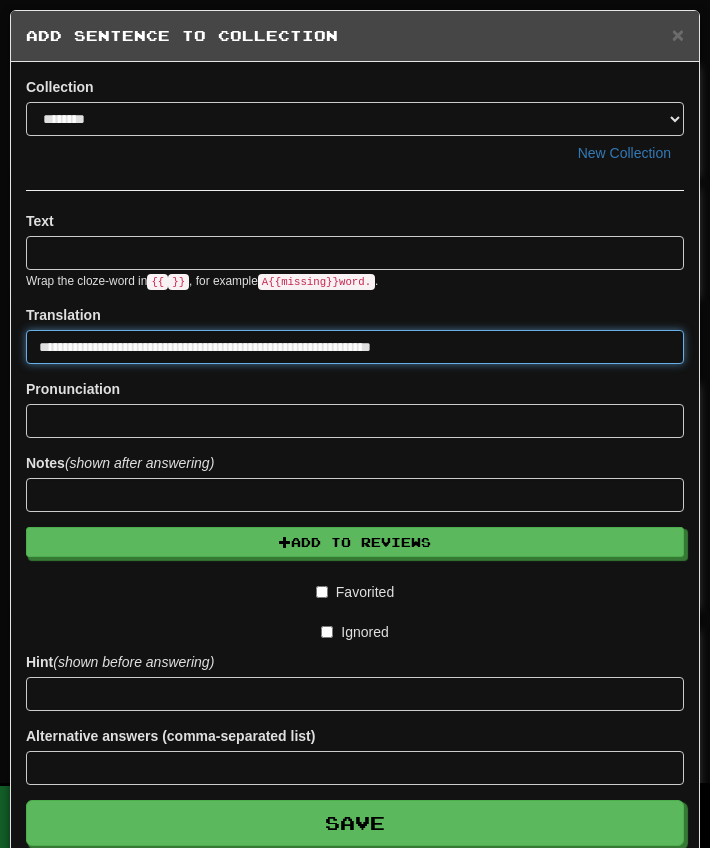 type on "**********" 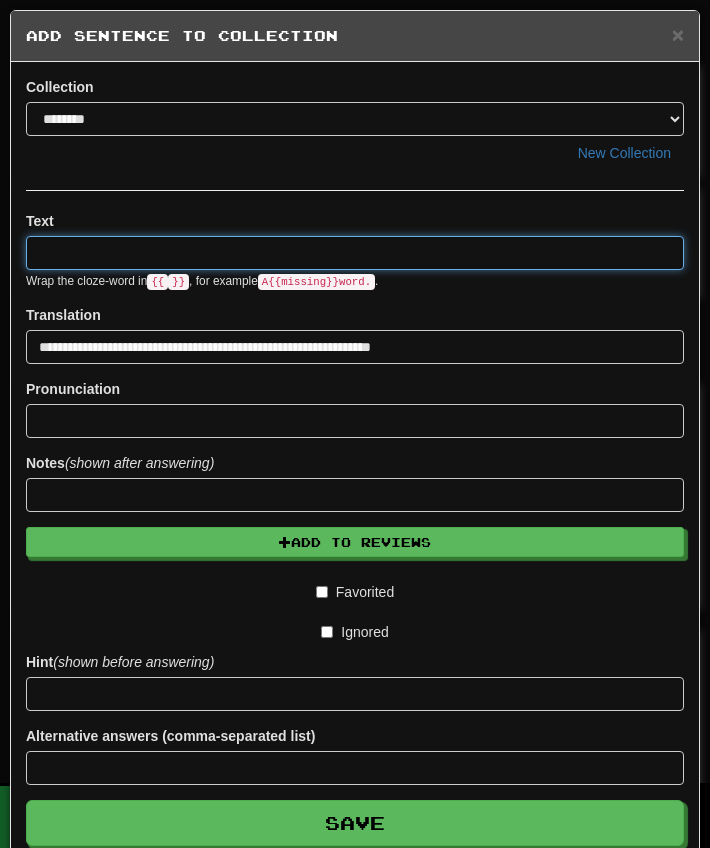 click at bounding box center [355, 253] 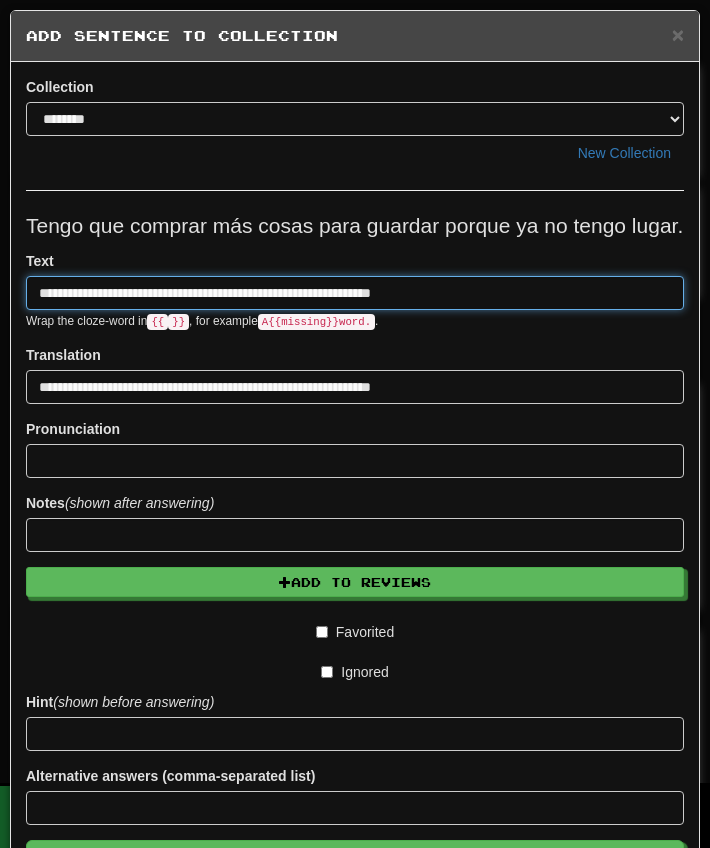click on "**********" at bounding box center [355, 293] 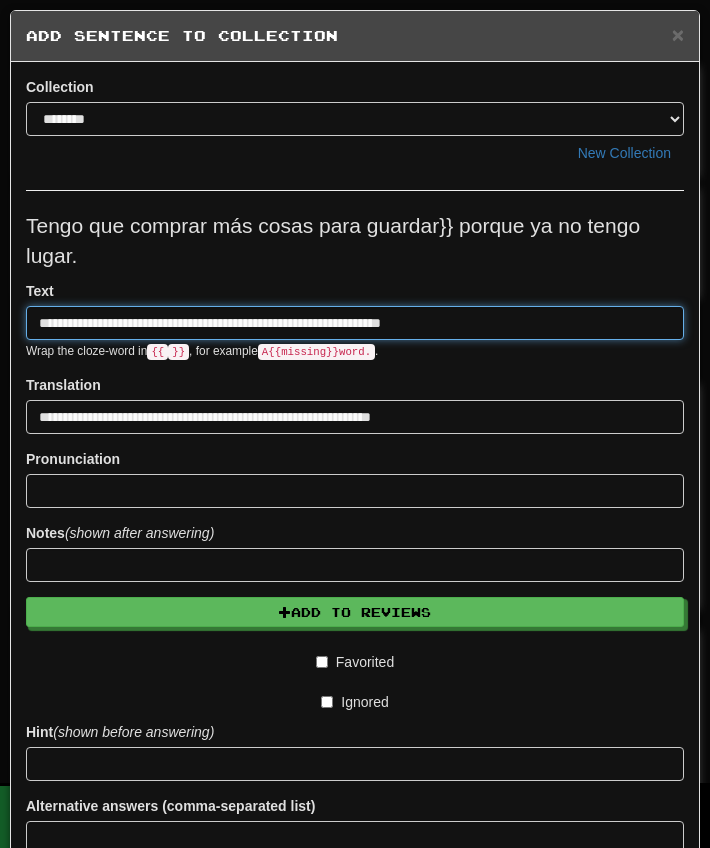 click on "**********" at bounding box center (355, 323) 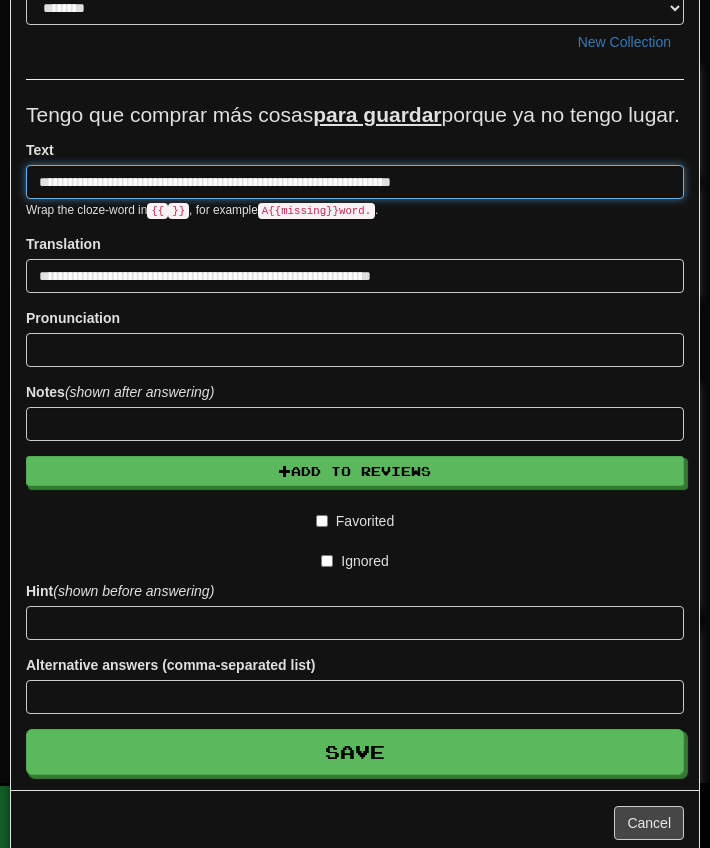 scroll, scrollTop: 113, scrollLeft: 0, axis: vertical 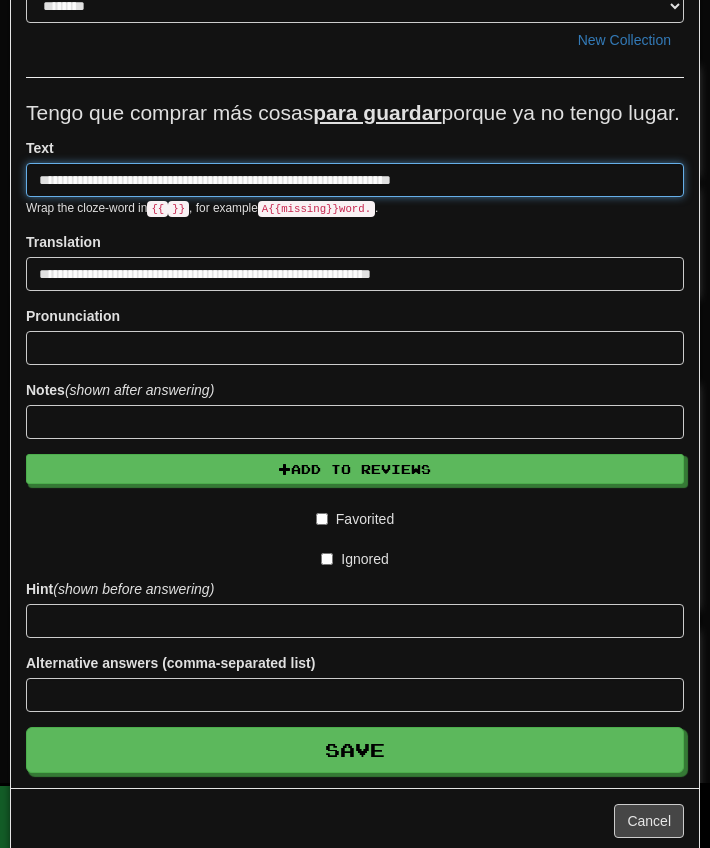 type on "**********" 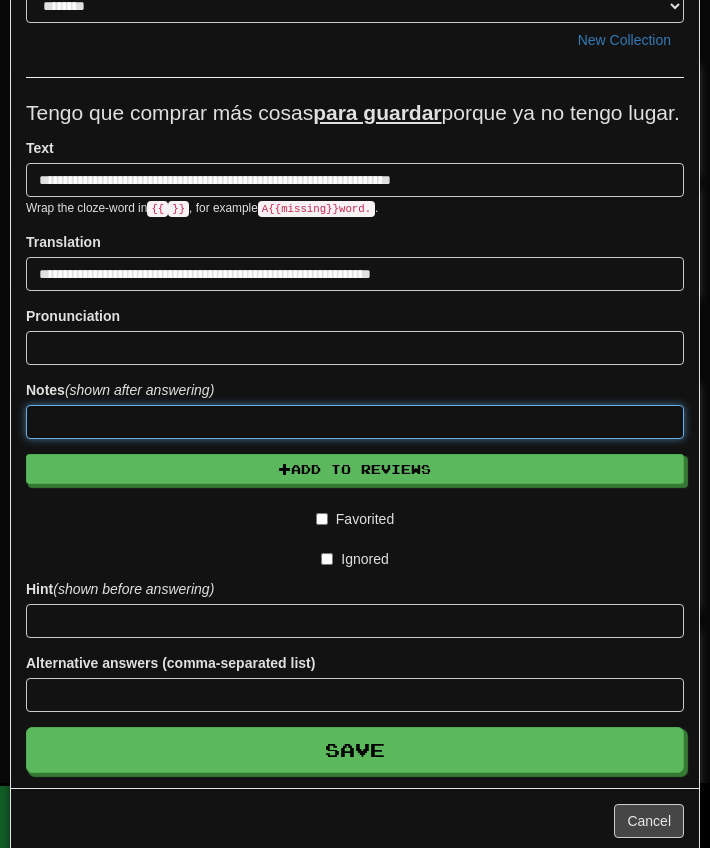click at bounding box center (355, 422) 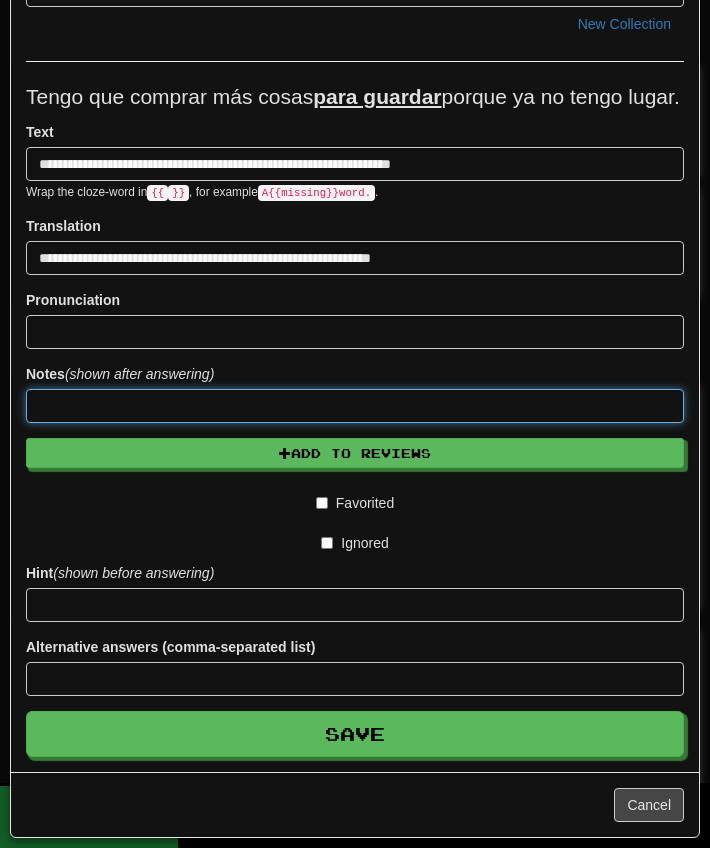 scroll, scrollTop: 160, scrollLeft: 0, axis: vertical 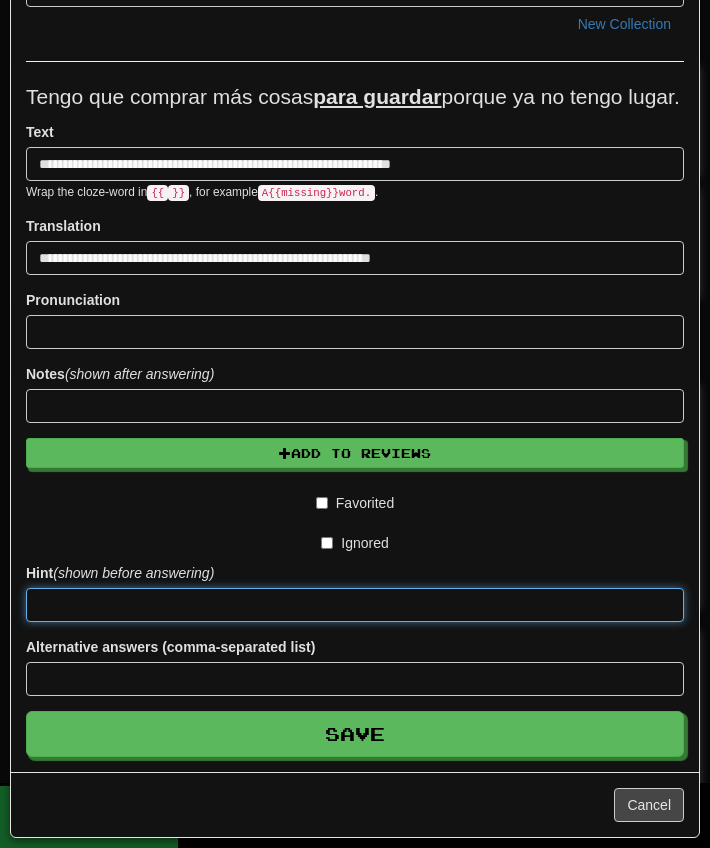 click at bounding box center (355, 605) 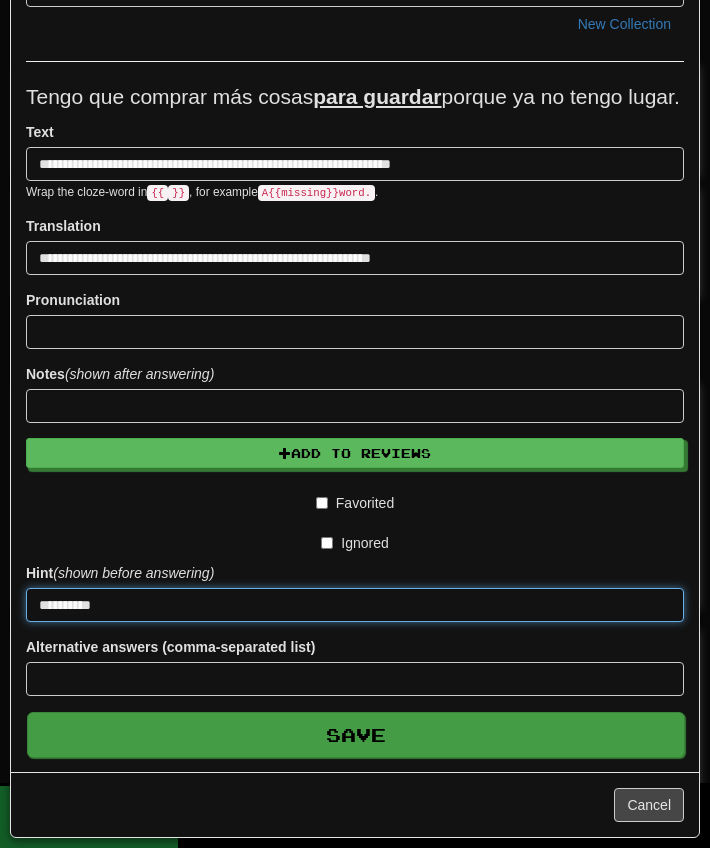 type on "*********" 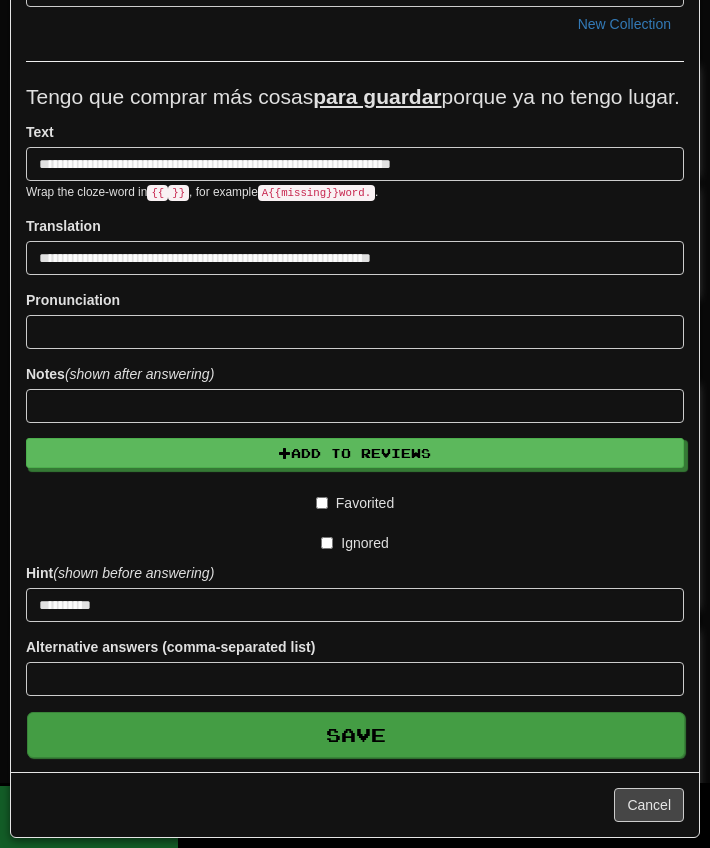 click on "Save" at bounding box center (356, 735) 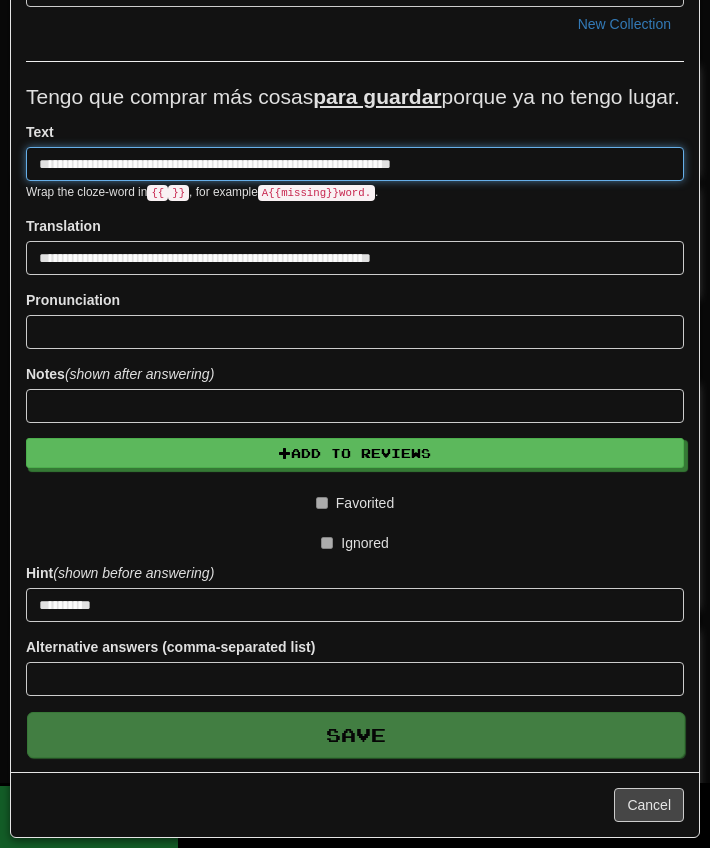 type 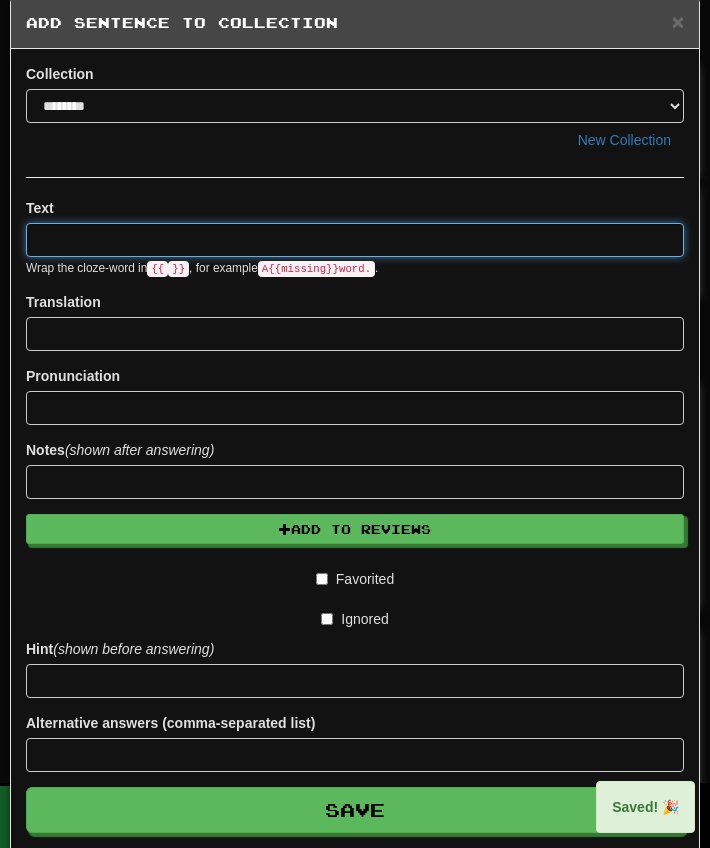 scroll, scrollTop: 0, scrollLeft: 0, axis: both 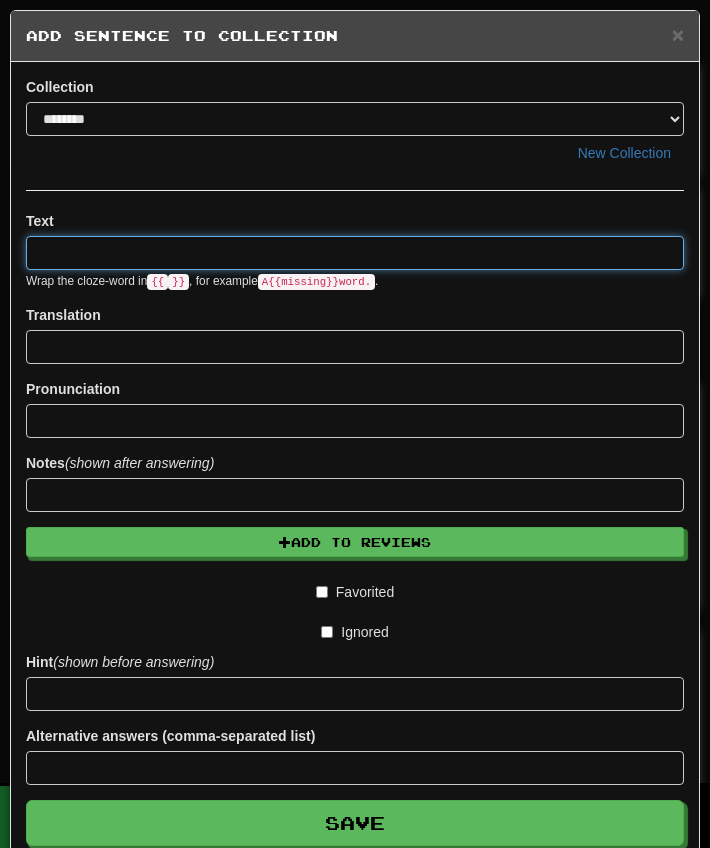 paste on "**********" 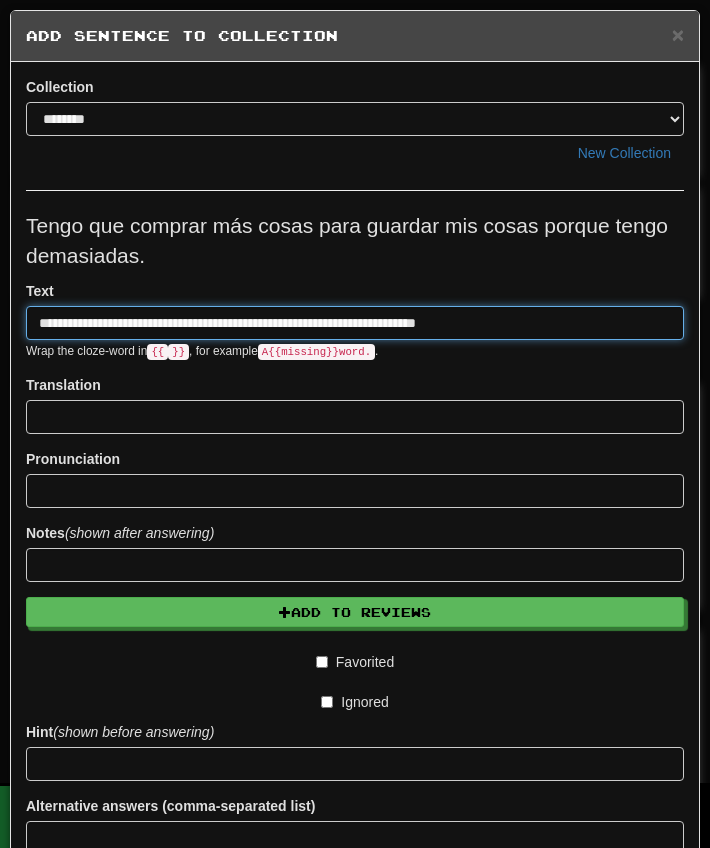 type on "**********" 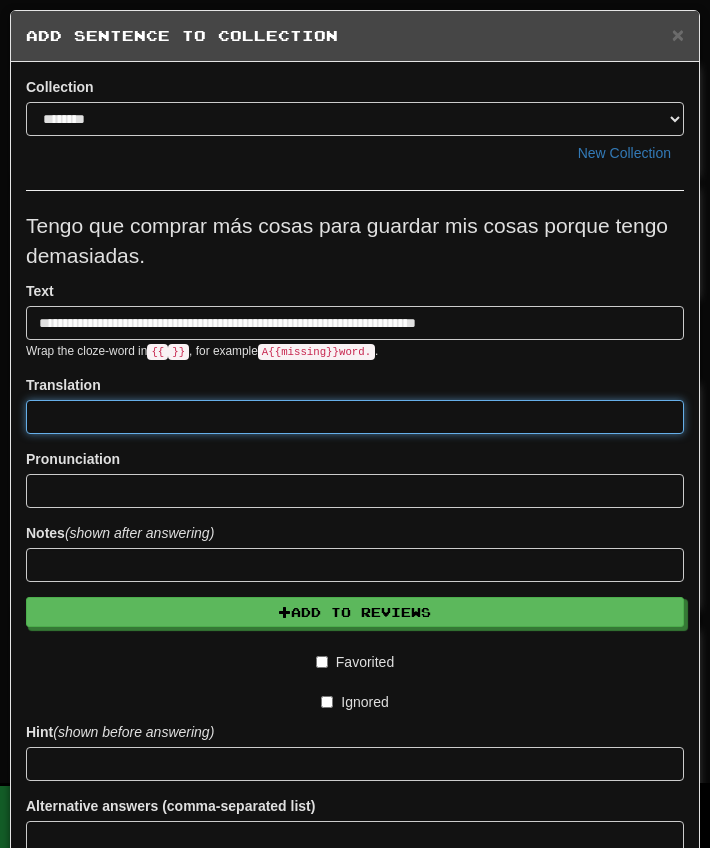 click at bounding box center [355, 417] 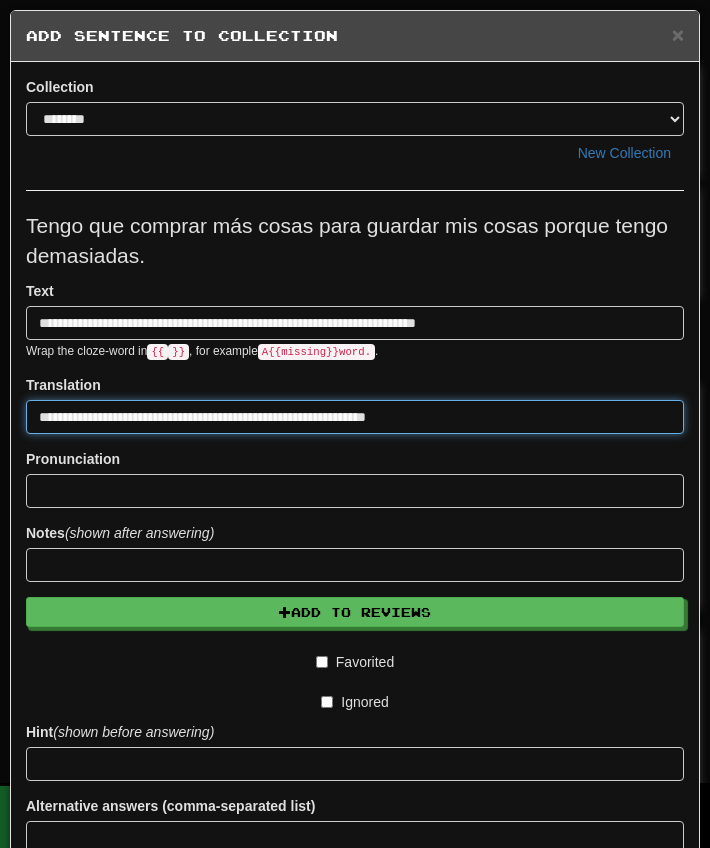 type on "**********" 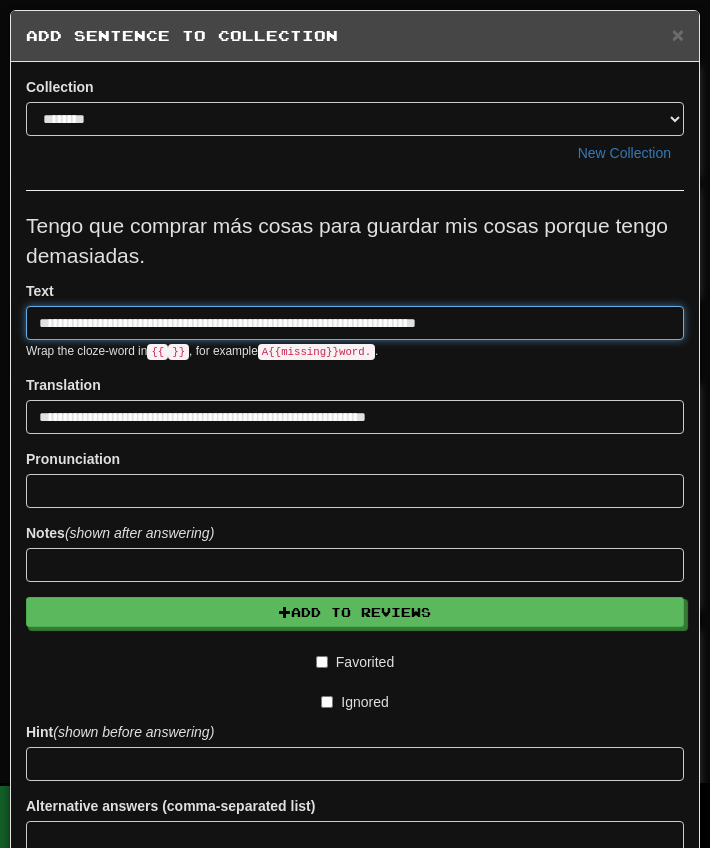 click on "**********" at bounding box center (355, 323) 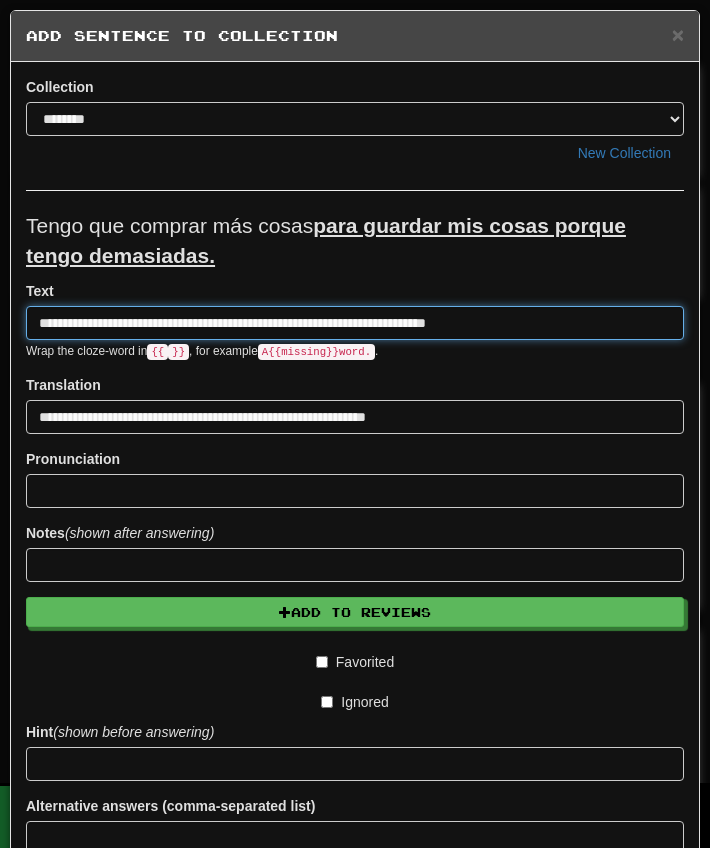 click on "**********" at bounding box center (355, 323) 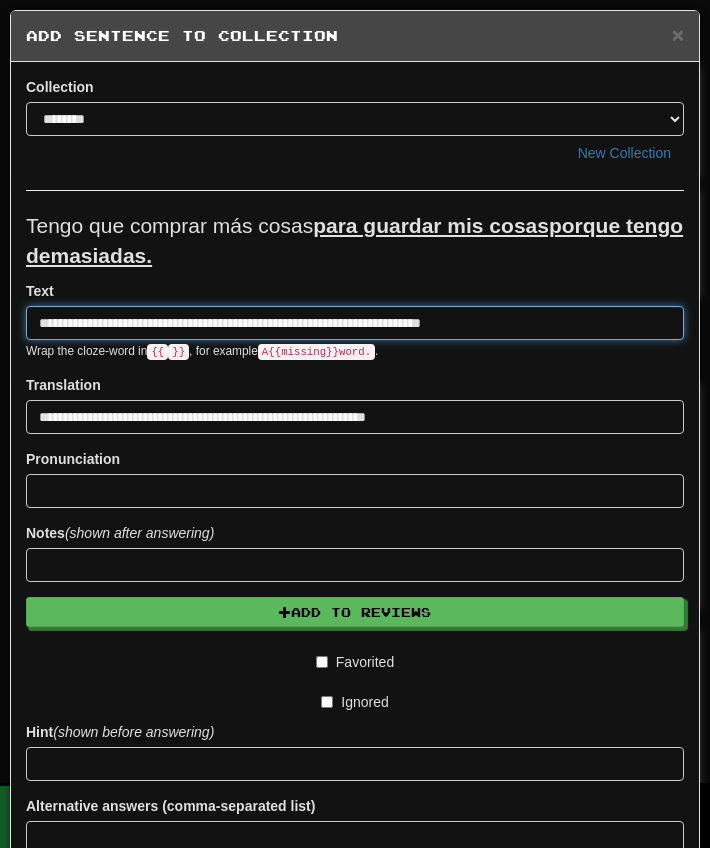 click on "**********" at bounding box center (355, 323) 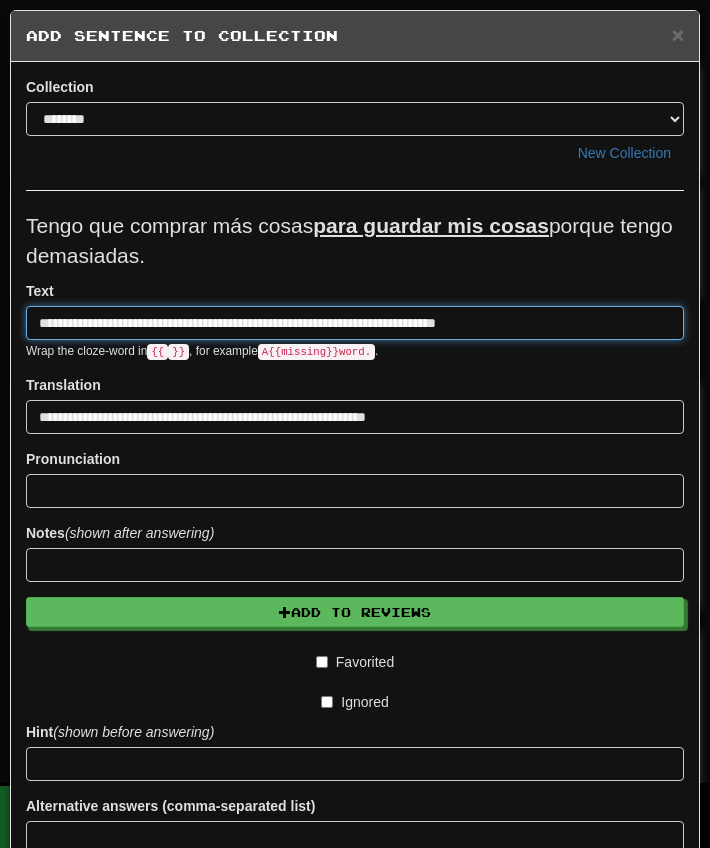 type on "**********" 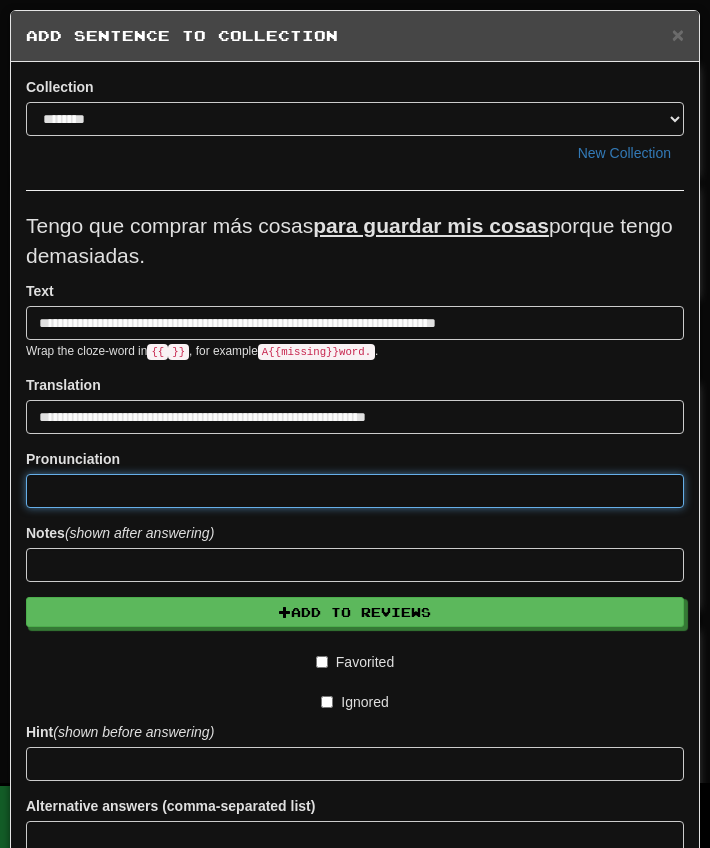 click at bounding box center (355, 491) 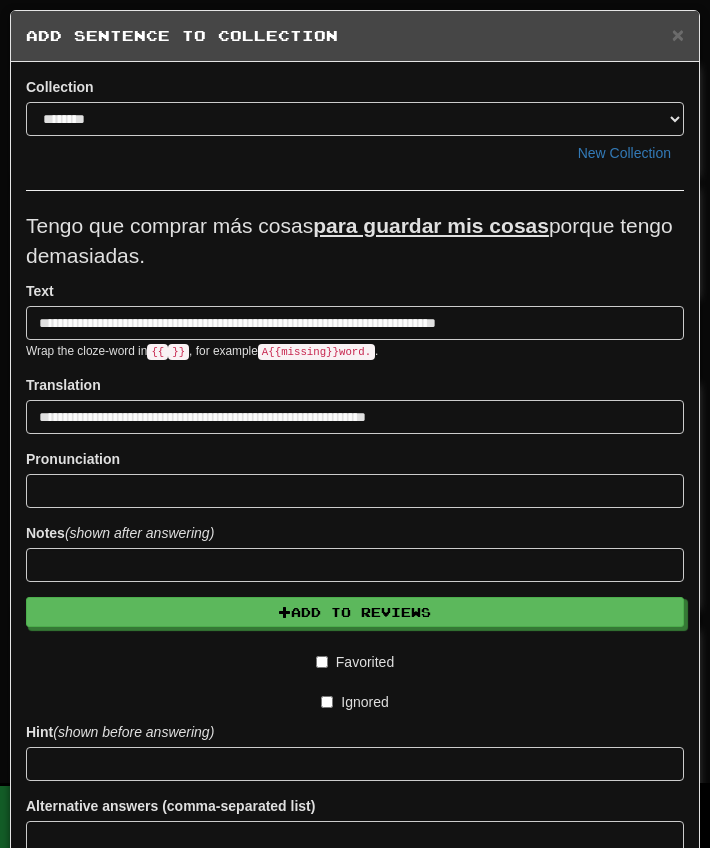 scroll, scrollTop: 53, scrollLeft: 0, axis: vertical 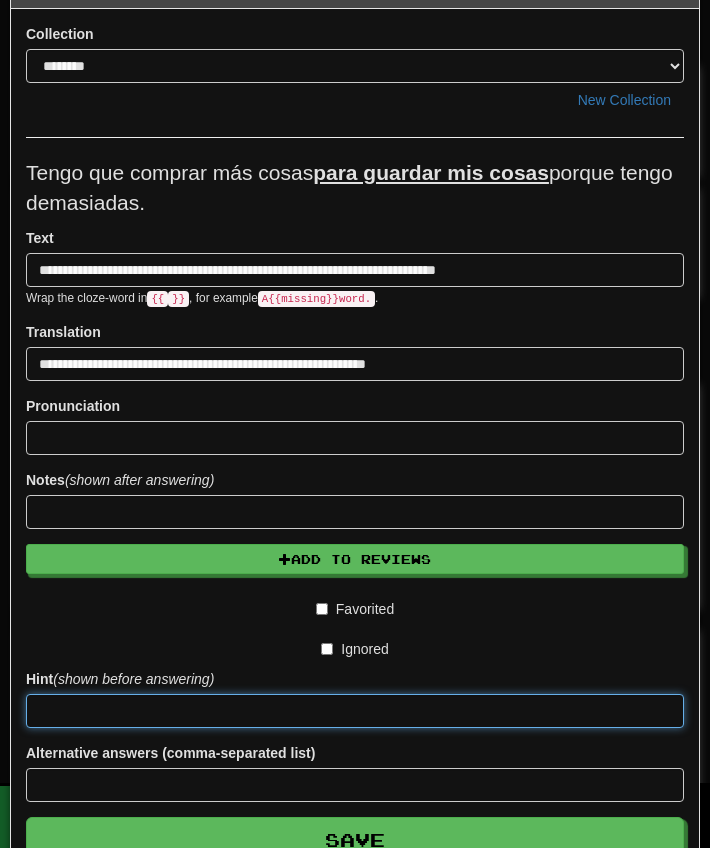 click at bounding box center [355, 711] 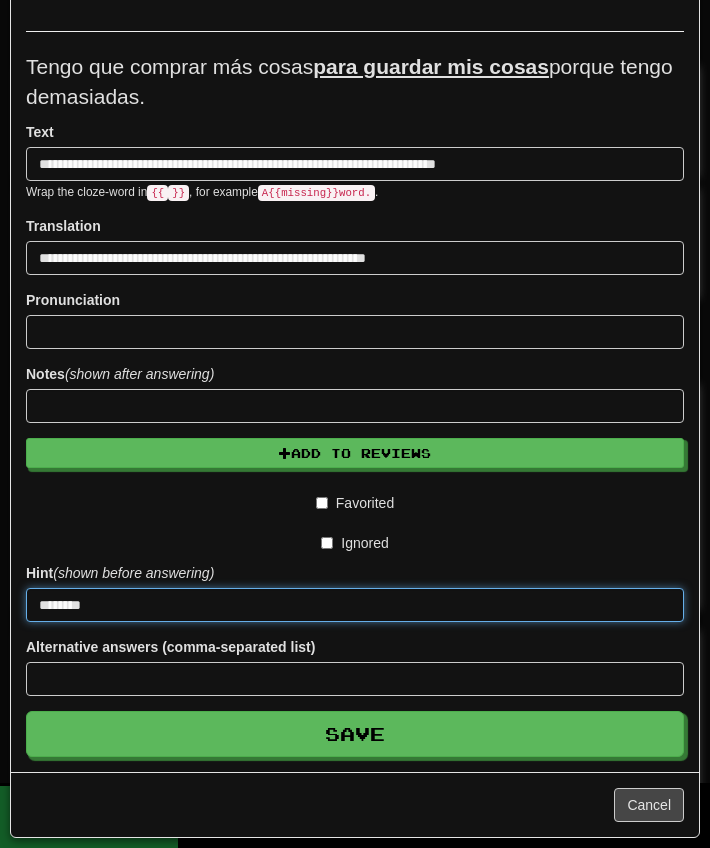 scroll, scrollTop: 160, scrollLeft: 0, axis: vertical 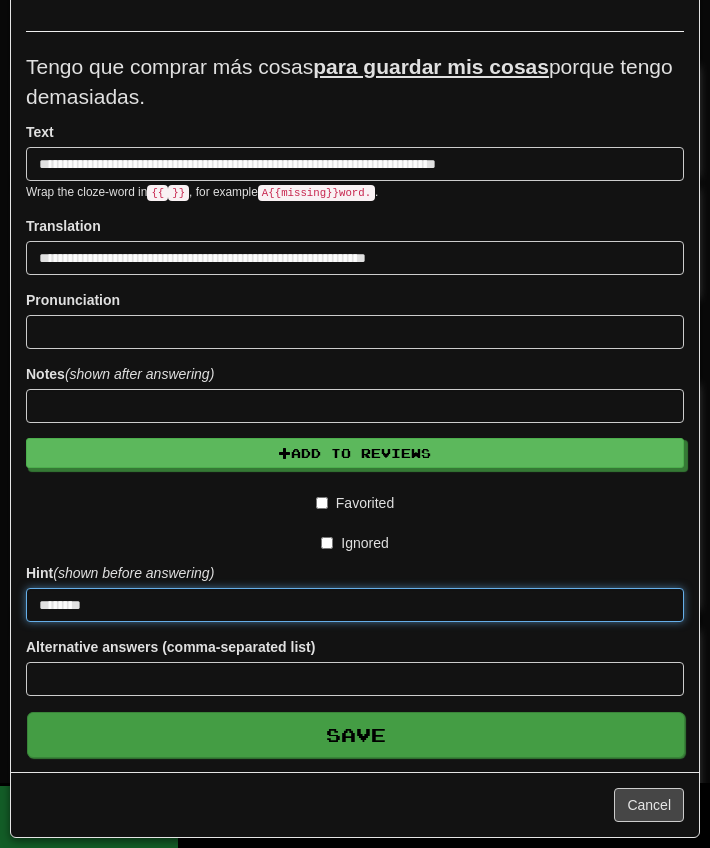 type on "*******" 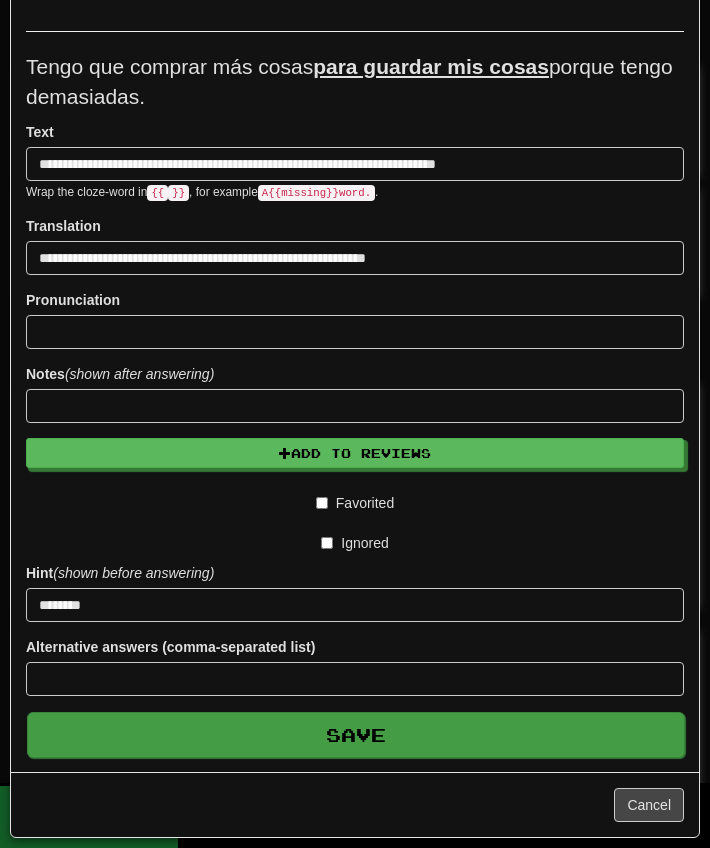 click on "Save" at bounding box center [356, 735] 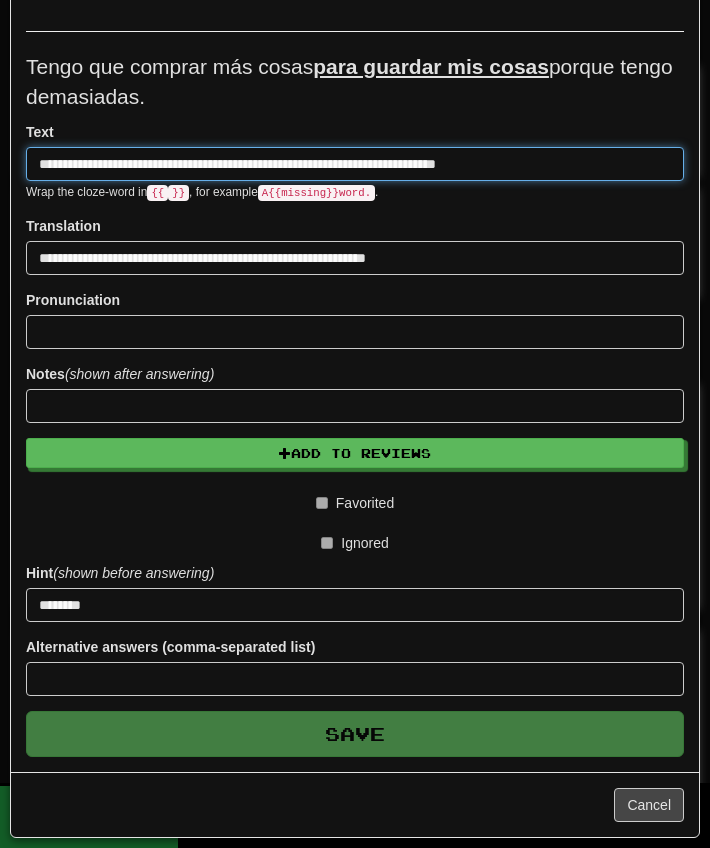 type 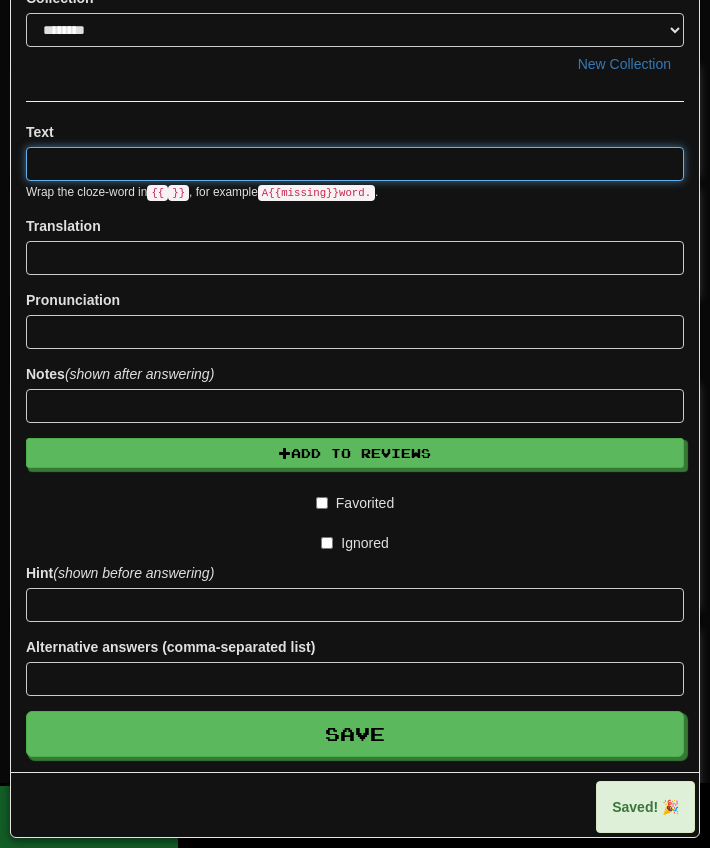 scroll, scrollTop: 0, scrollLeft: 0, axis: both 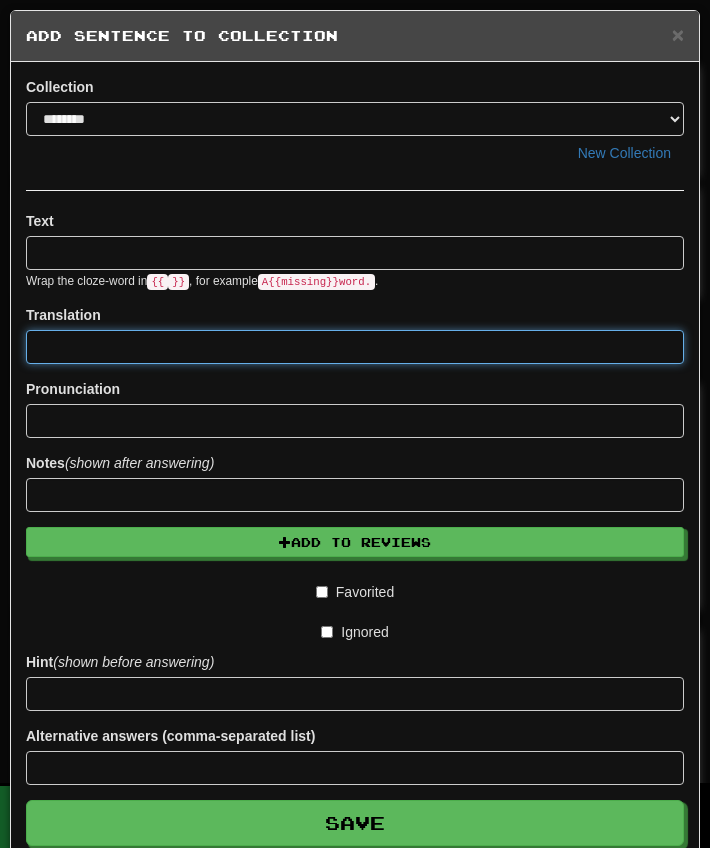 click at bounding box center (355, 347) 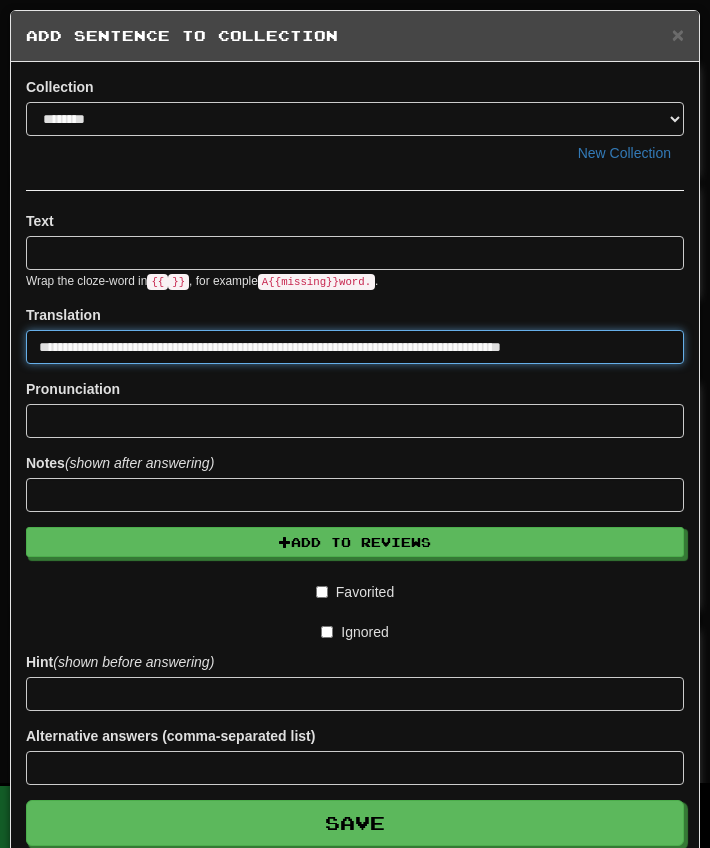 type on "**********" 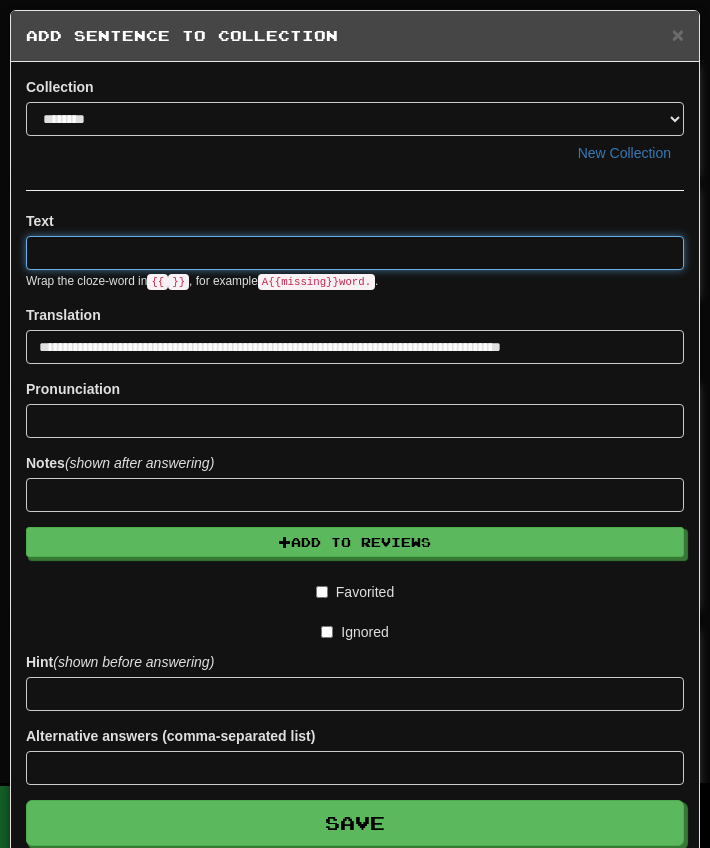 click at bounding box center [355, 253] 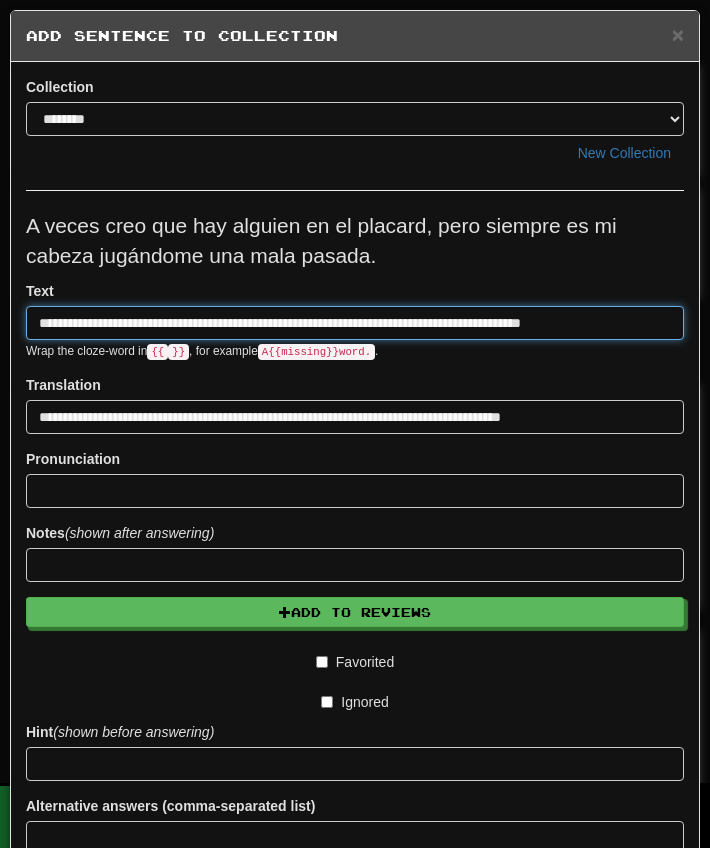 click on "**********" at bounding box center (355, 323) 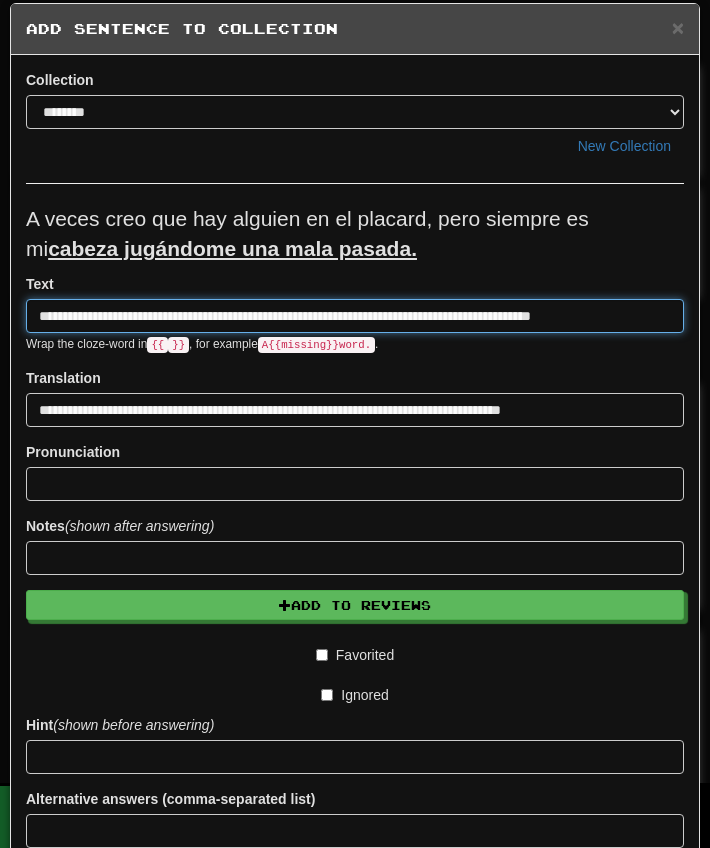 scroll, scrollTop: 8, scrollLeft: 0, axis: vertical 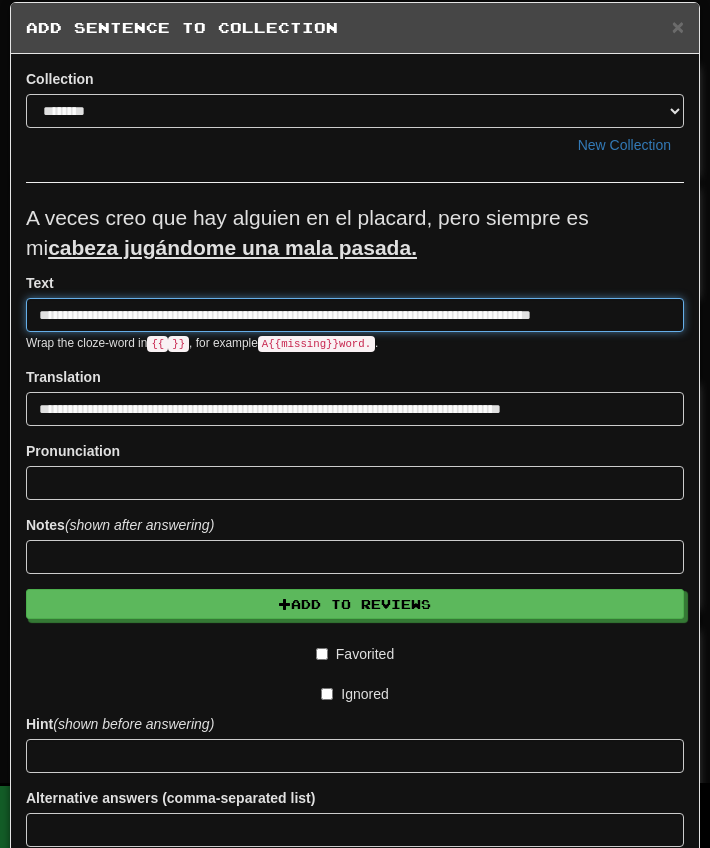 click on "**********" at bounding box center [355, 315] 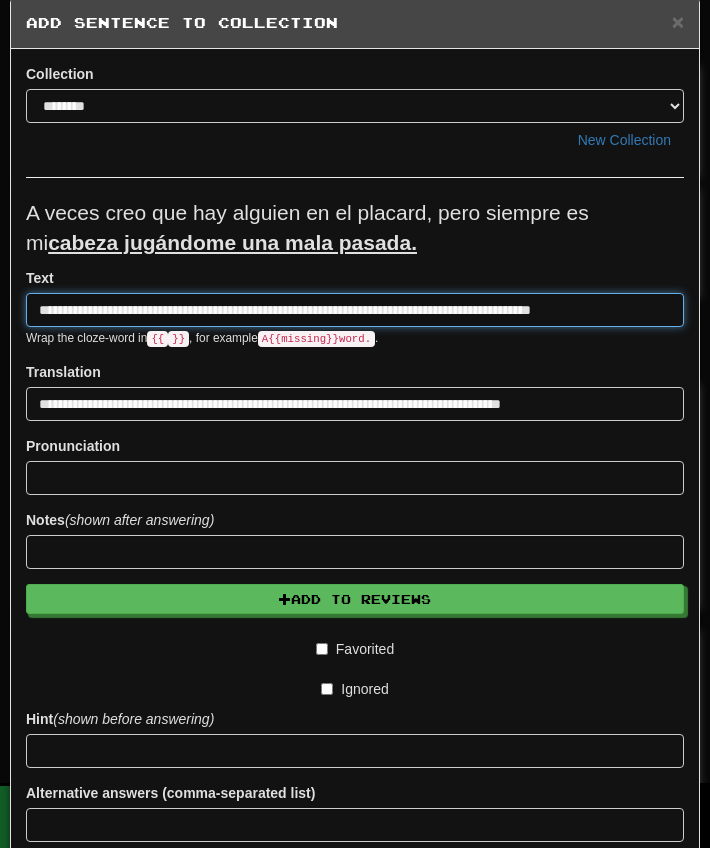 drag, startPoint x: 649, startPoint y: 317, endPoint x: 708, endPoint y: 306, distance: 60.016663 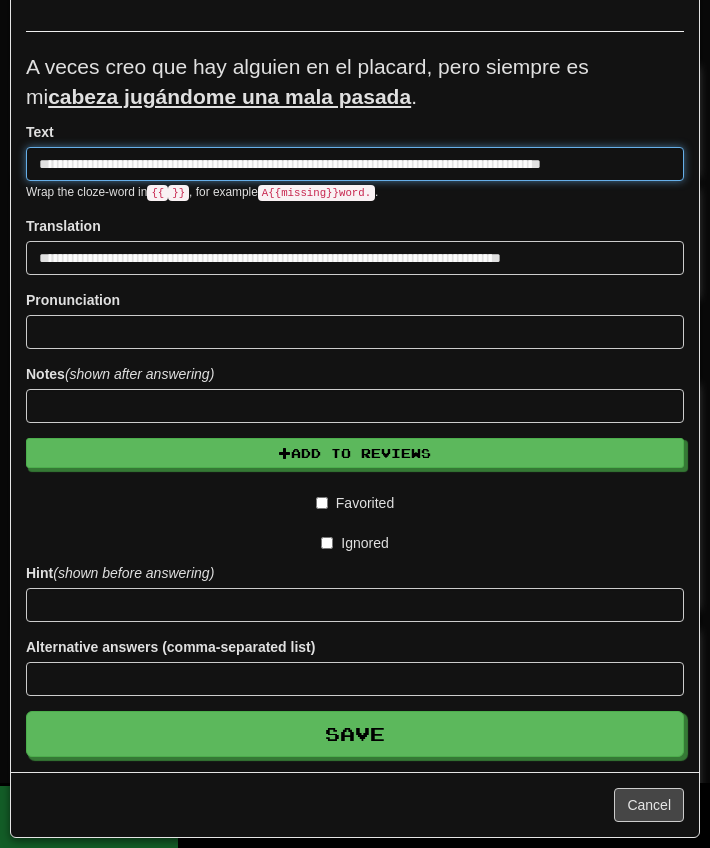 scroll, scrollTop: 160, scrollLeft: 0, axis: vertical 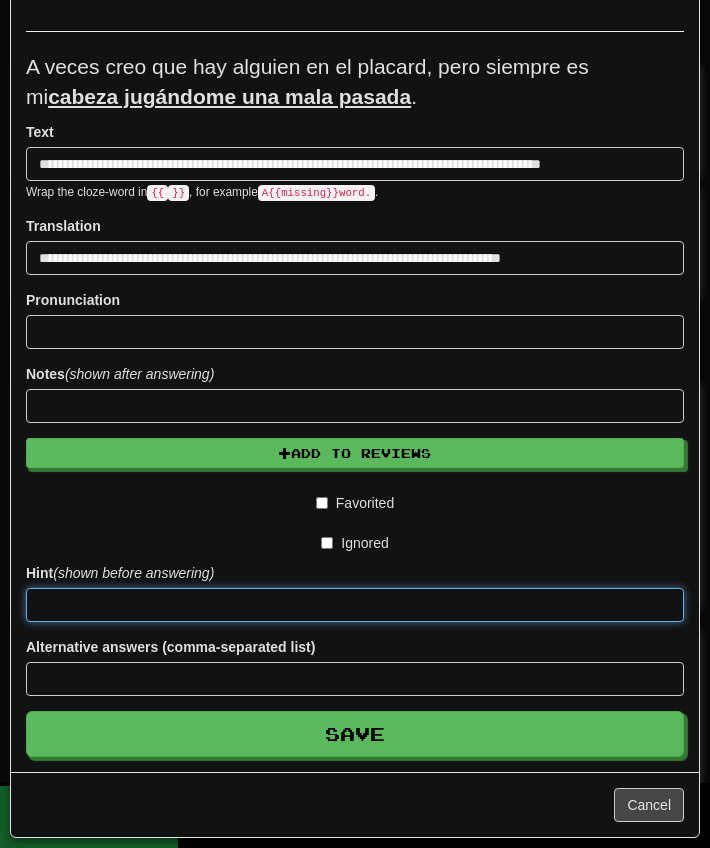 click at bounding box center [355, 605] 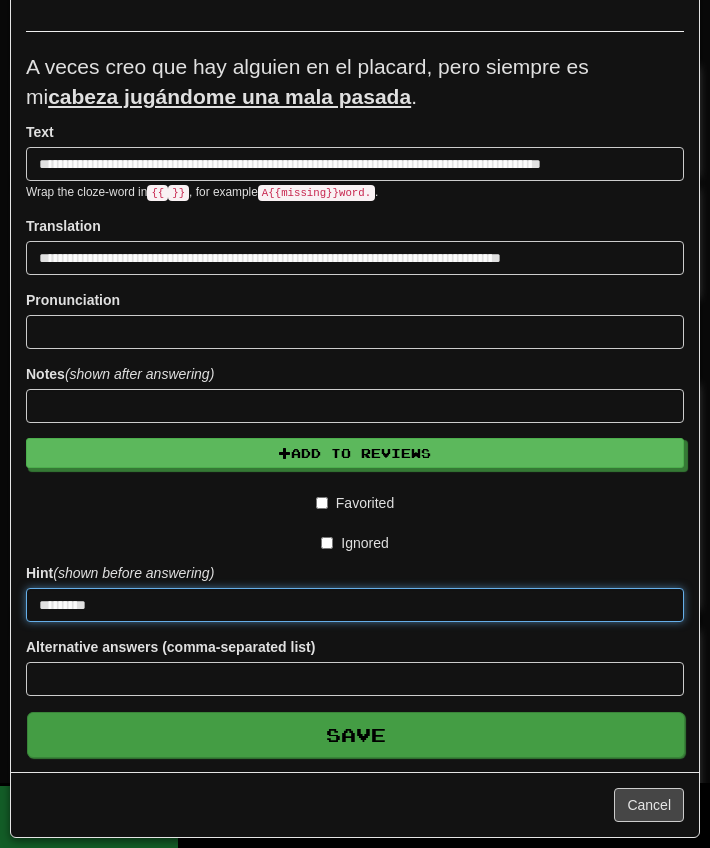 type on "*********" 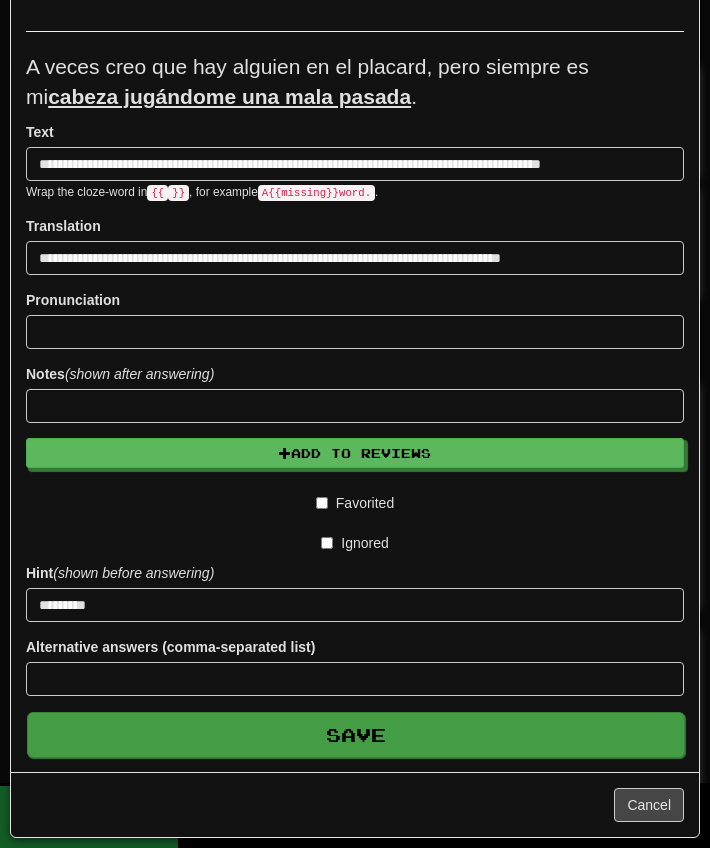 click on "Save" at bounding box center (356, 735) 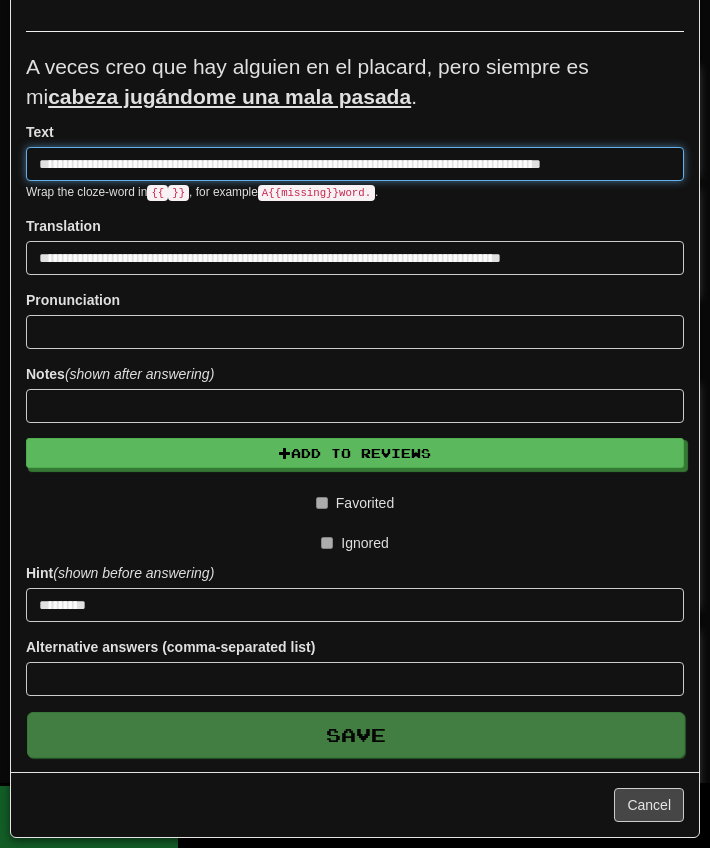 type 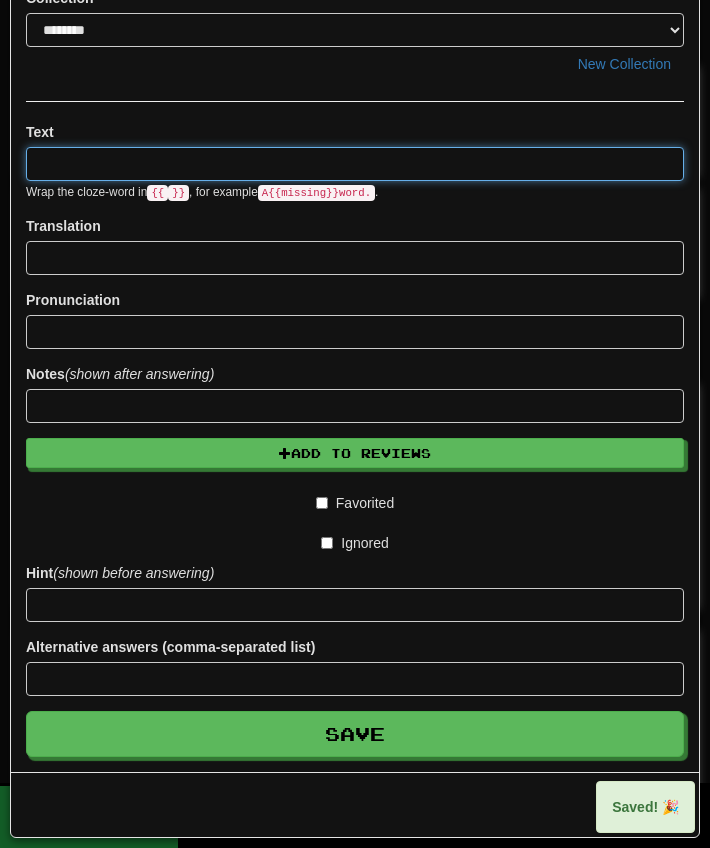 scroll, scrollTop: 0, scrollLeft: 0, axis: both 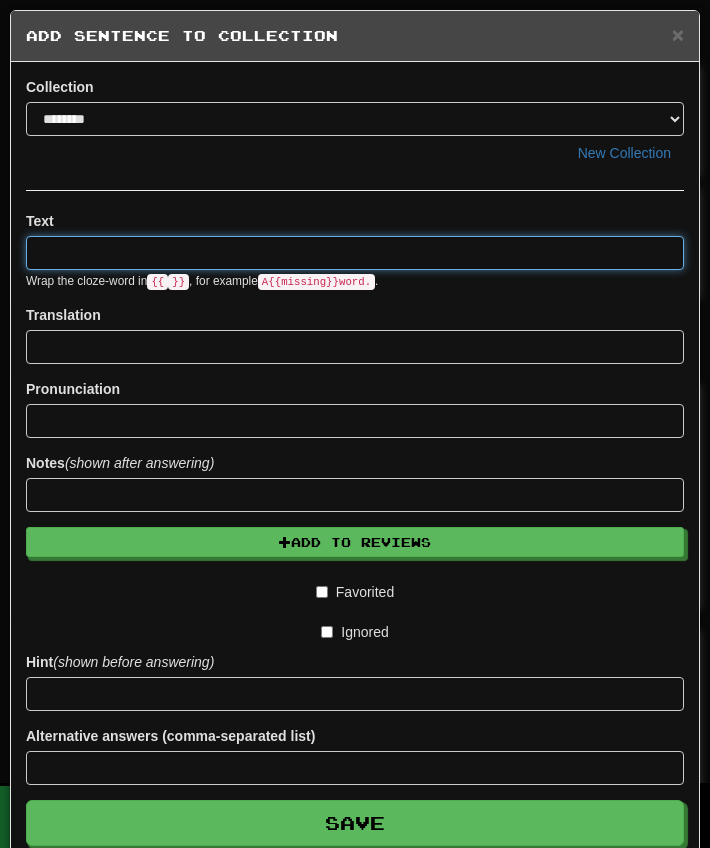 paste on "**********" 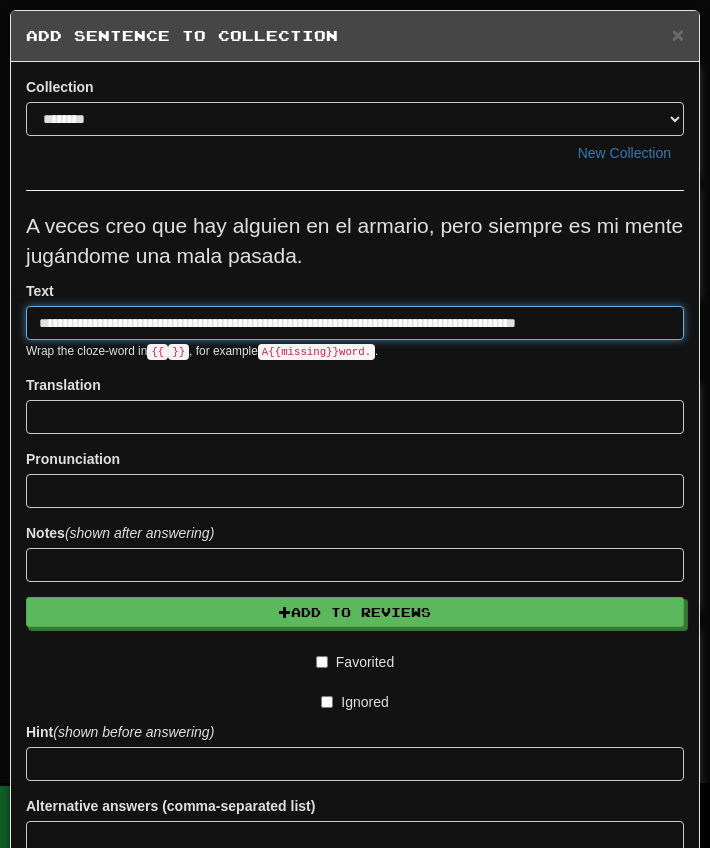 click on "**********" at bounding box center [355, 323] 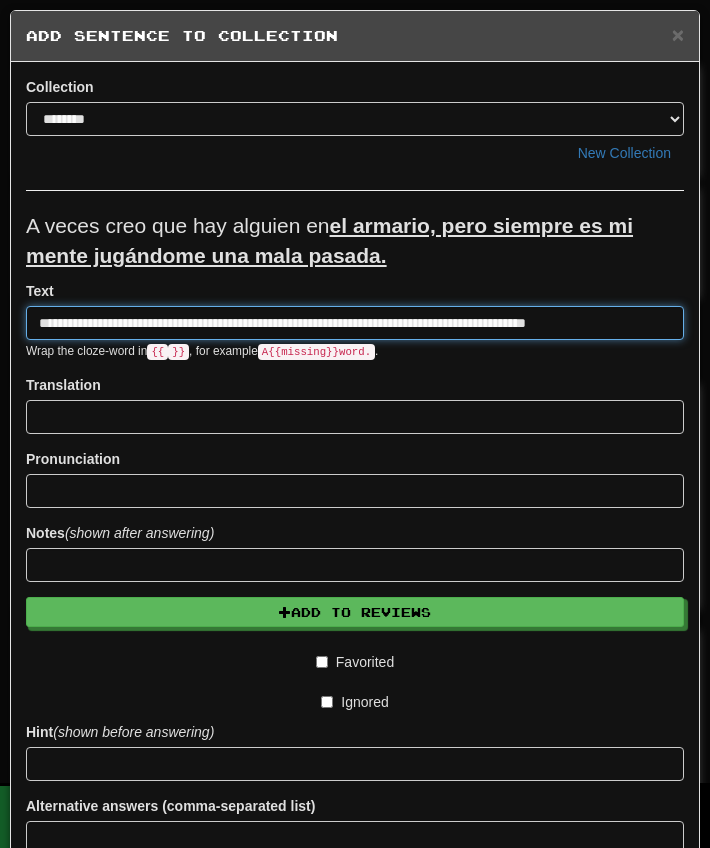 click on "**********" at bounding box center [355, 323] 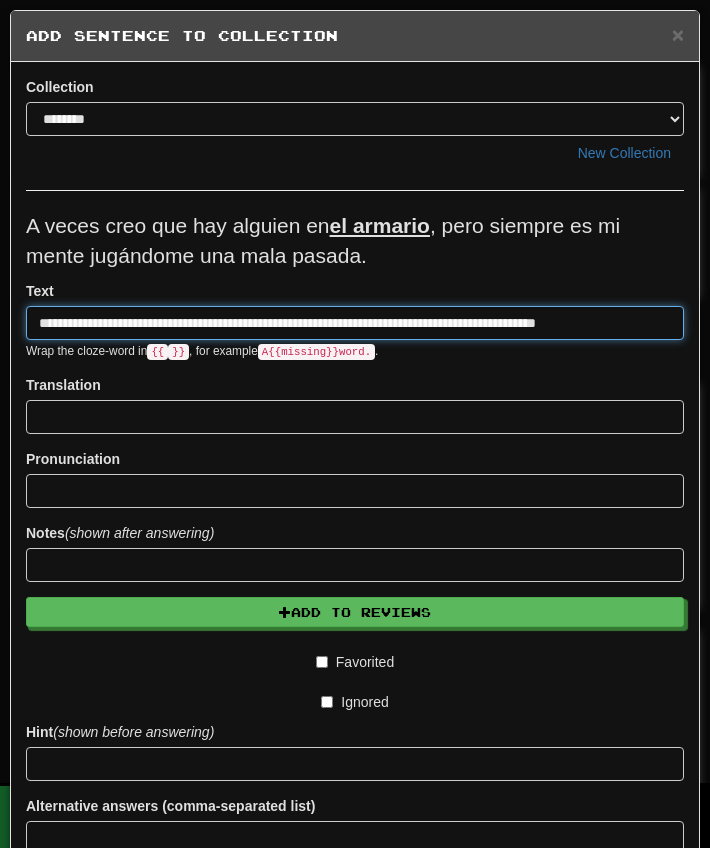 type on "**********" 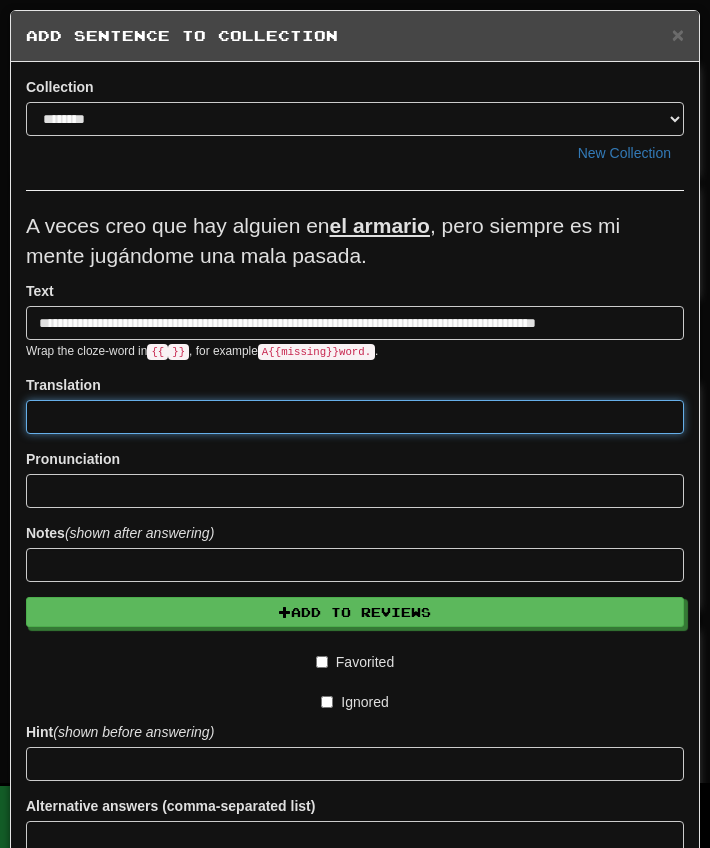 click at bounding box center (355, 417) 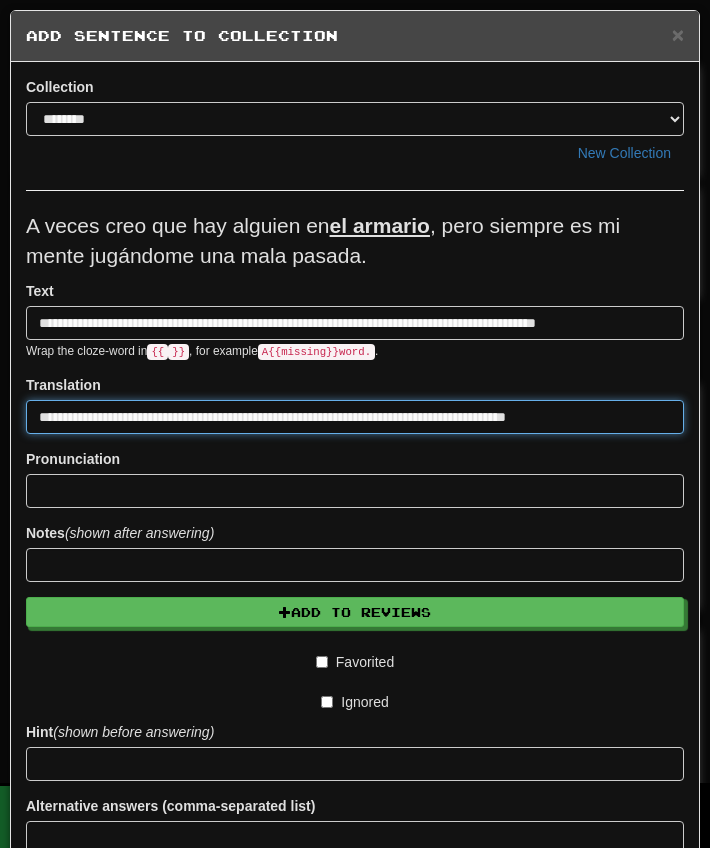 click on "**********" at bounding box center [355, 417] 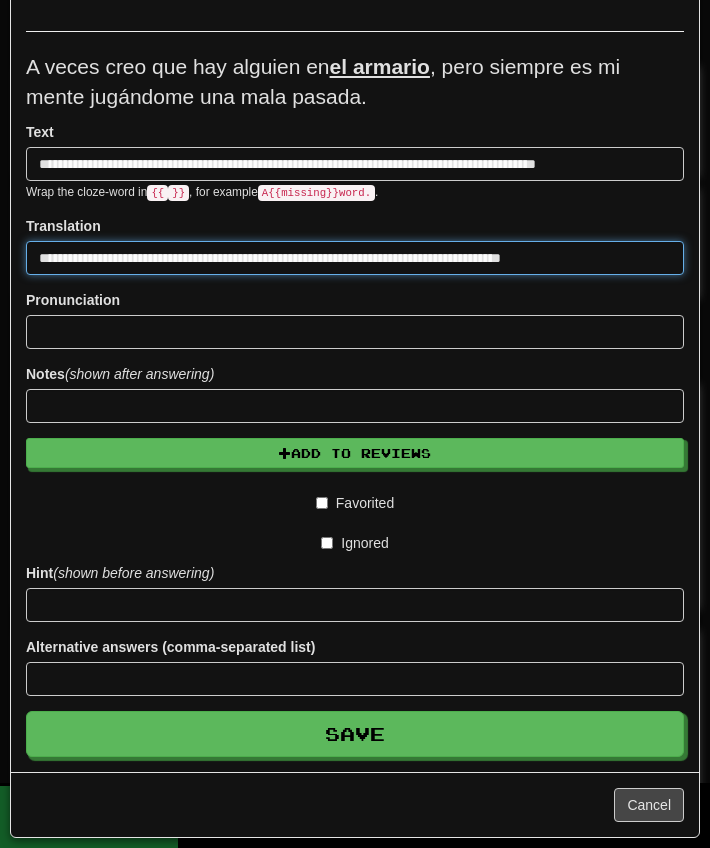 scroll, scrollTop: 160, scrollLeft: 0, axis: vertical 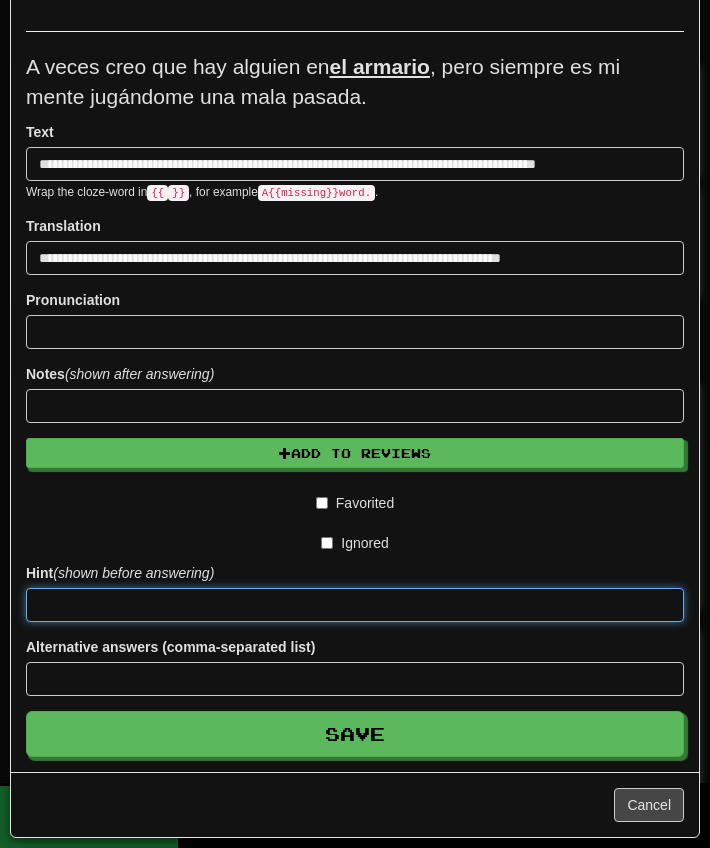click at bounding box center (355, 605) 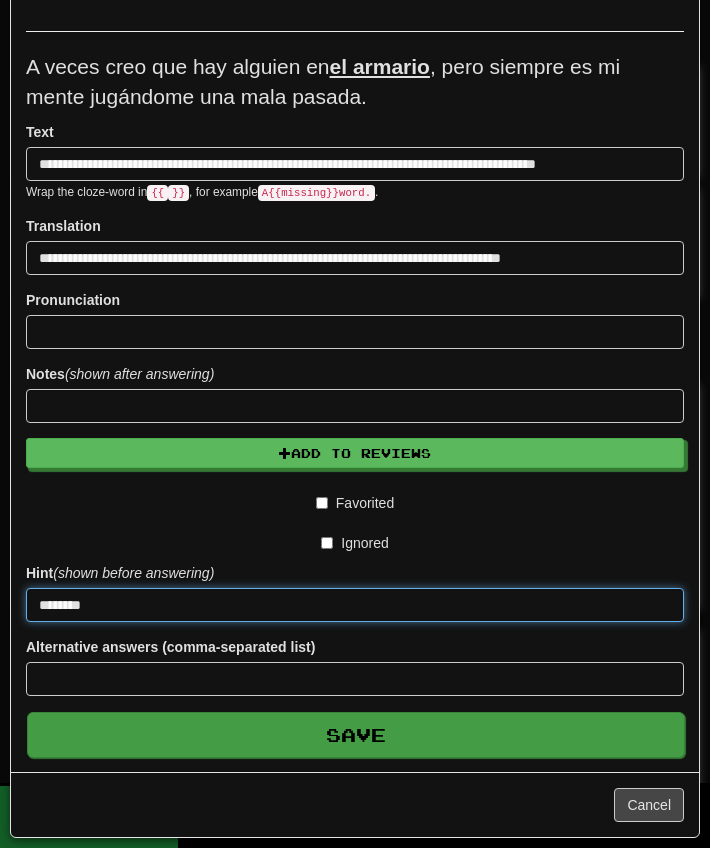 scroll, scrollTop: 160, scrollLeft: 0, axis: vertical 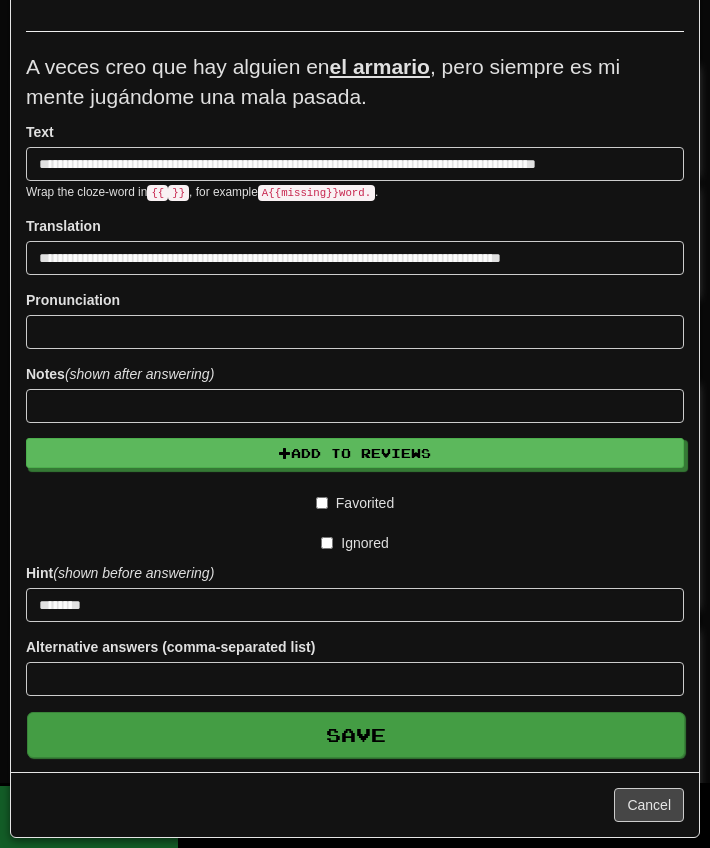 click on "Save" at bounding box center [356, 735] 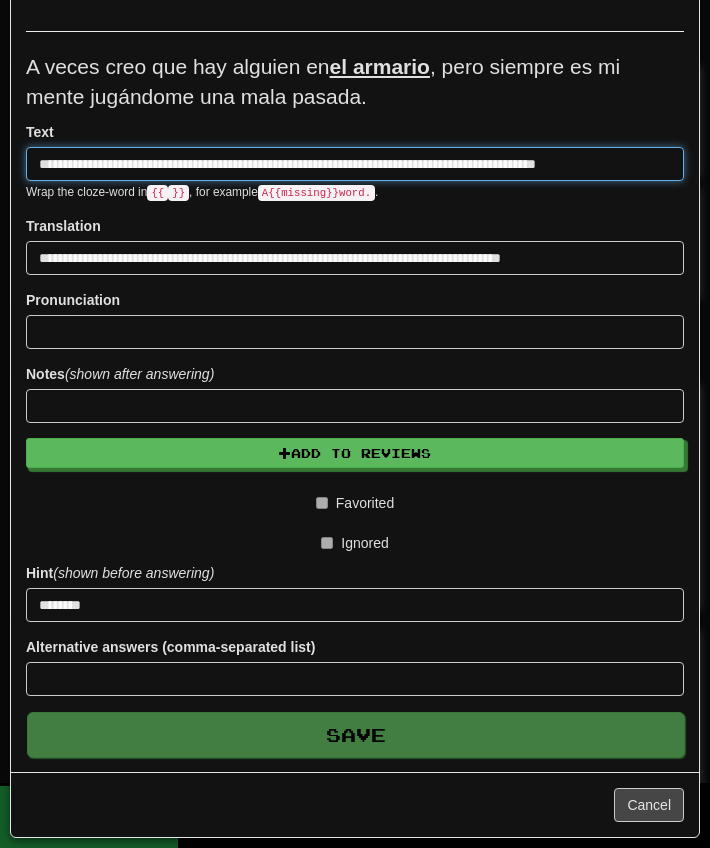 type 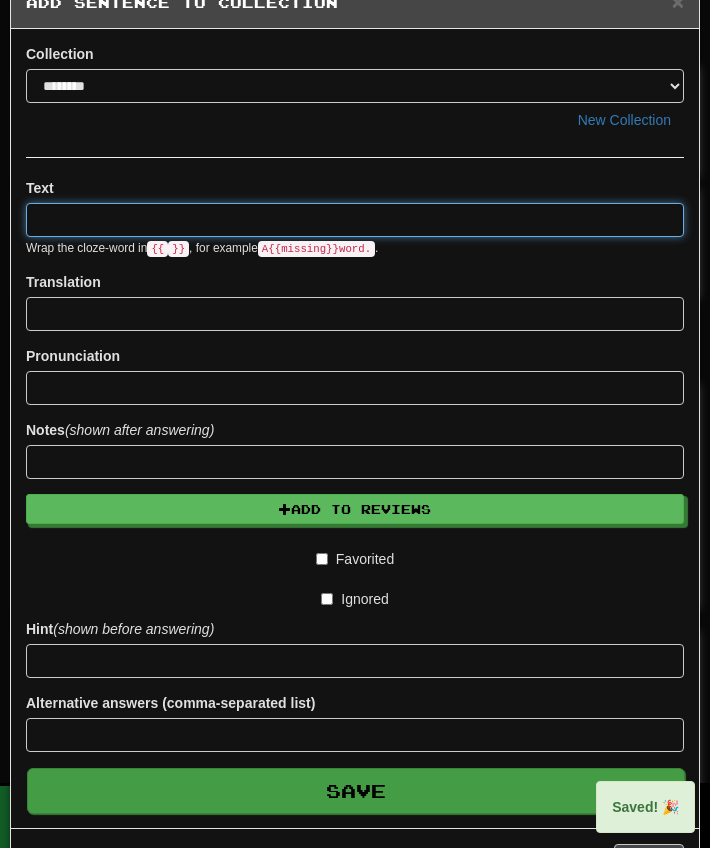 scroll, scrollTop: 0, scrollLeft: 0, axis: both 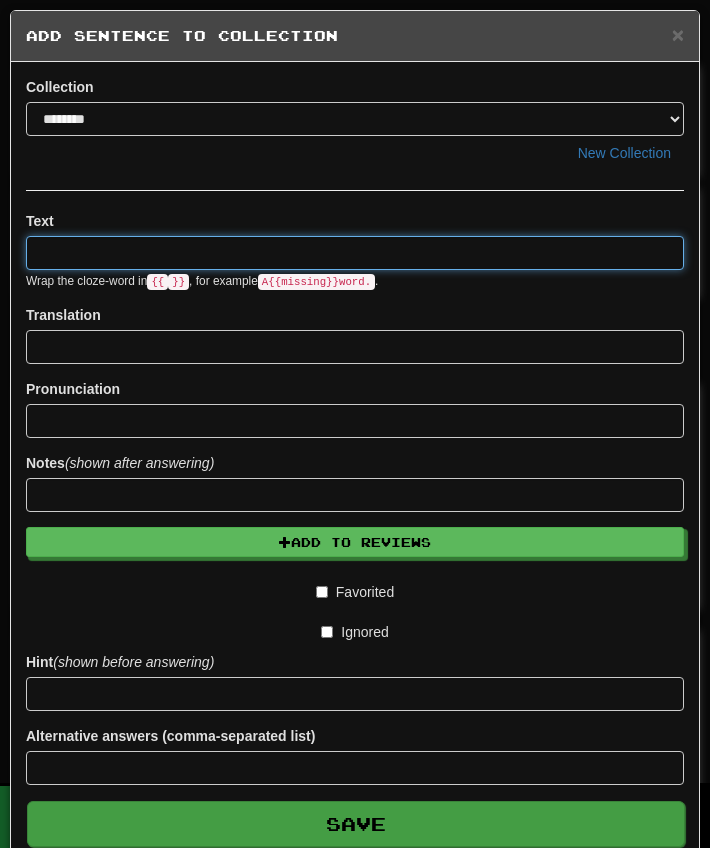 click at bounding box center (355, 253) 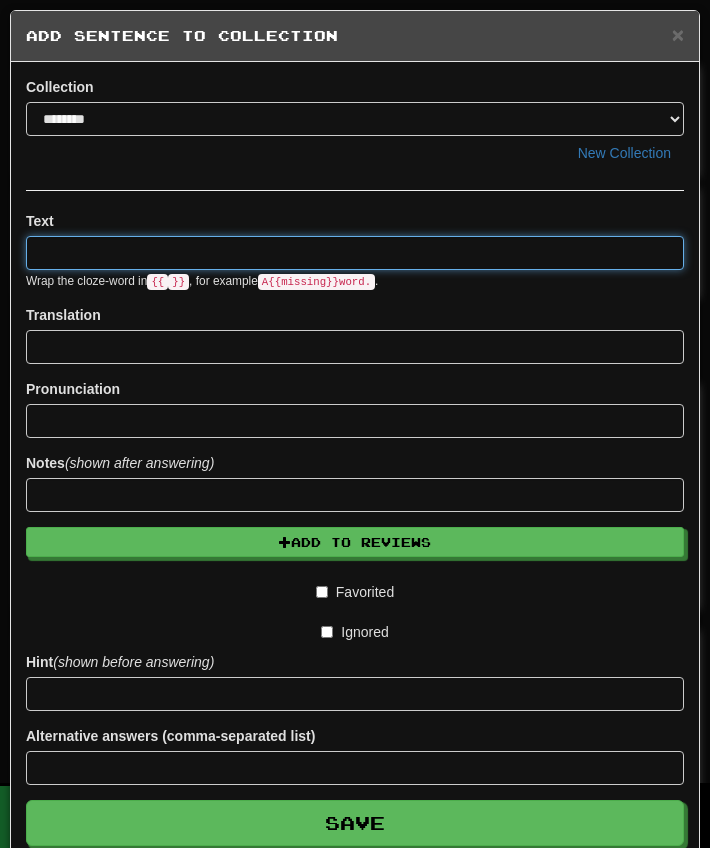 paste on "**********" 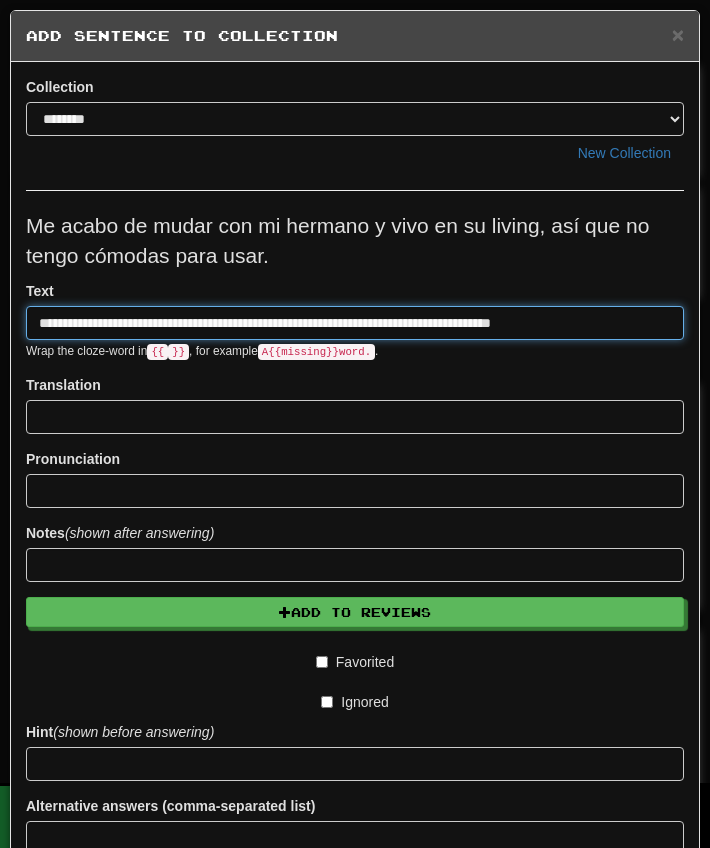 type on "**********" 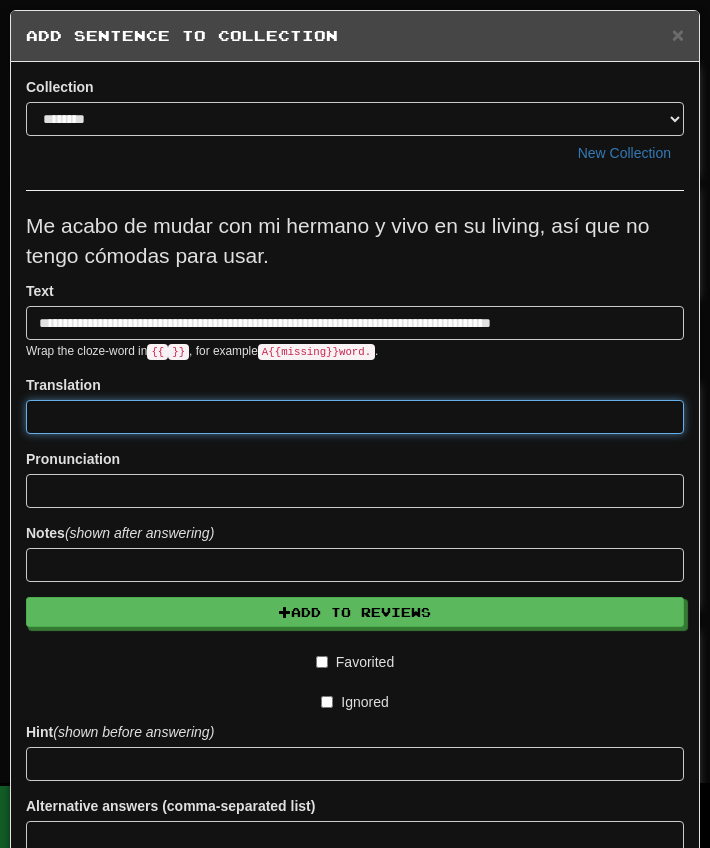 click at bounding box center (355, 417) 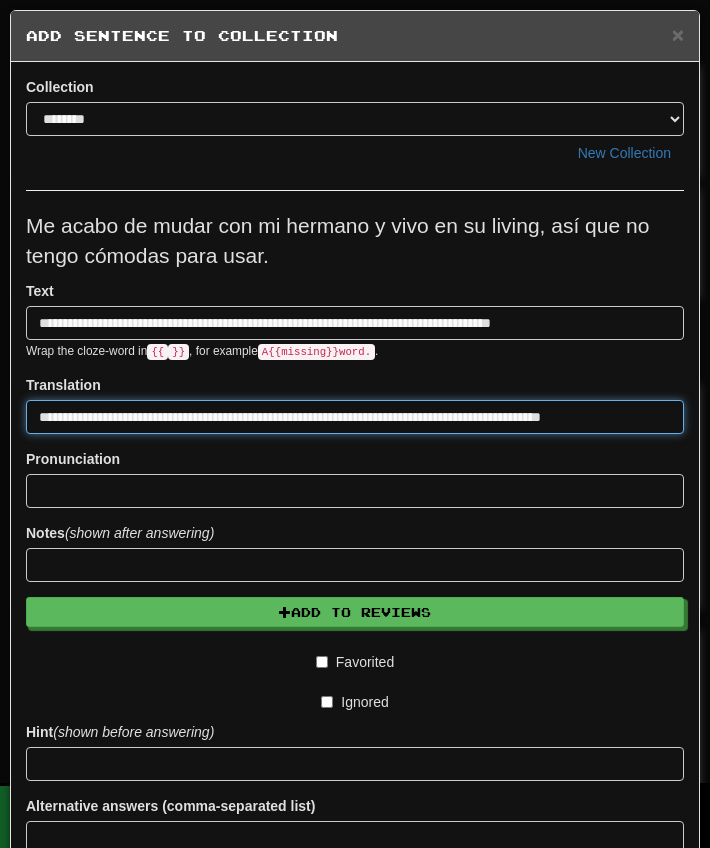 click on "**********" at bounding box center [355, 417] 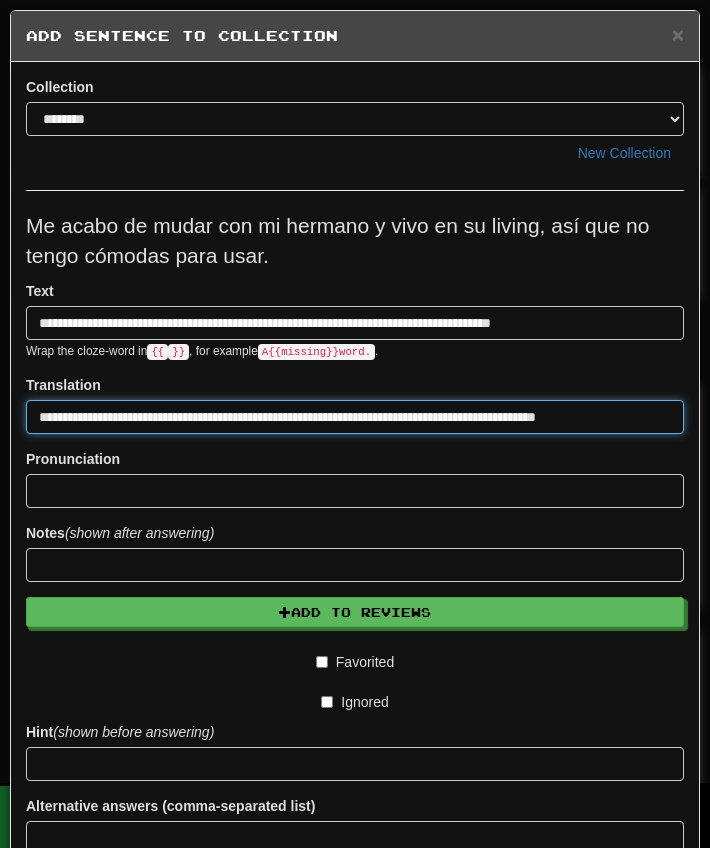 type on "**********" 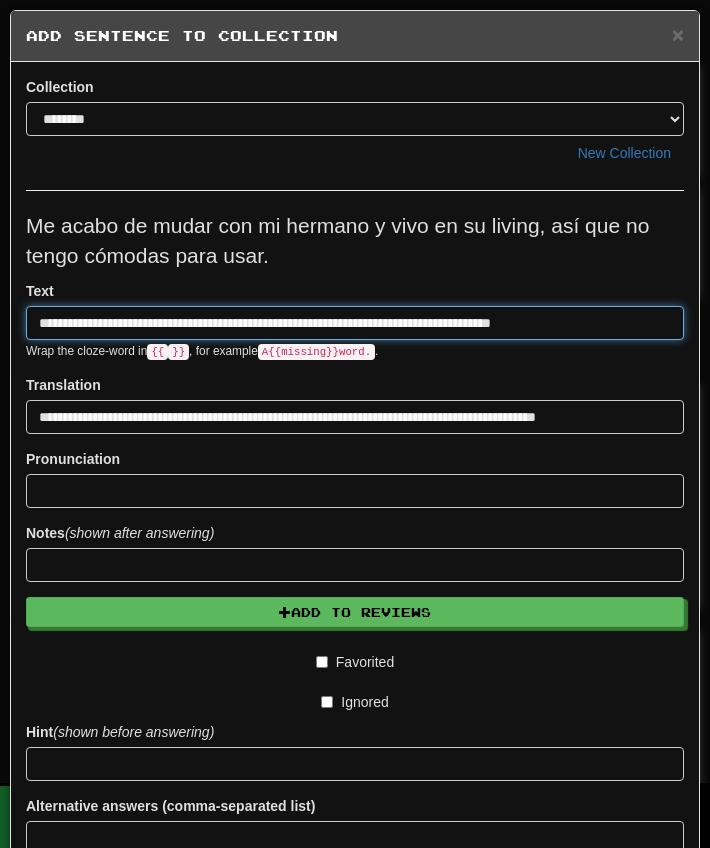 click on "**********" at bounding box center [355, 323] 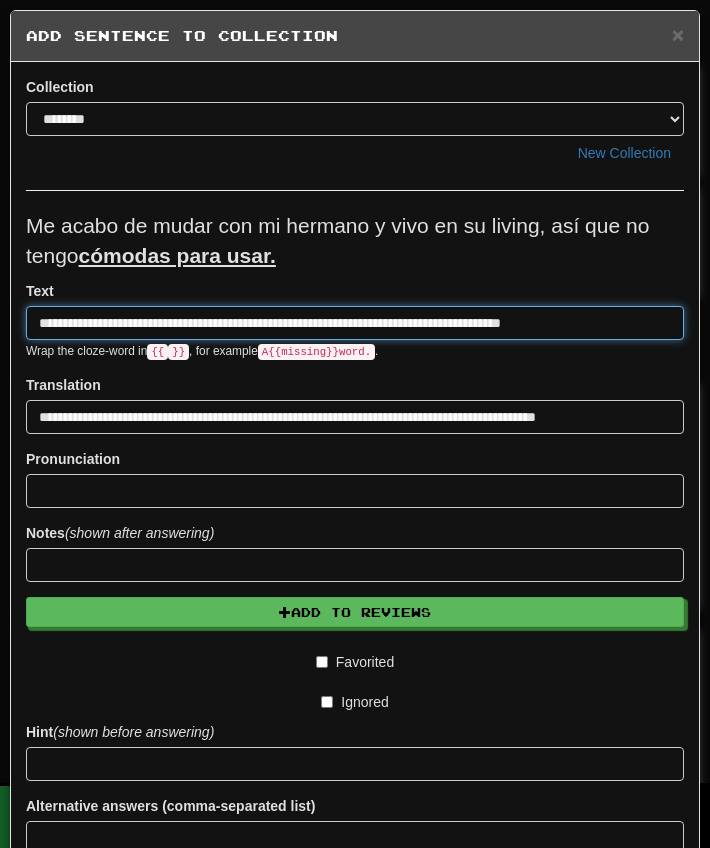 click on "**********" at bounding box center [355, 323] 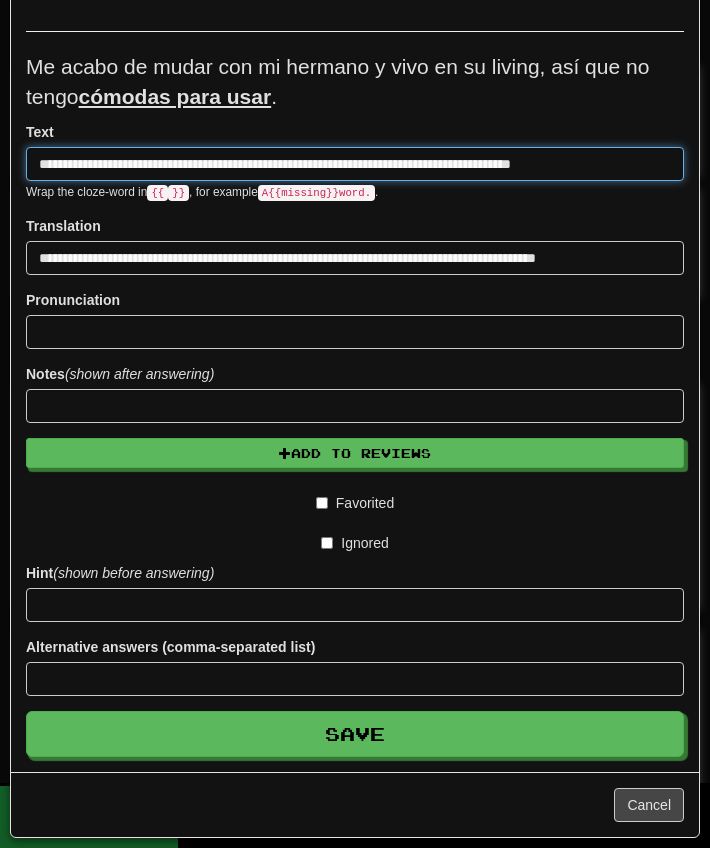 type on "**********" 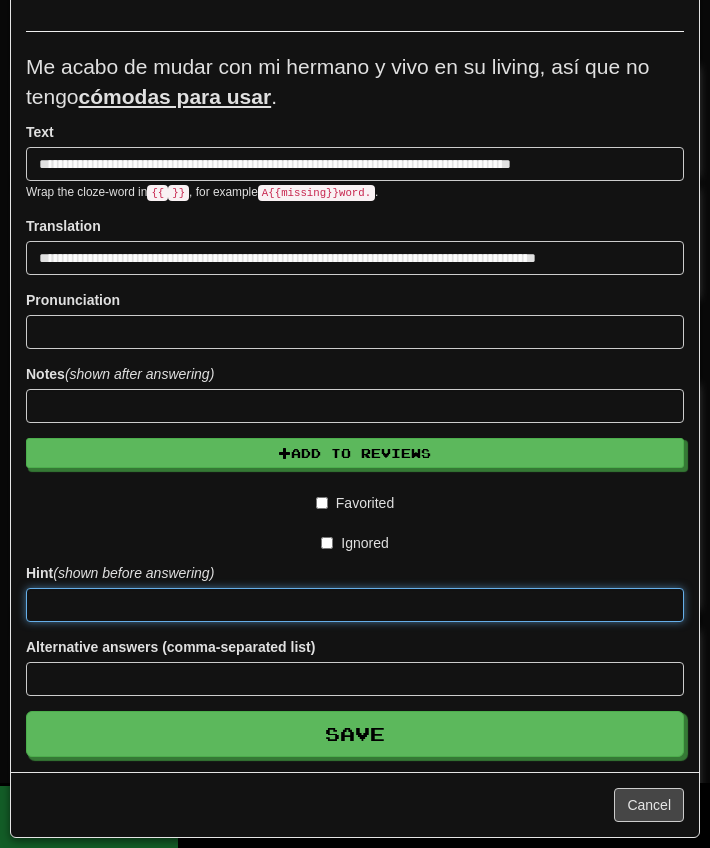 scroll, scrollTop: 160, scrollLeft: 0, axis: vertical 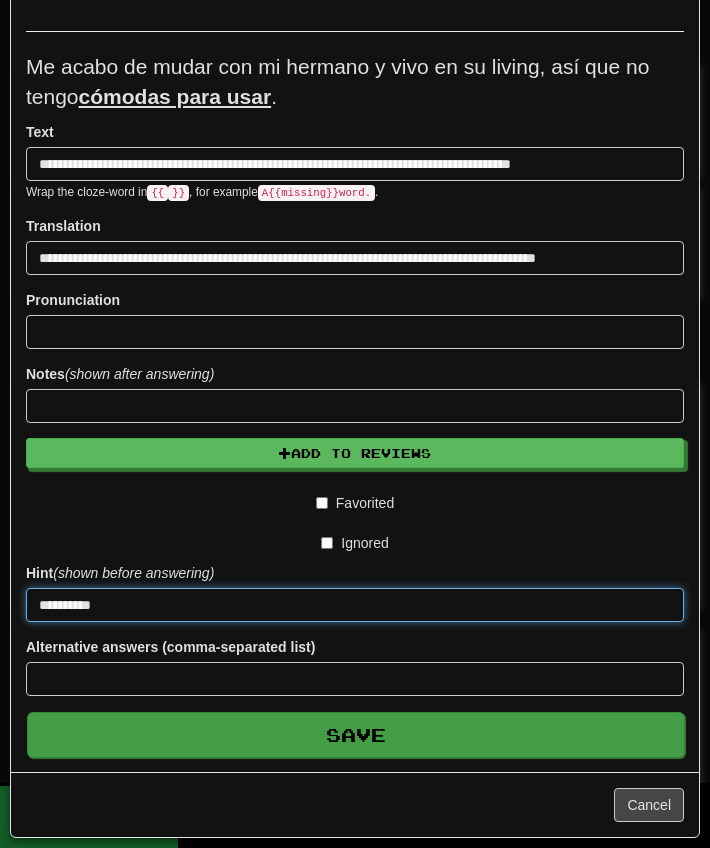type on "*********" 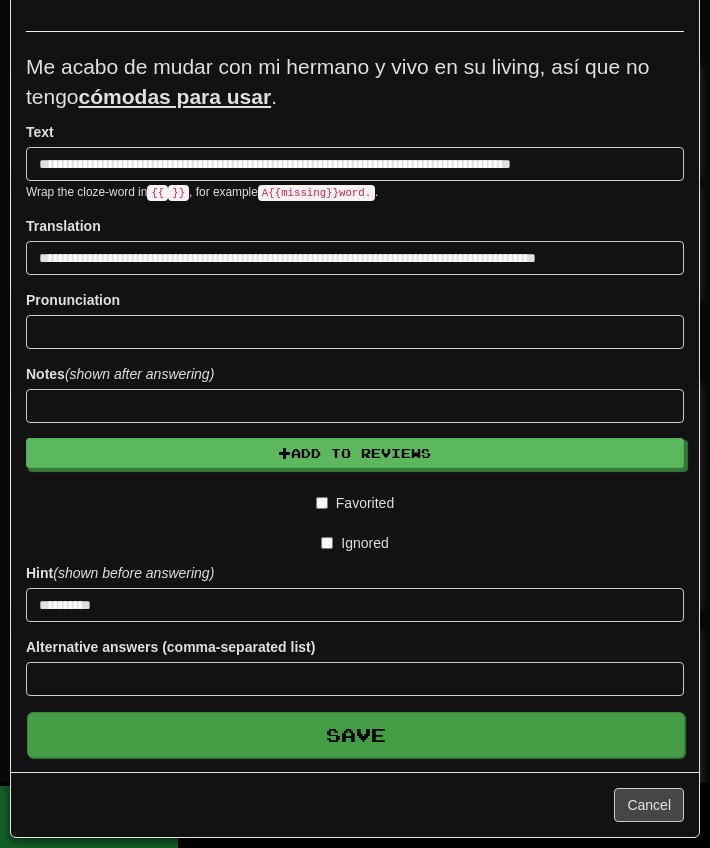 click on "Save" at bounding box center [356, 735] 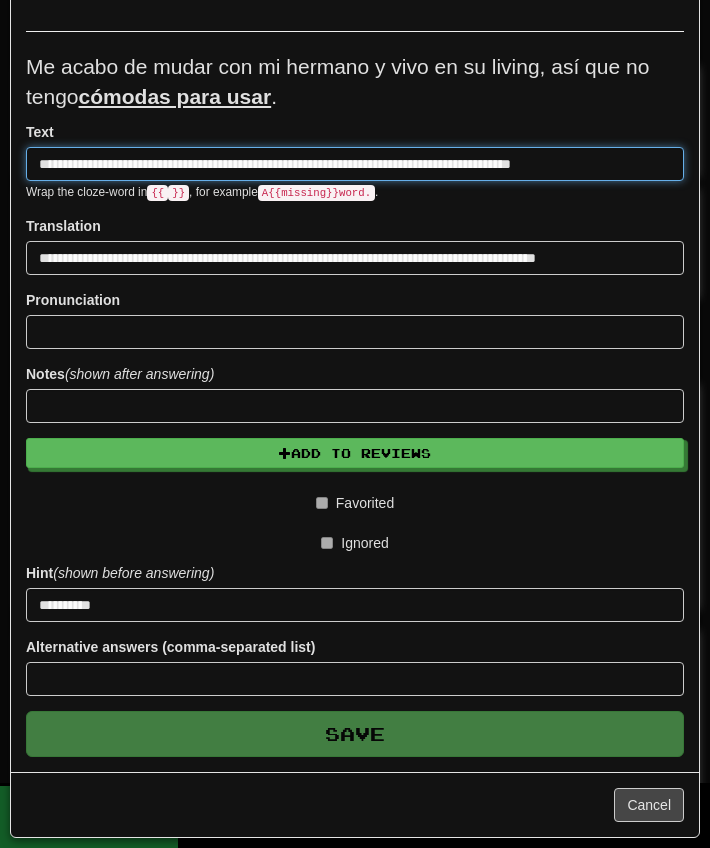 type 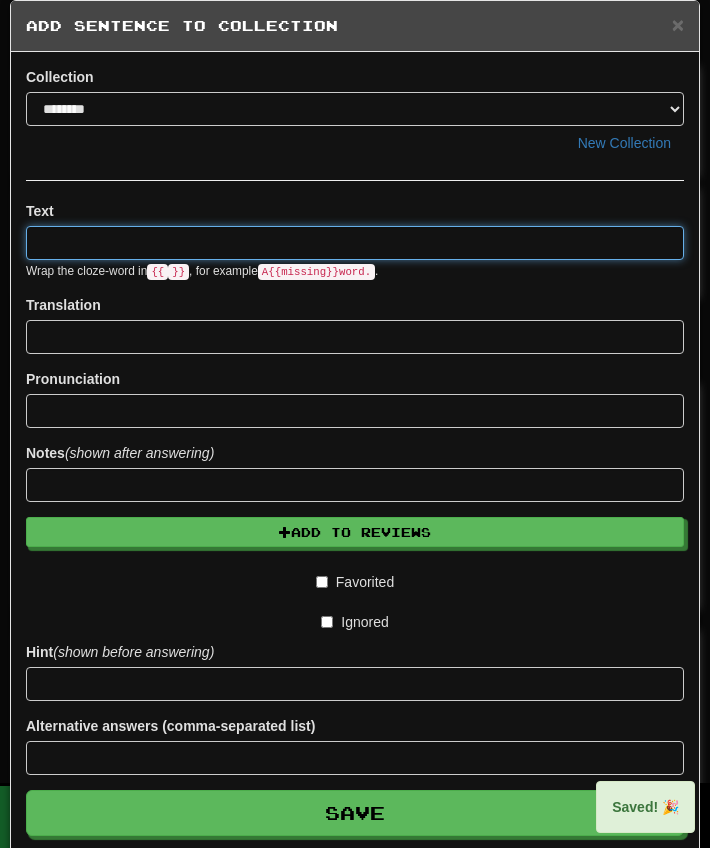 scroll, scrollTop: 0, scrollLeft: 0, axis: both 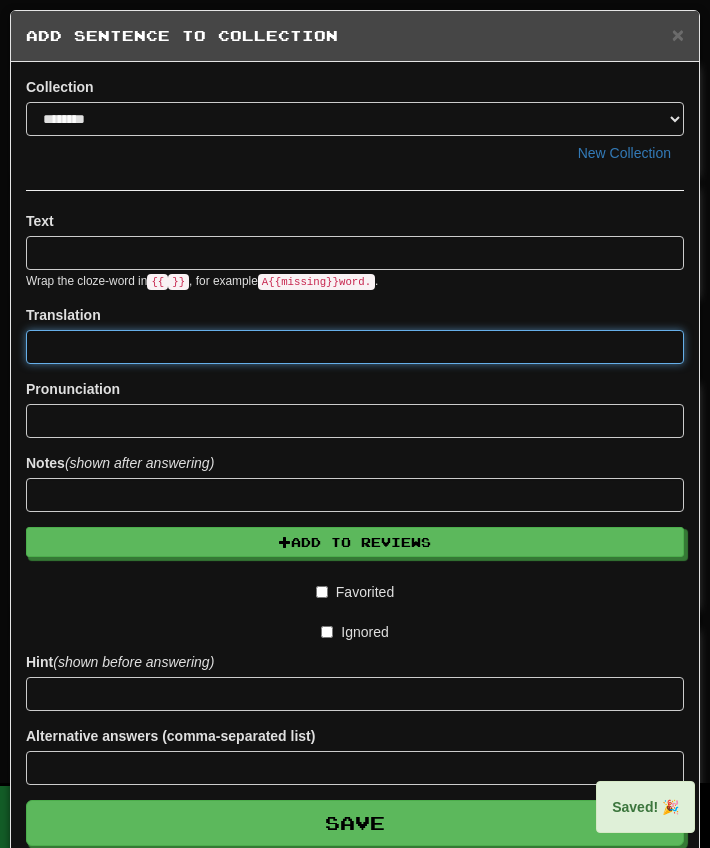 click at bounding box center (355, 347) 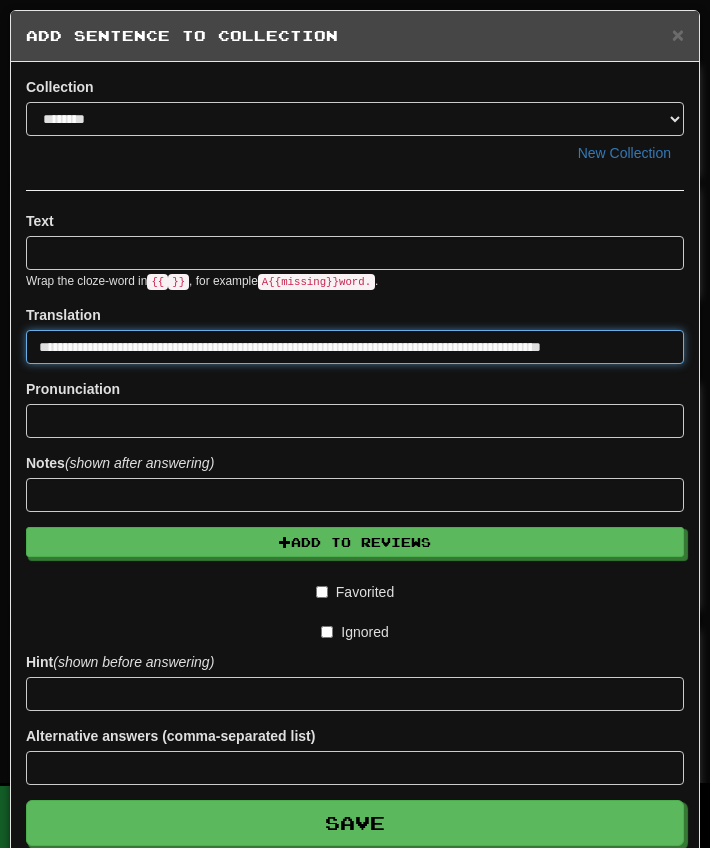 click on "**********" at bounding box center [355, 347] 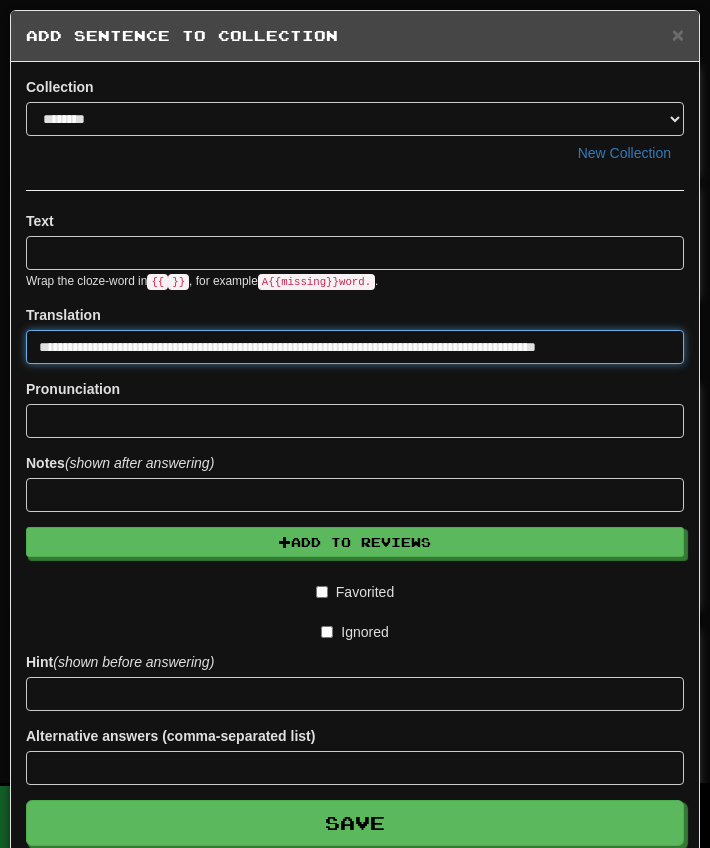 type on "**********" 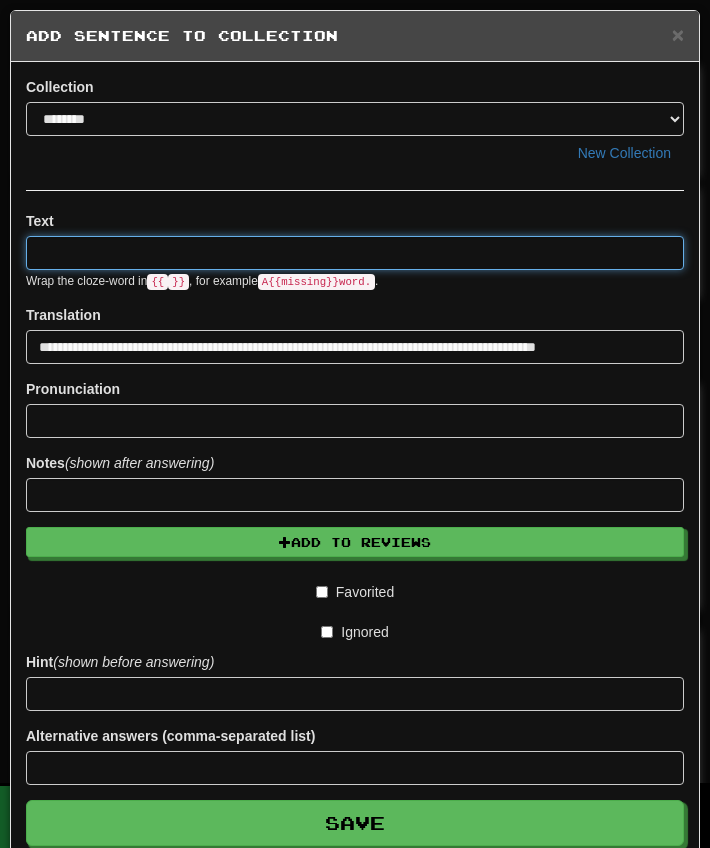 click at bounding box center (355, 253) 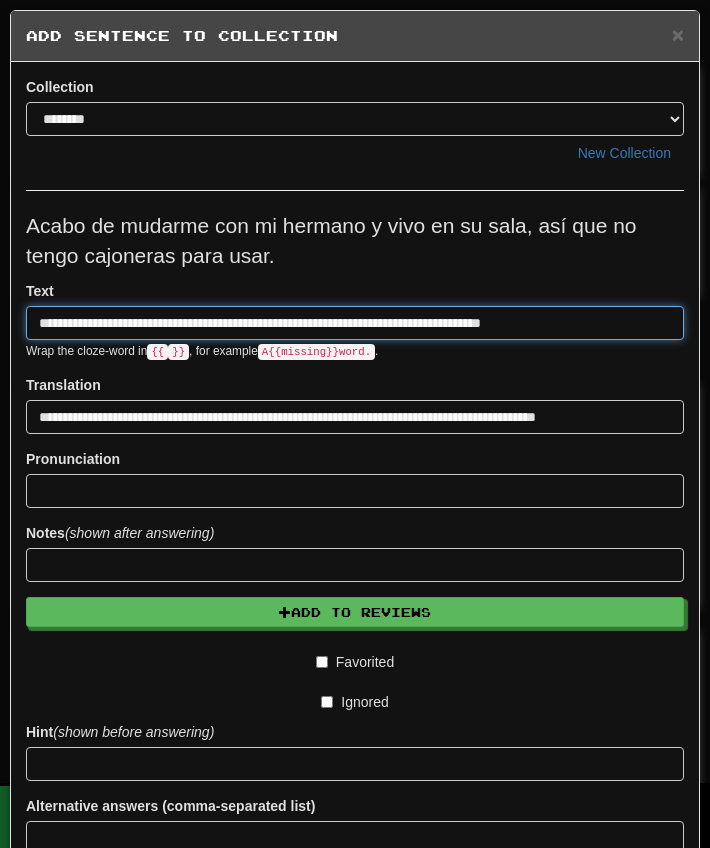 click on "**********" at bounding box center [355, 323] 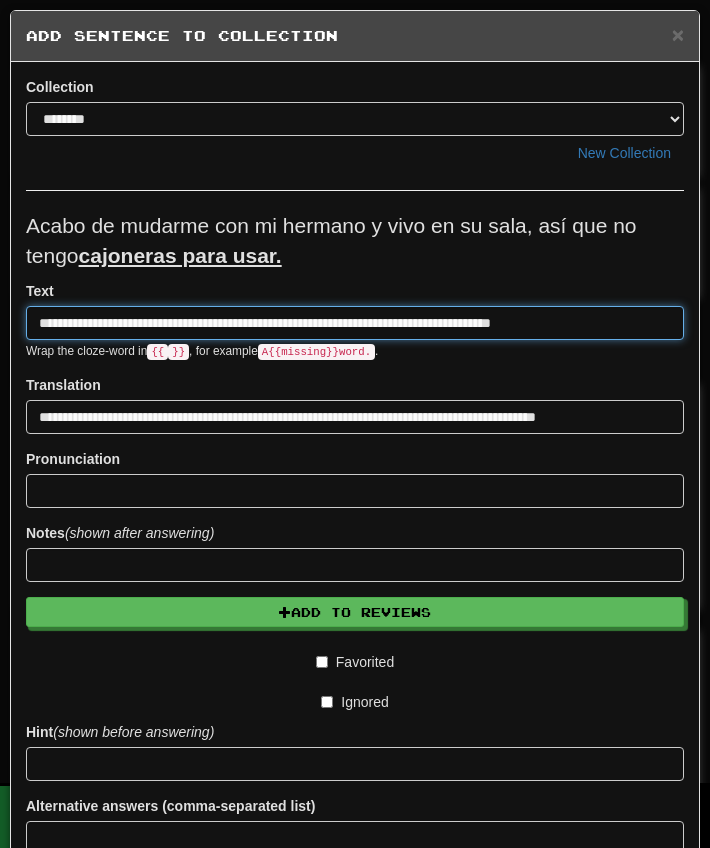 click on "**********" at bounding box center [355, 323] 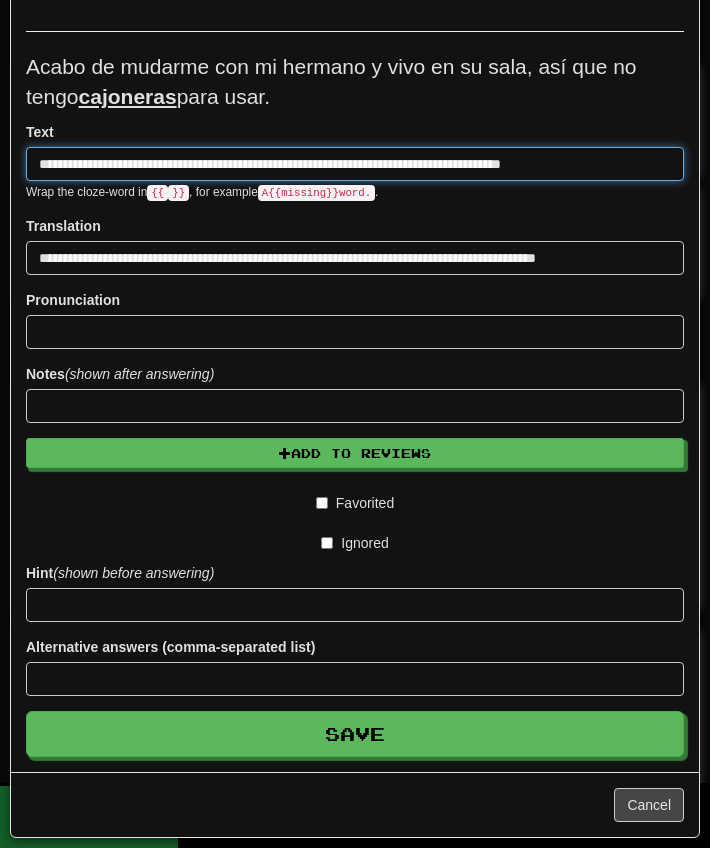 scroll, scrollTop: 160, scrollLeft: 0, axis: vertical 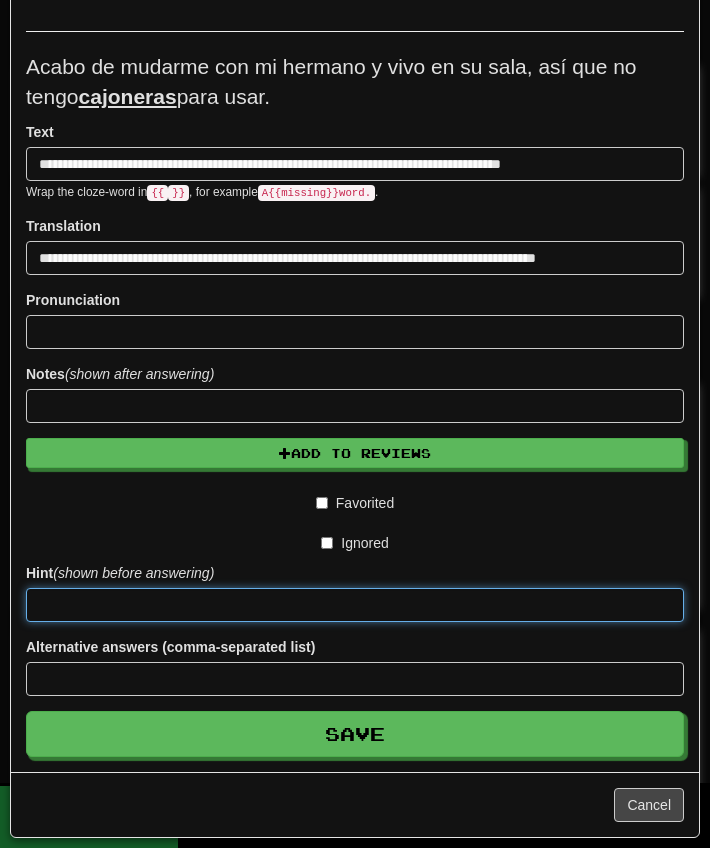click at bounding box center [355, 605] 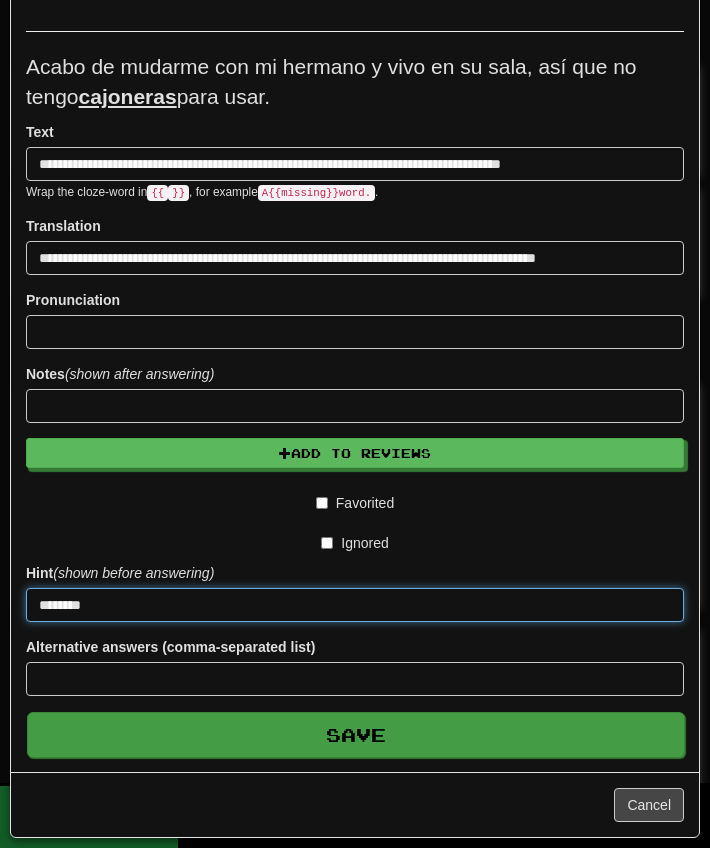 type on "*******" 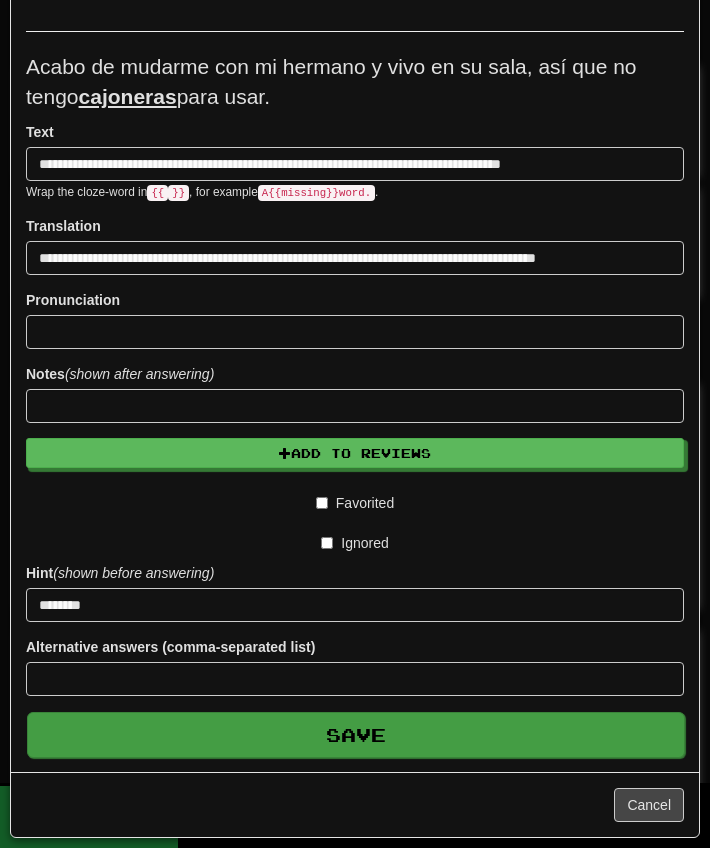 click on "Save" at bounding box center [356, 735] 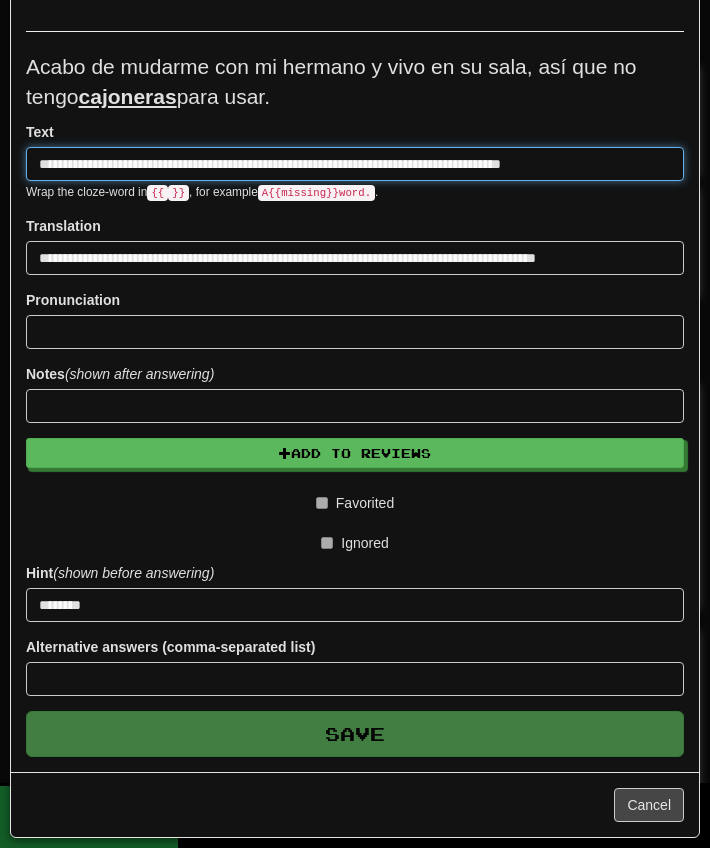 type 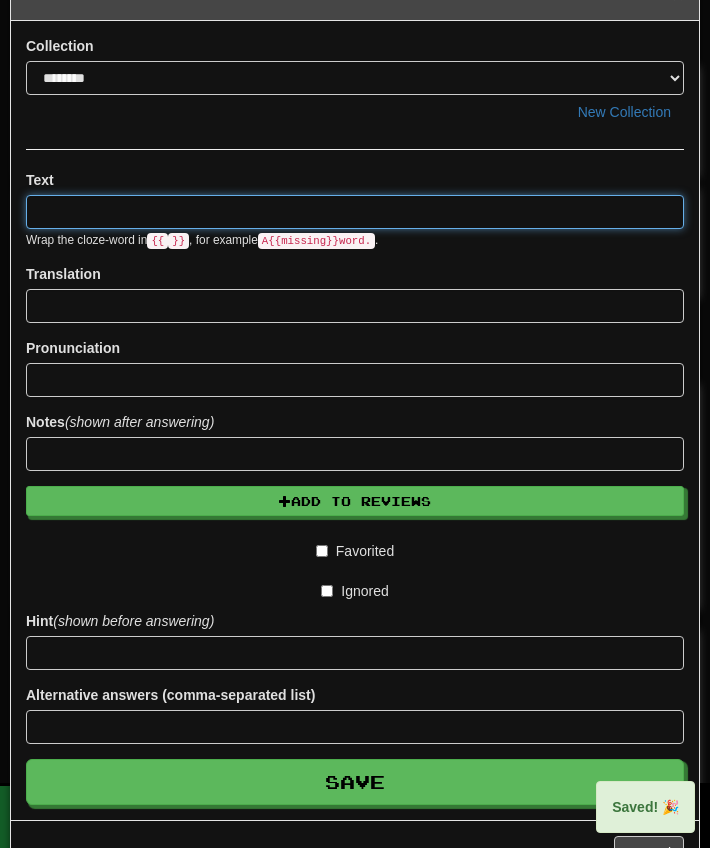 scroll, scrollTop: 0, scrollLeft: 0, axis: both 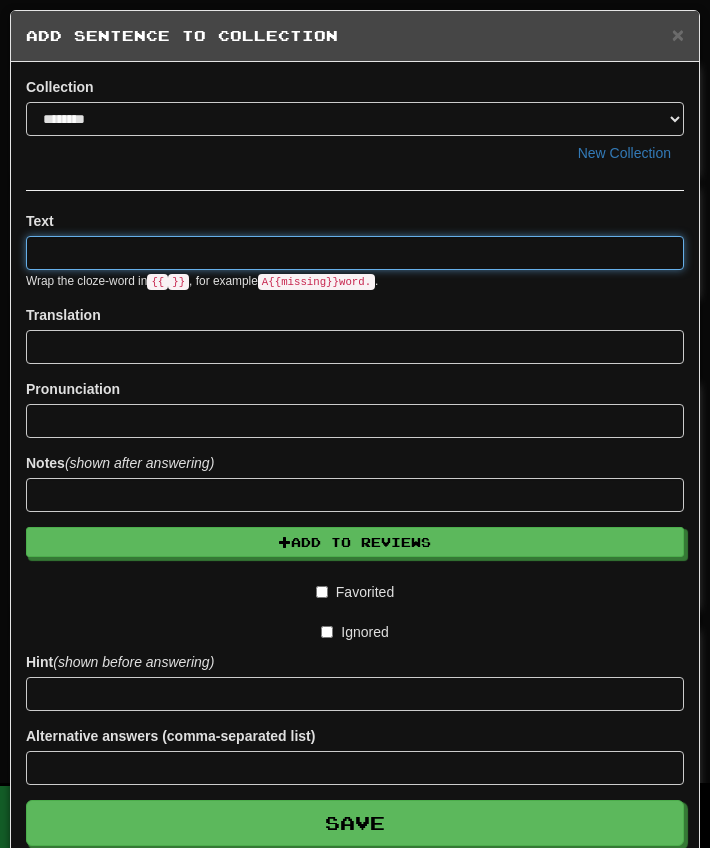 click at bounding box center [355, 253] 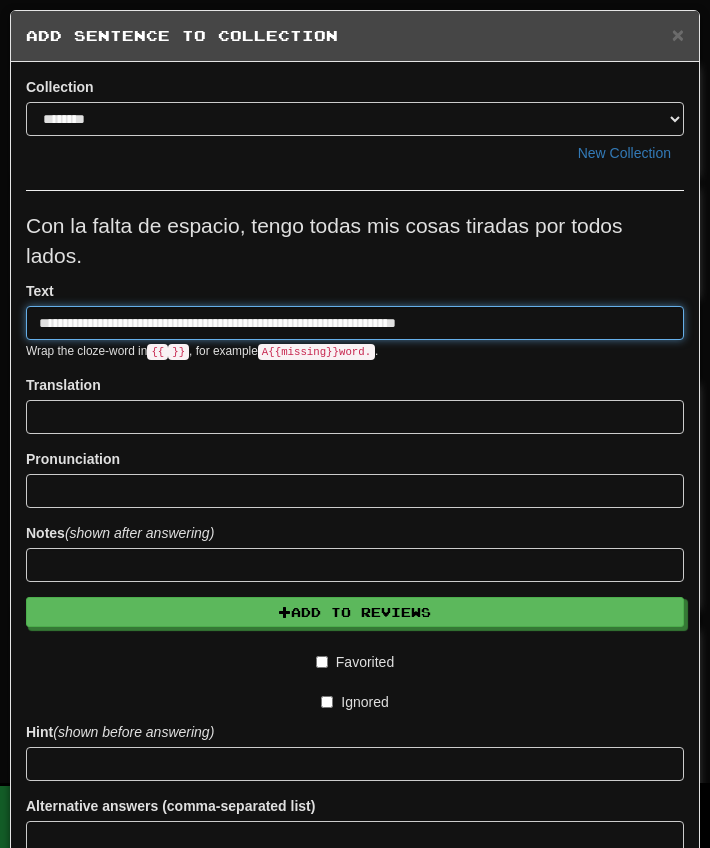 type on "**********" 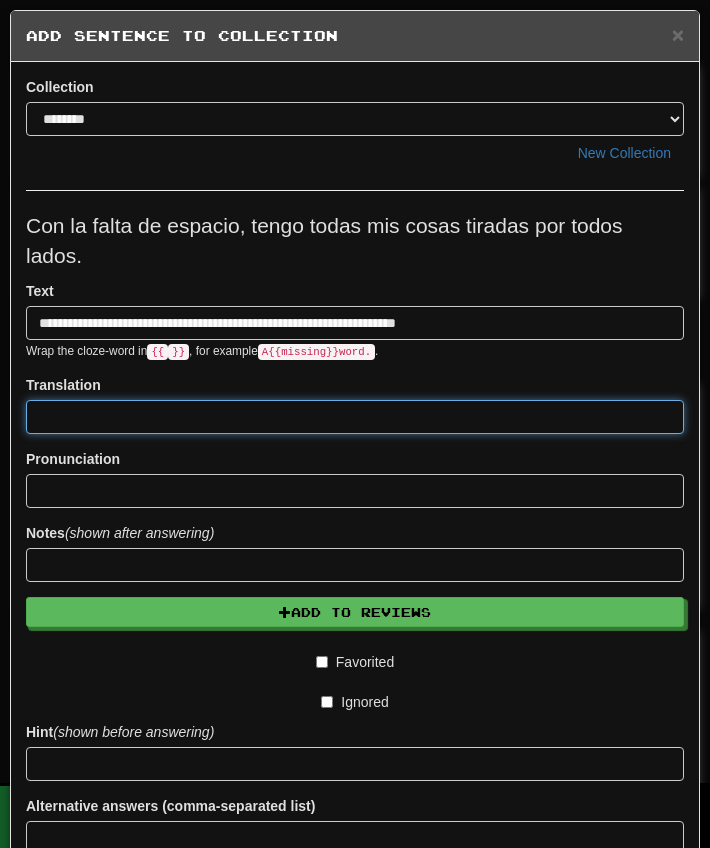 click at bounding box center [355, 417] 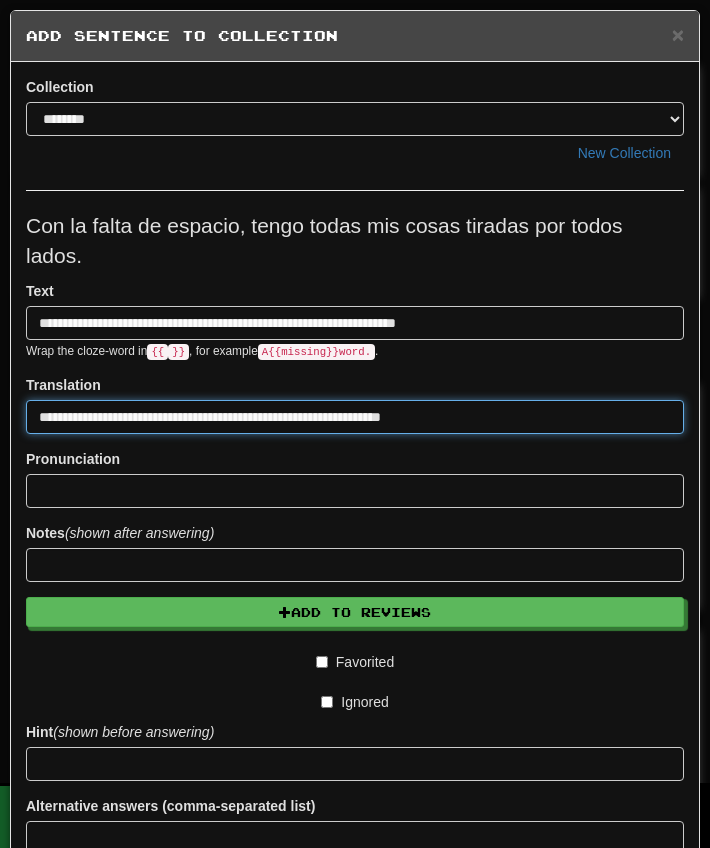 type on "**********" 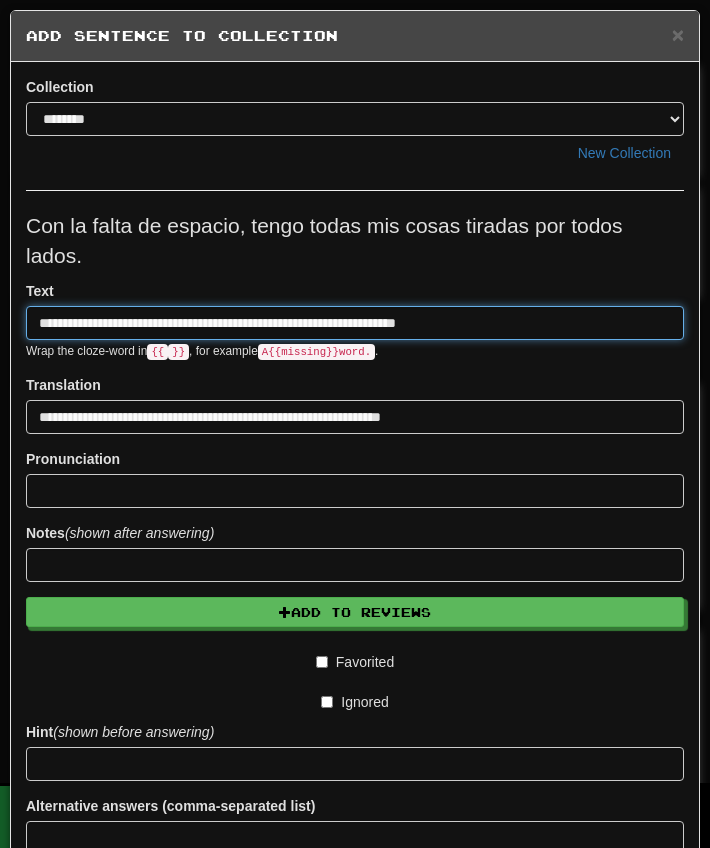 click on "**********" at bounding box center (355, 323) 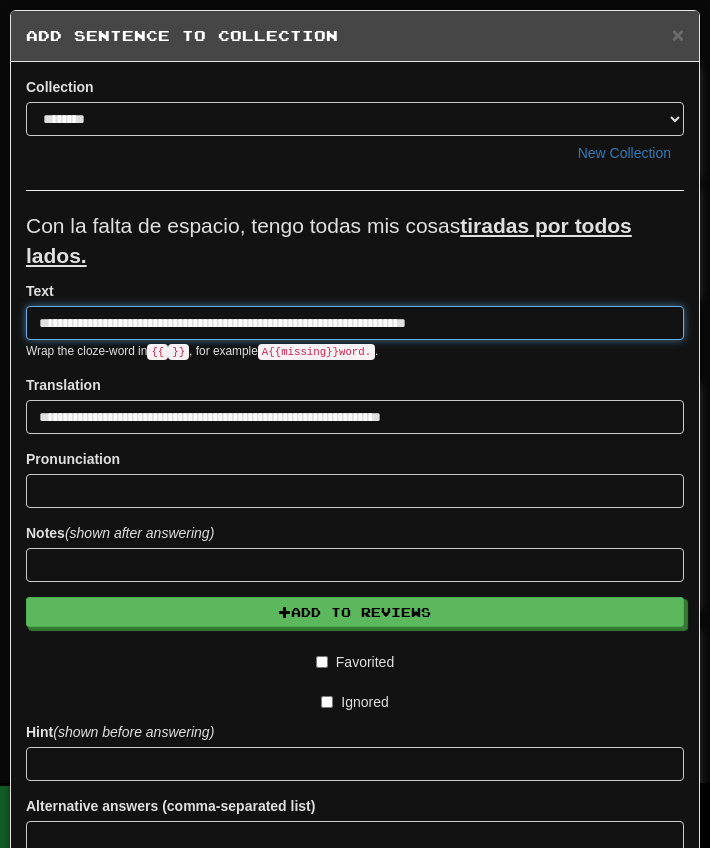 click on "**********" at bounding box center [355, 323] 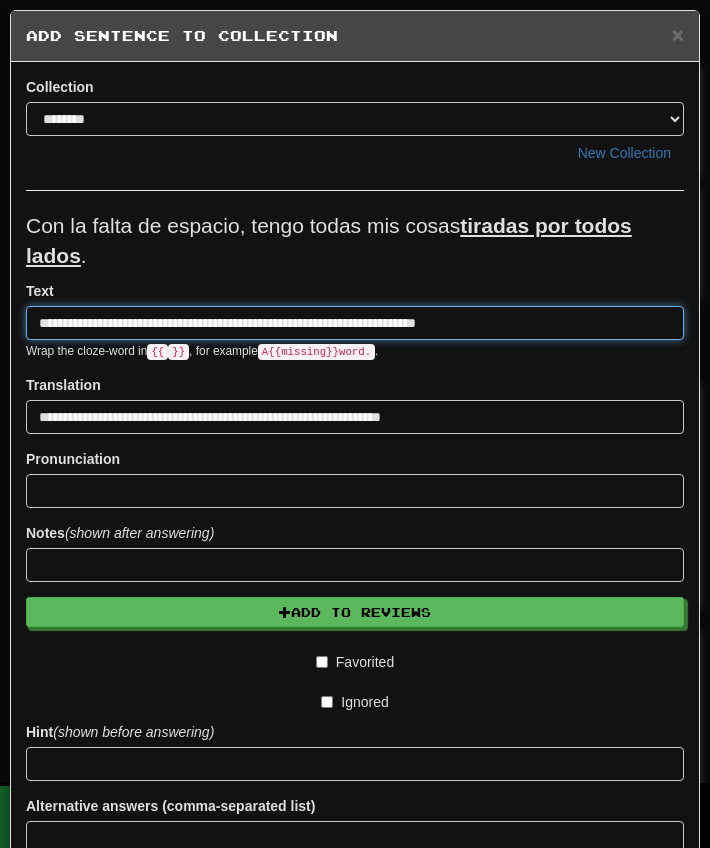 scroll, scrollTop: 154, scrollLeft: 0, axis: vertical 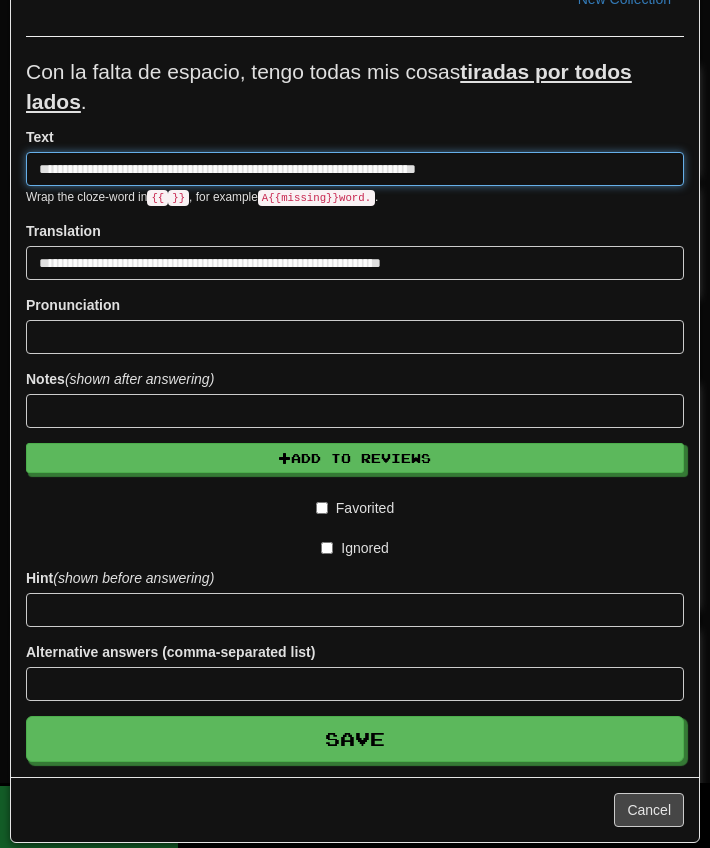 type on "**********" 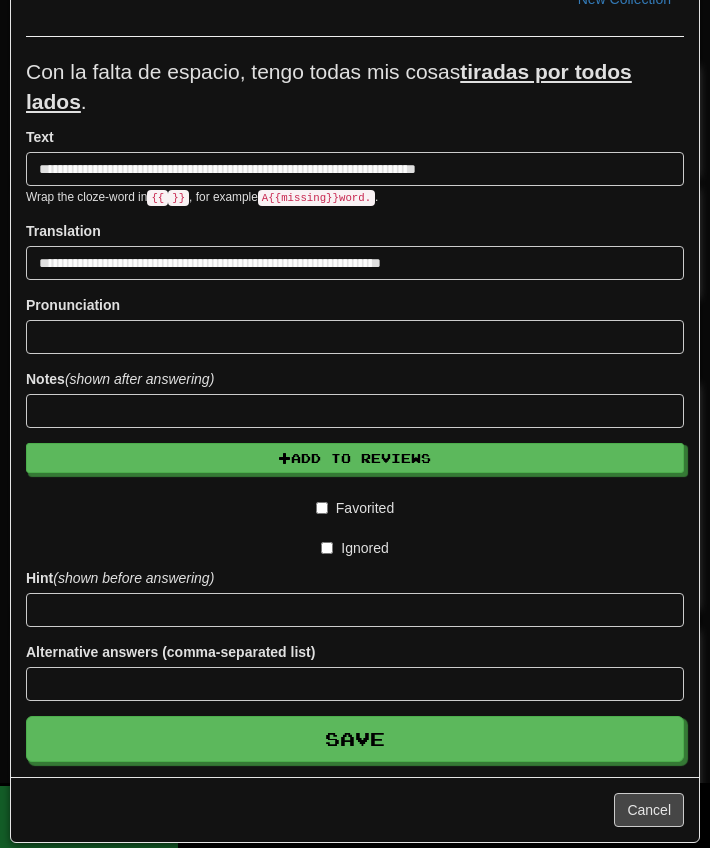 click on "**********" at bounding box center [355, 409] 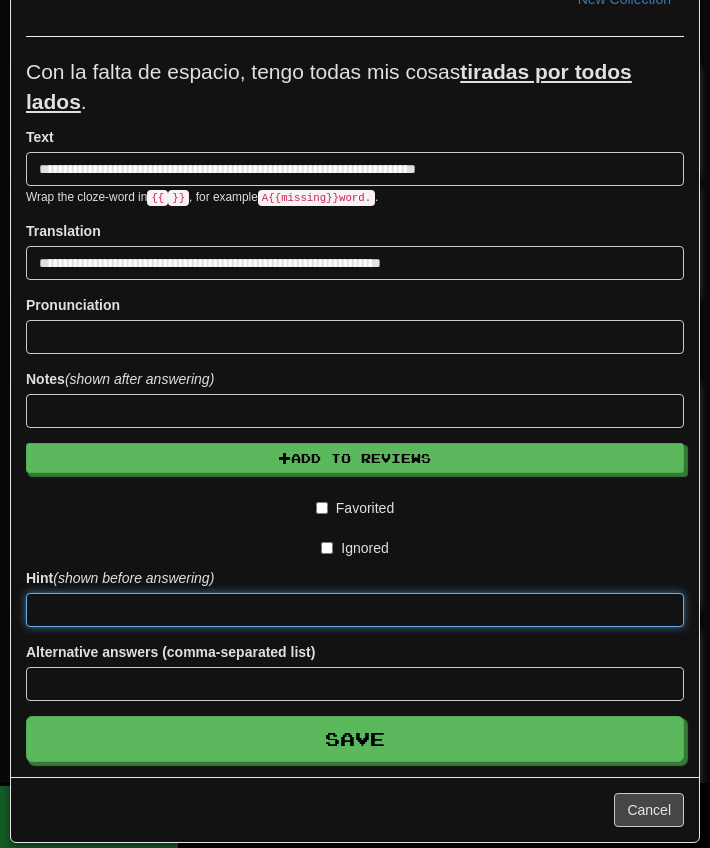 click at bounding box center [355, 610] 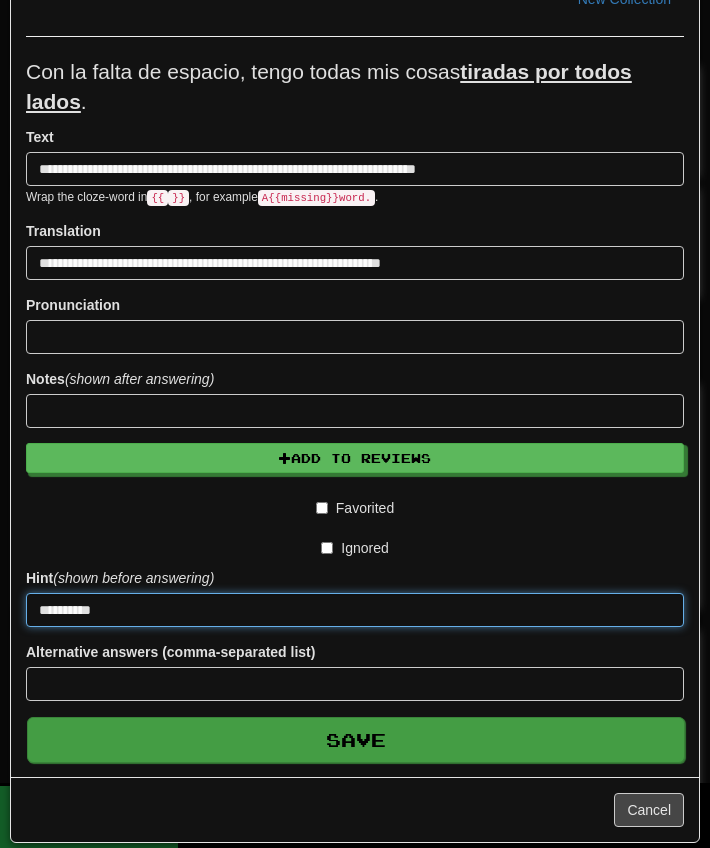 type on "*********" 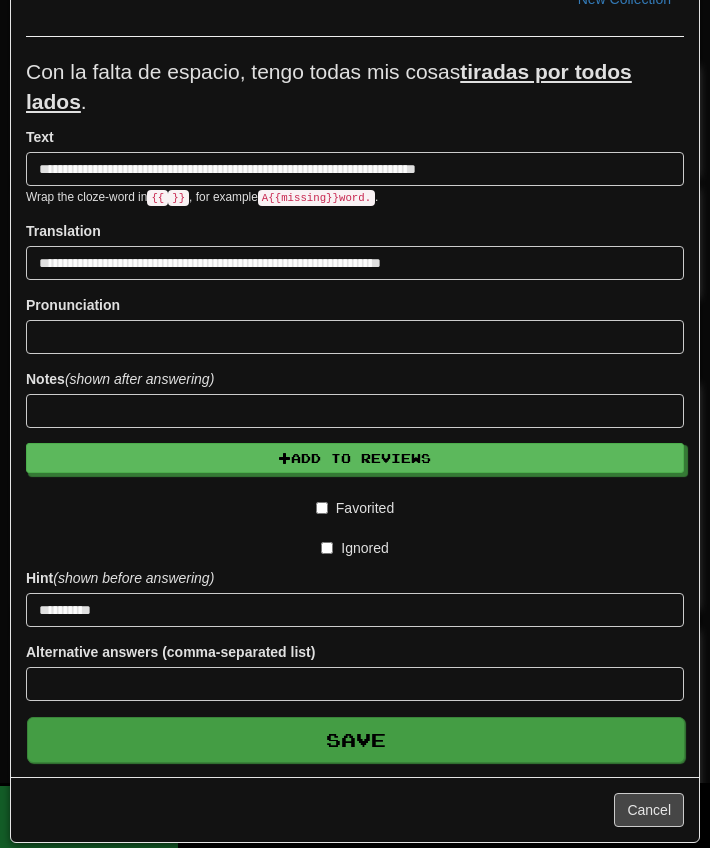 click on "Save" at bounding box center [356, 740] 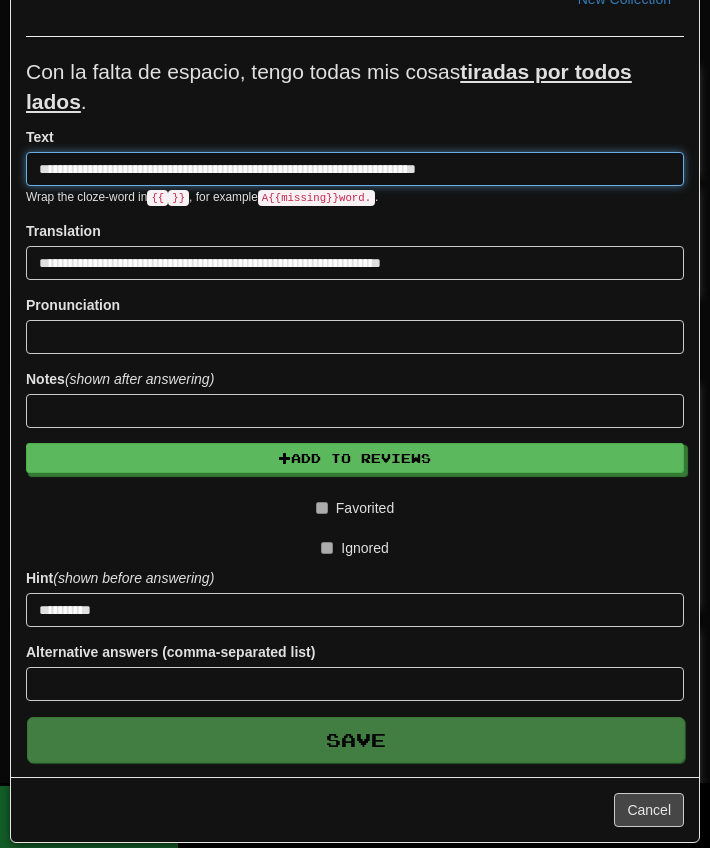 type 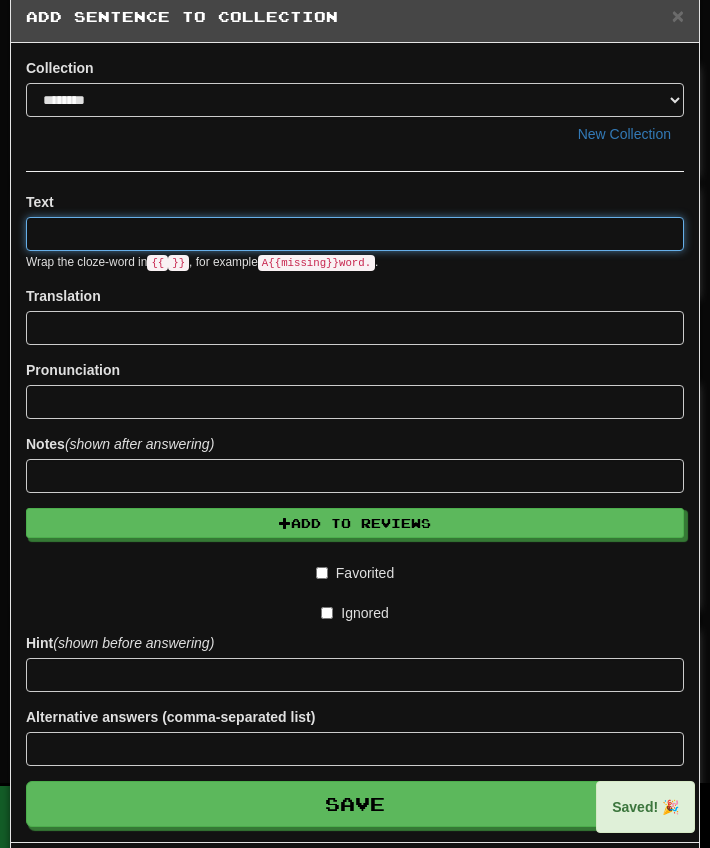 scroll, scrollTop: 0, scrollLeft: 0, axis: both 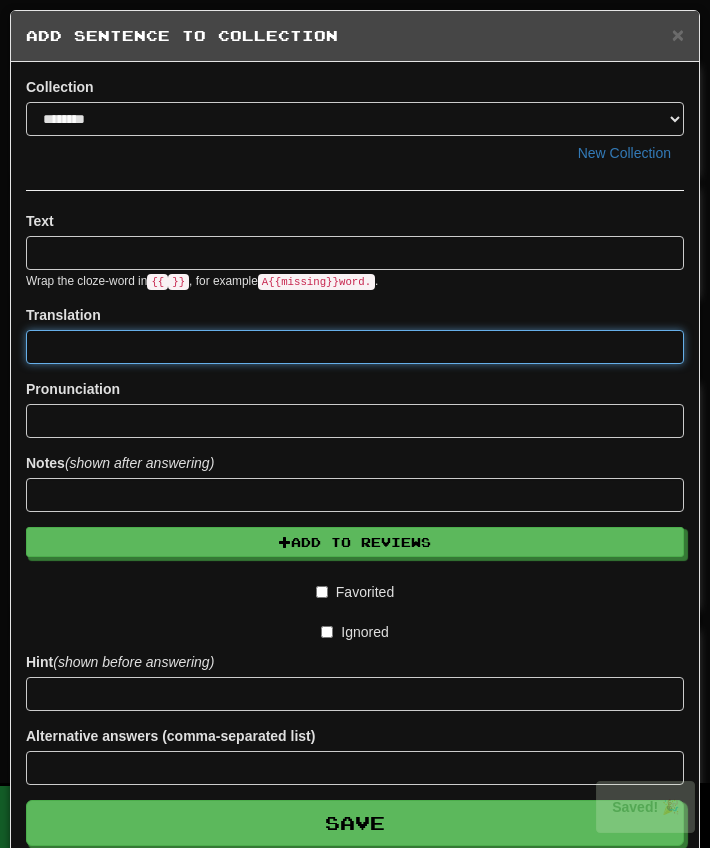 click at bounding box center [355, 347] 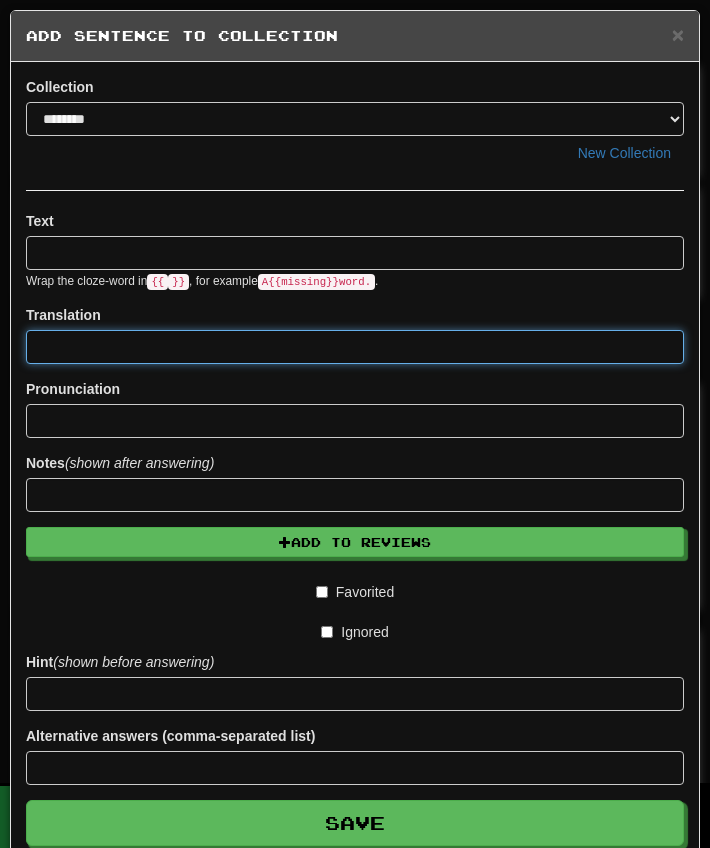 paste on "**********" 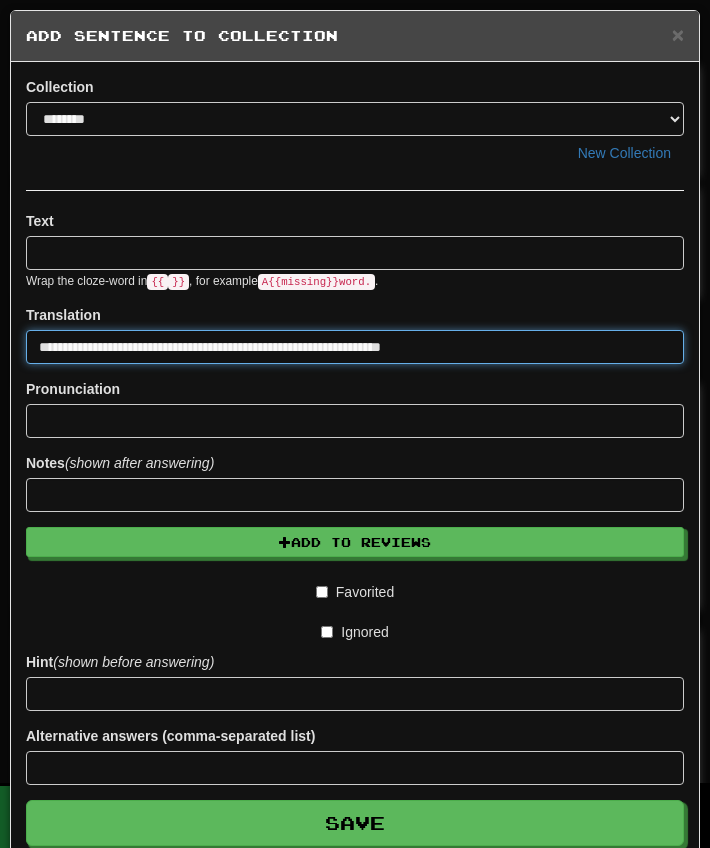 type on "**********" 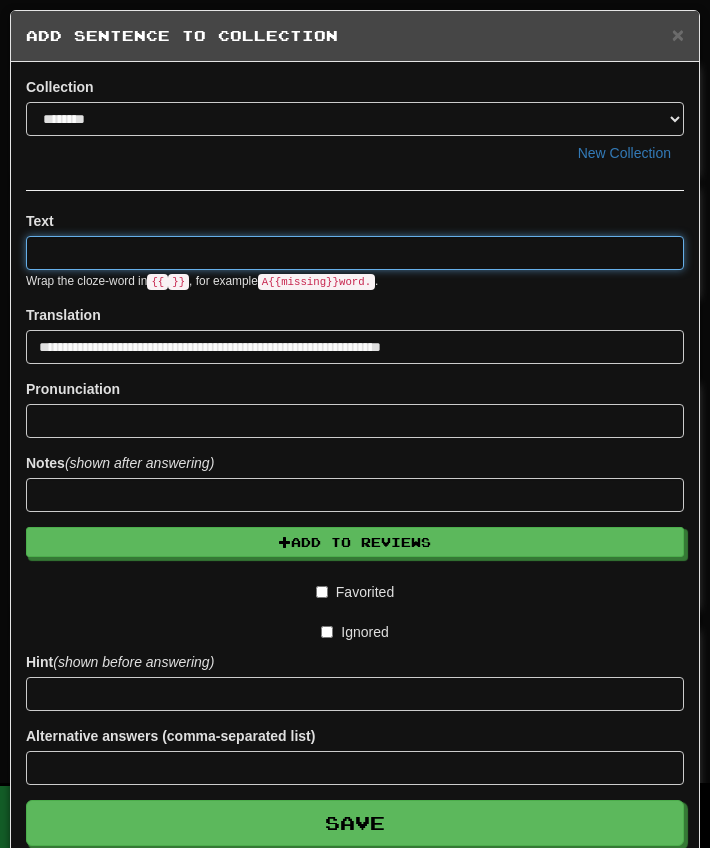 click at bounding box center [355, 253] 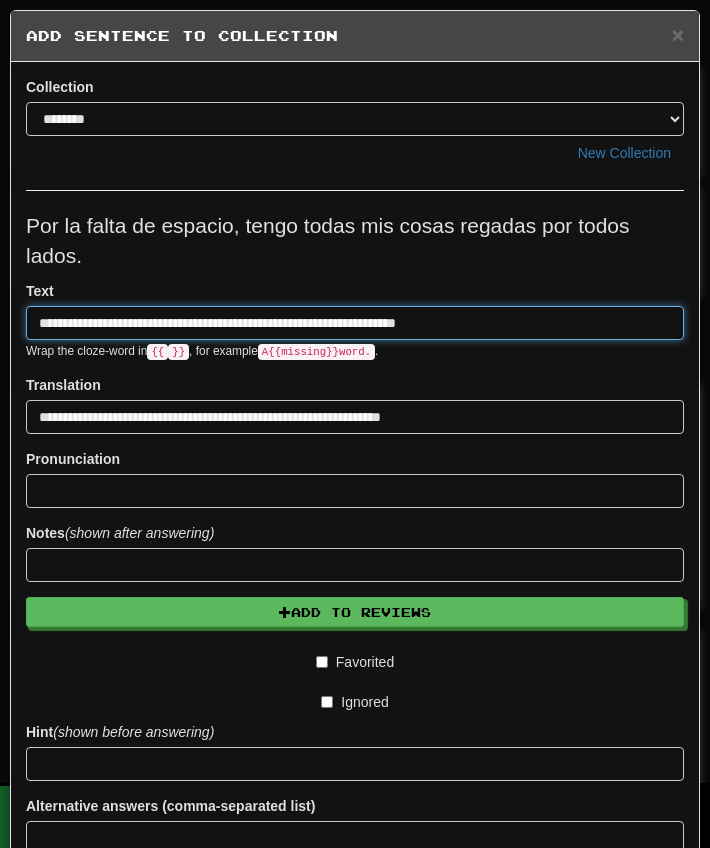click on "**********" at bounding box center (355, 323) 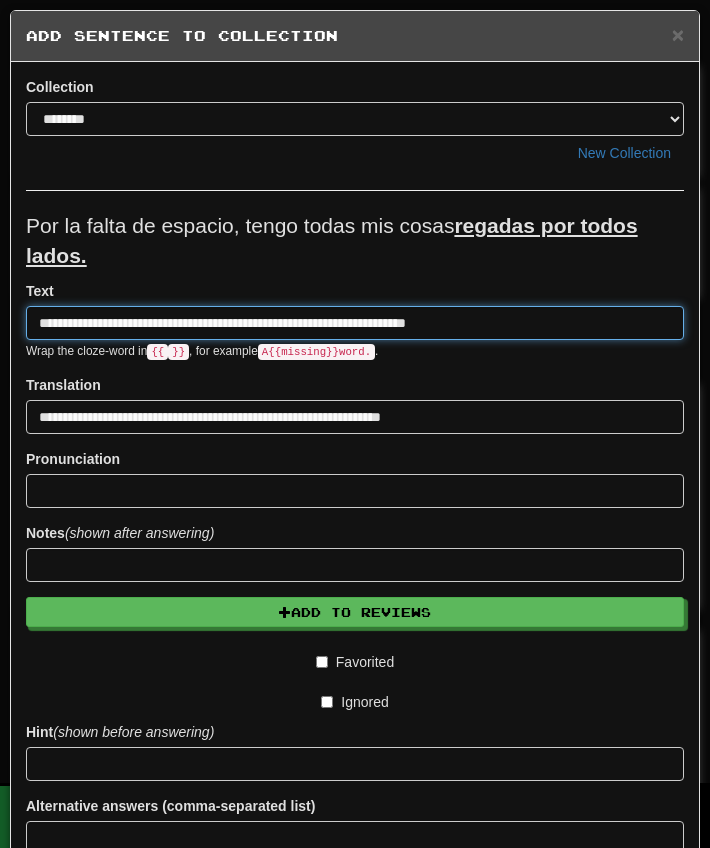 click on "**********" at bounding box center [355, 323] 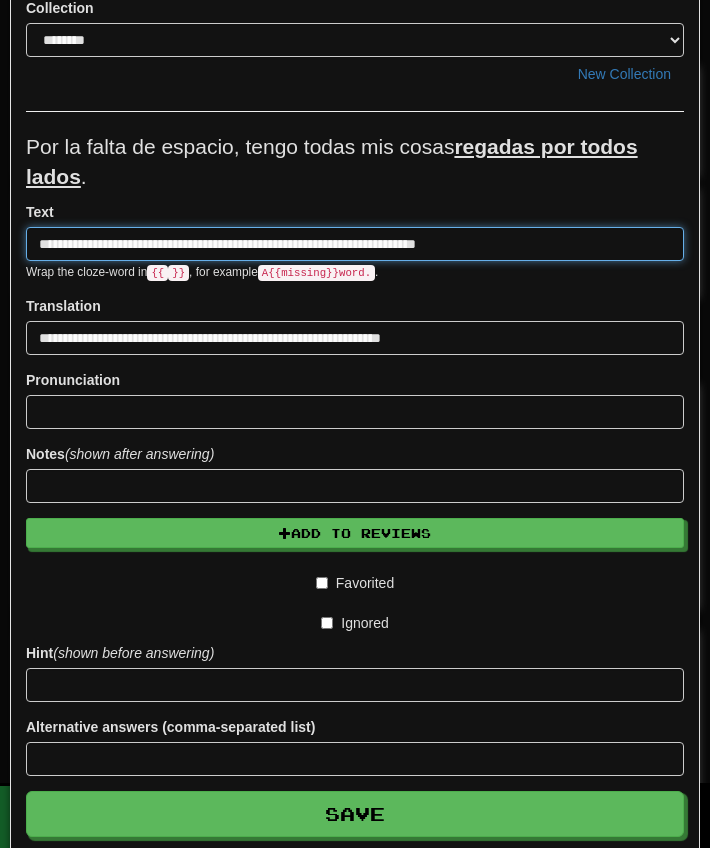 scroll, scrollTop: 101, scrollLeft: 0, axis: vertical 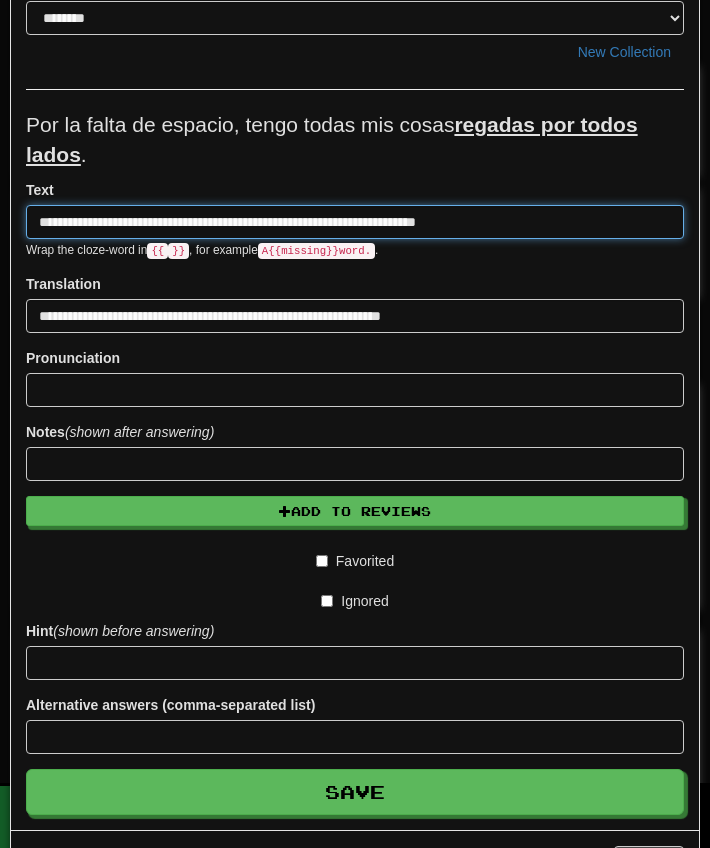 type on "**********" 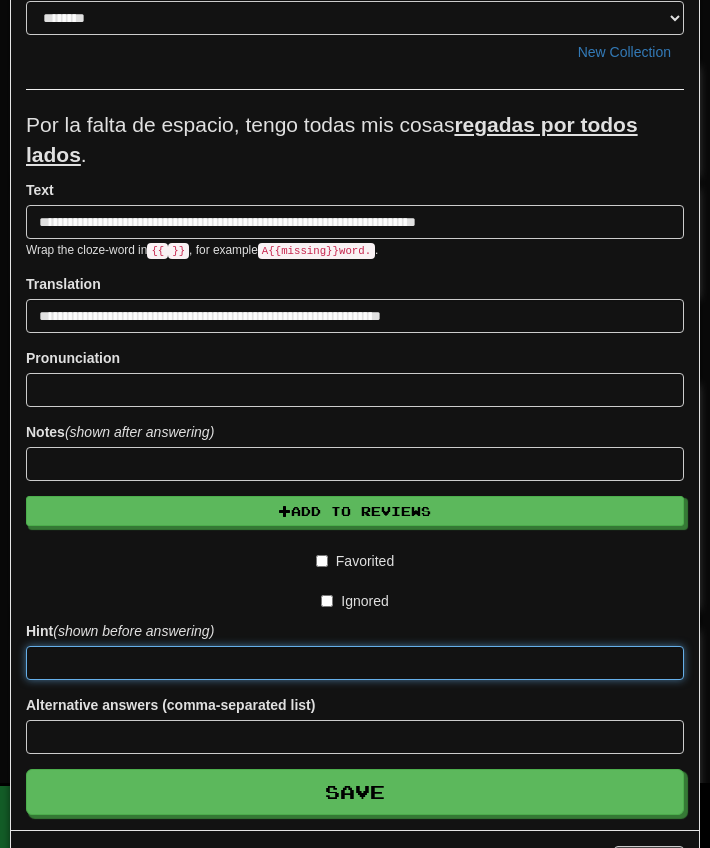 click at bounding box center (355, 663) 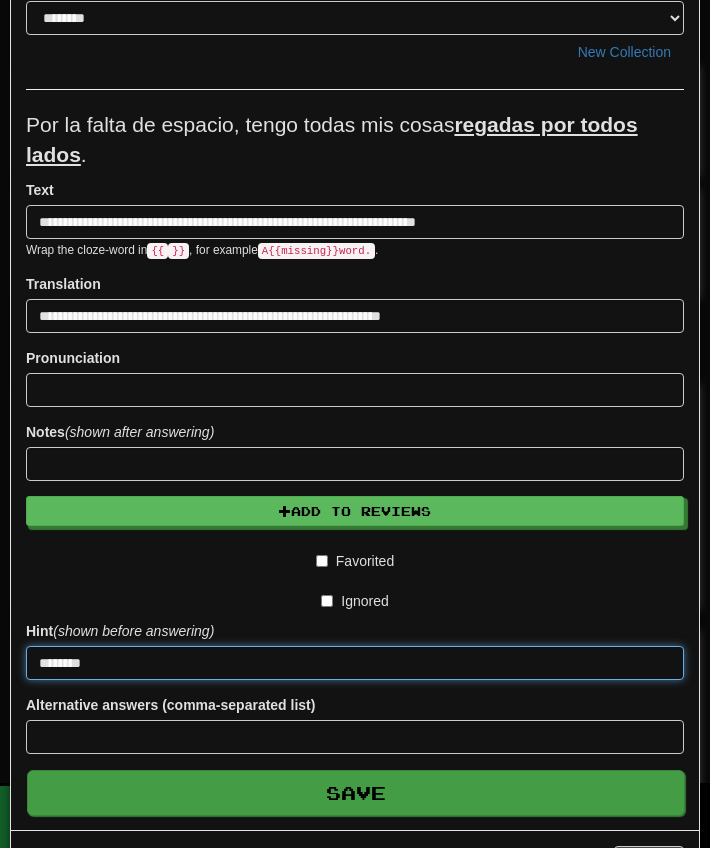 type on "*******" 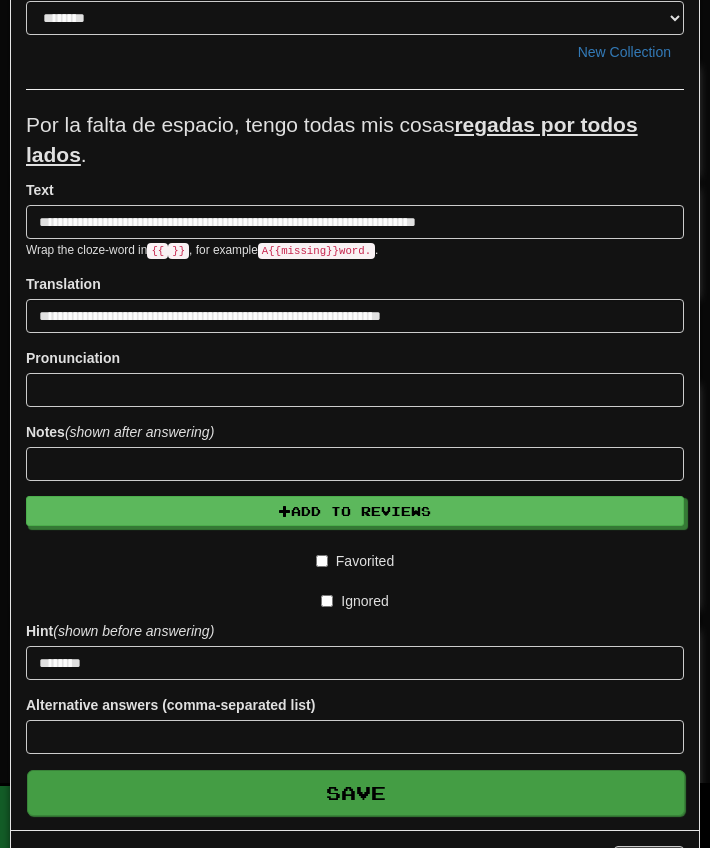 click on "Save" at bounding box center [356, 793] 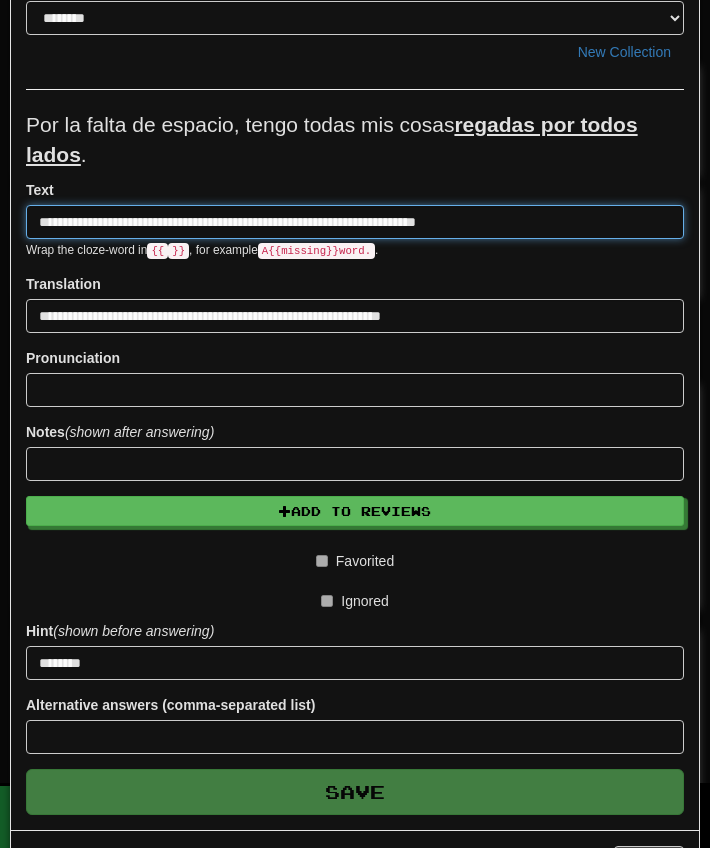 type 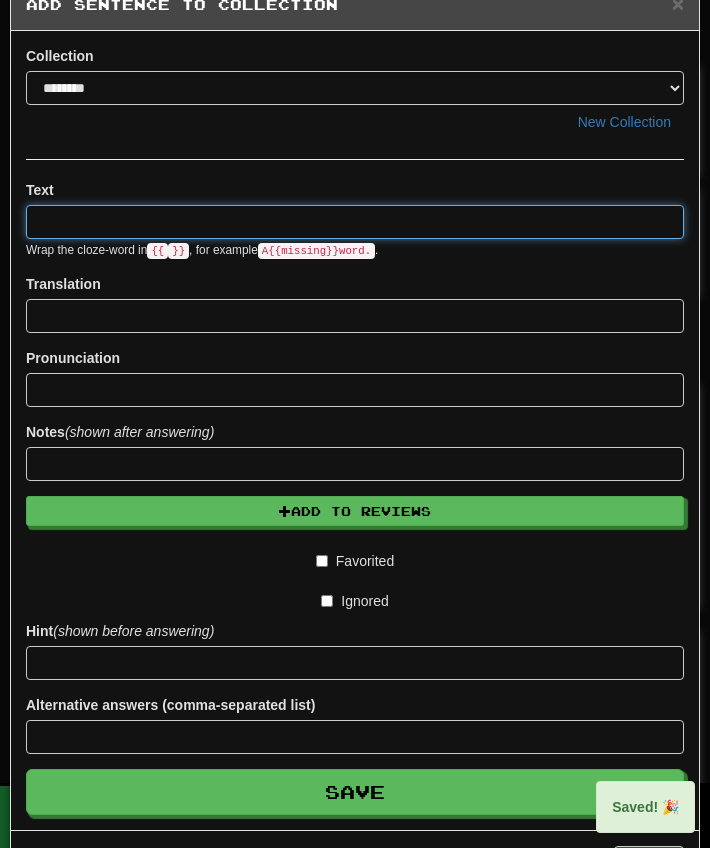 scroll, scrollTop: 0, scrollLeft: 0, axis: both 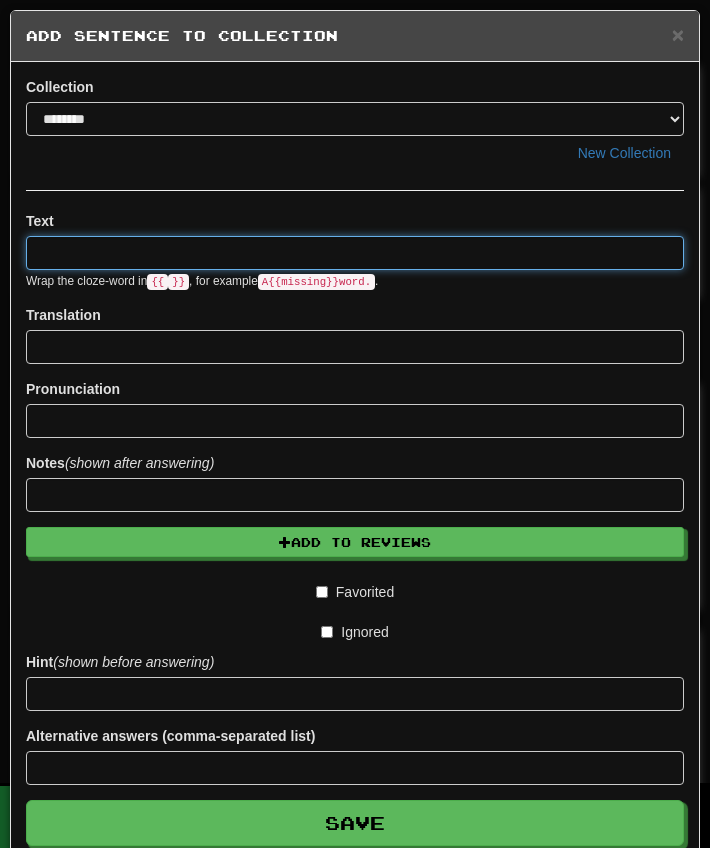 click at bounding box center [355, 253] 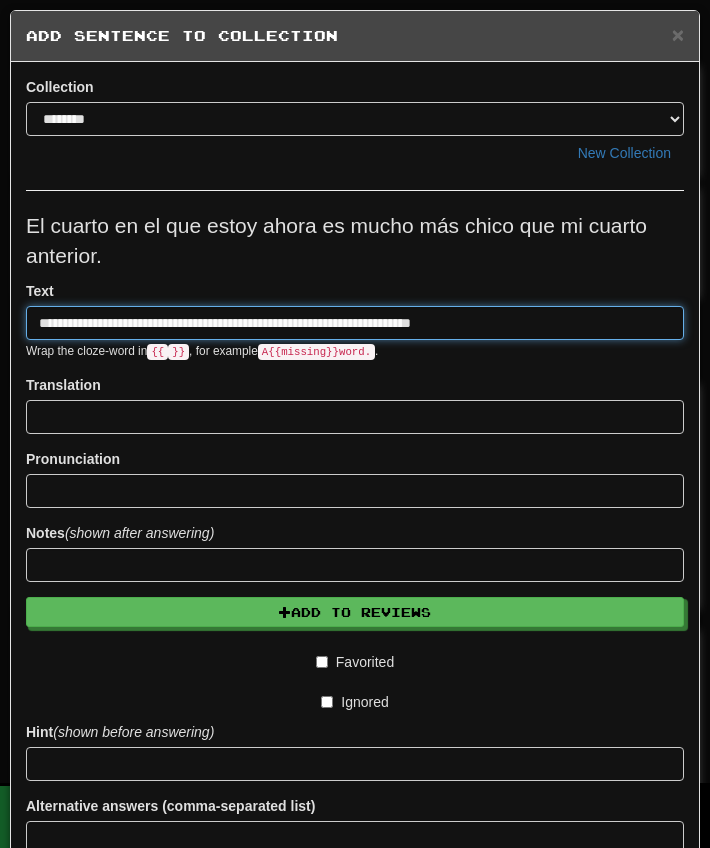 type on "**********" 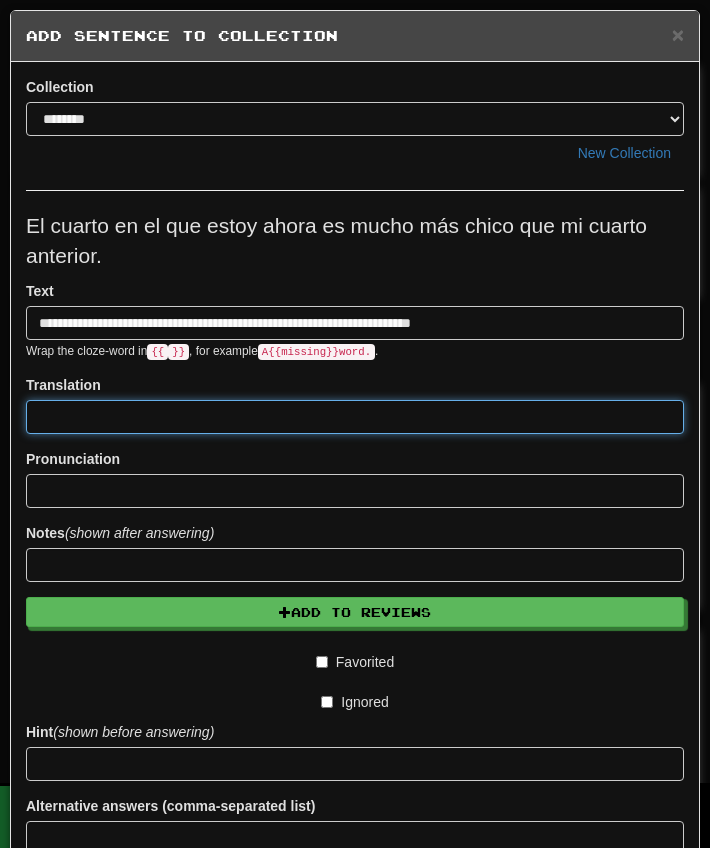 click at bounding box center (355, 417) 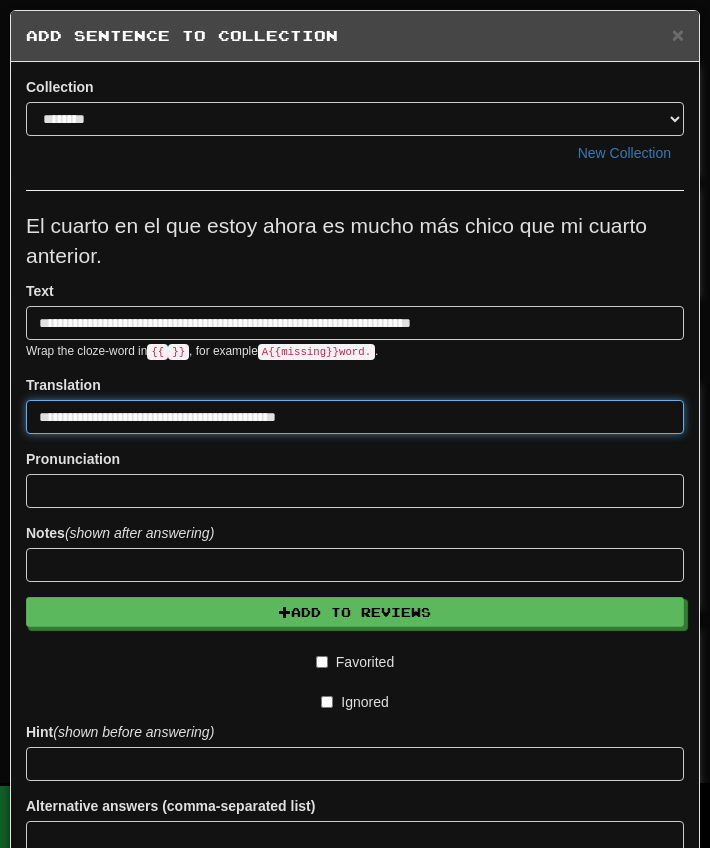 type on "**********" 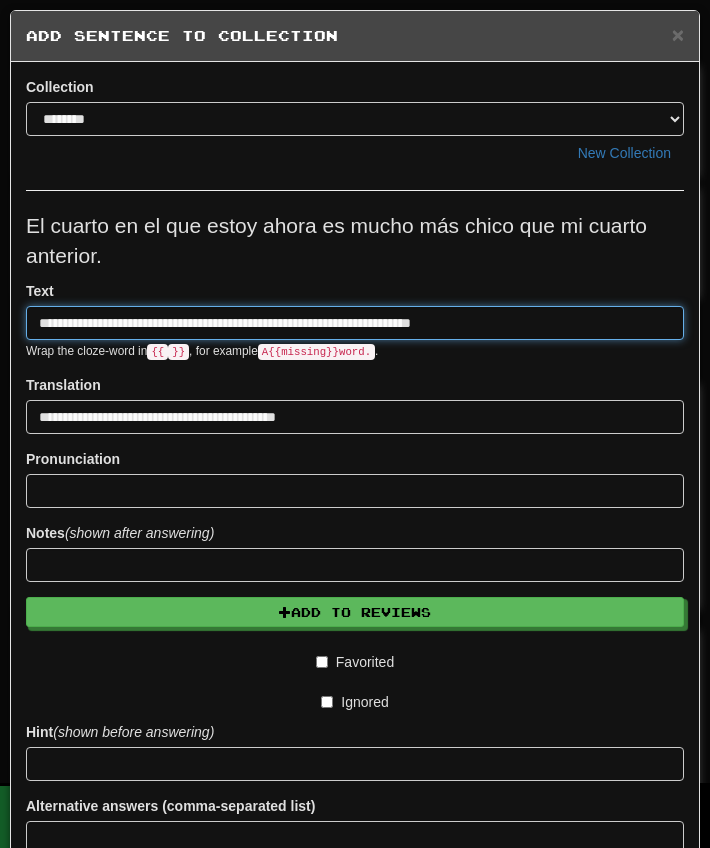 click on "**********" at bounding box center (355, 323) 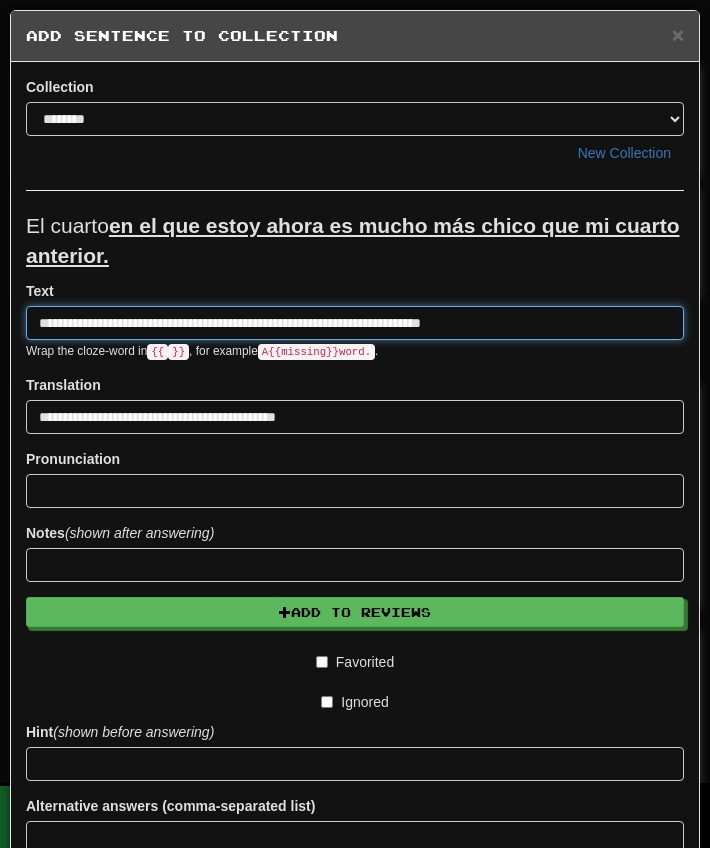 click on "**********" at bounding box center (355, 323) 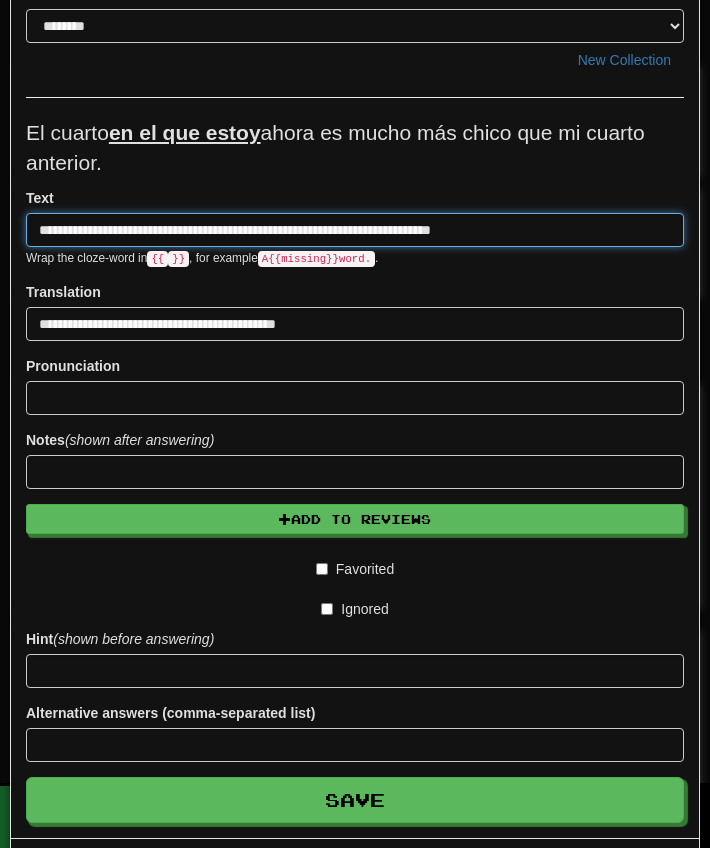 scroll, scrollTop: 160, scrollLeft: 0, axis: vertical 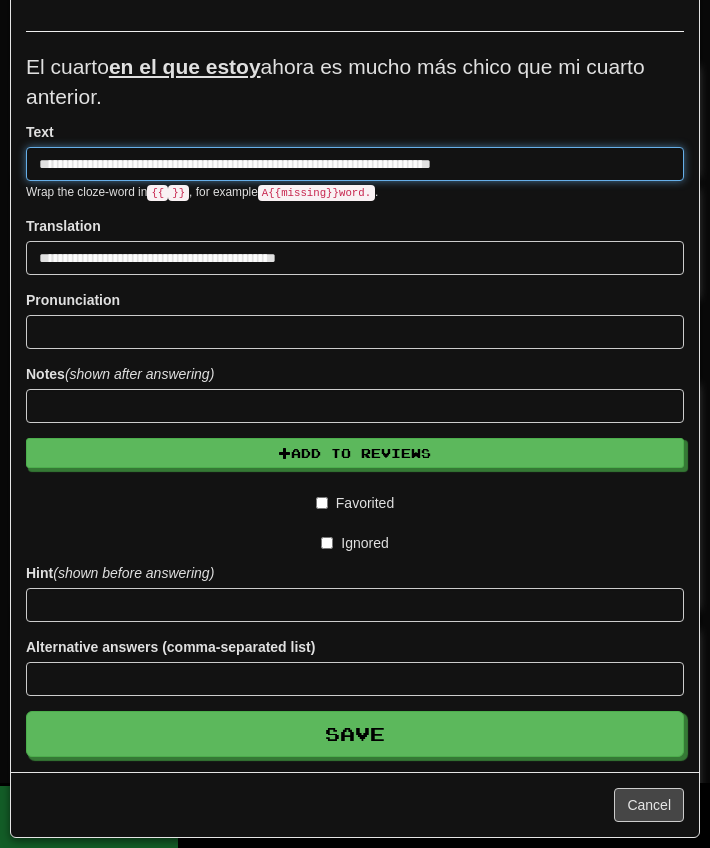 type on "**********" 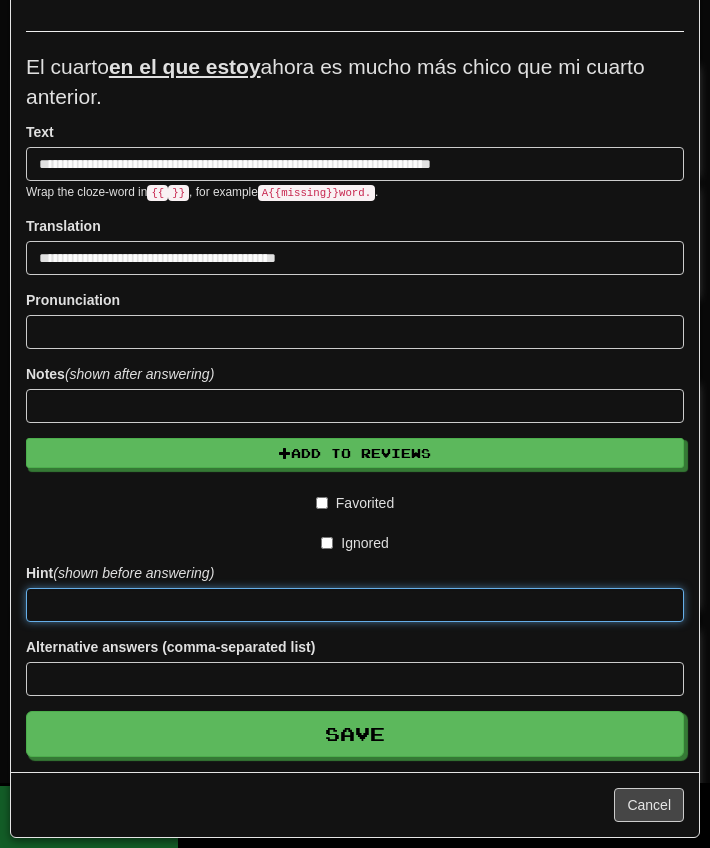 click at bounding box center [355, 605] 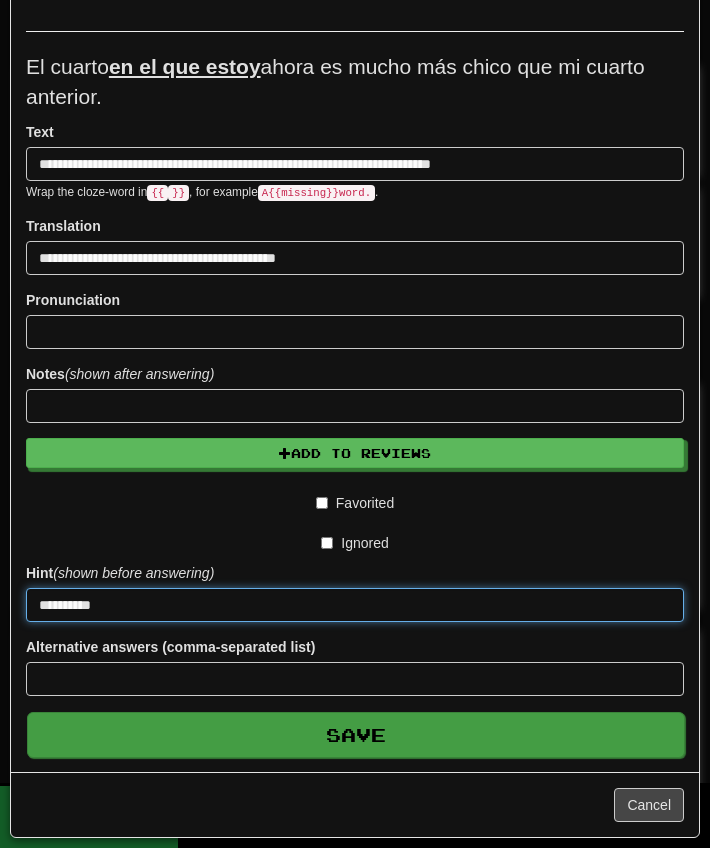 type on "*********" 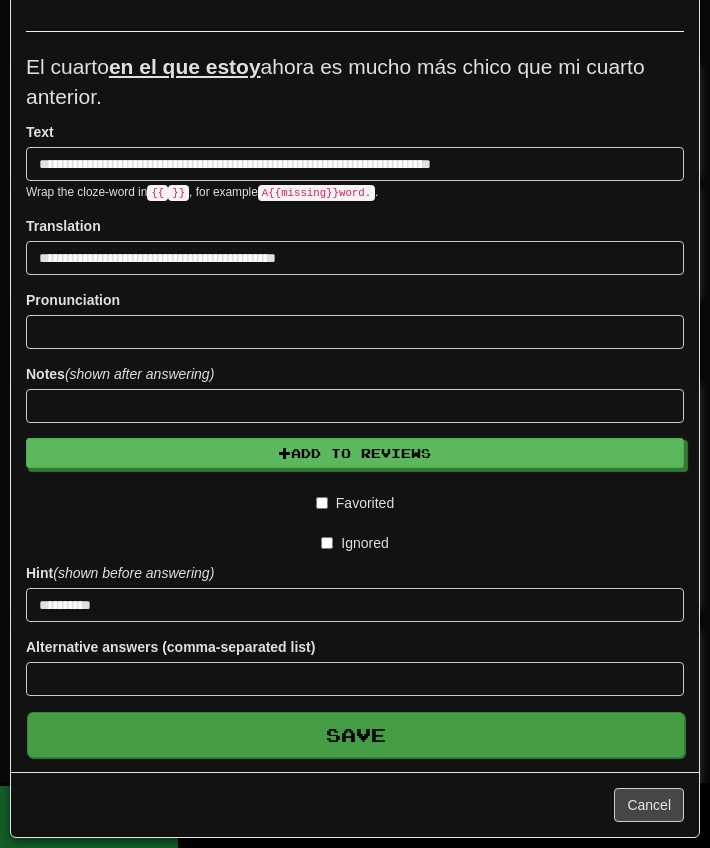 click on "Save" at bounding box center [356, 735] 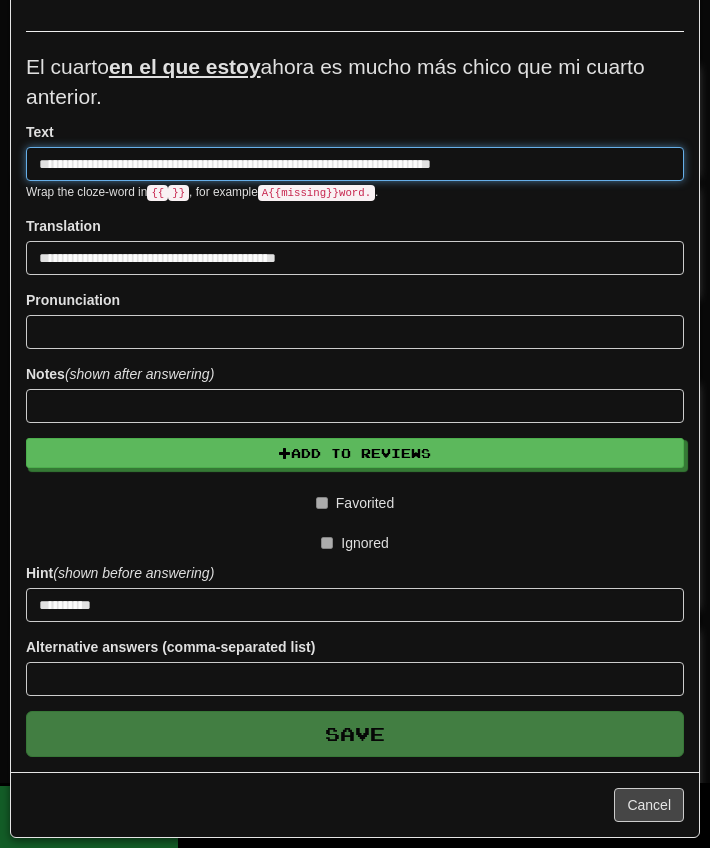 type 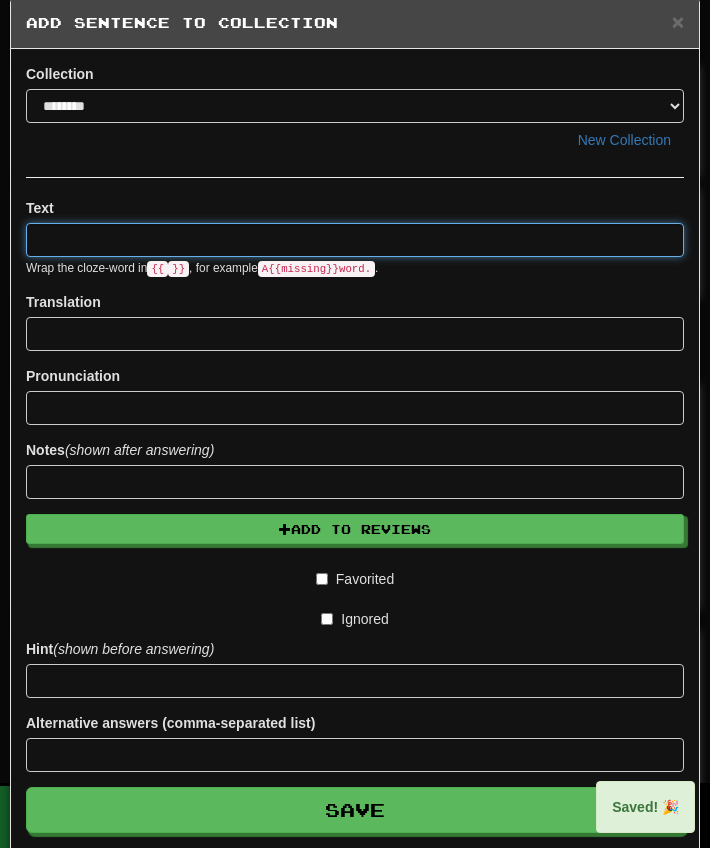 scroll, scrollTop: 0, scrollLeft: 0, axis: both 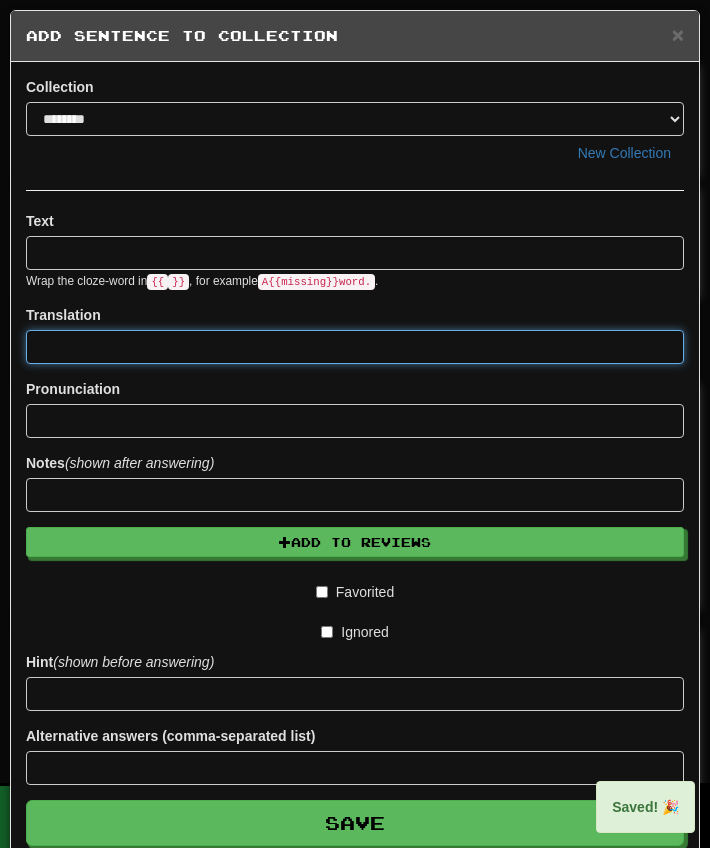 click at bounding box center (355, 347) 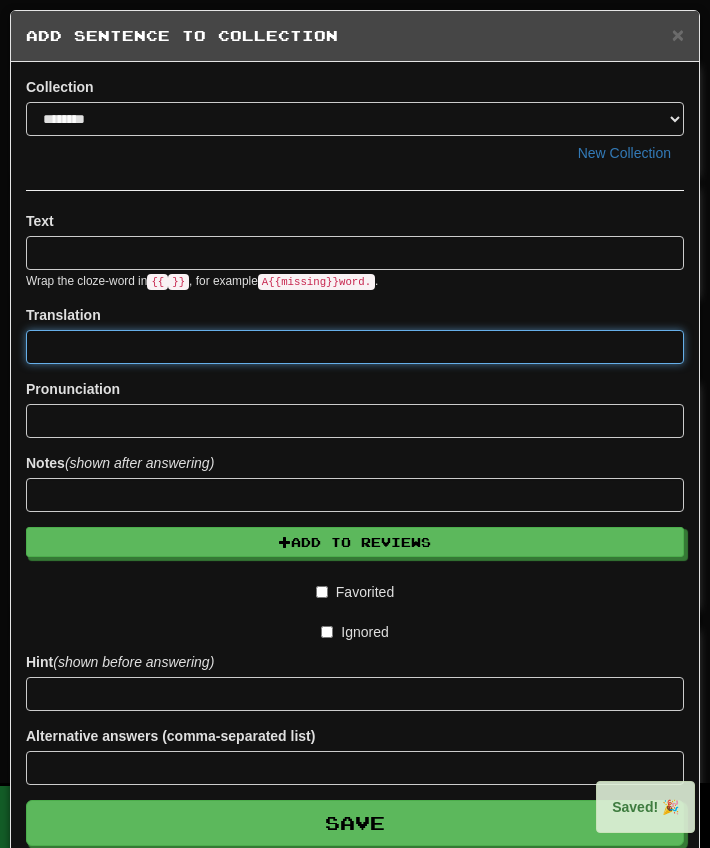 paste on "**********" 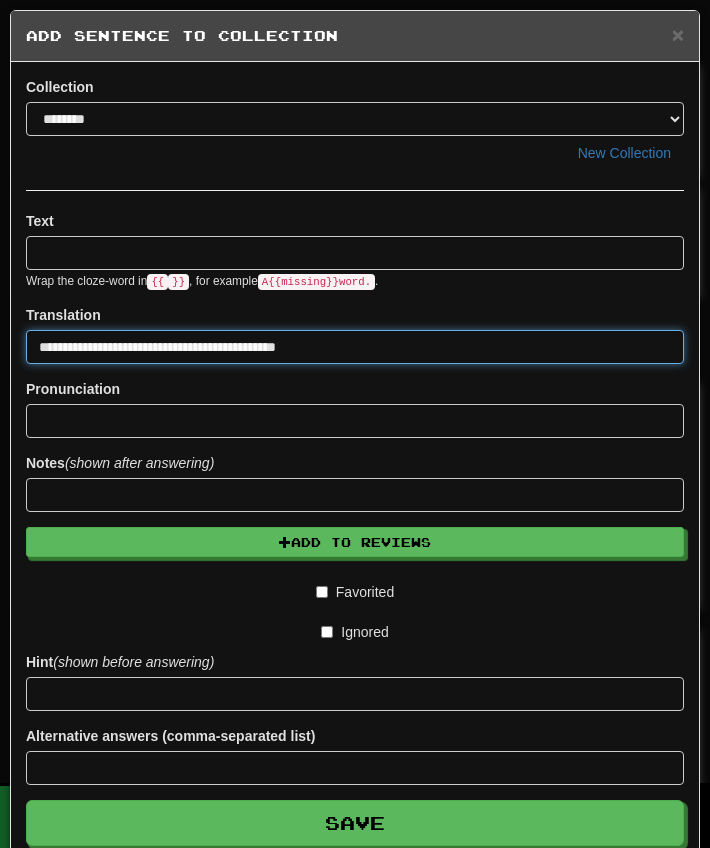 type on "**********" 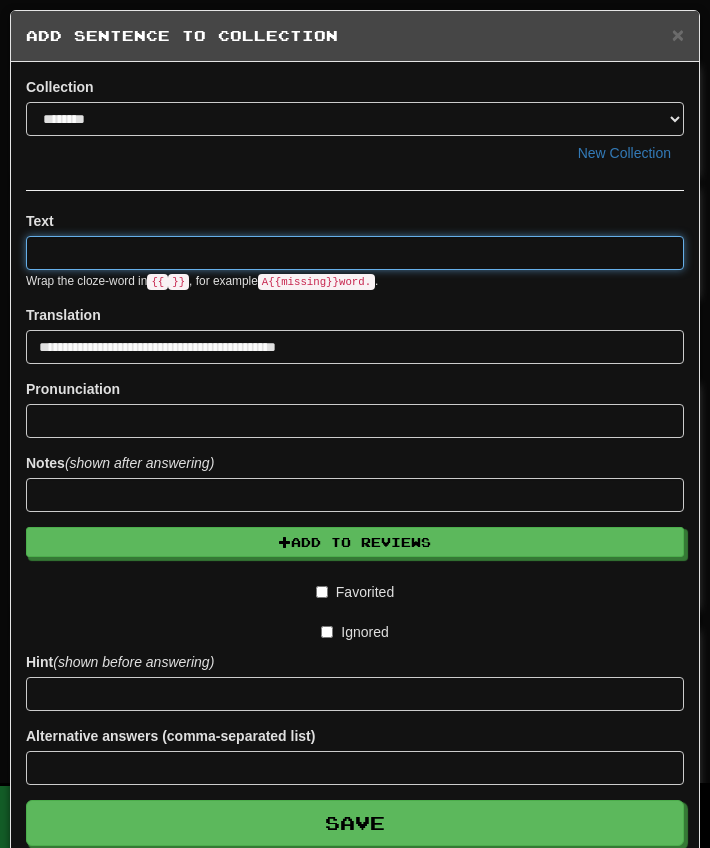 click at bounding box center [355, 253] 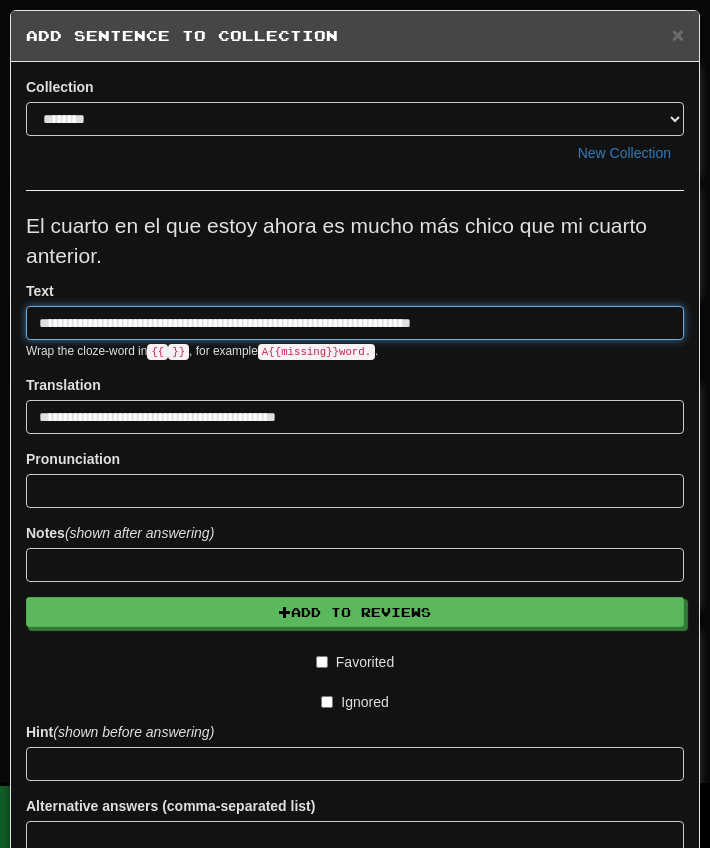 scroll, scrollTop: 80, scrollLeft: 0, axis: vertical 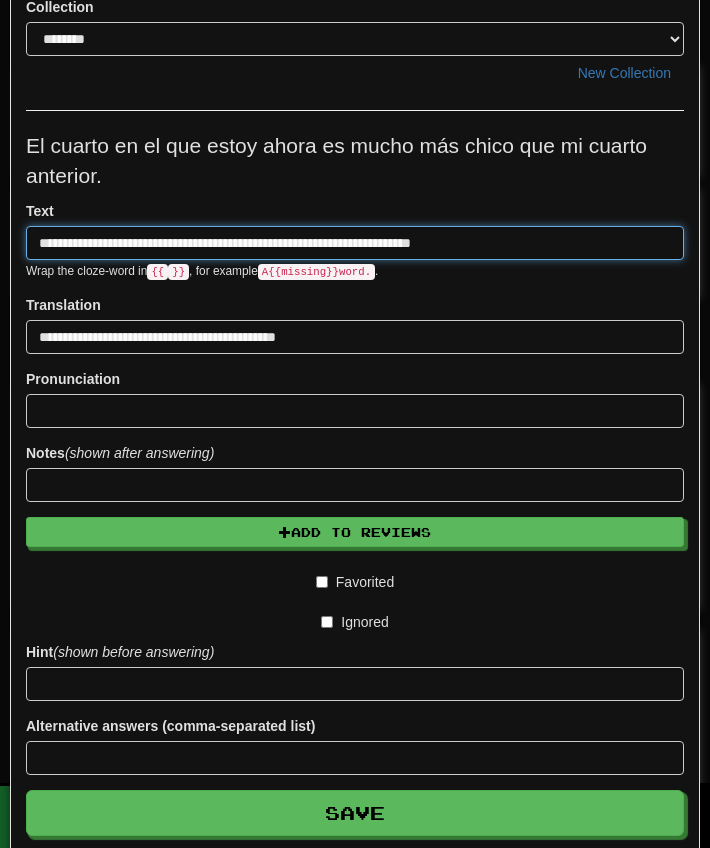 click on "**********" at bounding box center [355, 243] 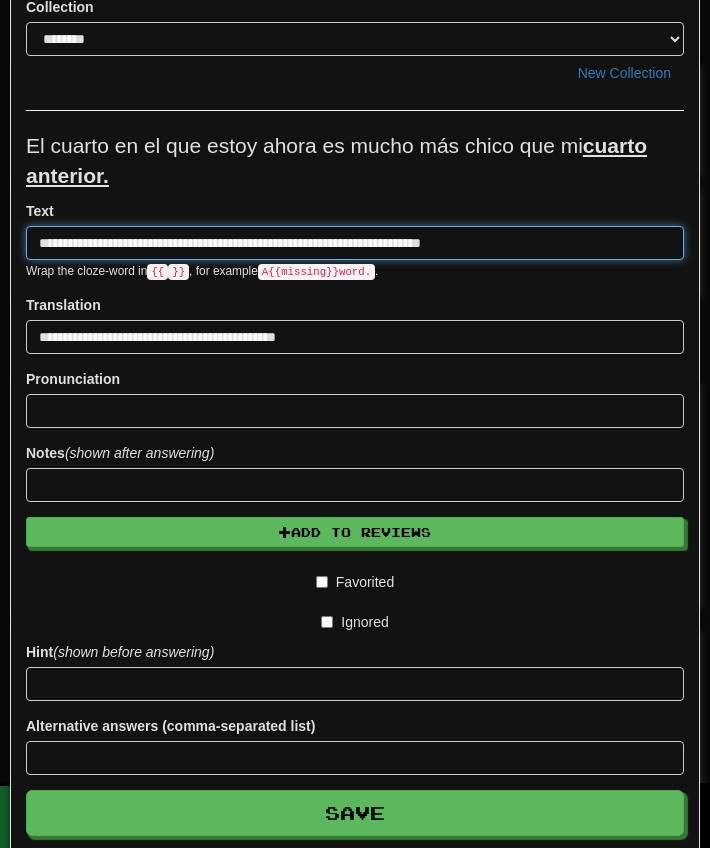 click on "**********" at bounding box center [355, 243] 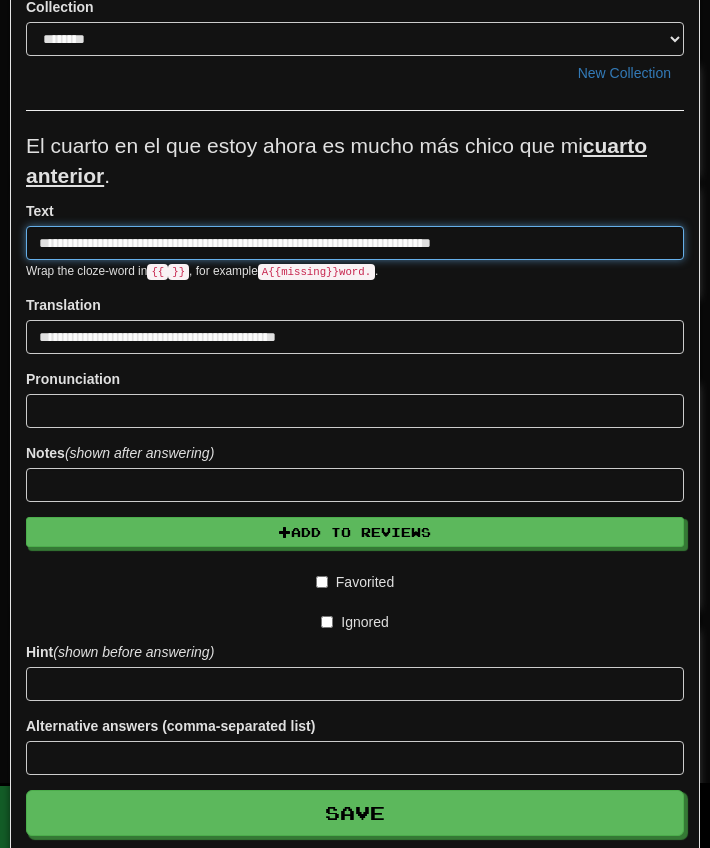 type on "**********" 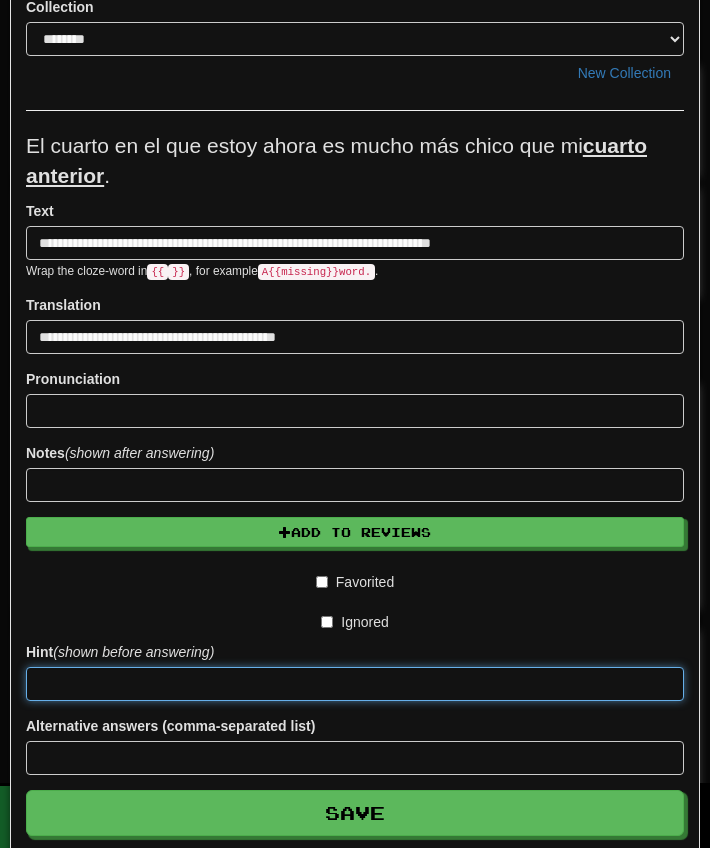 click at bounding box center (355, 684) 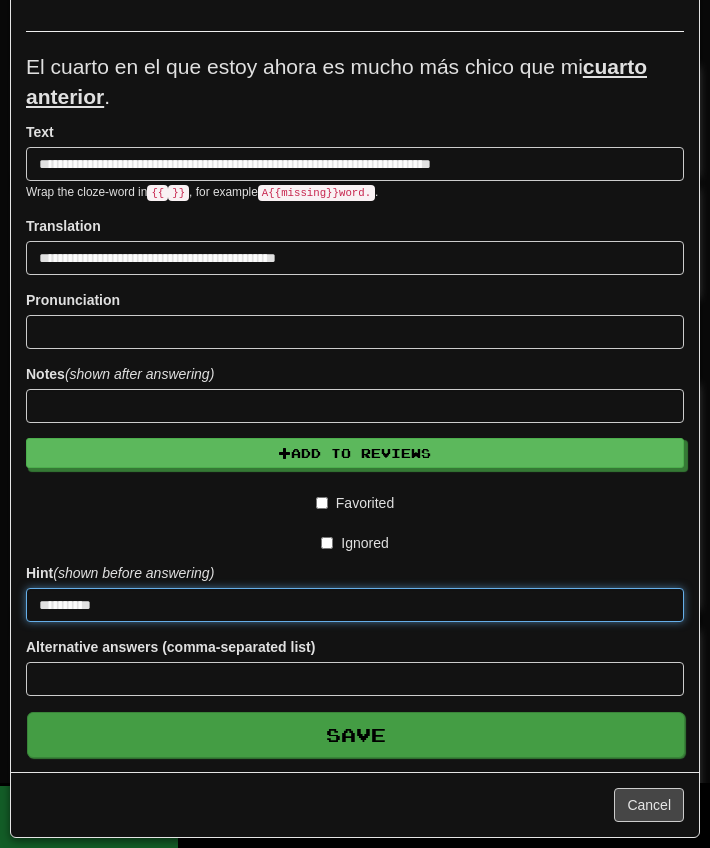 type on "*********" 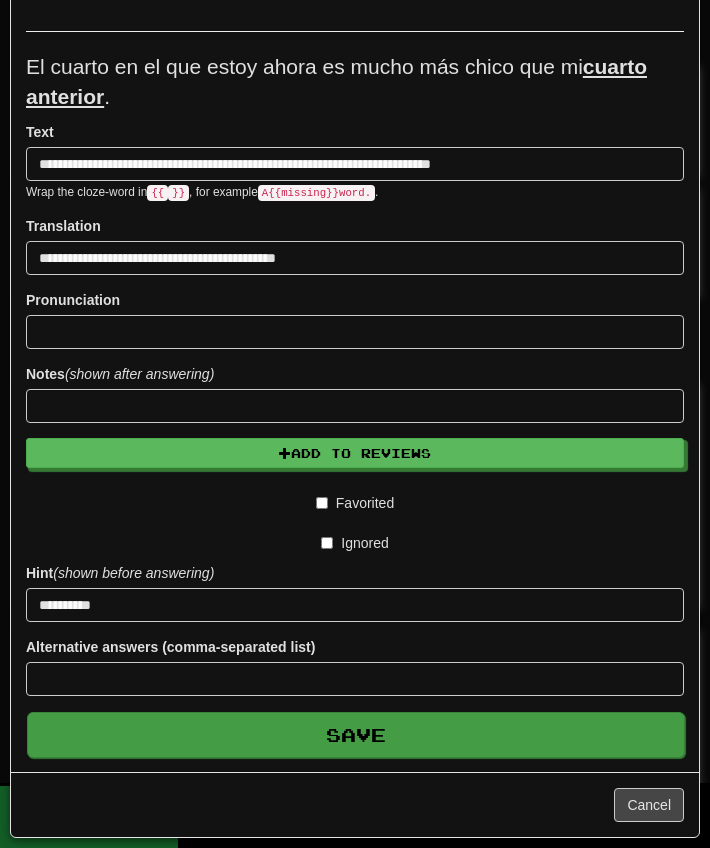 click on "Save" at bounding box center (356, 735) 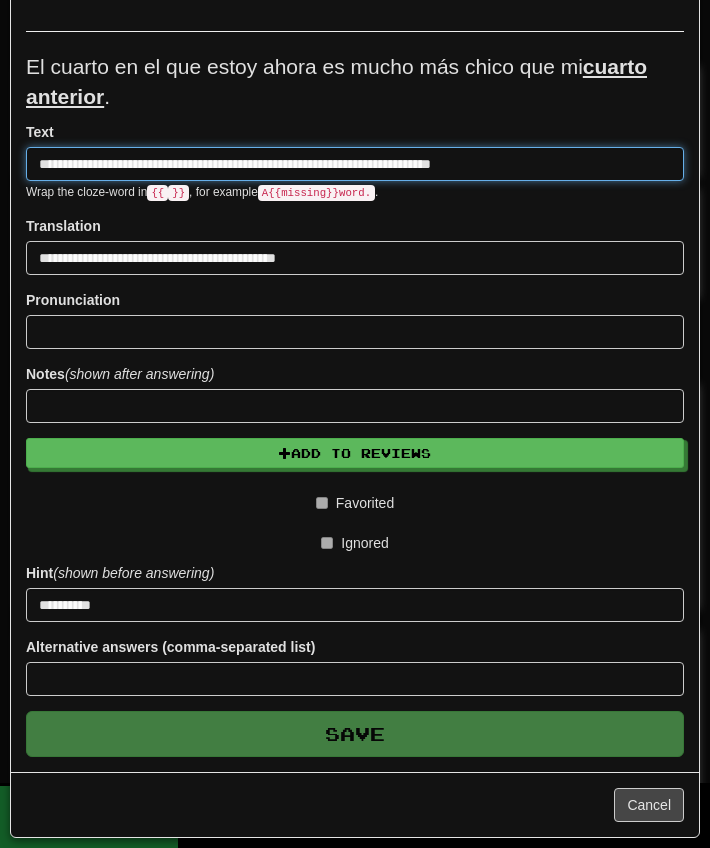 type 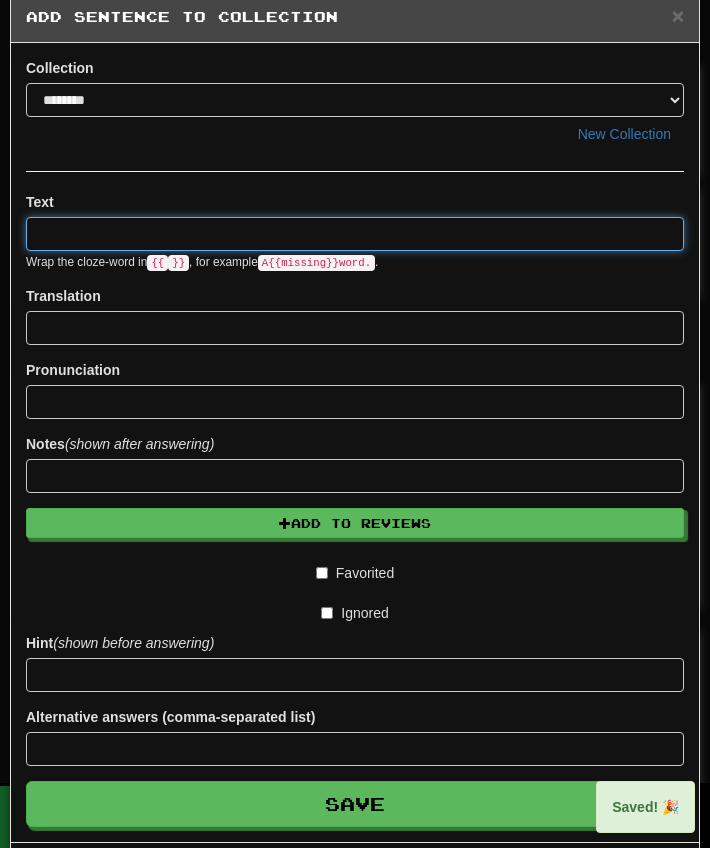 scroll, scrollTop: 0, scrollLeft: 0, axis: both 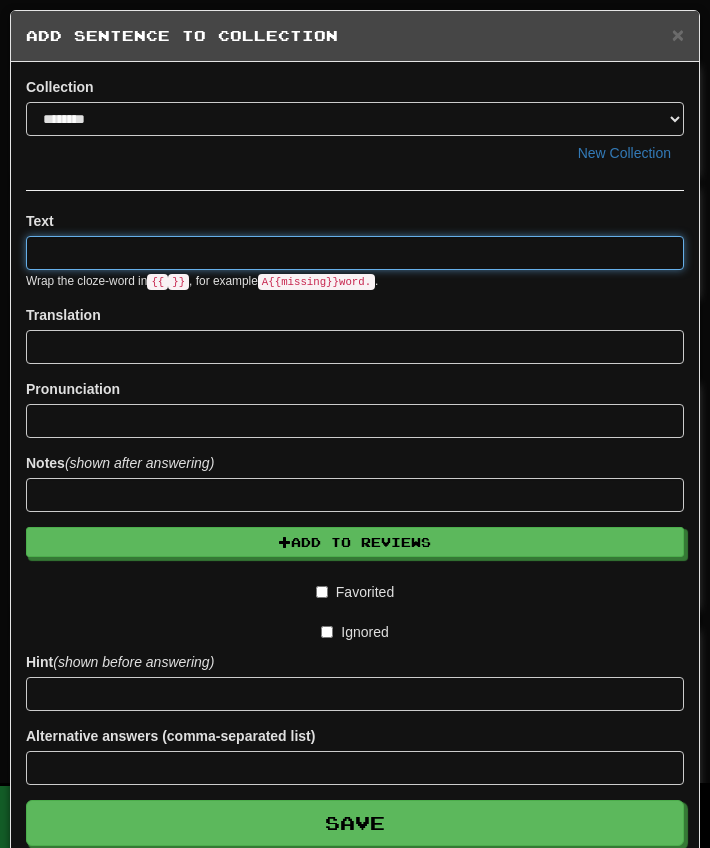 click at bounding box center (355, 253) 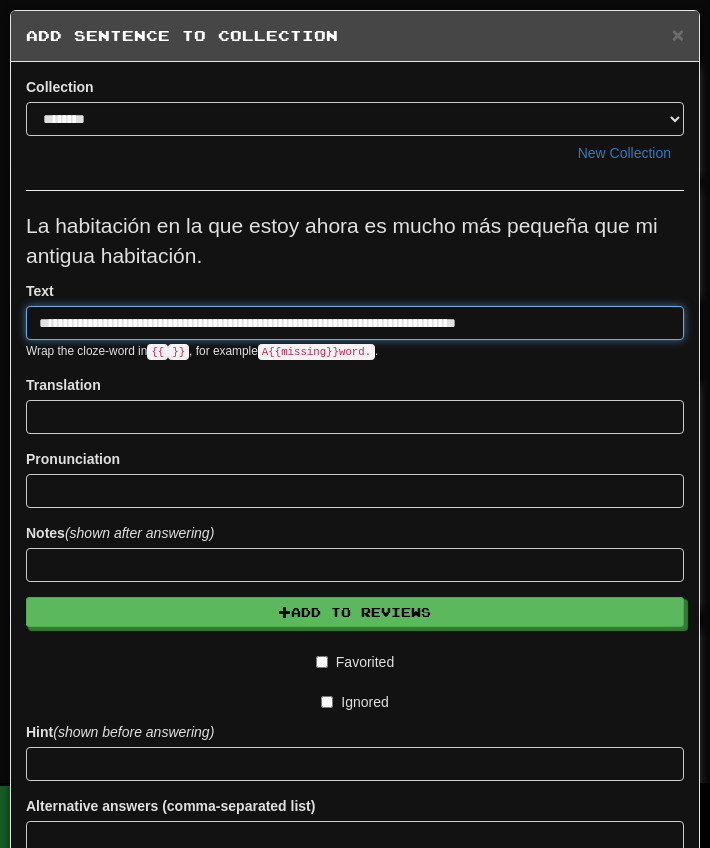 type on "**********" 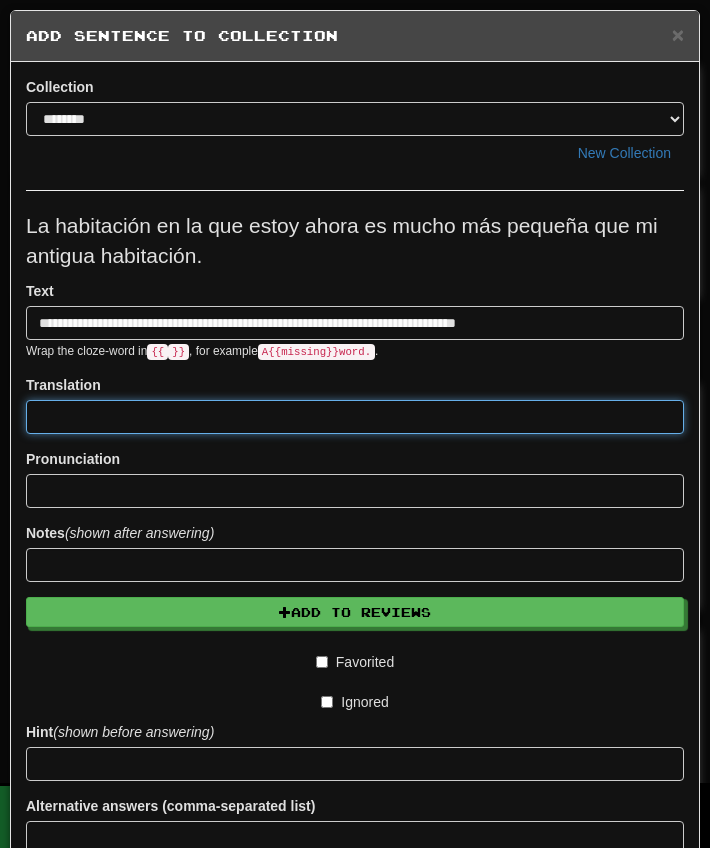 click at bounding box center (355, 417) 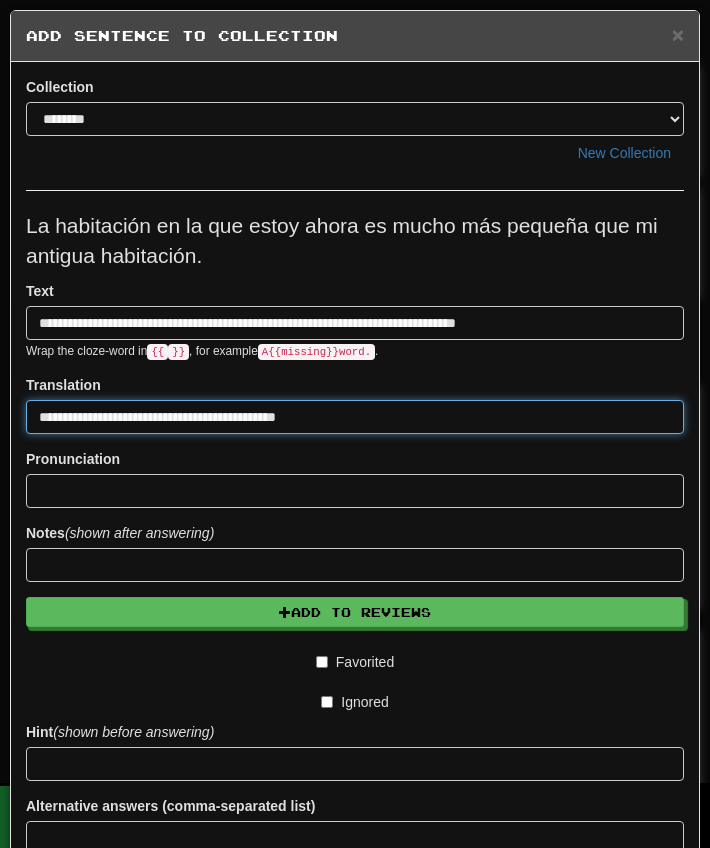 type on "**********" 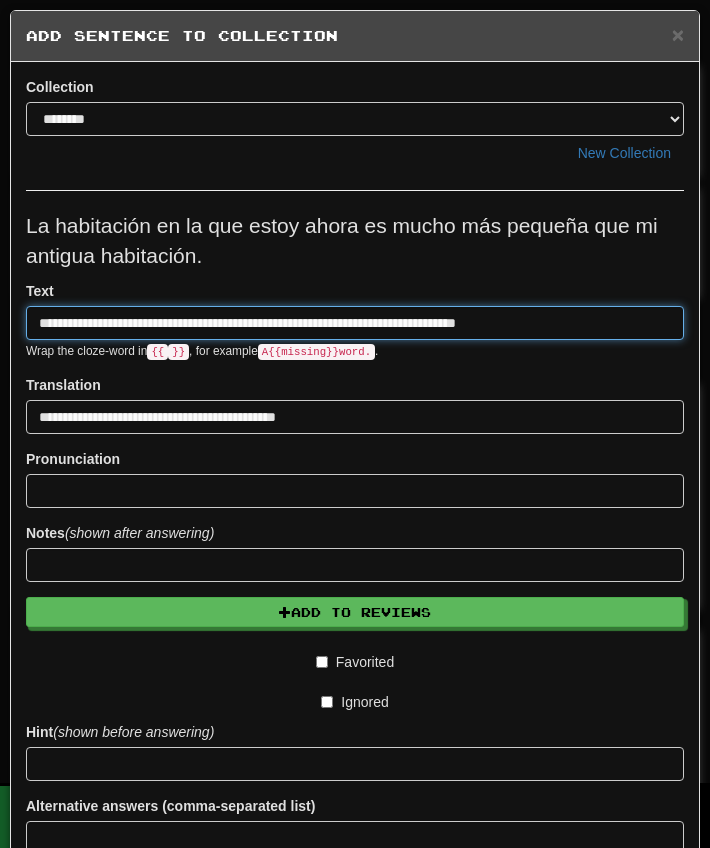 click on "**********" at bounding box center [355, 323] 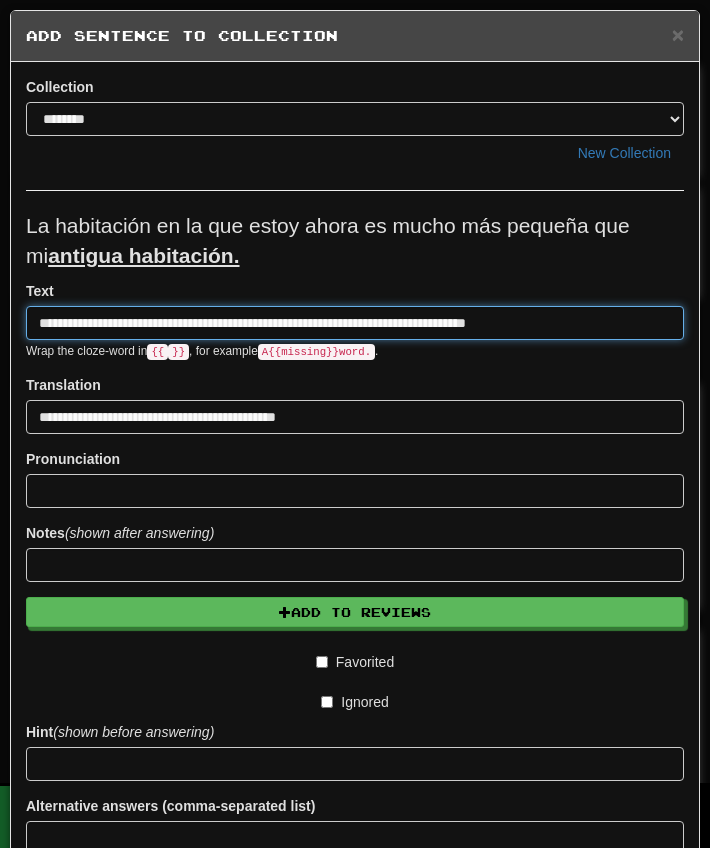 click on "**********" at bounding box center [355, 323] 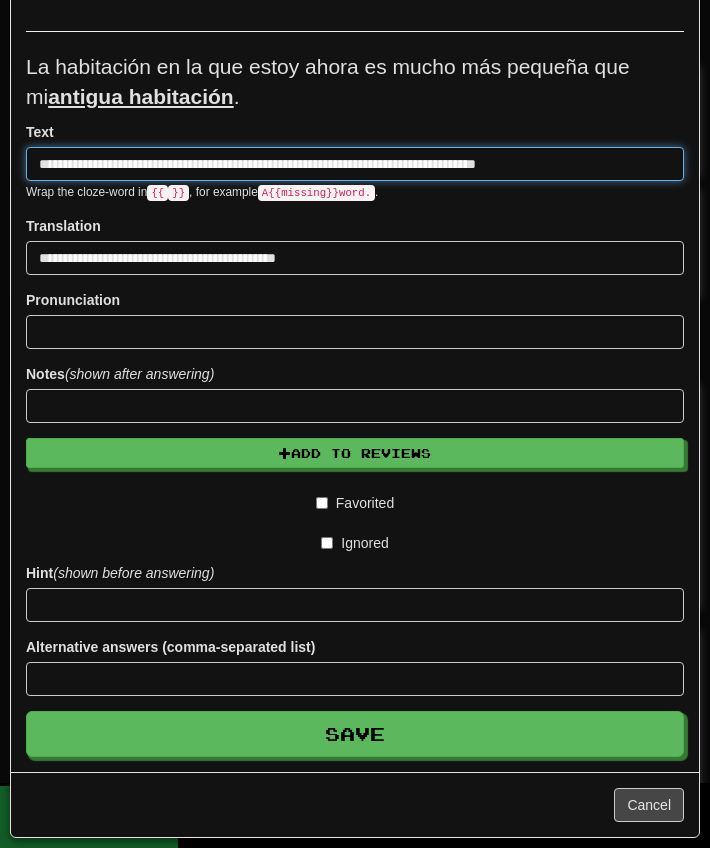 scroll, scrollTop: 160, scrollLeft: 0, axis: vertical 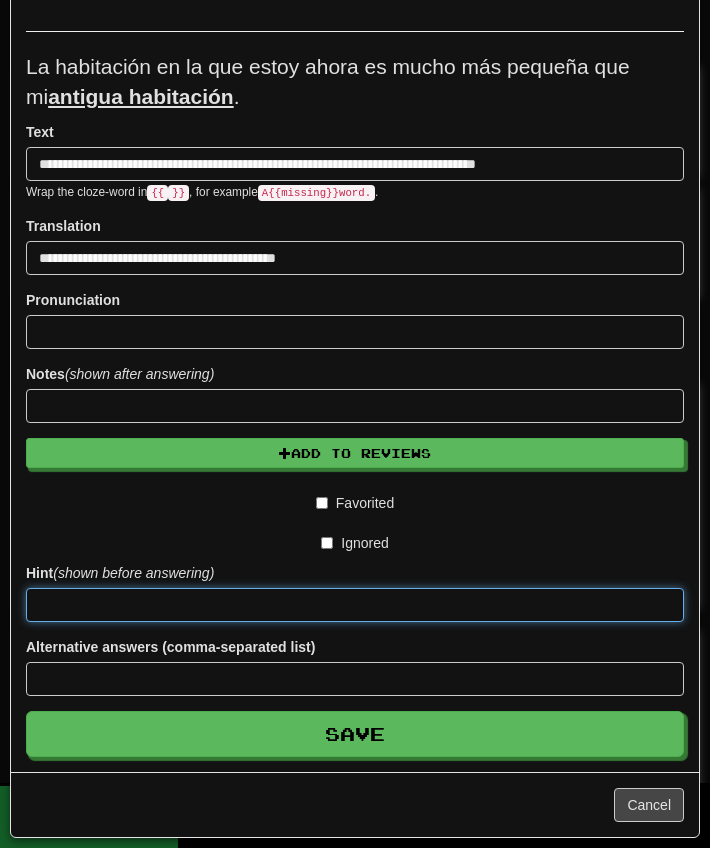 click at bounding box center [355, 605] 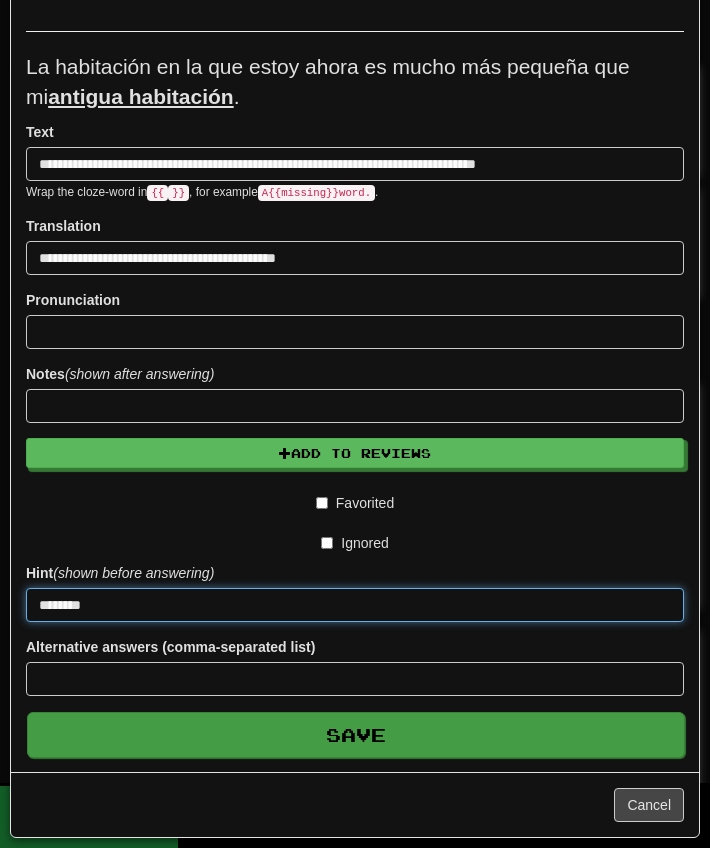 type on "*******" 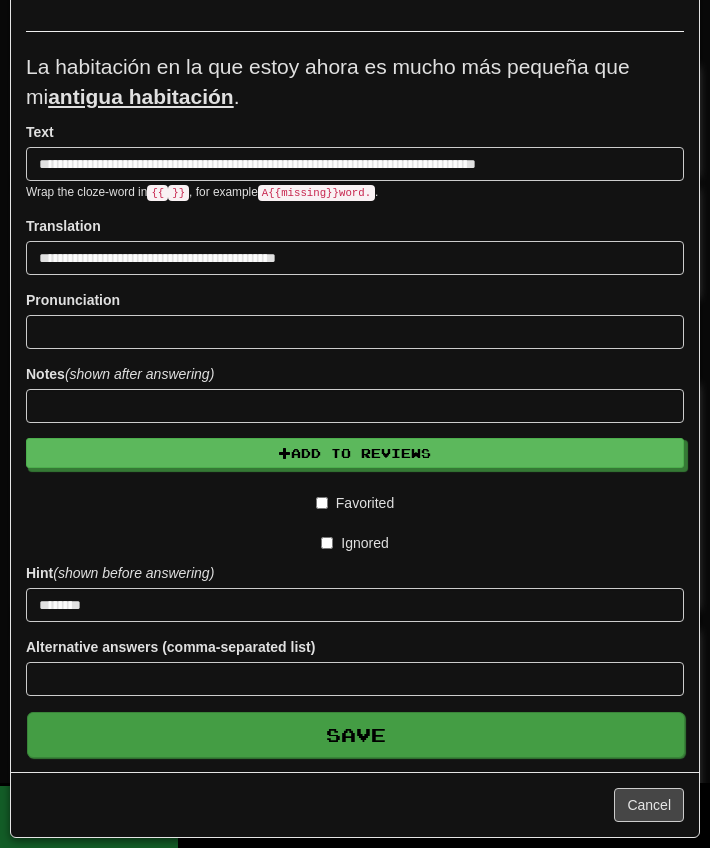 click on "Save" at bounding box center [356, 735] 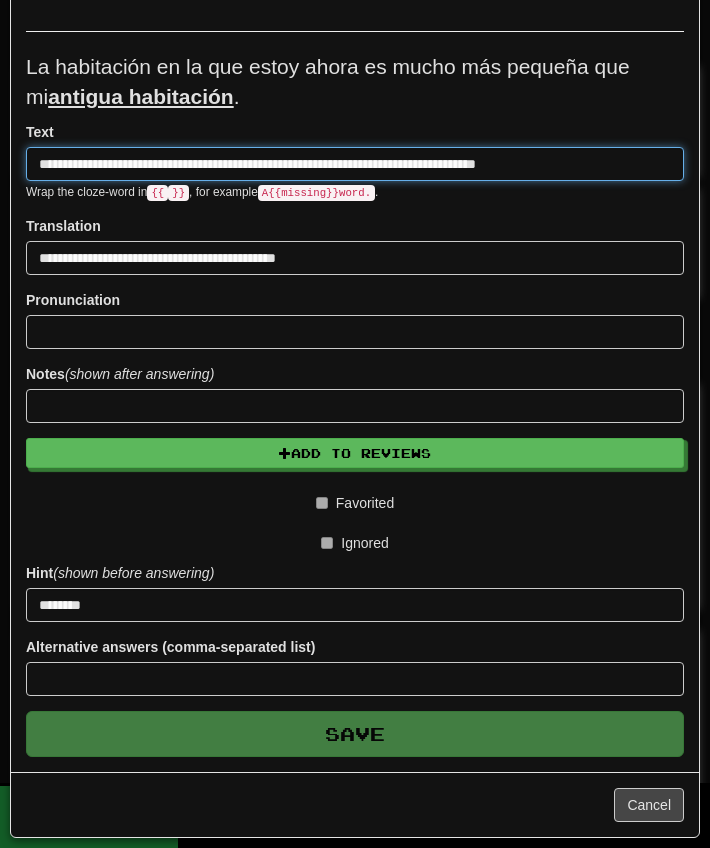 type 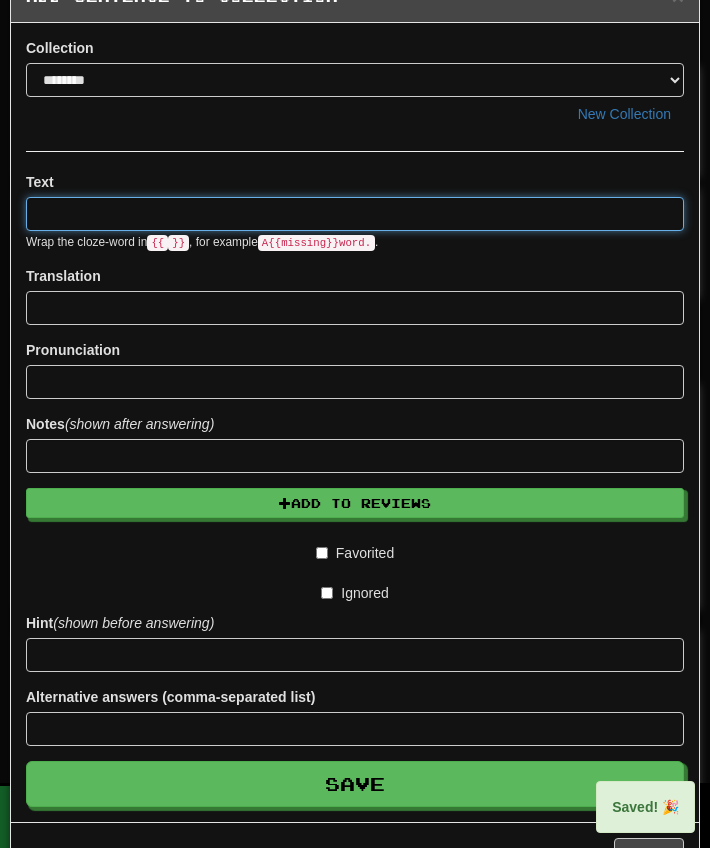 scroll, scrollTop: 0, scrollLeft: 0, axis: both 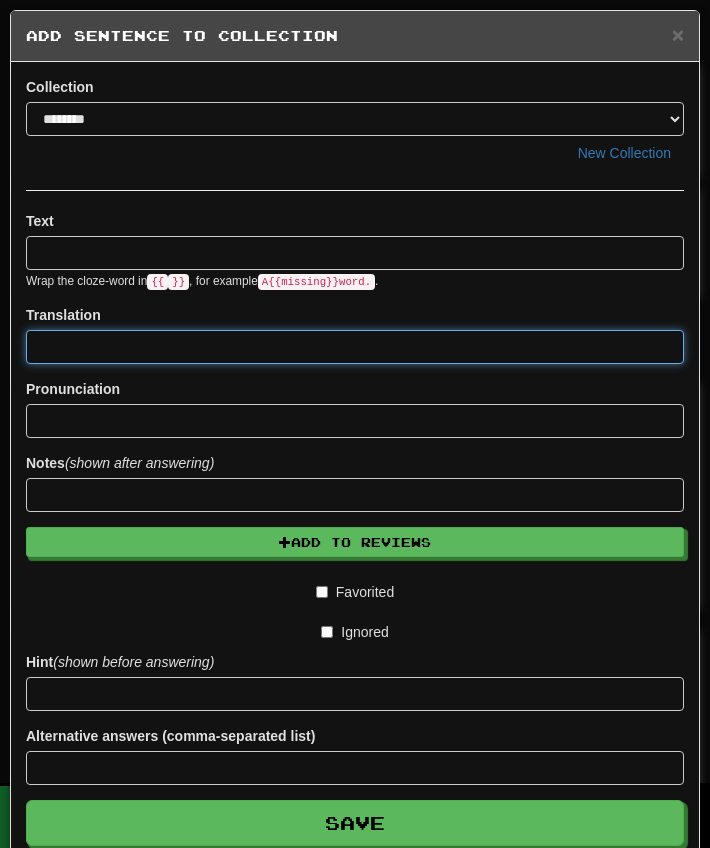 click at bounding box center [355, 347] 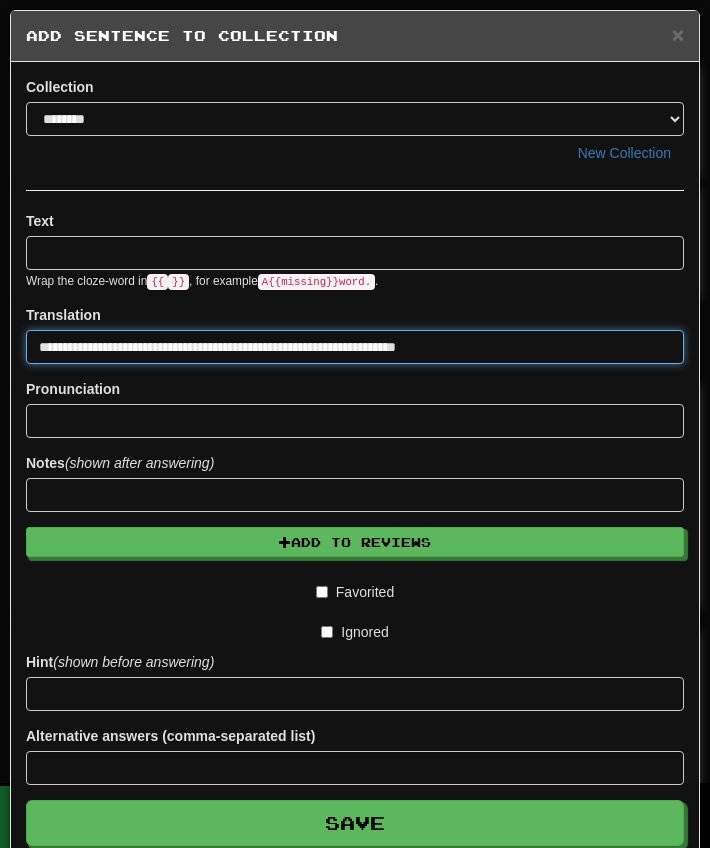 type on "**********" 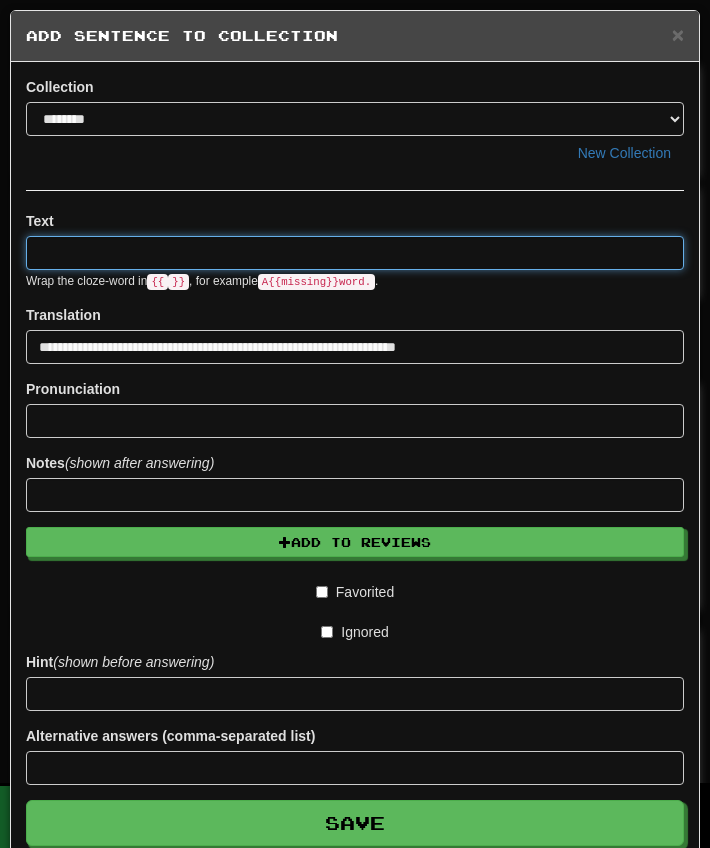 click at bounding box center [355, 253] 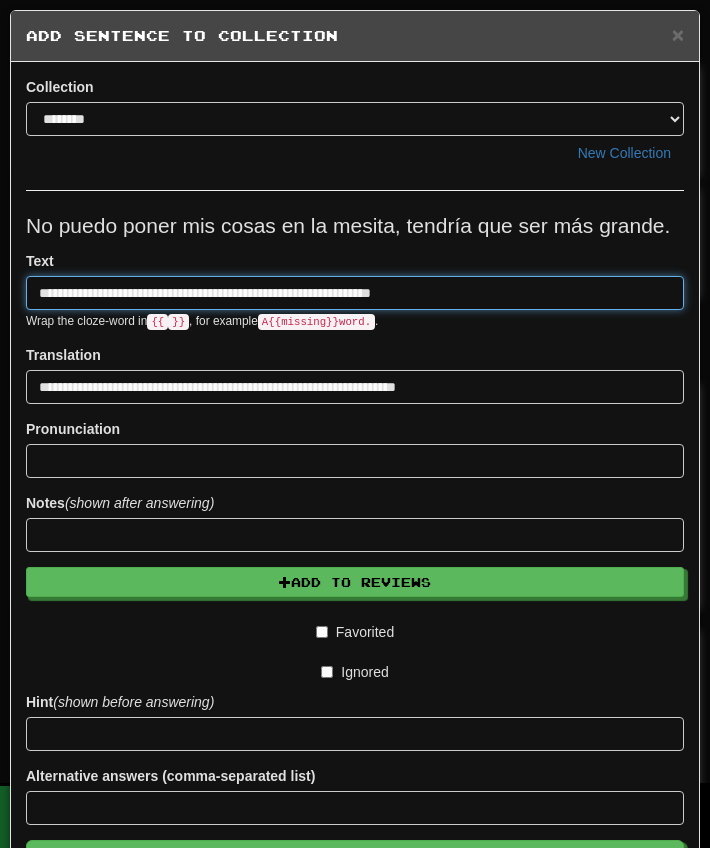 click on "**********" at bounding box center [355, 293] 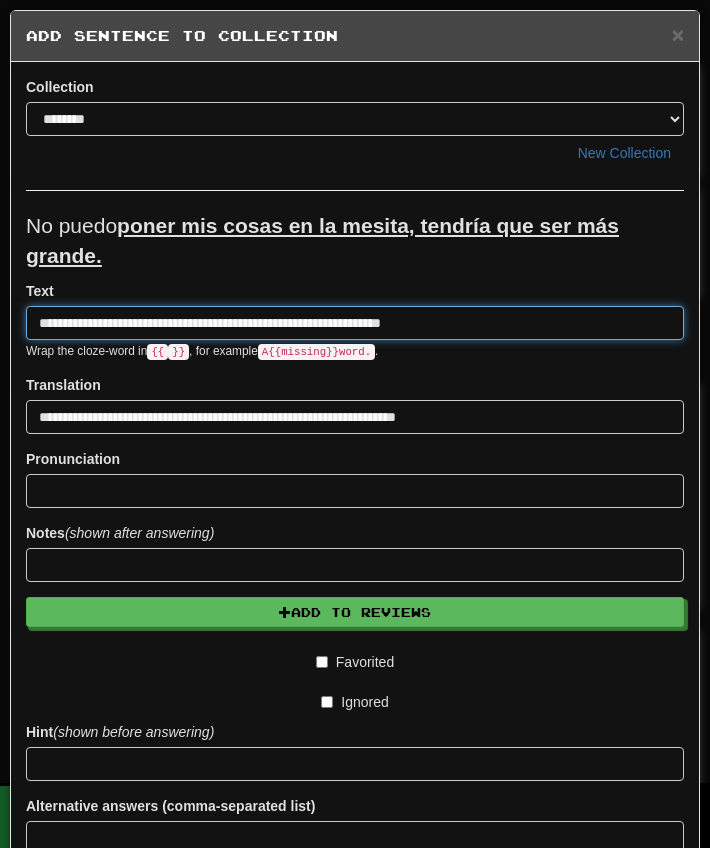 click on "**********" at bounding box center (355, 323) 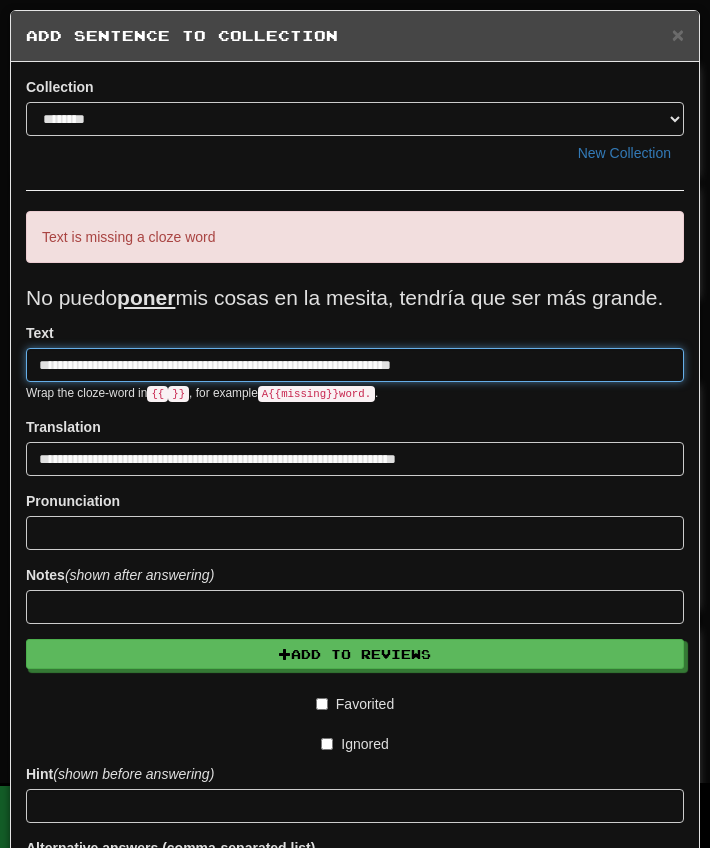 scroll, scrollTop: 77, scrollLeft: 0, axis: vertical 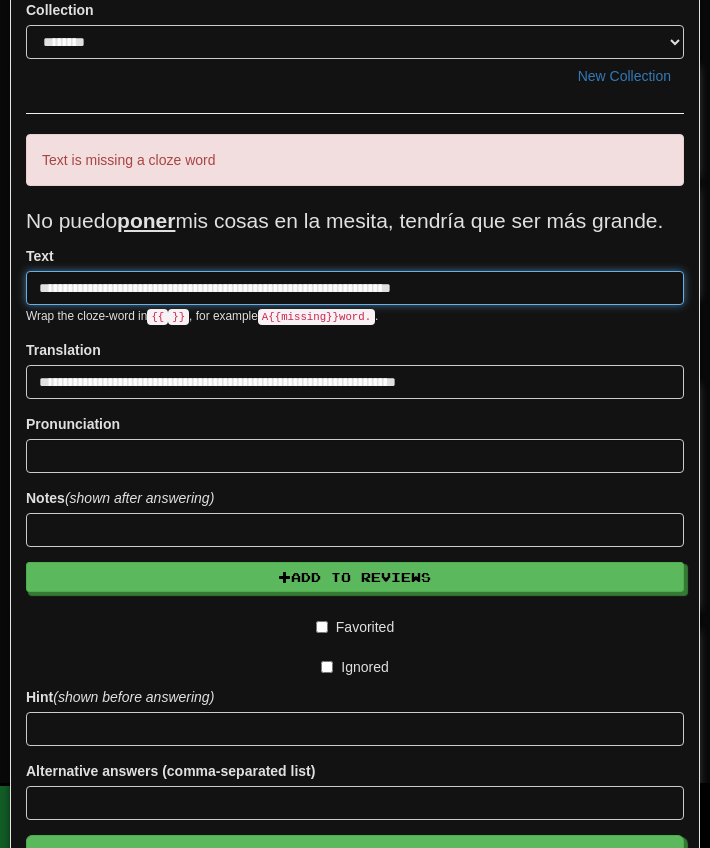 type on "**********" 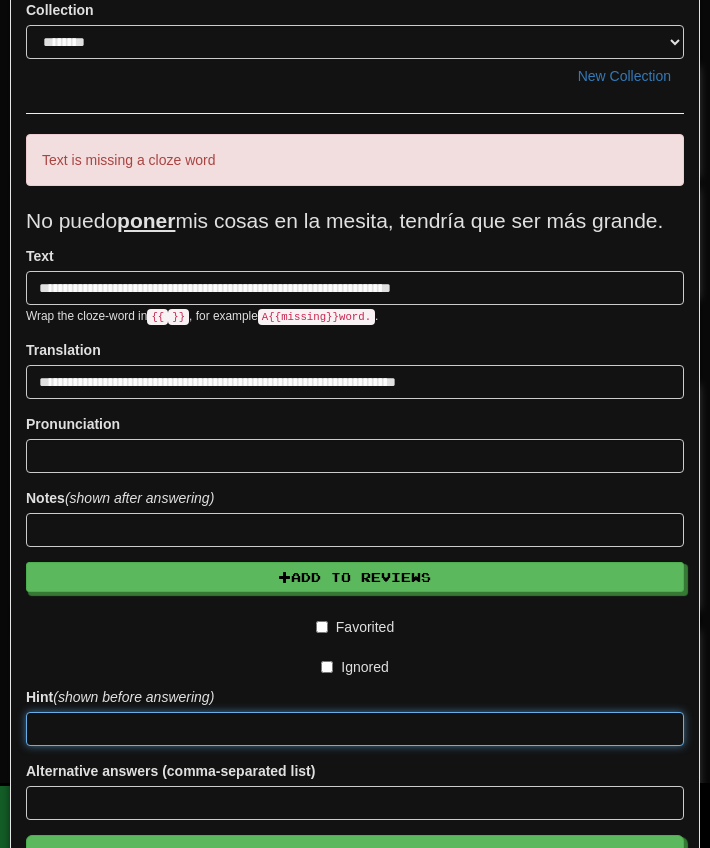click at bounding box center [355, 729] 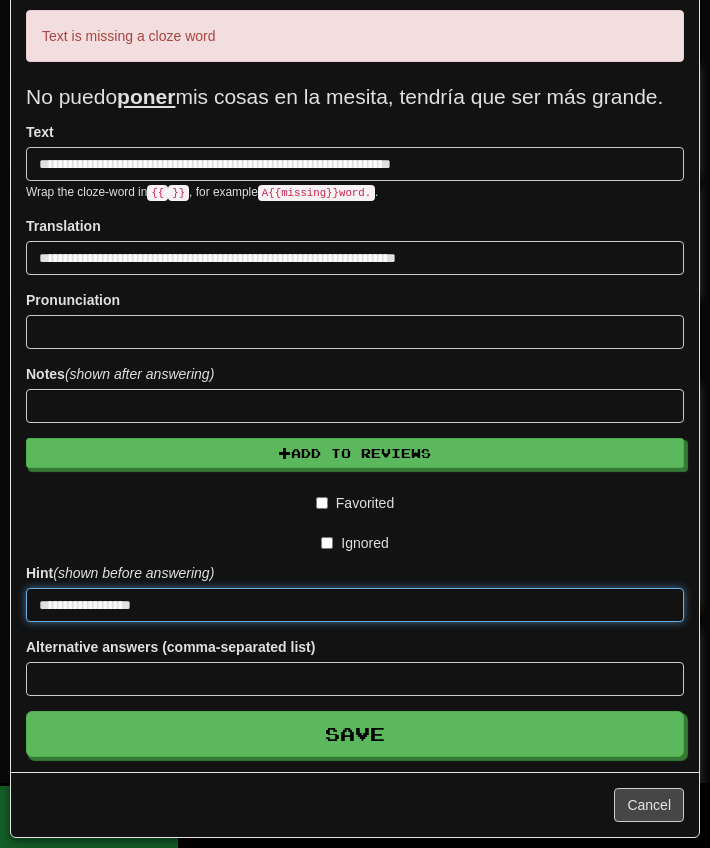 type on "**********" 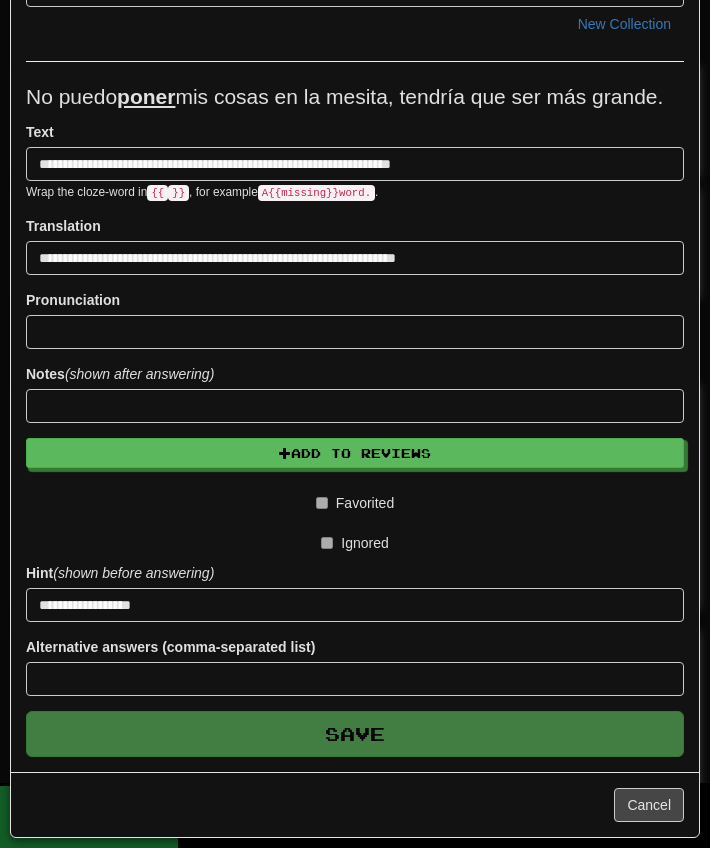 scroll, scrollTop: 89, scrollLeft: 0, axis: vertical 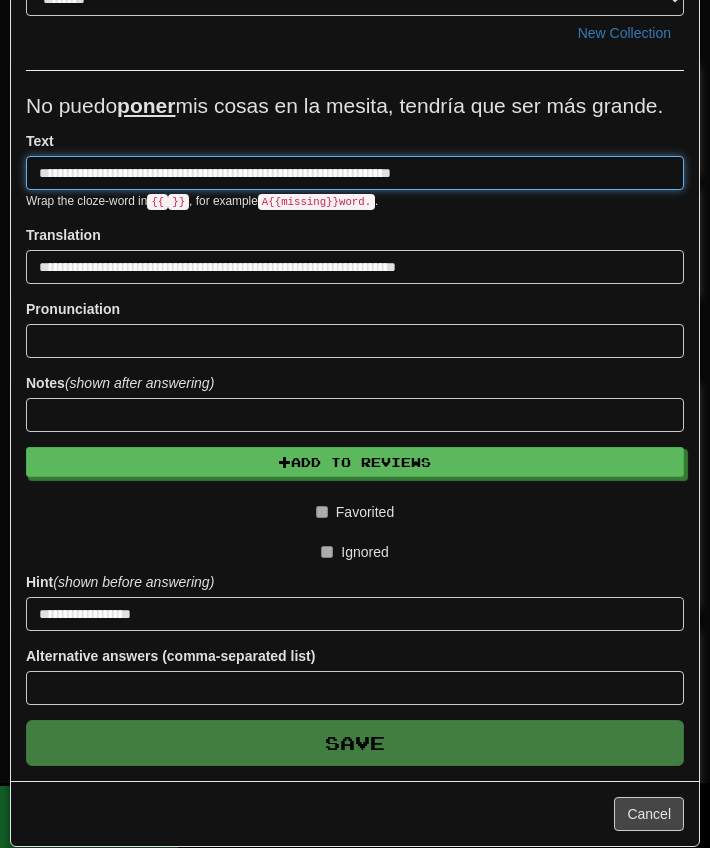 type 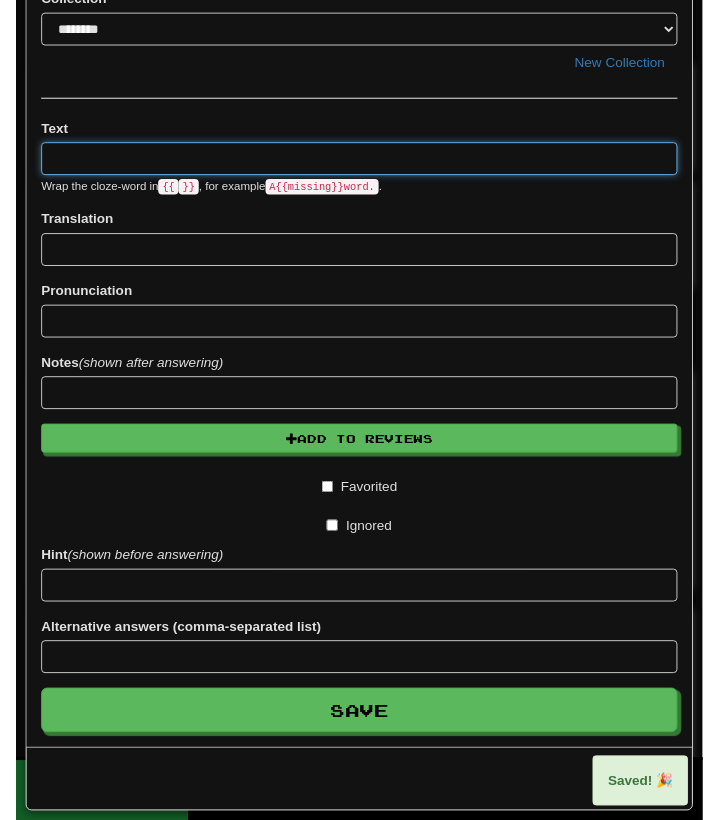 scroll, scrollTop: 0, scrollLeft: 0, axis: both 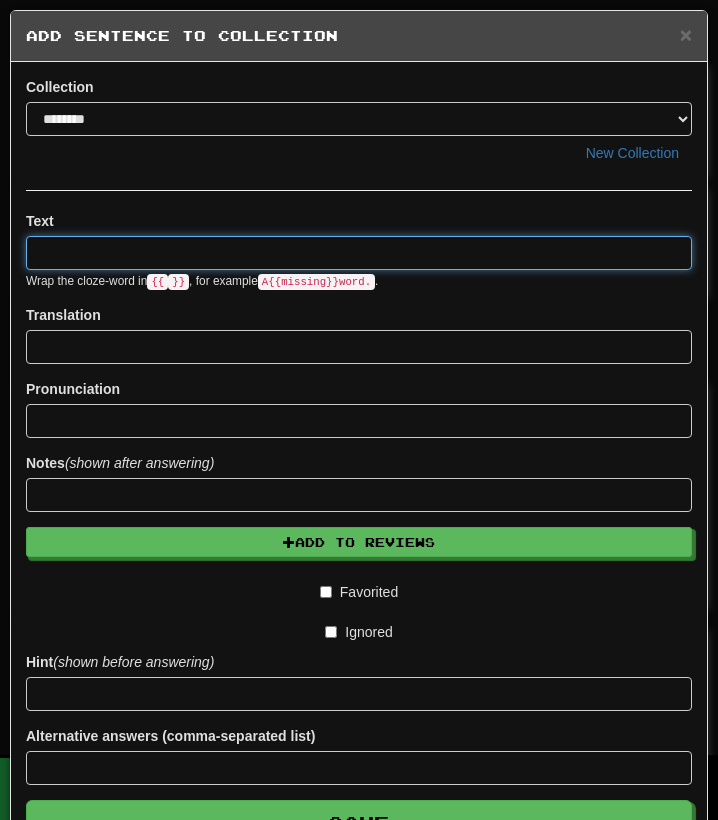 paste on "**********" 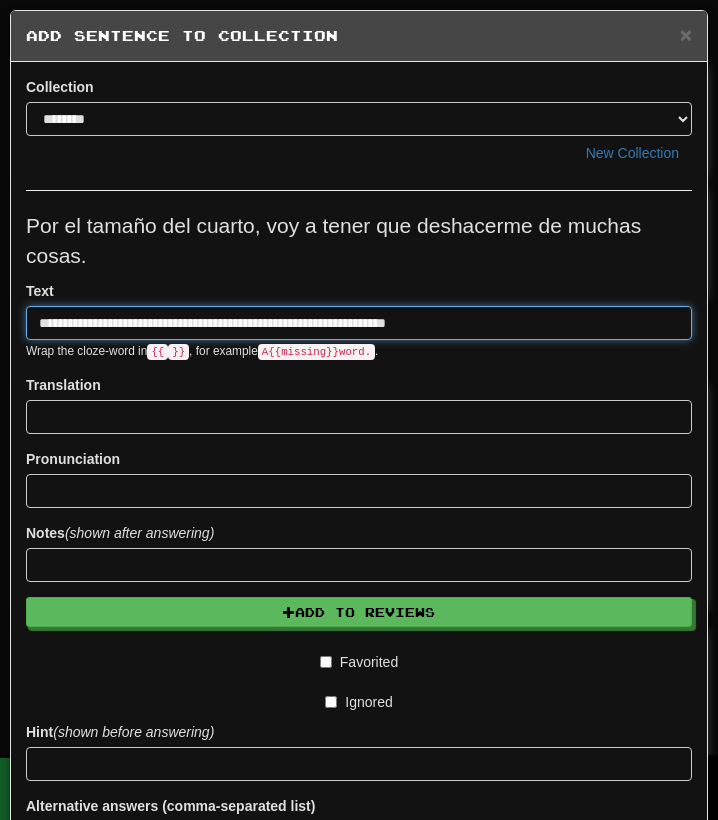 type on "**********" 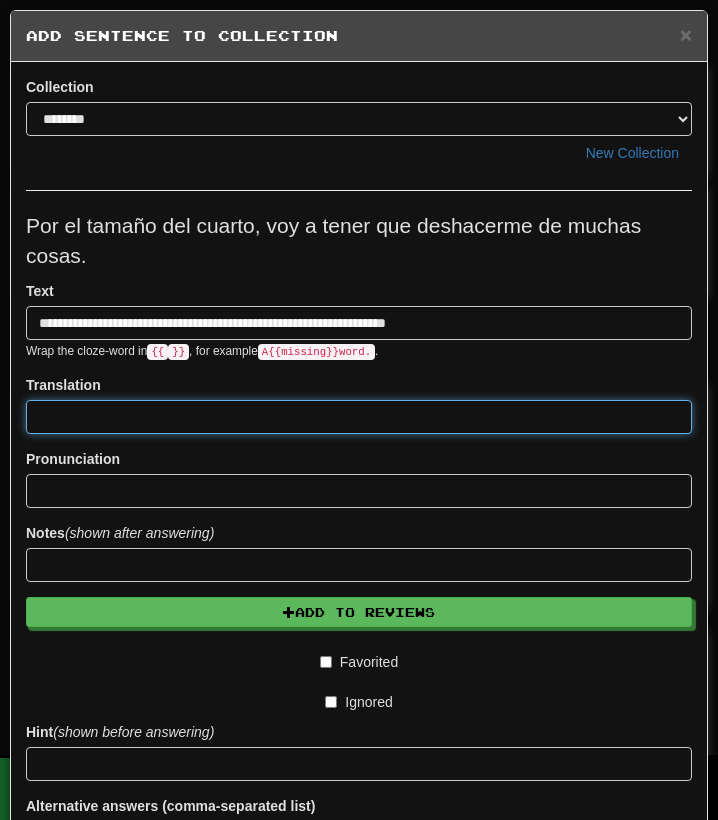 click at bounding box center (359, 417) 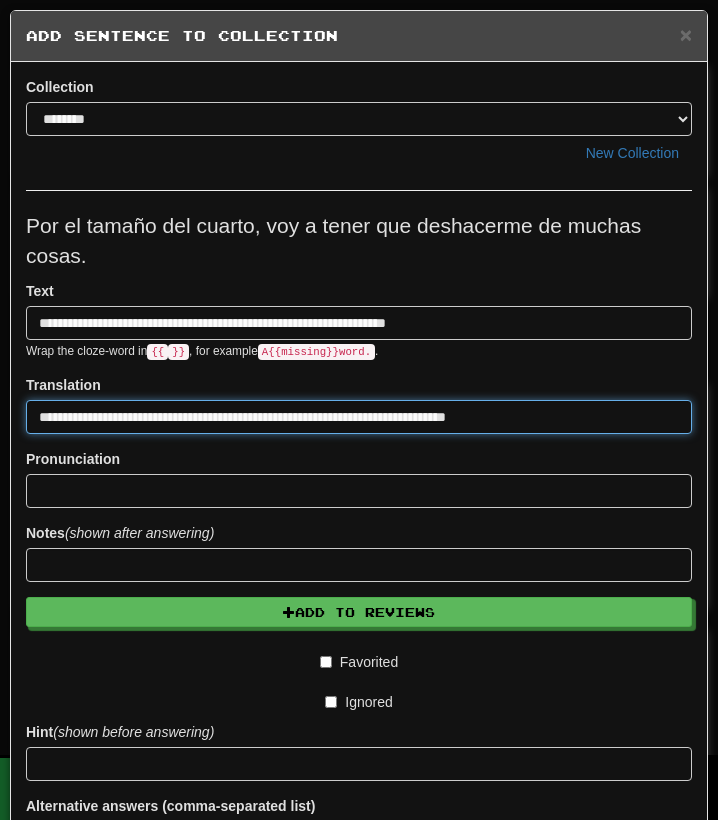 type on "**********" 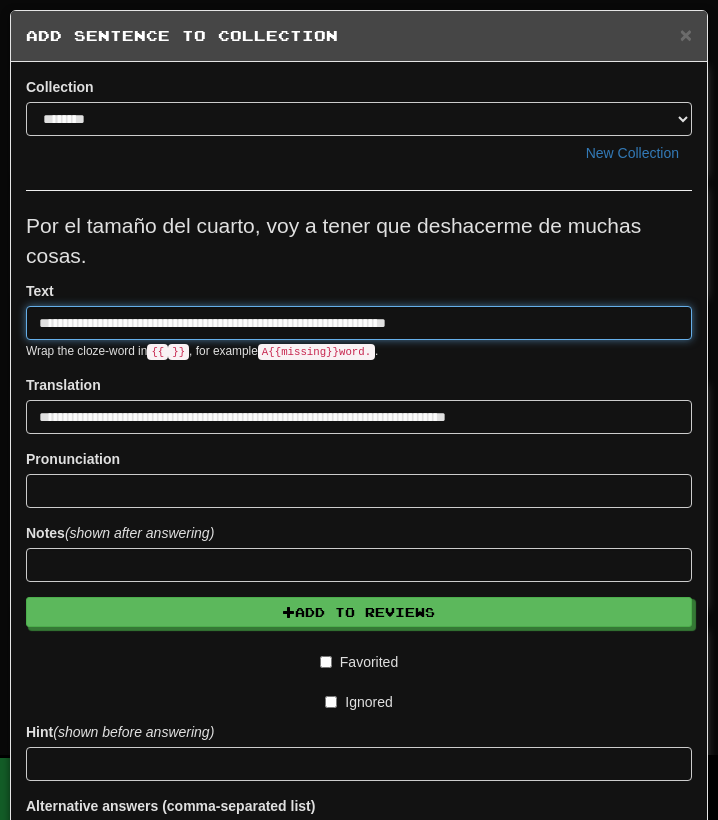click on "**********" at bounding box center (359, 323) 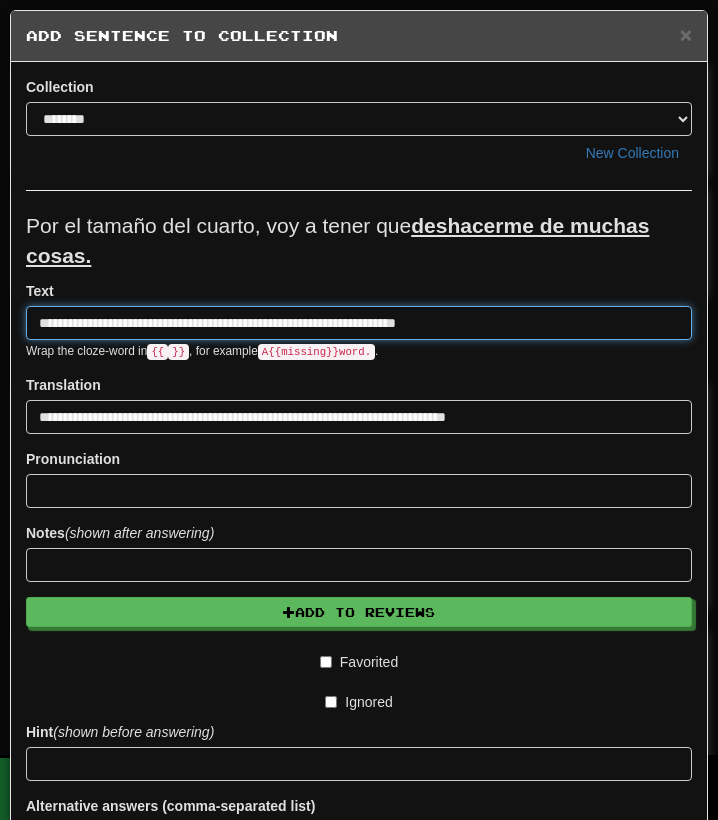 click on "**********" at bounding box center [359, 323] 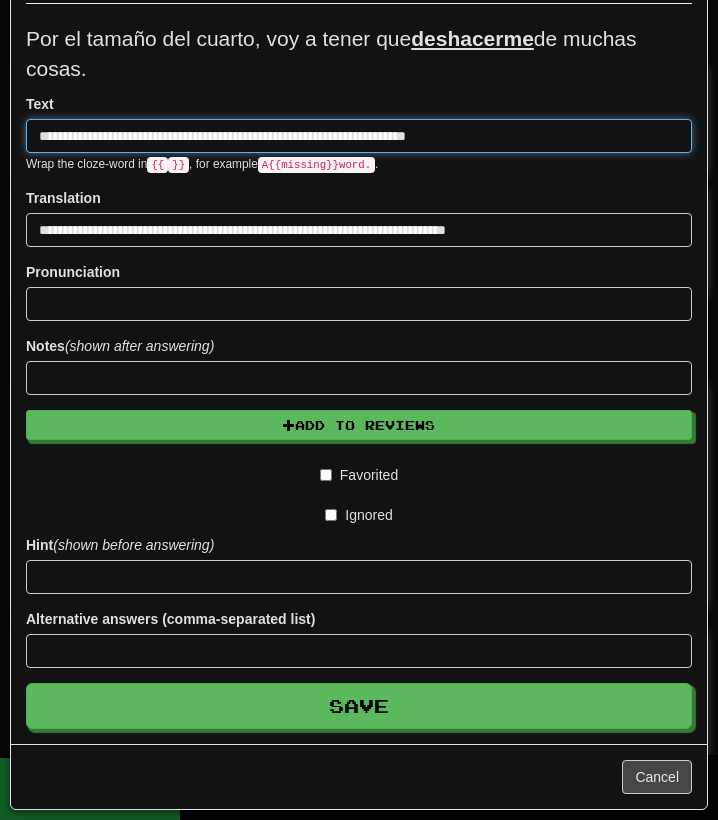 scroll, scrollTop: 188, scrollLeft: 0, axis: vertical 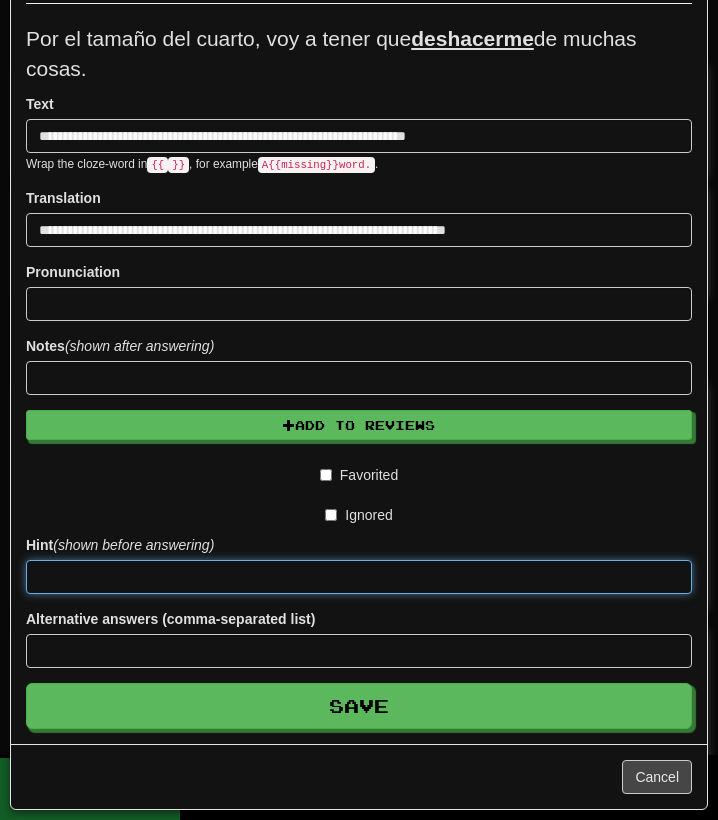 click at bounding box center (359, 577) 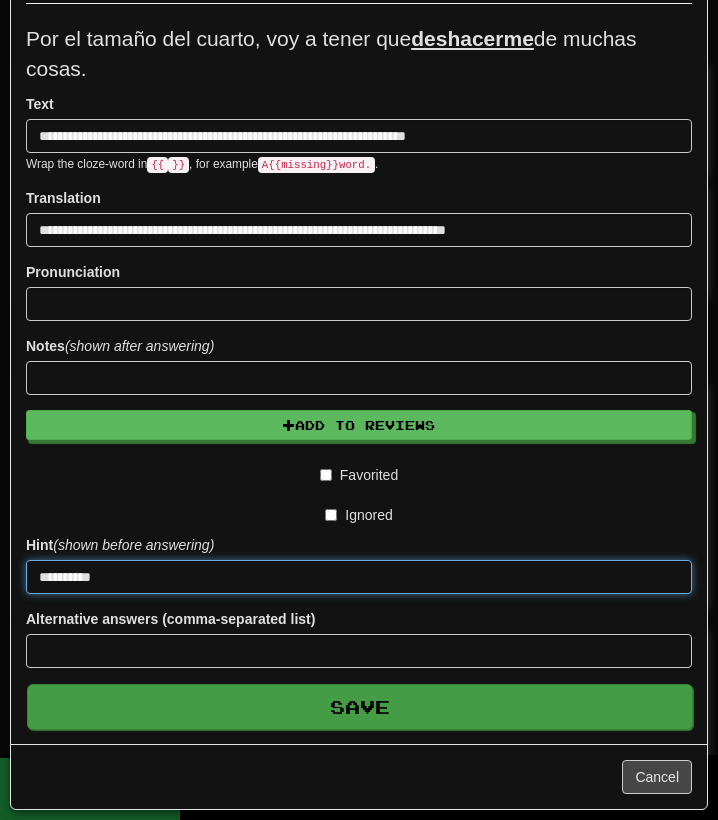 type on "*********" 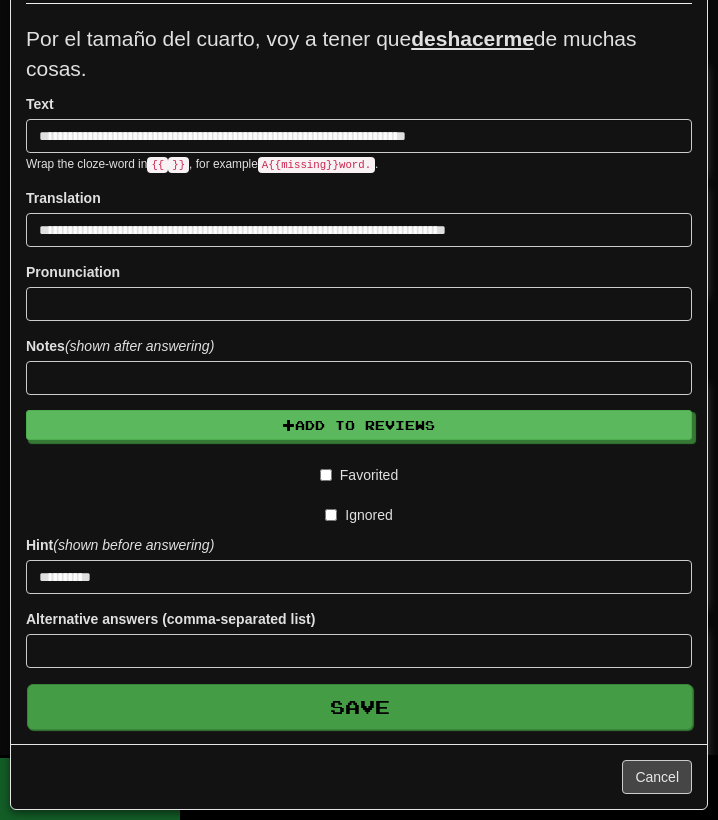 click on "Save" at bounding box center (360, 707) 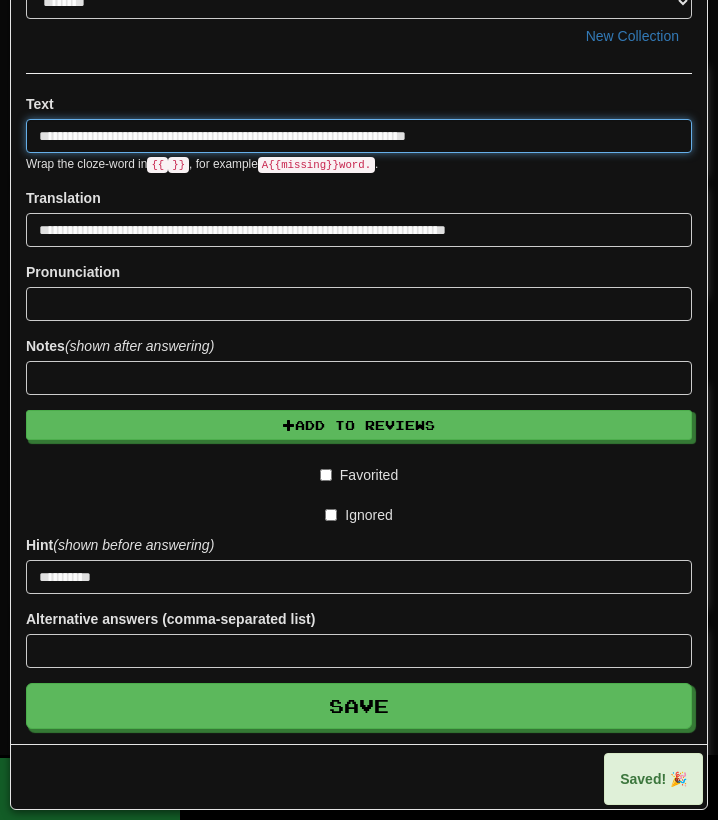 type 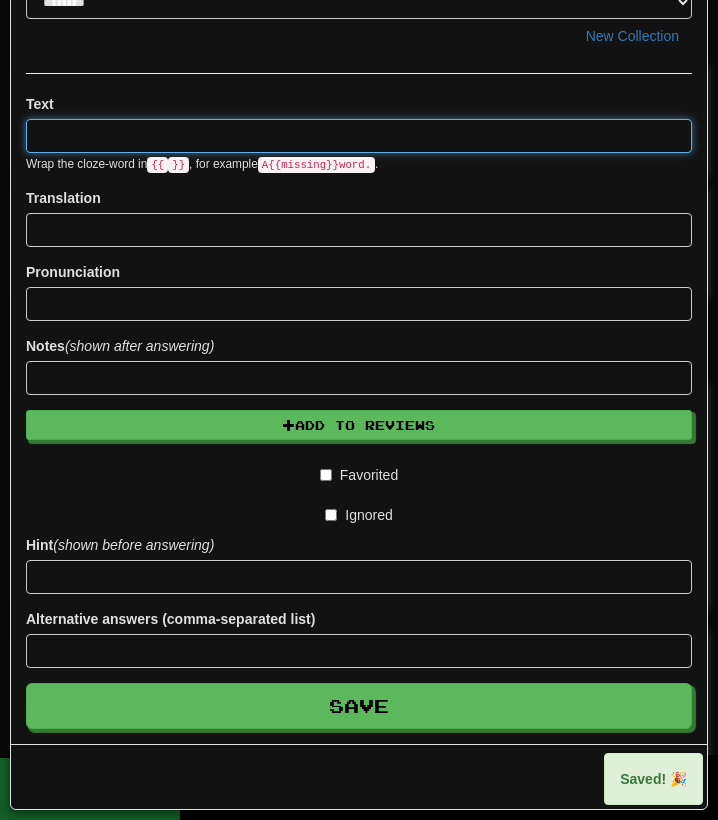 scroll, scrollTop: 0, scrollLeft: 0, axis: both 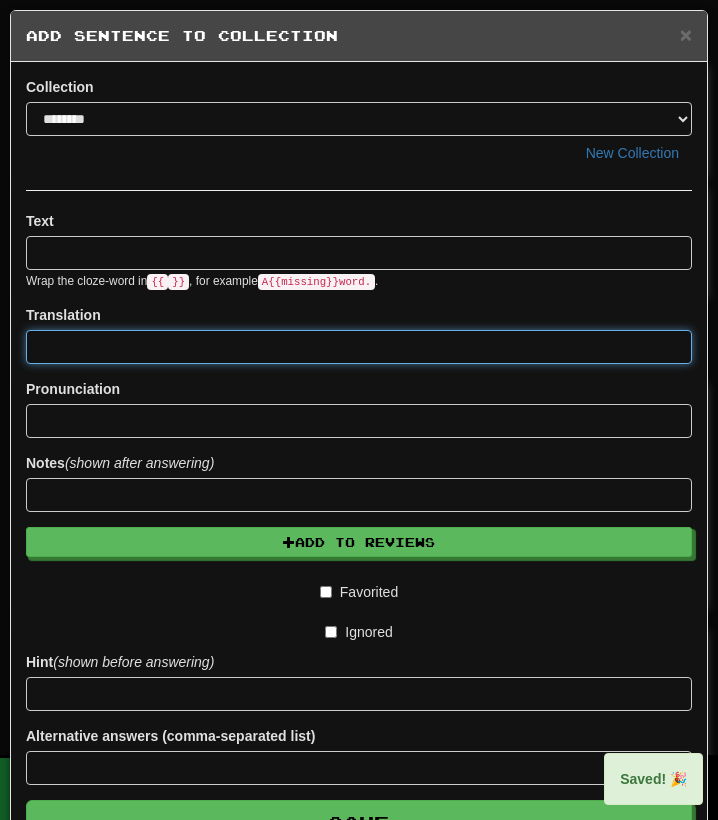 click at bounding box center [359, 347] 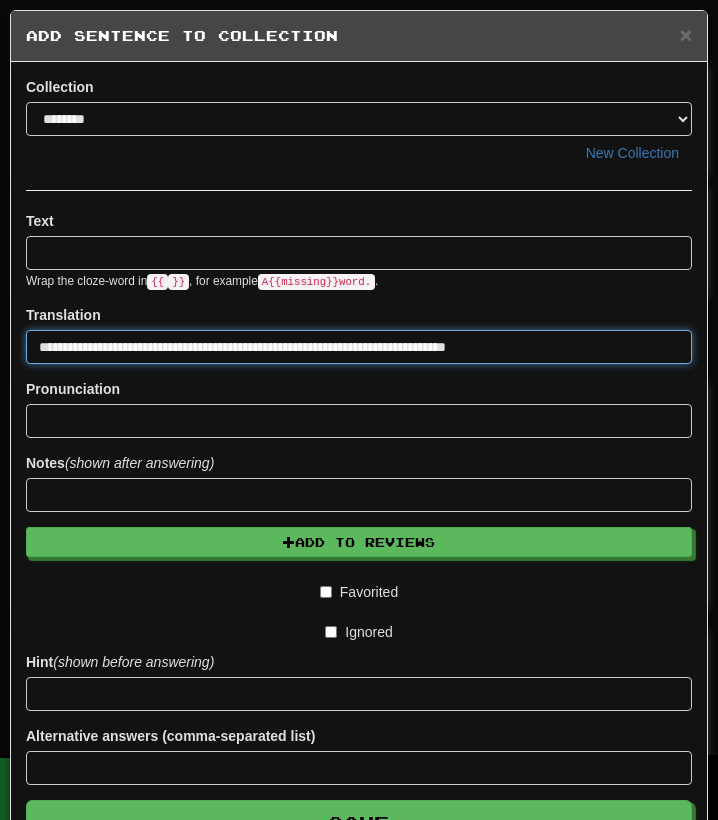 type on "**********" 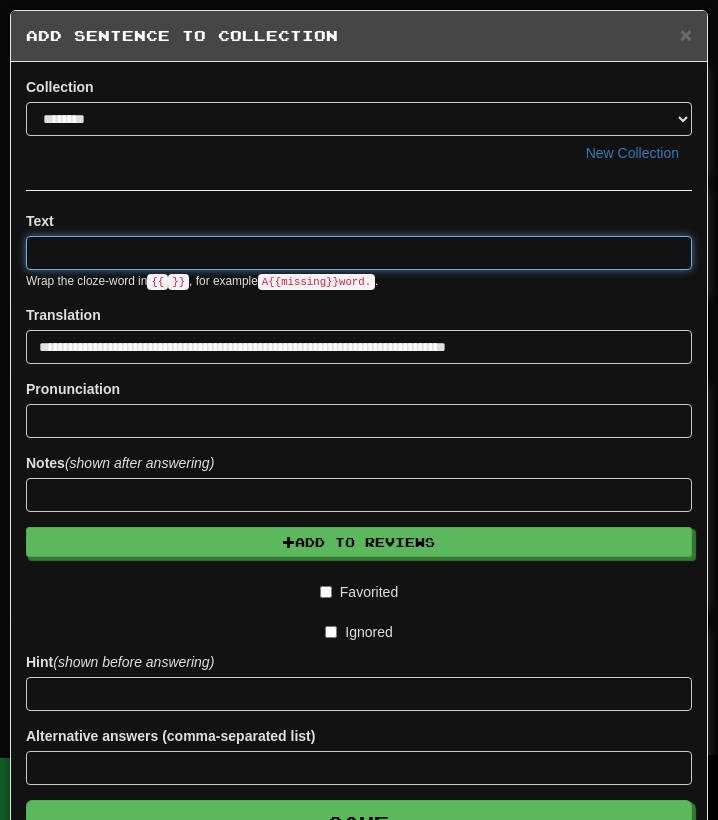 click at bounding box center [359, 253] 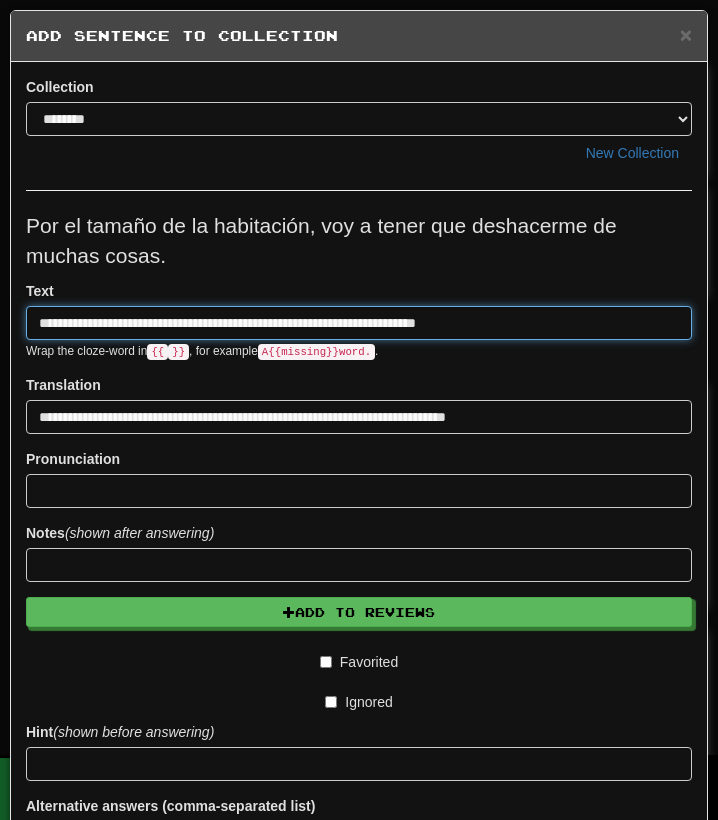click on "**********" at bounding box center [359, 323] 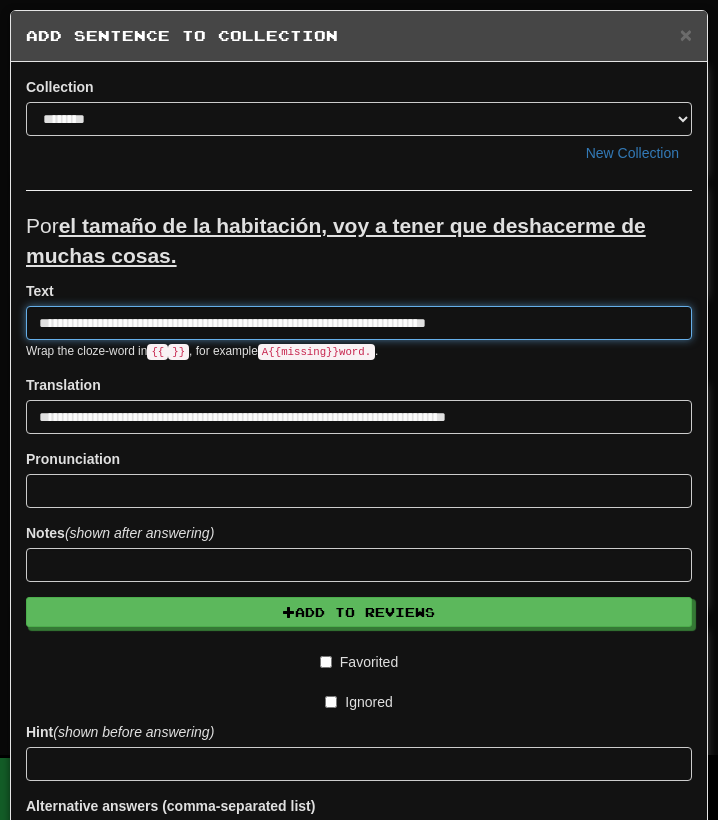 click on "**********" at bounding box center [359, 323] 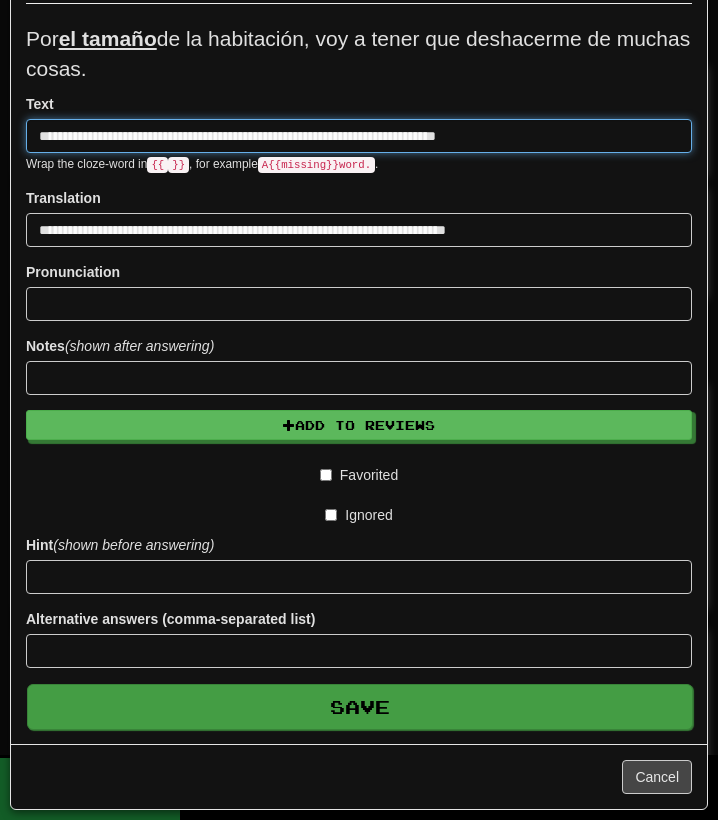 type on "**********" 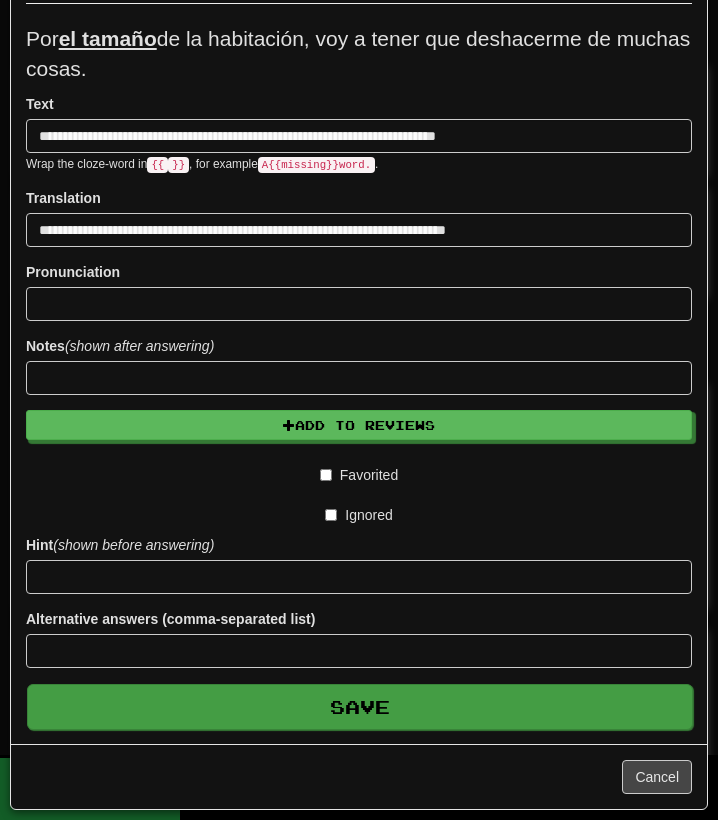 click on "Save" at bounding box center (360, 707) 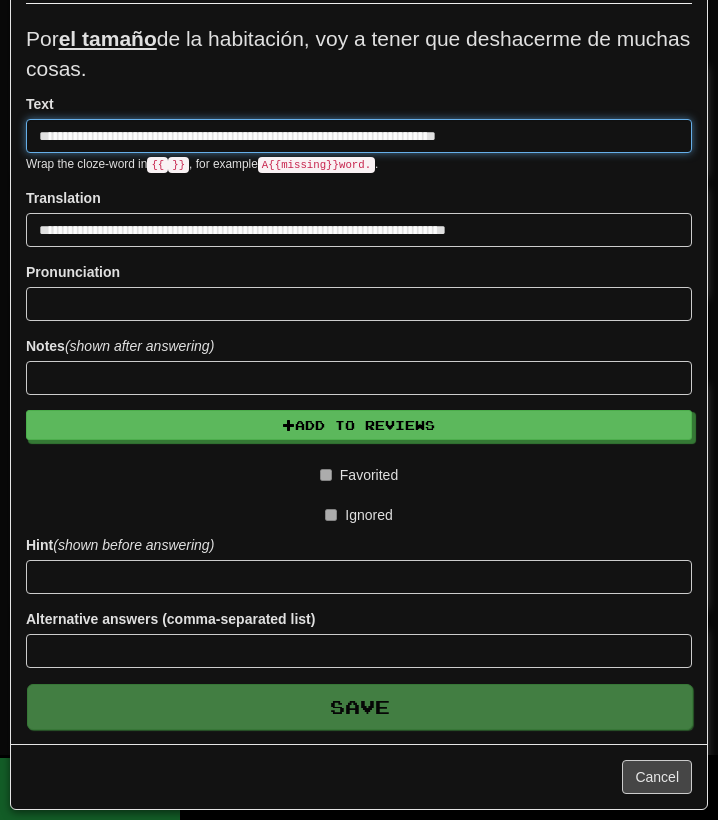 type 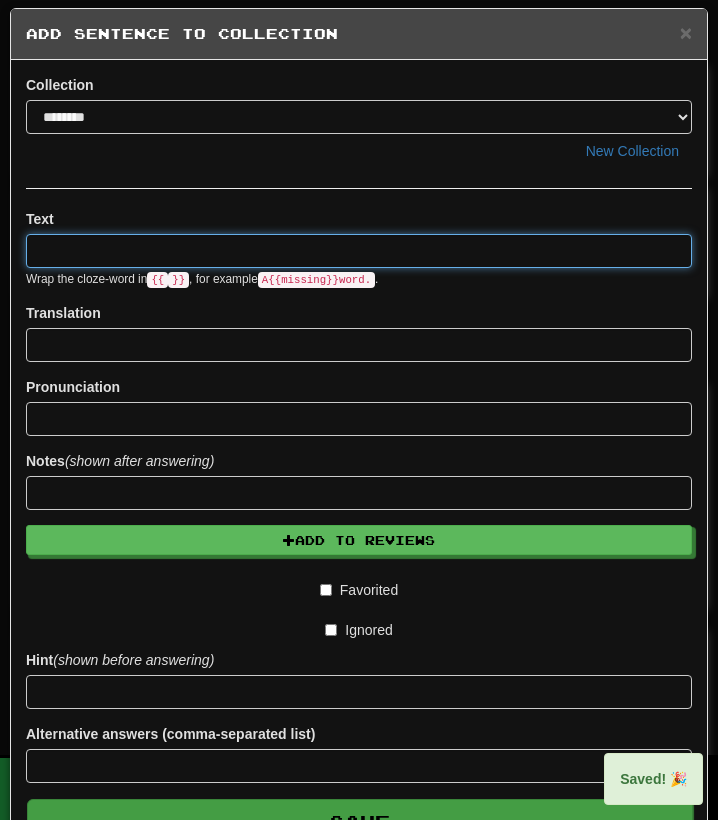 scroll, scrollTop: 0, scrollLeft: 0, axis: both 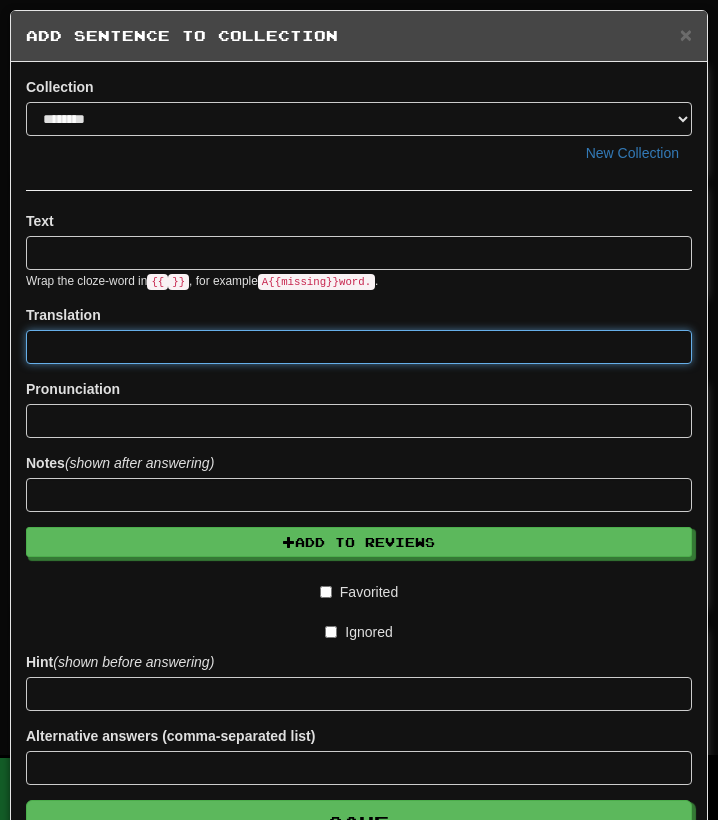 click at bounding box center (359, 347) 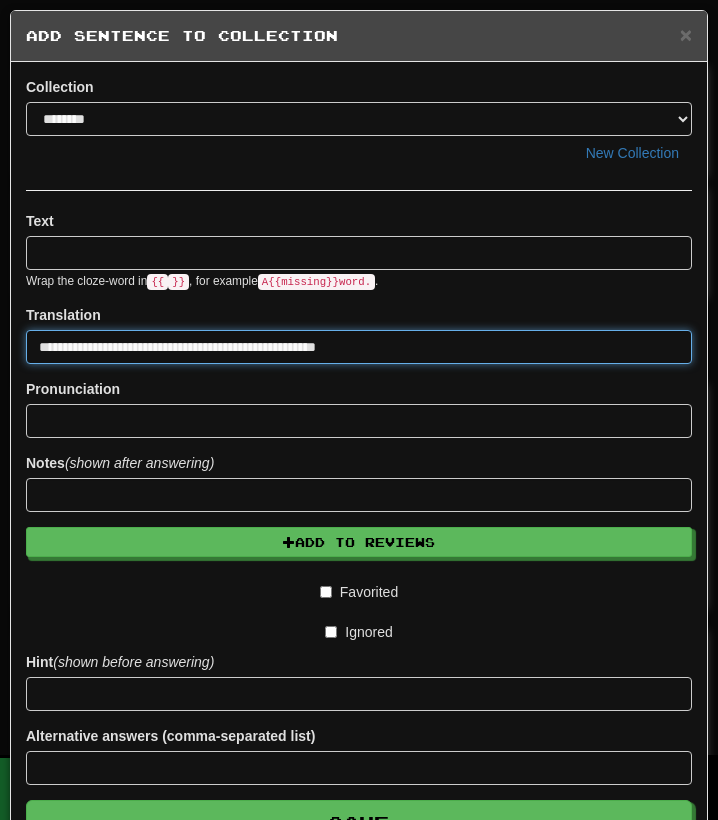 type on "**********" 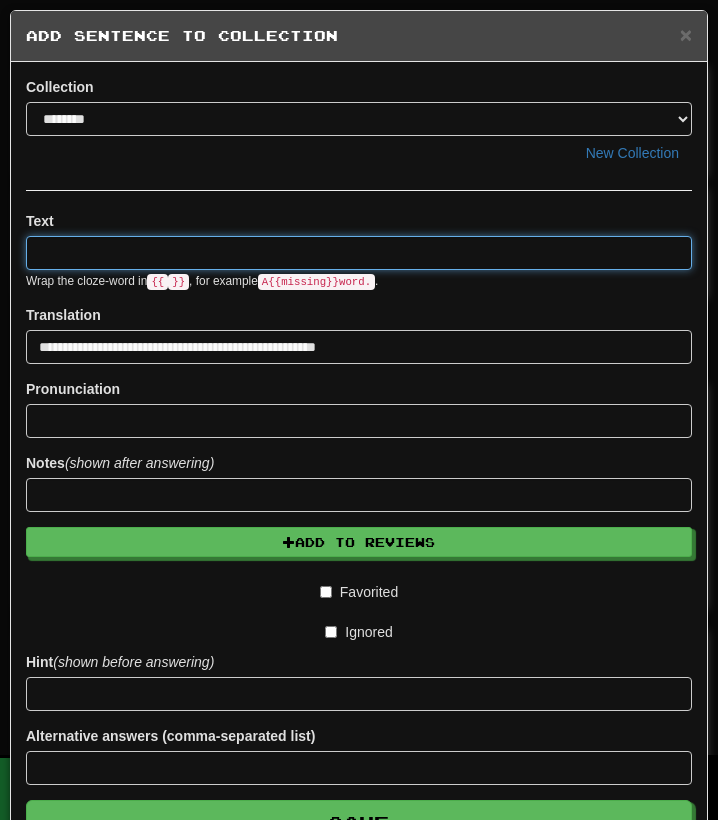 click at bounding box center (359, 253) 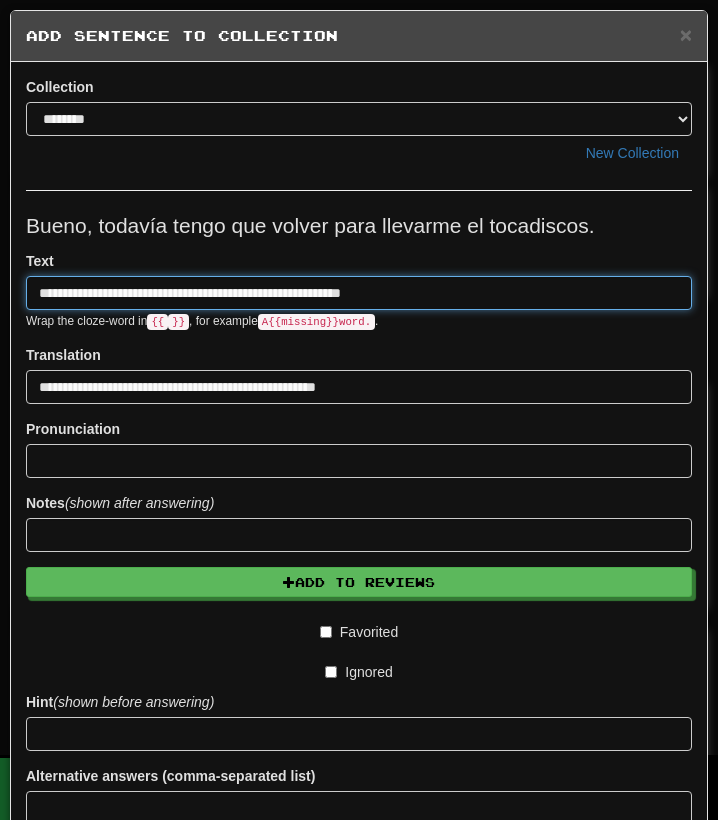 click on "**********" at bounding box center (359, 293) 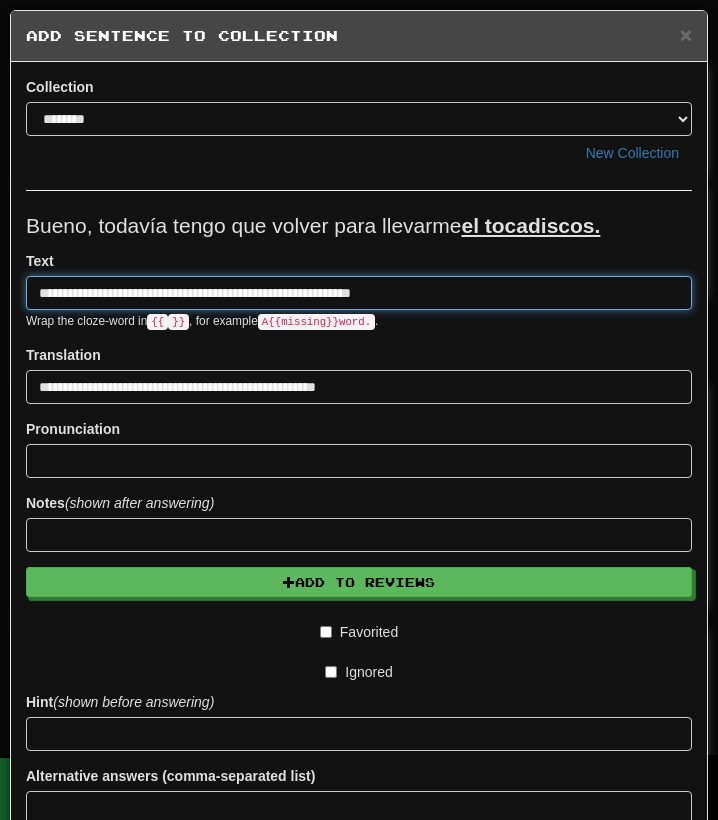 click on "**********" at bounding box center (359, 293) 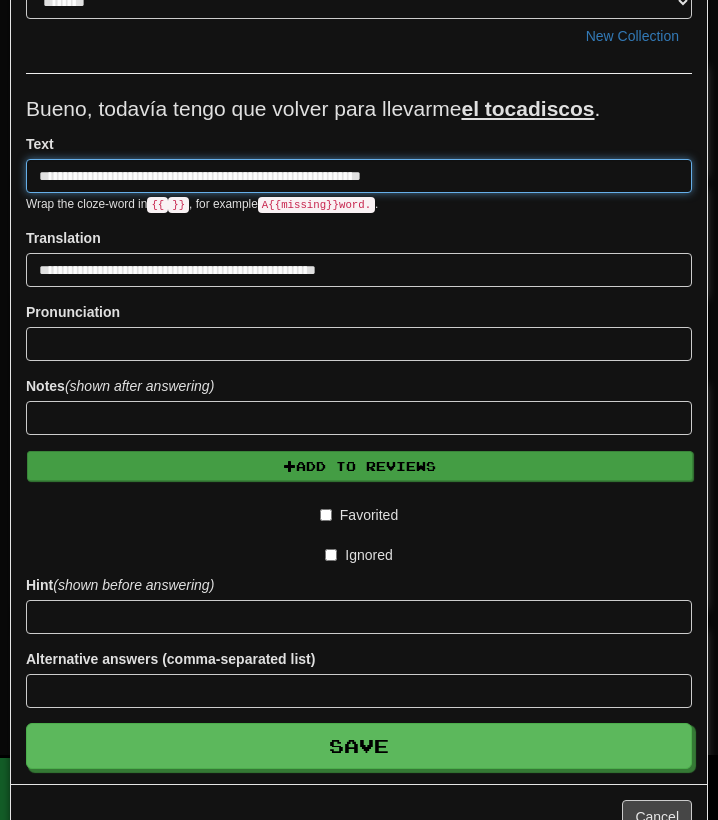 scroll, scrollTop: 128, scrollLeft: 0, axis: vertical 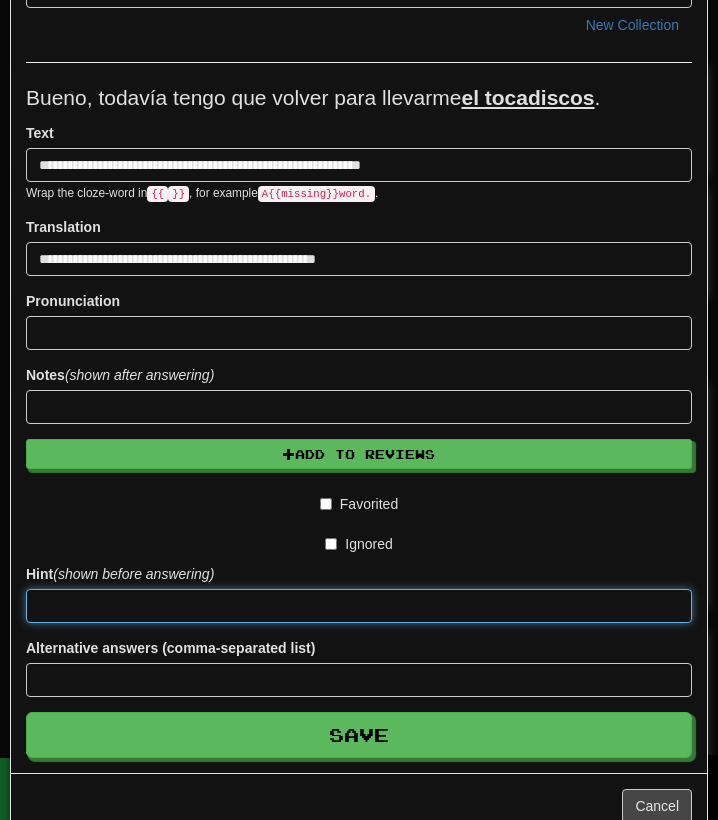 click at bounding box center (359, 606) 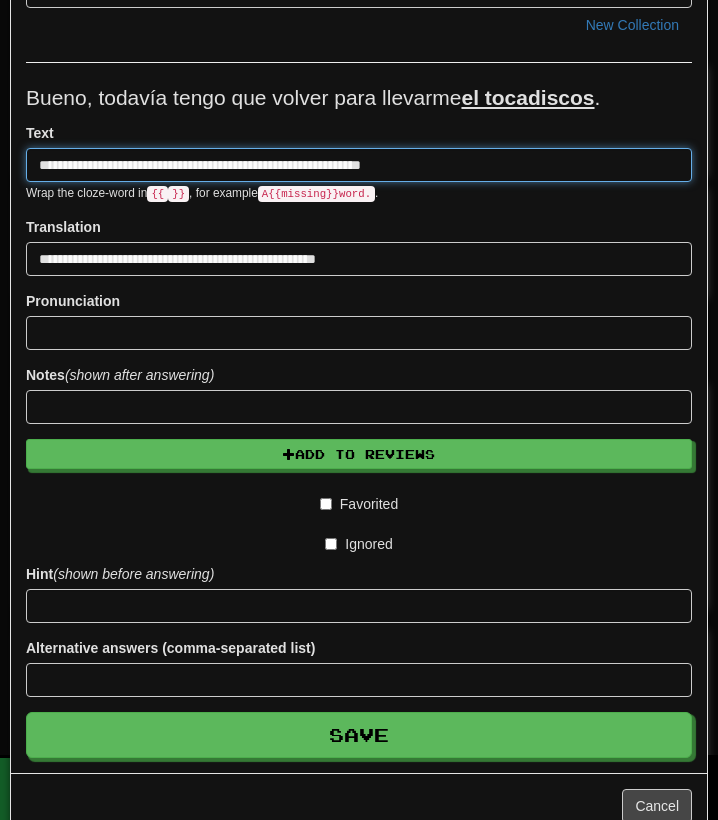 click on "**********" at bounding box center (359, 165) 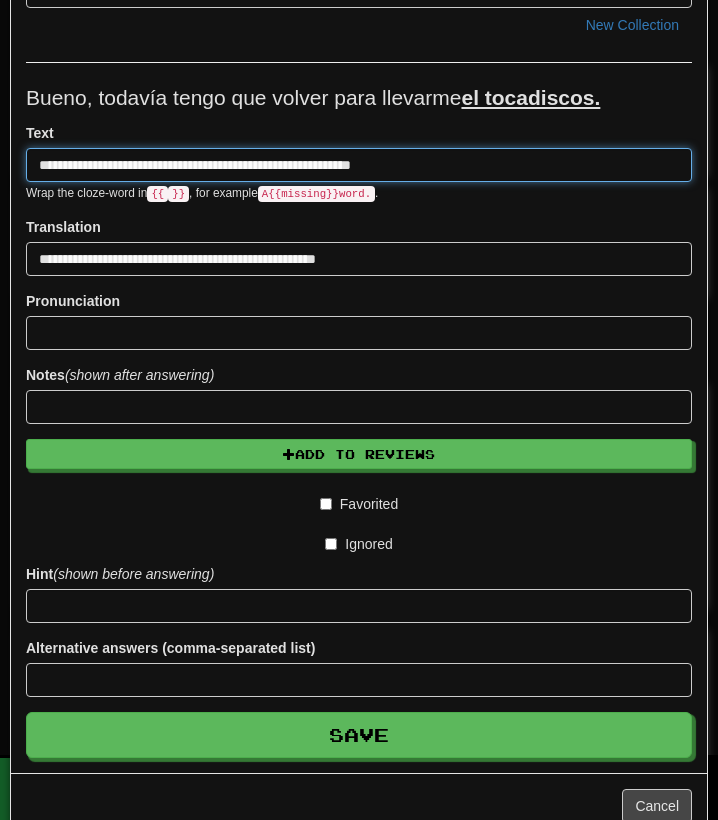 click on "**********" at bounding box center (359, 165) 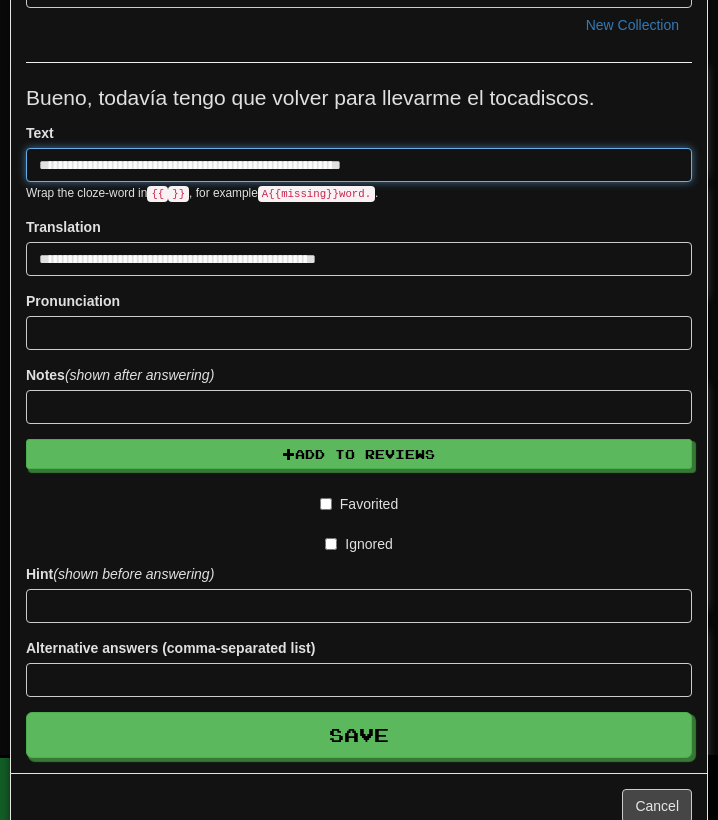 click on "**********" at bounding box center [359, 165] 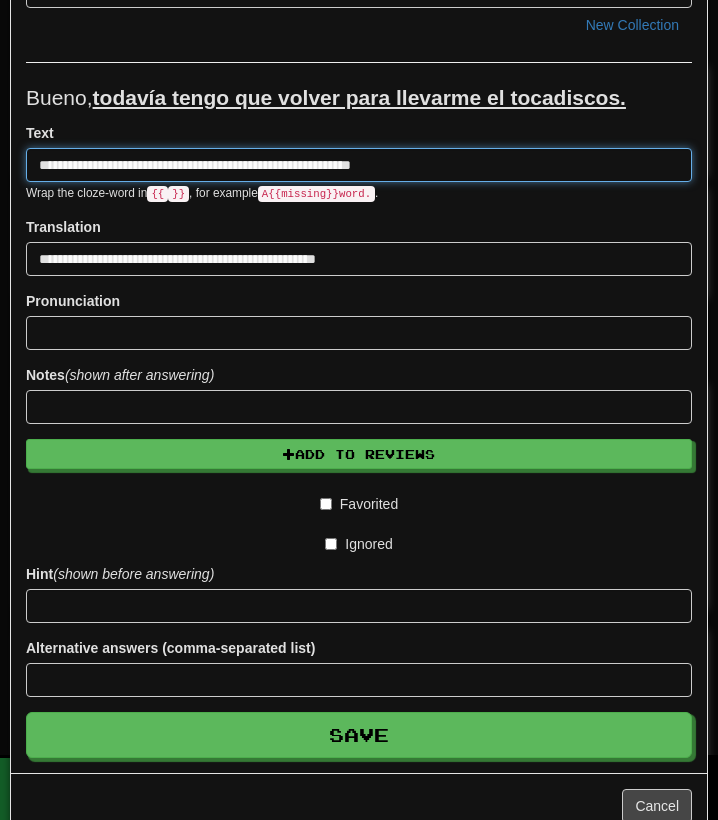 click on "**********" at bounding box center [359, 165] 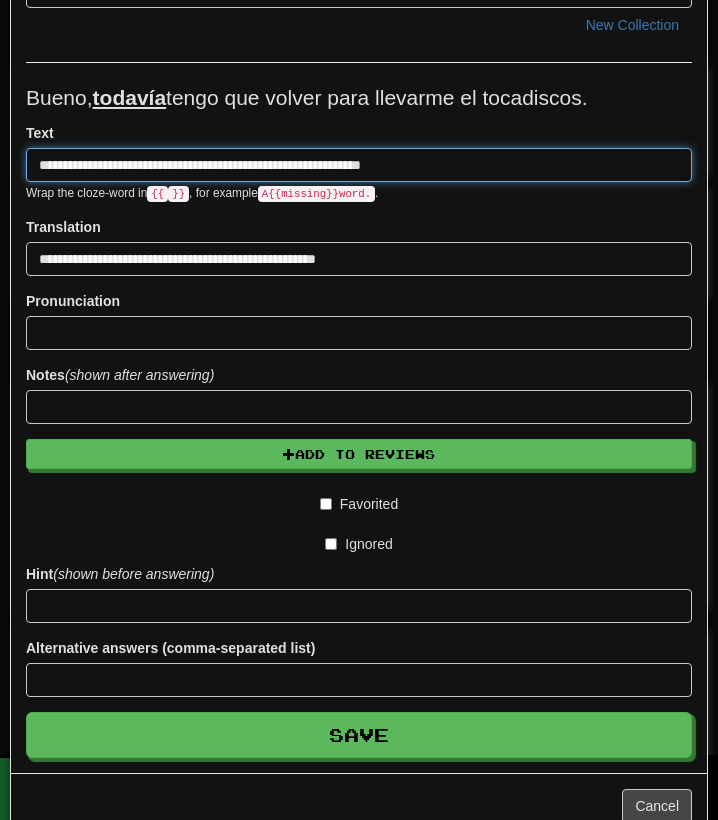 type on "**********" 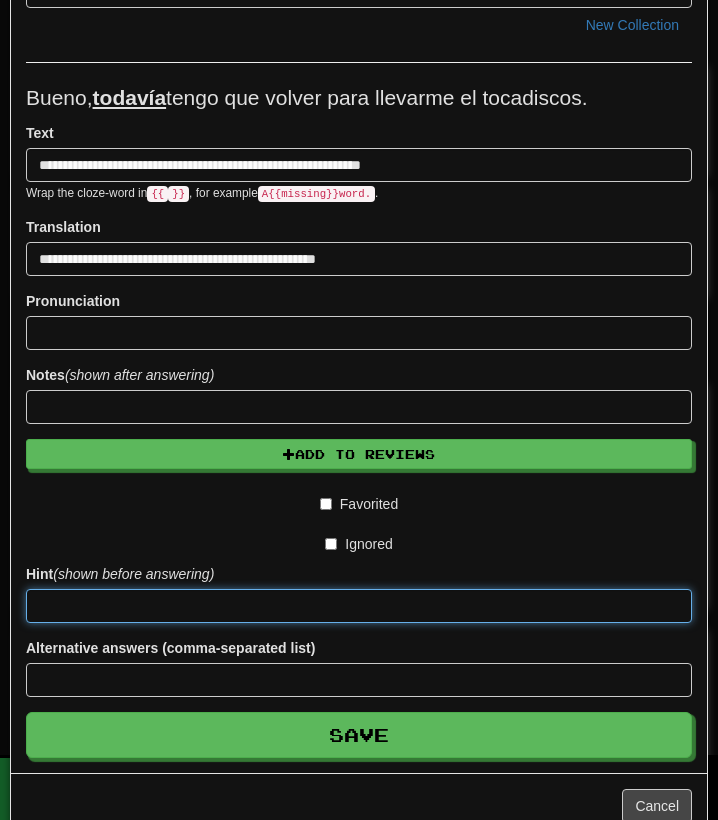 click at bounding box center [359, 606] 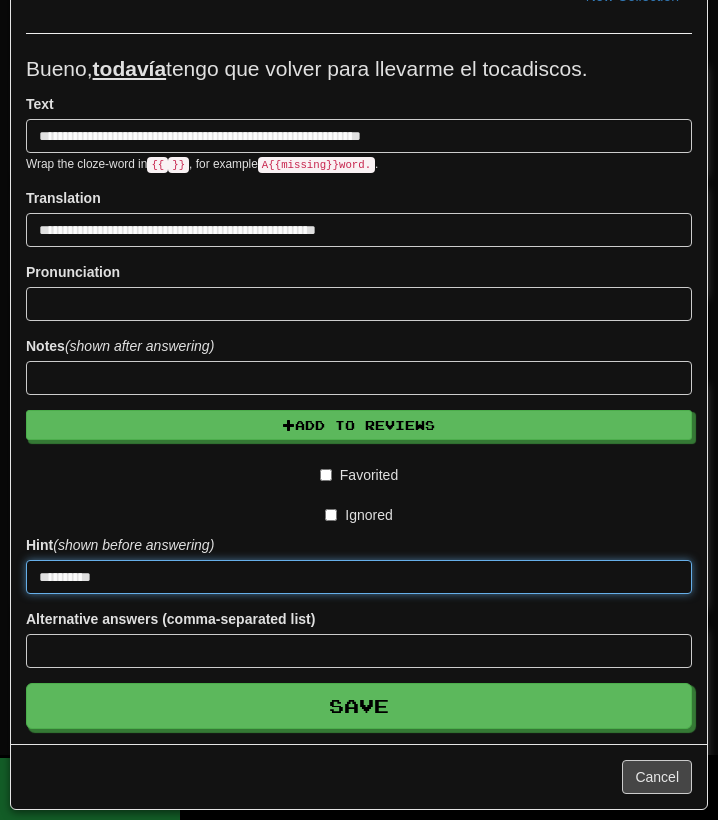 scroll, scrollTop: 158, scrollLeft: 0, axis: vertical 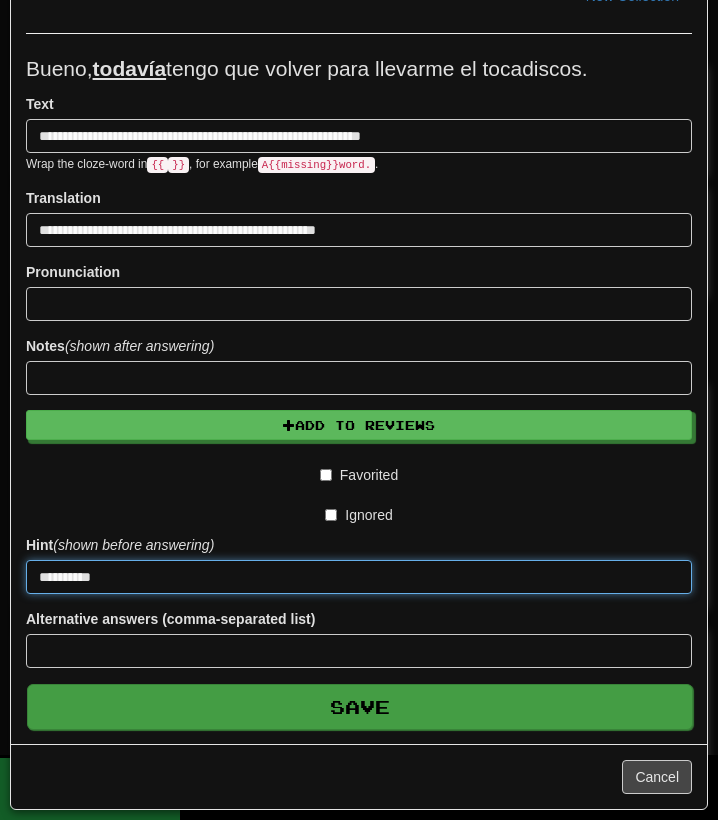 type on "*********" 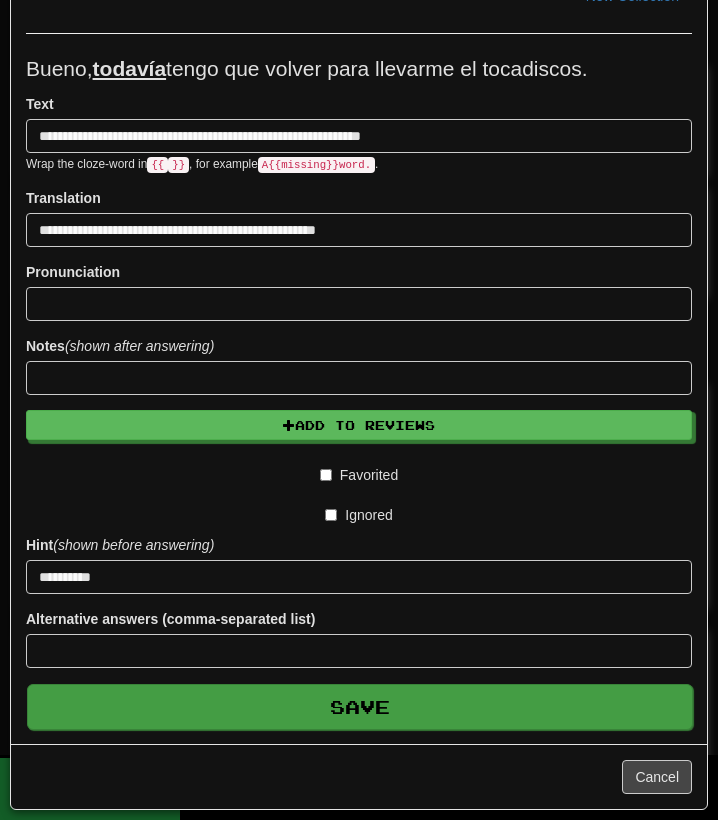 click on "Save" at bounding box center (360, 707) 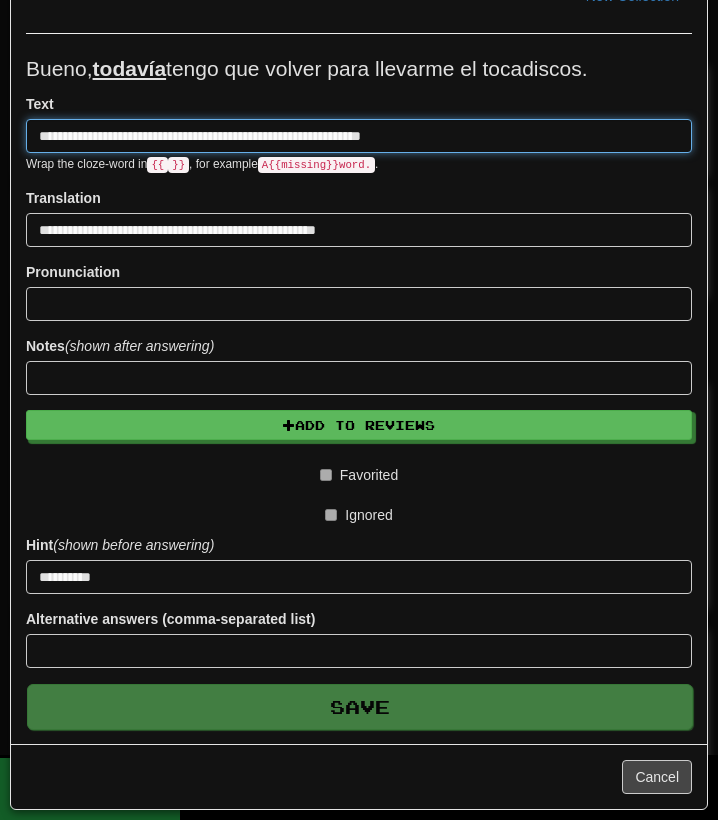 type 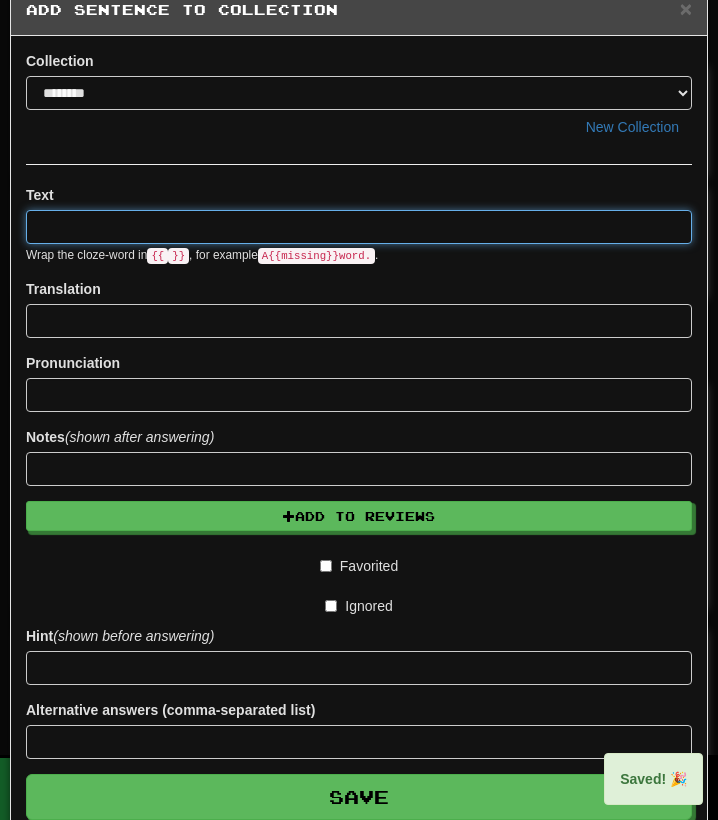 scroll, scrollTop: 0, scrollLeft: 0, axis: both 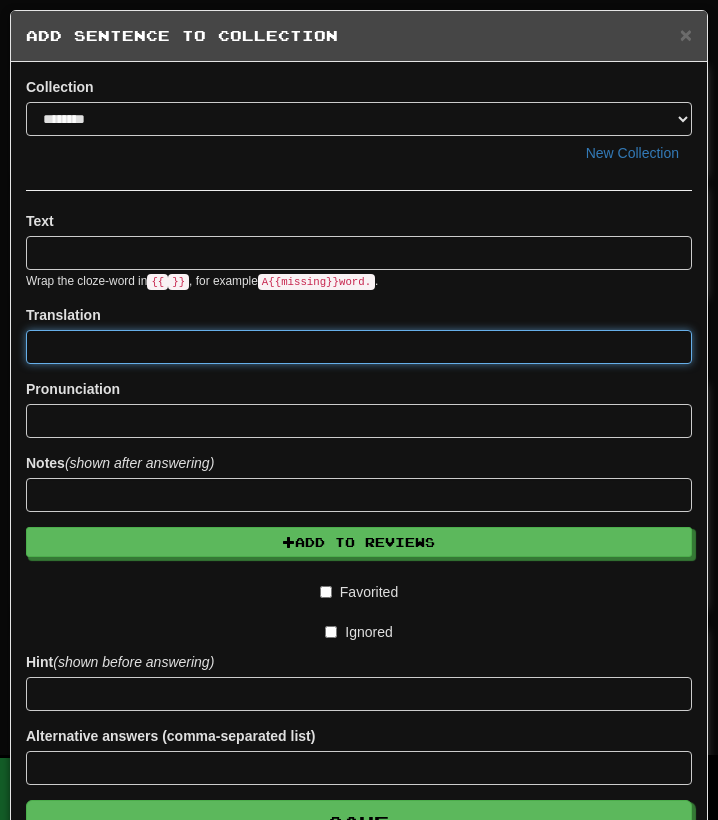 click at bounding box center [359, 347] 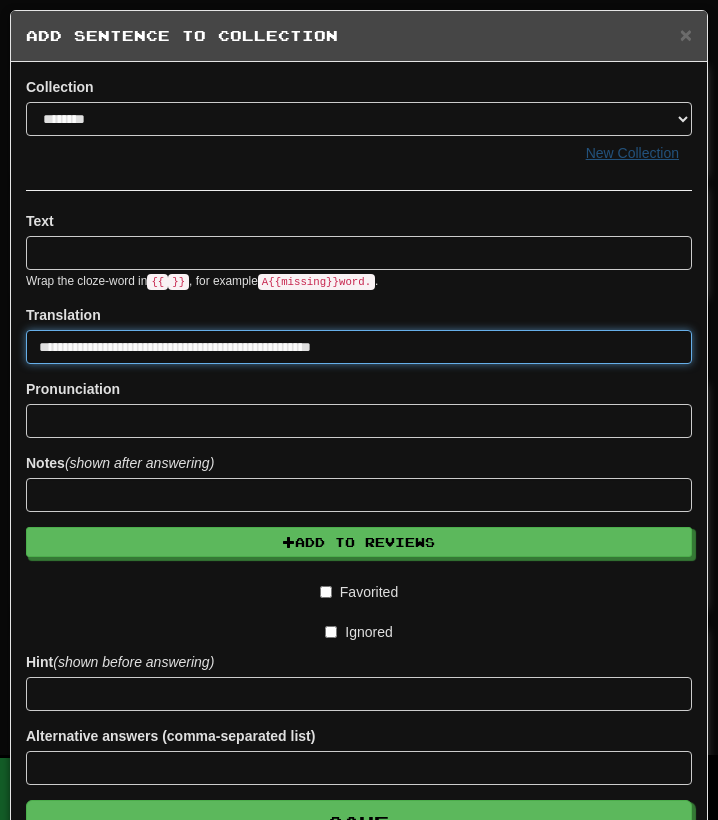 type on "**********" 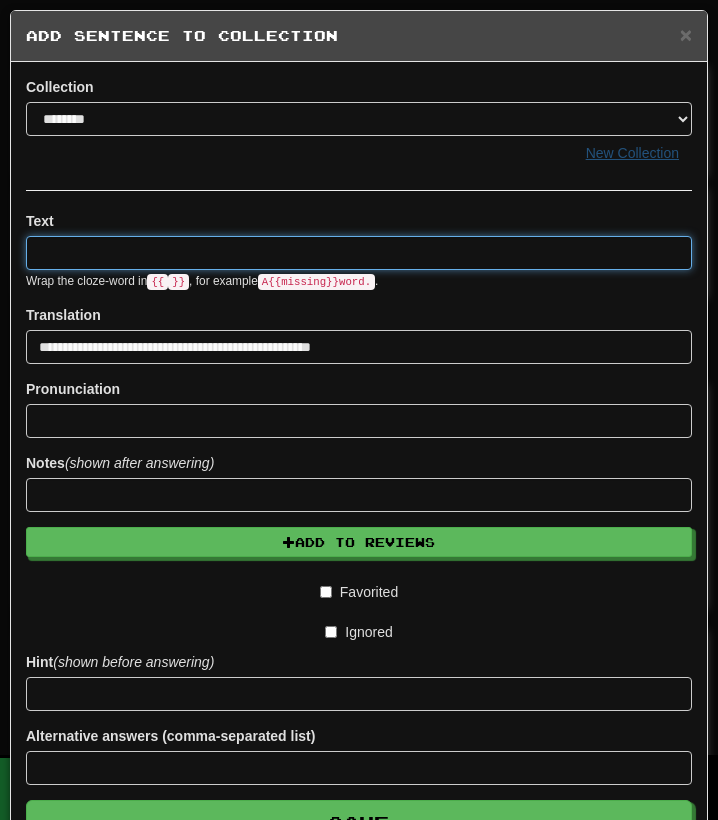 click at bounding box center [359, 253] 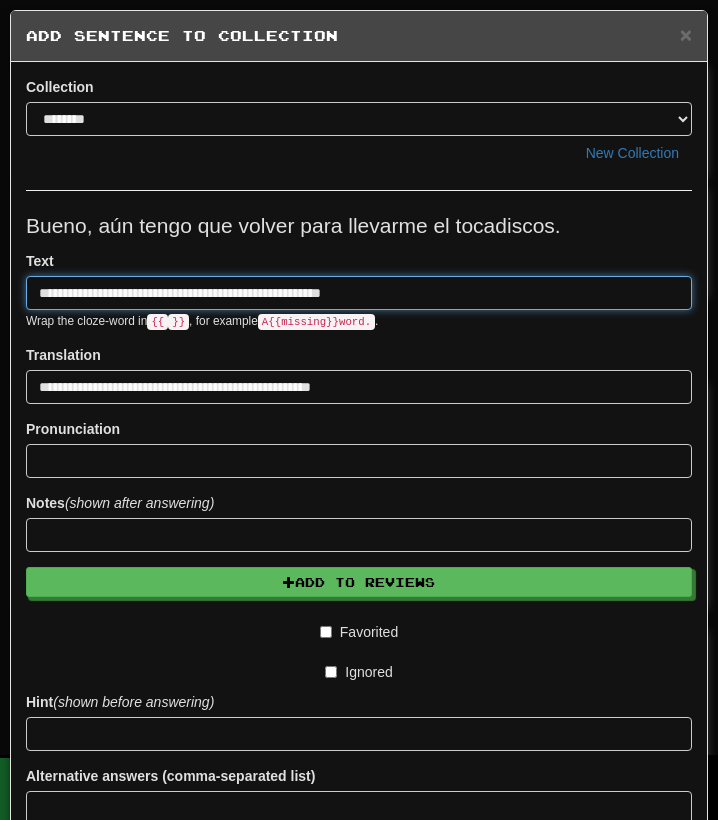 click on "**********" at bounding box center [359, 293] 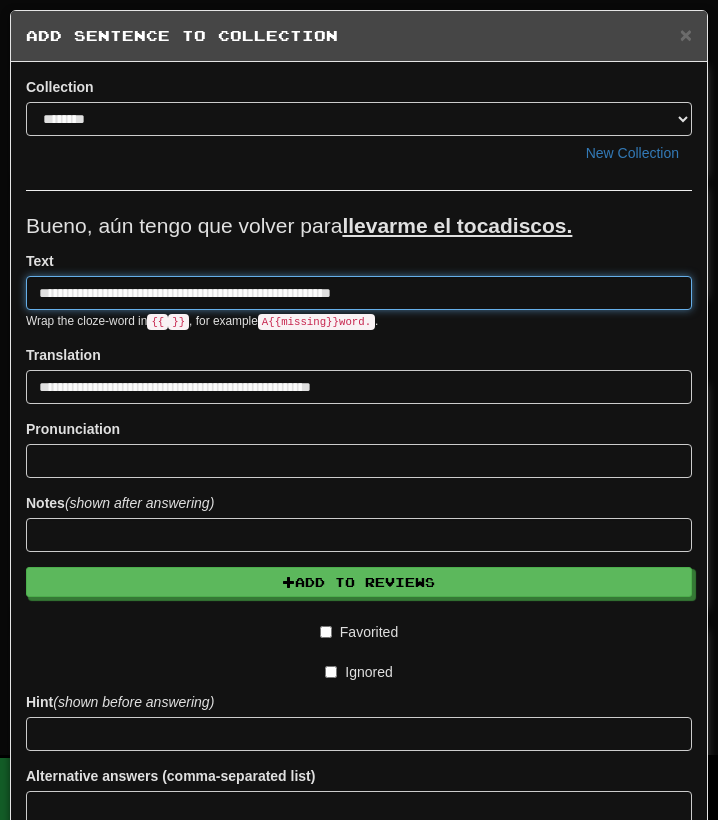 click on "**********" at bounding box center [359, 293] 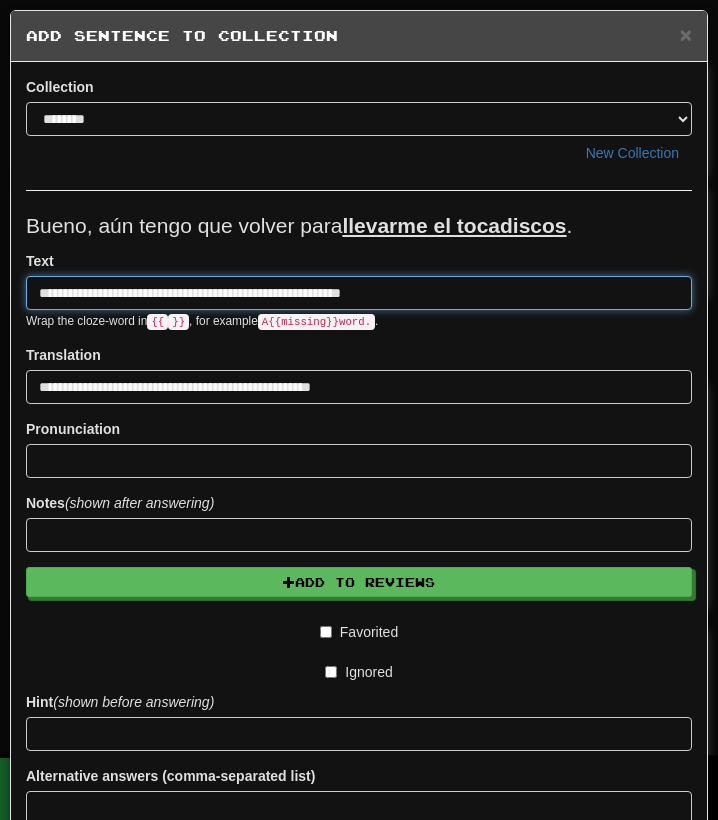 scroll, scrollTop: 47, scrollLeft: 0, axis: vertical 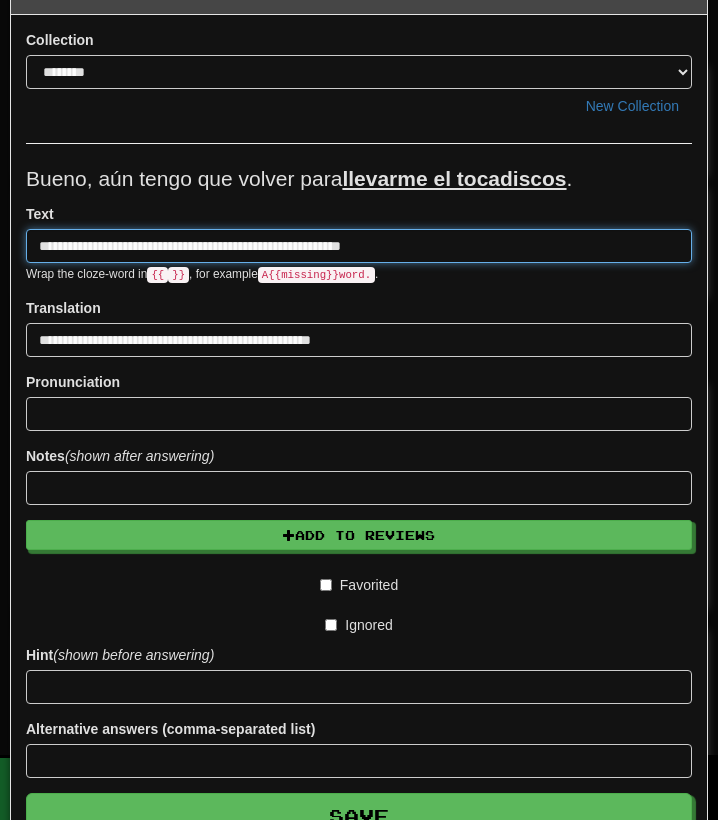 type on "**********" 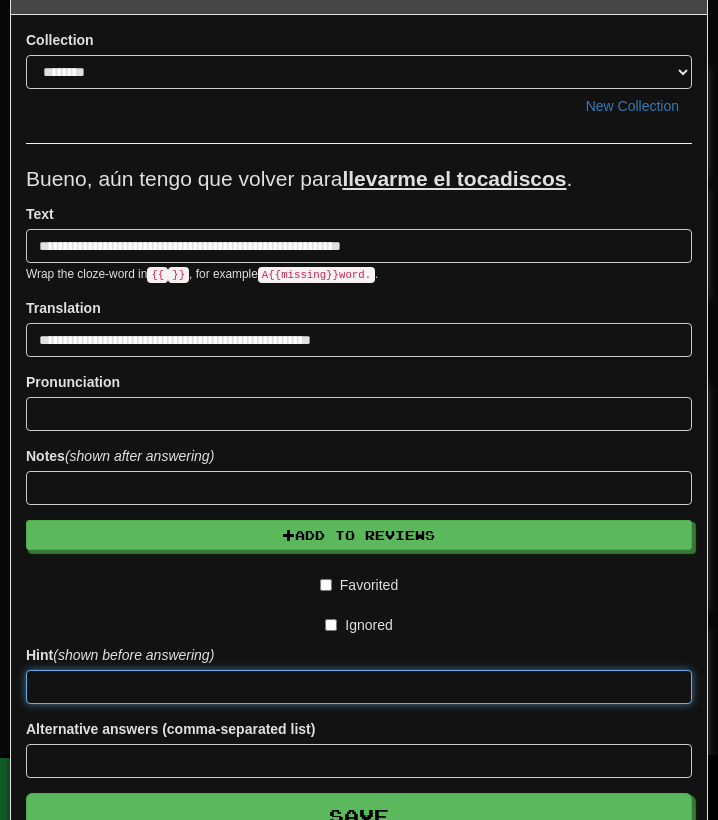 click at bounding box center (359, 687) 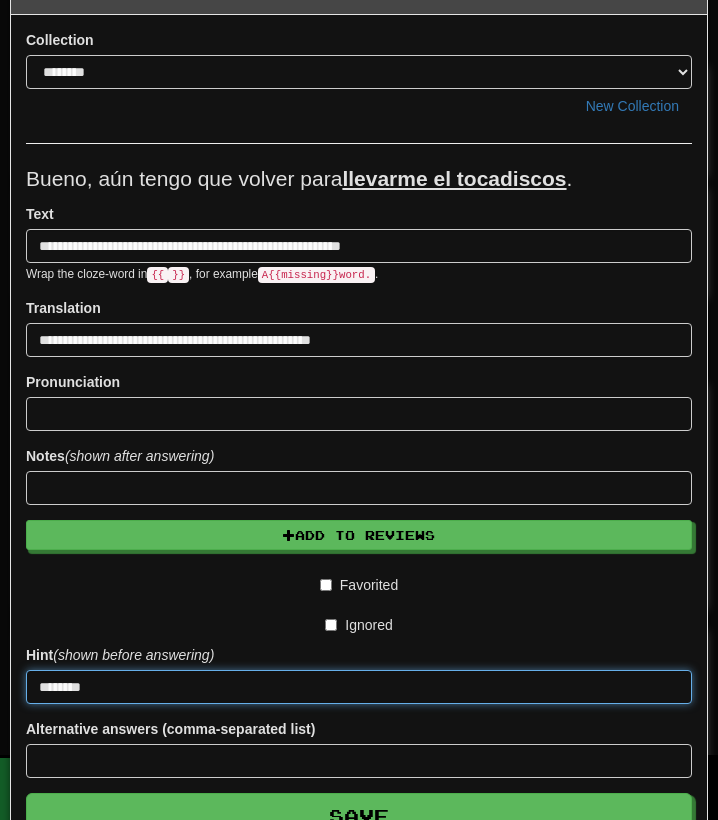 type on "*******" 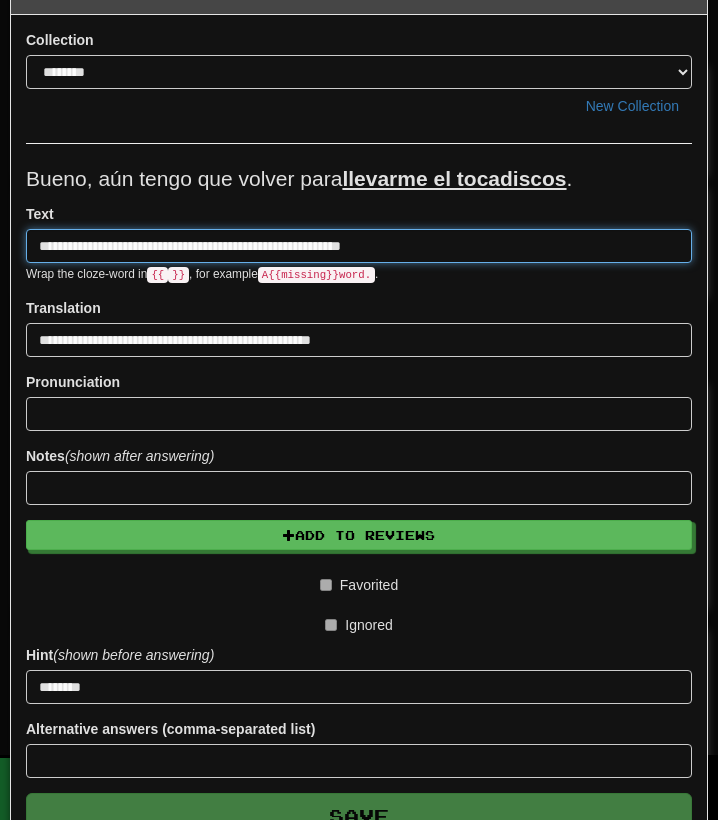 type 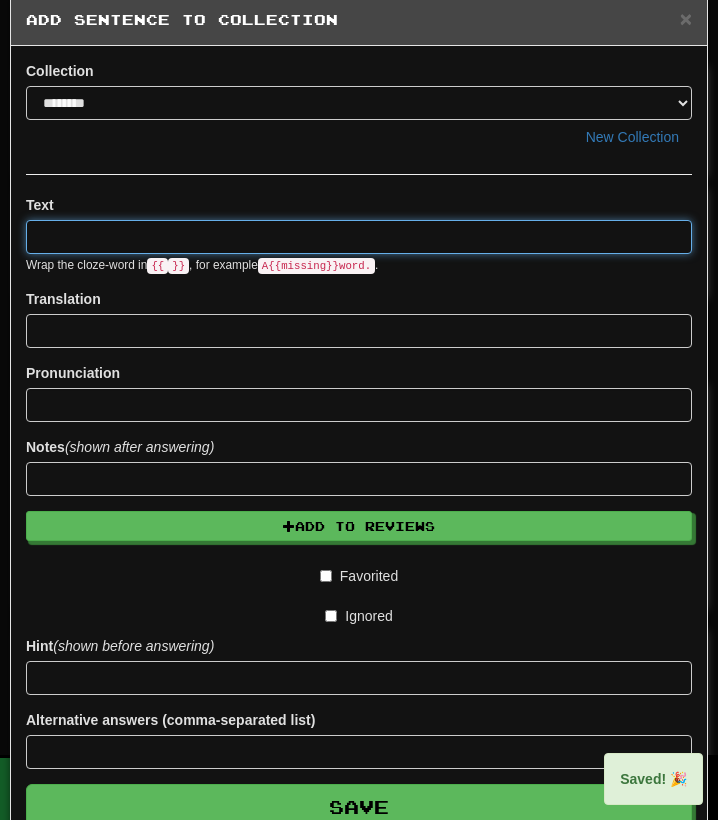 scroll, scrollTop: 0, scrollLeft: 0, axis: both 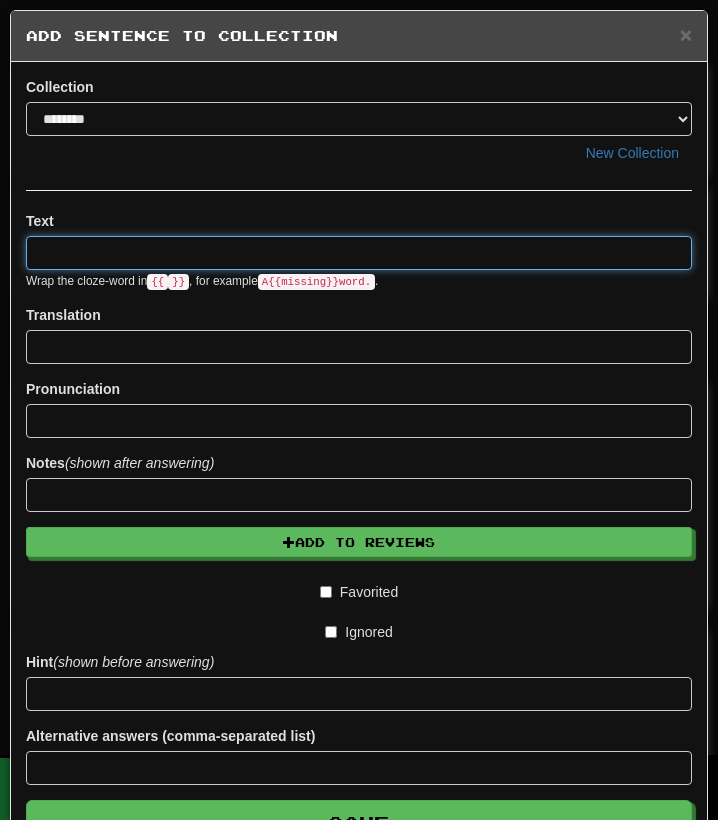 click at bounding box center [359, 253] 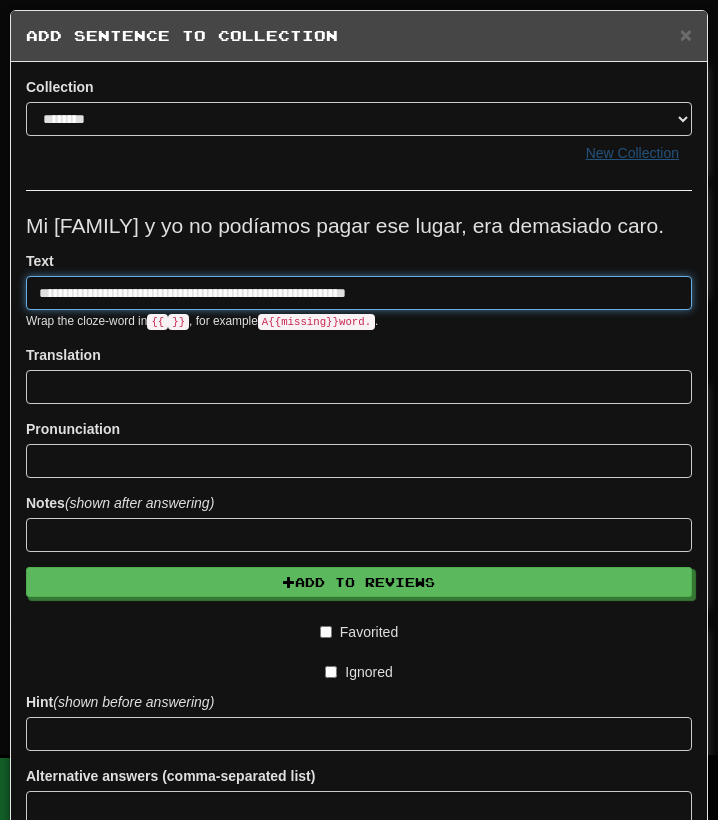 type on "**********" 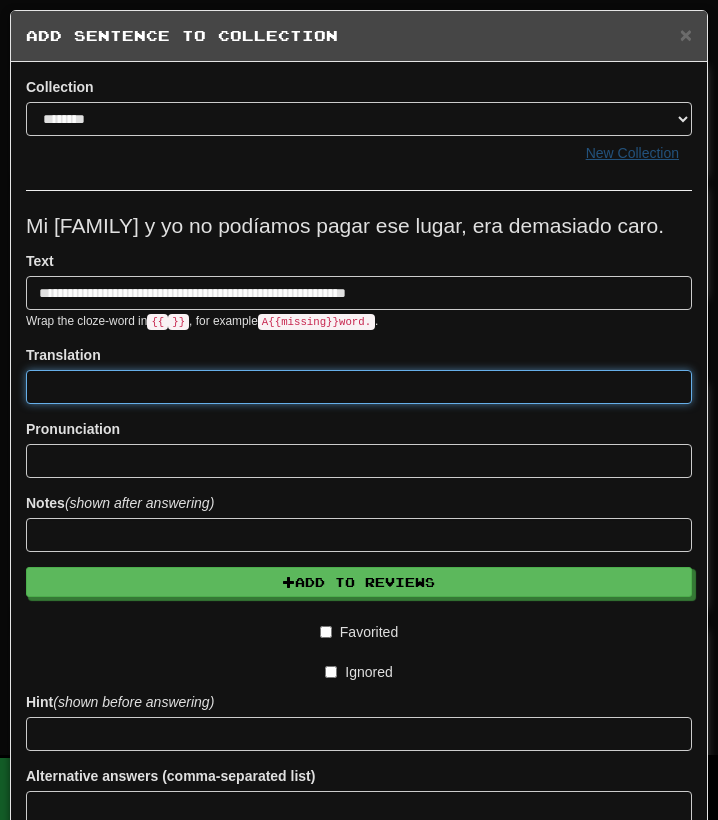 click at bounding box center (359, 387) 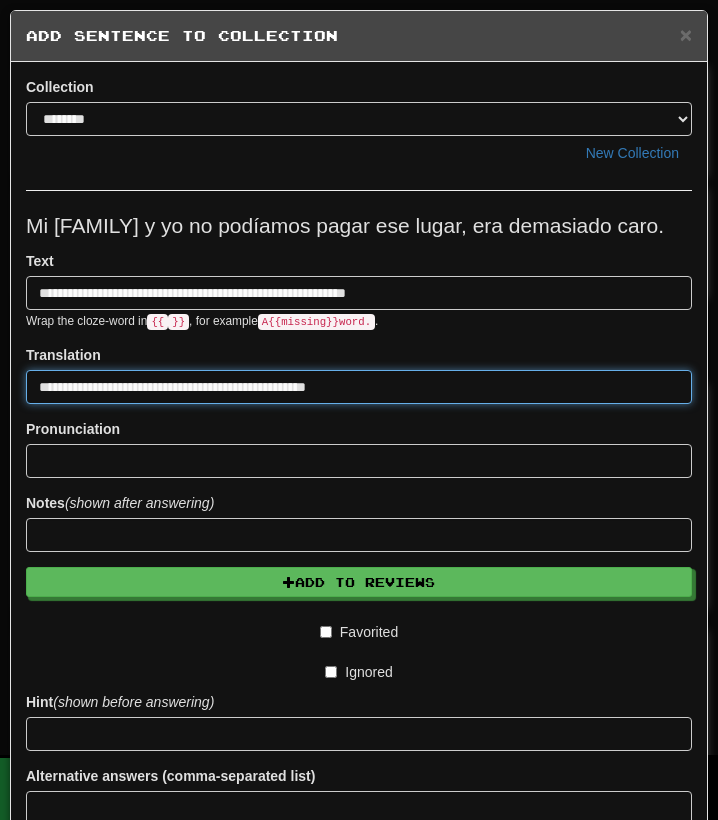 type on "**********" 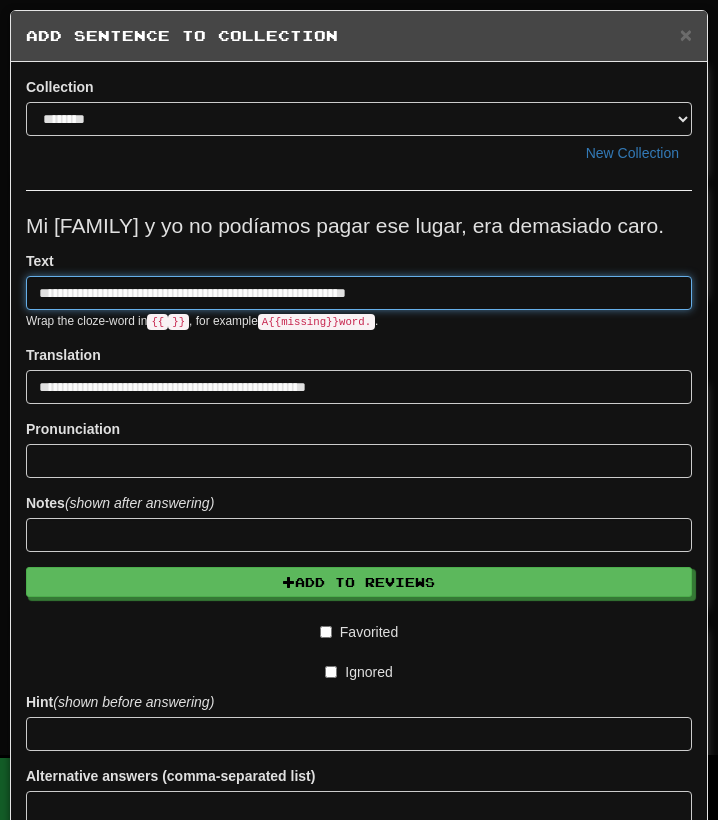 click on "**********" at bounding box center (359, 293) 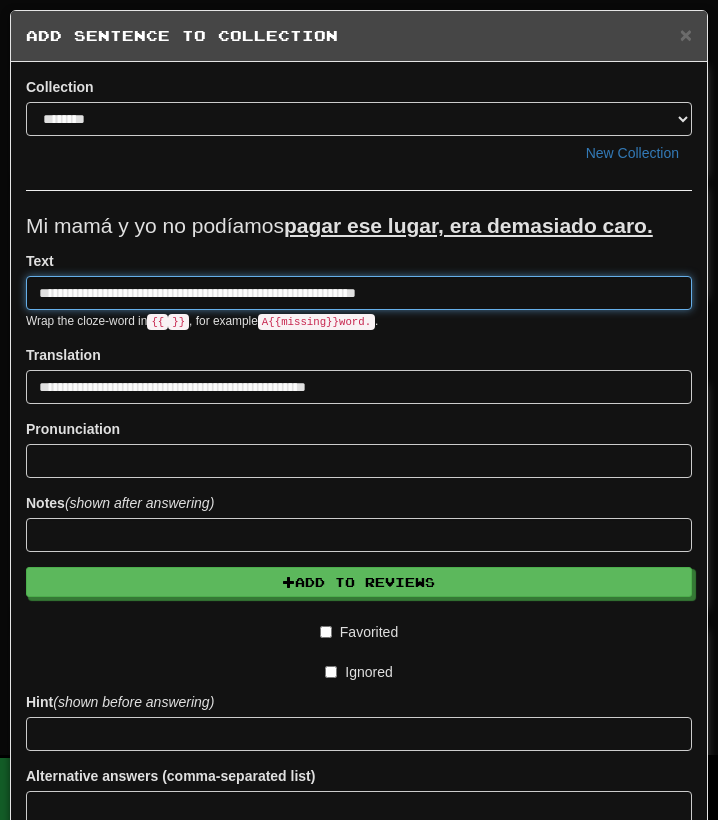 click on "**********" at bounding box center [359, 293] 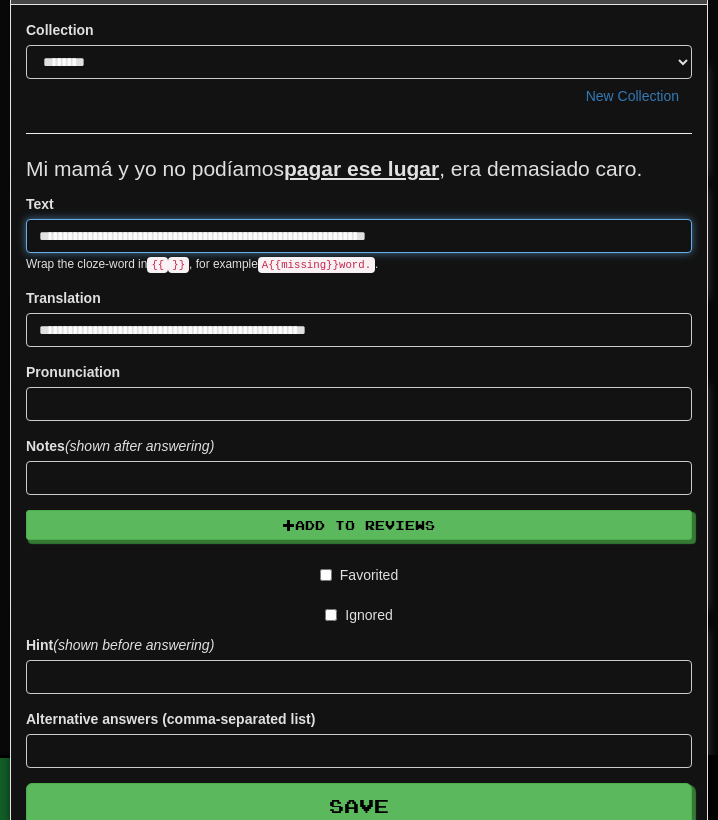 scroll, scrollTop: 87, scrollLeft: 0, axis: vertical 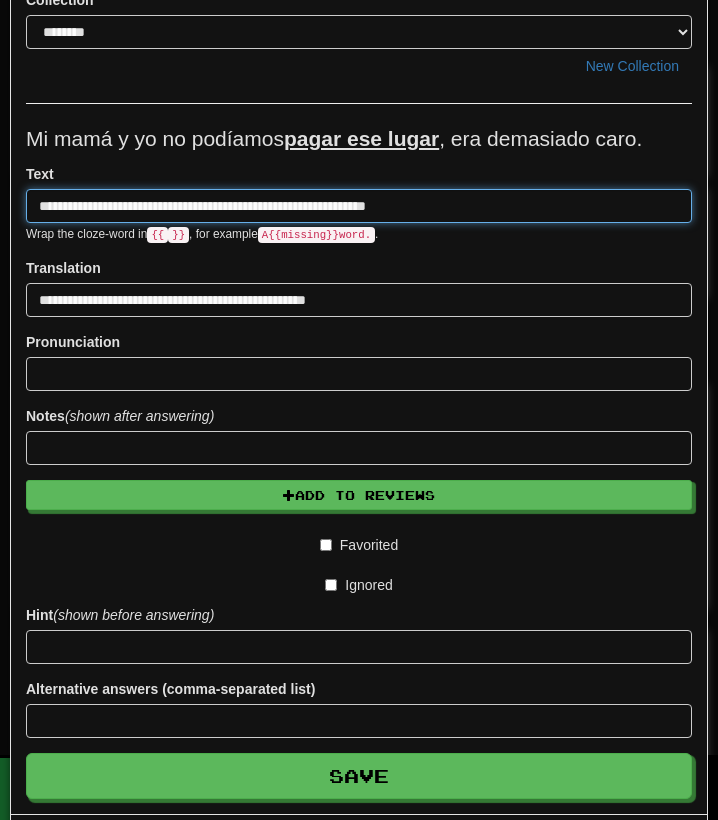 type on "**********" 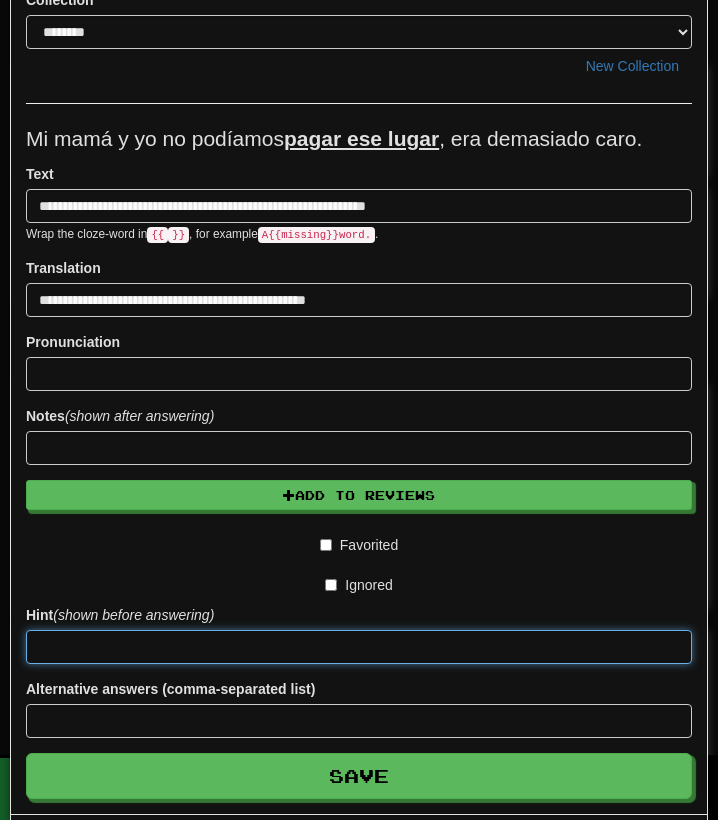 click at bounding box center (359, 647) 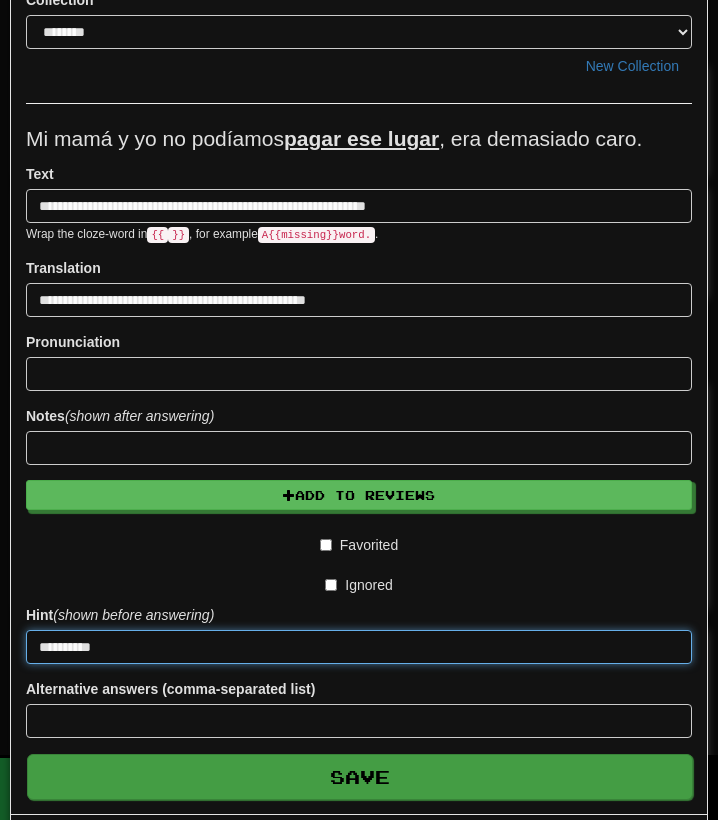 type on "*********" 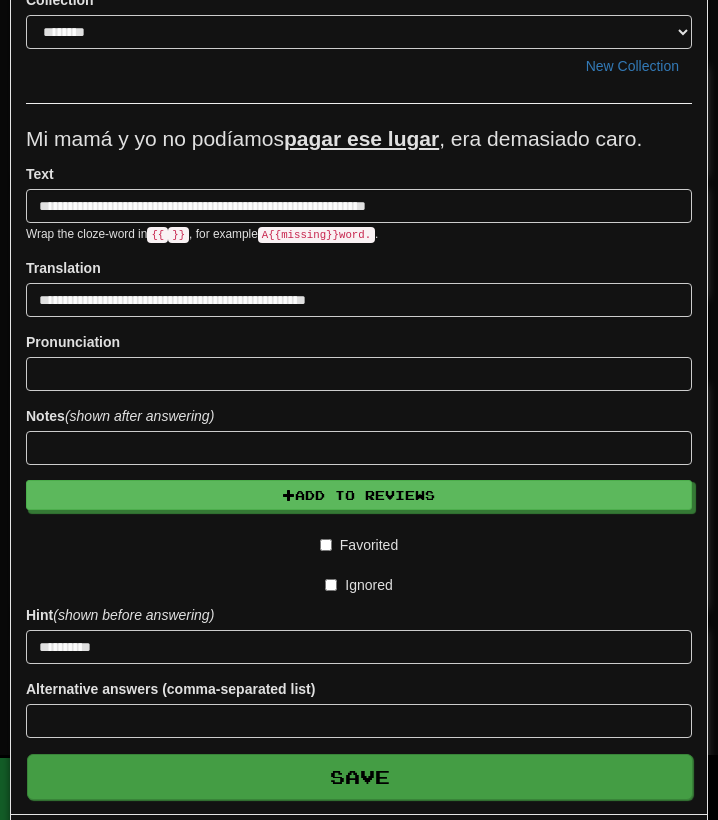 click on "Save" at bounding box center (360, 777) 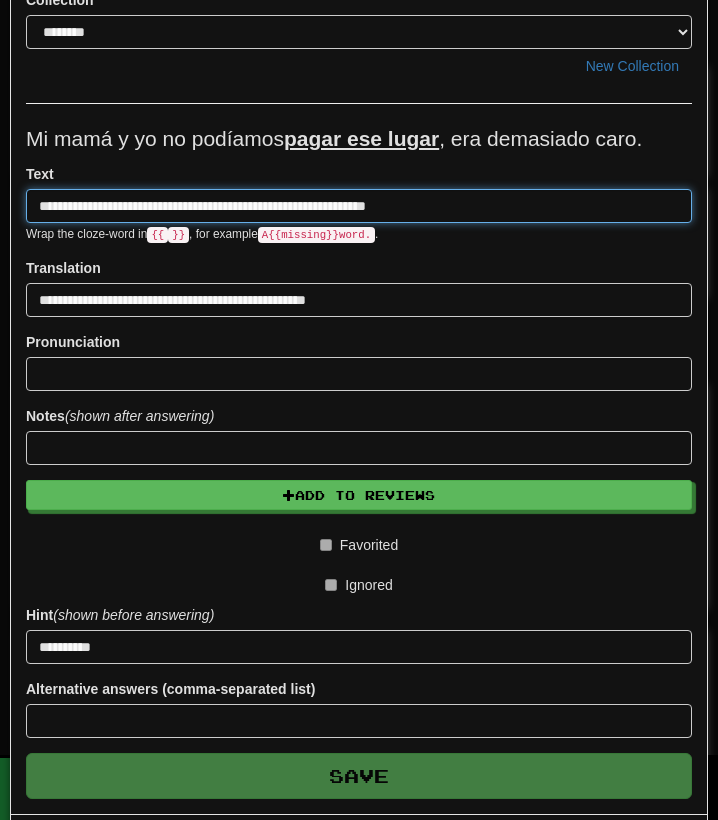 type 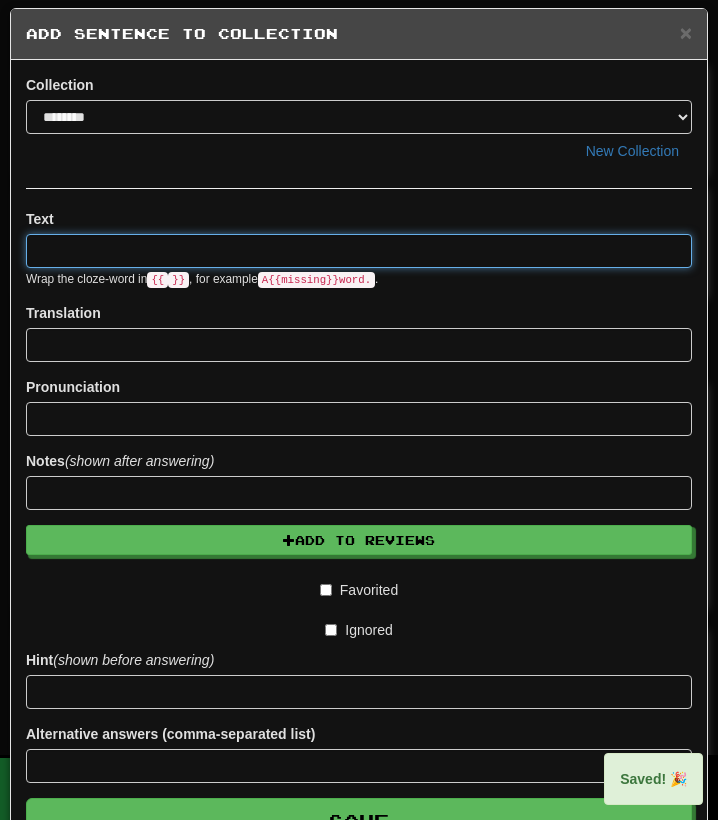 scroll, scrollTop: 0, scrollLeft: 0, axis: both 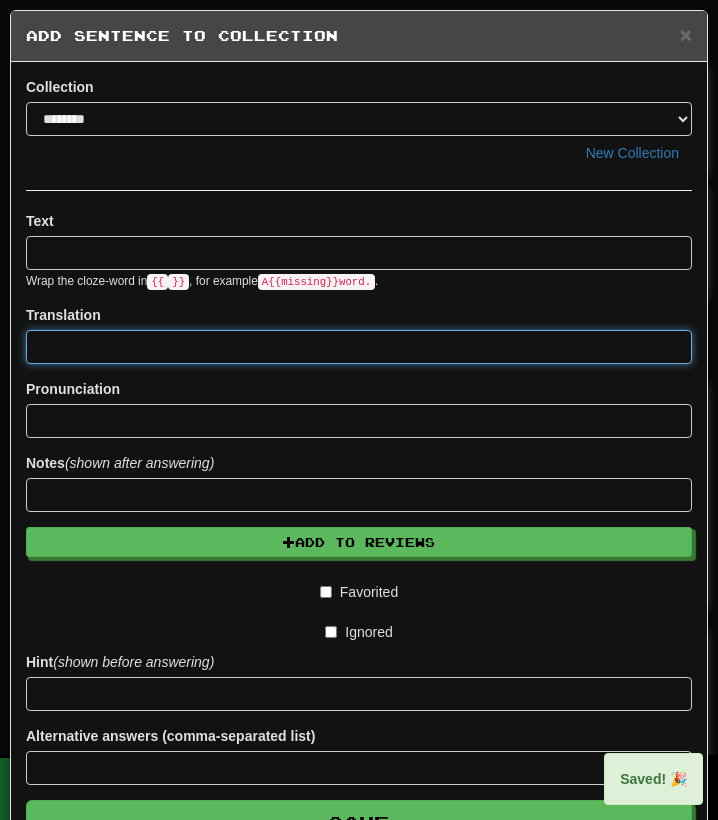 click at bounding box center [359, 347] 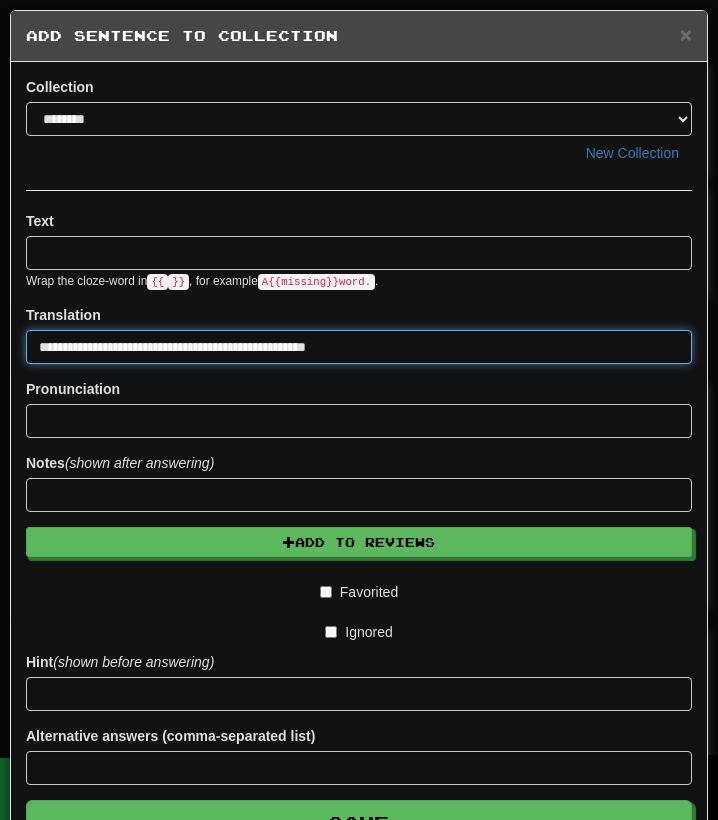 type on "**********" 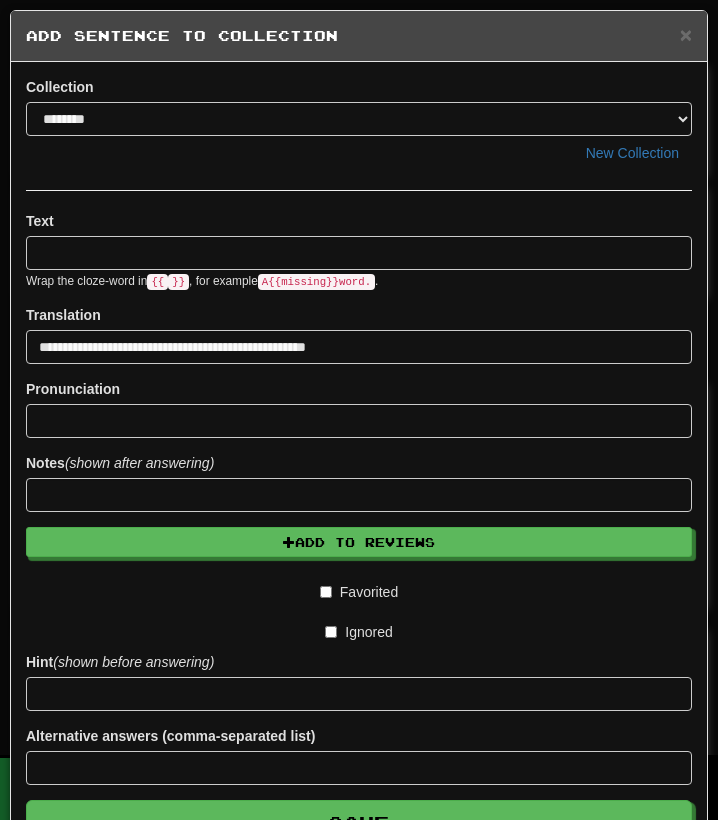click on "Text Wrap the cloze-word in  {{ }} , for example  A  {{ missing }}  word. ." at bounding box center [359, 250] 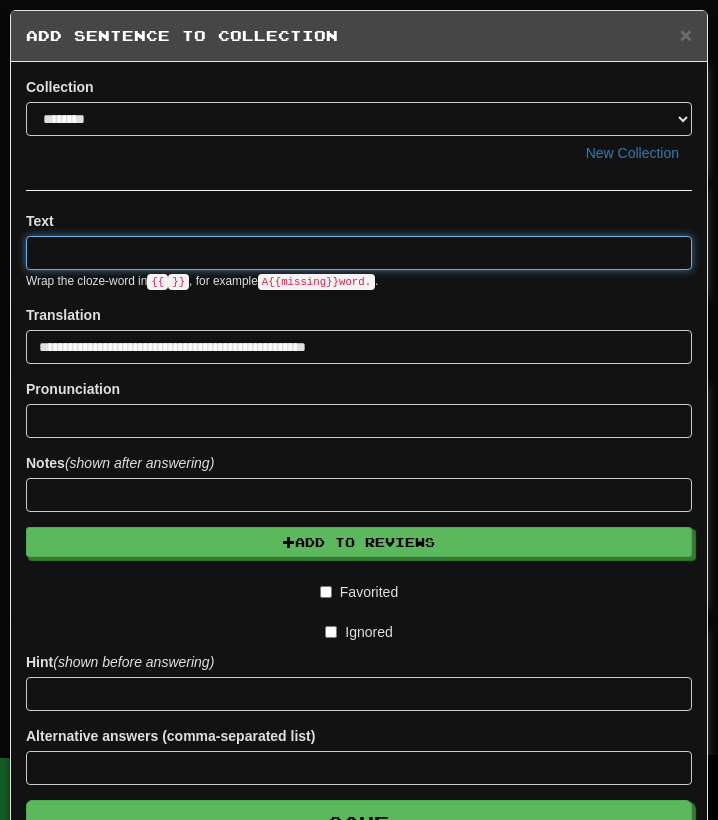 click at bounding box center [359, 253] 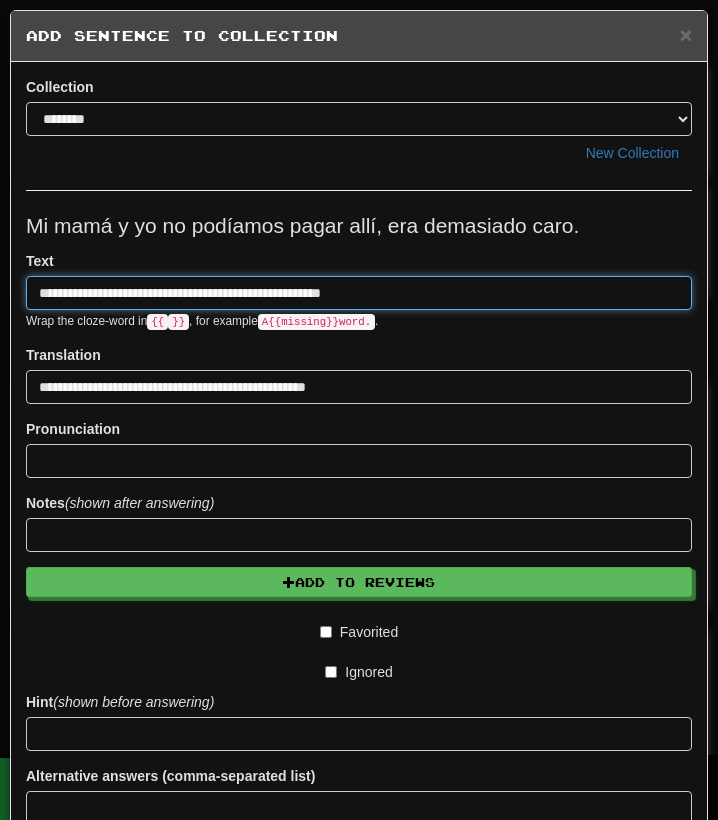 click on "**********" at bounding box center [359, 293] 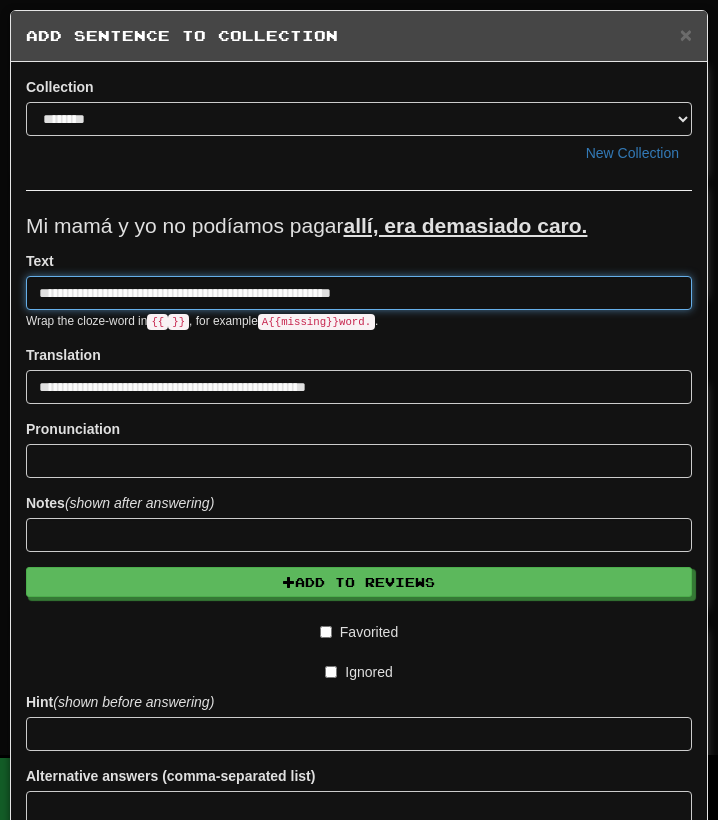 click on "**********" at bounding box center (359, 293) 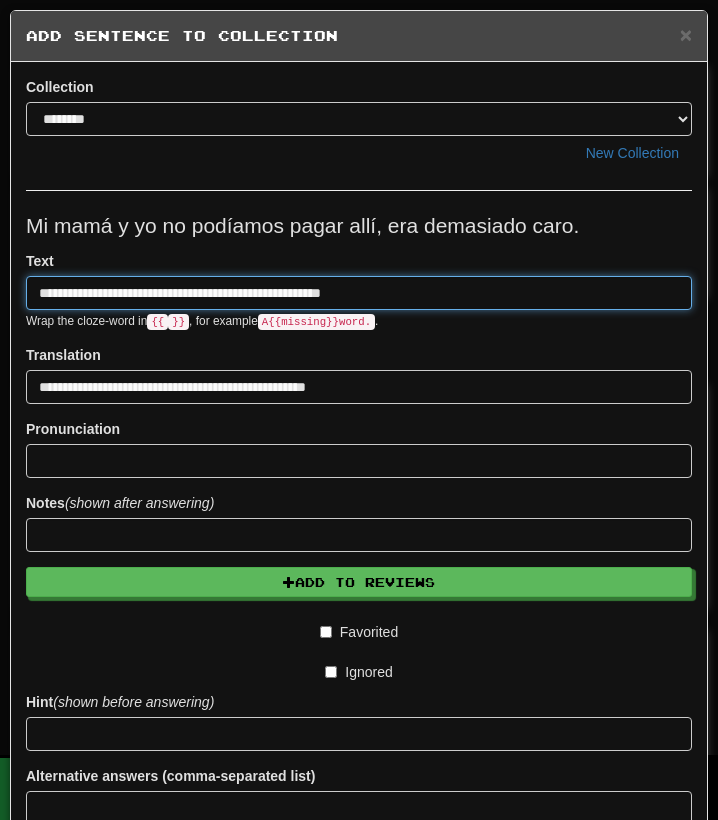 click on "**********" at bounding box center [359, 293] 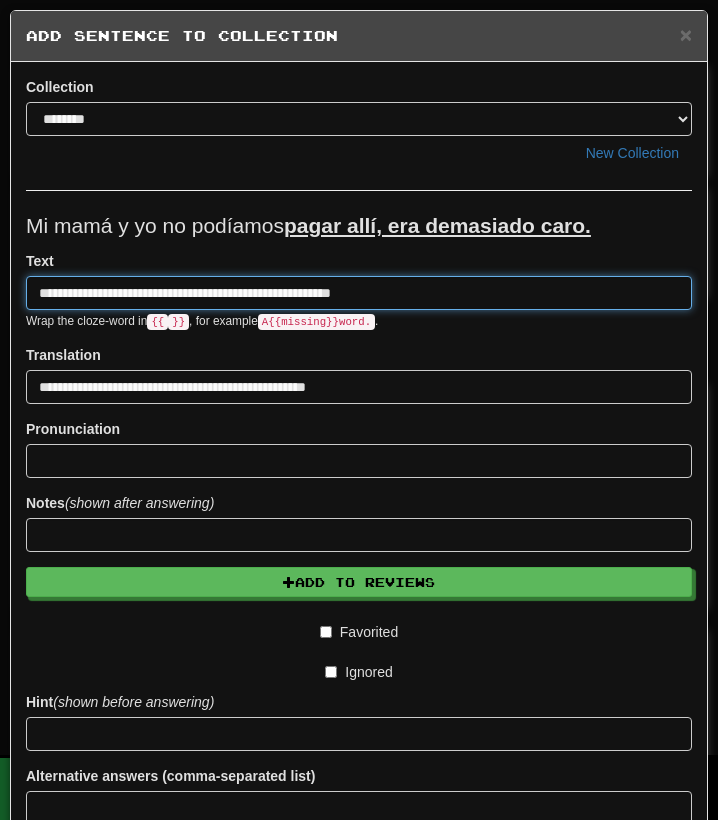 click on "**********" at bounding box center [359, 293] 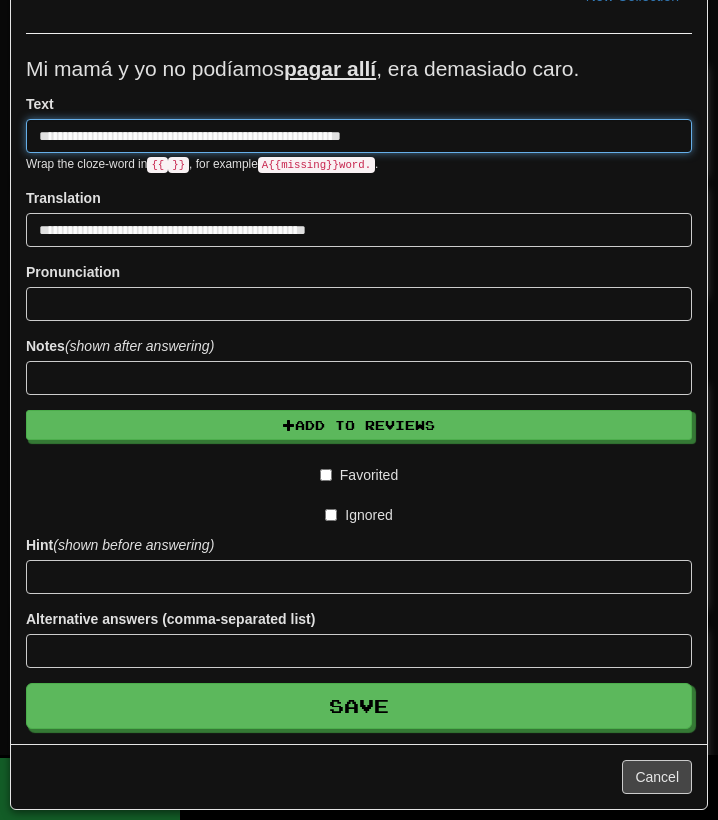 scroll, scrollTop: 158, scrollLeft: 0, axis: vertical 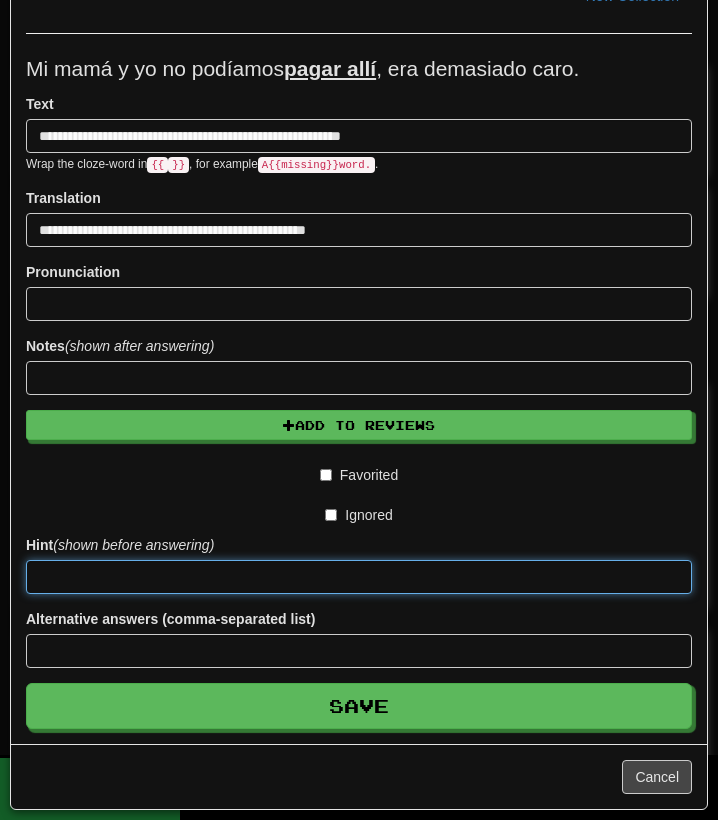 click at bounding box center [359, 577] 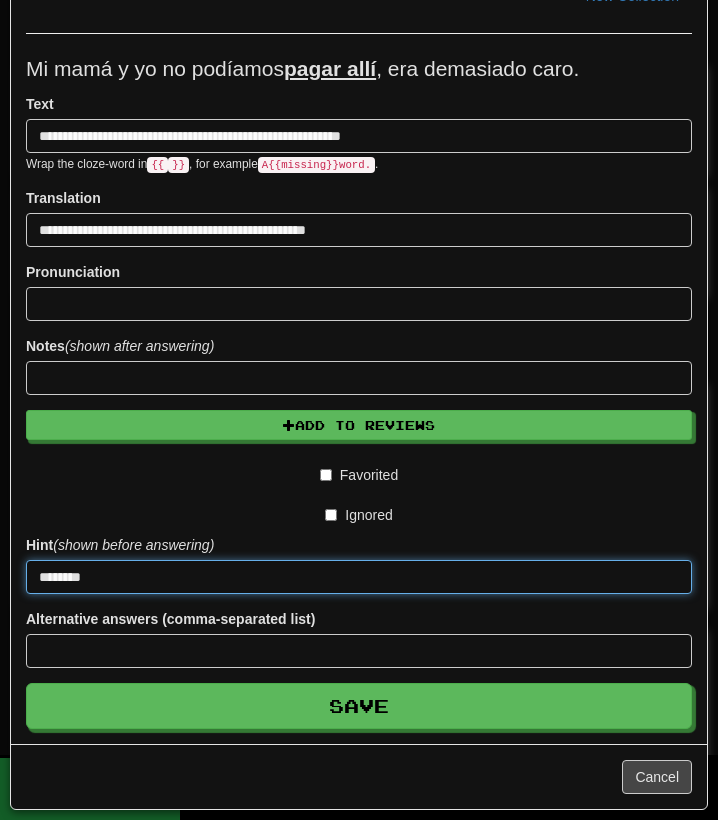 type on "*******" 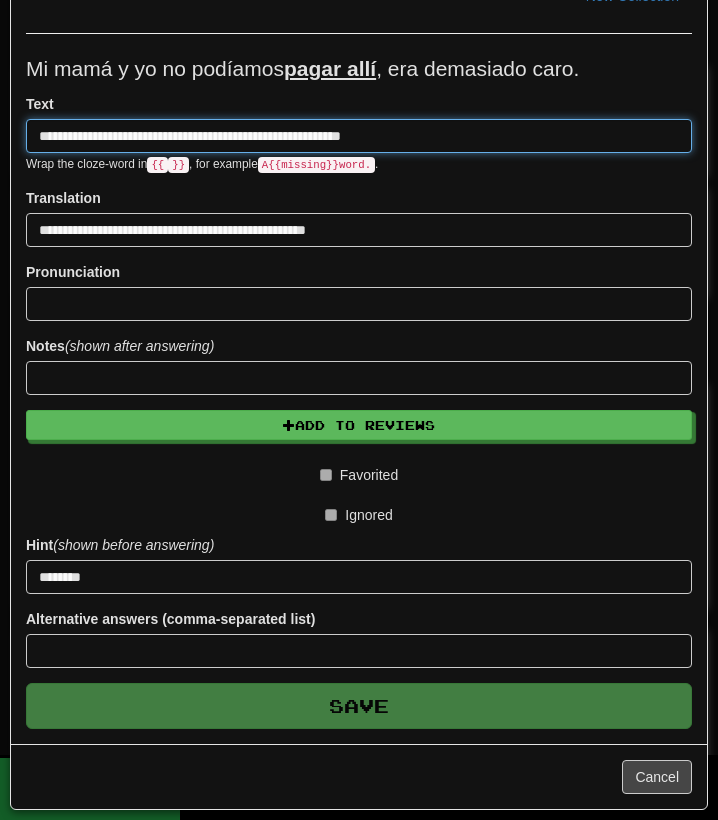 type 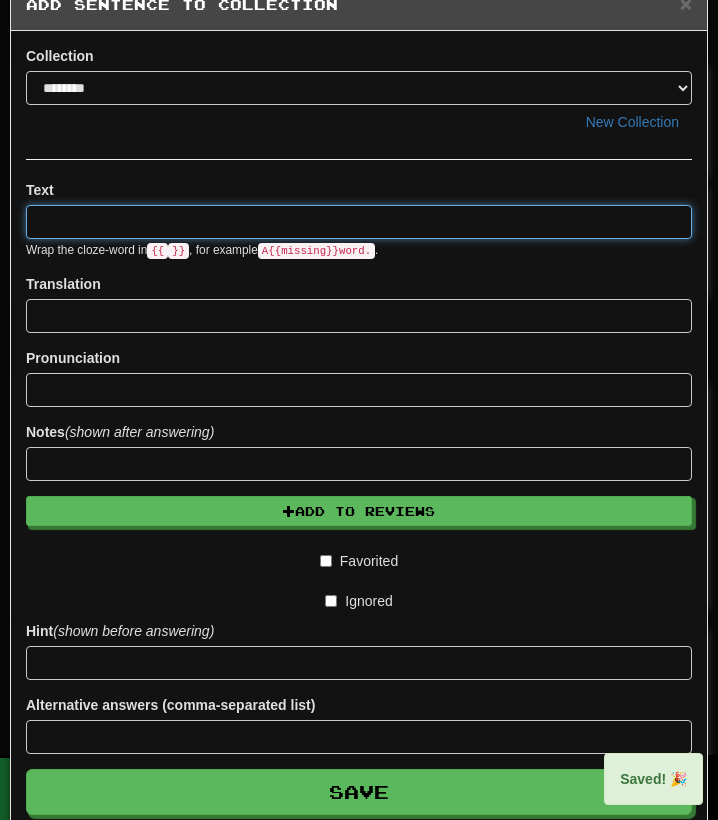 scroll, scrollTop: 0, scrollLeft: 0, axis: both 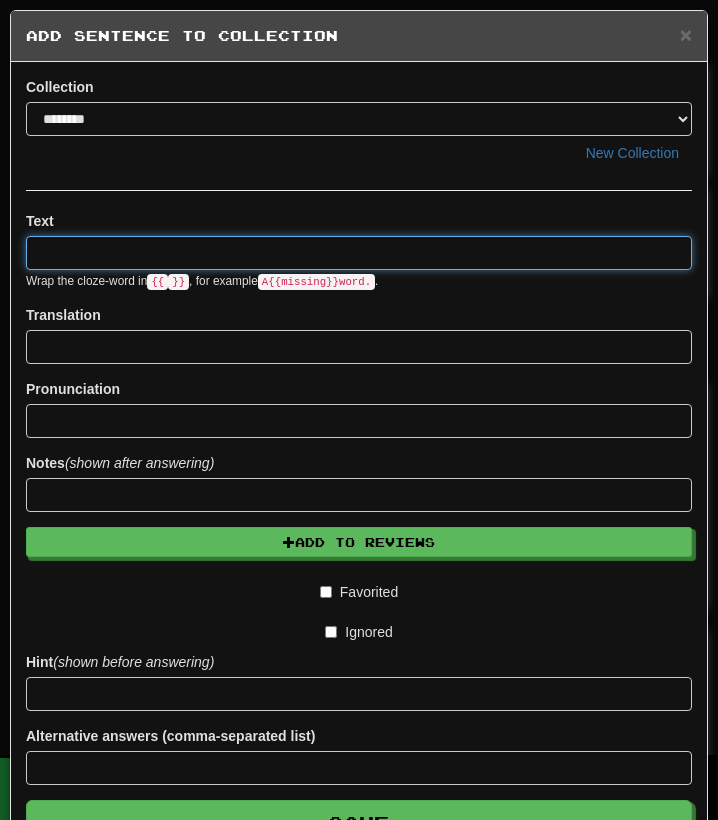click at bounding box center (359, 253) 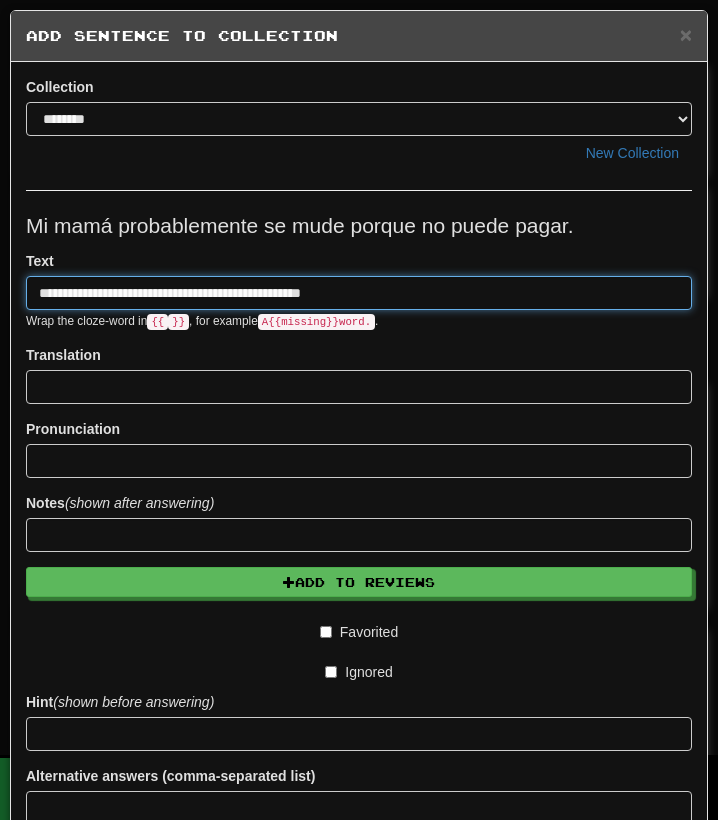 type on "**********" 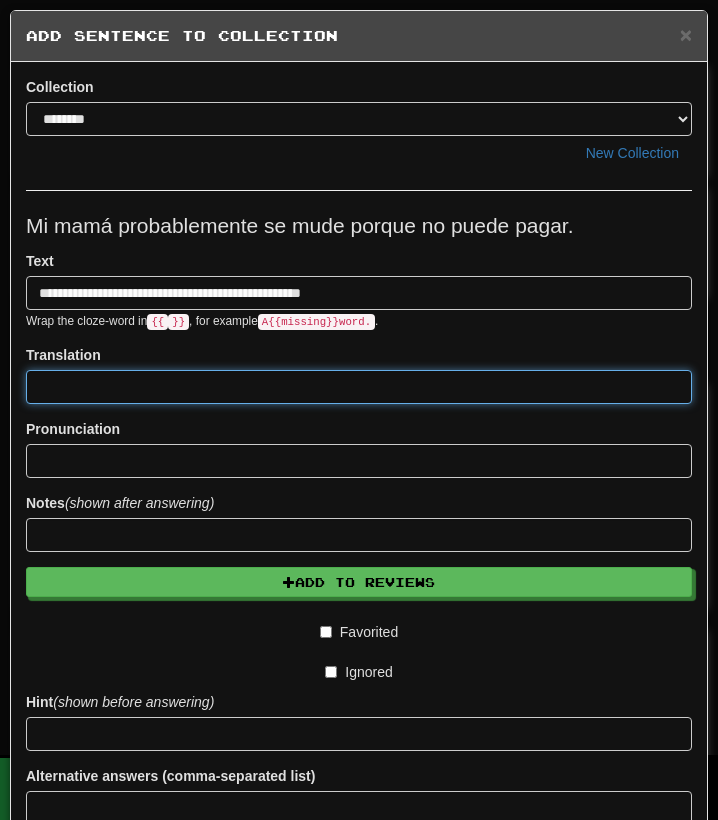 click at bounding box center [359, 387] 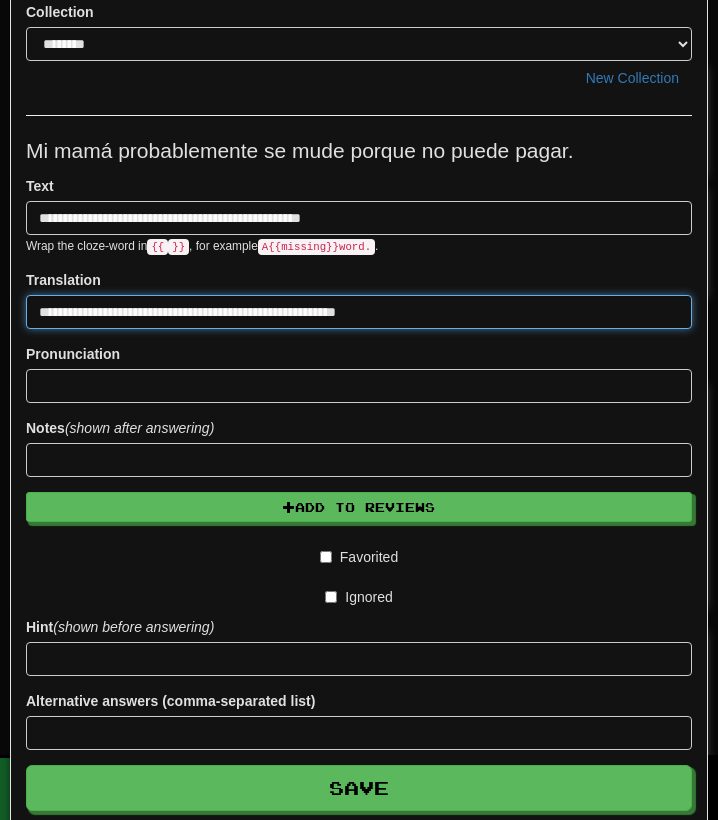 scroll, scrollTop: 81, scrollLeft: 0, axis: vertical 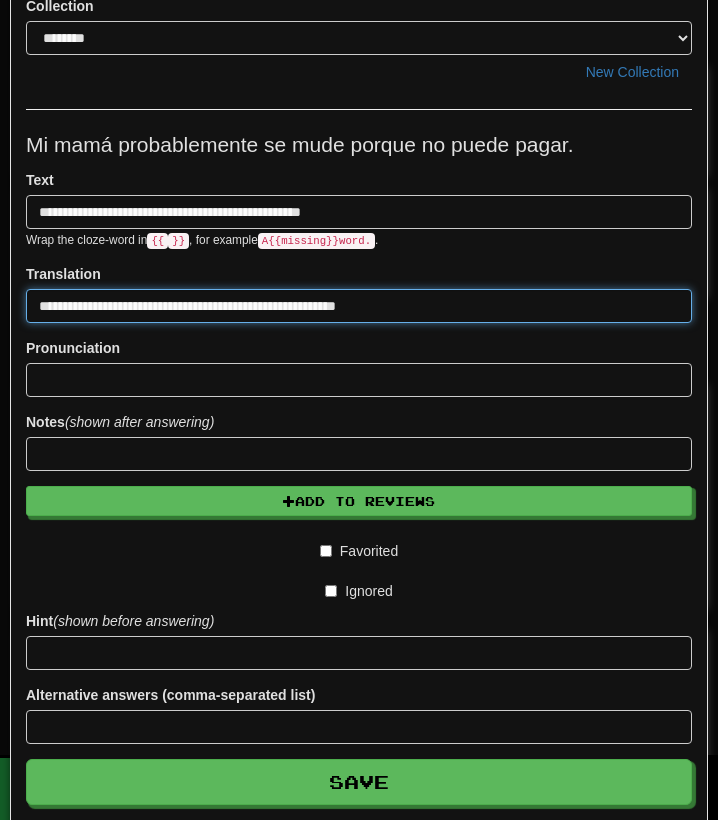 type on "**********" 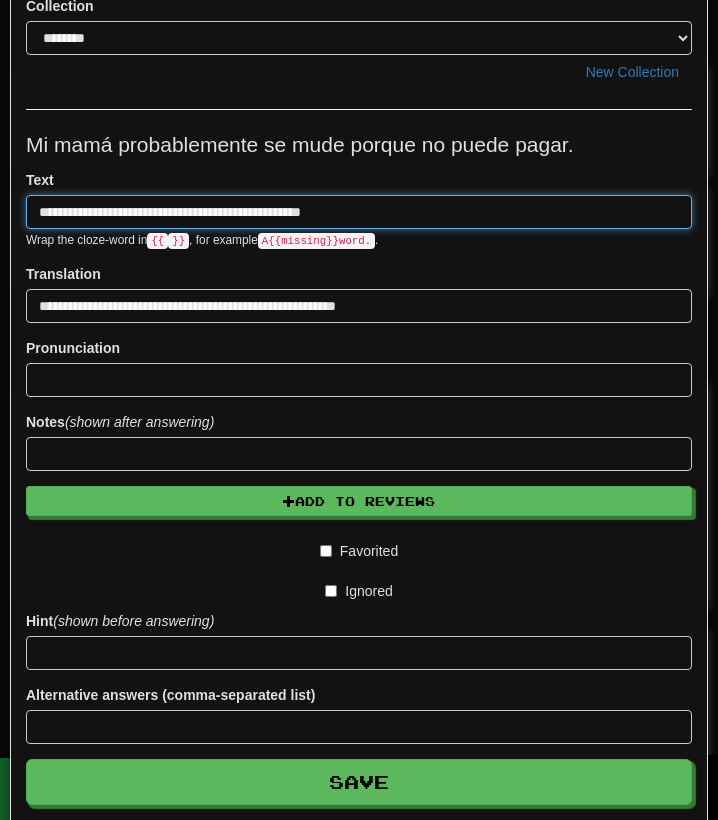 click on "**********" at bounding box center (359, 212) 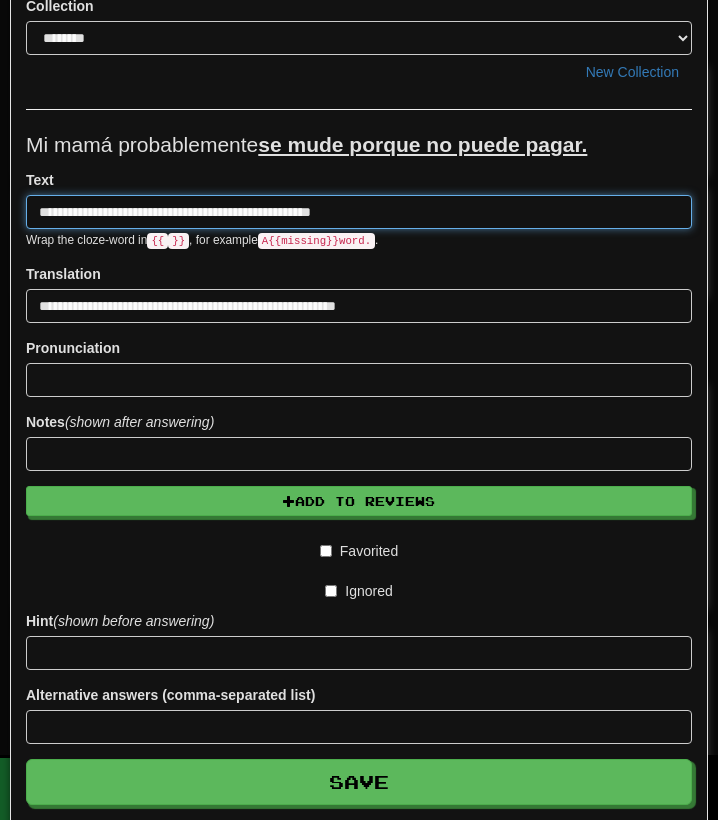 click on "**********" at bounding box center (359, 212) 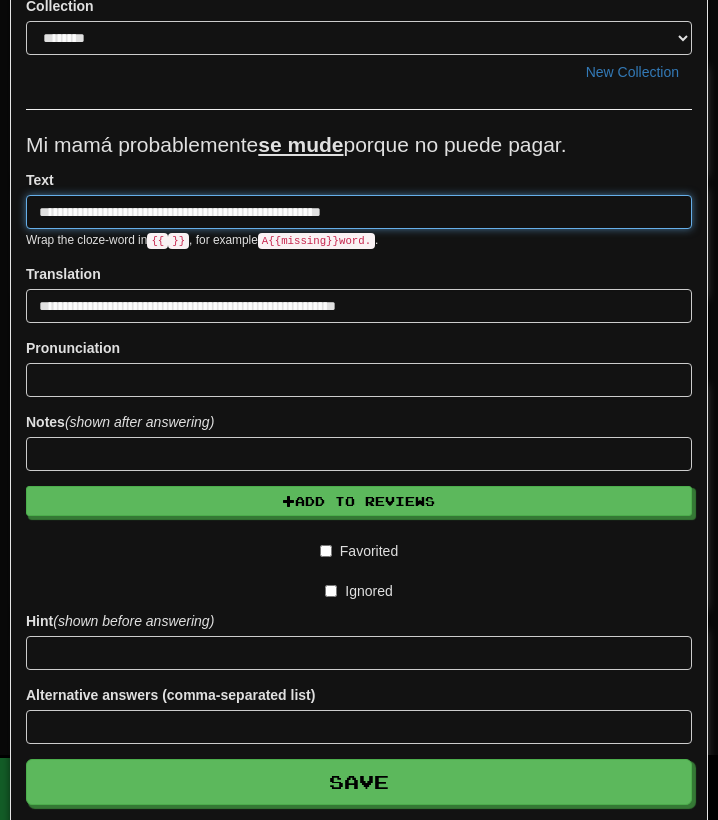 type on "**********" 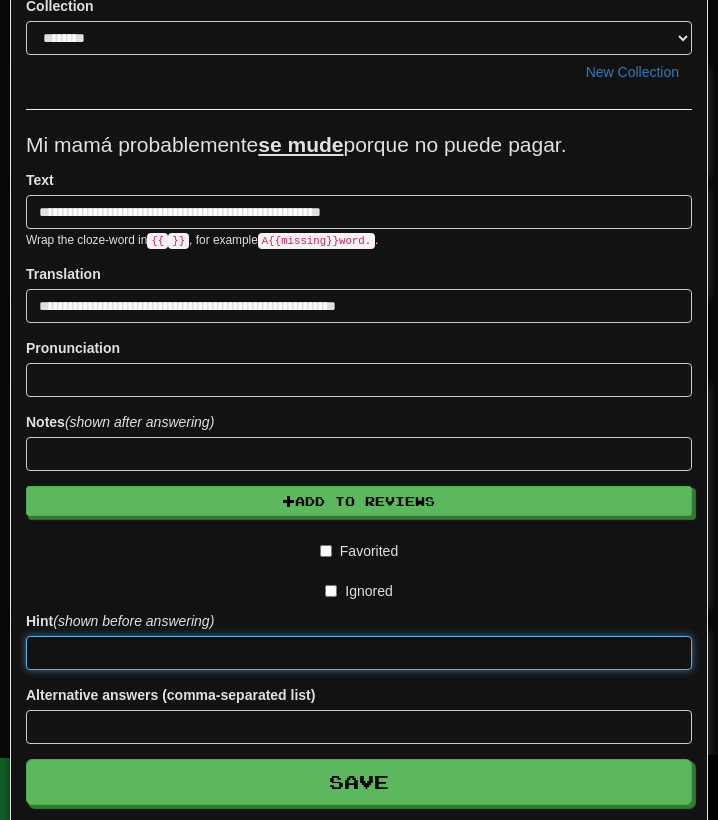 click at bounding box center [359, 653] 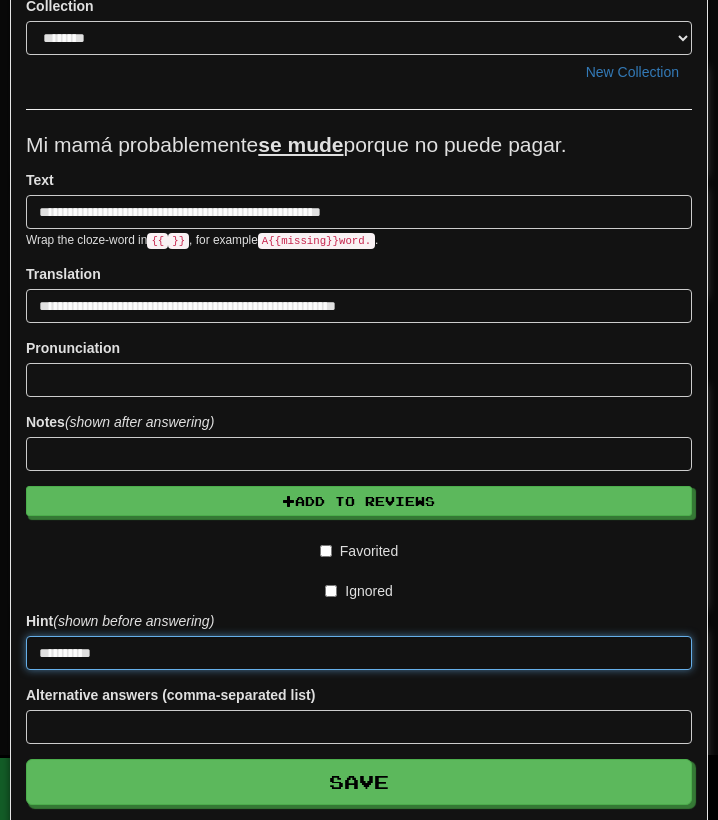 type on "*********" 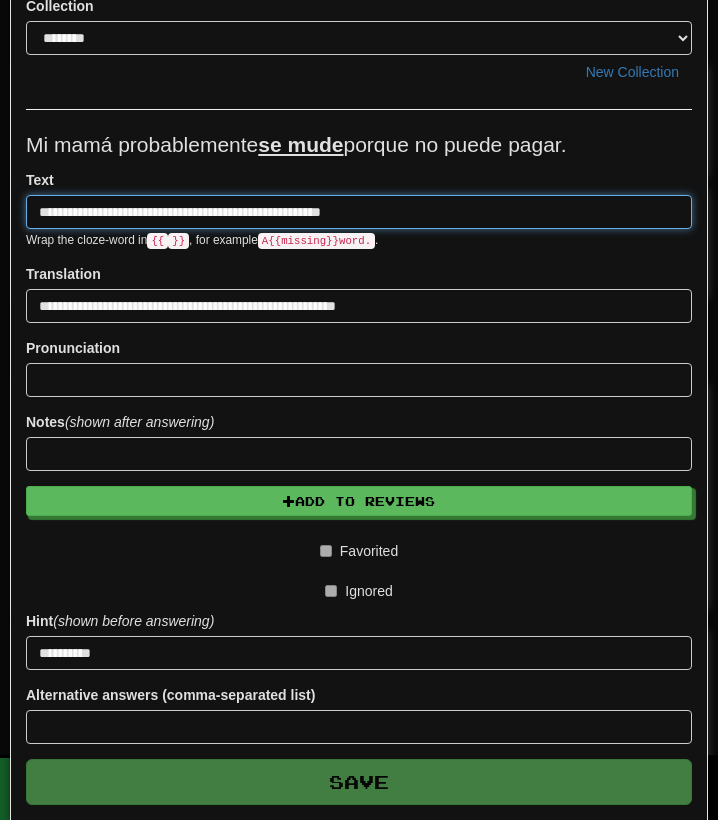 type 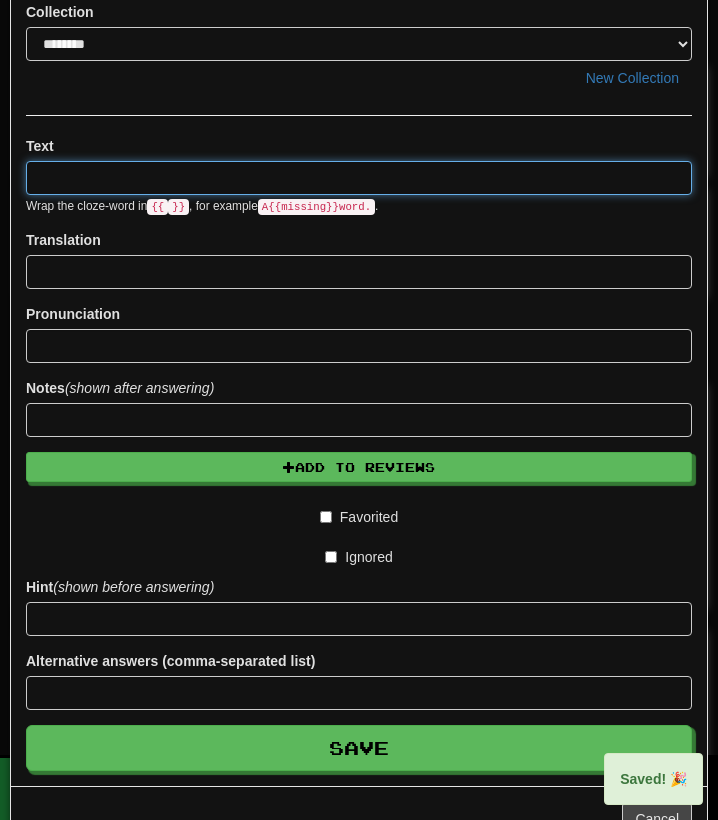 scroll, scrollTop: 0, scrollLeft: 0, axis: both 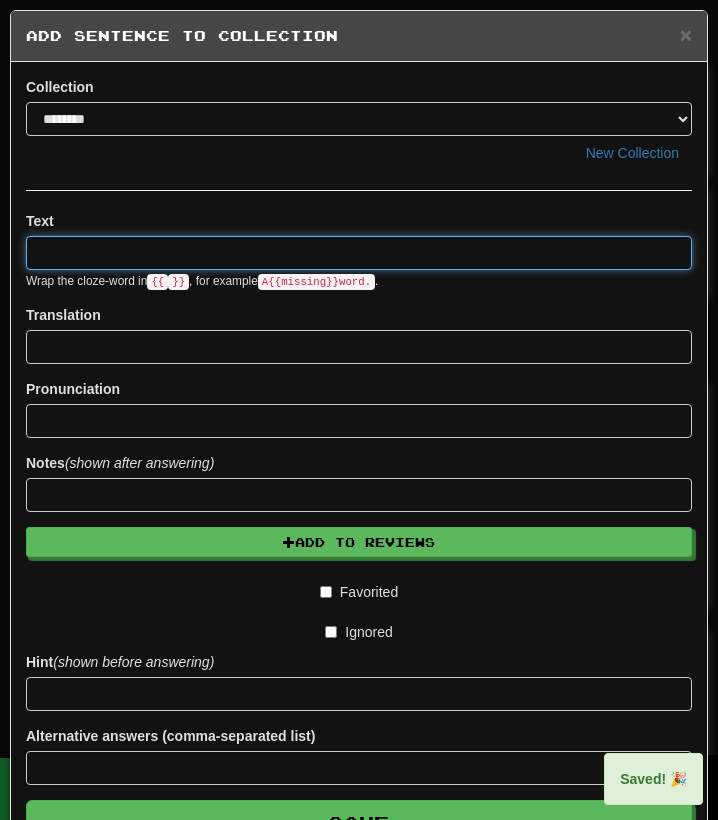 paste on "**********" 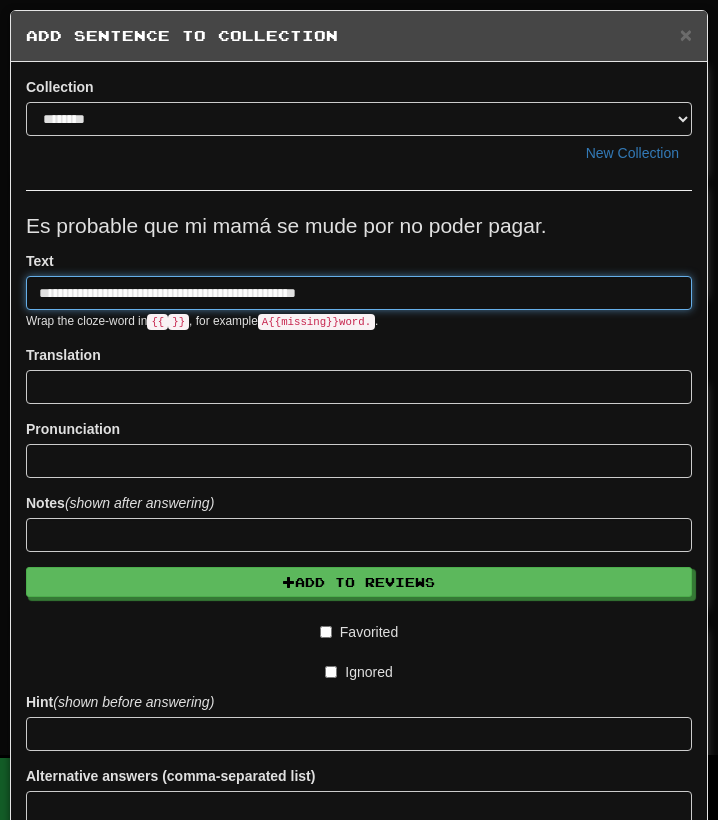 click on "**********" at bounding box center [359, 293] 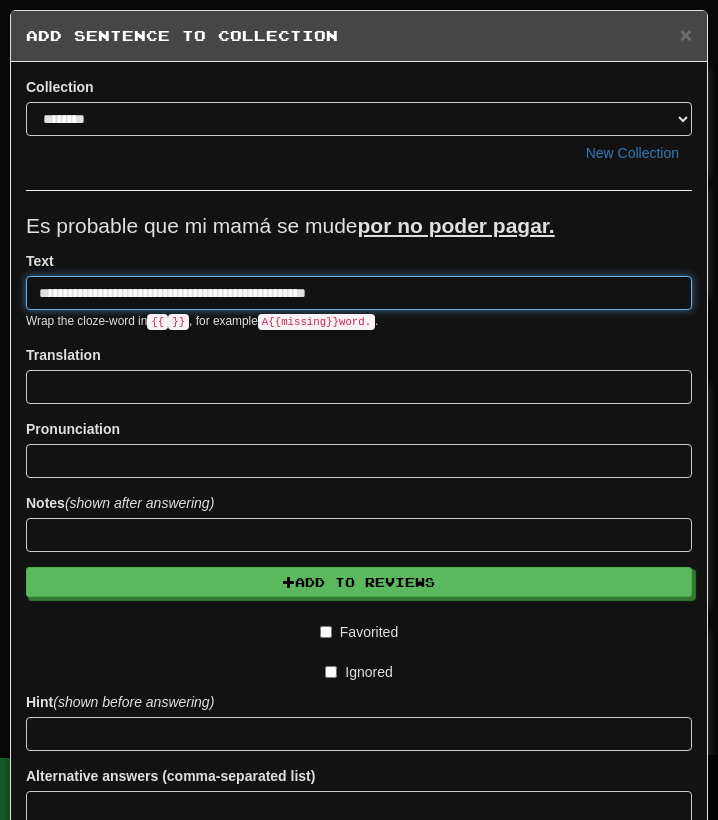 click on "**********" at bounding box center (359, 293) 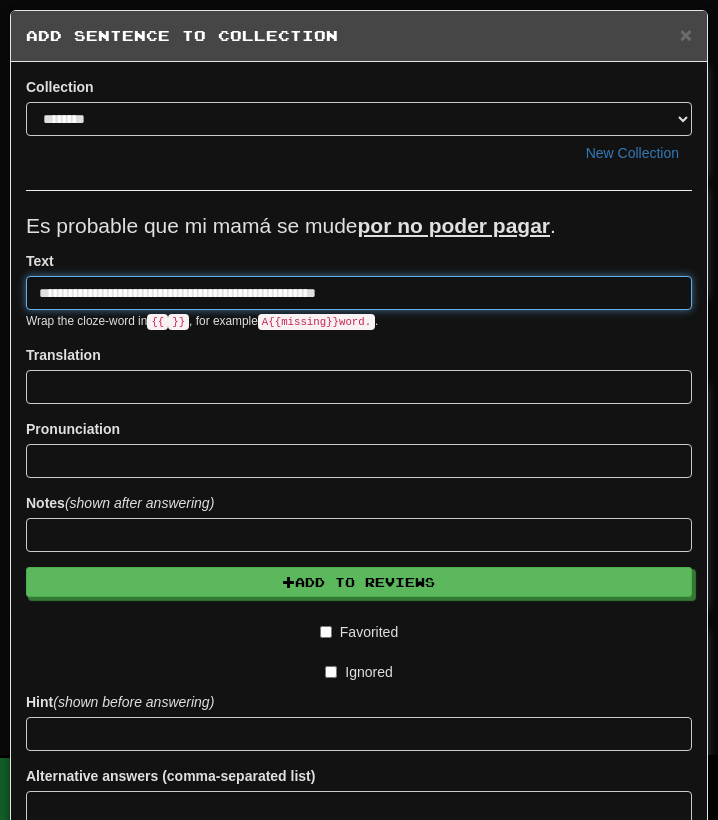type on "**********" 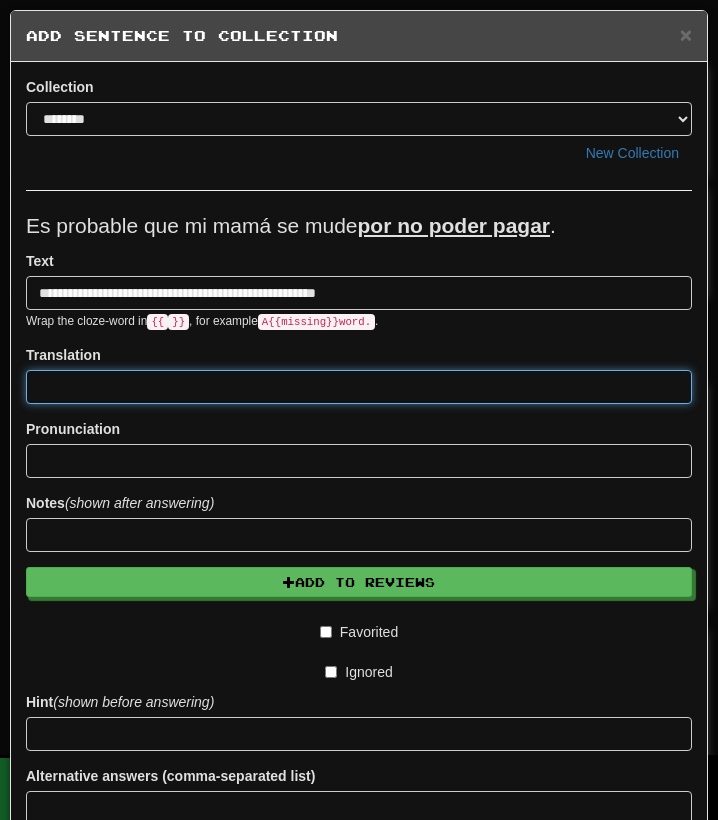click at bounding box center [359, 387] 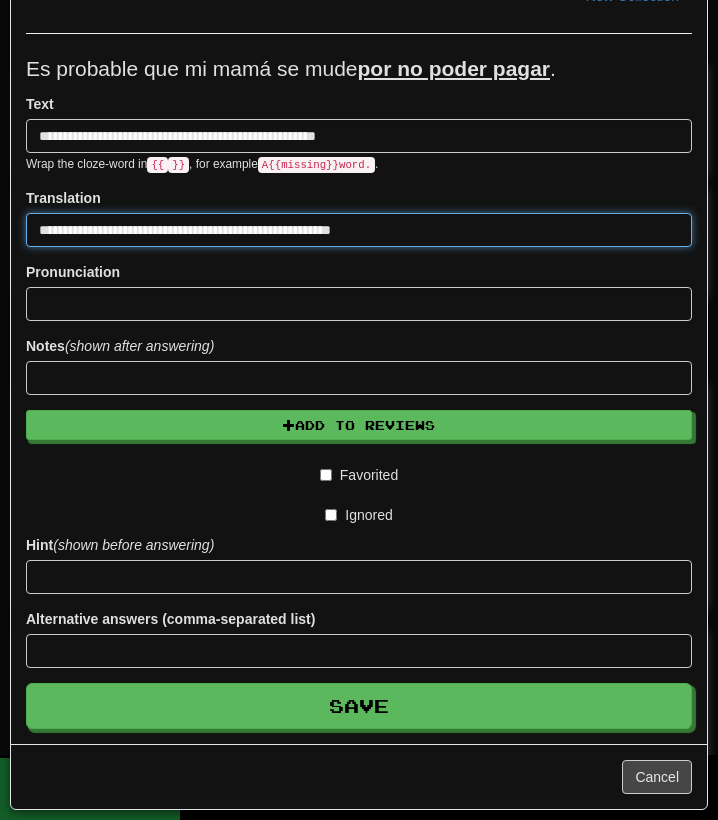 scroll, scrollTop: 158, scrollLeft: 0, axis: vertical 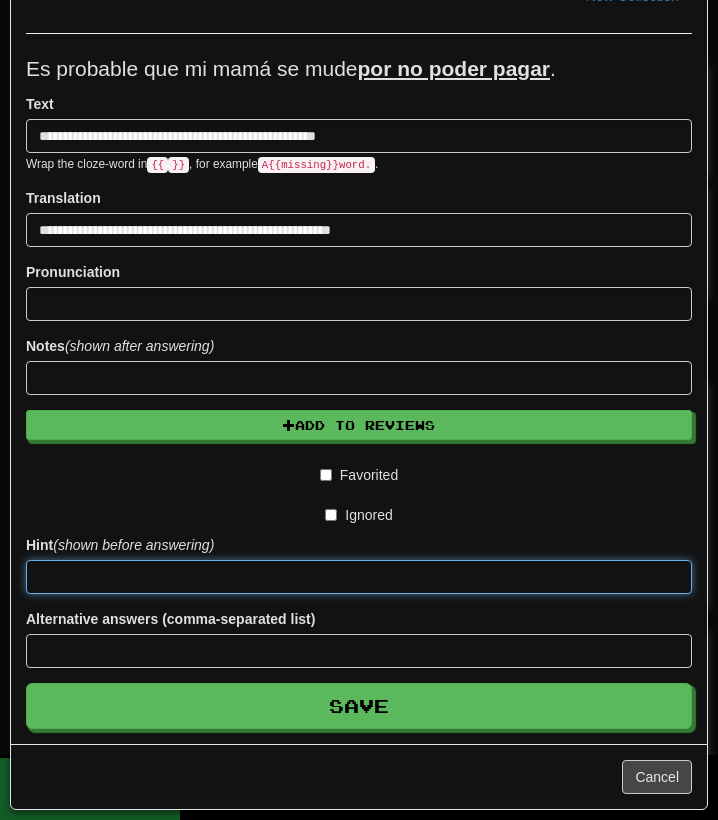 click at bounding box center [359, 577] 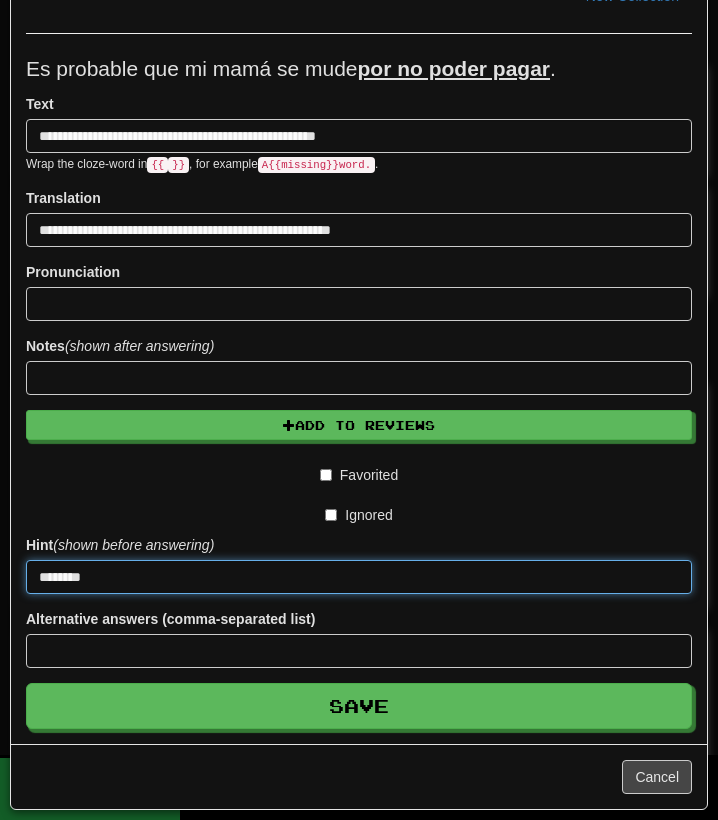 type on "*******" 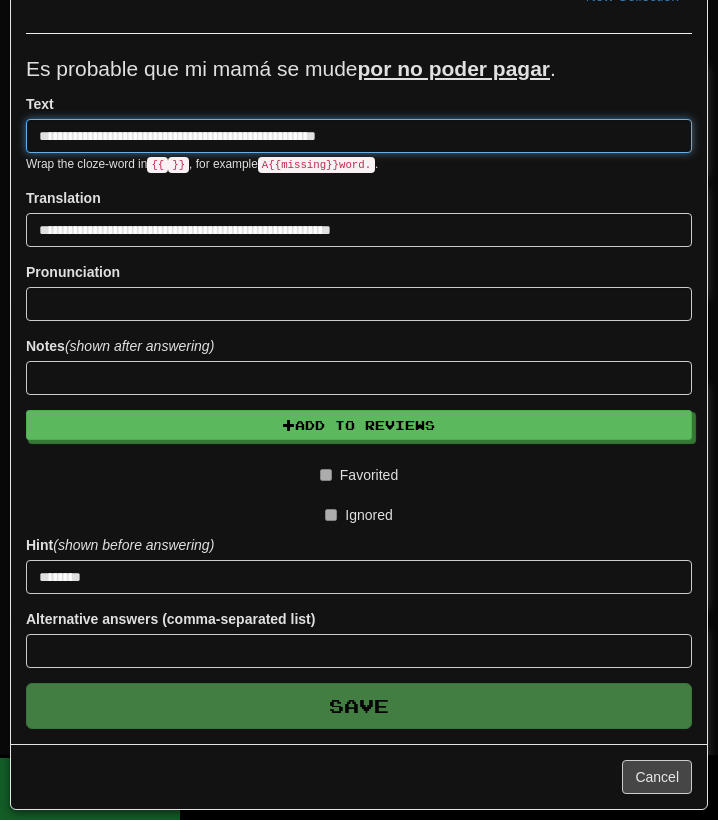 type 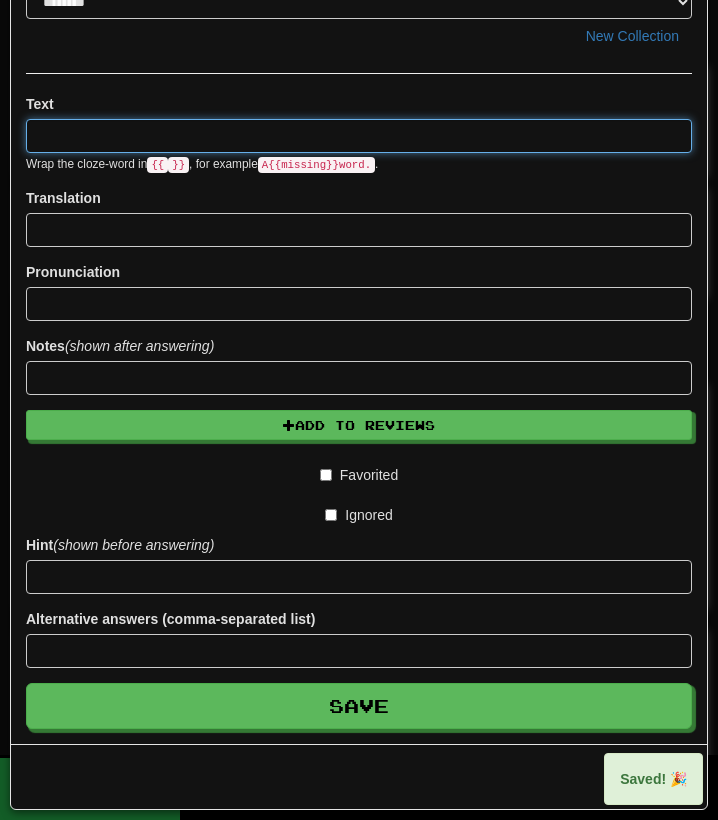 scroll, scrollTop: 0, scrollLeft: 0, axis: both 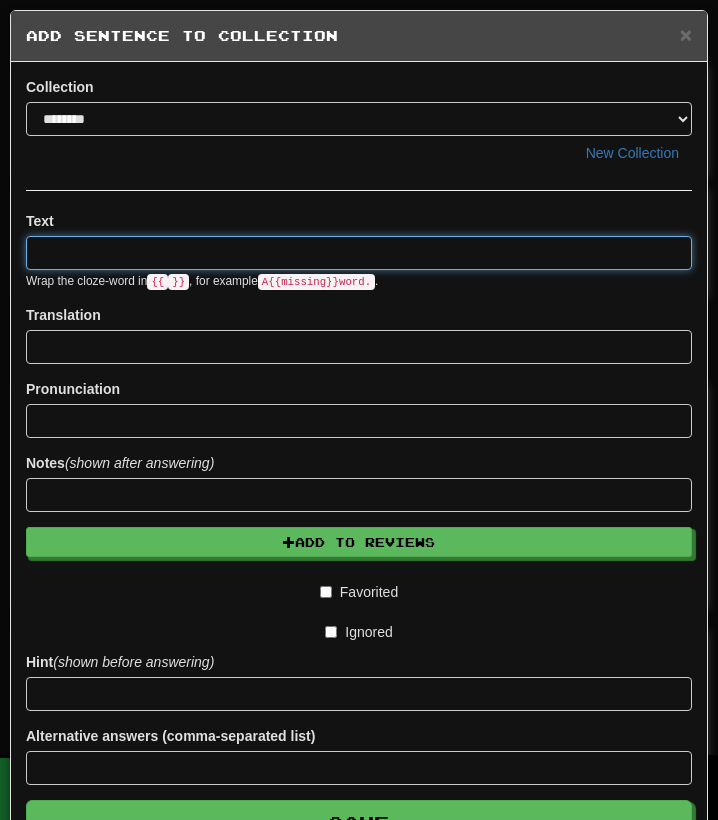 click at bounding box center (359, 253) 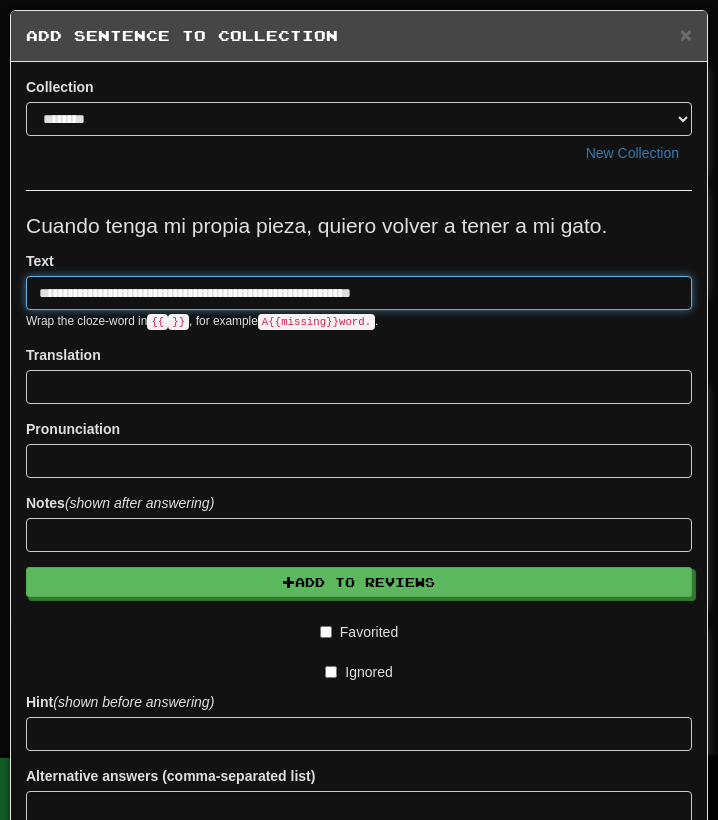 type on "**********" 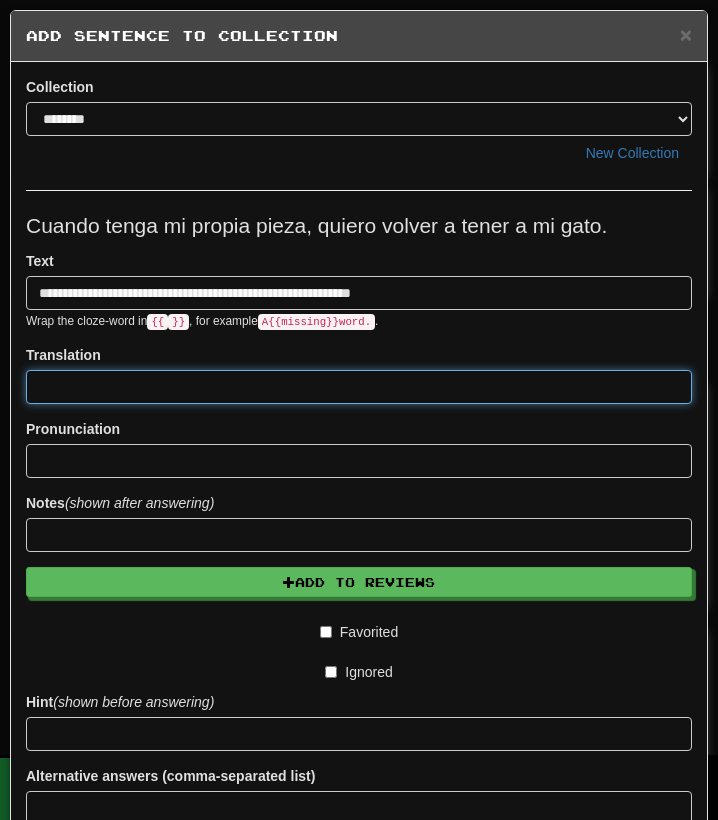 click at bounding box center (359, 387) 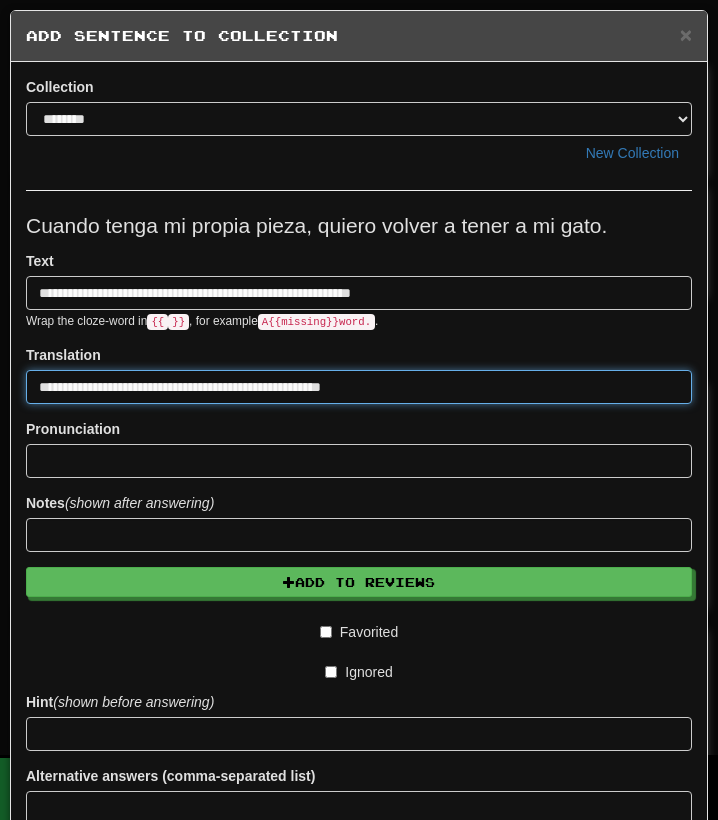 type on "**********" 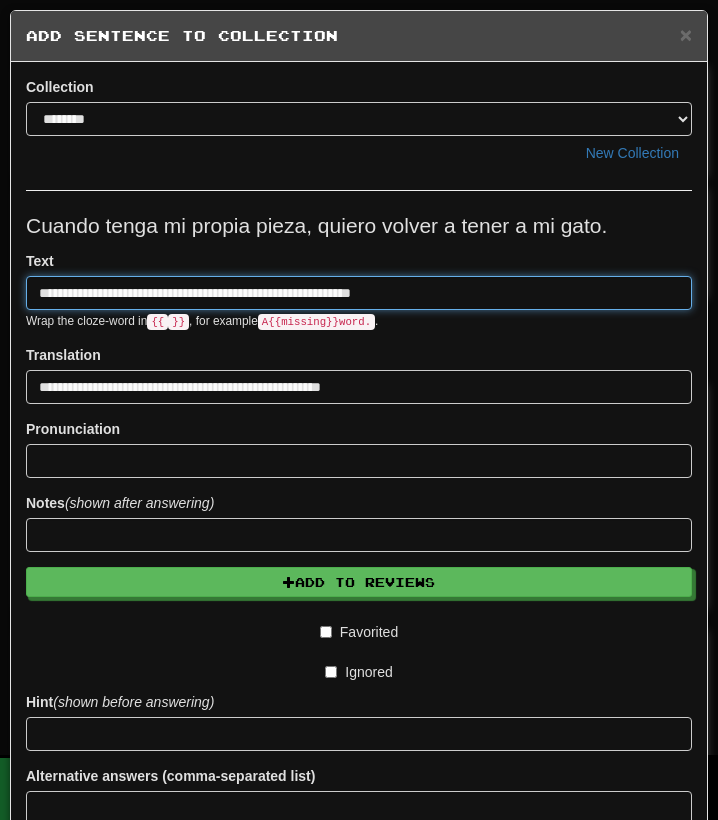 click on "**********" at bounding box center (359, 293) 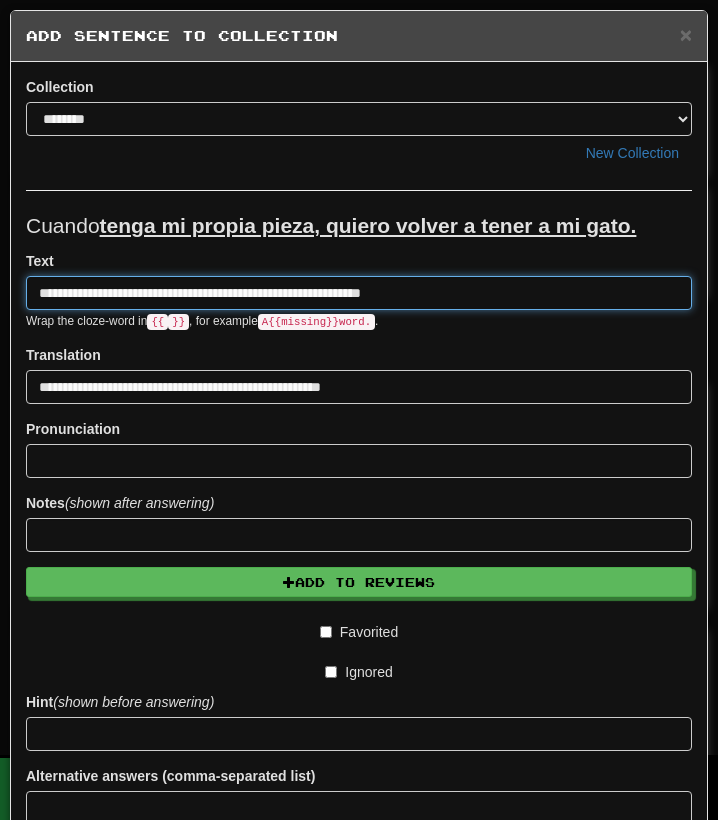 click on "**********" at bounding box center (359, 293) 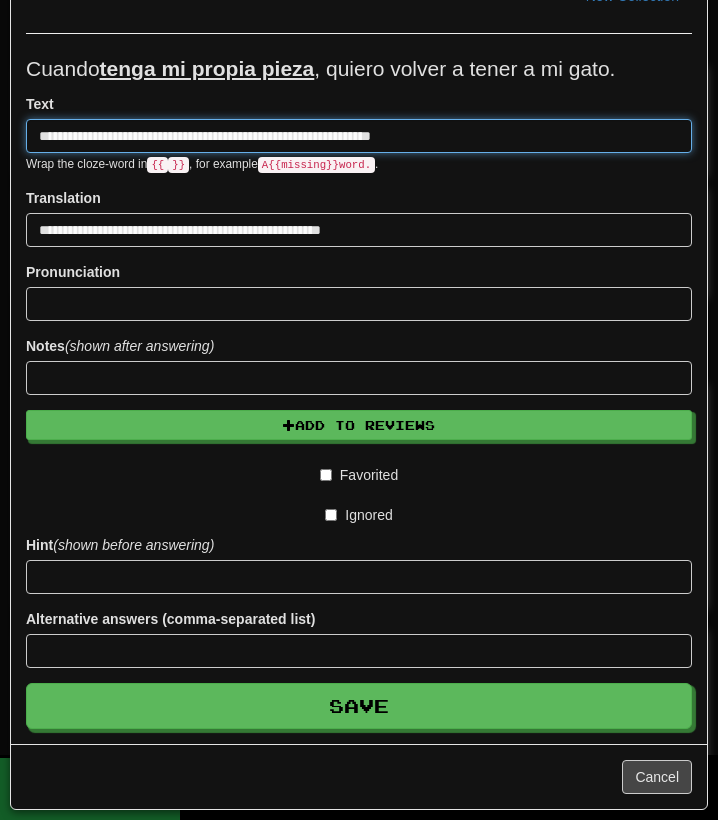 scroll, scrollTop: 158, scrollLeft: 0, axis: vertical 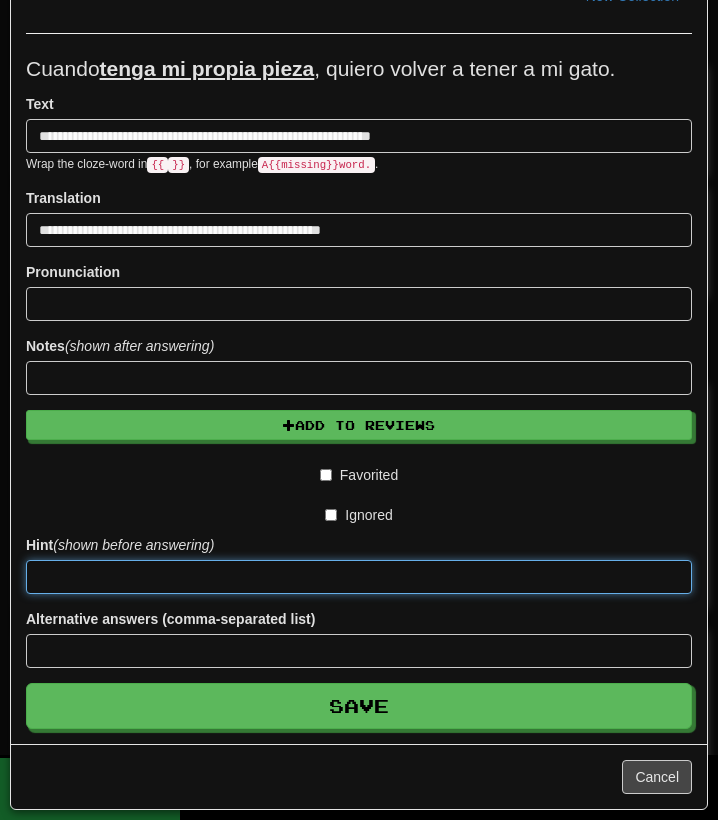 click at bounding box center (359, 577) 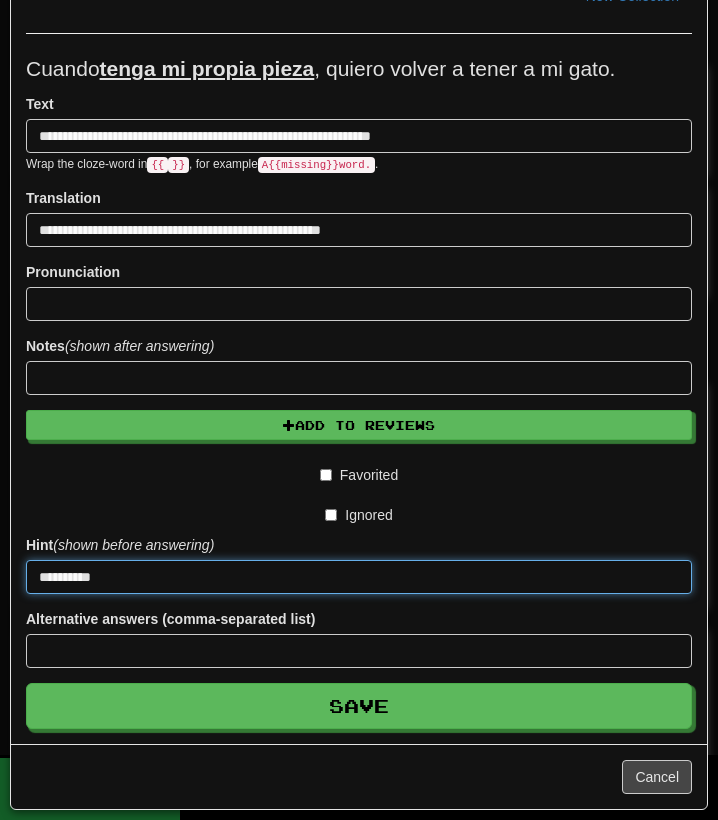 type on "*********" 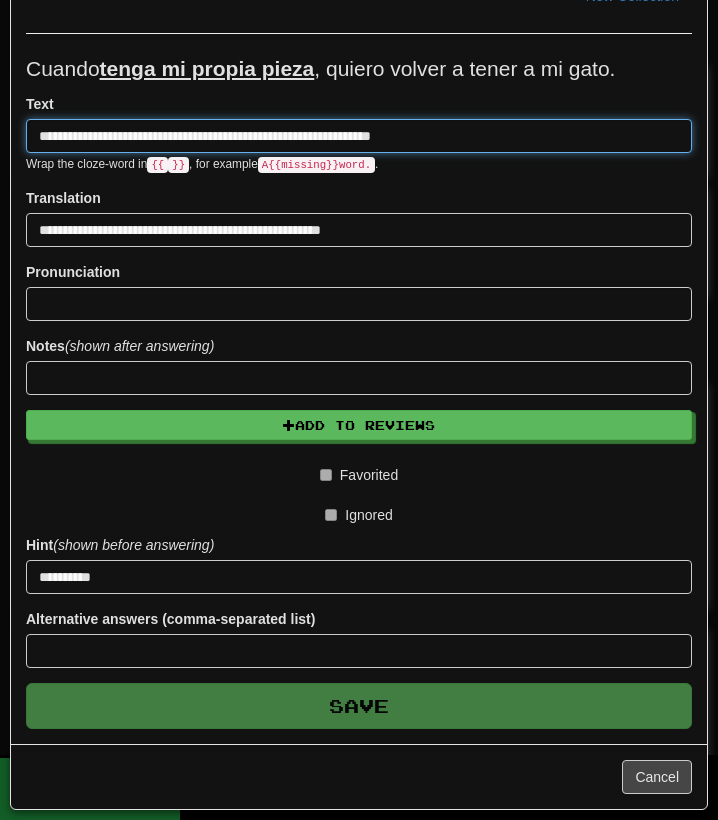type 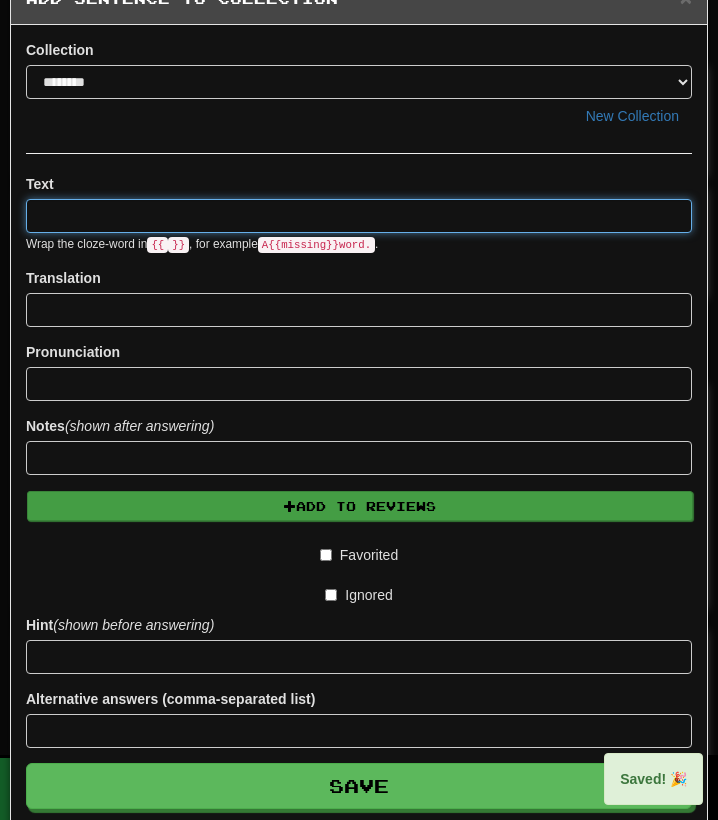 scroll, scrollTop: 0, scrollLeft: 0, axis: both 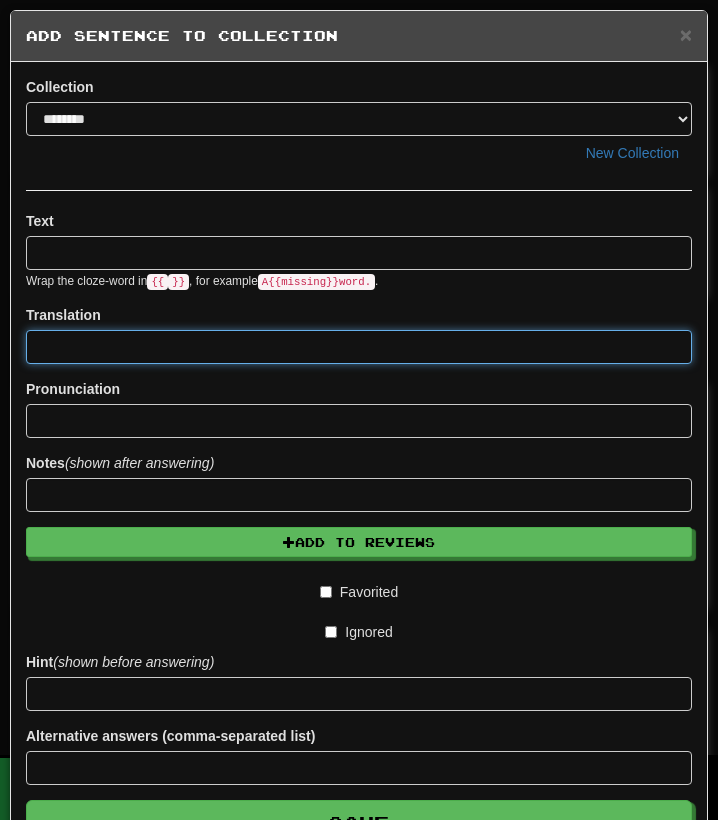click at bounding box center (359, 347) 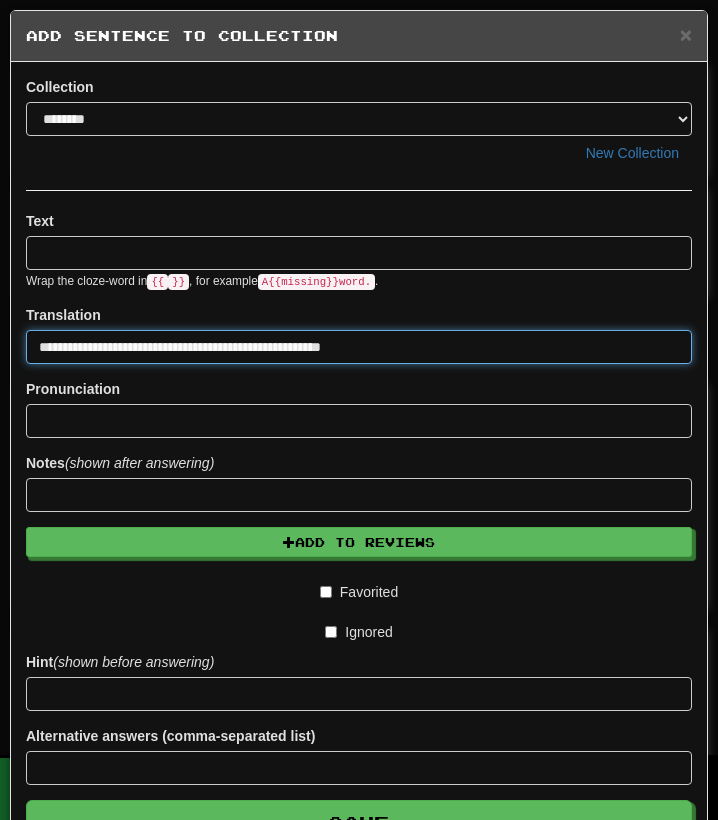 type on "**********" 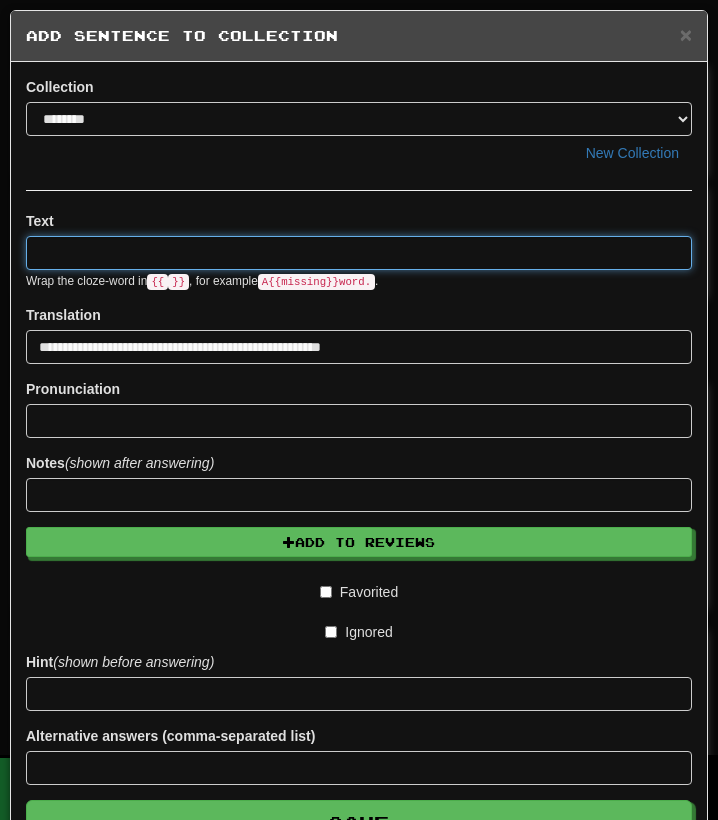 click at bounding box center [359, 253] 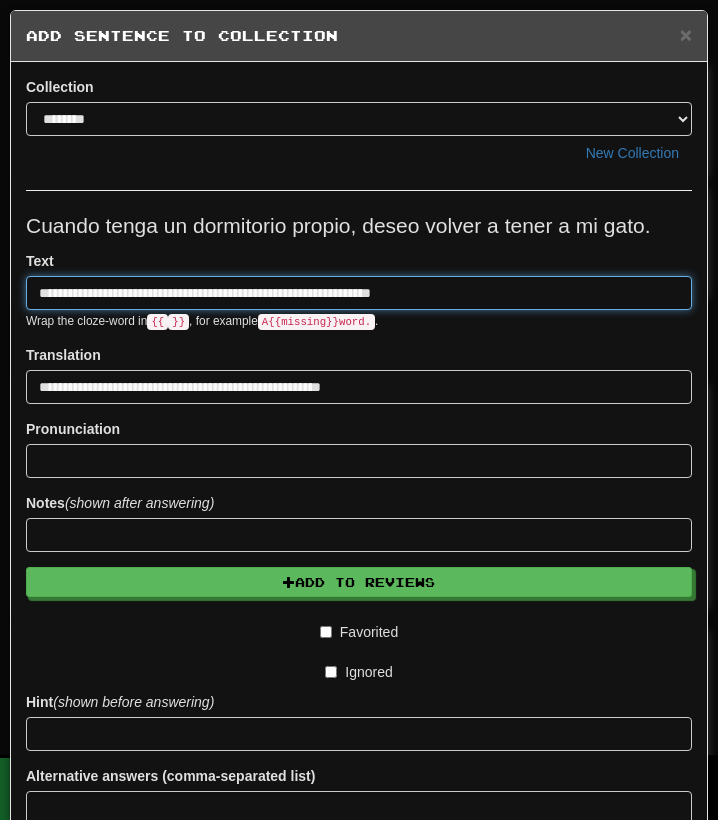 click on "**********" at bounding box center [359, 293] 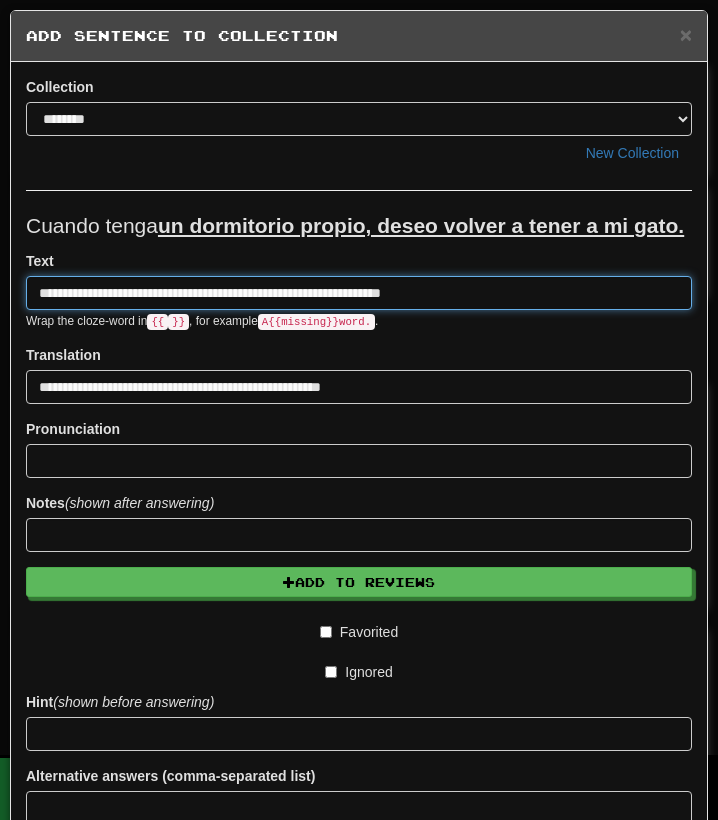 click on "**********" at bounding box center (359, 293) 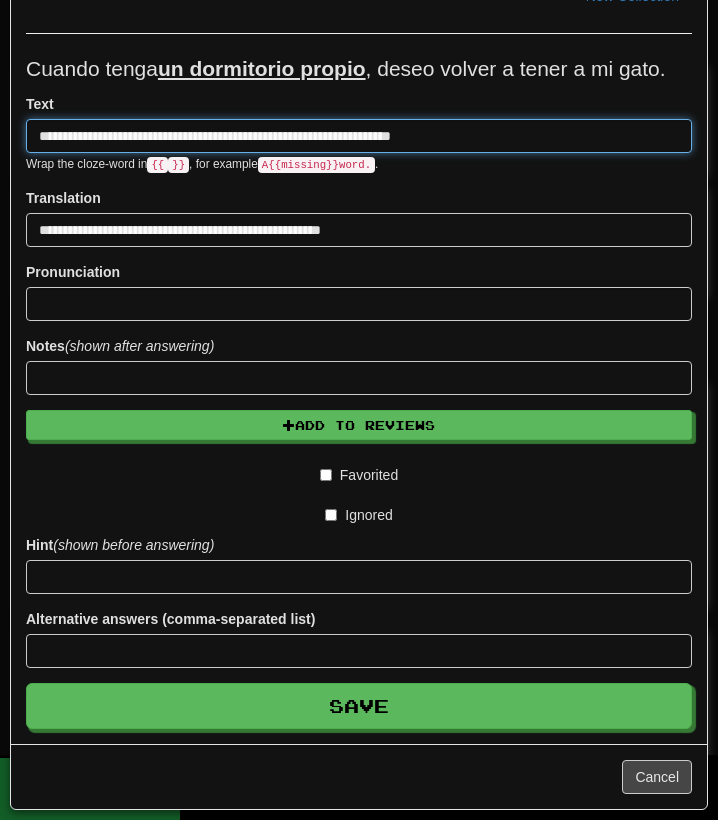 scroll, scrollTop: 158, scrollLeft: 0, axis: vertical 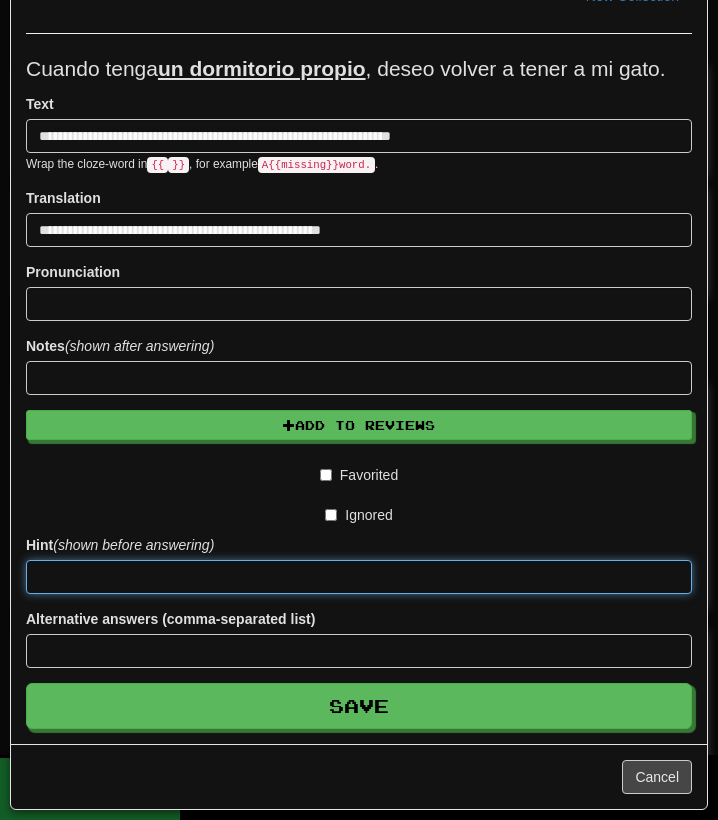 click at bounding box center (359, 577) 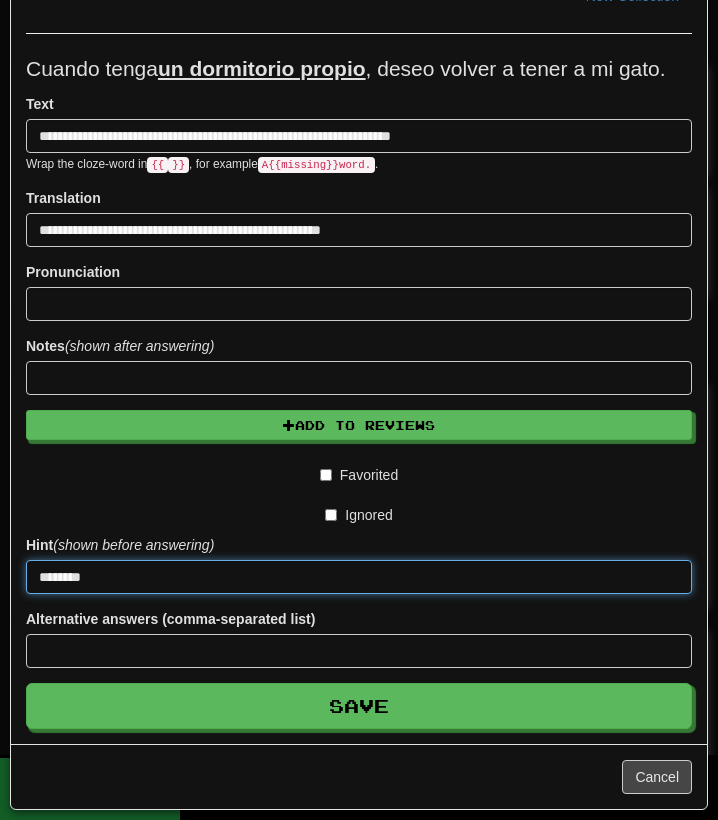 type on "*******" 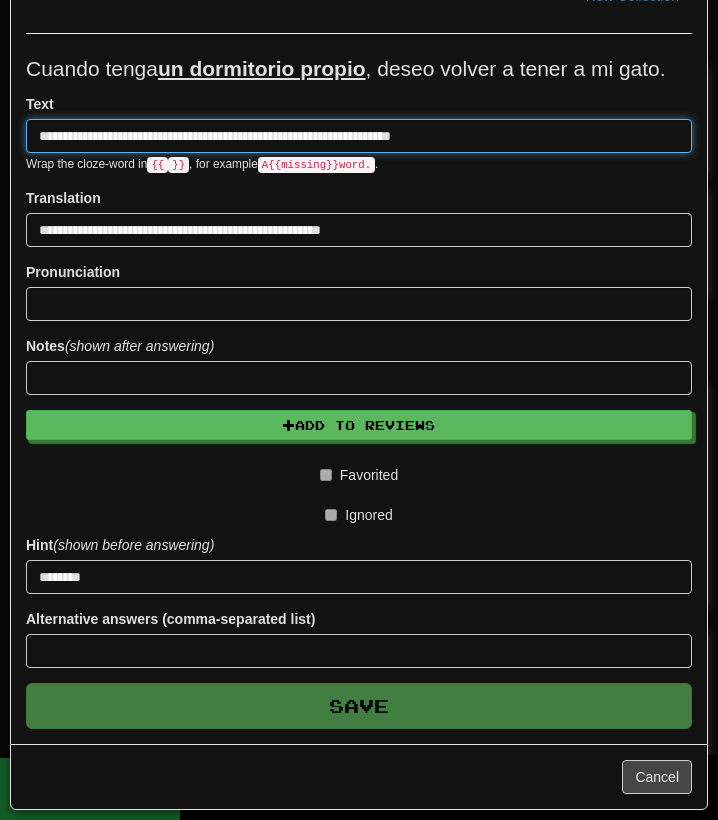 type 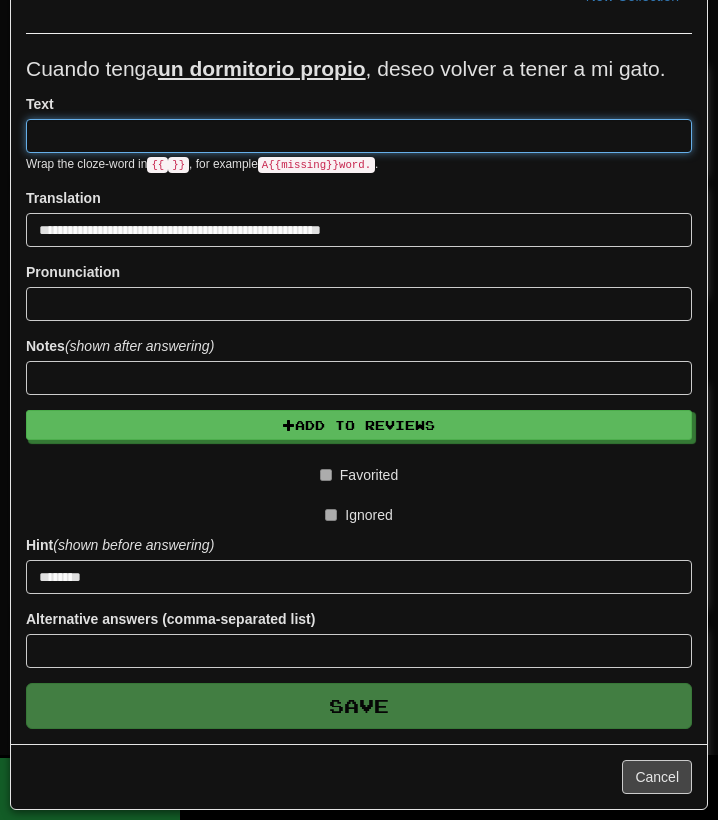type 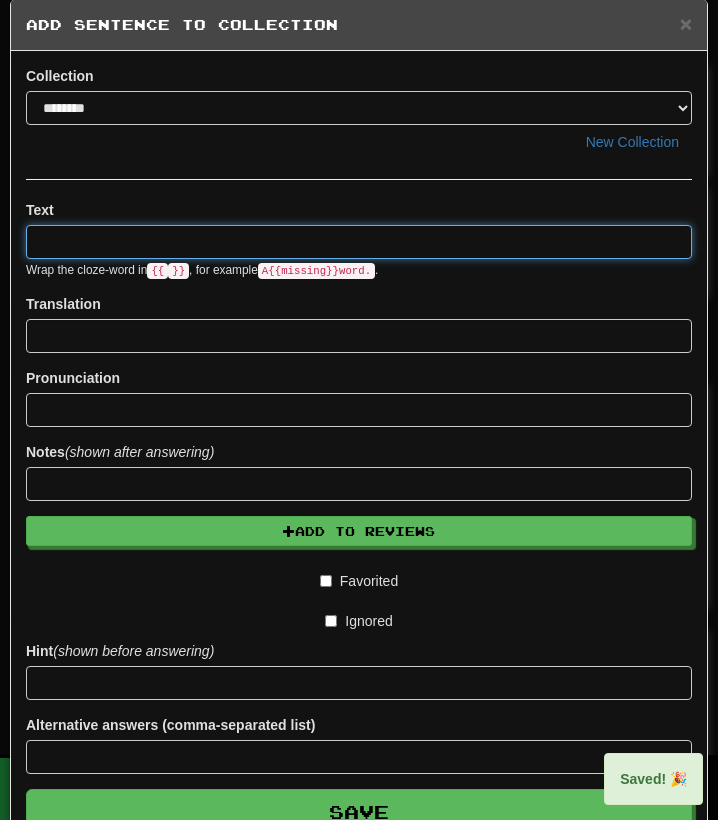 scroll, scrollTop: 0, scrollLeft: 0, axis: both 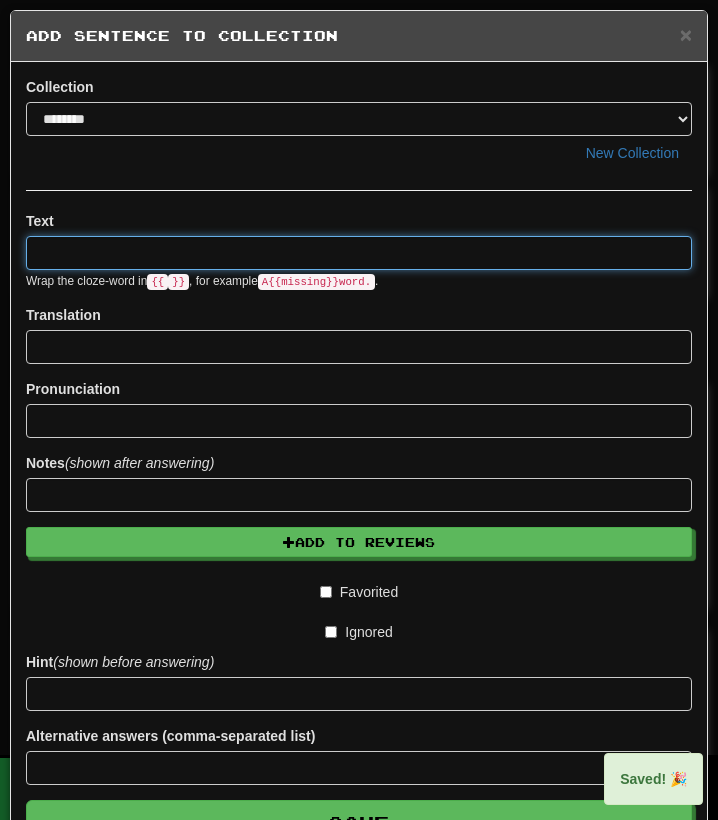 paste on "**********" 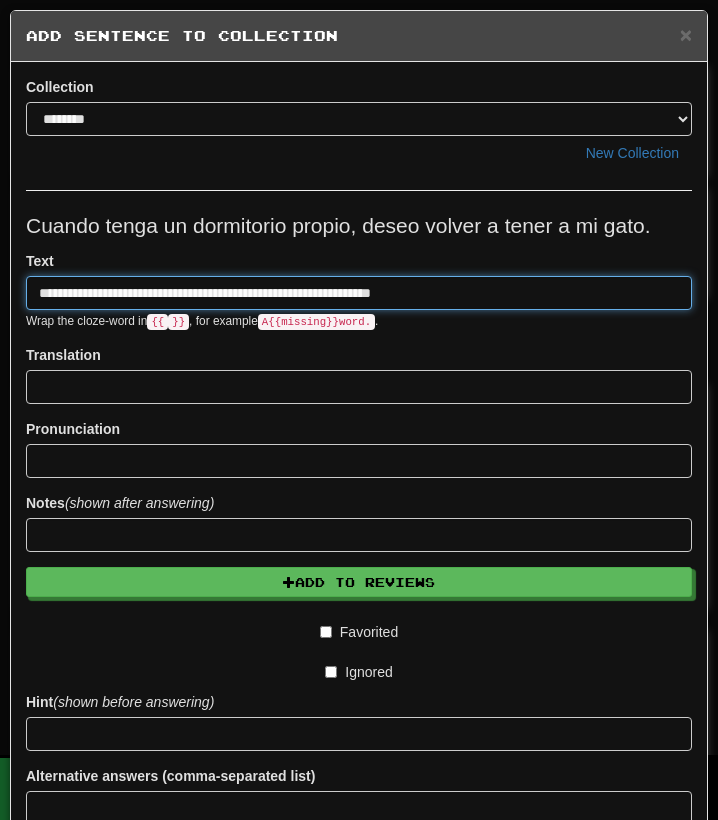 type on "**********" 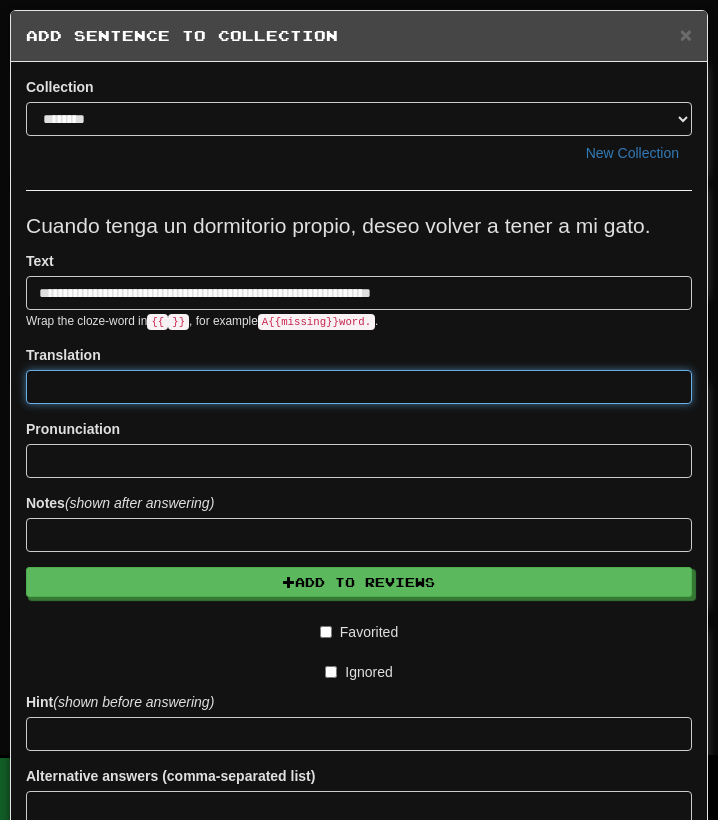 click at bounding box center [359, 387] 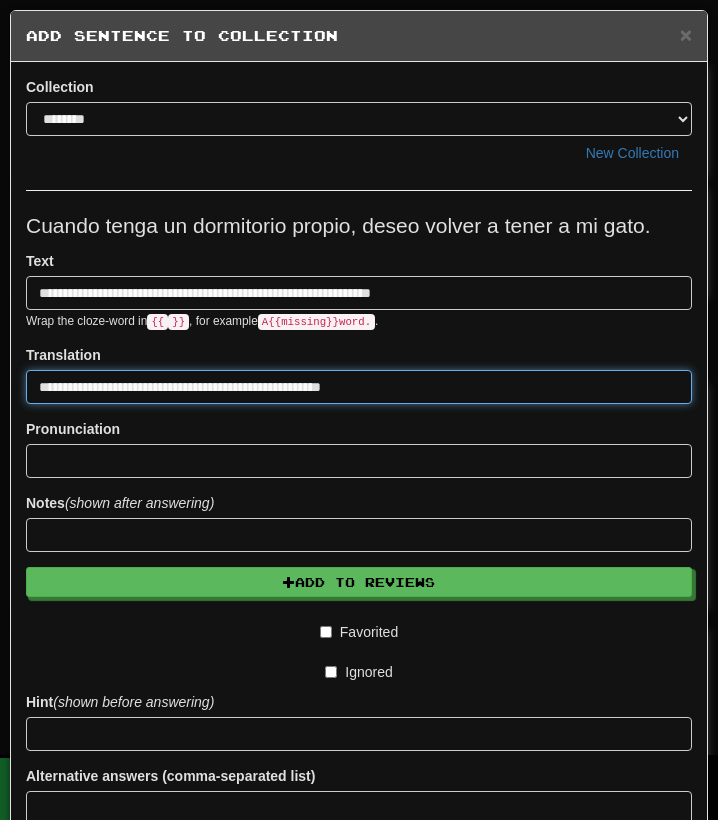 type on "**********" 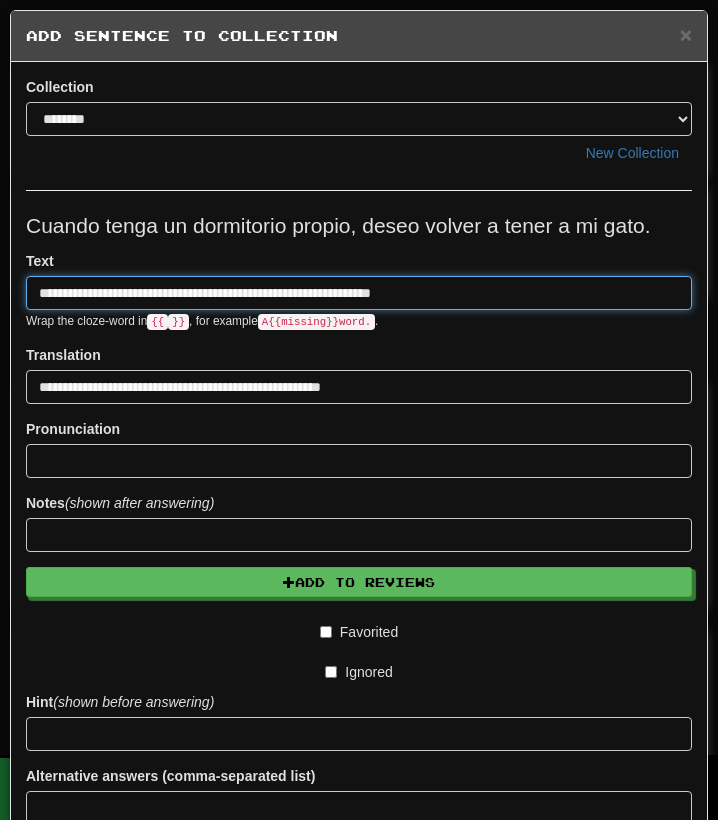 click on "**********" at bounding box center [359, 293] 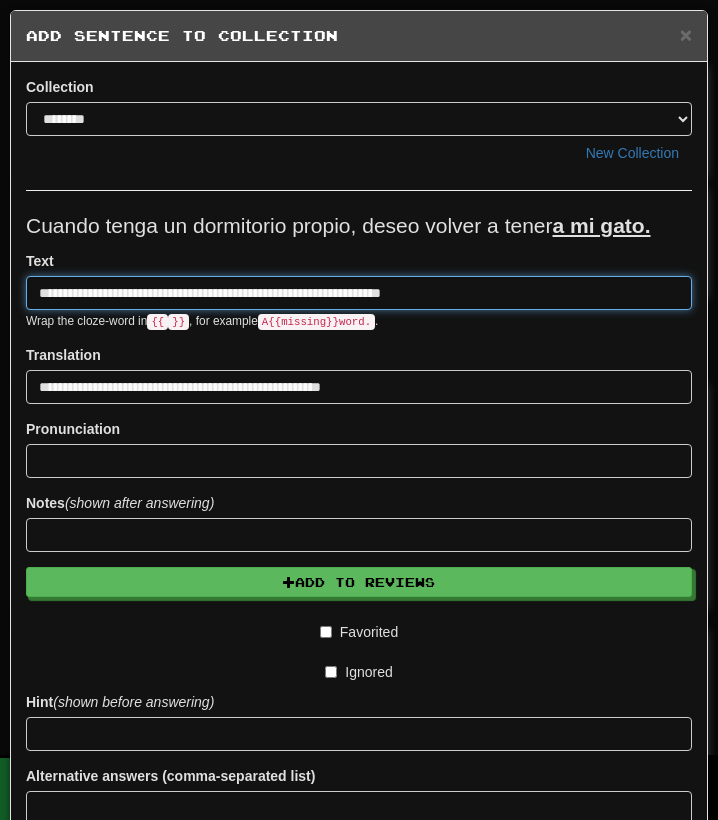 click on "**********" at bounding box center (359, 293) 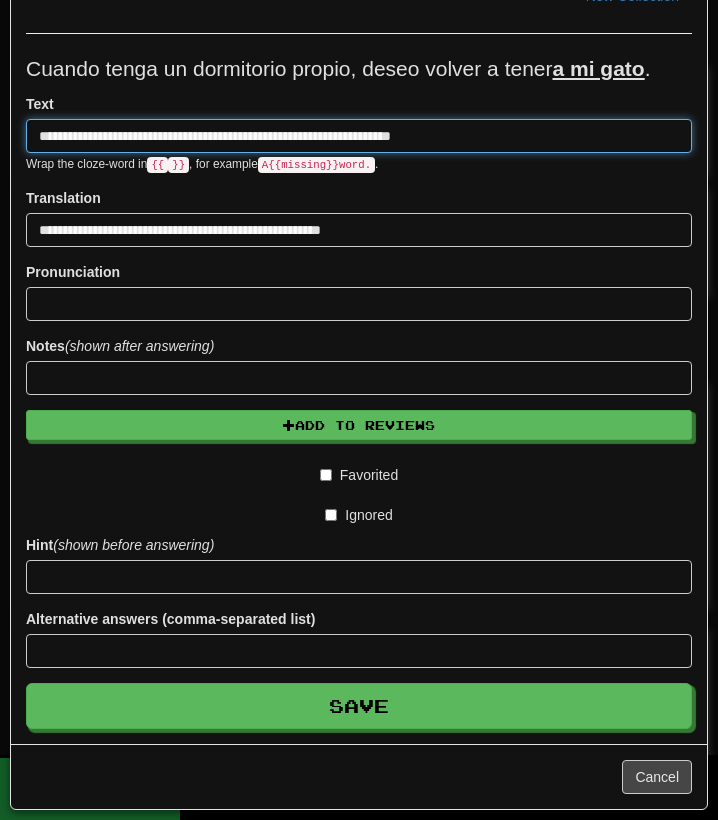 scroll, scrollTop: 158, scrollLeft: 0, axis: vertical 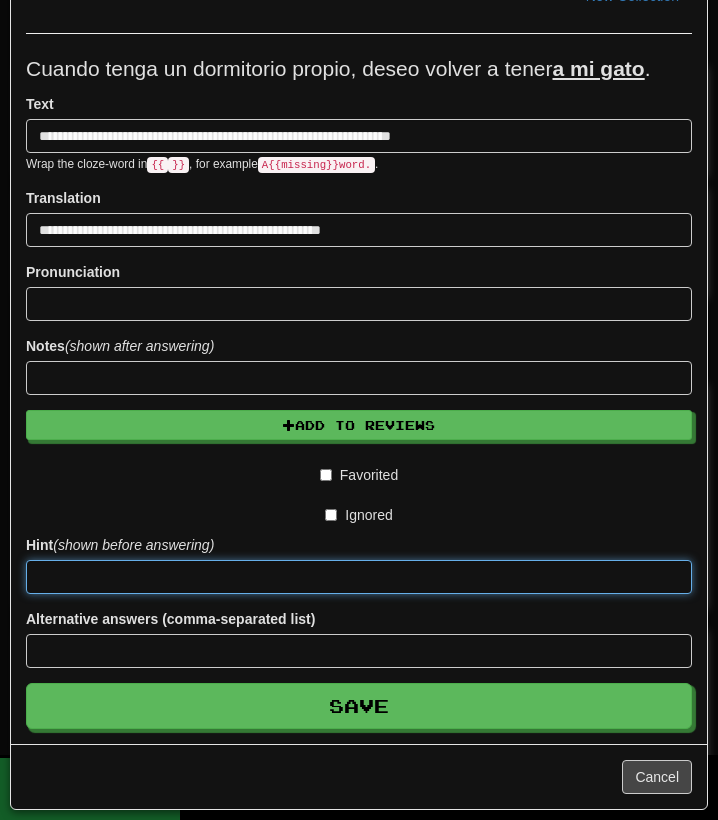 click at bounding box center (359, 577) 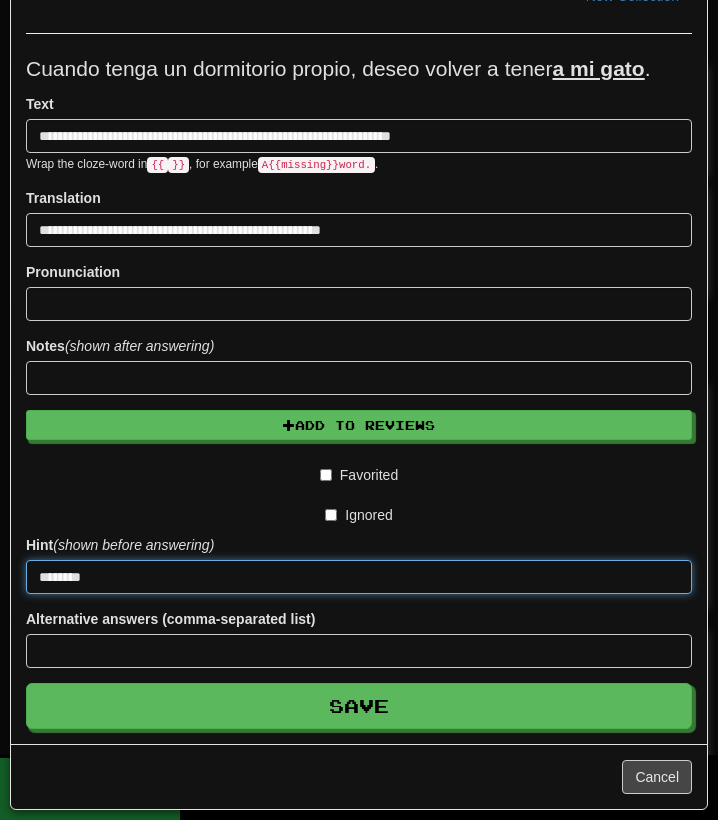 type on "*******" 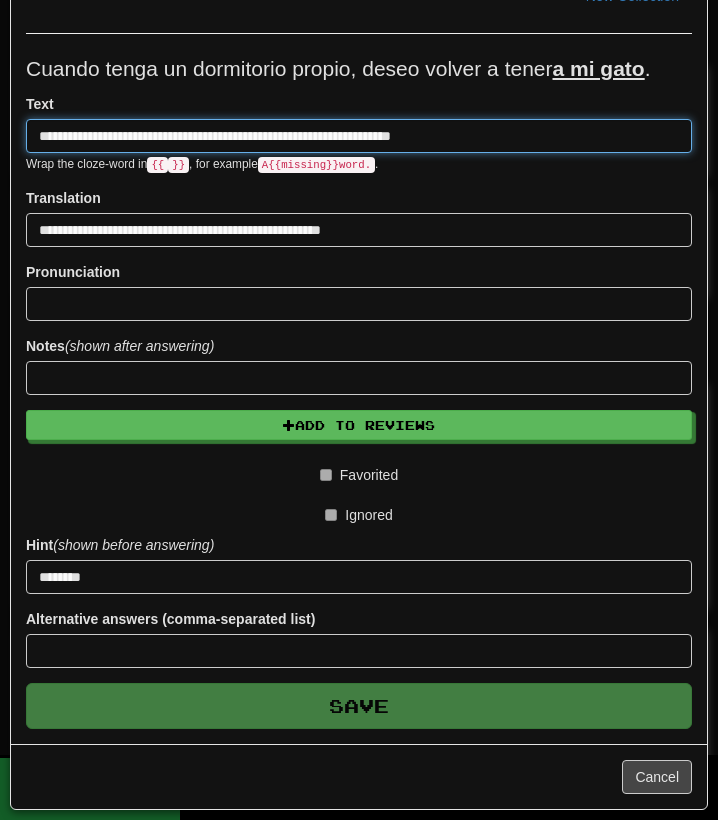 type 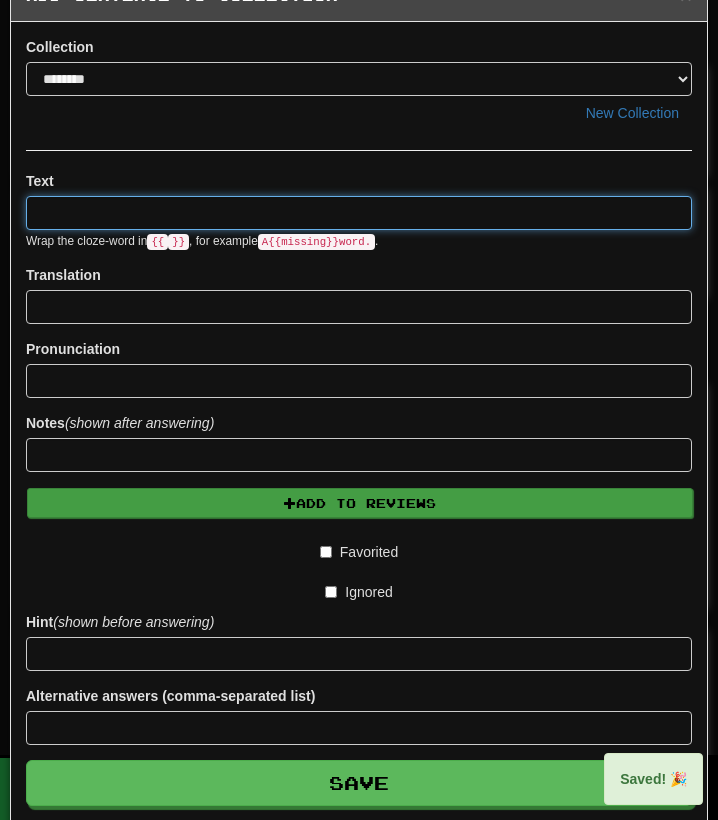 scroll, scrollTop: 0, scrollLeft: 0, axis: both 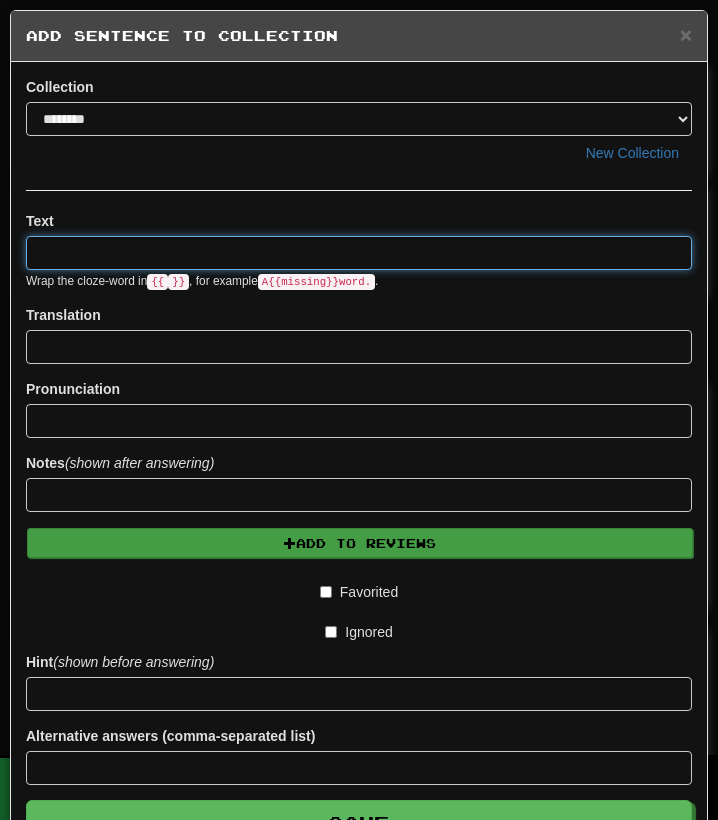 click at bounding box center (359, 253) 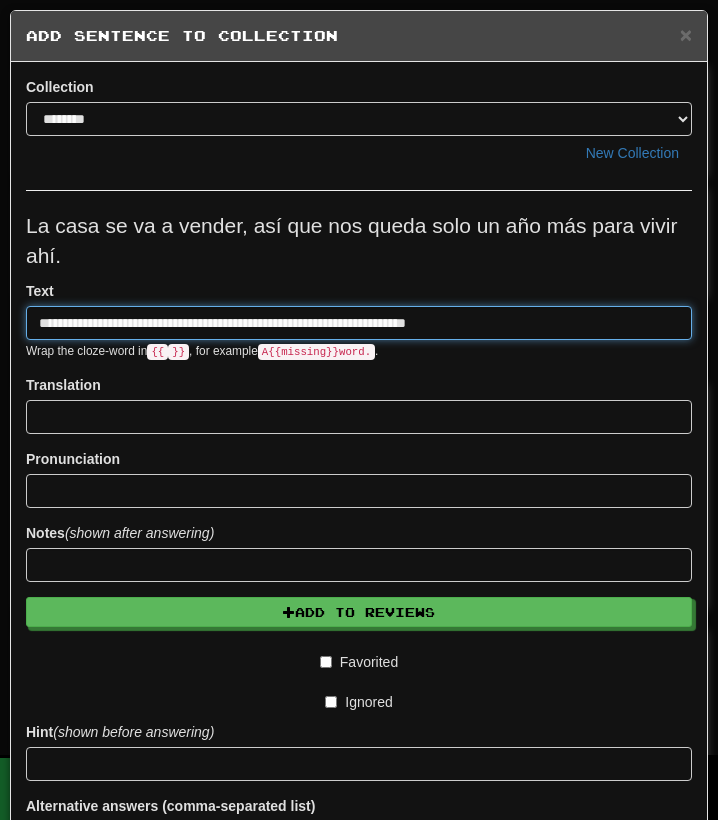 type on "**********" 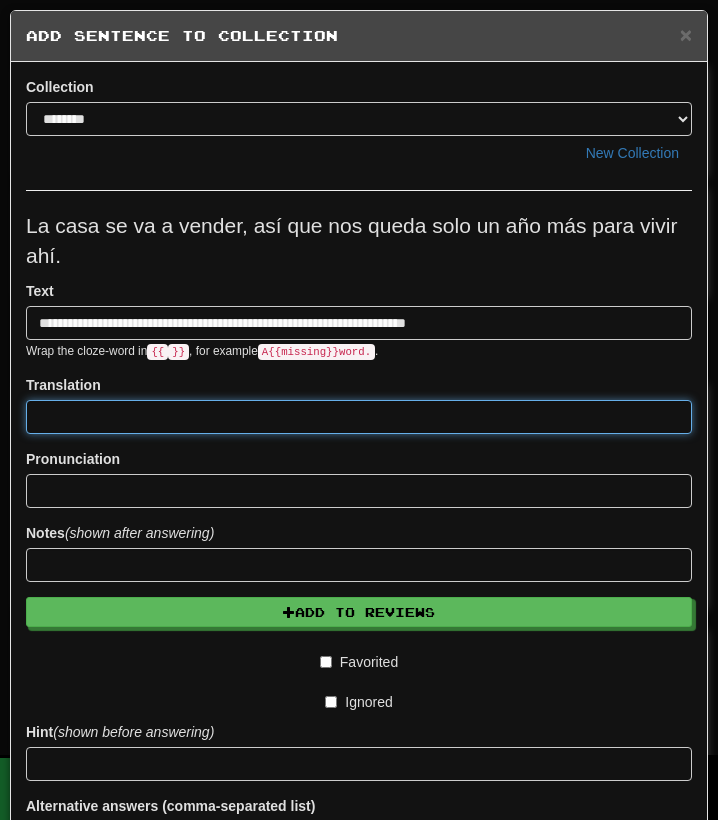 click at bounding box center (359, 417) 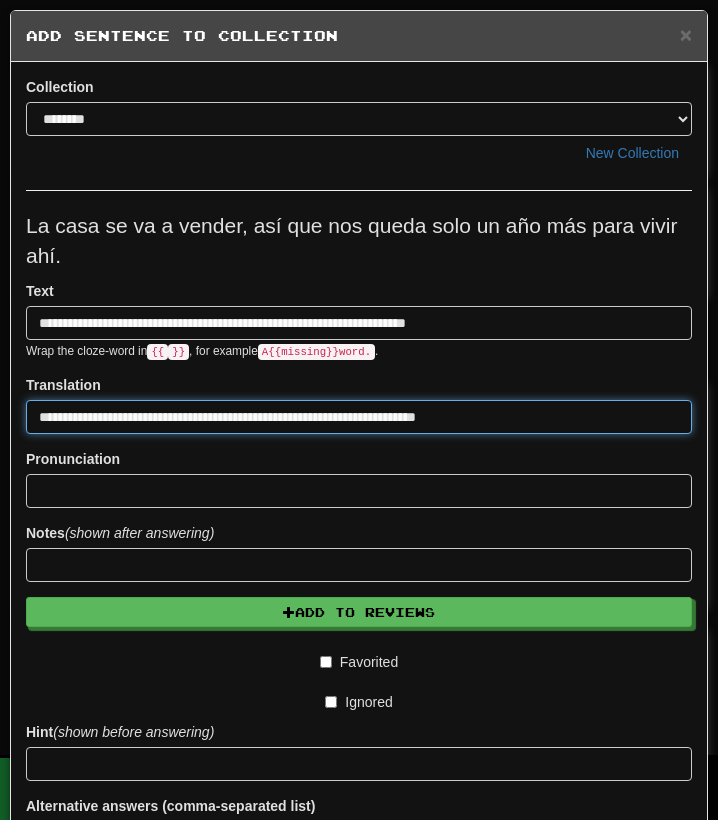 type on "**********" 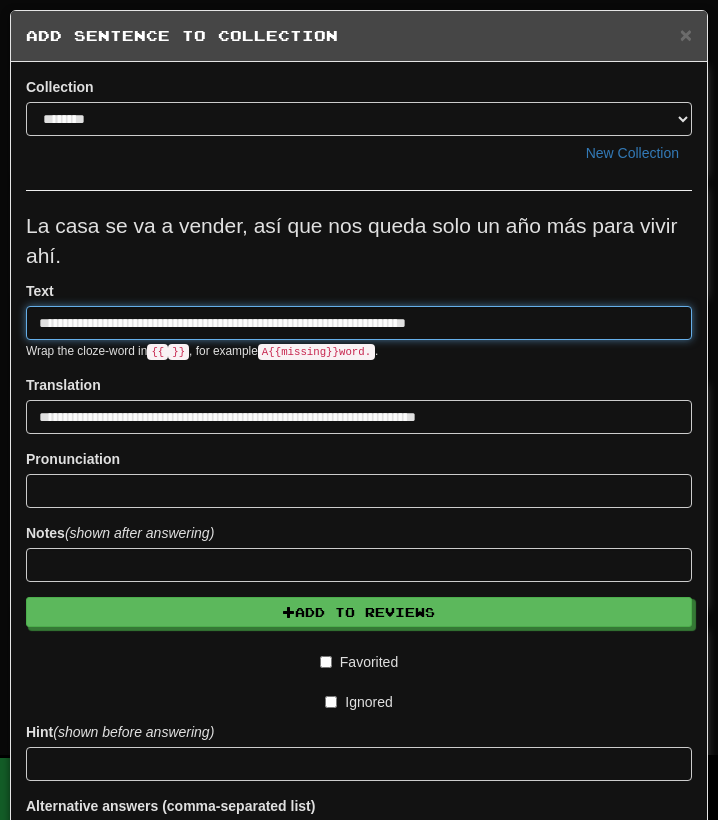 click on "**********" at bounding box center [359, 323] 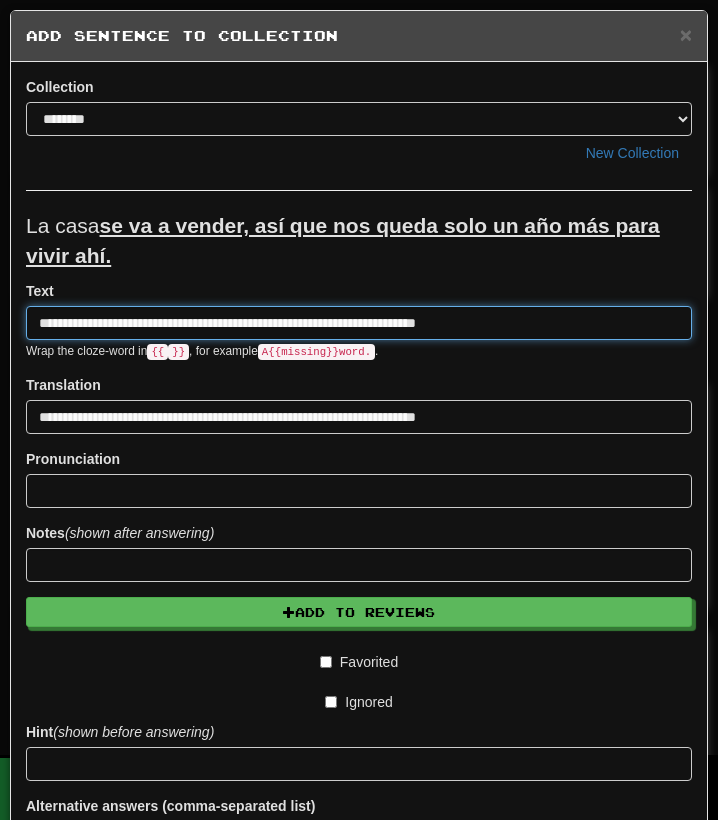 click on "**********" at bounding box center (359, 323) 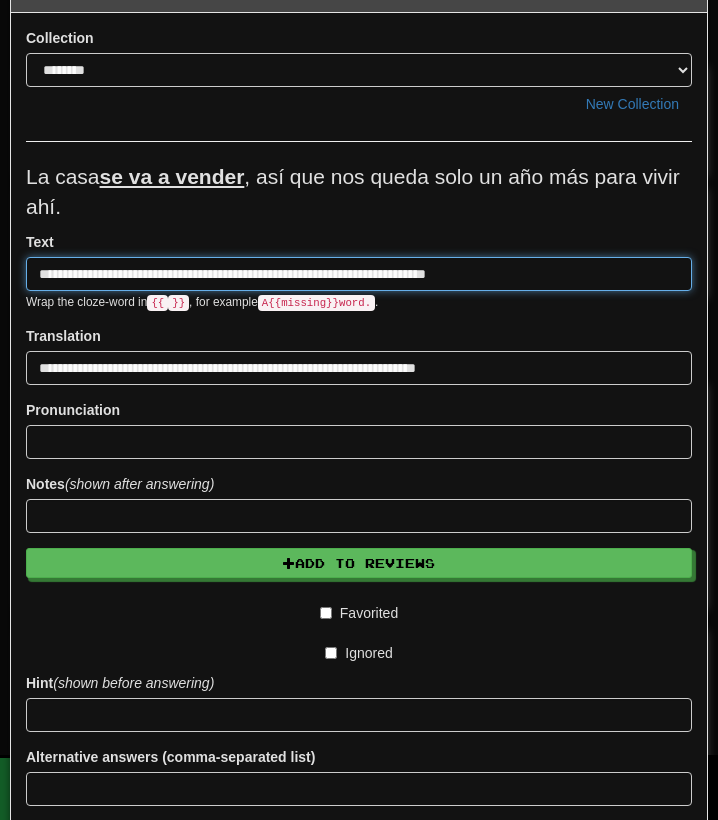 scroll, scrollTop: 153, scrollLeft: 0, axis: vertical 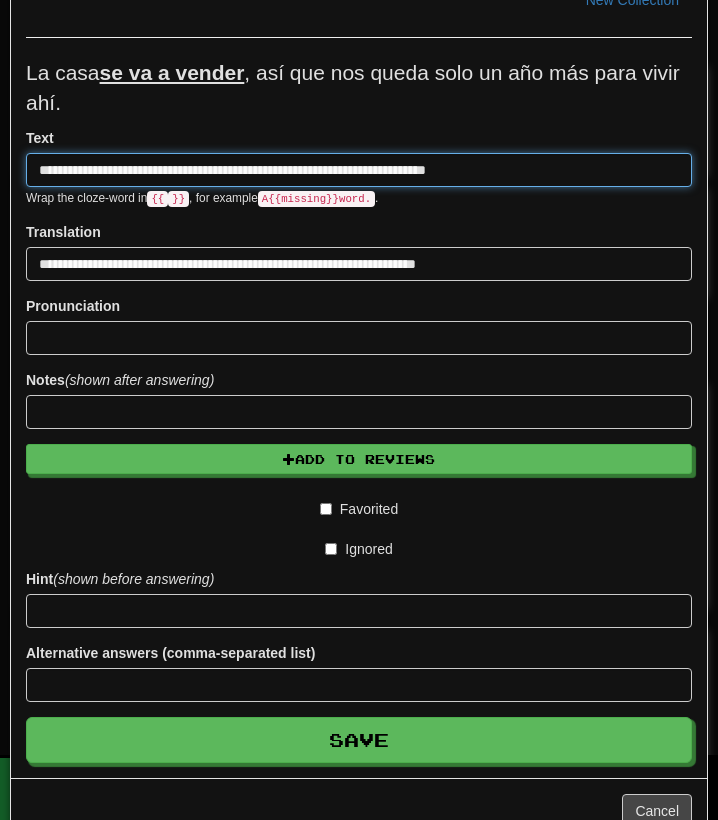 type on "**********" 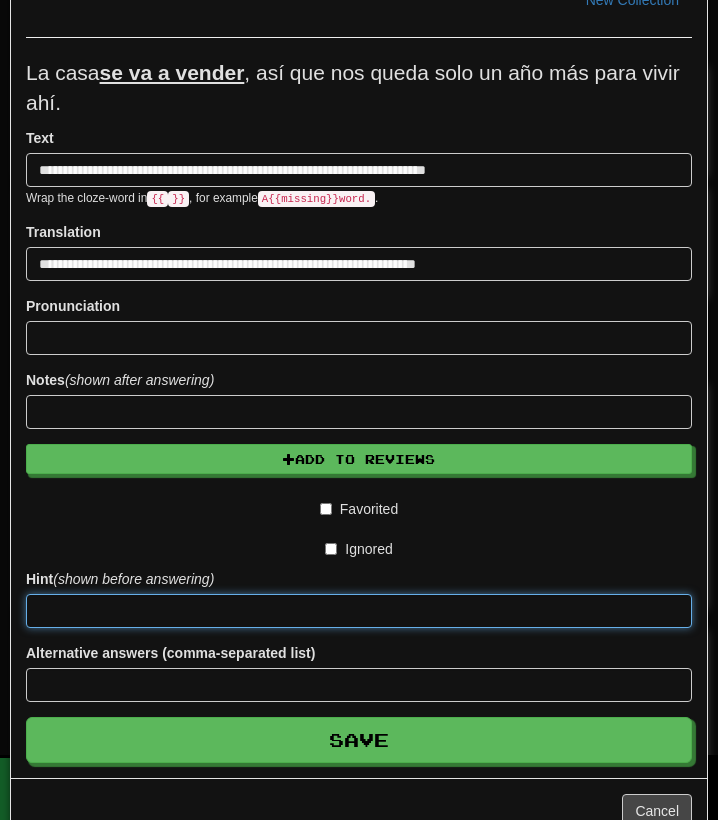 click at bounding box center (359, 611) 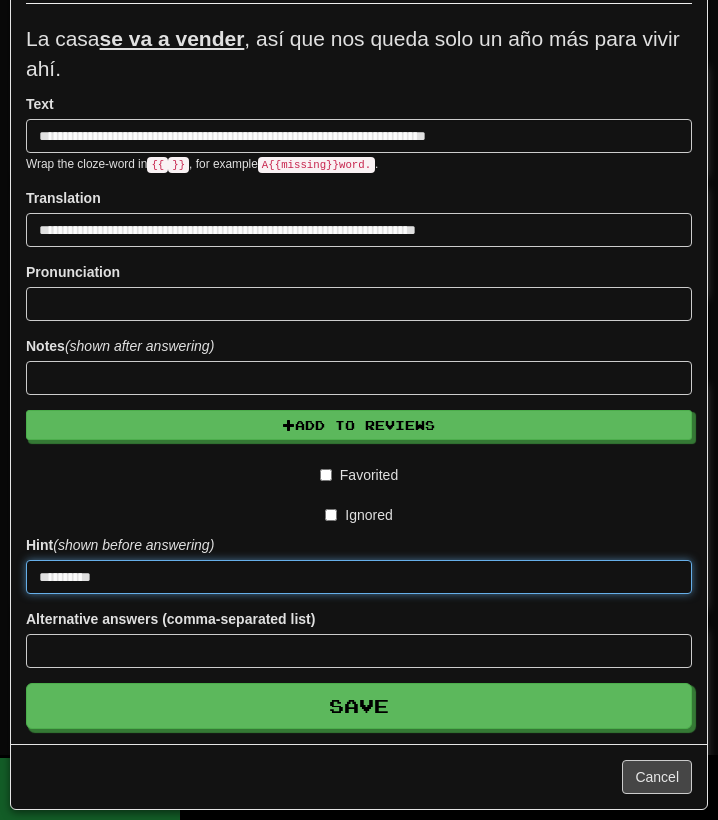 scroll, scrollTop: 188, scrollLeft: 0, axis: vertical 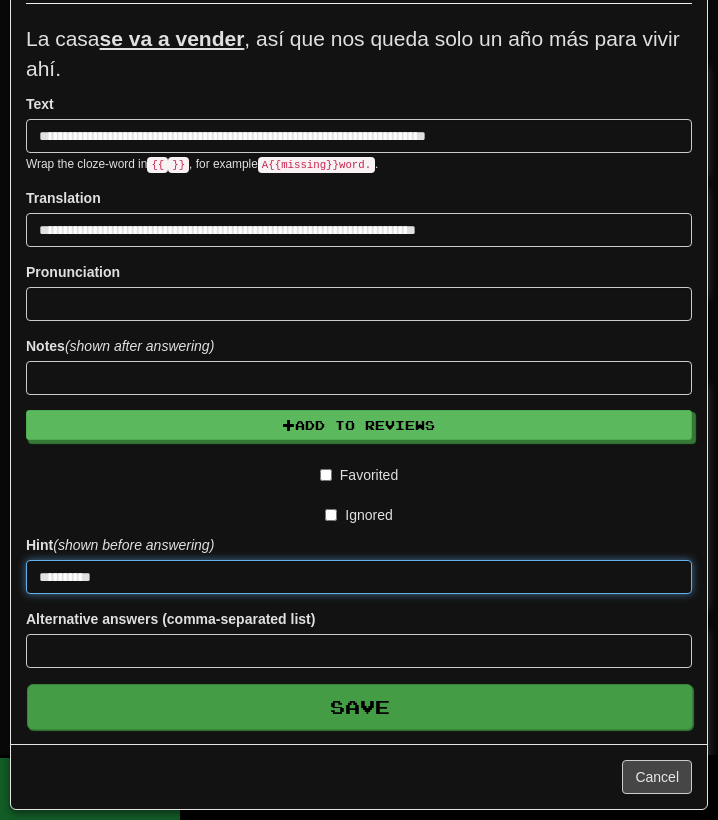 type on "*********" 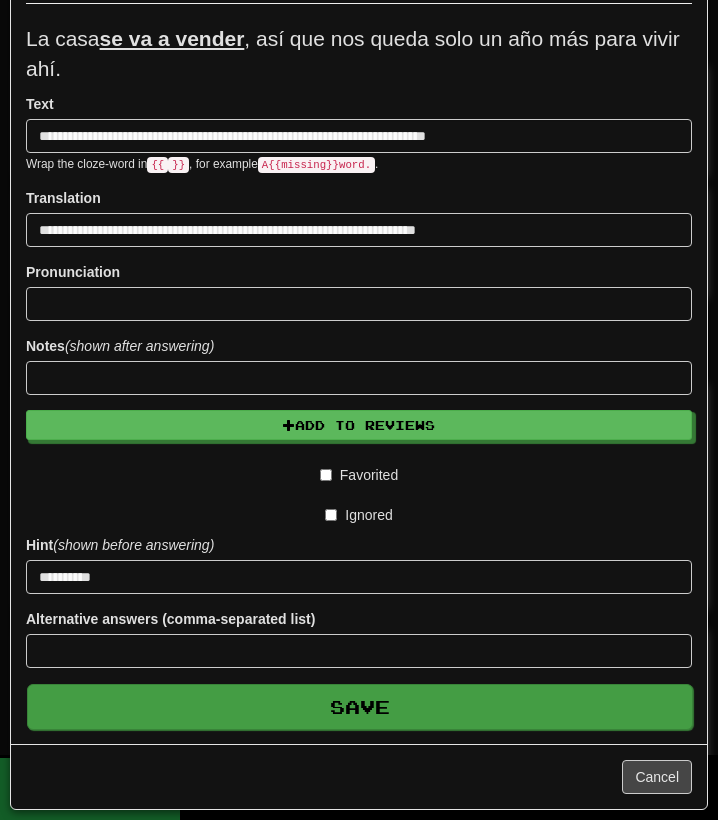 click on "Save" at bounding box center [360, 707] 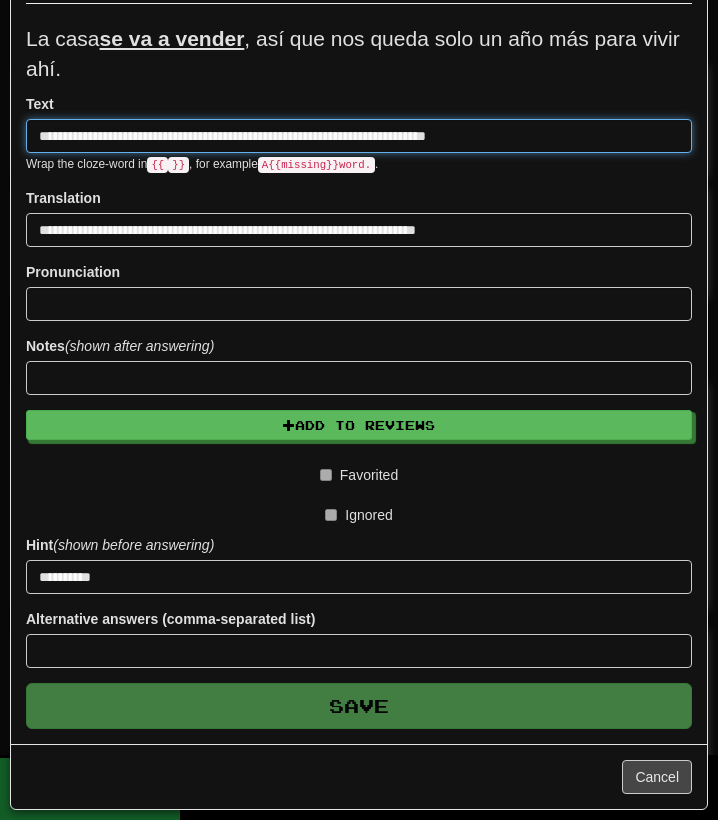 type 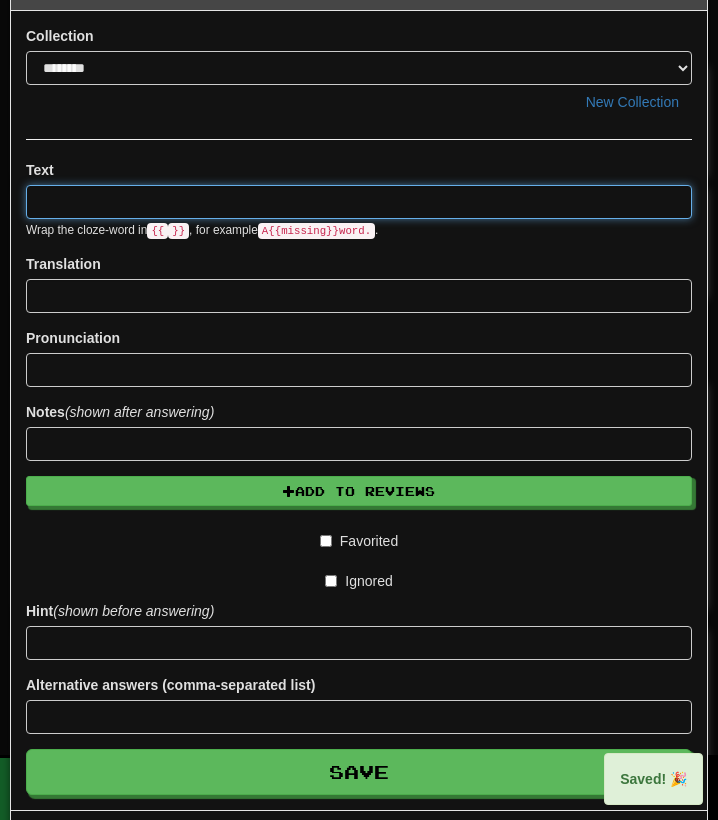 scroll, scrollTop: 0, scrollLeft: 0, axis: both 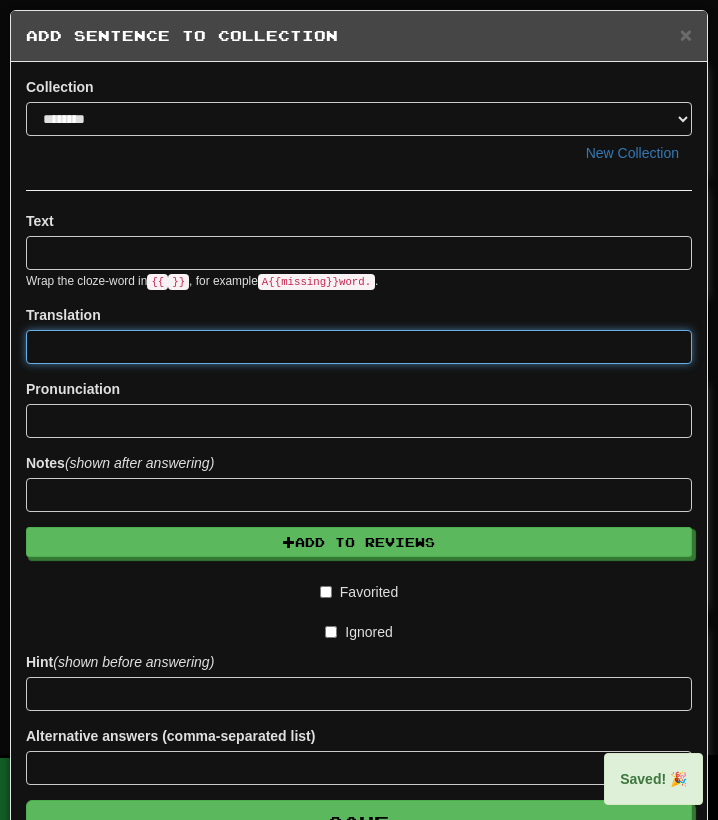 click at bounding box center (359, 347) 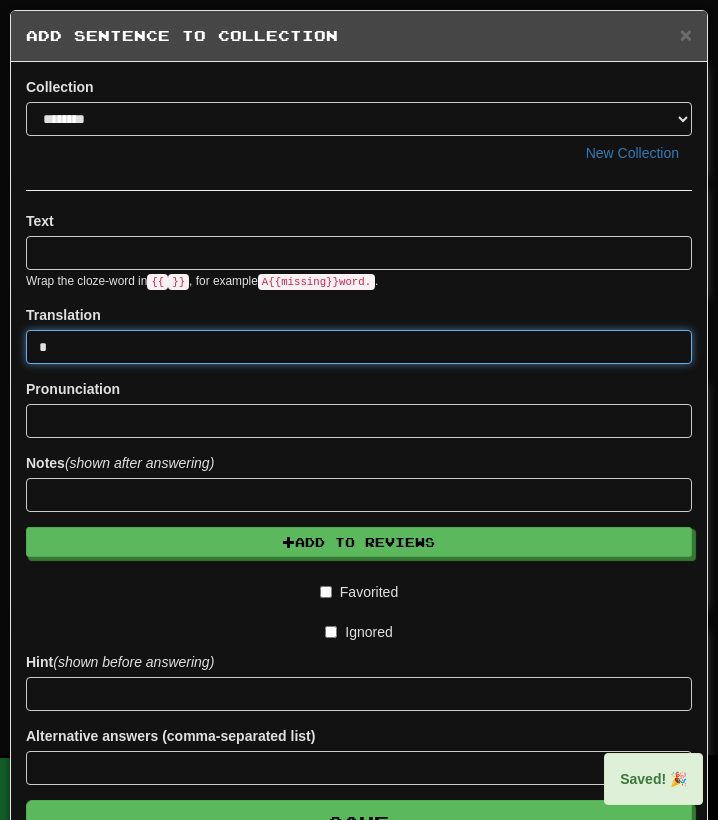 type on "*" 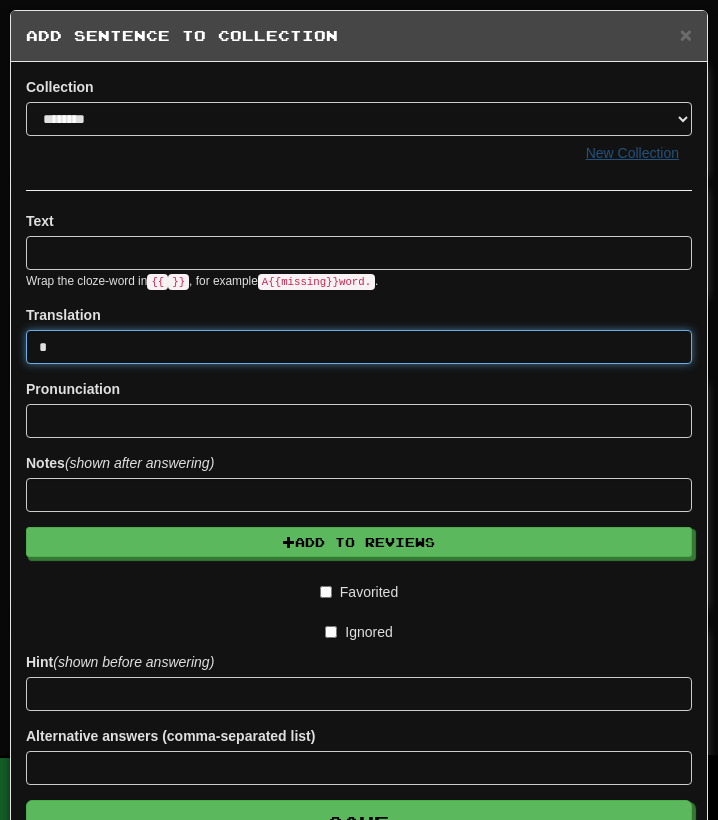 paste on "**********" 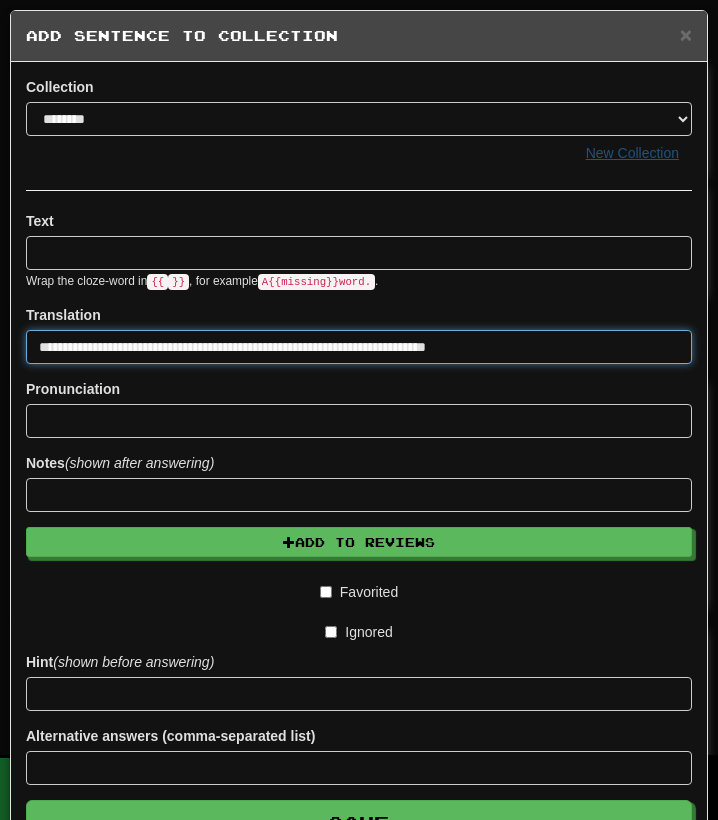 type on "**********" 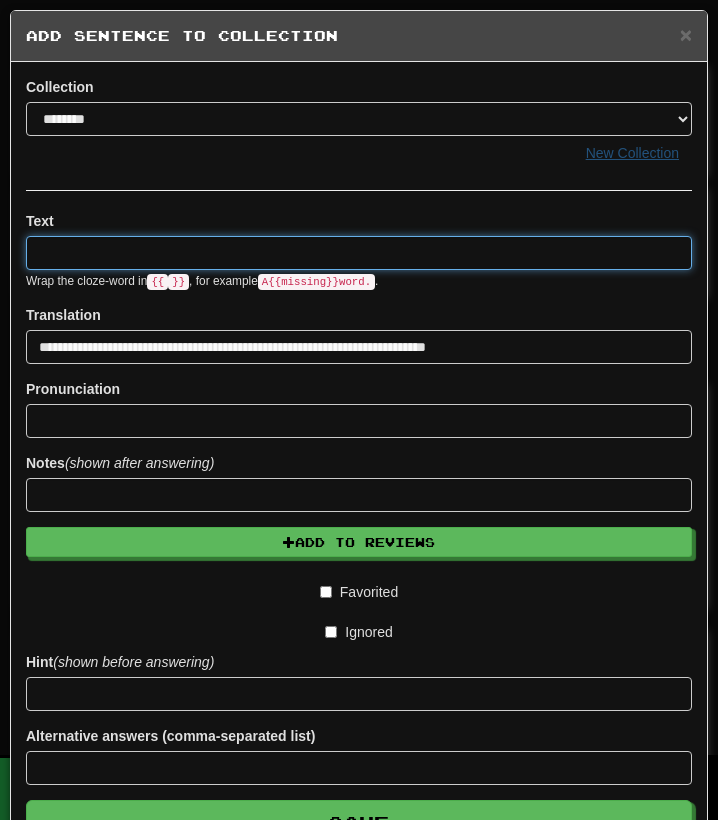 click at bounding box center [359, 253] 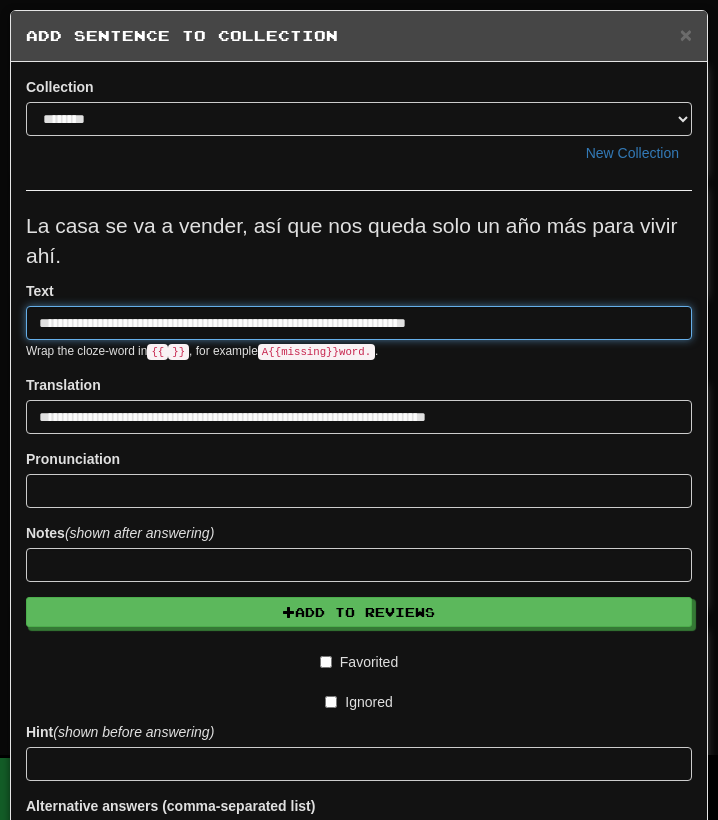 click on "**********" at bounding box center [359, 323] 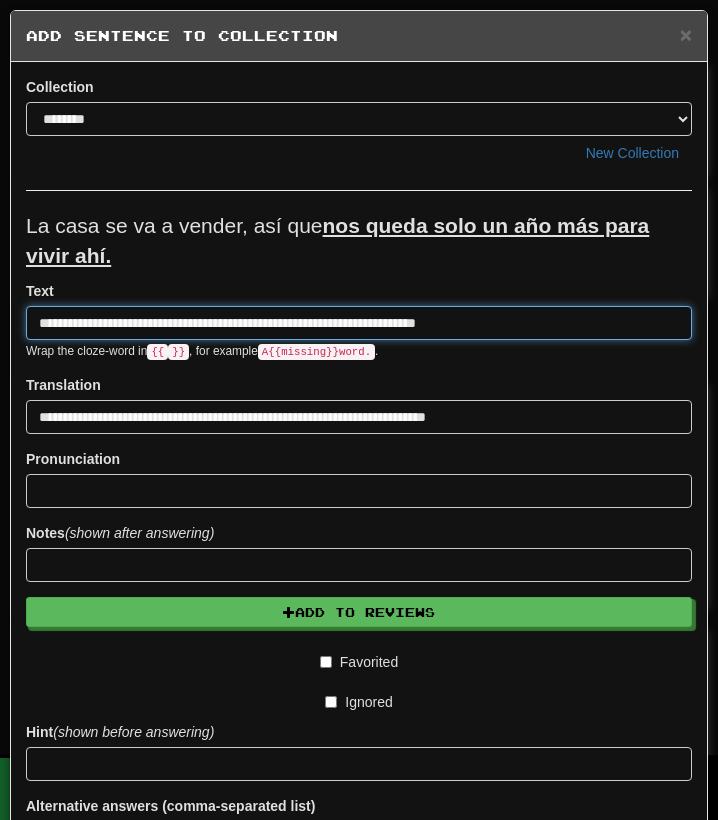 click on "**********" at bounding box center (359, 323) 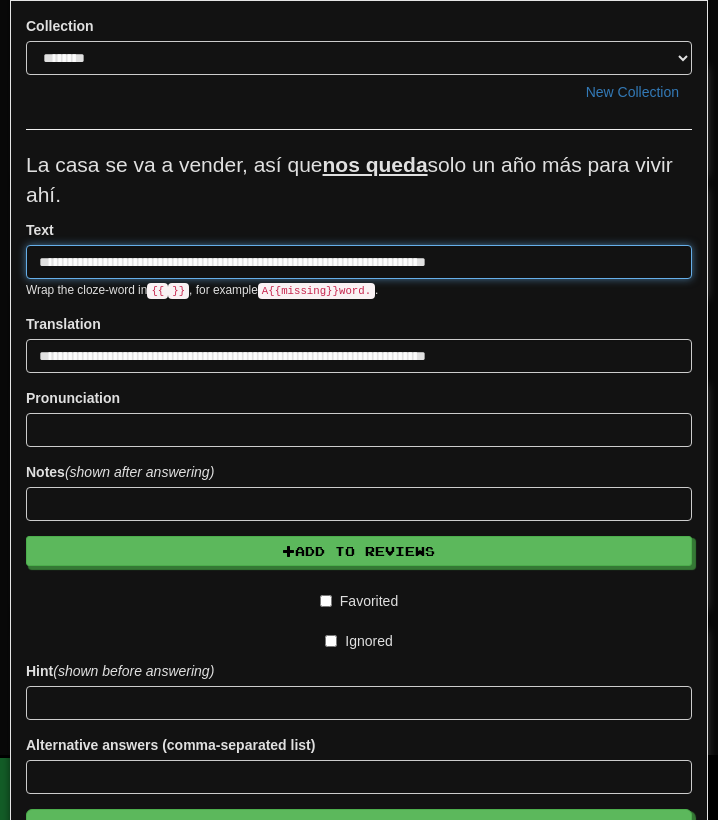 scroll, scrollTop: 84, scrollLeft: 0, axis: vertical 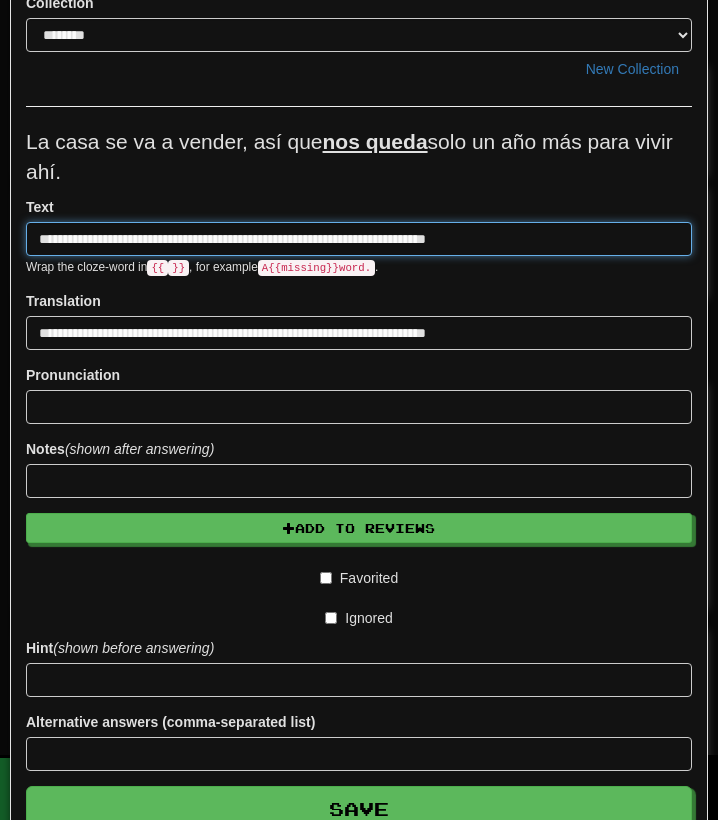 type on "**********" 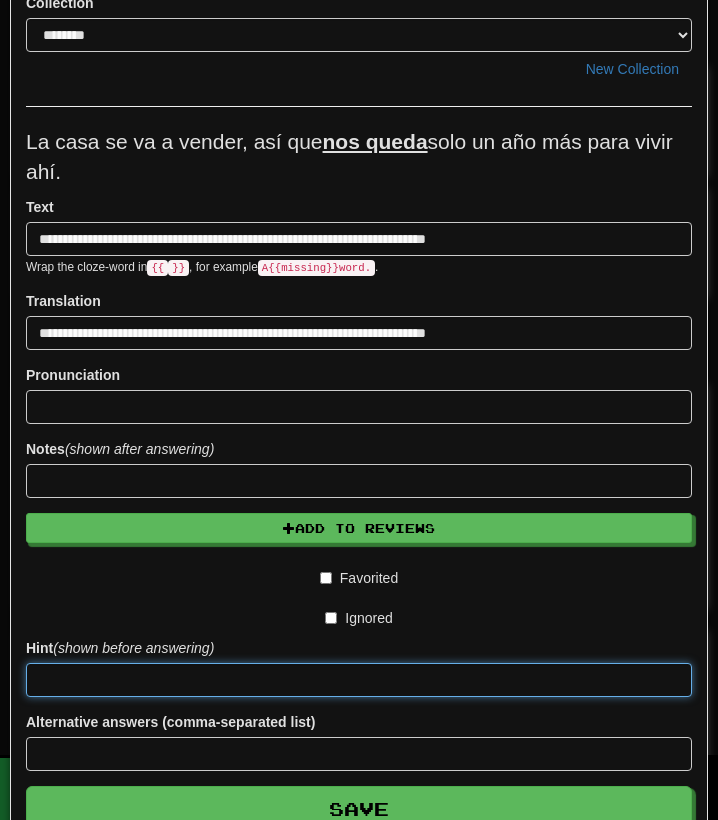 click at bounding box center (359, 680) 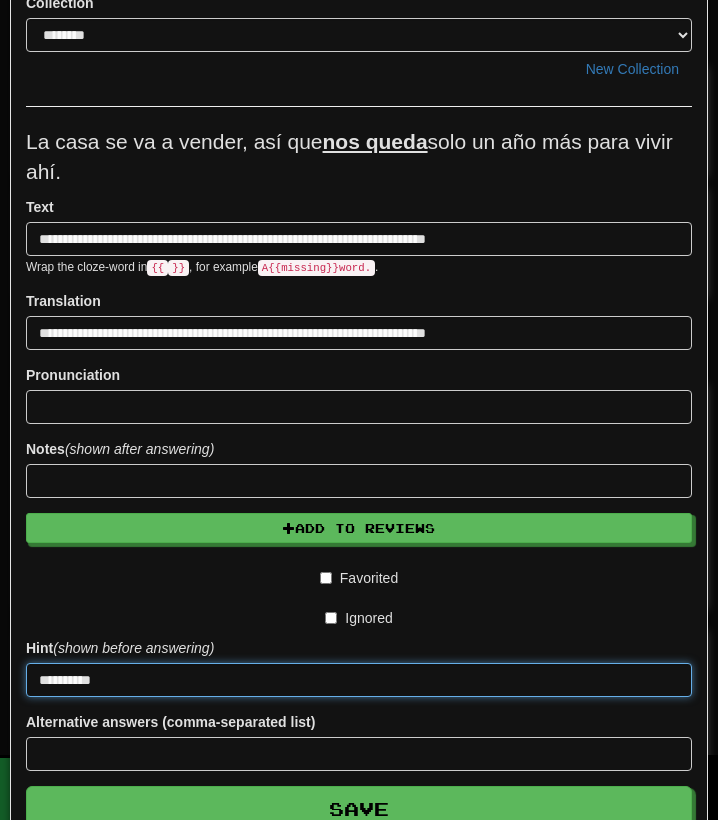 type 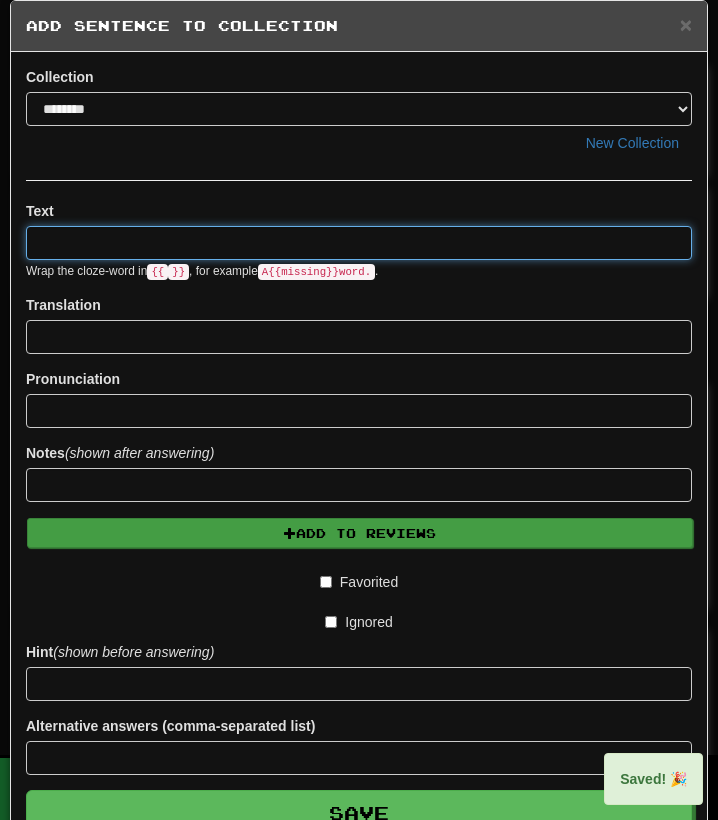 scroll, scrollTop: 0, scrollLeft: 0, axis: both 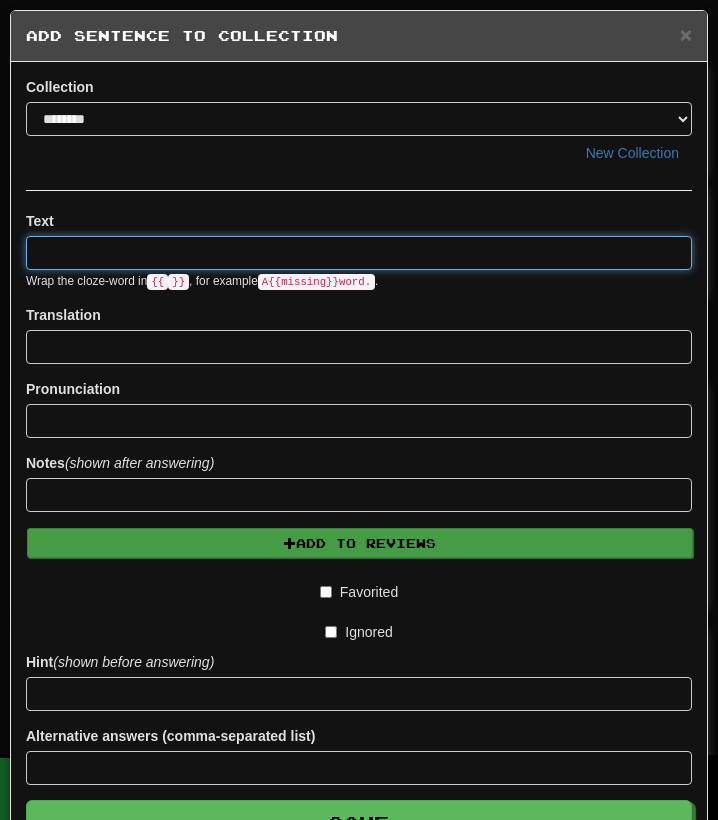 click at bounding box center [359, 253] 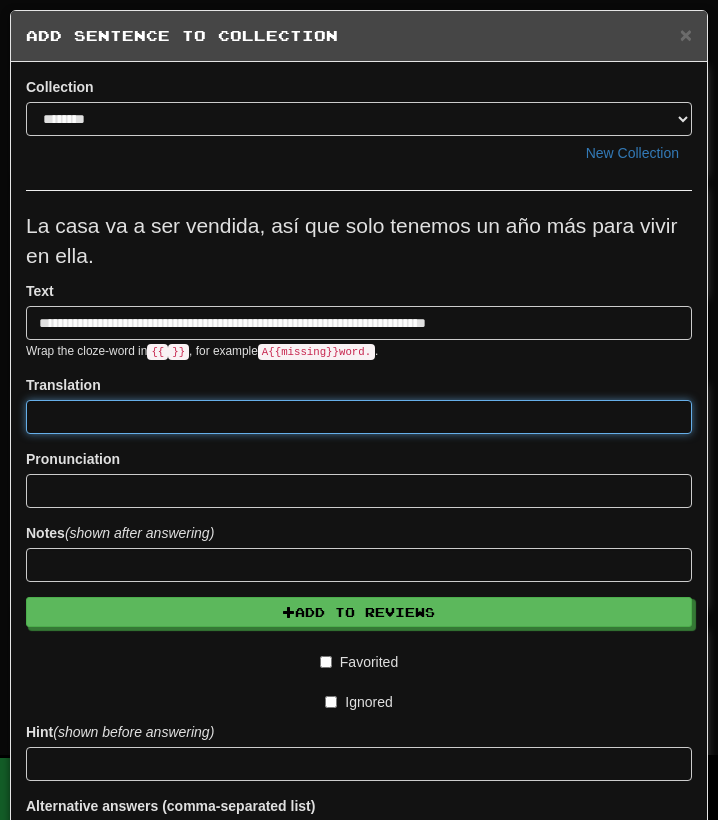 click at bounding box center [359, 417] 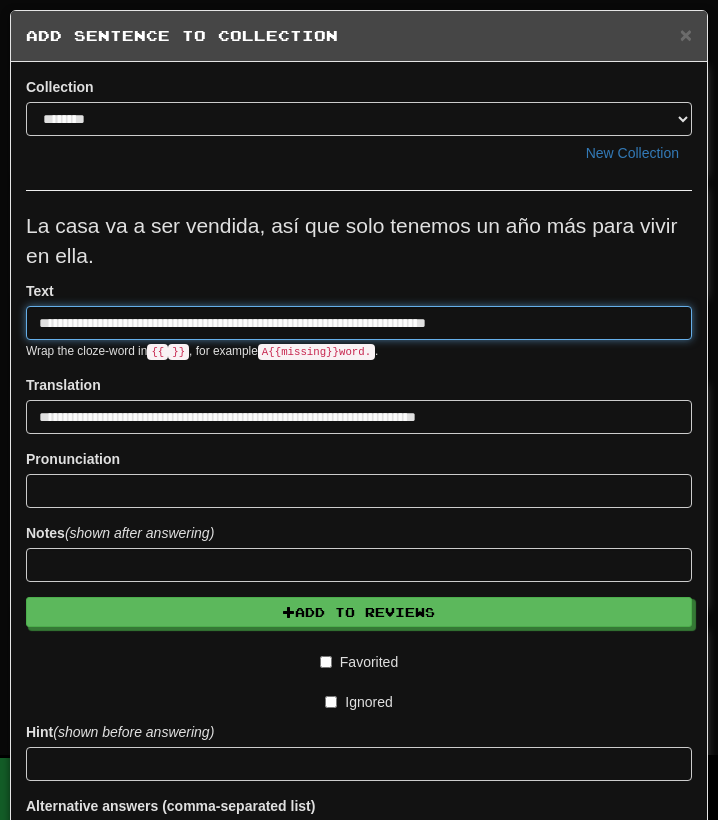 click on "**********" at bounding box center (359, 323) 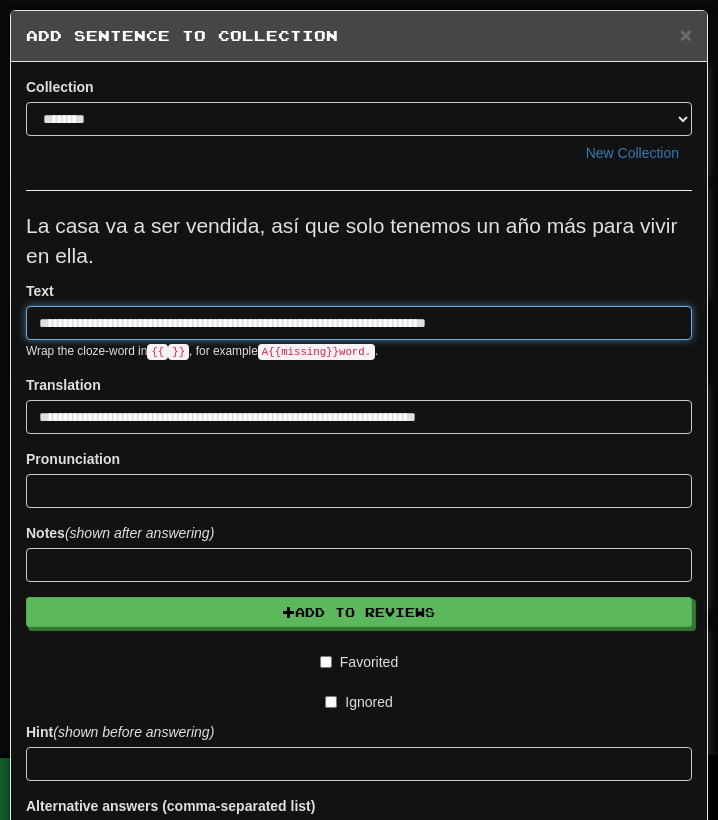 click on "**********" at bounding box center [359, 323] 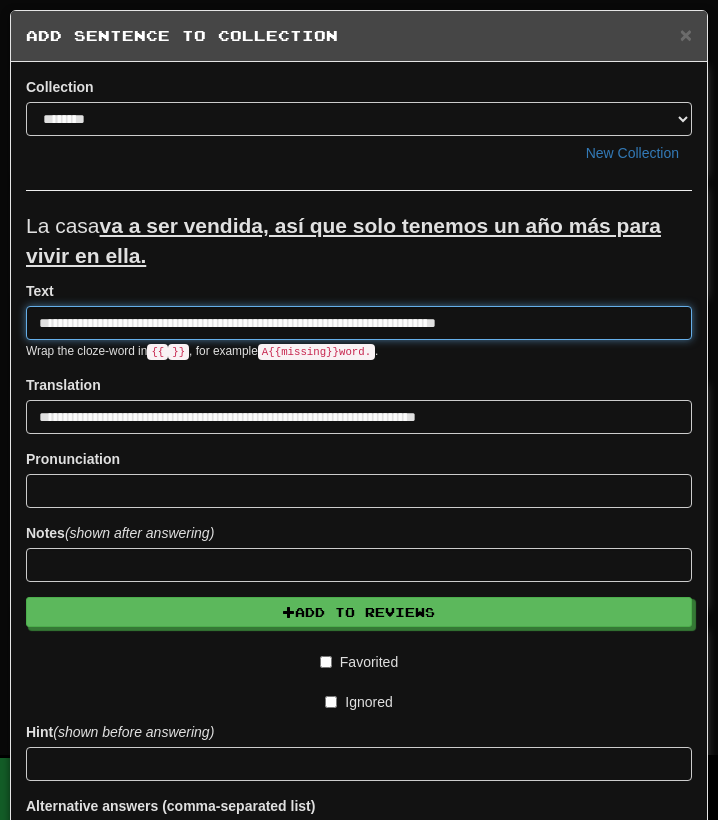 click on "**********" at bounding box center [359, 323] 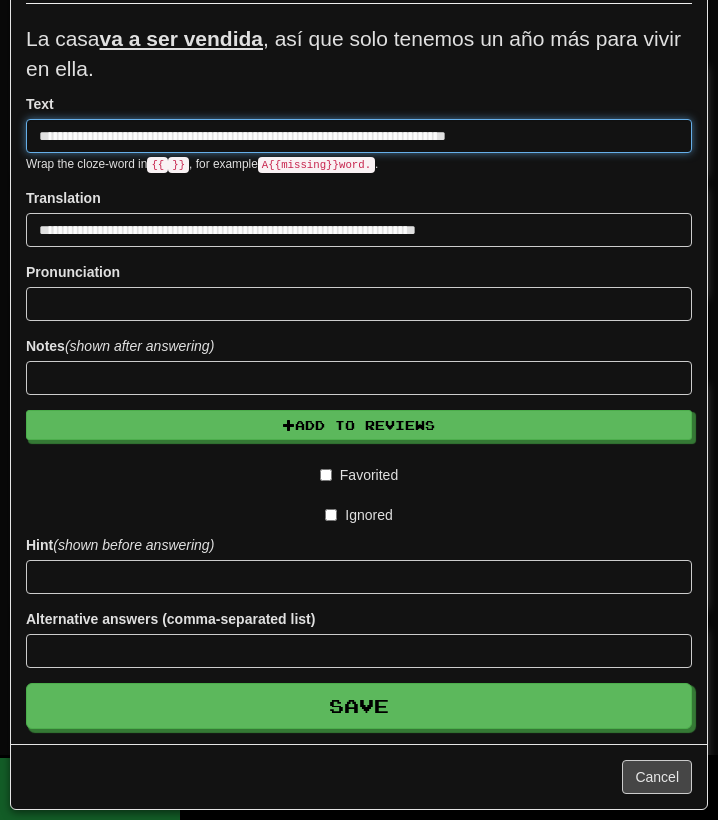 scroll, scrollTop: 188, scrollLeft: 0, axis: vertical 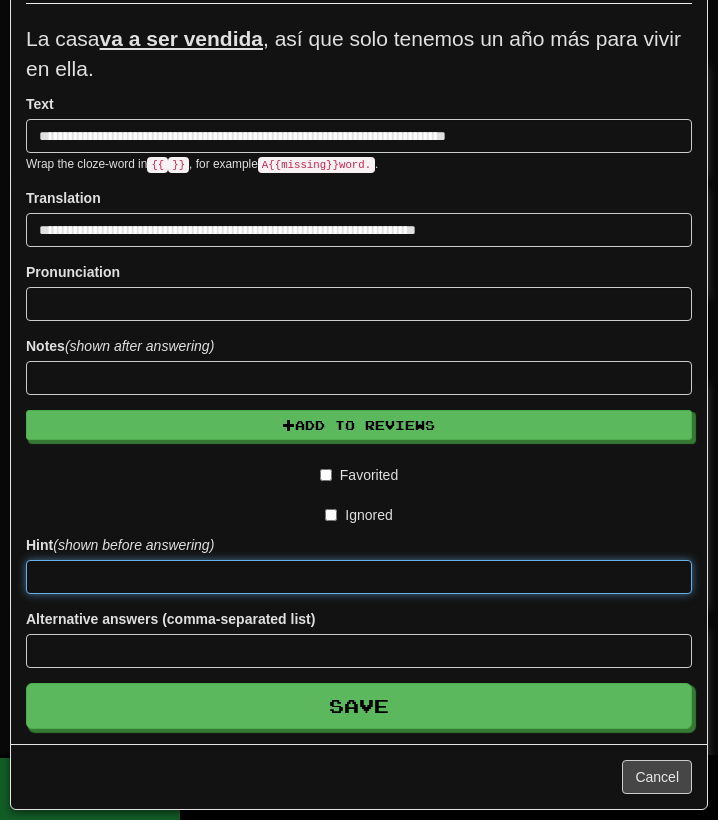 click at bounding box center (359, 577) 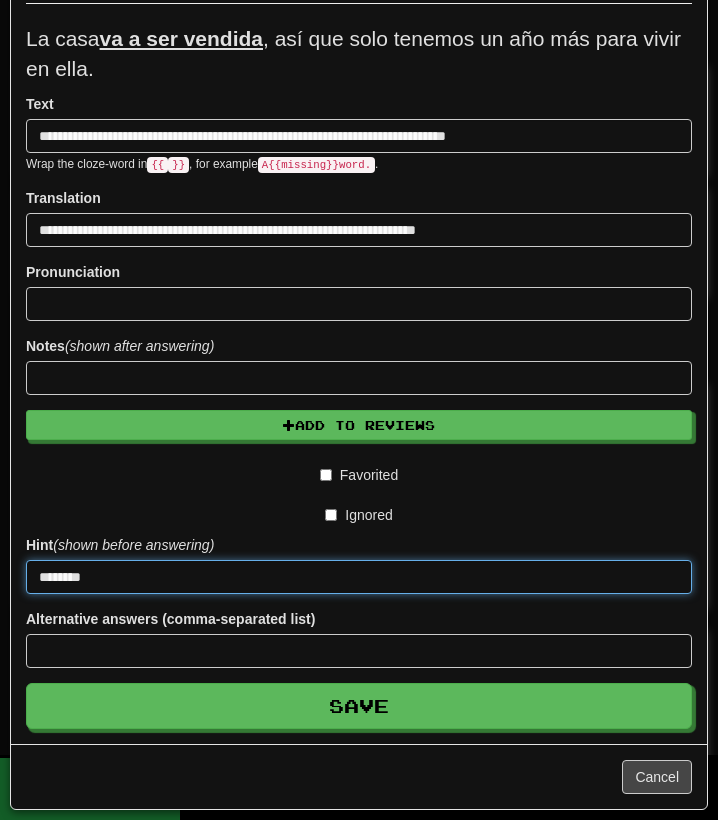 click on "Save" at bounding box center [359, 706] 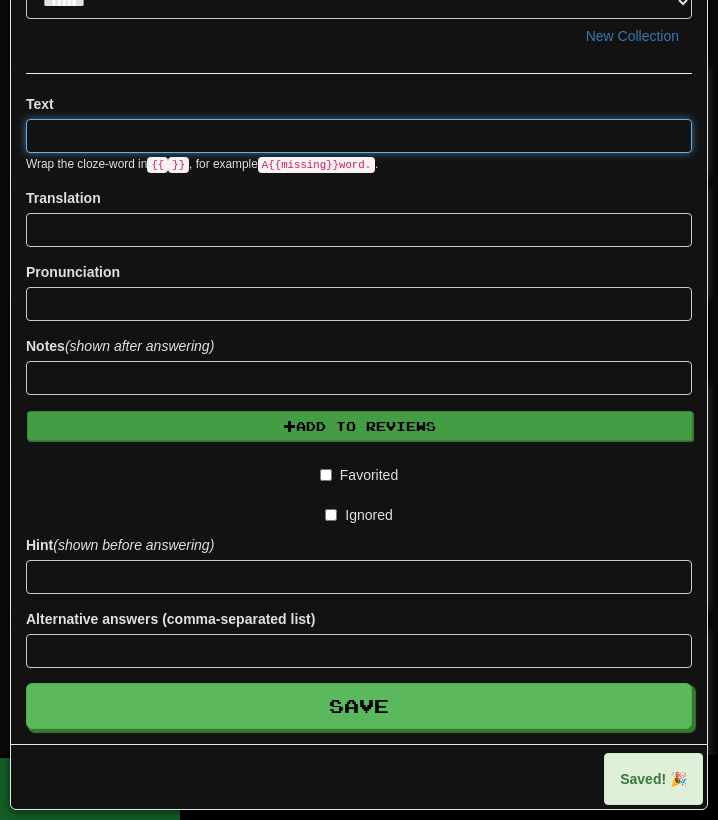 scroll, scrollTop: 0, scrollLeft: 0, axis: both 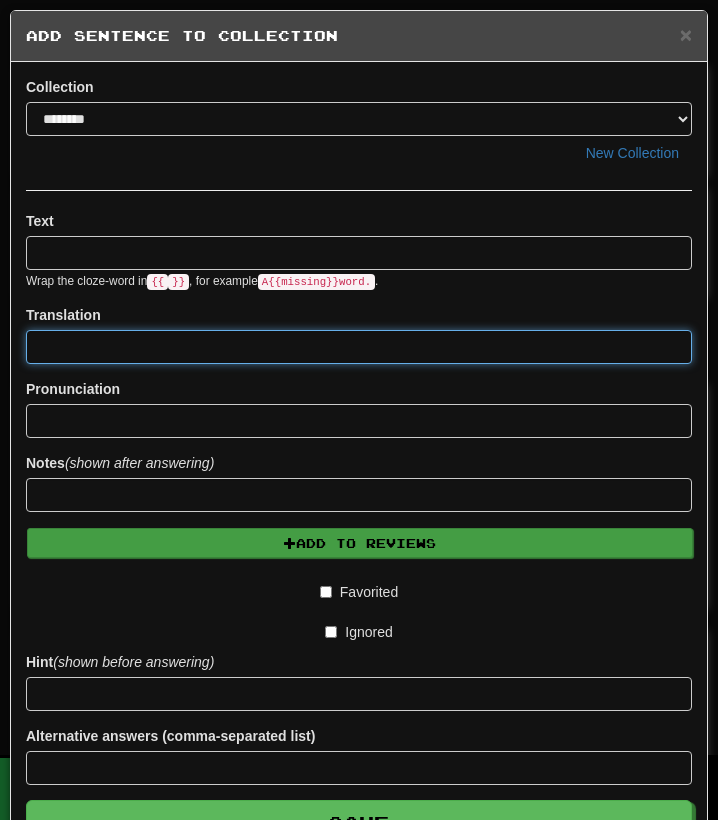 click at bounding box center (359, 347) 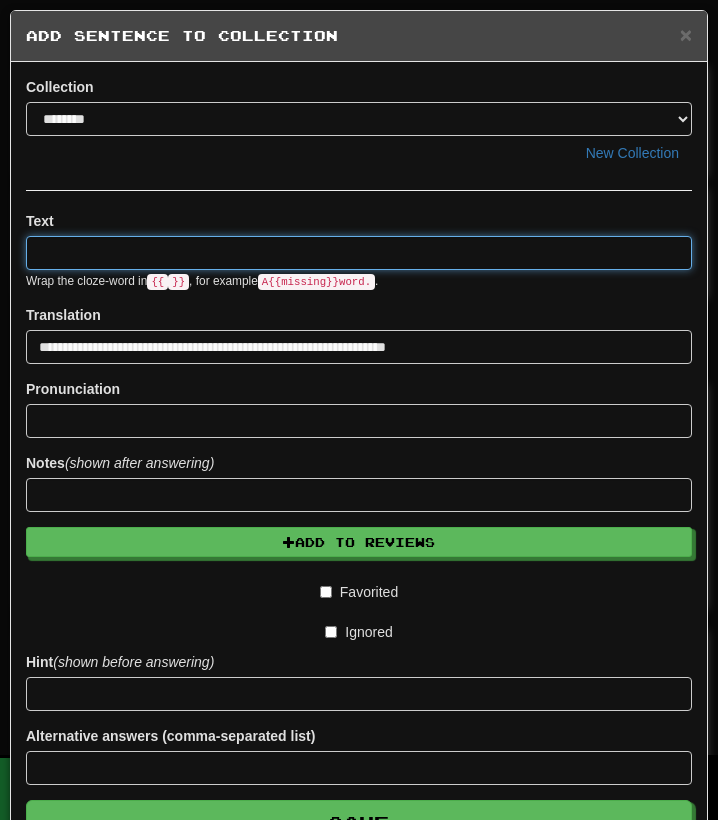 click at bounding box center [359, 253] 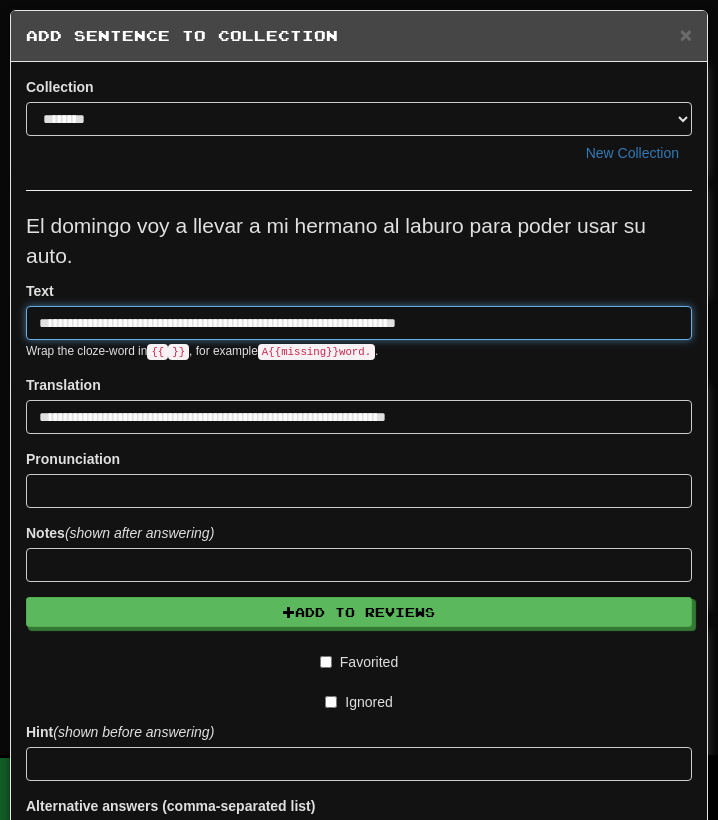 click on "**********" at bounding box center (359, 323) 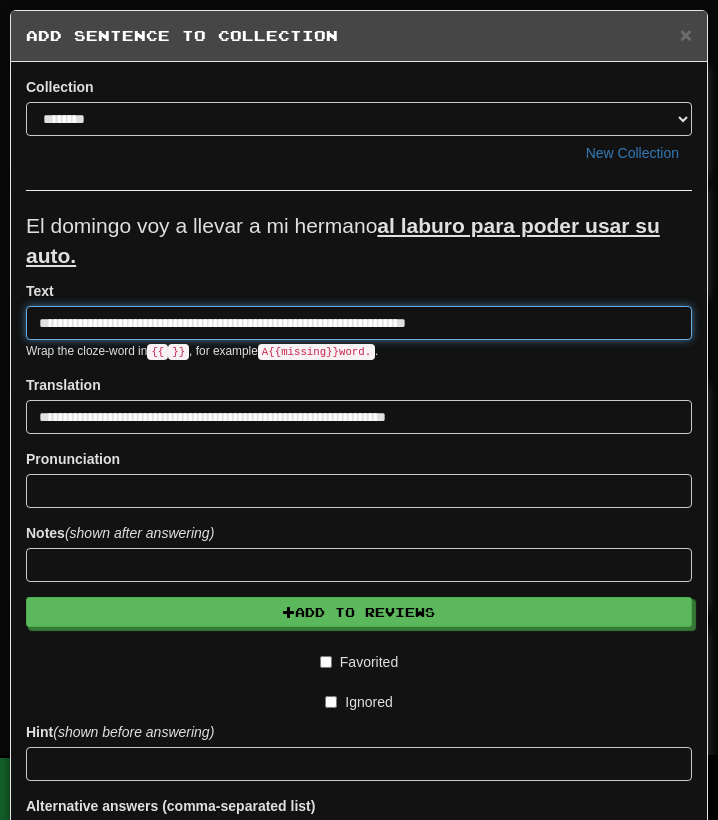 click on "**********" at bounding box center (359, 323) 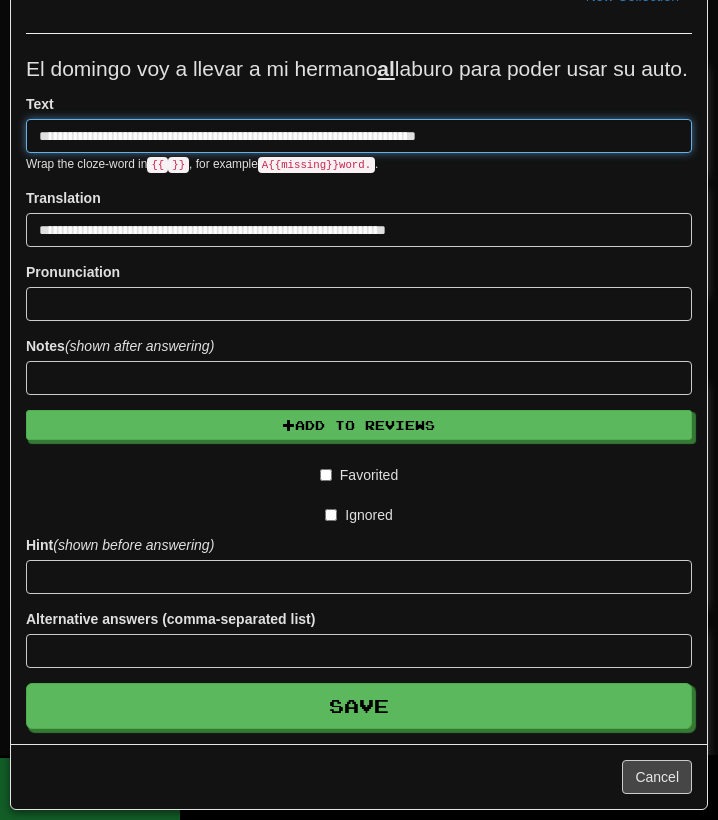 scroll, scrollTop: 163, scrollLeft: 0, axis: vertical 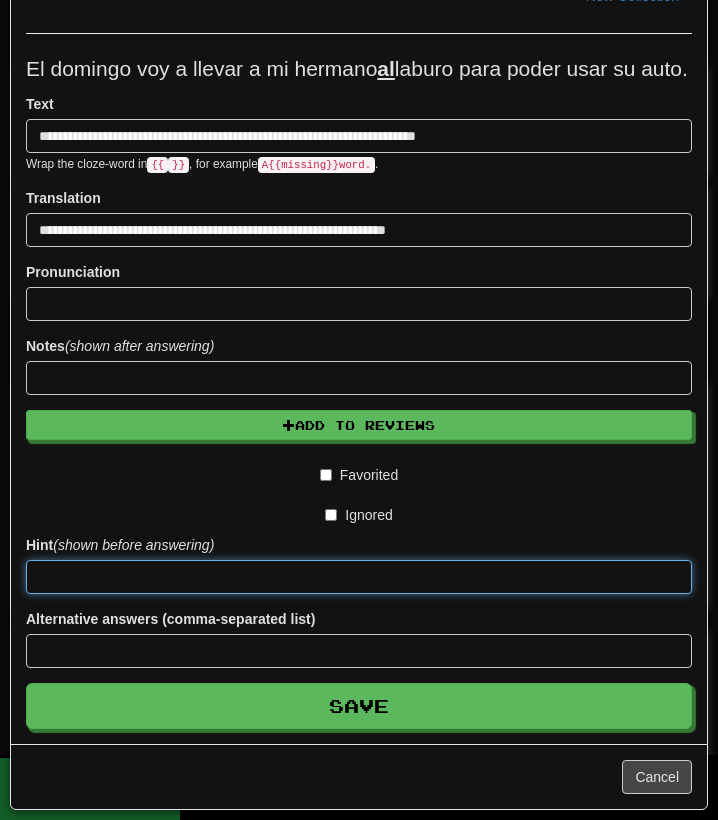 click at bounding box center (359, 577) 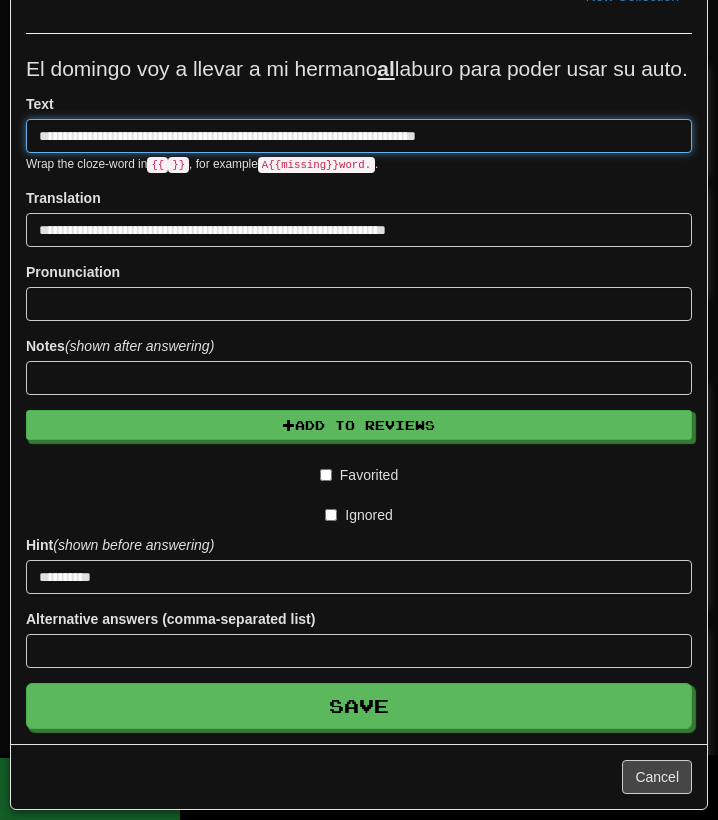 click on "**********" at bounding box center (359, 136) 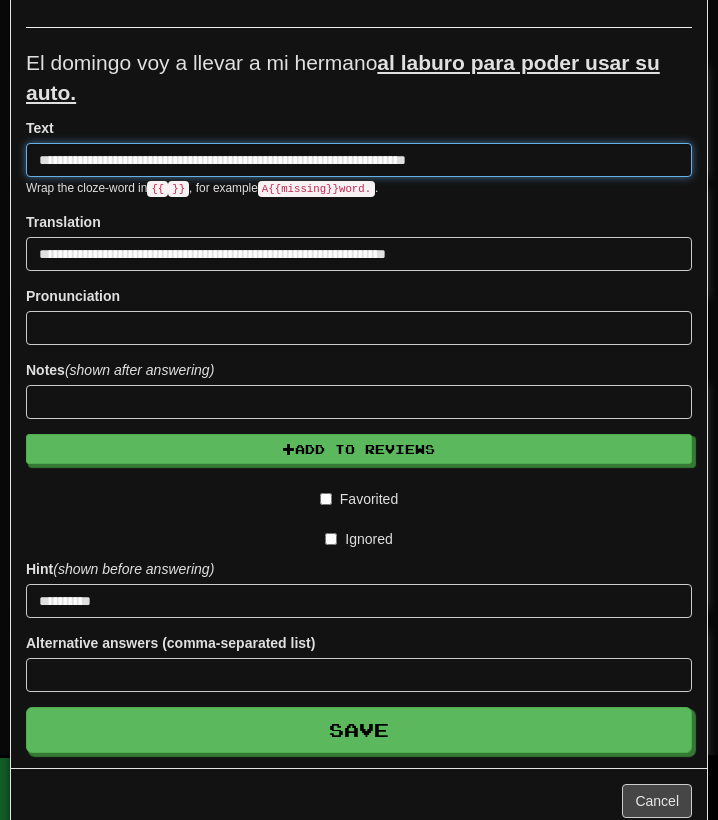 click on "**********" at bounding box center (359, 160) 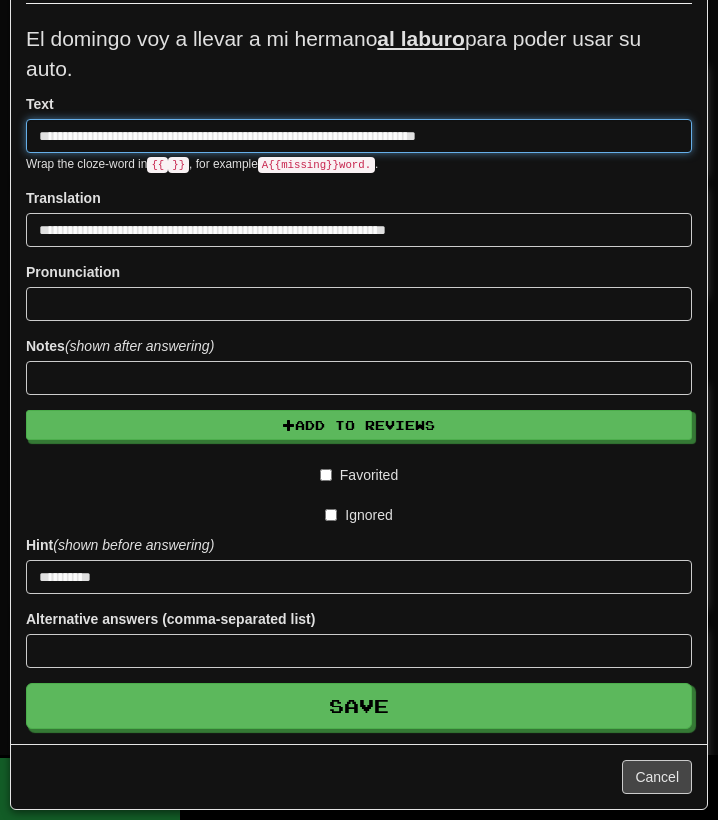 scroll, scrollTop: 188, scrollLeft: 0, axis: vertical 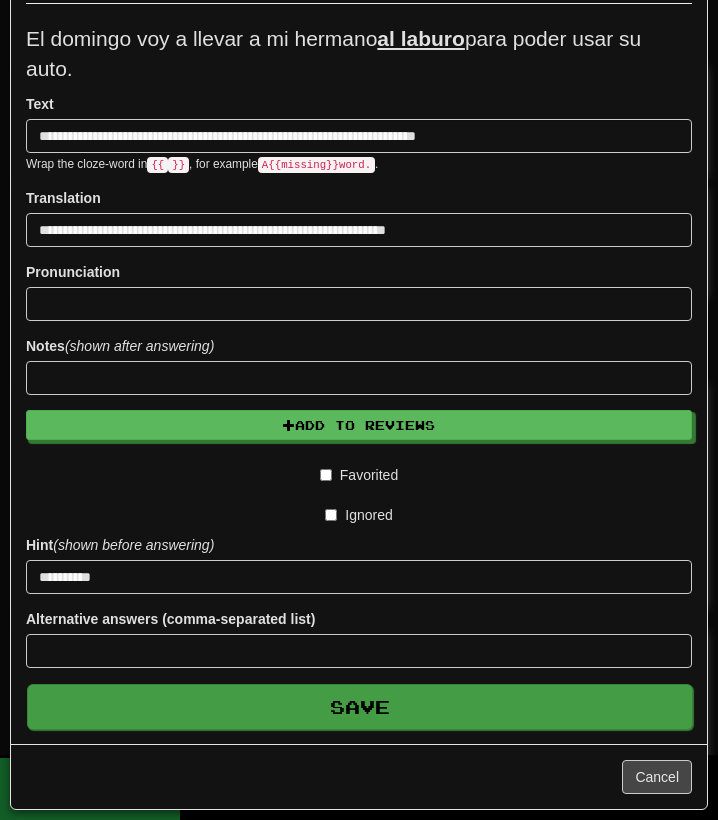 click on "Save" at bounding box center (360, 707) 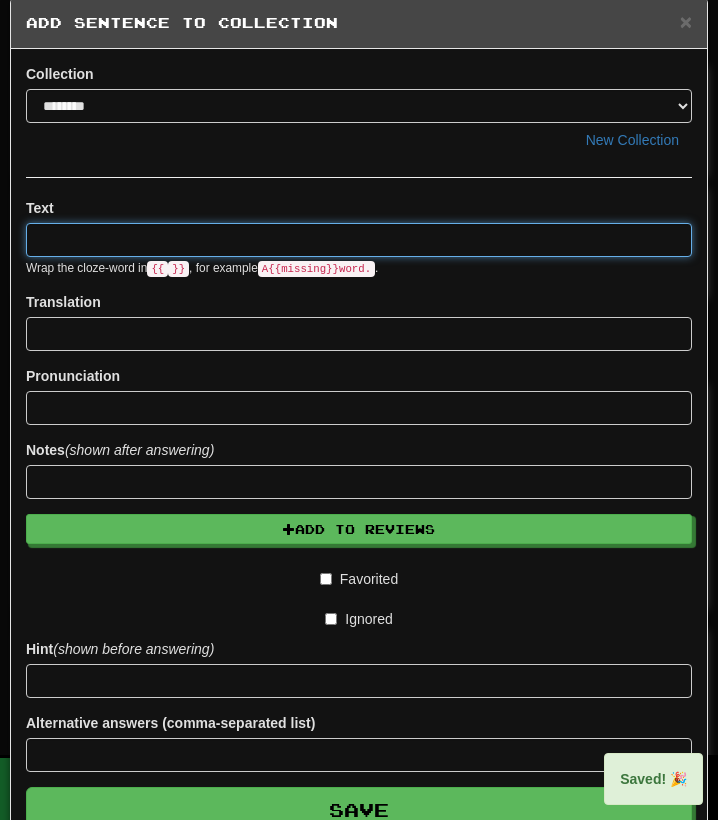 scroll, scrollTop: 0, scrollLeft: 0, axis: both 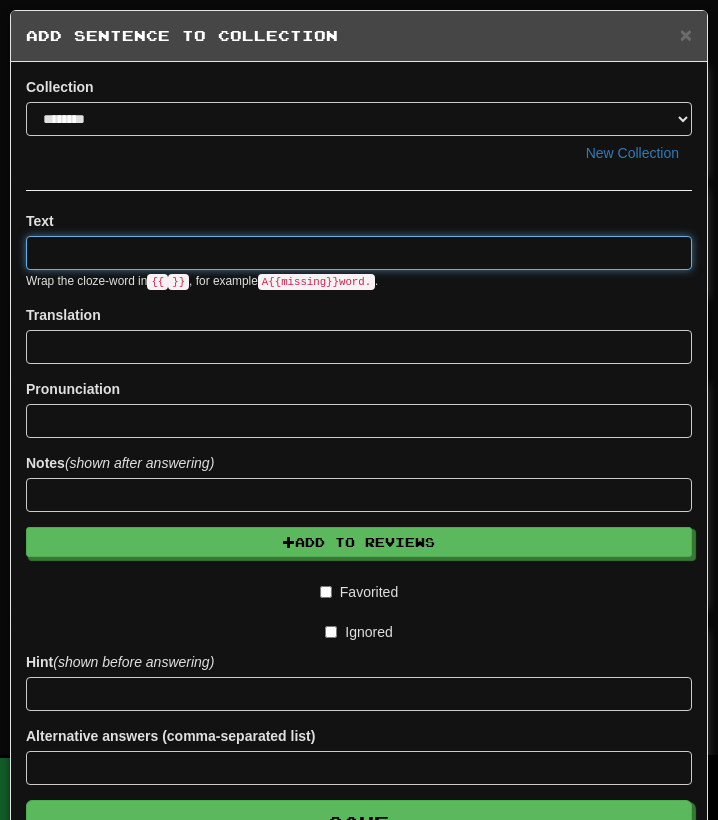 paste on "**********" 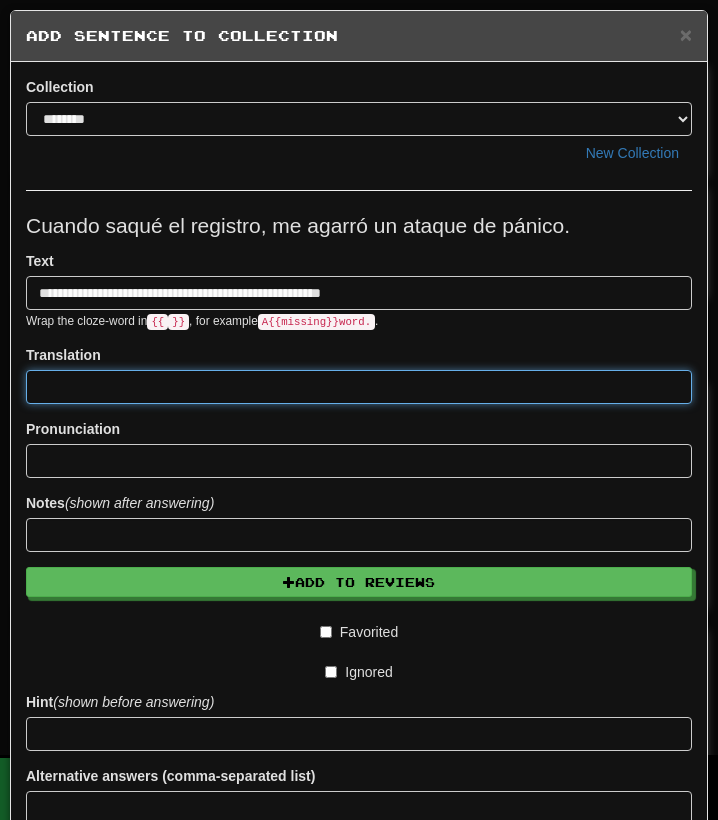 click at bounding box center [359, 387] 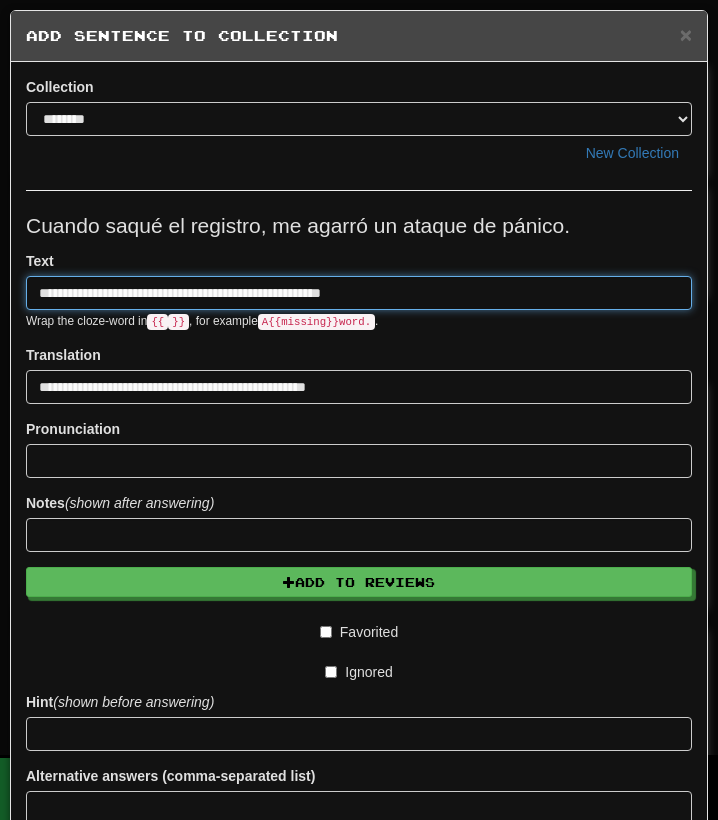 click on "**********" at bounding box center [359, 293] 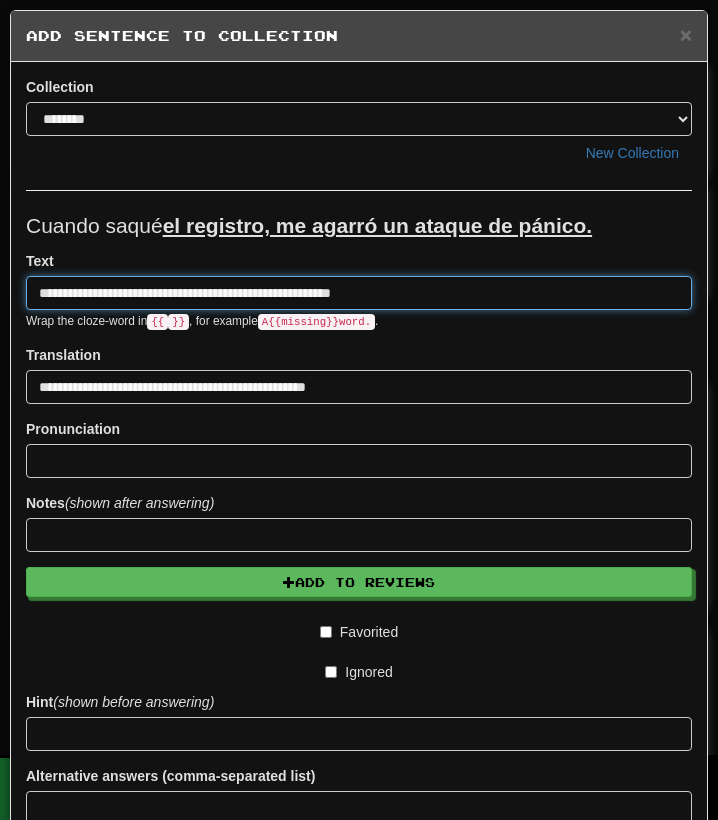 click on "**********" at bounding box center (359, 293) 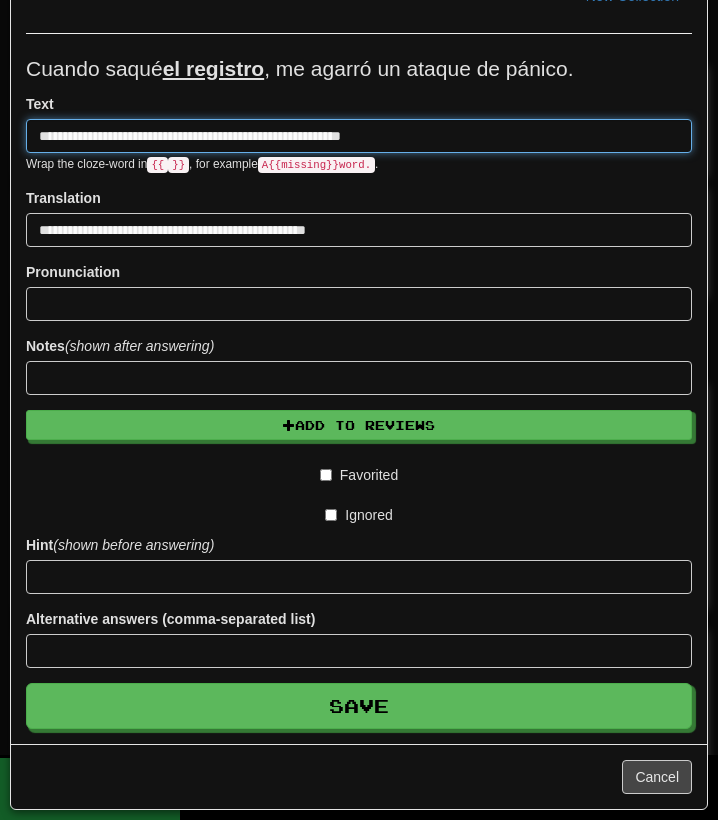 scroll, scrollTop: 158, scrollLeft: 0, axis: vertical 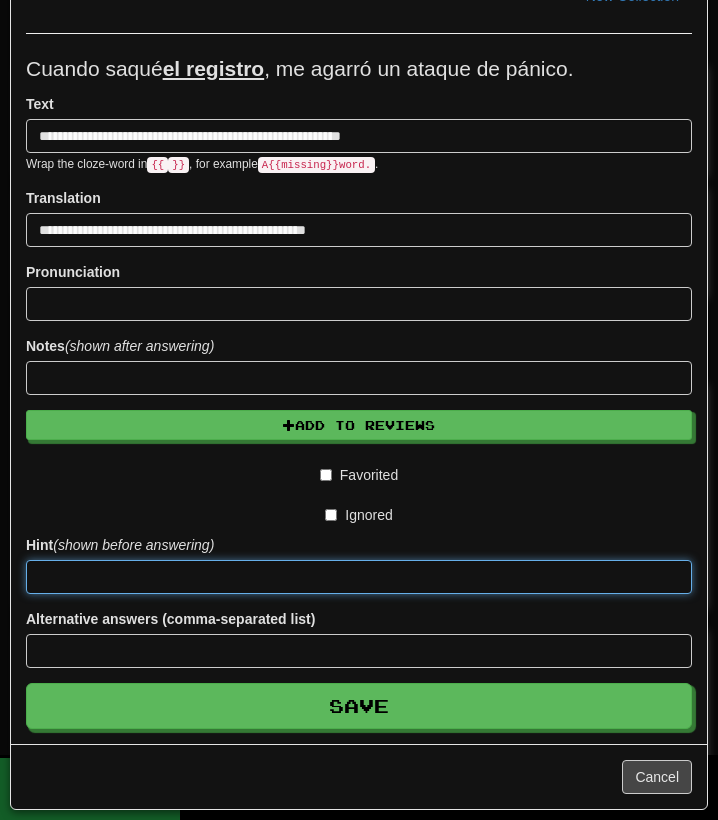 click at bounding box center (359, 577) 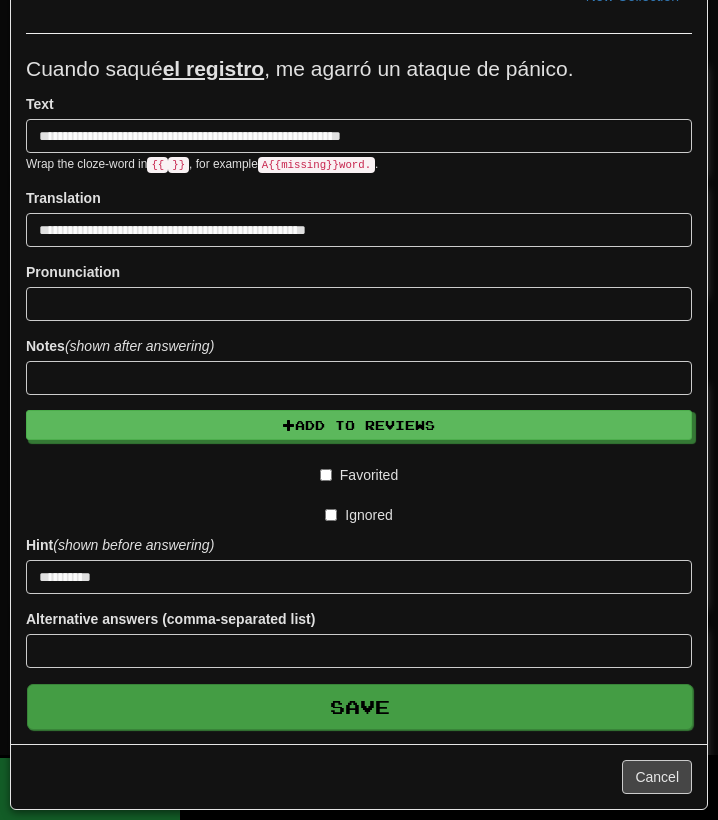 click on "Save" at bounding box center (360, 707) 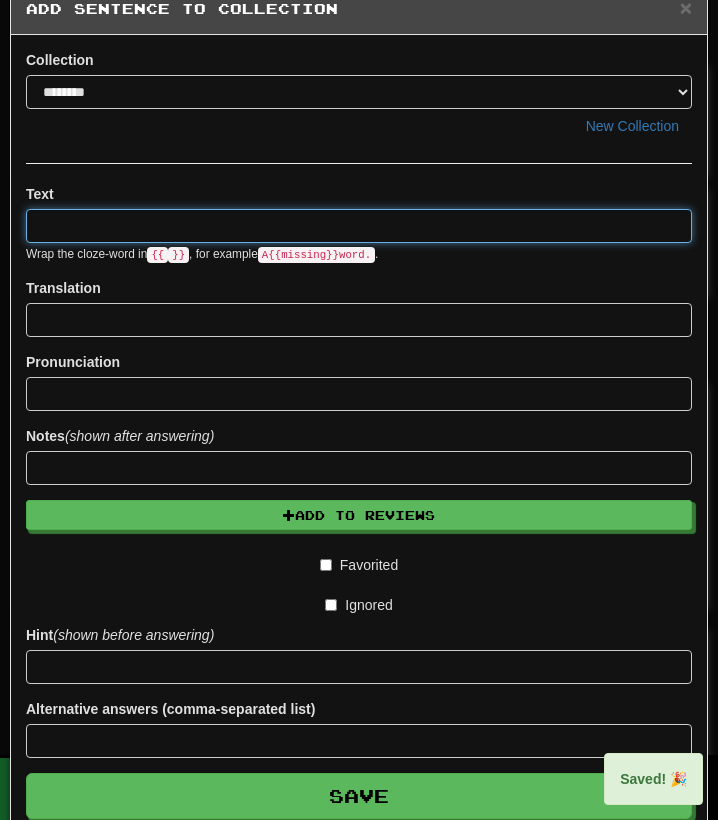 scroll, scrollTop: 0, scrollLeft: 0, axis: both 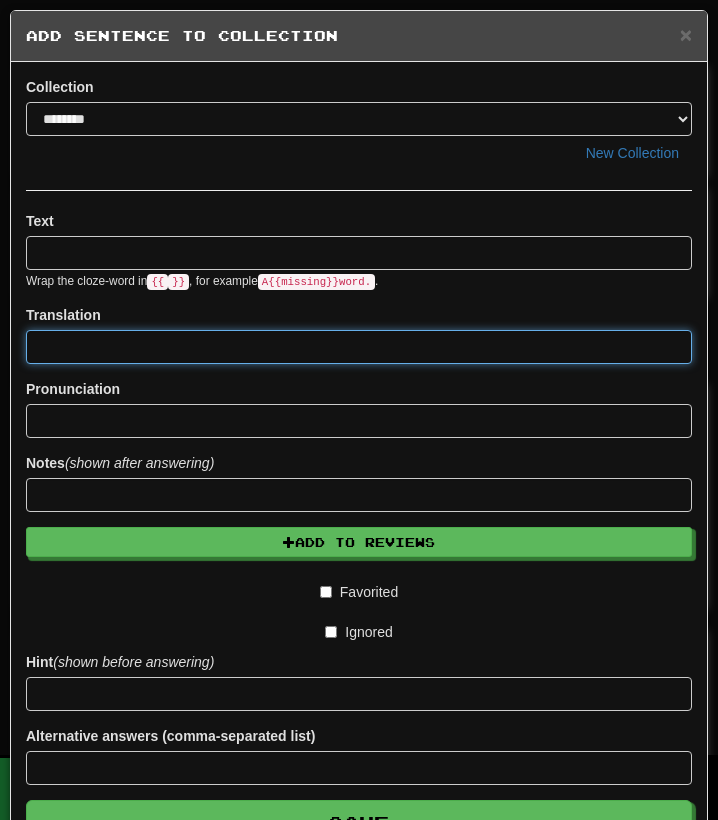 click at bounding box center [359, 347] 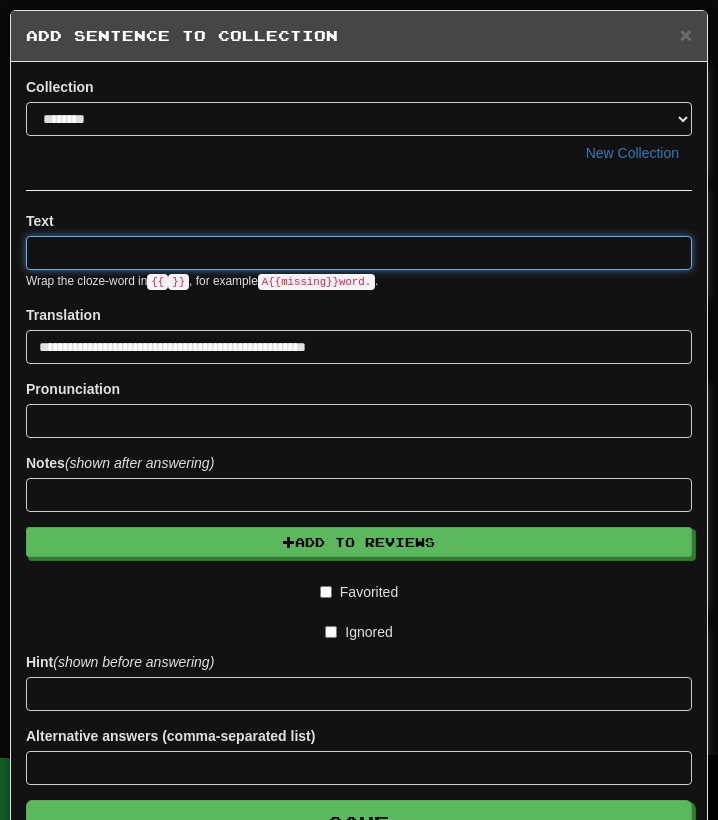 click at bounding box center (359, 253) 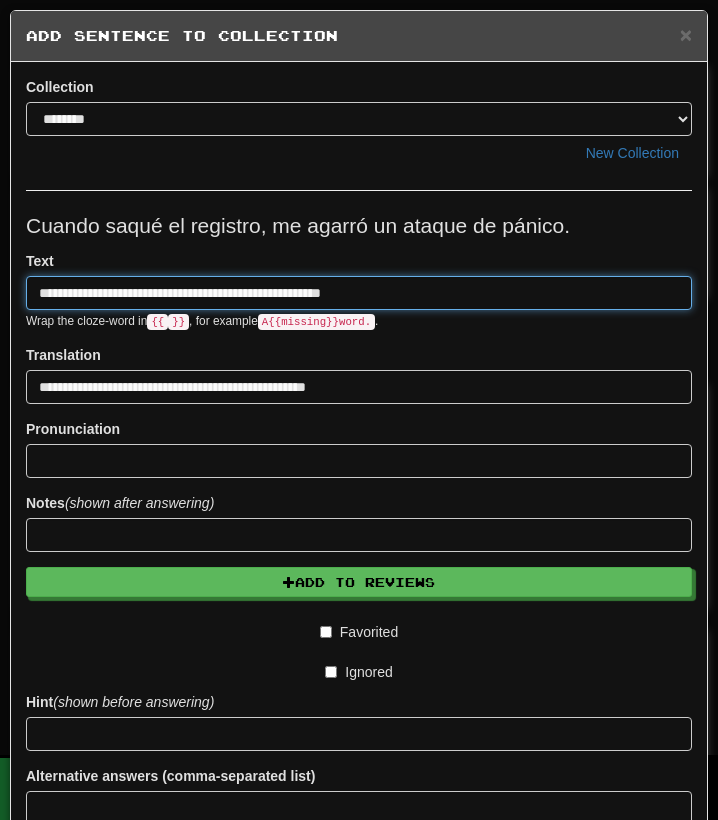 click on "**********" at bounding box center [359, 293] 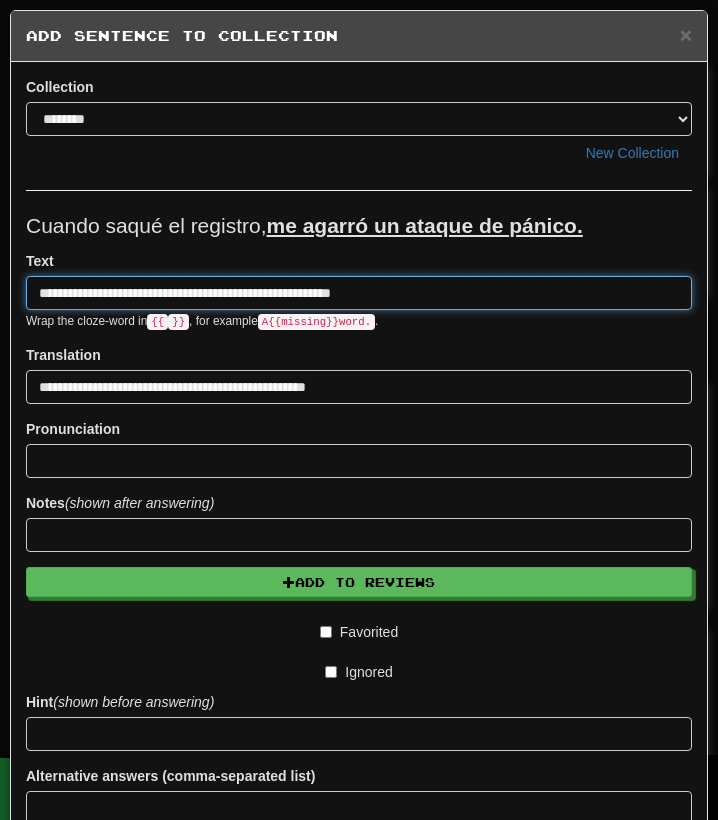 click on "**********" at bounding box center [359, 293] 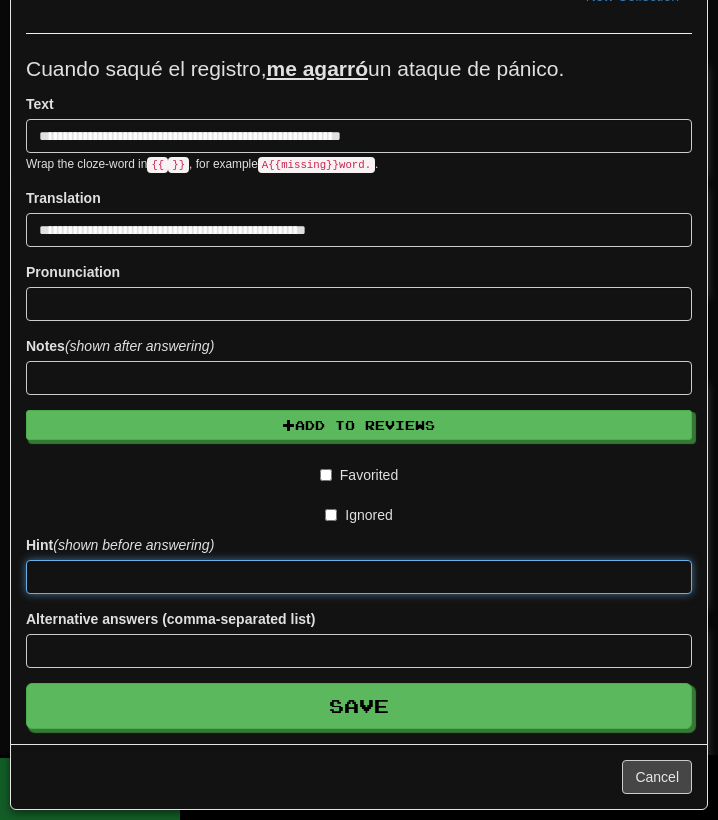 scroll, scrollTop: 158, scrollLeft: 0, axis: vertical 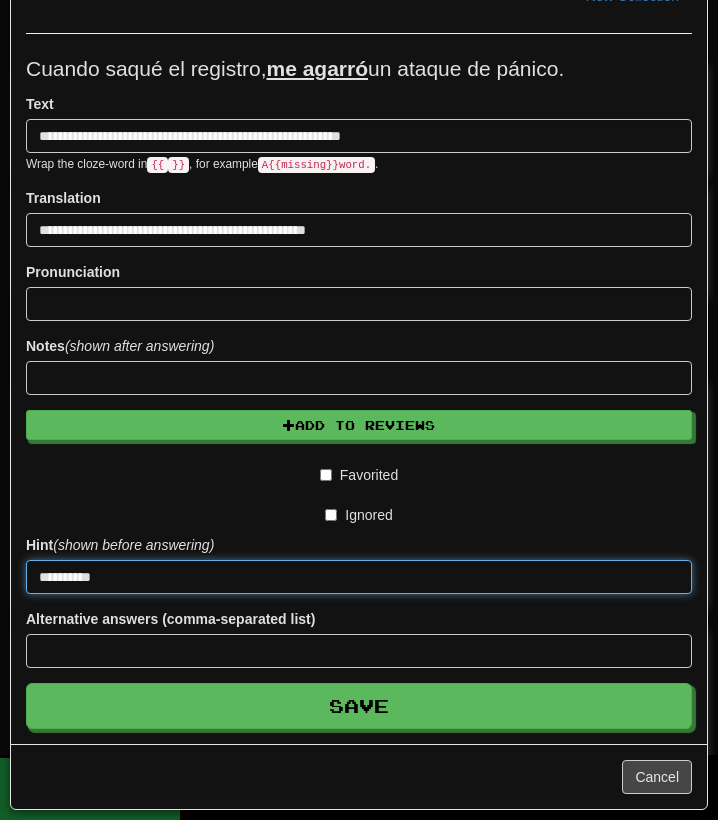 click on "Save" at bounding box center [359, 706] 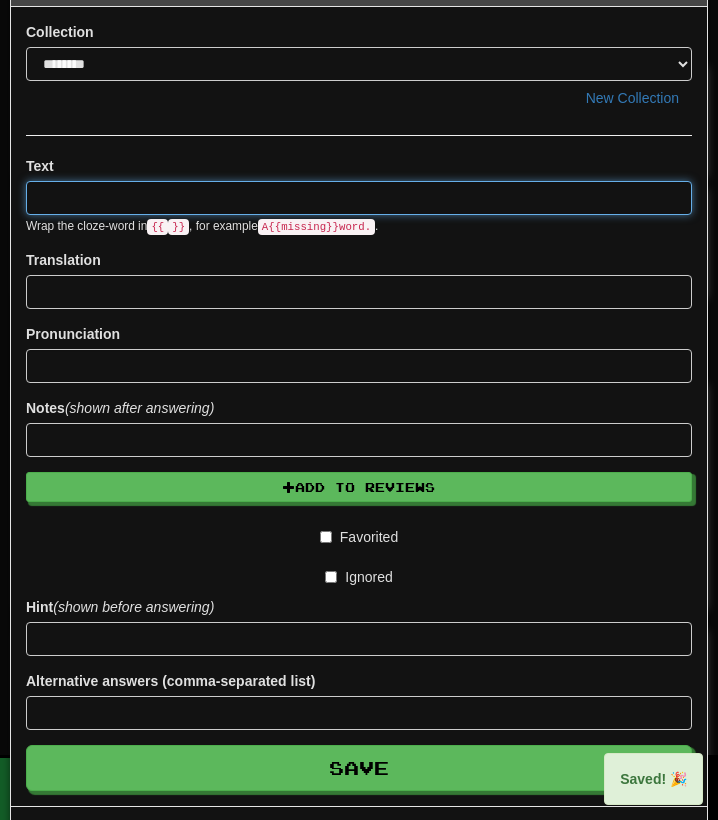 scroll, scrollTop: 0, scrollLeft: 0, axis: both 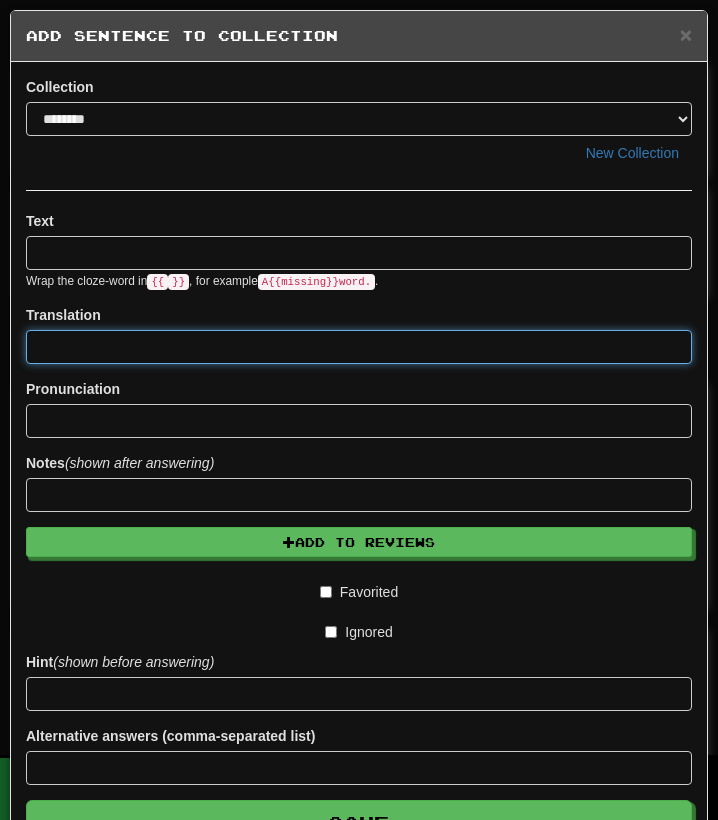 click at bounding box center [359, 347] 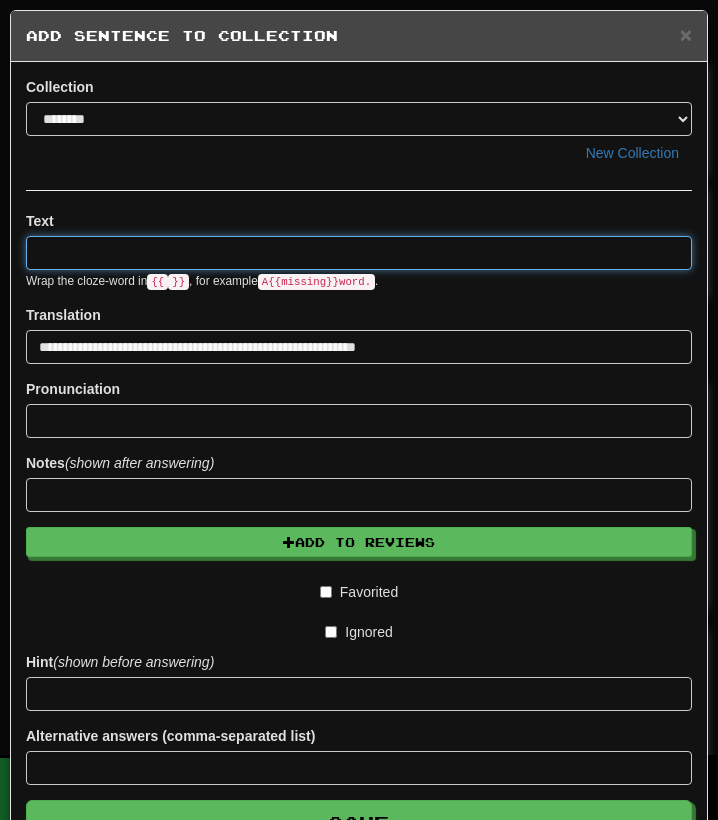 click at bounding box center [359, 253] 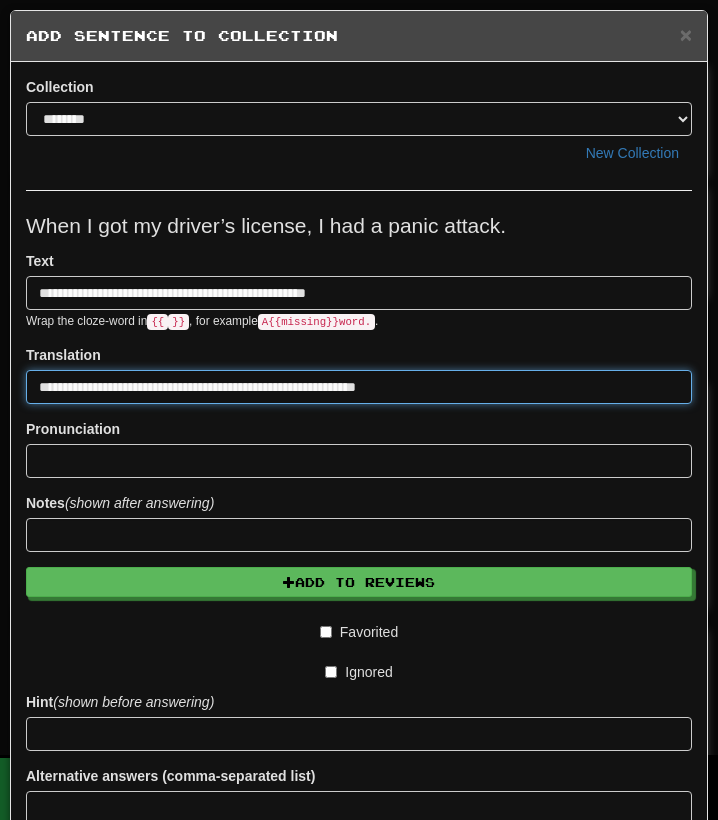 drag, startPoint x: 451, startPoint y: 383, endPoint x: 8, endPoint y: 357, distance: 443.76233 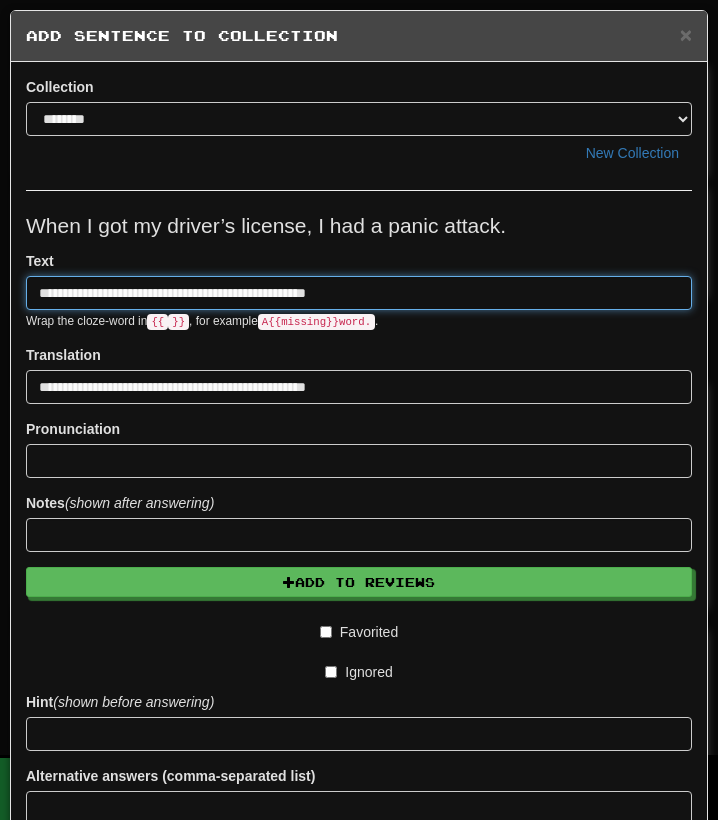 click on "**********" at bounding box center [359, 293] 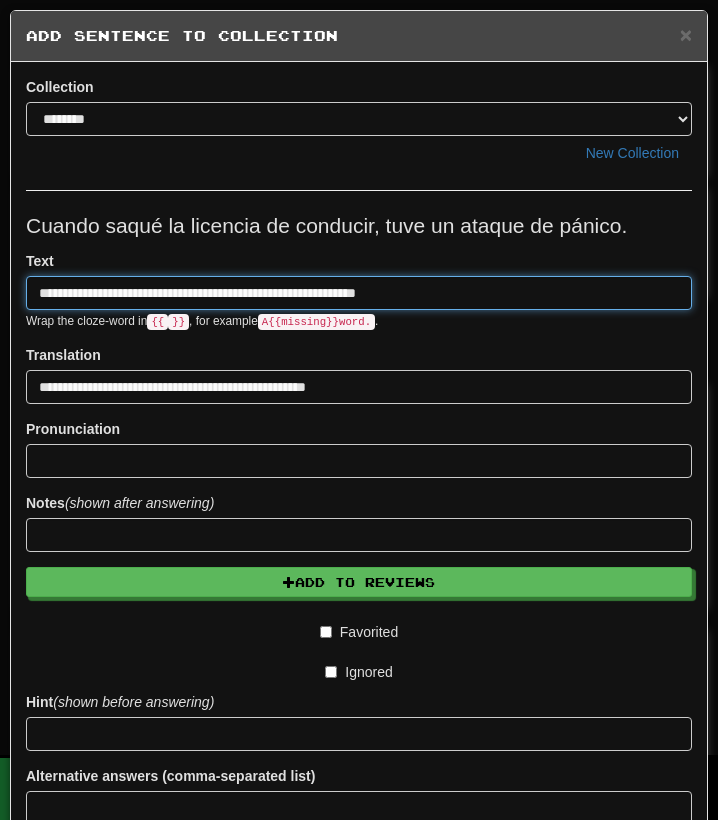 click on "**********" at bounding box center (359, 293) 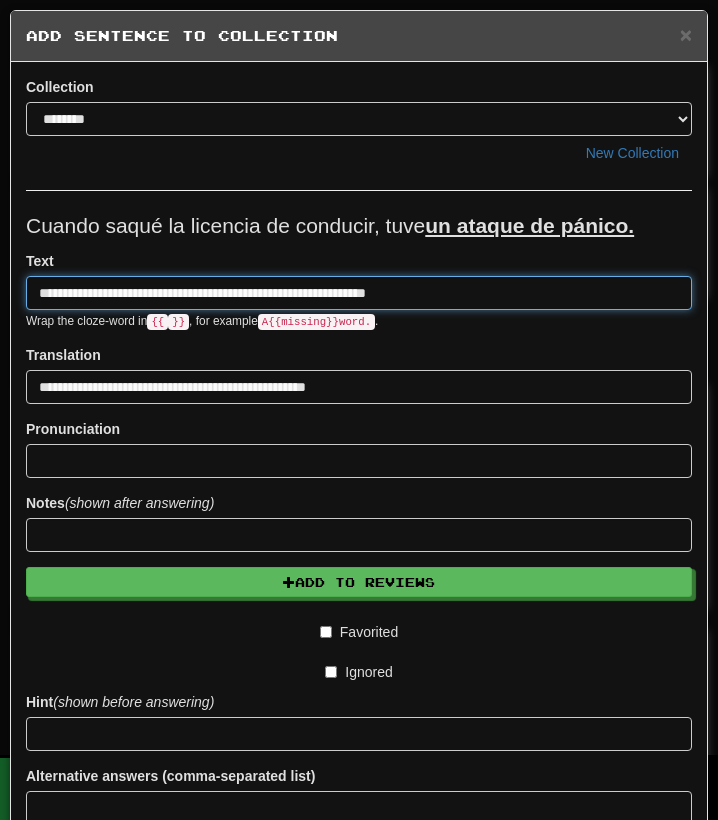 click on "**********" at bounding box center (359, 293) 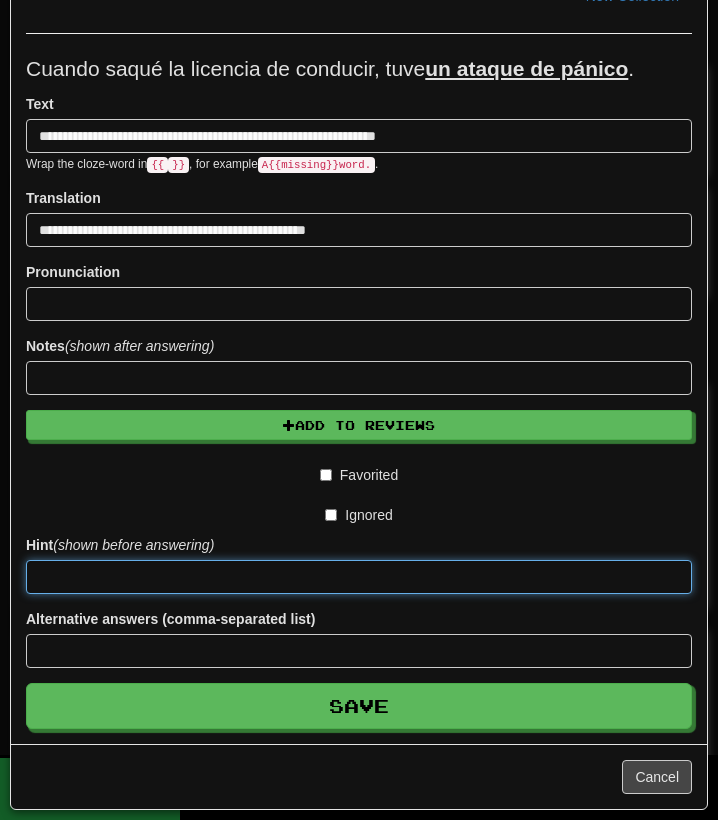 scroll, scrollTop: 158, scrollLeft: 0, axis: vertical 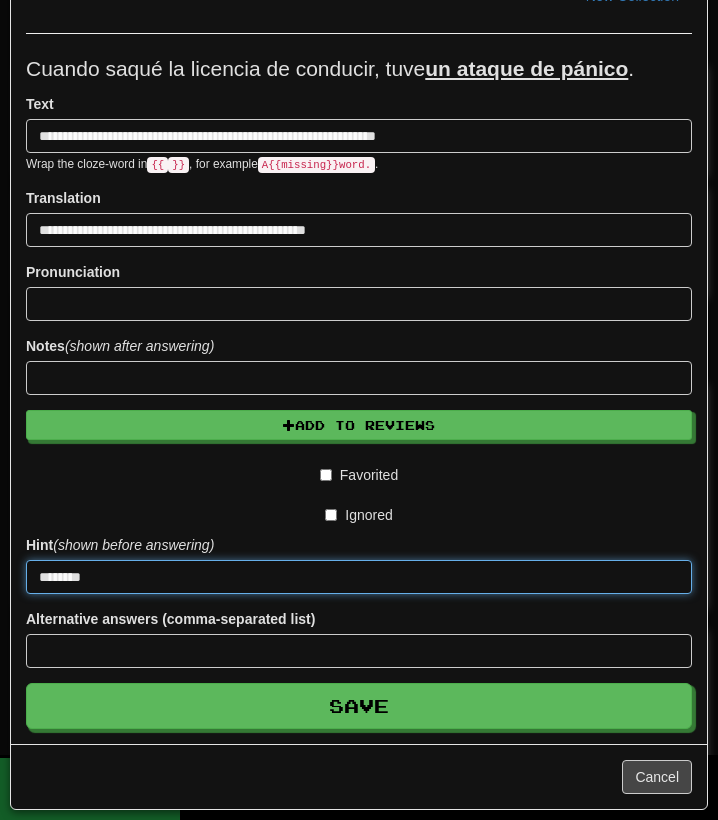 click on "Save" at bounding box center (359, 706) 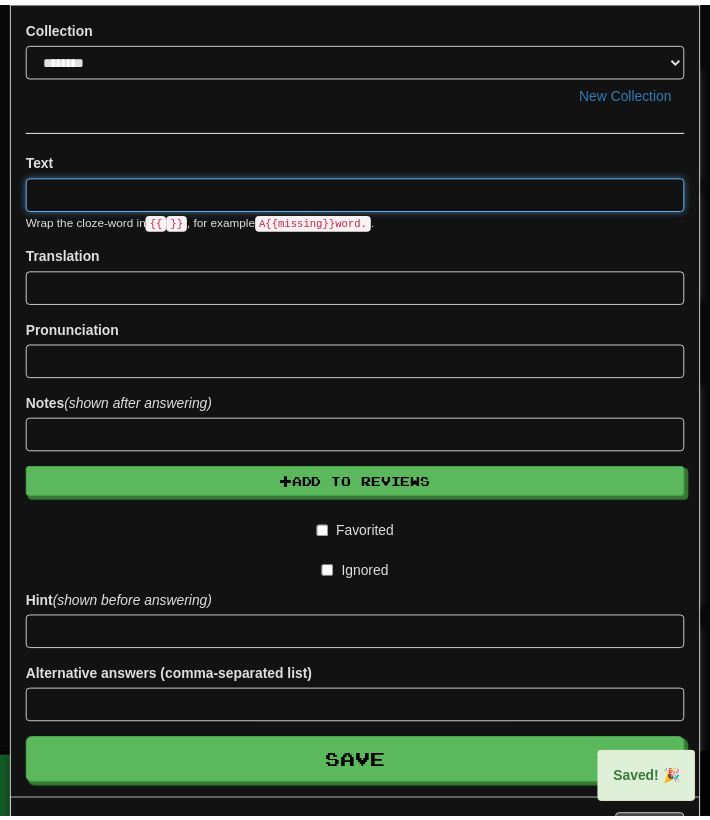 scroll, scrollTop: 0, scrollLeft: 0, axis: both 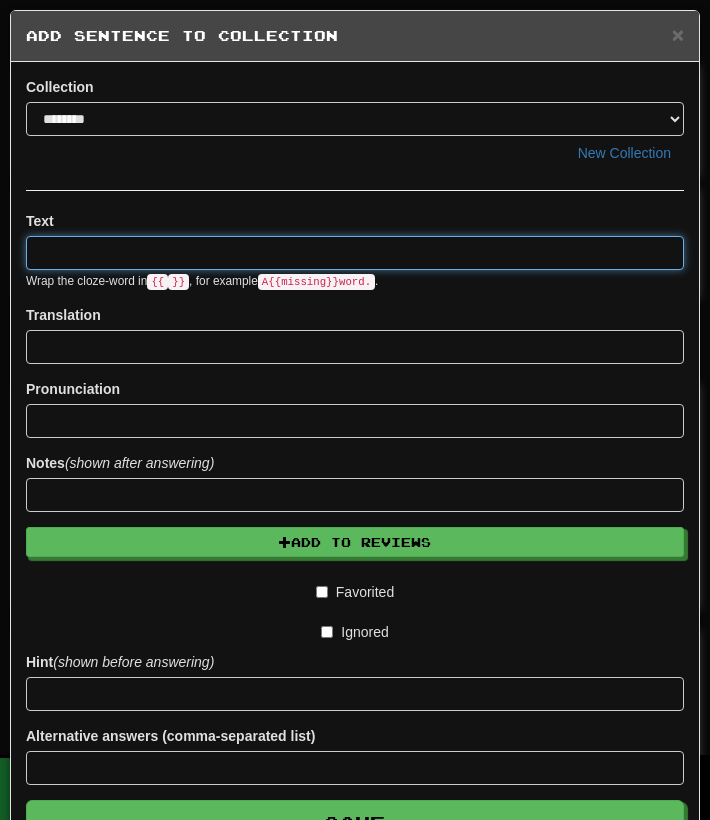 click at bounding box center [355, 253] 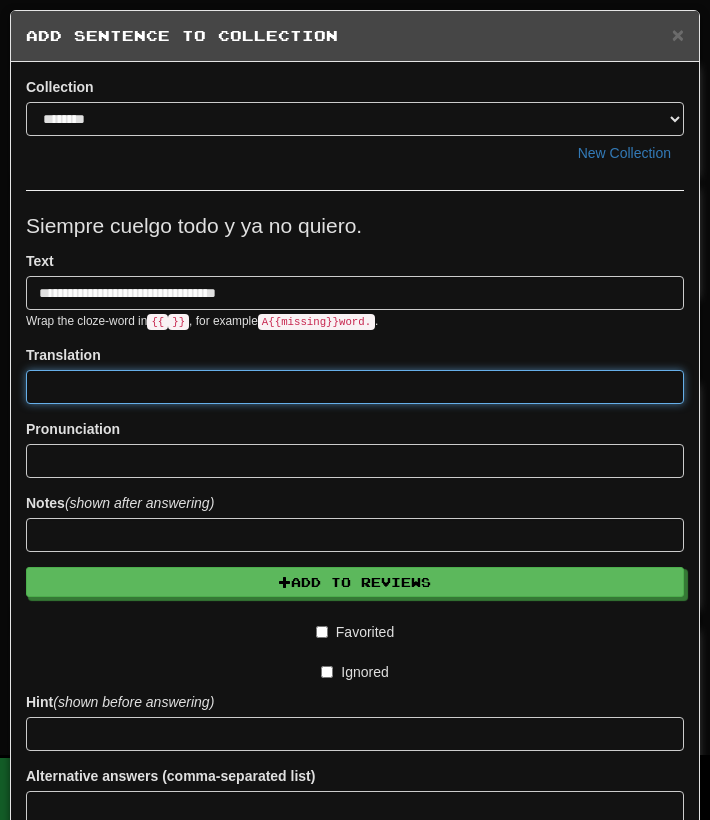 click at bounding box center [355, 387] 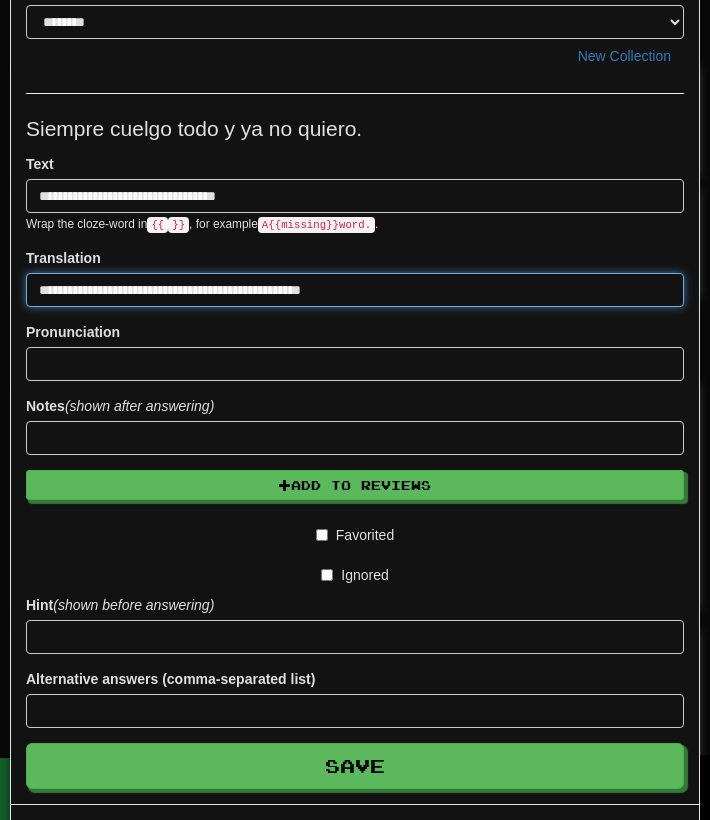 scroll, scrollTop: 137, scrollLeft: 0, axis: vertical 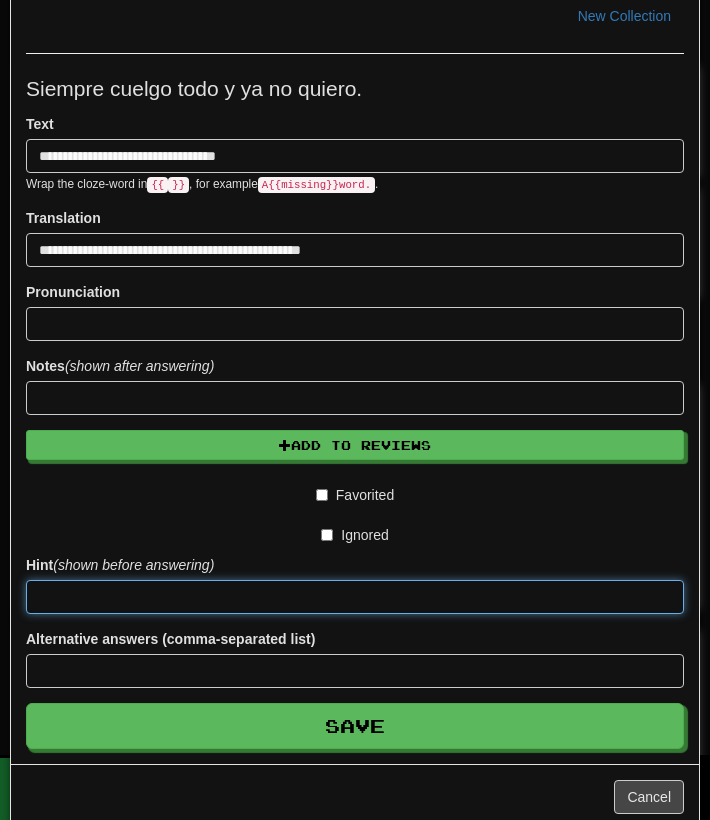 click at bounding box center [355, 597] 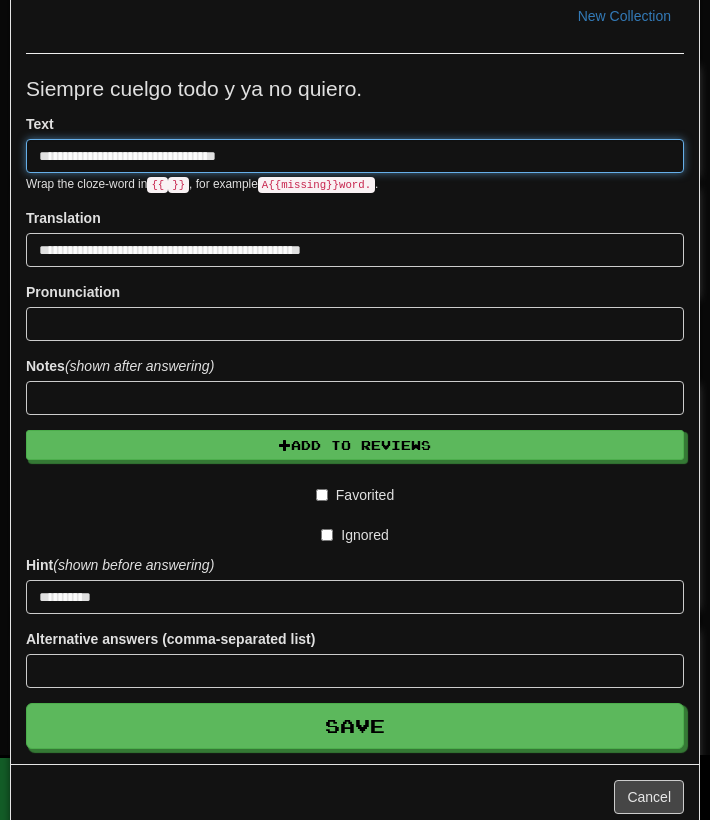 click on "**********" at bounding box center (355, 156) 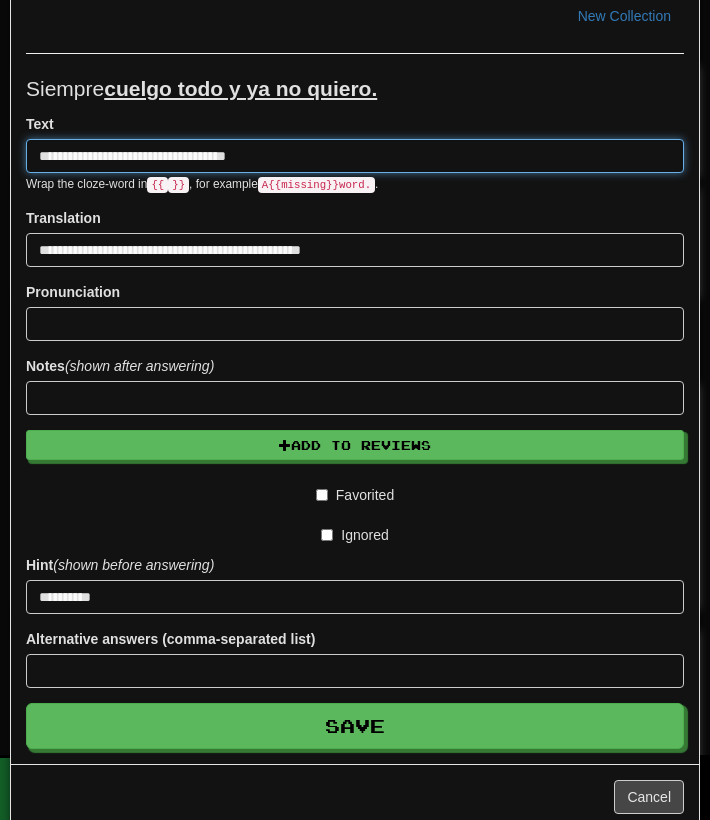 click on "**********" at bounding box center [355, 156] 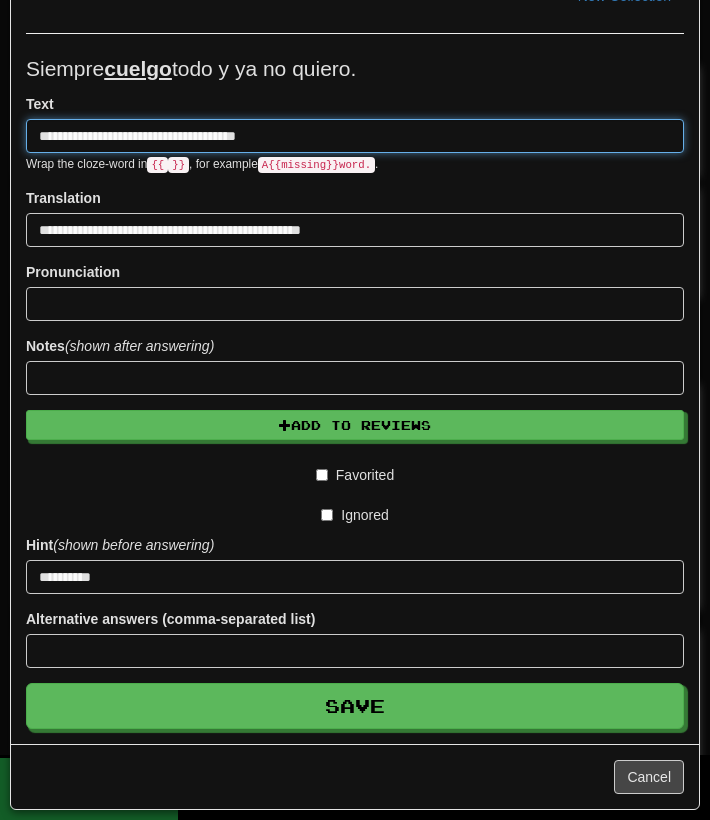 scroll, scrollTop: 158, scrollLeft: 0, axis: vertical 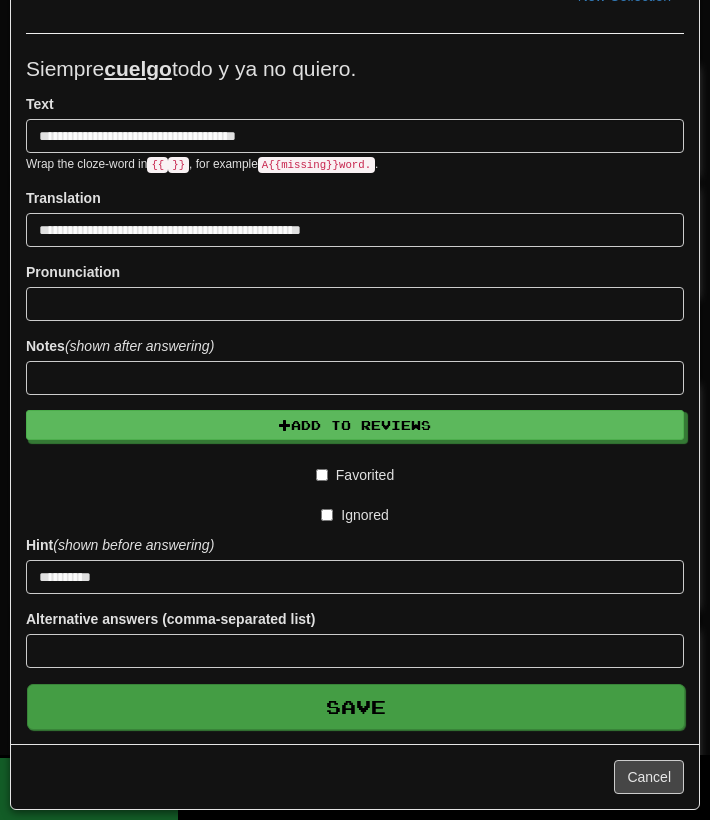 click on "Save" at bounding box center (356, 707) 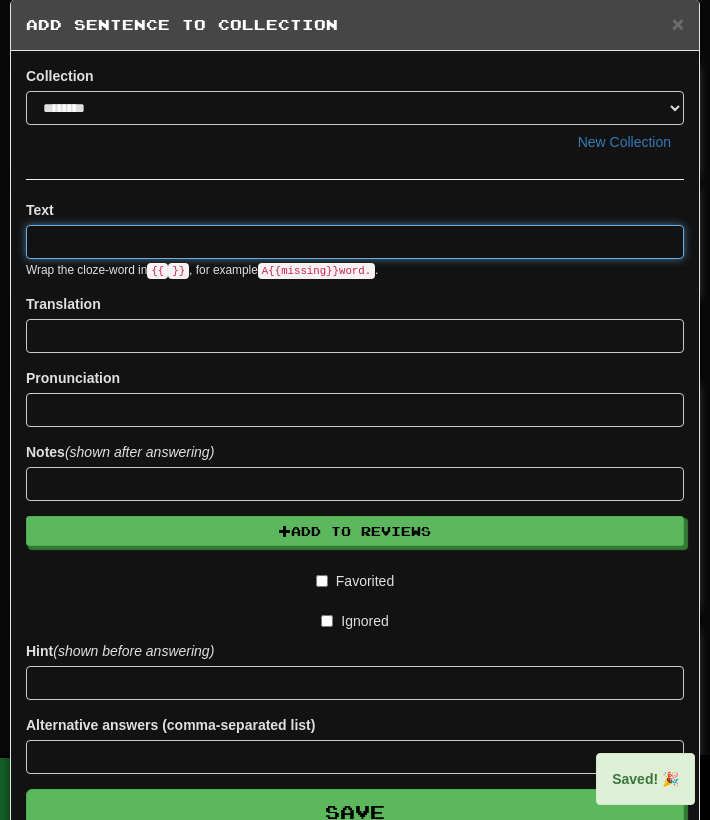scroll, scrollTop: 0, scrollLeft: 0, axis: both 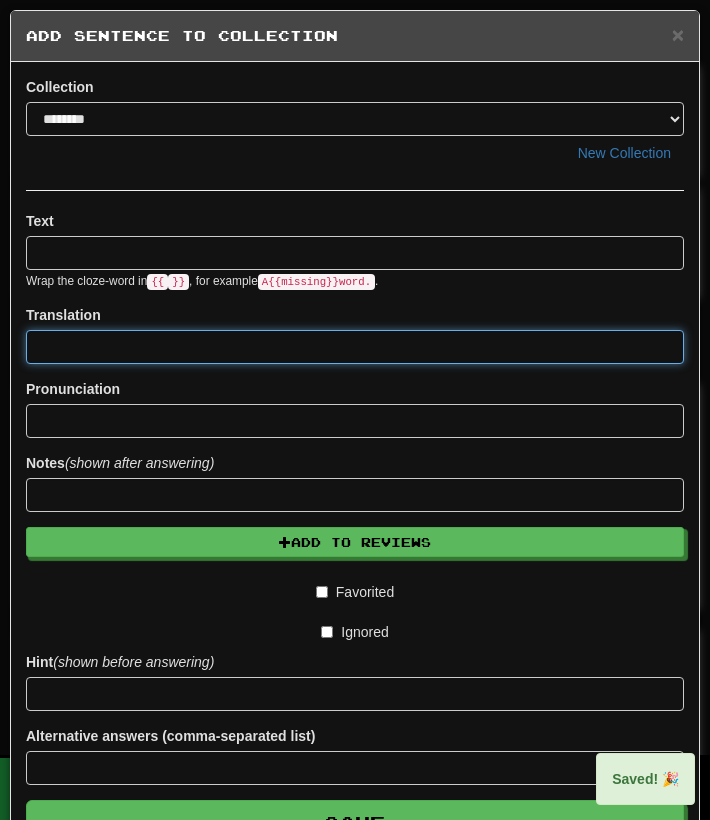 click at bounding box center [355, 347] 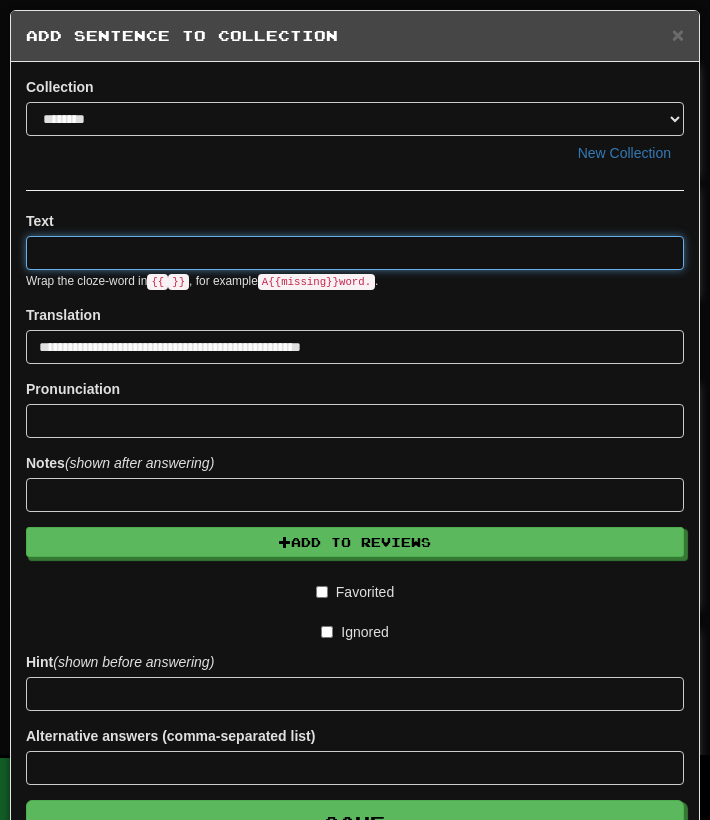 click at bounding box center [355, 253] 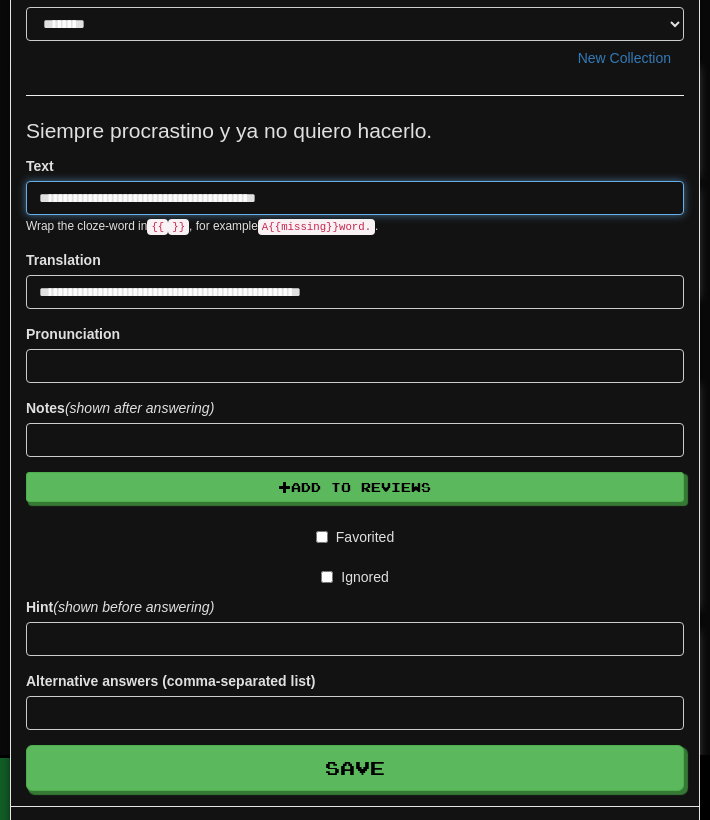 scroll, scrollTop: 118, scrollLeft: 0, axis: vertical 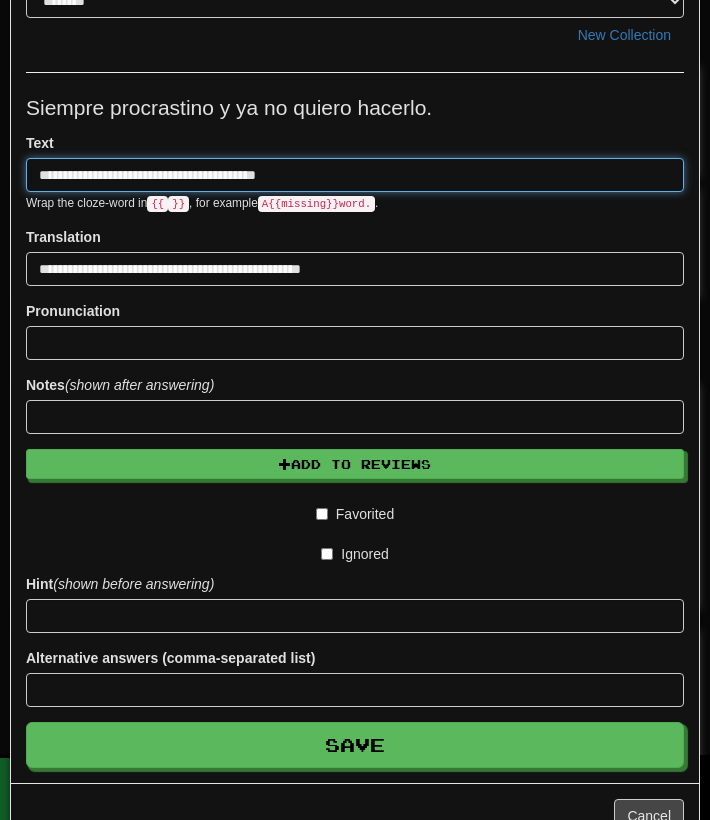 click on "**********" at bounding box center (355, 175) 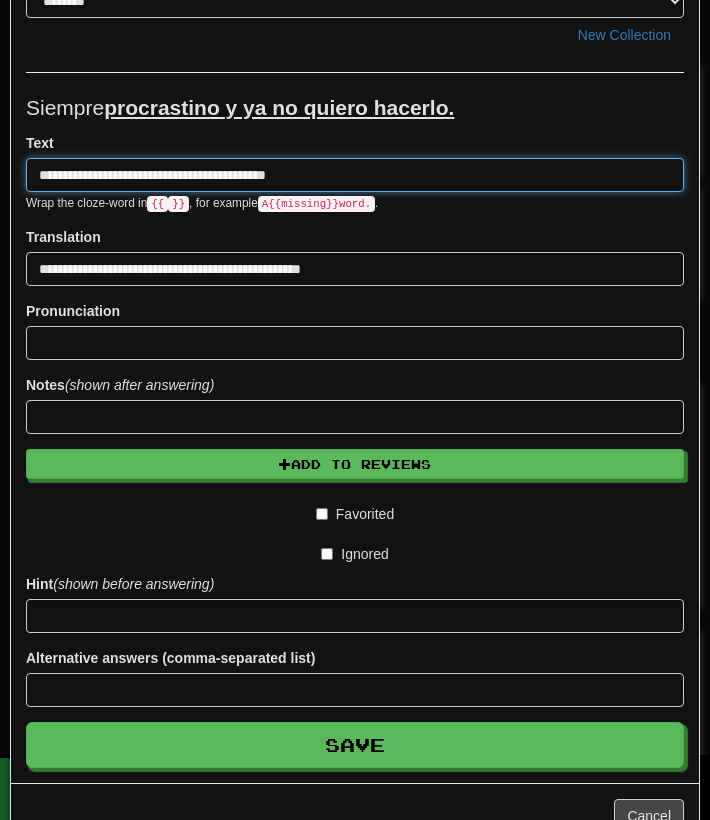 click on "**********" at bounding box center [355, 175] 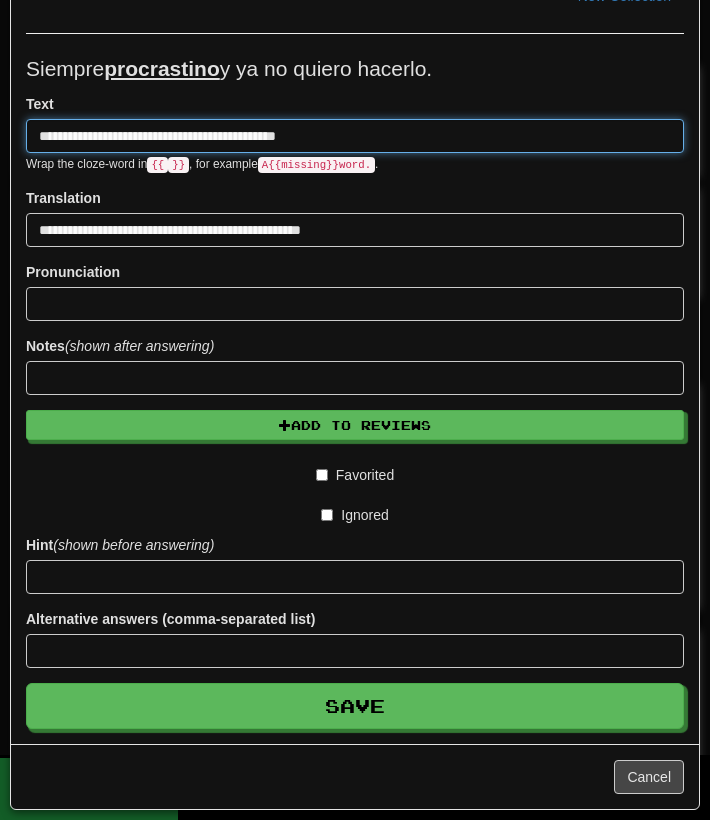 scroll, scrollTop: 158, scrollLeft: 0, axis: vertical 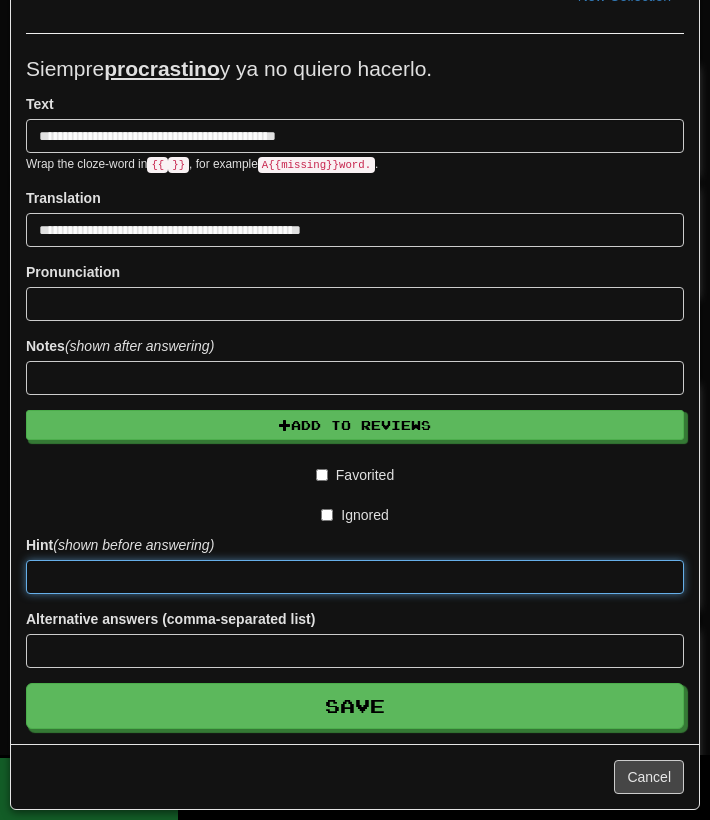 click at bounding box center [355, 577] 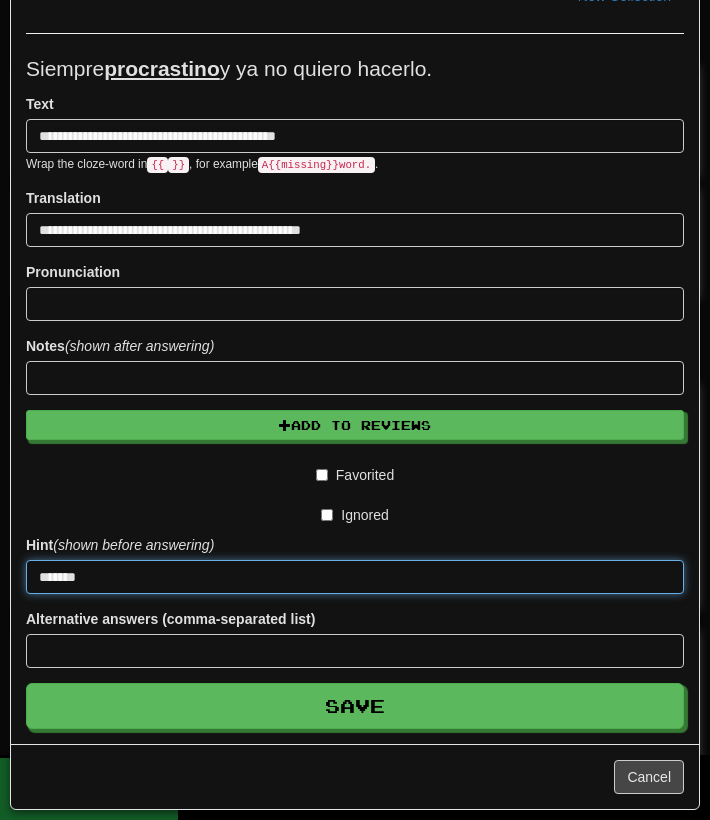 click on "Save" at bounding box center (355, 706) 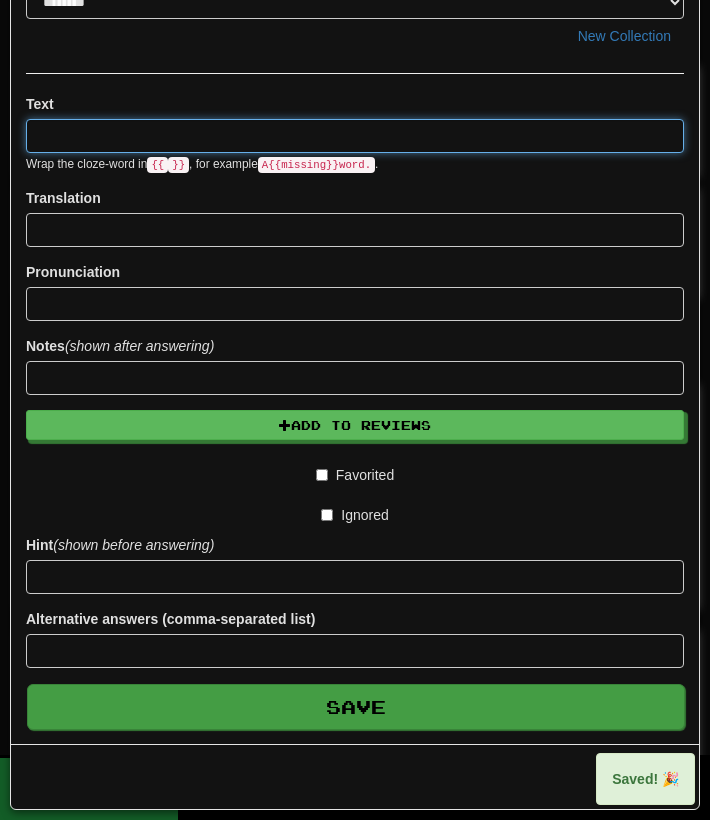 scroll, scrollTop: 0, scrollLeft: 0, axis: both 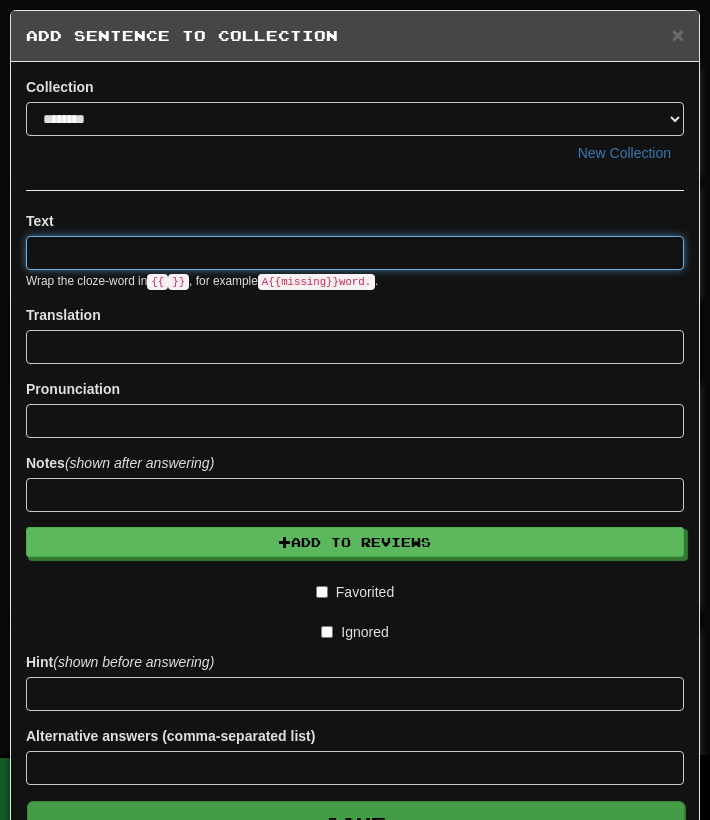 click at bounding box center [355, 253] 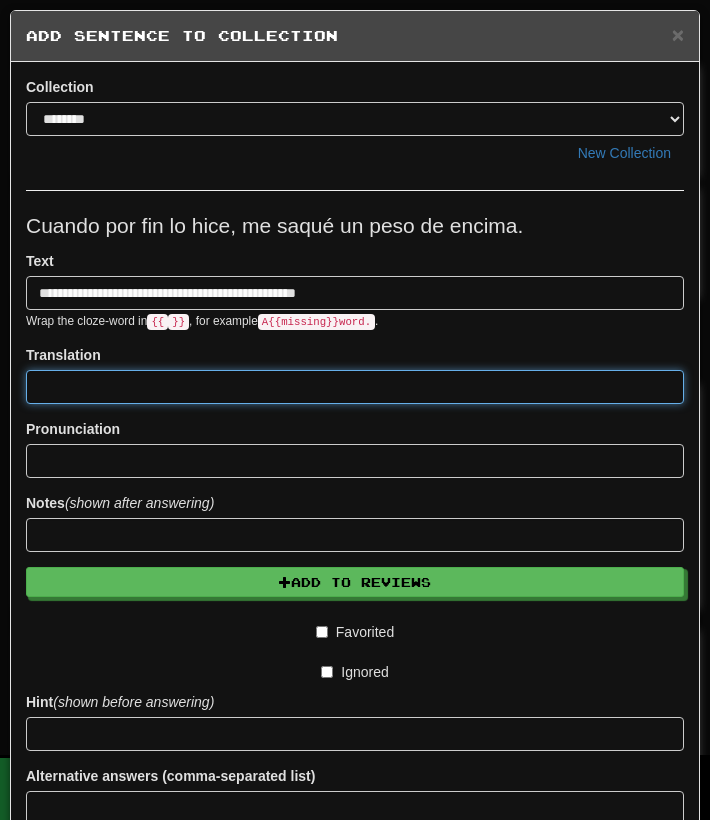 click at bounding box center (355, 387) 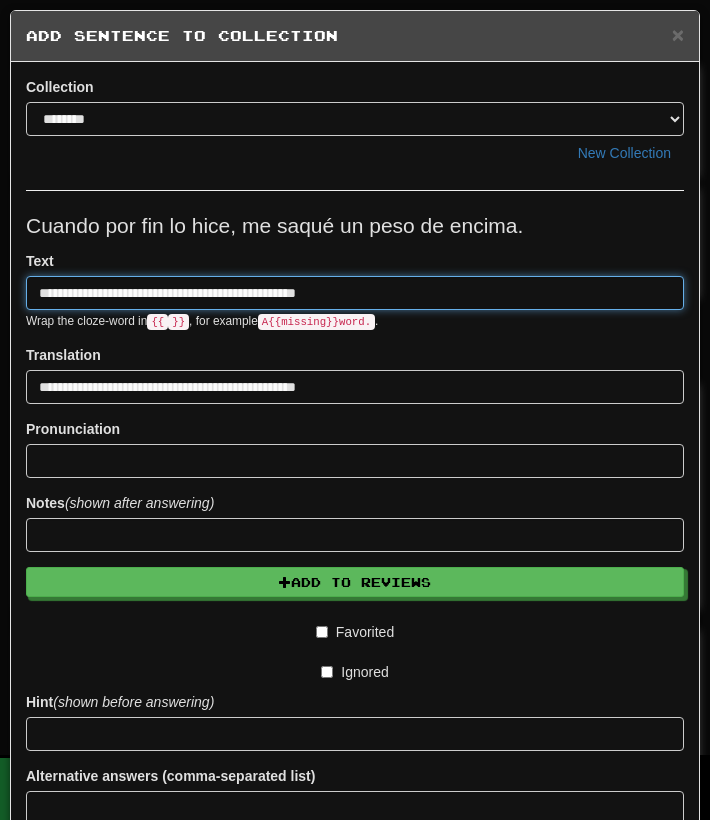 click on "**********" at bounding box center [355, 293] 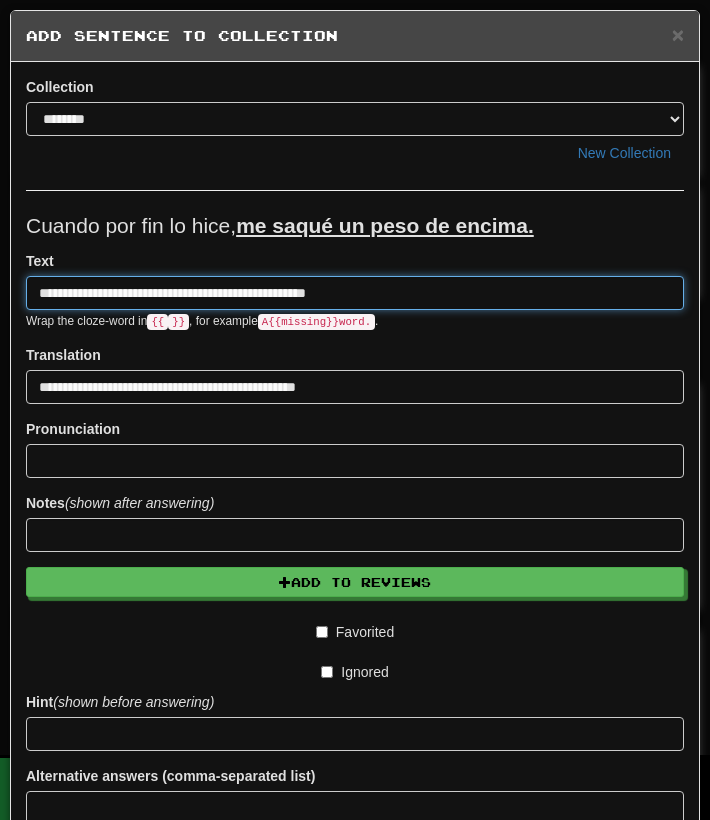 click on "**********" at bounding box center (355, 293) 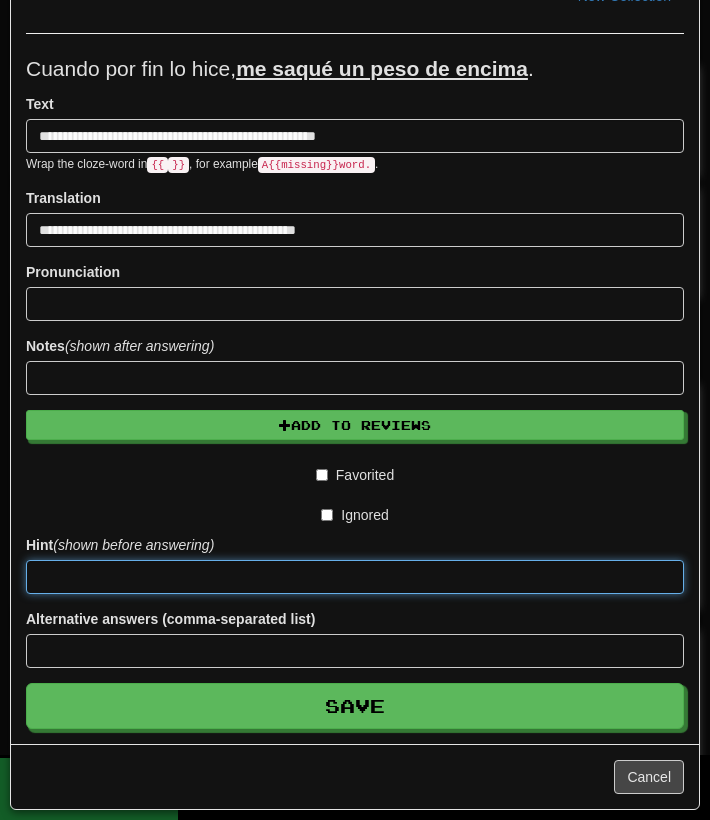 scroll, scrollTop: 158, scrollLeft: 0, axis: vertical 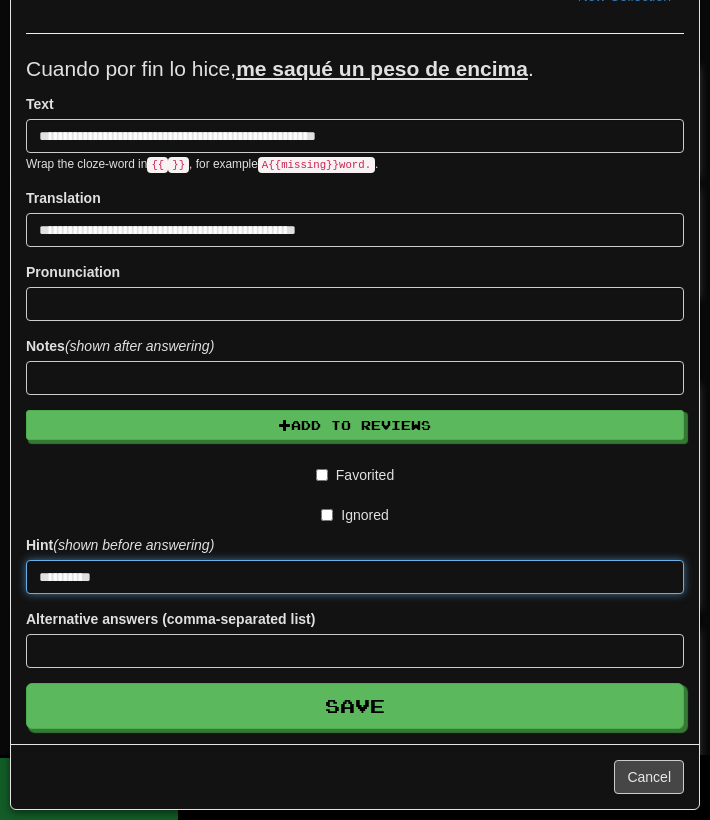 click on "Save" at bounding box center (355, 706) 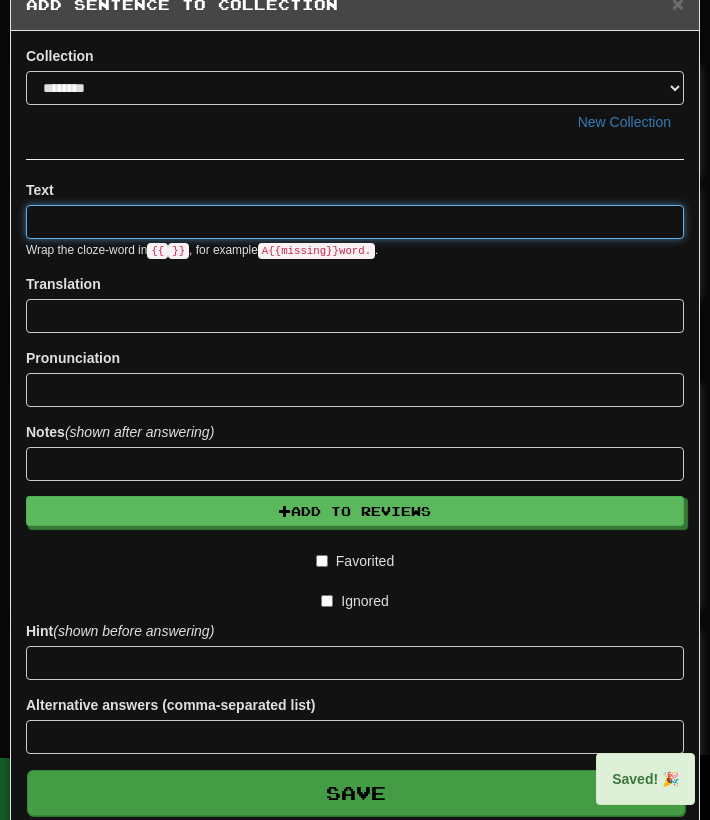 scroll, scrollTop: 0, scrollLeft: 0, axis: both 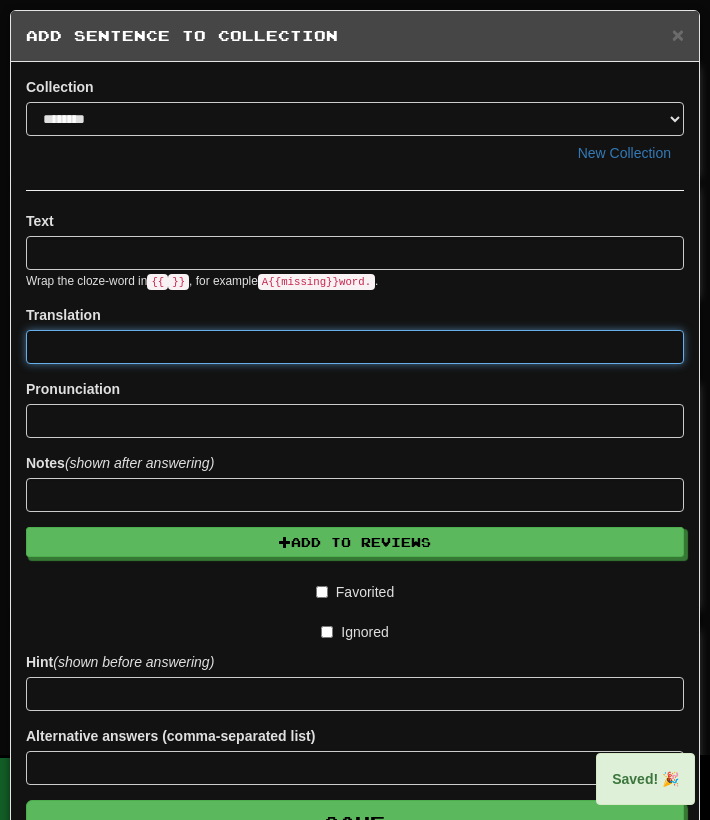 click at bounding box center (355, 347) 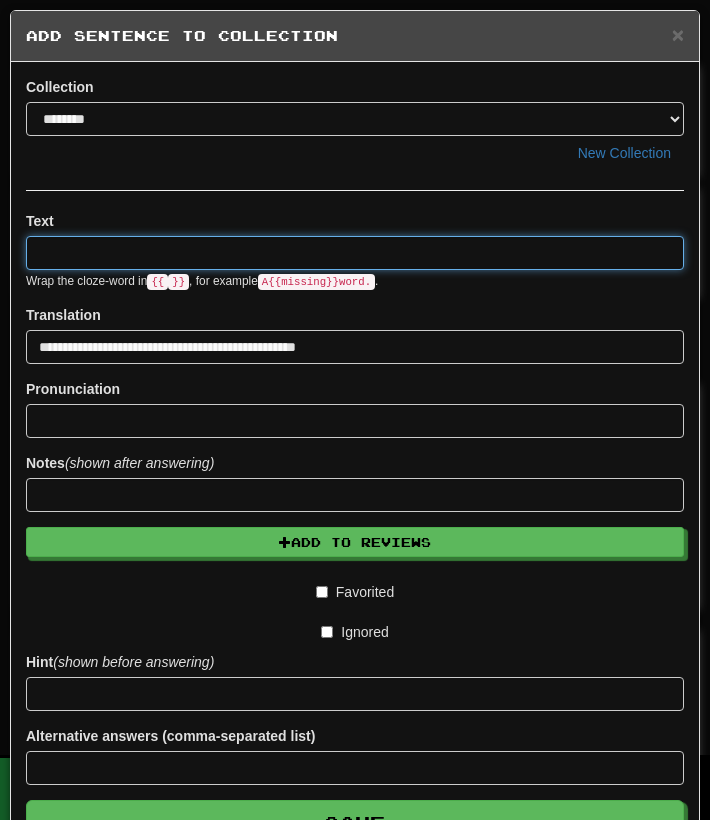 click at bounding box center [355, 253] 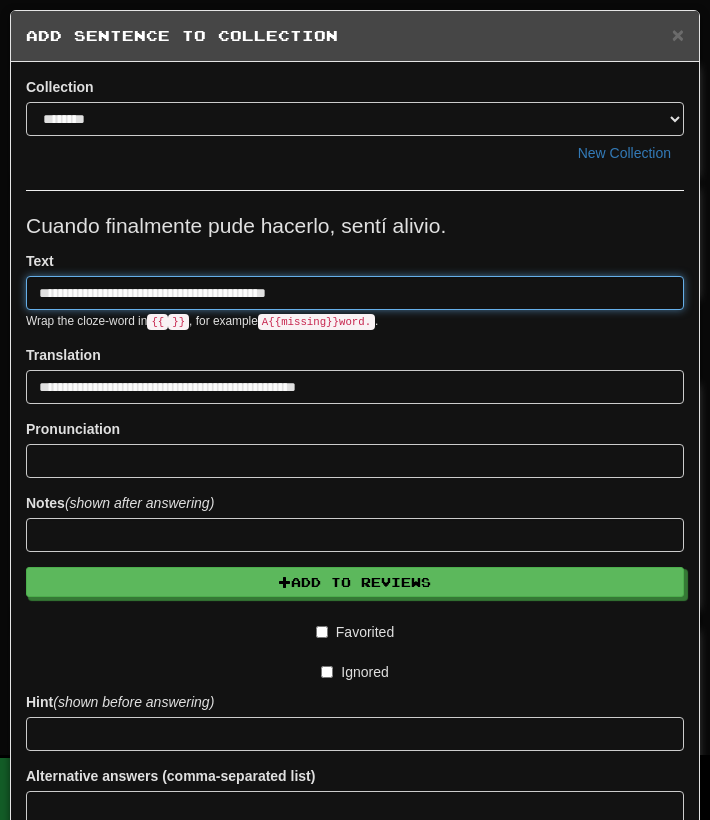 click on "**********" at bounding box center [355, 293] 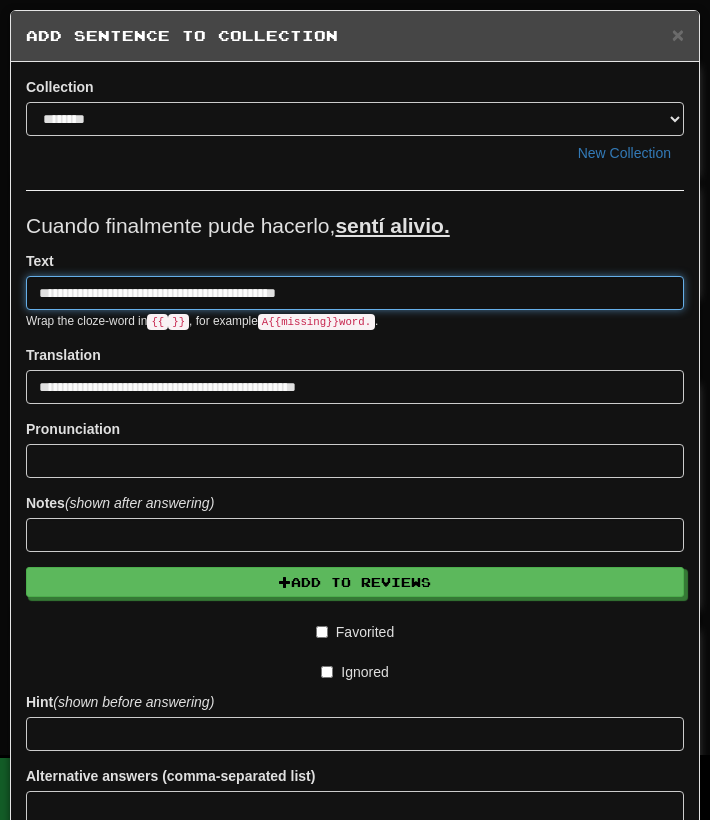 click on "**********" at bounding box center (355, 293) 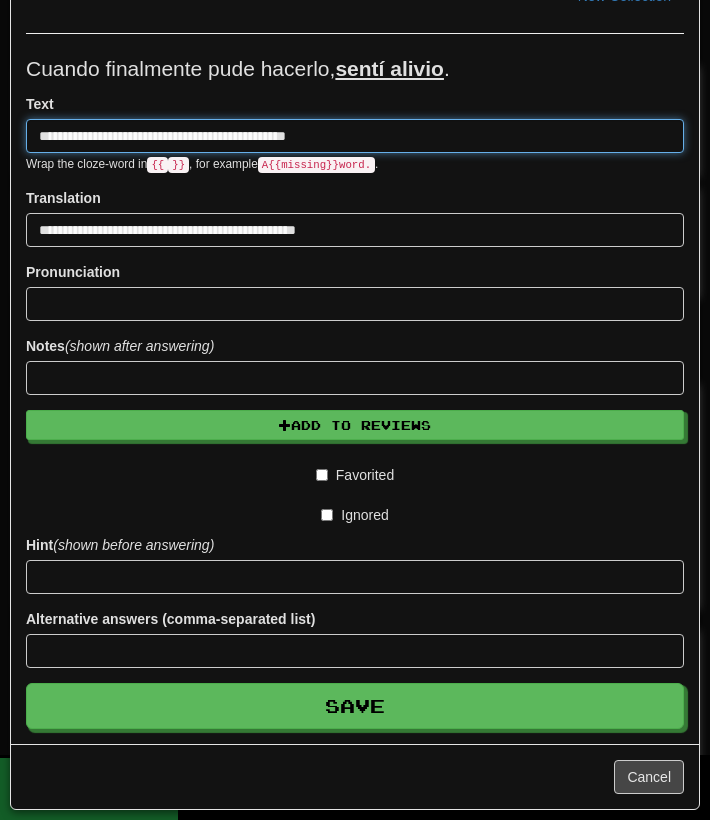 scroll, scrollTop: 158, scrollLeft: 0, axis: vertical 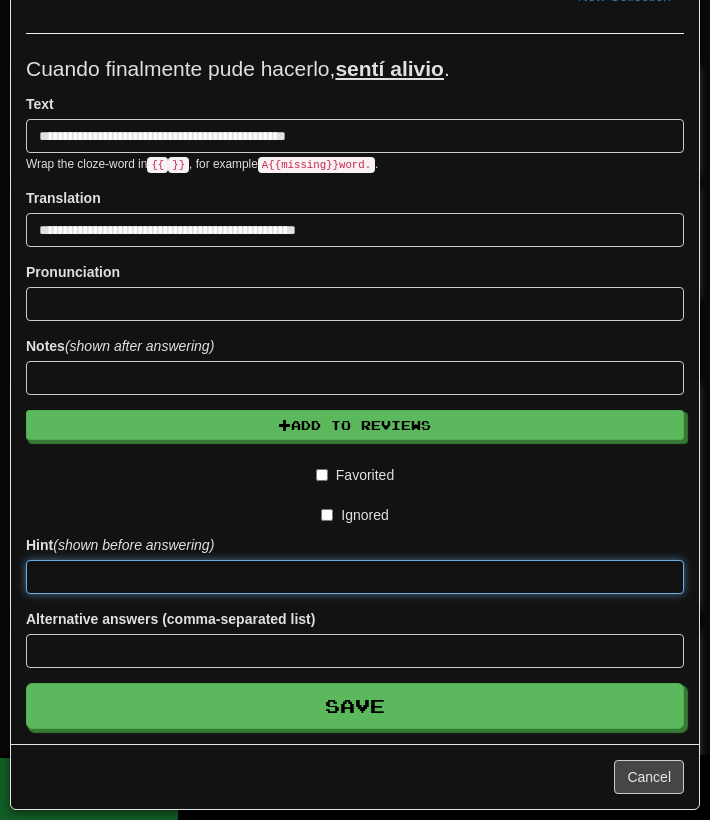 click at bounding box center (355, 577) 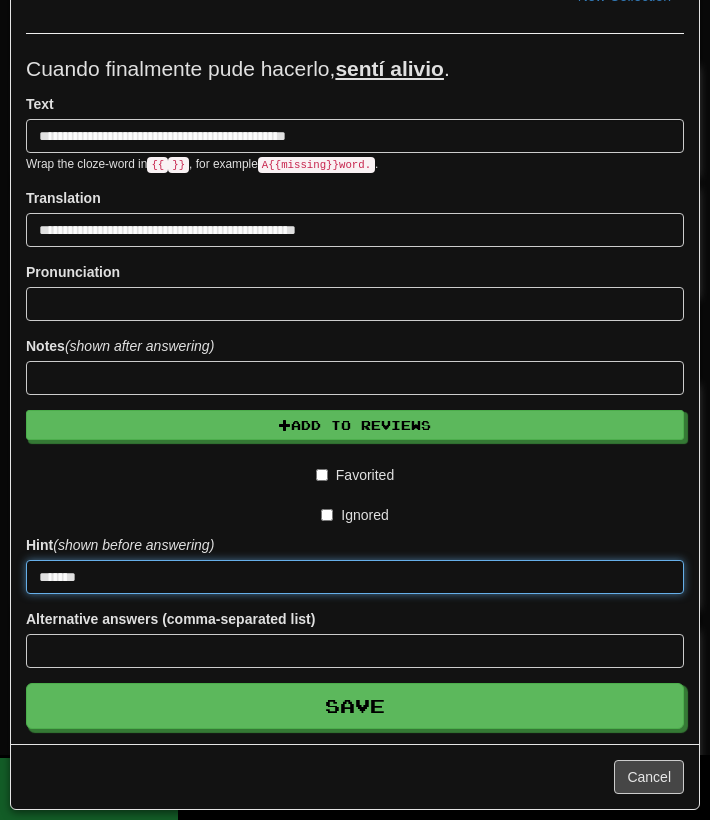 click on "Save" at bounding box center (355, 706) 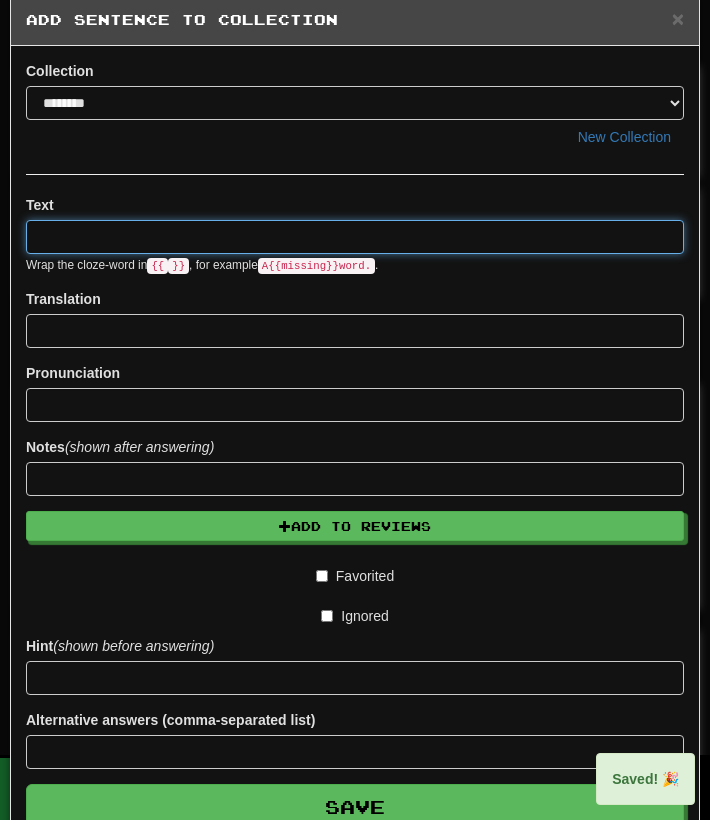 scroll, scrollTop: 0, scrollLeft: 0, axis: both 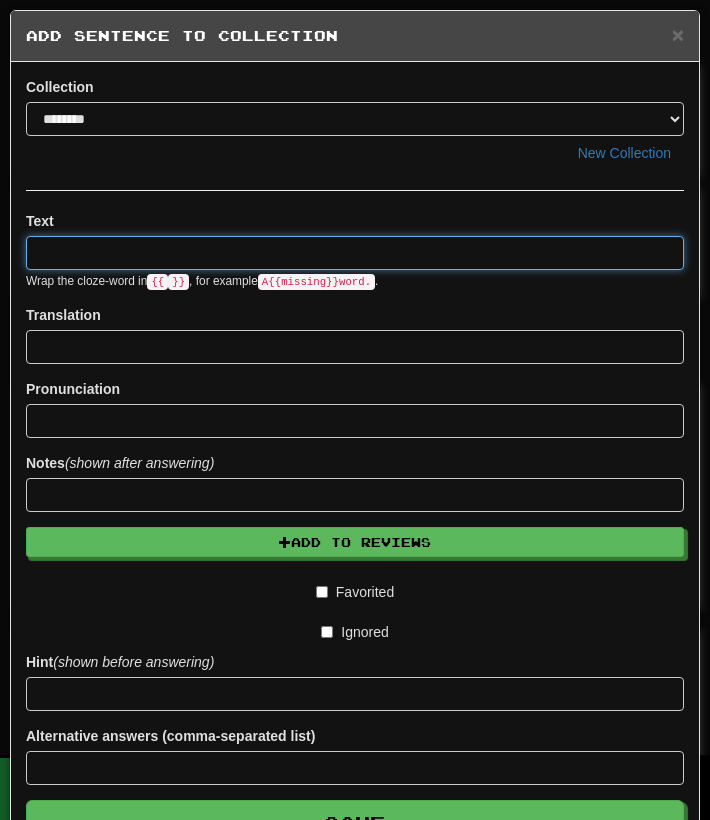 click at bounding box center [355, 253] 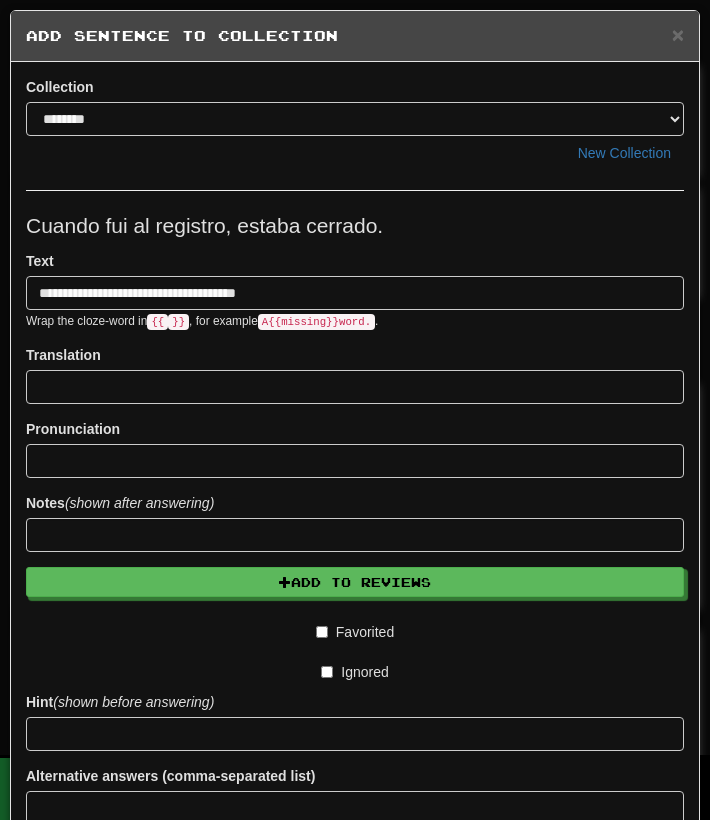 click on "Translation" at bounding box center (355, 374) 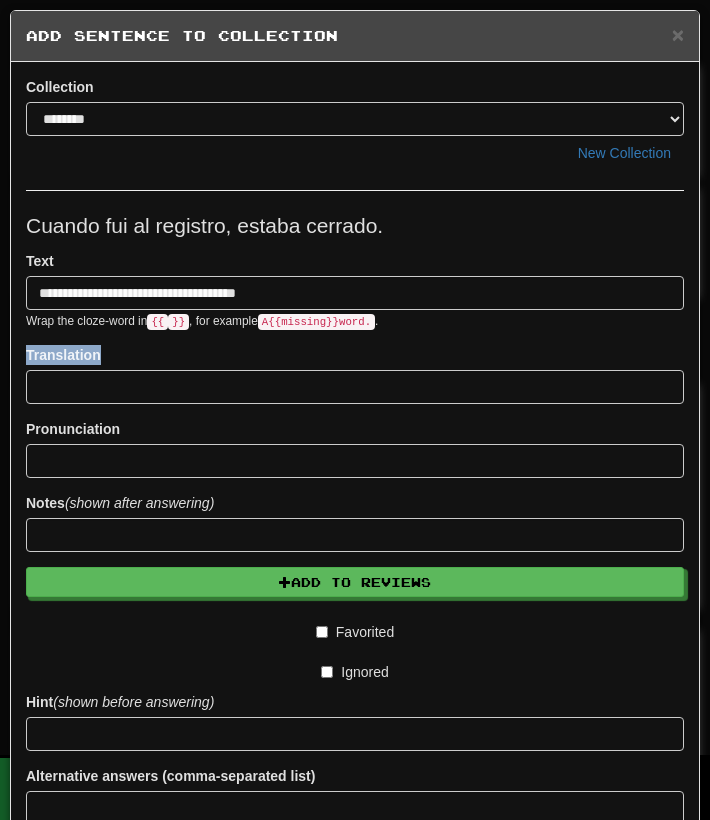 click on "Translation" at bounding box center (355, 374) 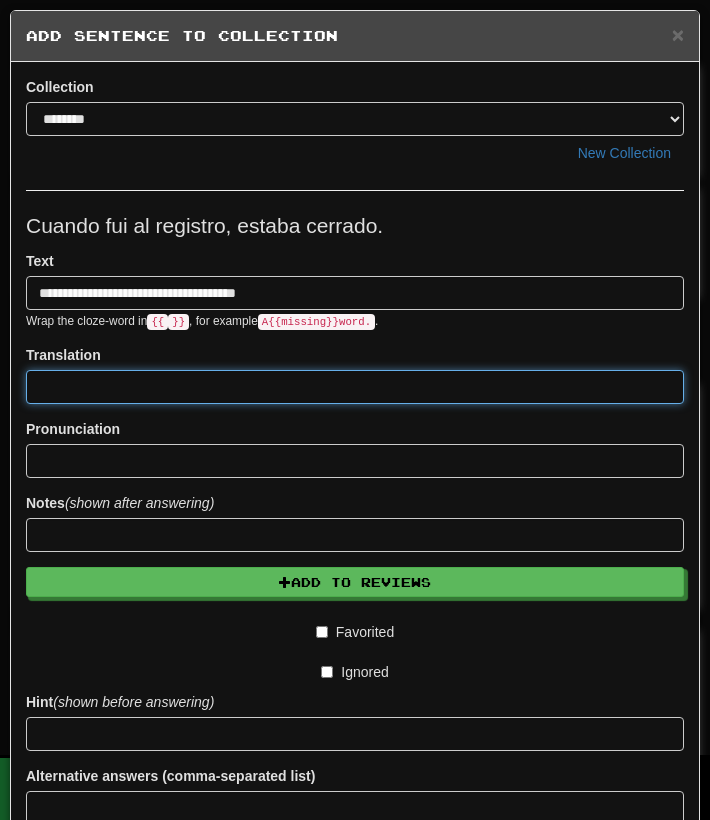 click at bounding box center [355, 387] 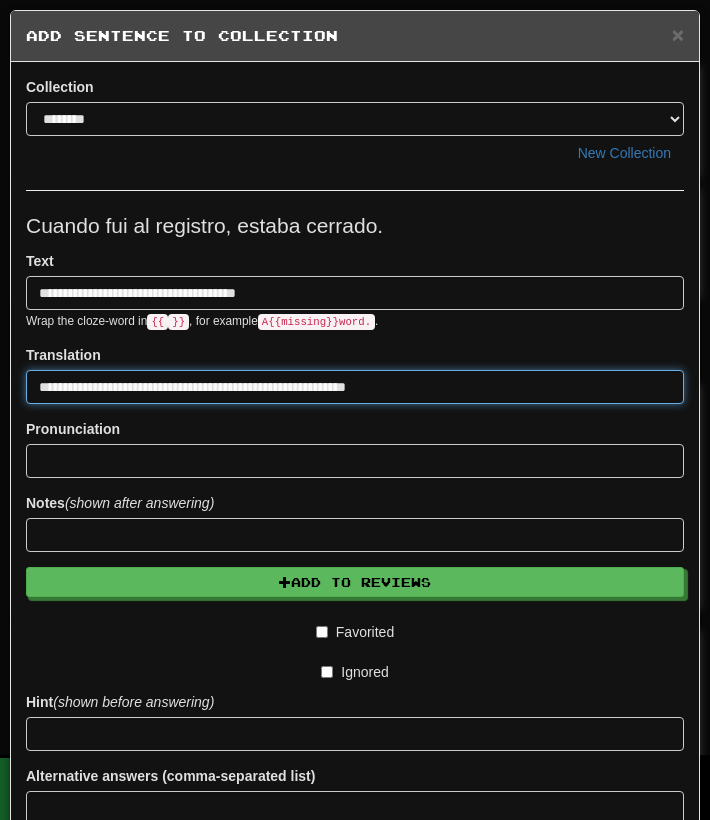 scroll, scrollTop: 6, scrollLeft: 0, axis: vertical 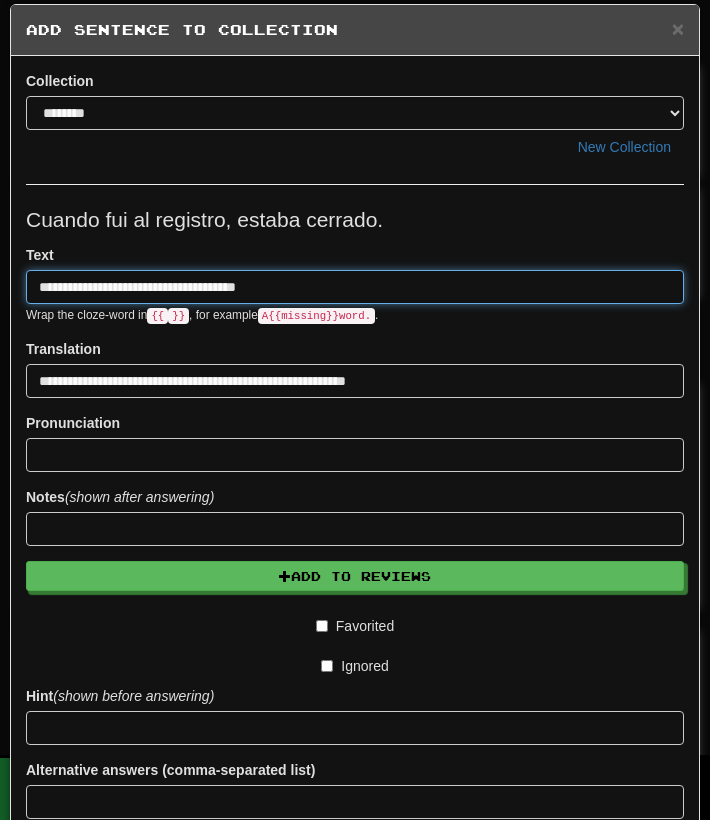 click on "**********" at bounding box center (355, 287) 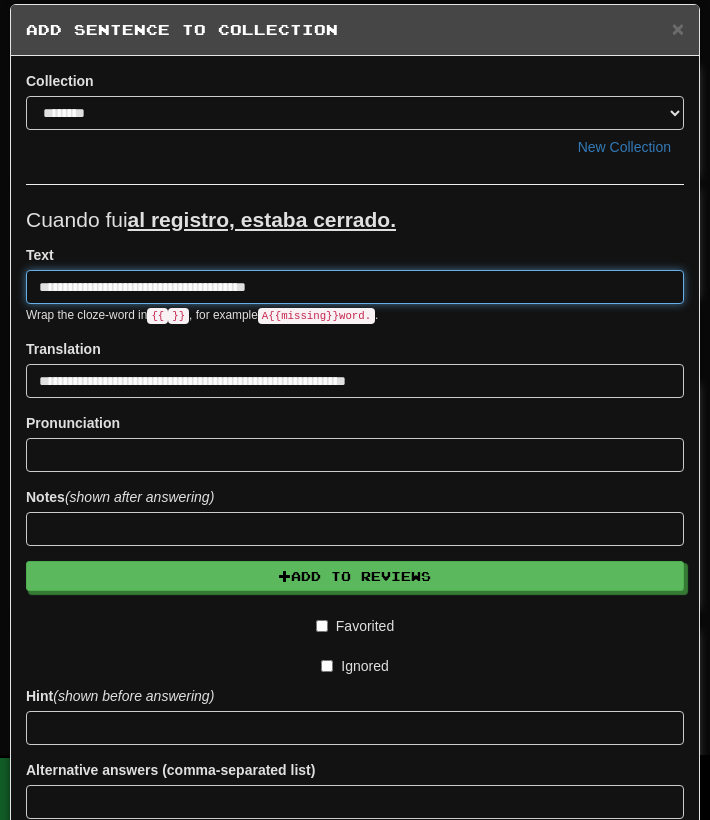 click on "**********" at bounding box center (355, 287) 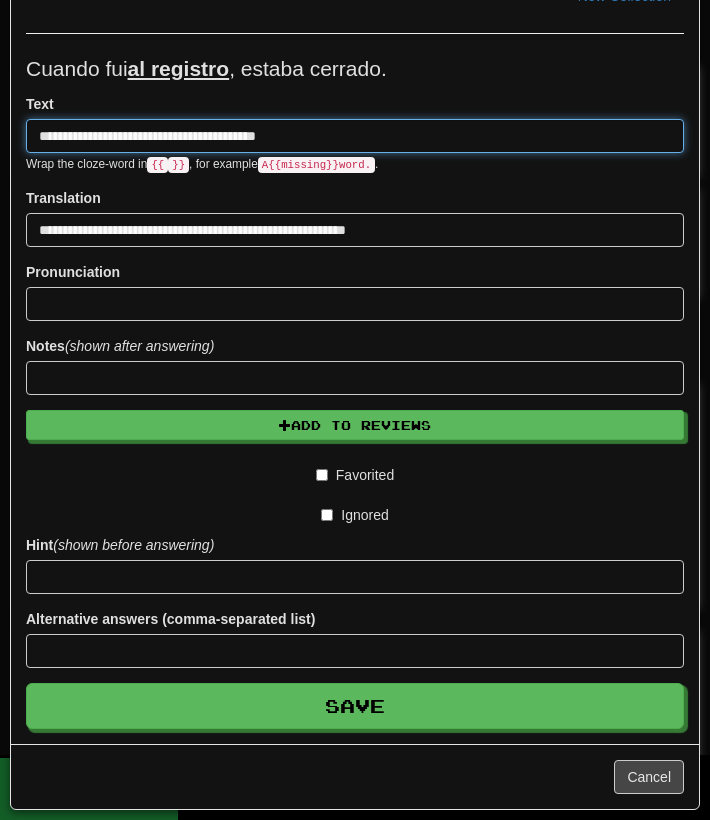 scroll, scrollTop: 158, scrollLeft: 0, axis: vertical 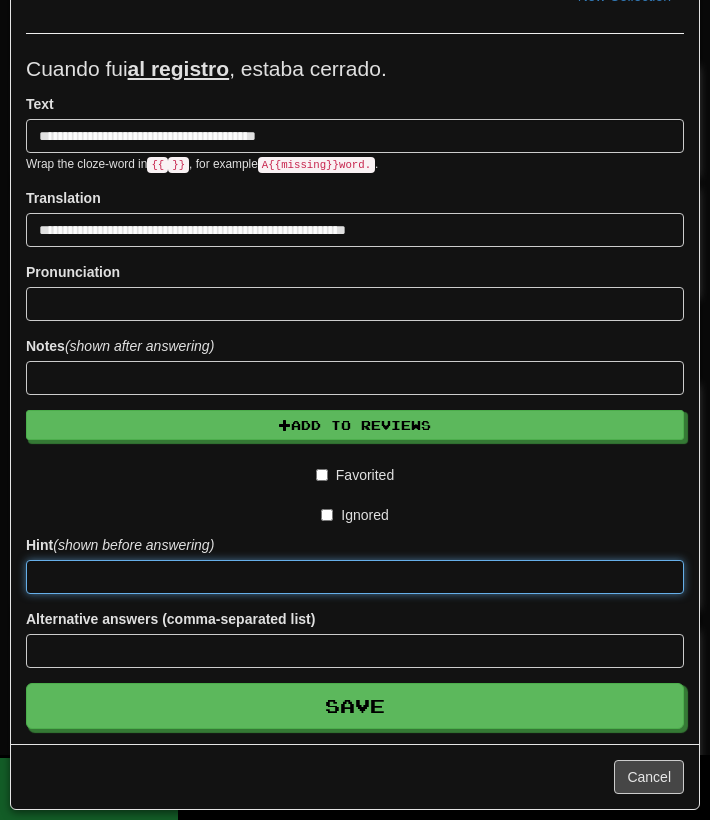 click at bounding box center (355, 577) 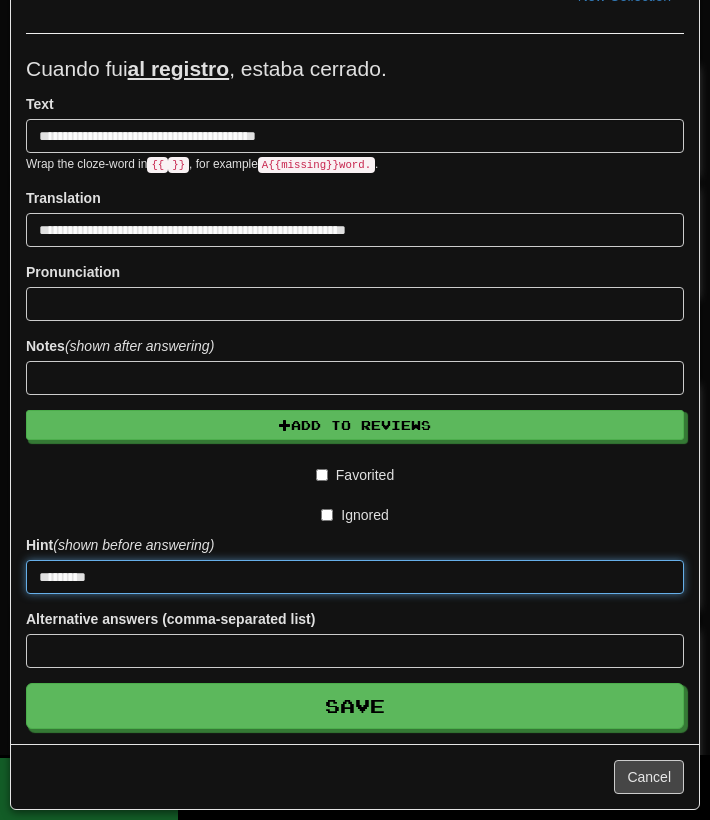 click on "Save" at bounding box center [355, 706] 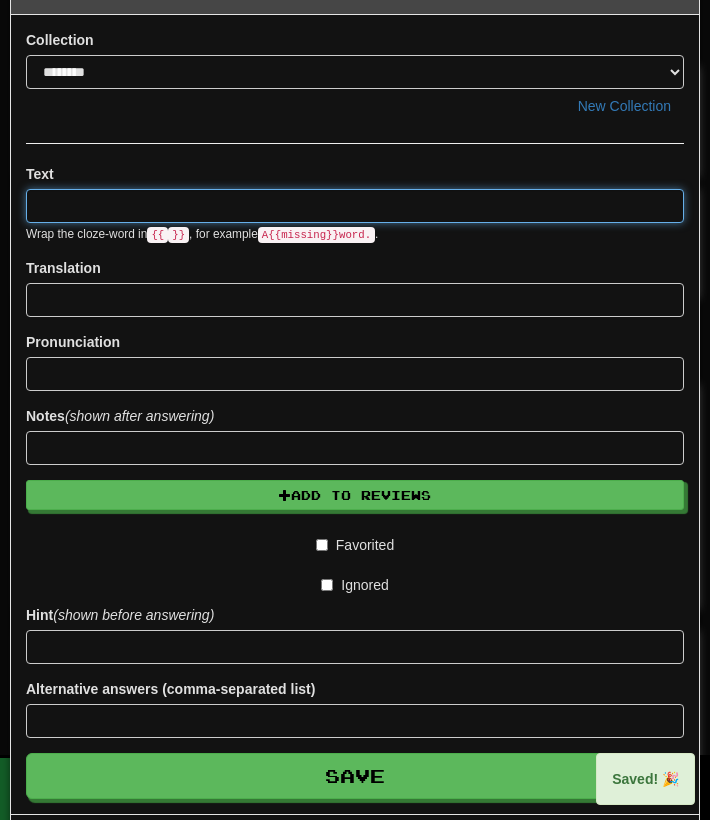scroll, scrollTop: 0, scrollLeft: 0, axis: both 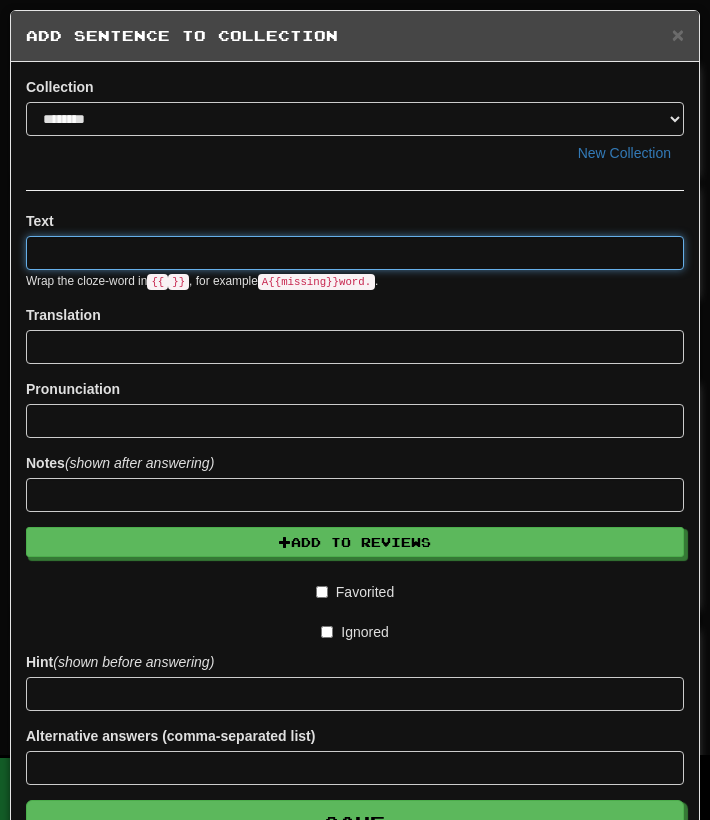 paste on "**********" 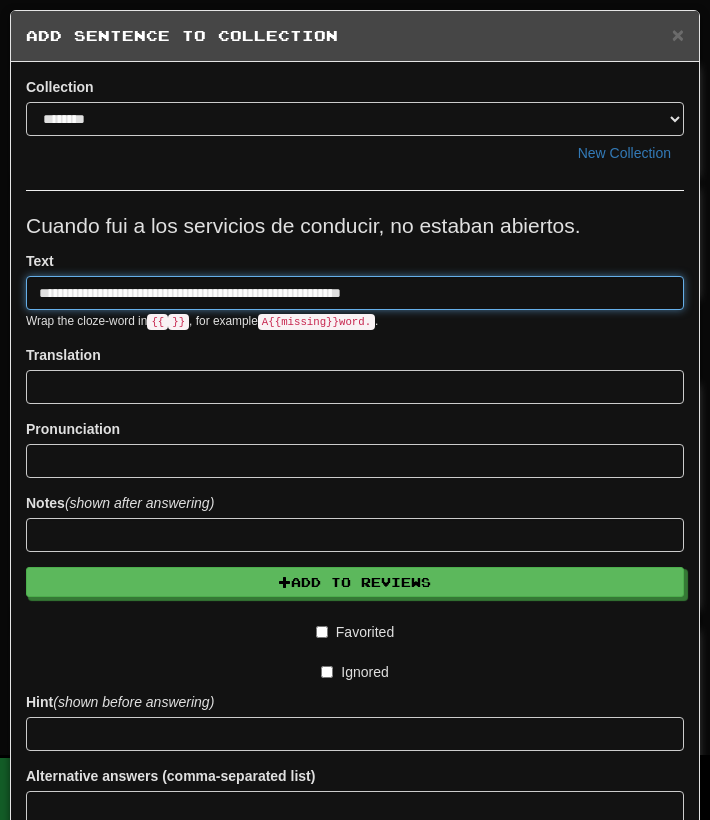 click on "**********" at bounding box center [355, 293] 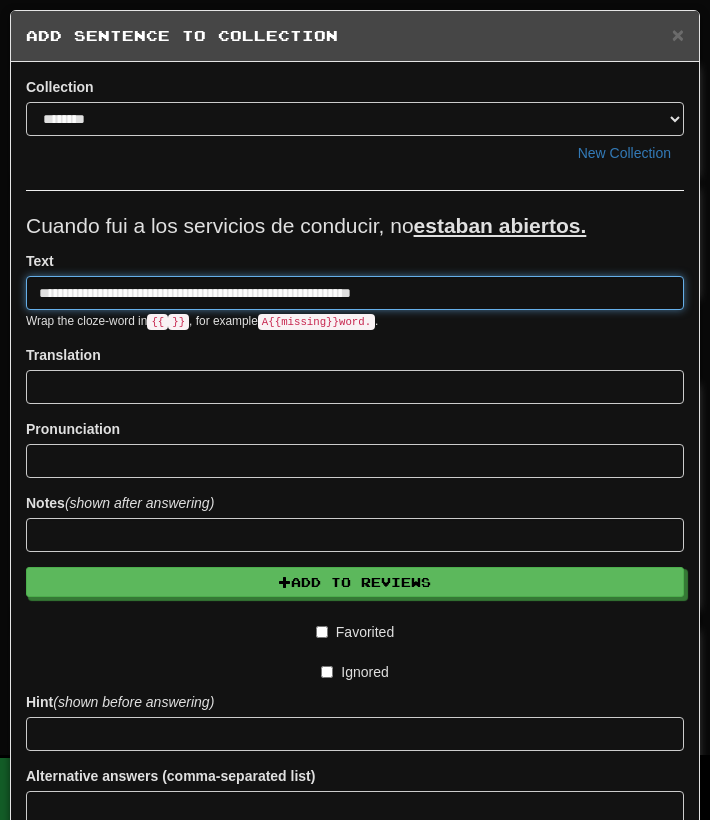 click on "**********" at bounding box center (355, 293) 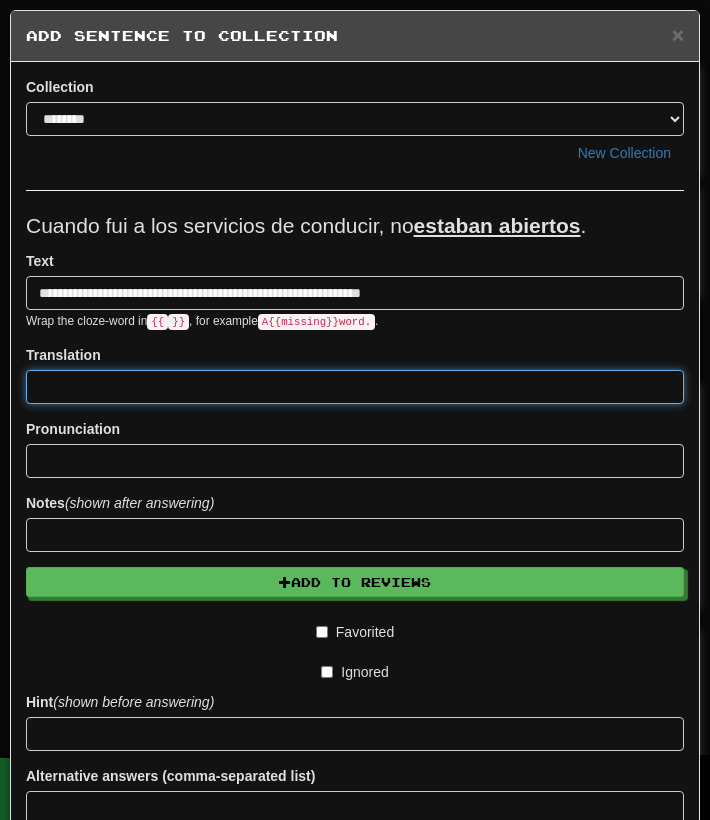 click at bounding box center (355, 387) 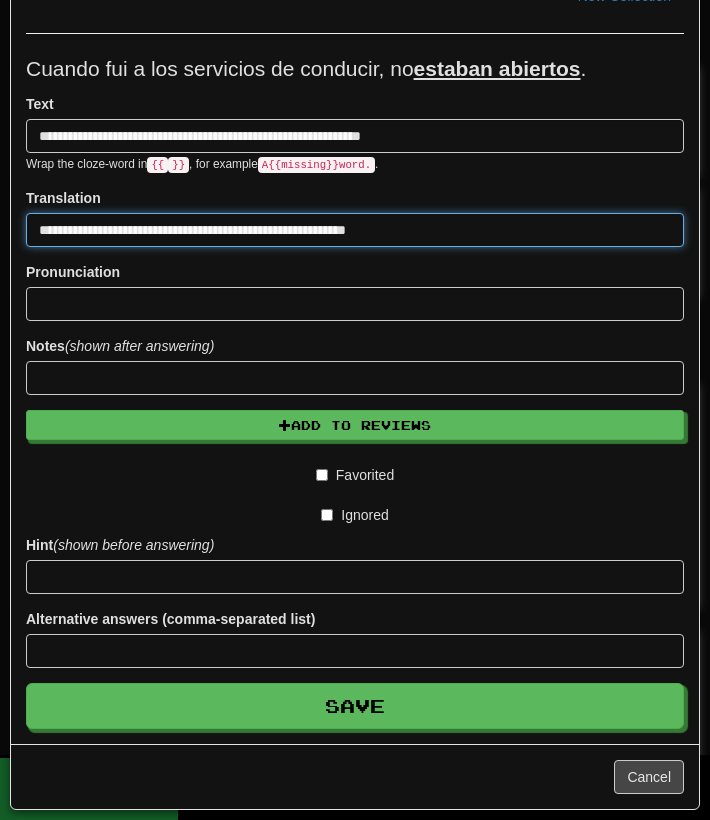 scroll, scrollTop: 158, scrollLeft: 0, axis: vertical 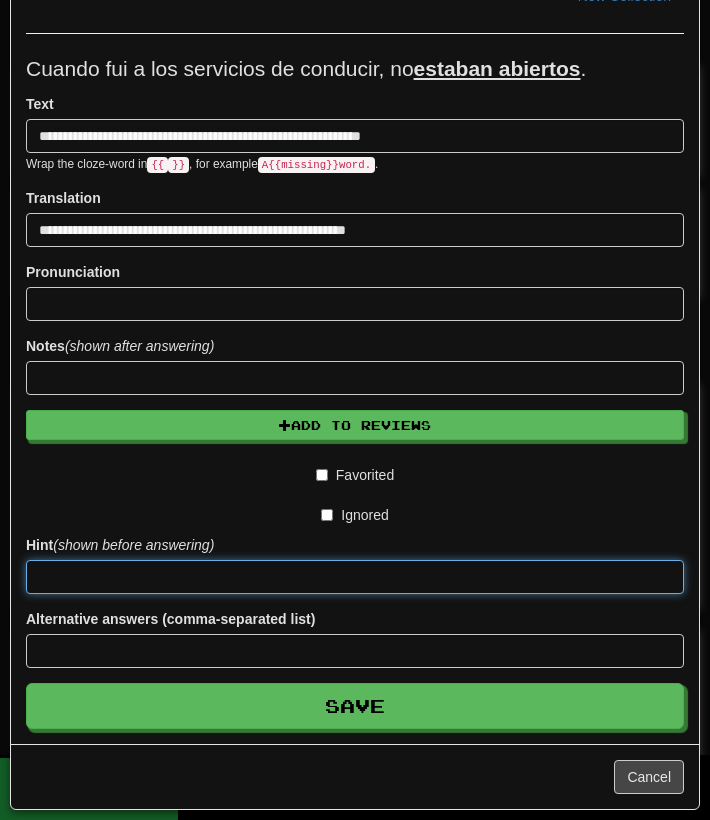 click at bounding box center [355, 577] 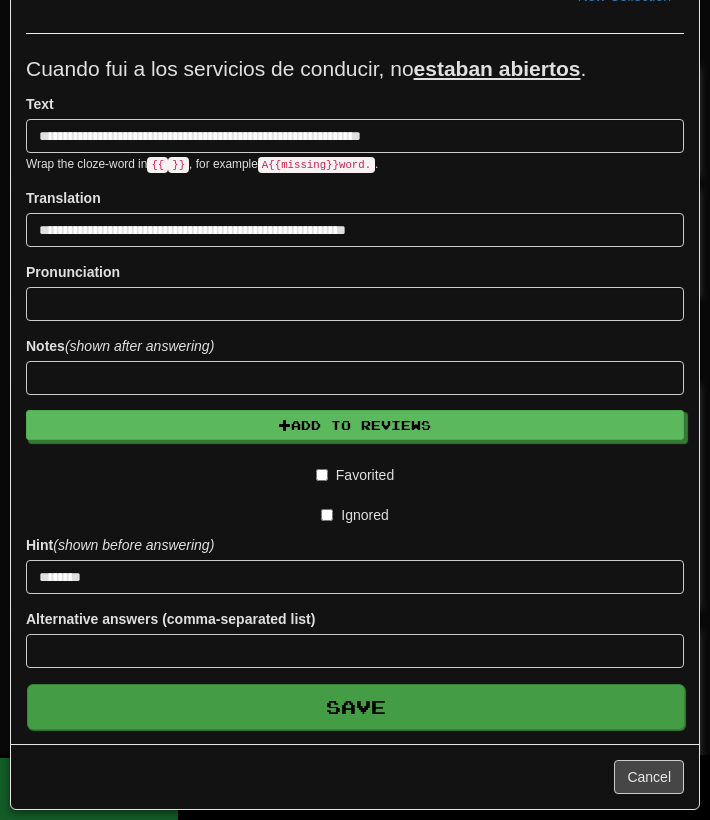 click on "Save" at bounding box center (356, 707) 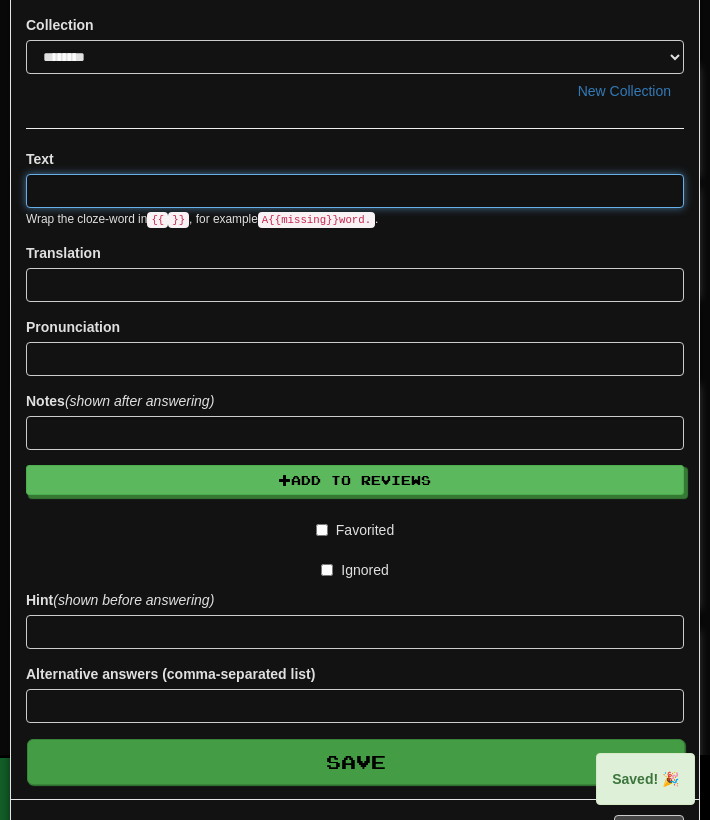 scroll, scrollTop: 0, scrollLeft: 0, axis: both 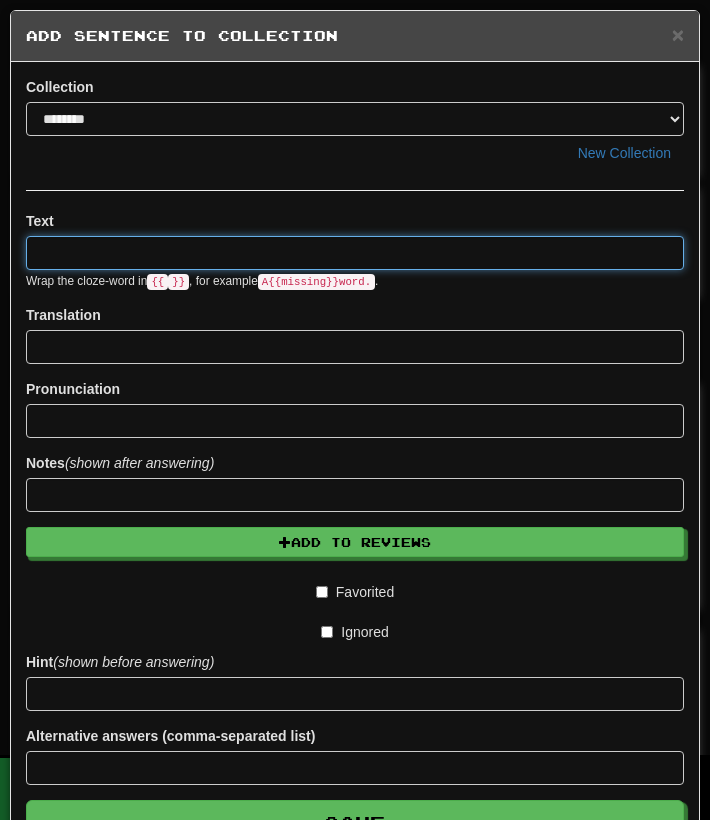 click at bounding box center (355, 253) 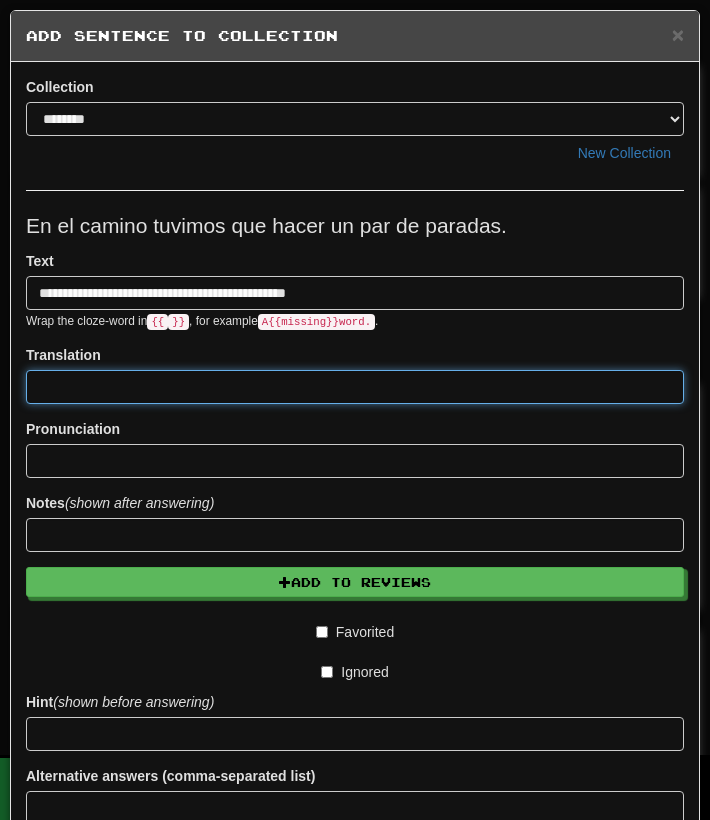 click at bounding box center [355, 387] 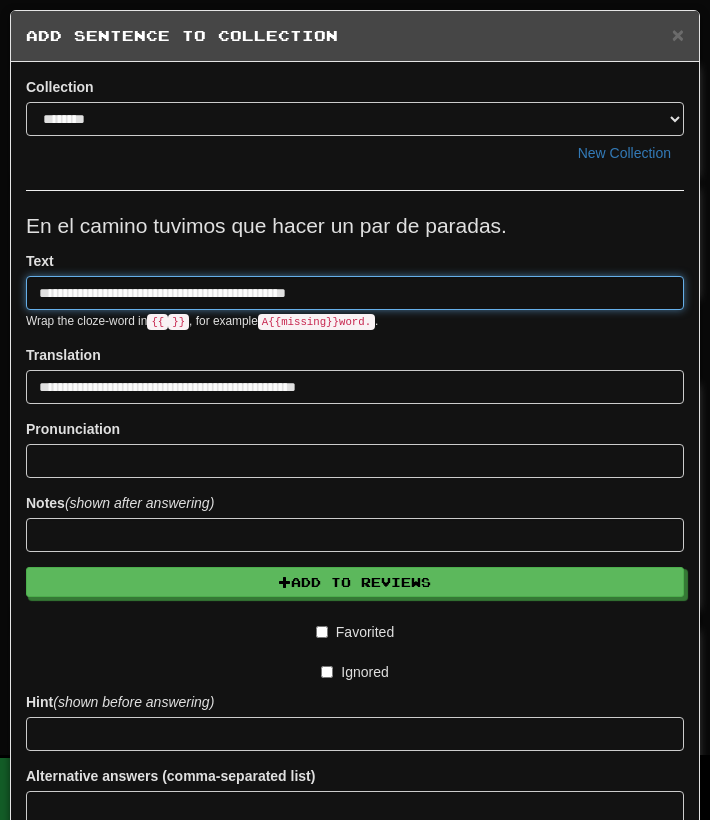 click on "**********" at bounding box center (355, 293) 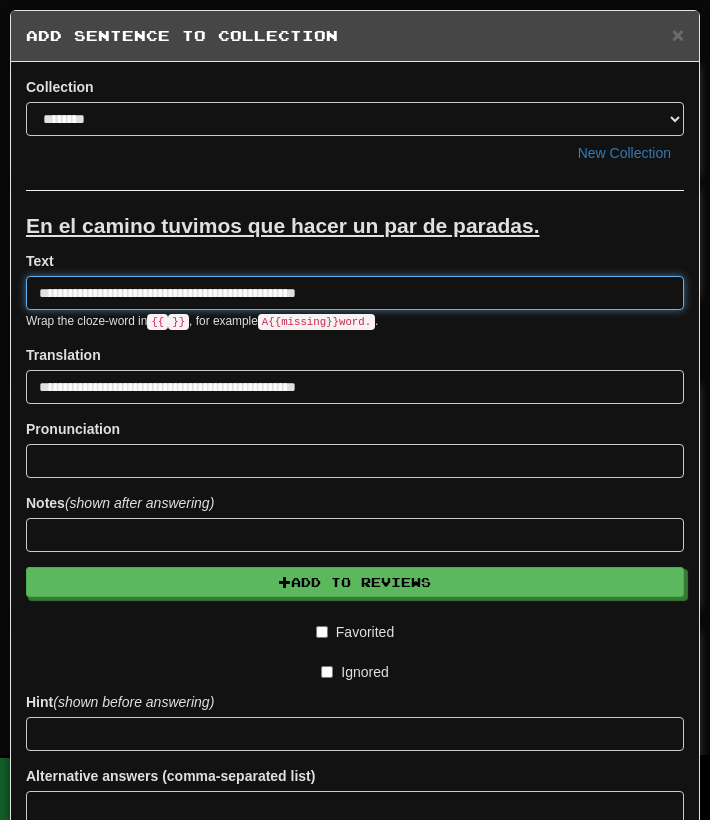 click on "**********" at bounding box center (355, 293) 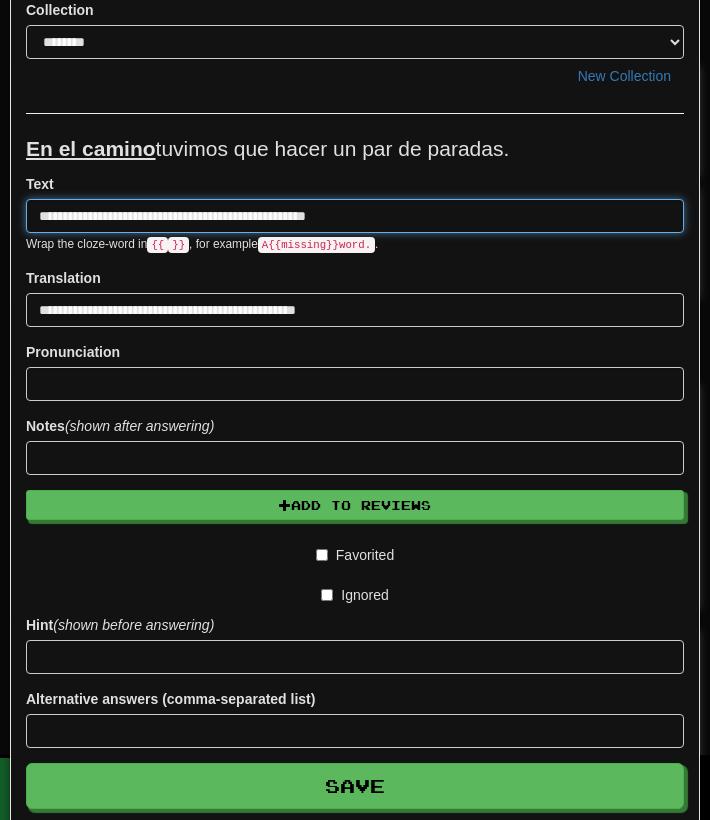 scroll, scrollTop: 90, scrollLeft: 0, axis: vertical 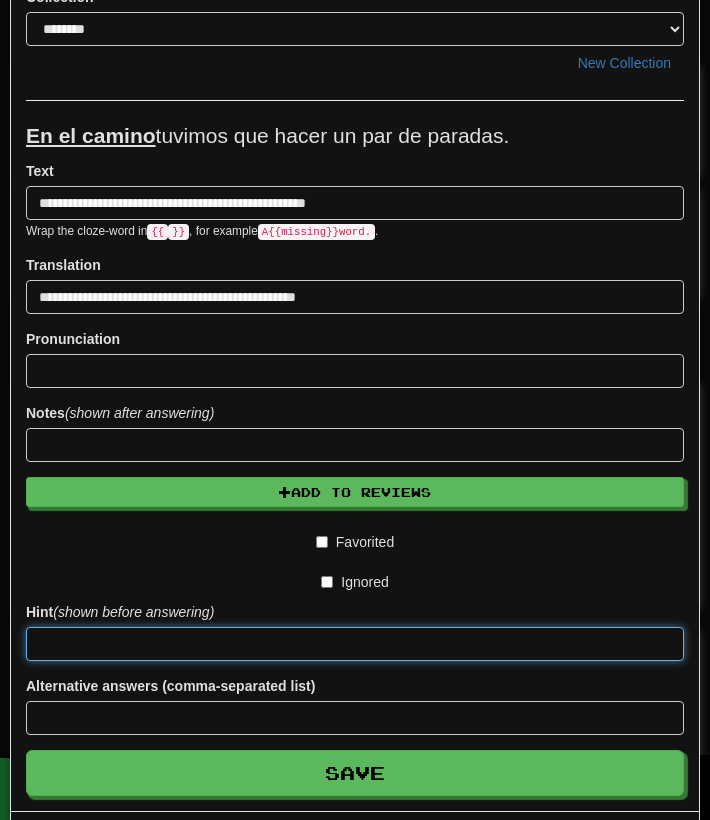 click at bounding box center (355, 644) 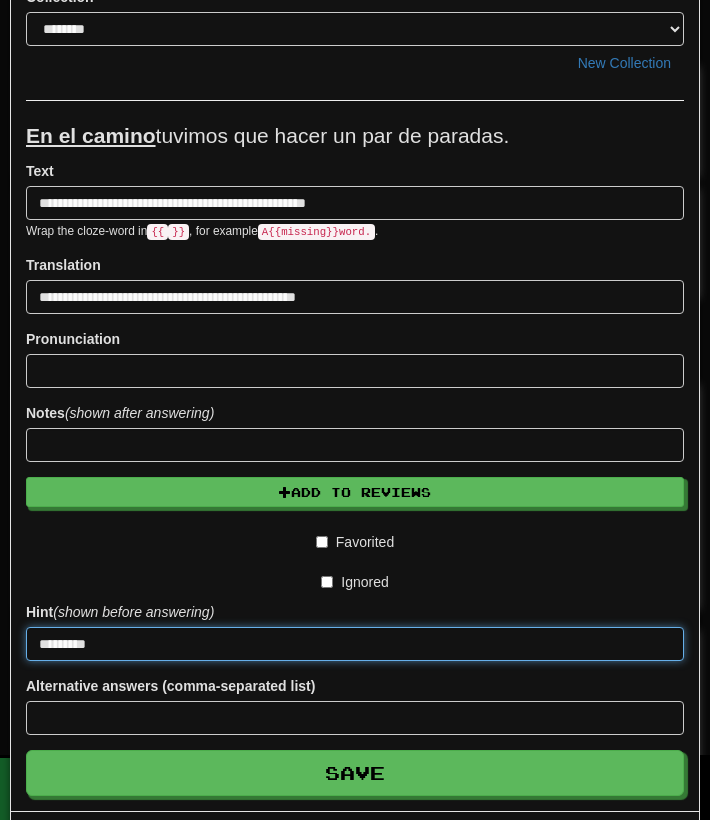 click on "Save" at bounding box center (355, 773) 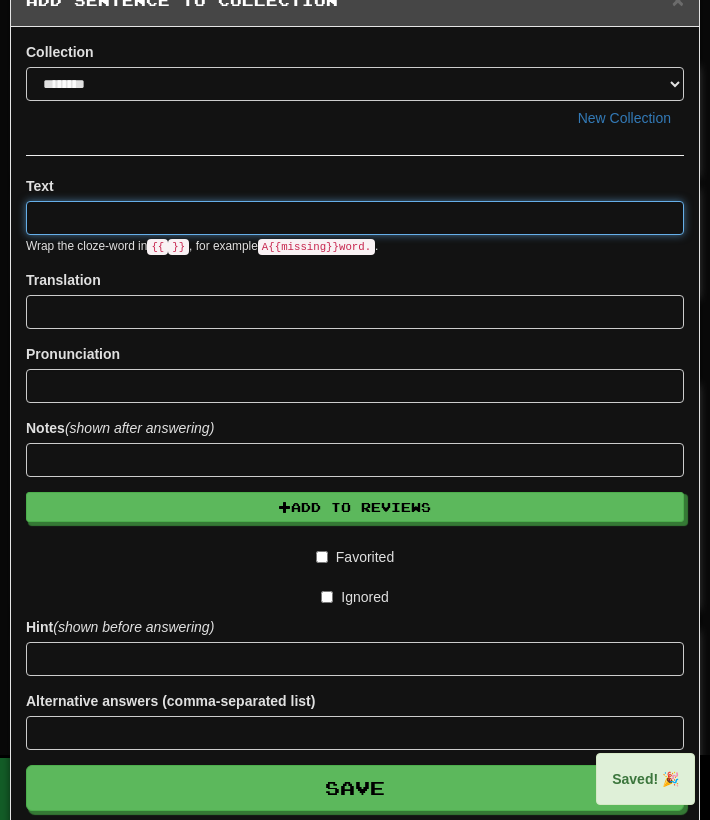 scroll, scrollTop: 0, scrollLeft: 0, axis: both 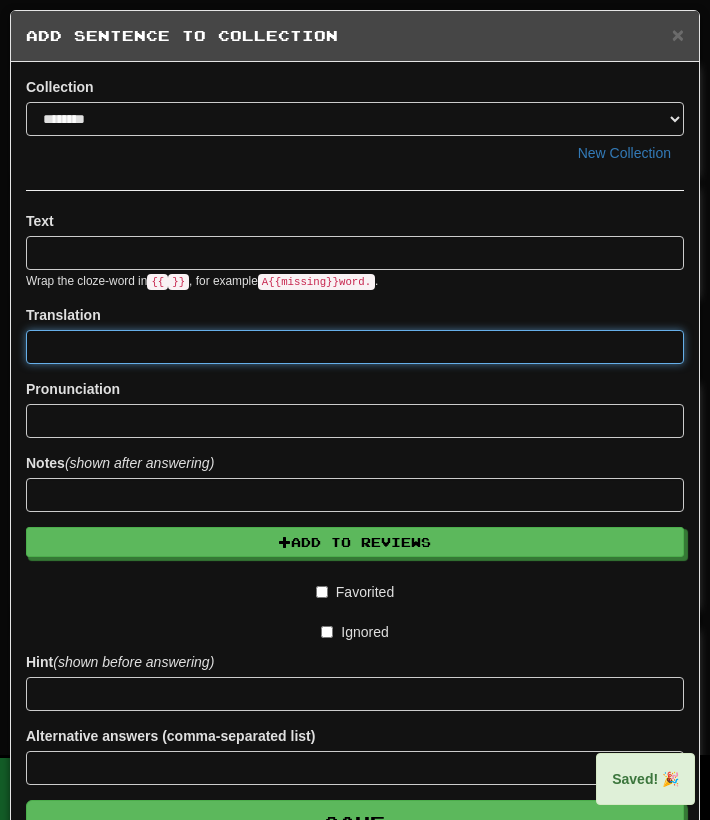 click at bounding box center (355, 347) 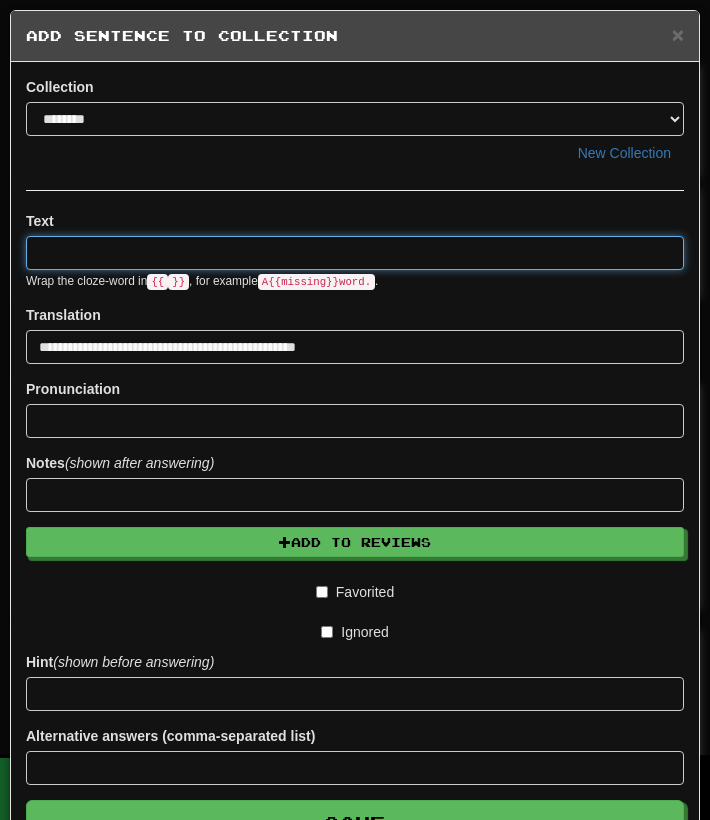 click at bounding box center [355, 253] 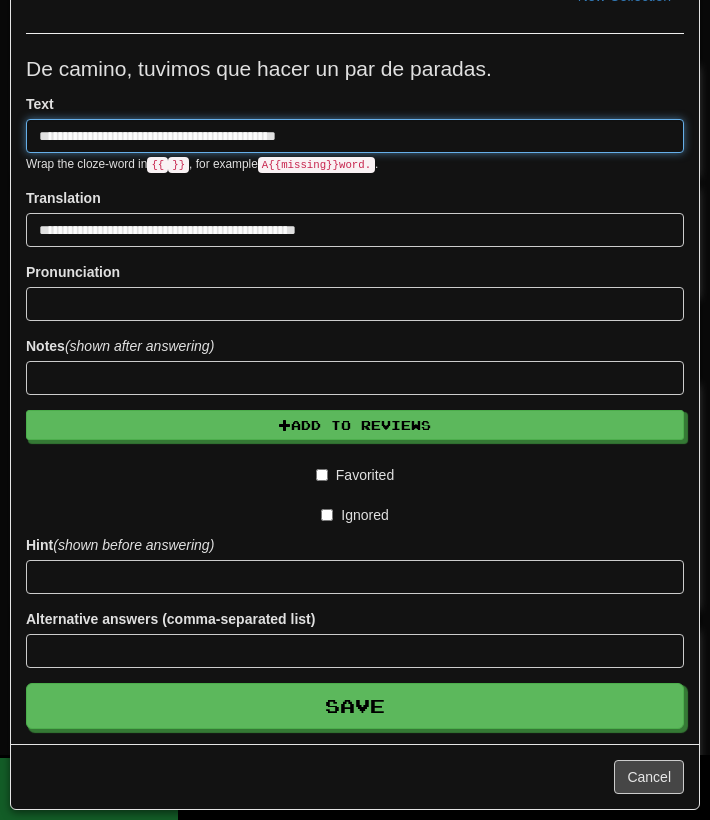 scroll, scrollTop: 158, scrollLeft: 0, axis: vertical 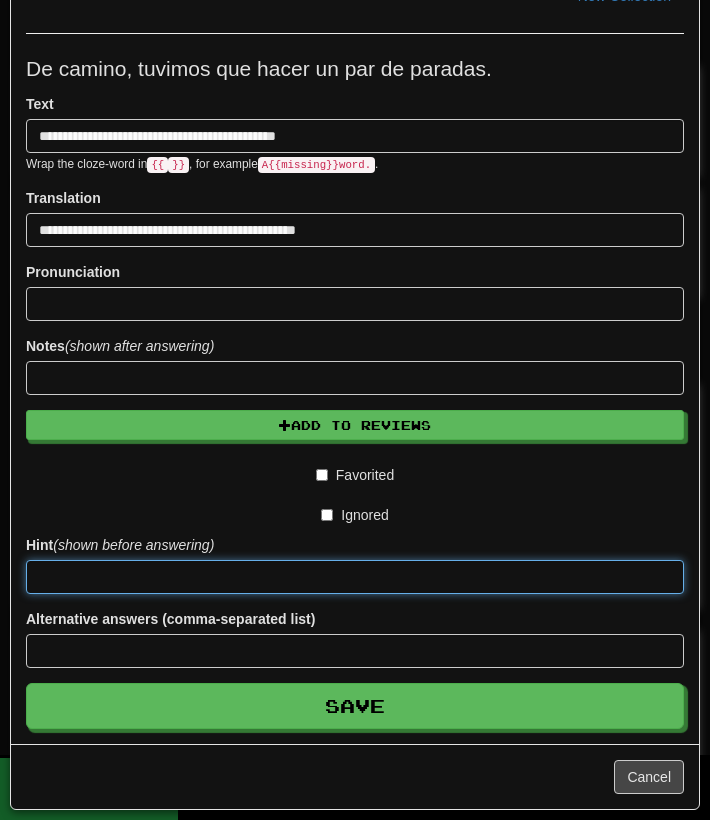 click at bounding box center (355, 577) 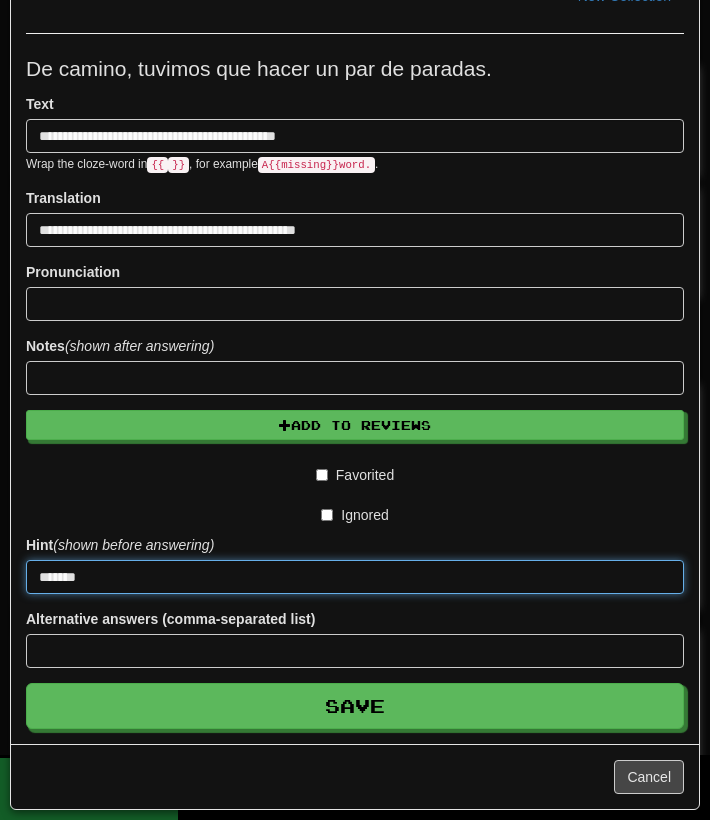 click on "******" at bounding box center [355, 577] 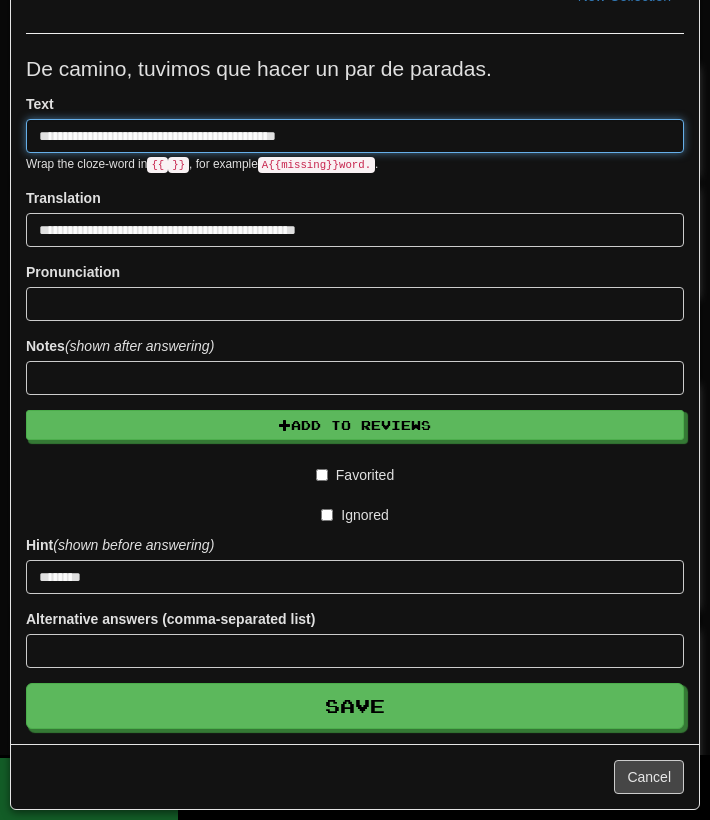 click on "**********" at bounding box center [355, 136] 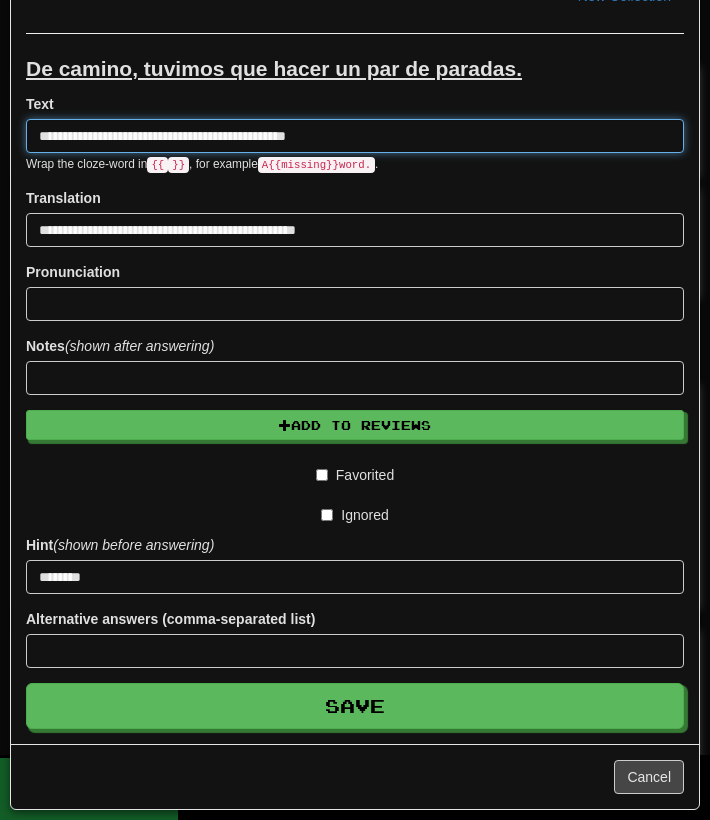 click on "**********" at bounding box center [355, 136] 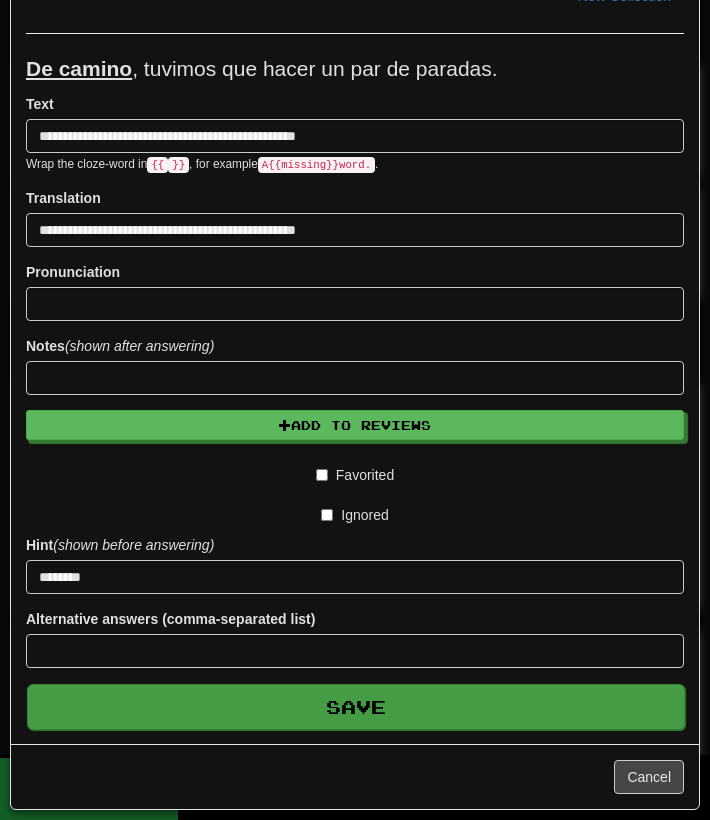 click on "Save" at bounding box center [356, 707] 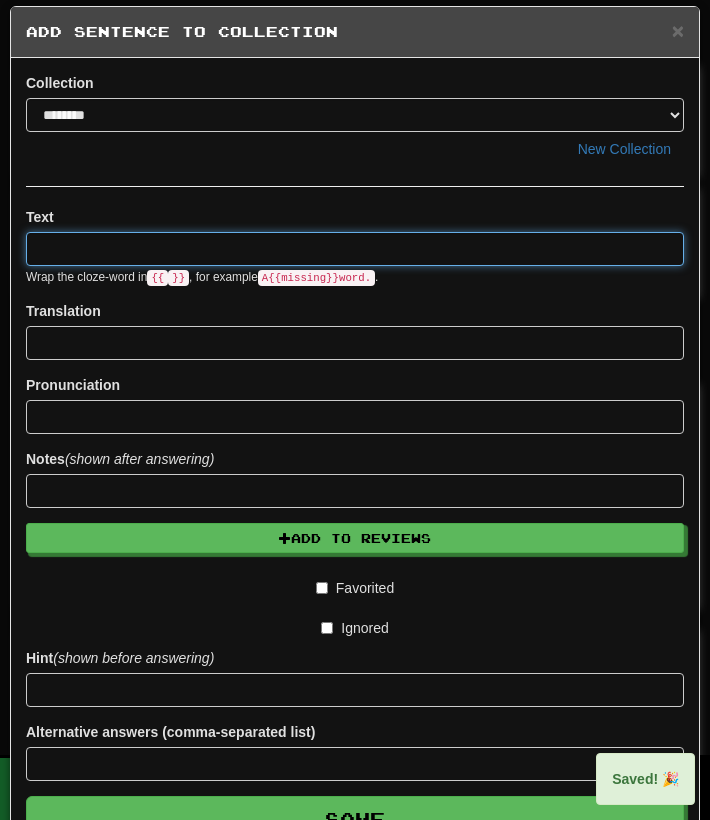 scroll, scrollTop: 0, scrollLeft: 0, axis: both 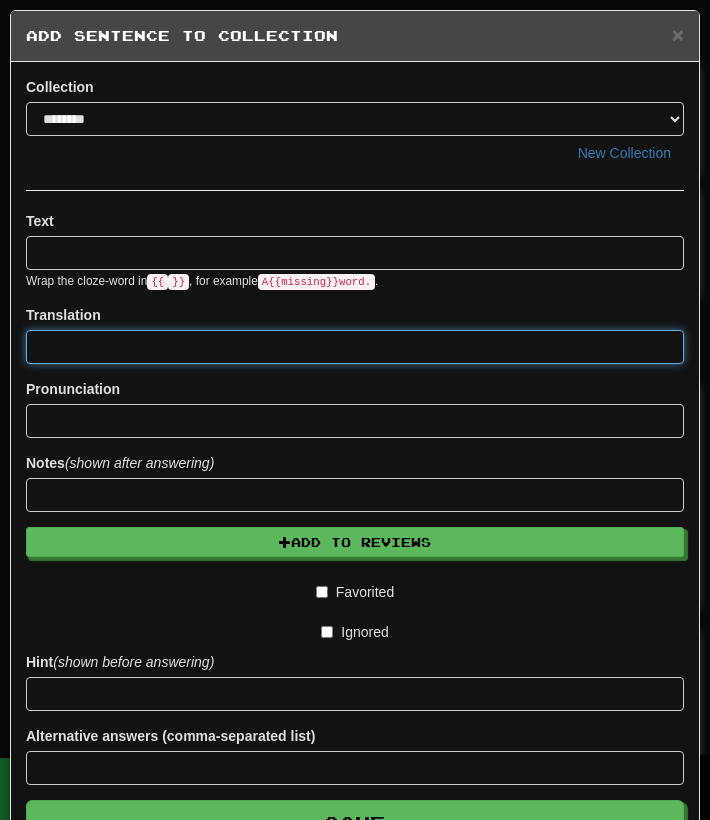 click at bounding box center (355, 347) 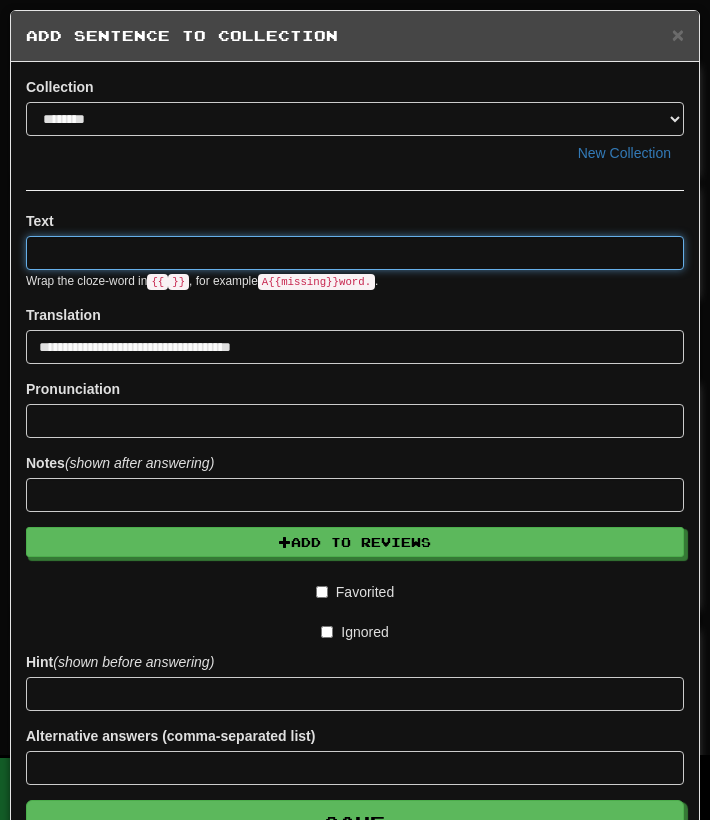 click at bounding box center (355, 253) 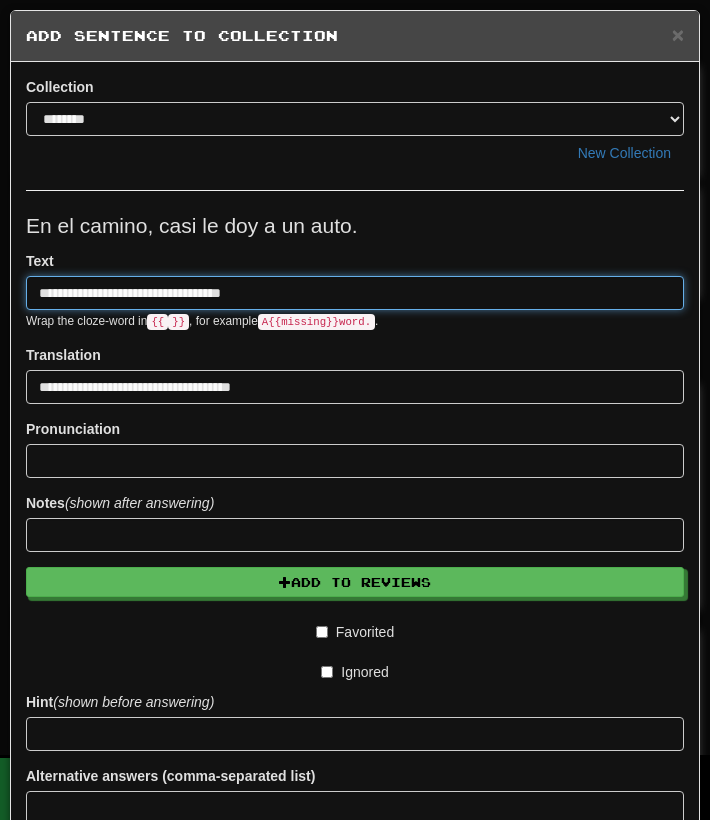 click on "**********" at bounding box center [355, 293] 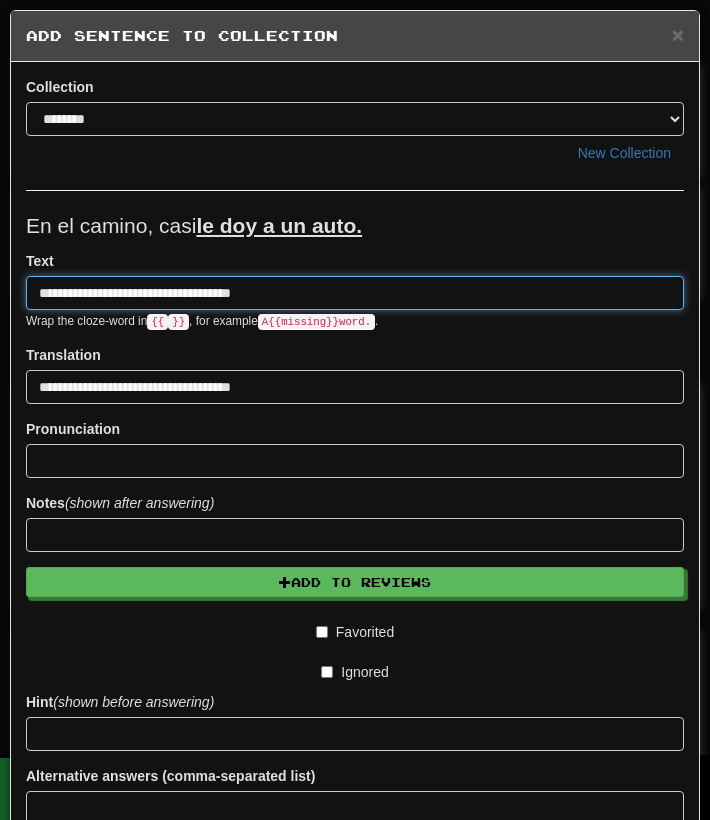 click on "**********" at bounding box center [355, 293] 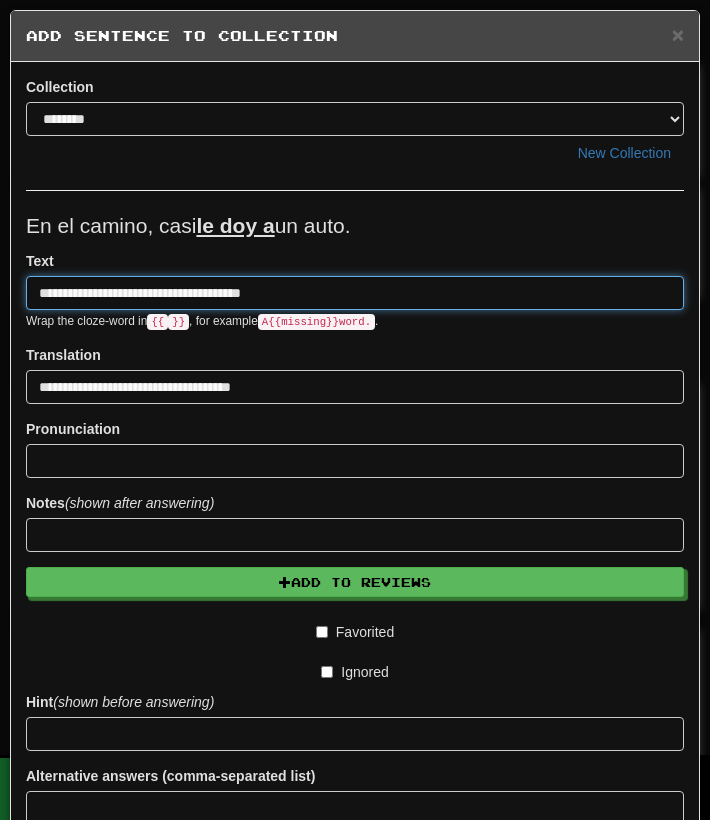 click on "**********" at bounding box center (355, 293) 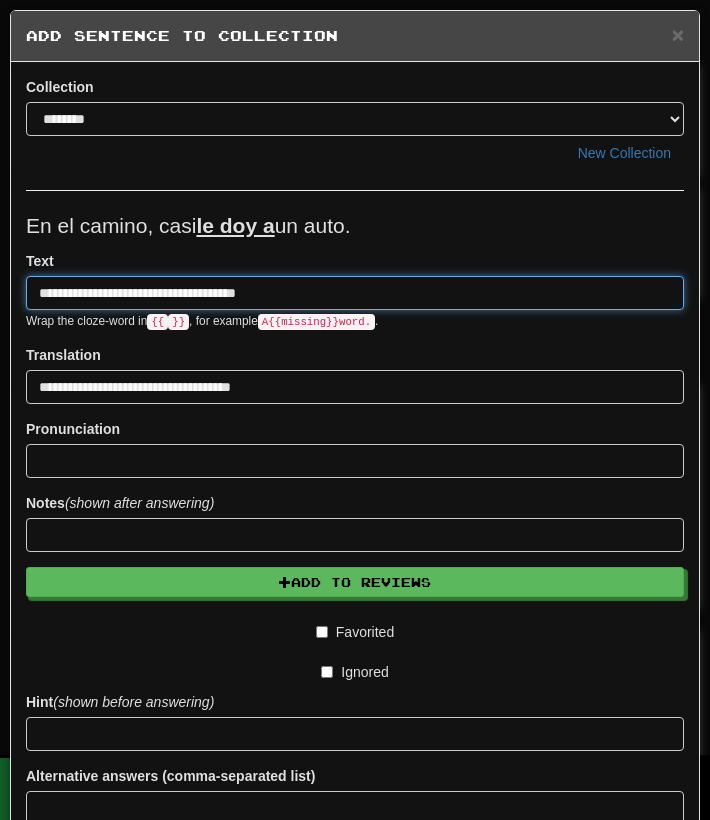 click on "**********" at bounding box center [355, 293] 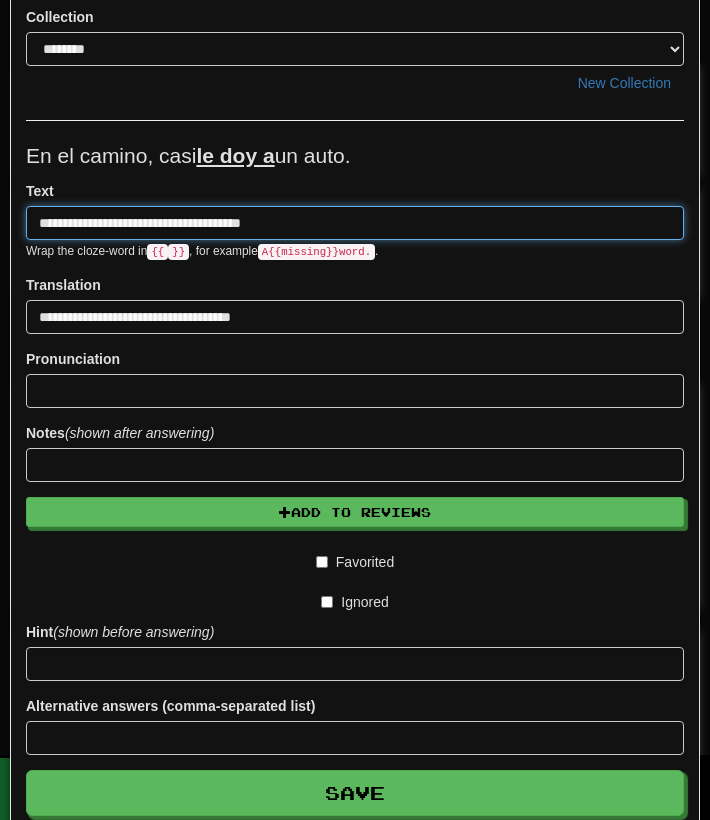 scroll, scrollTop: 76, scrollLeft: 0, axis: vertical 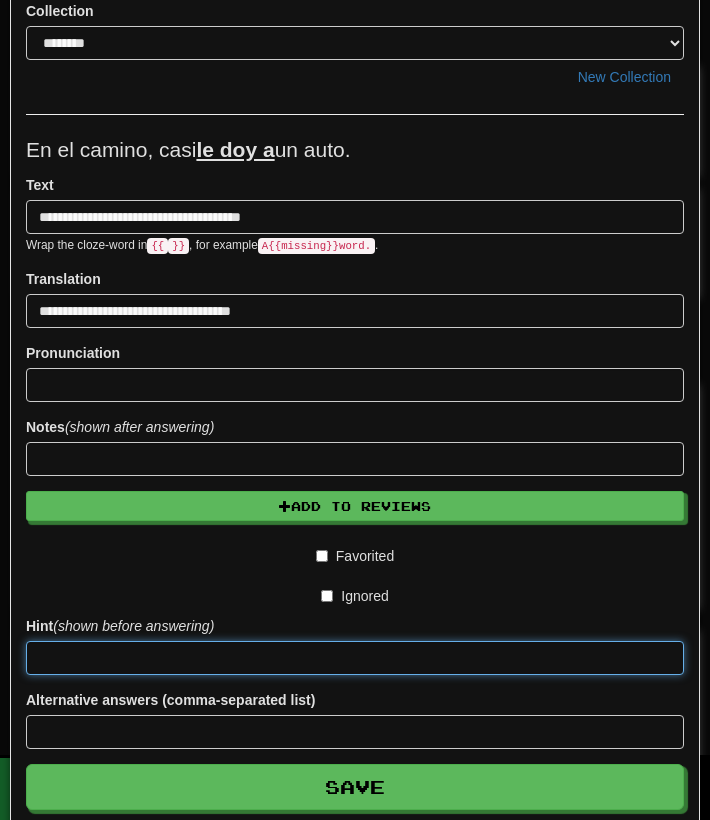 click at bounding box center [355, 658] 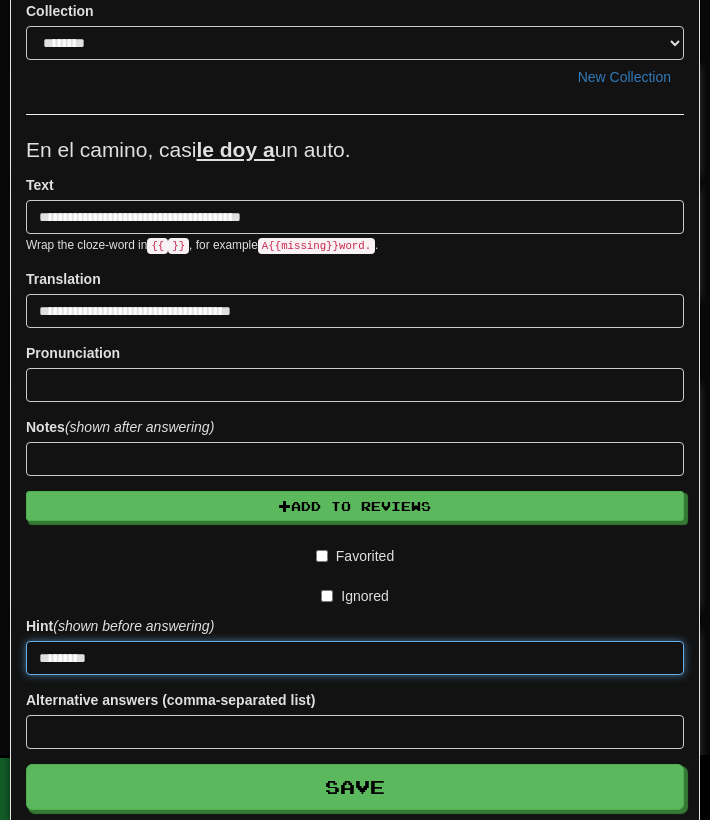 click on "Save" at bounding box center (355, 787) 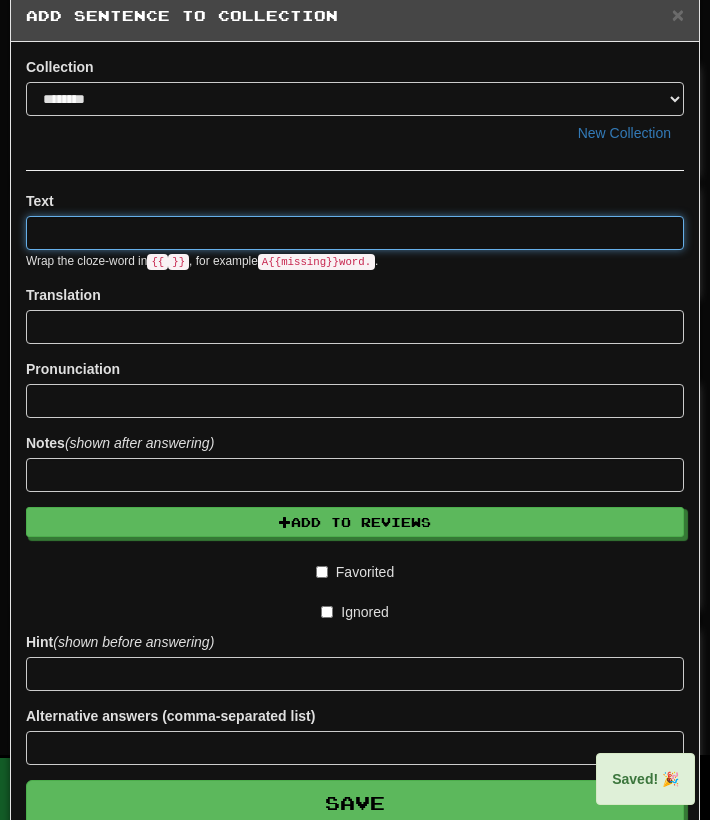 scroll, scrollTop: 0, scrollLeft: 0, axis: both 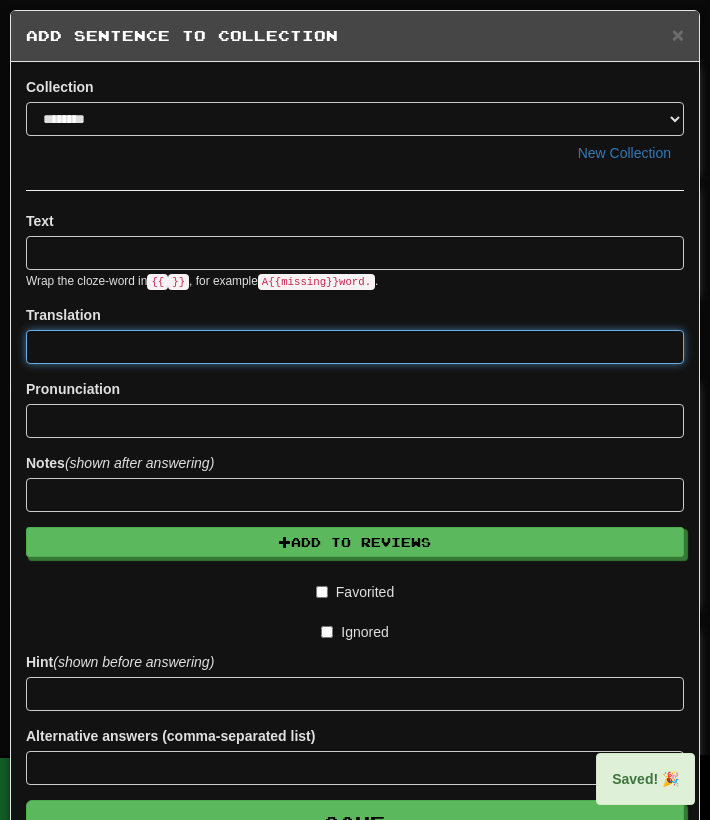 click at bounding box center [355, 347] 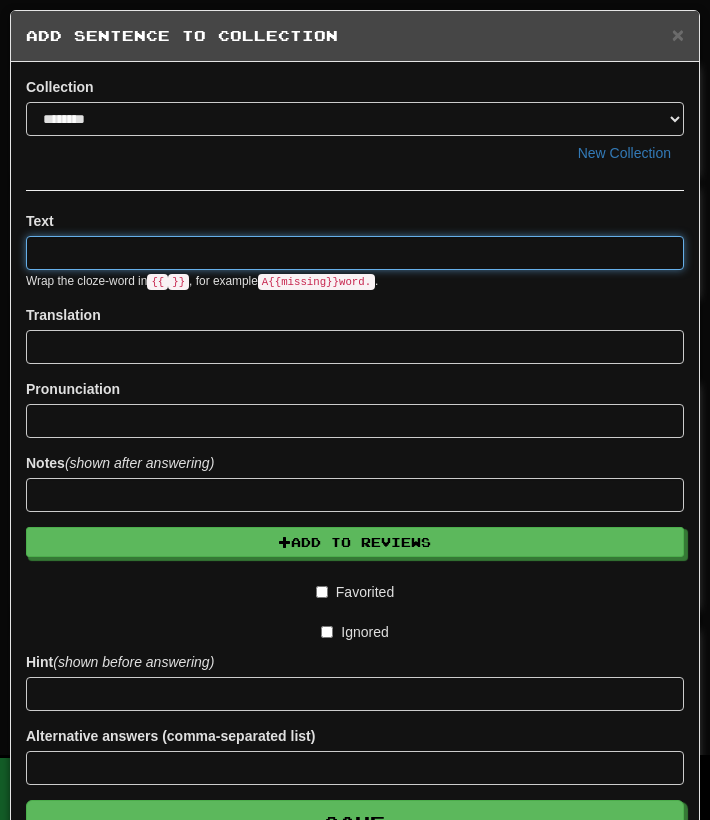 click at bounding box center [355, 253] 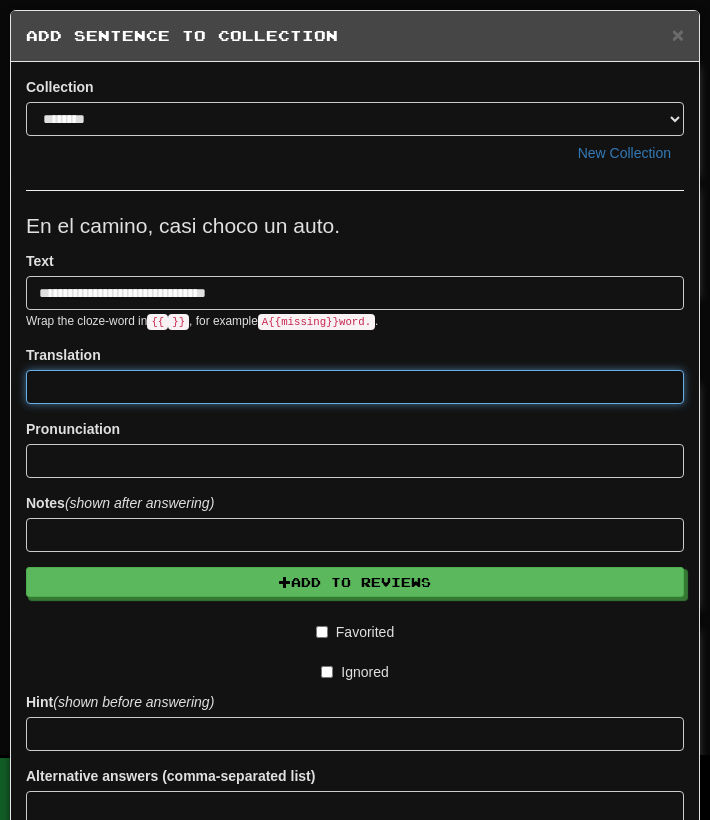 click at bounding box center (355, 387) 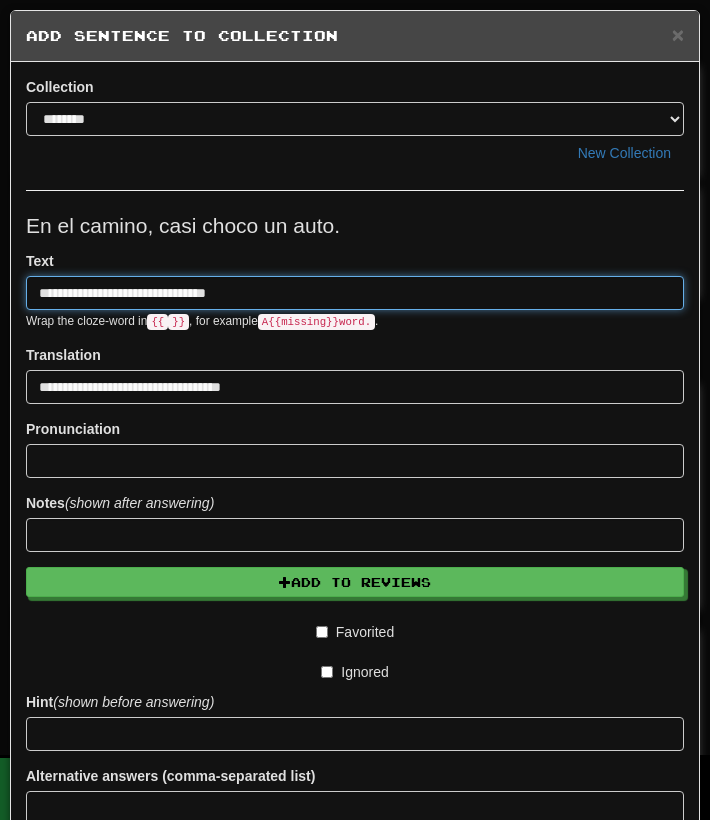 click on "**********" at bounding box center (355, 293) 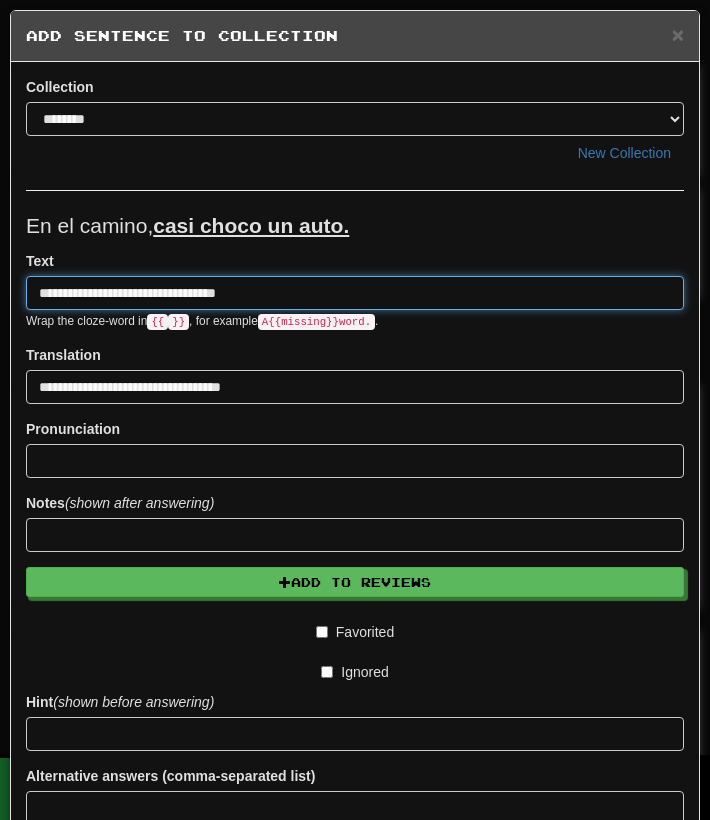 click on "**********" at bounding box center (355, 293) 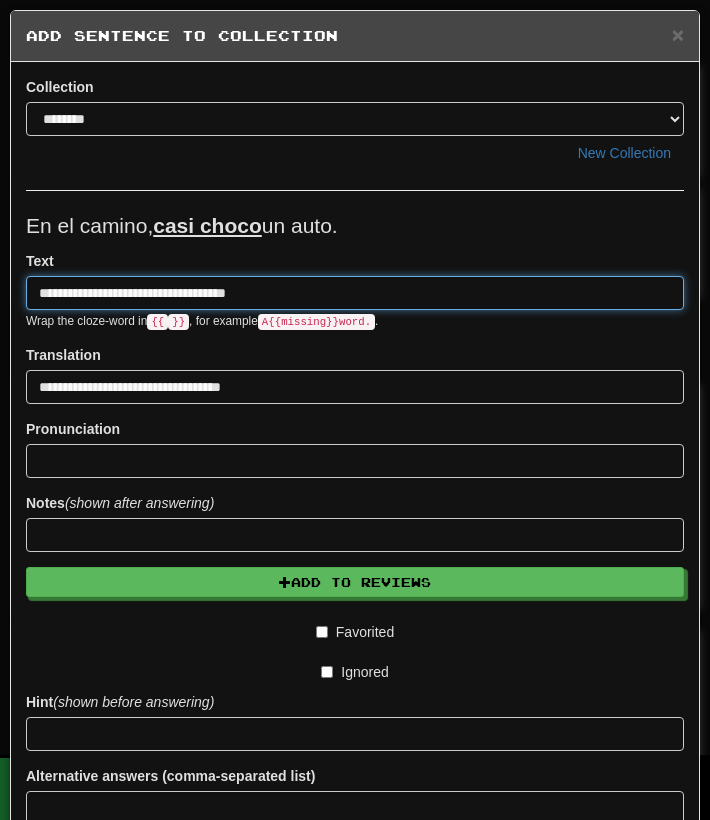 drag, startPoint x: 205, startPoint y: 296, endPoint x: 200, endPoint y: 608, distance: 312.04007 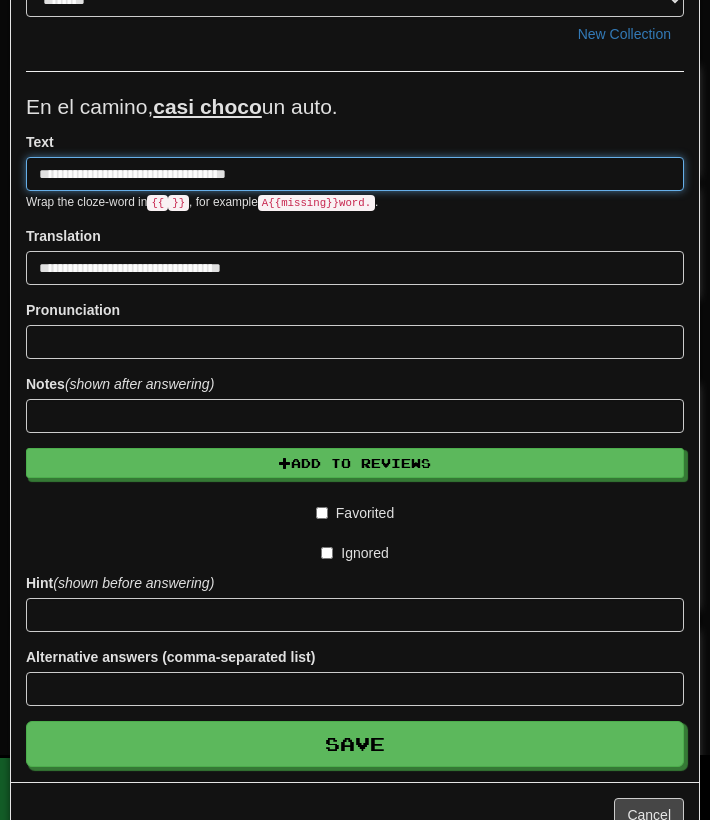 scroll, scrollTop: 155, scrollLeft: 0, axis: vertical 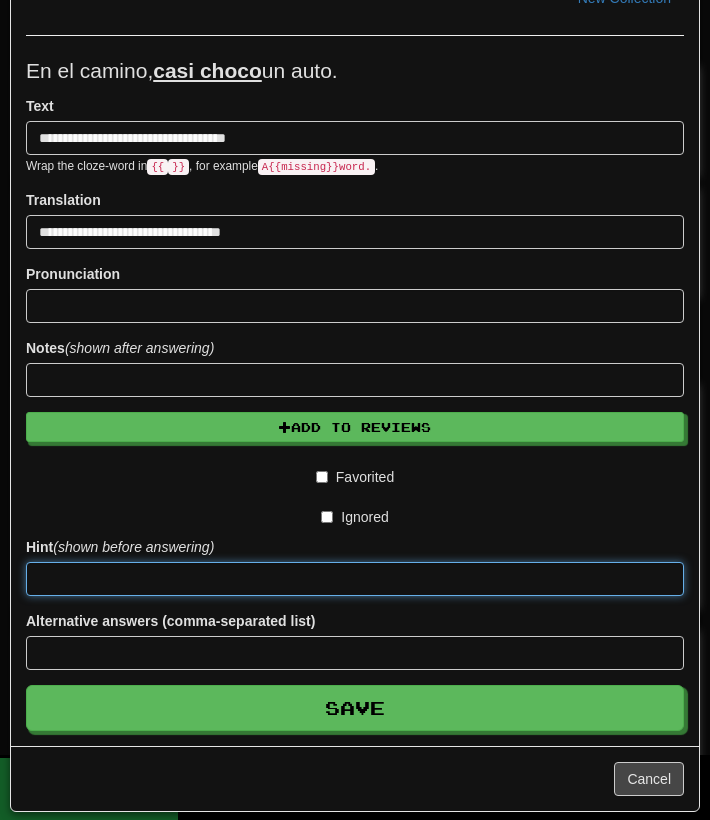 click at bounding box center (355, 579) 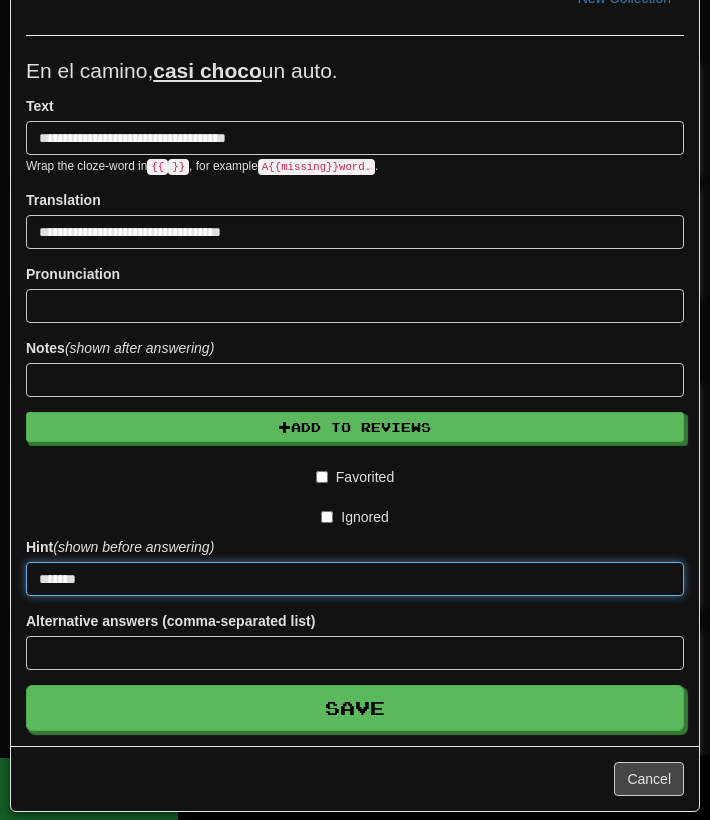 click on "Save" at bounding box center (355, 708) 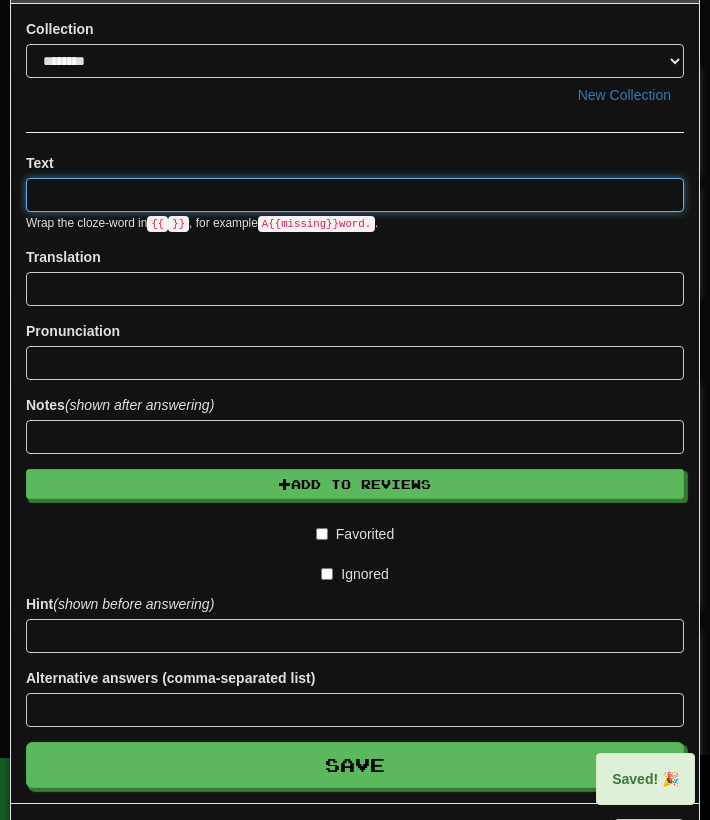 scroll, scrollTop: 0, scrollLeft: 0, axis: both 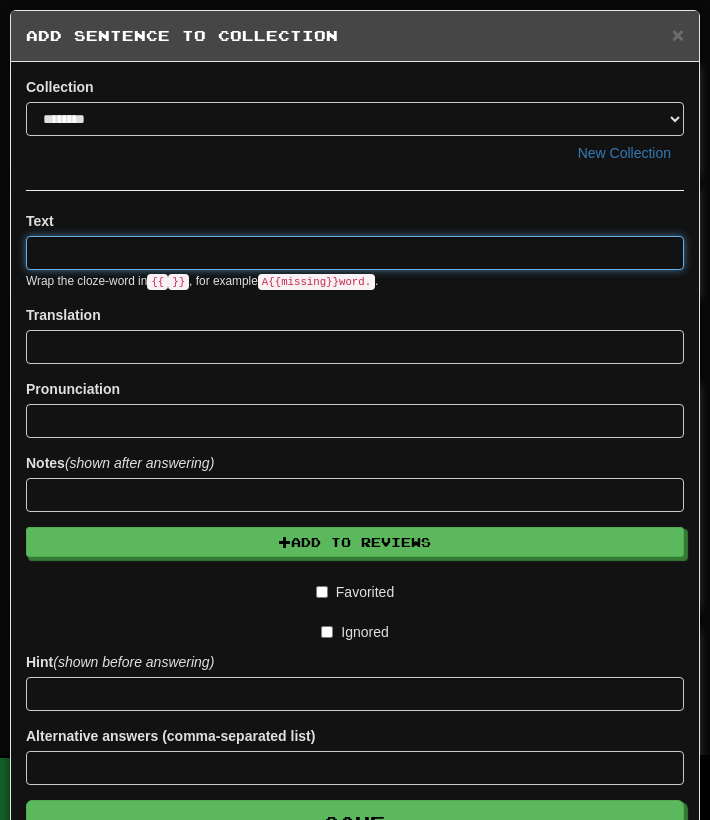 paste on "**********" 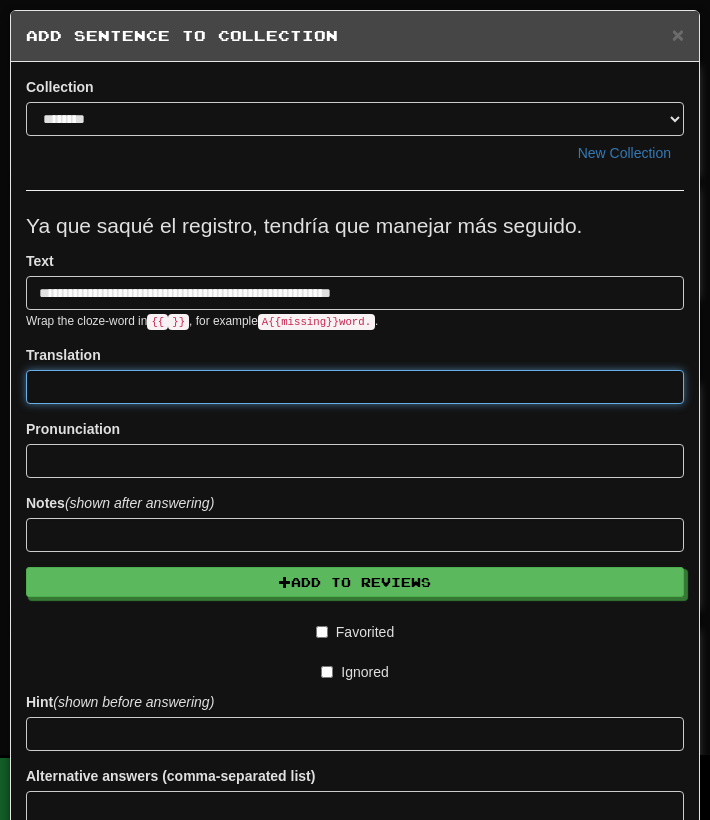 click at bounding box center [355, 387] 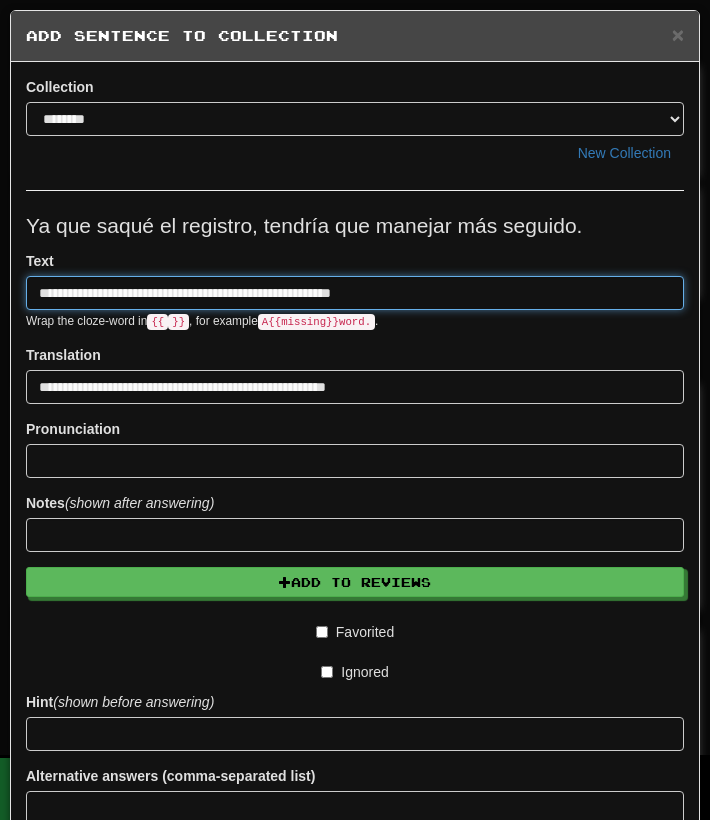 click on "**********" at bounding box center [355, 293] 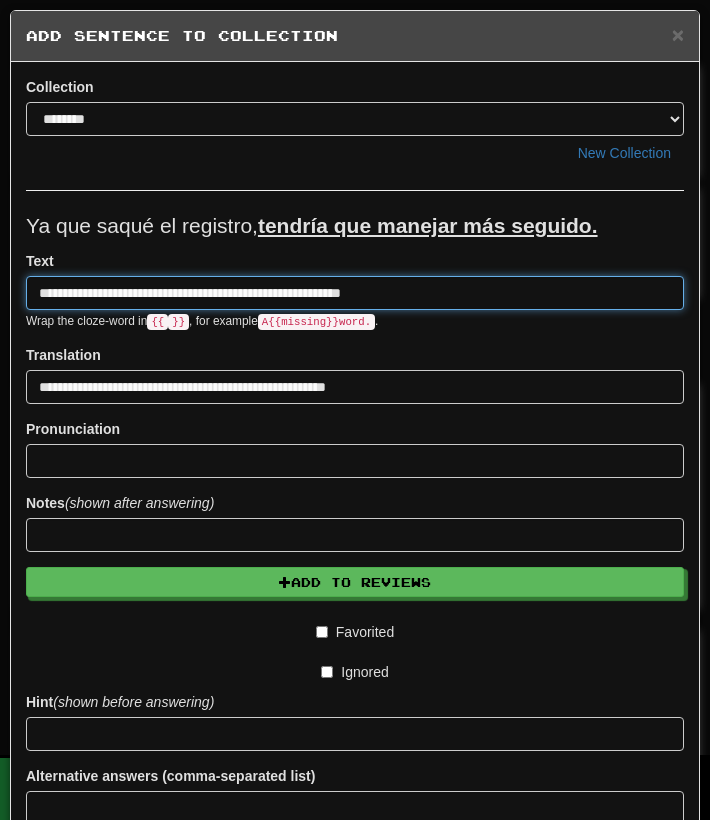 click on "**********" at bounding box center (355, 293) 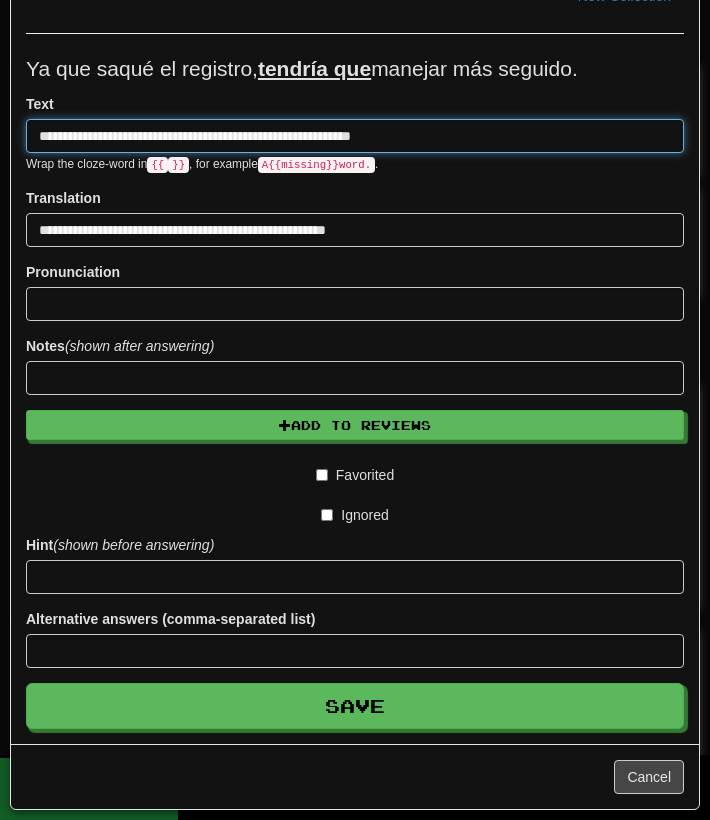 scroll, scrollTop: 158, scrollLeft: 0, axis: vertical 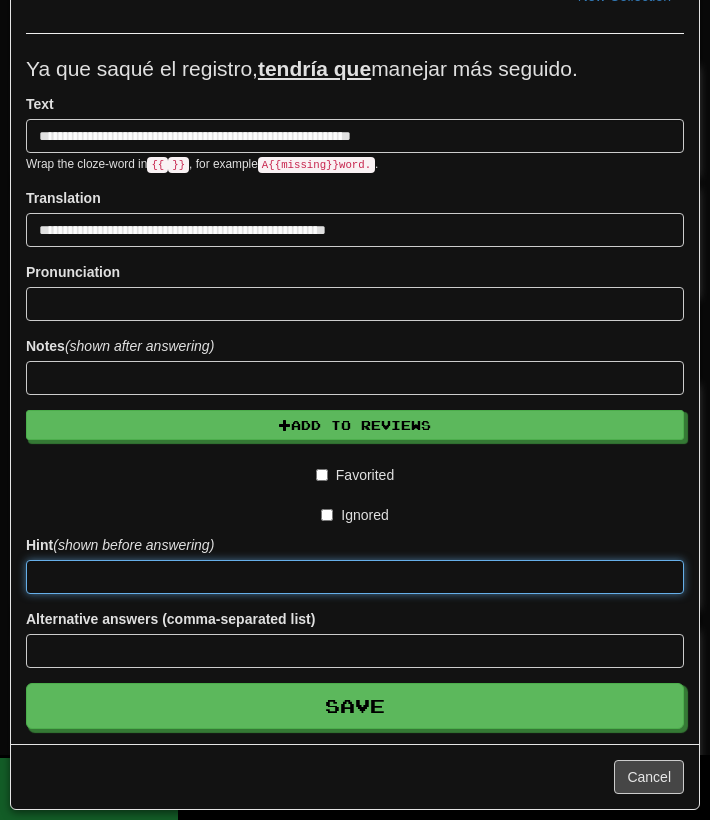 click at bounding box center (355, 577) 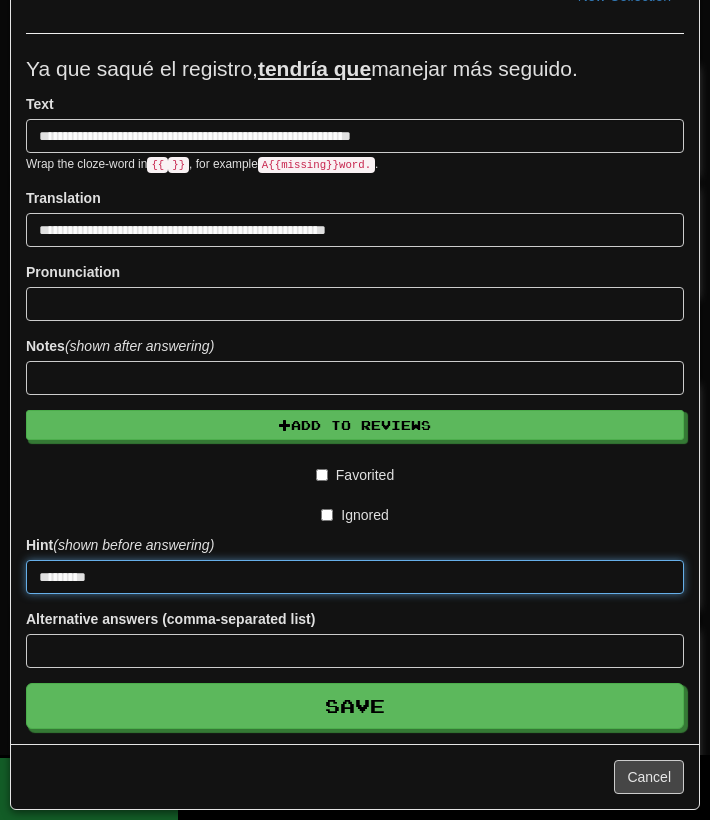 click on "Save" at bounding box center (355, 706) 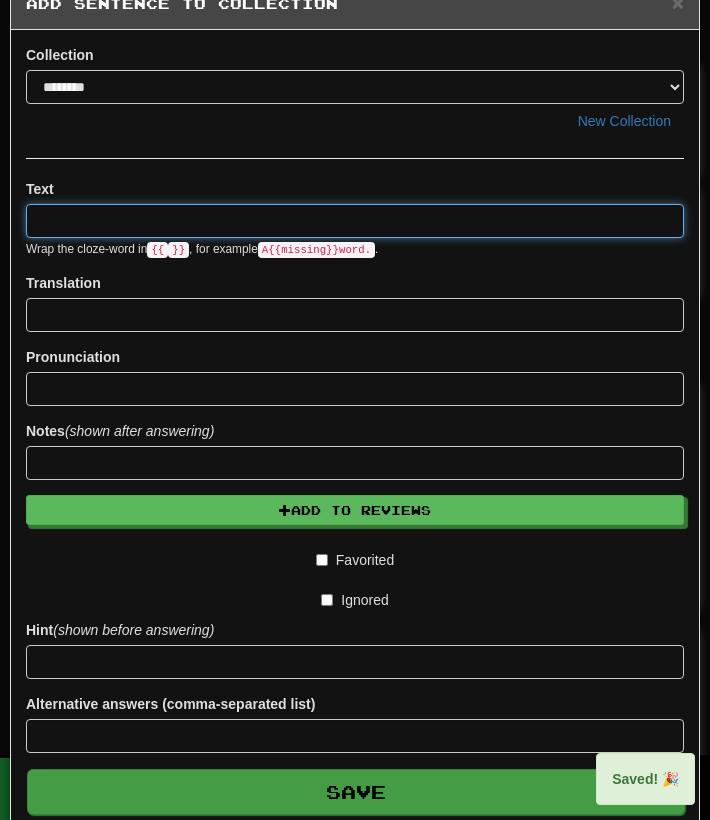 scroll, scrollTop: 0, scrollLeft: 0, axis: both 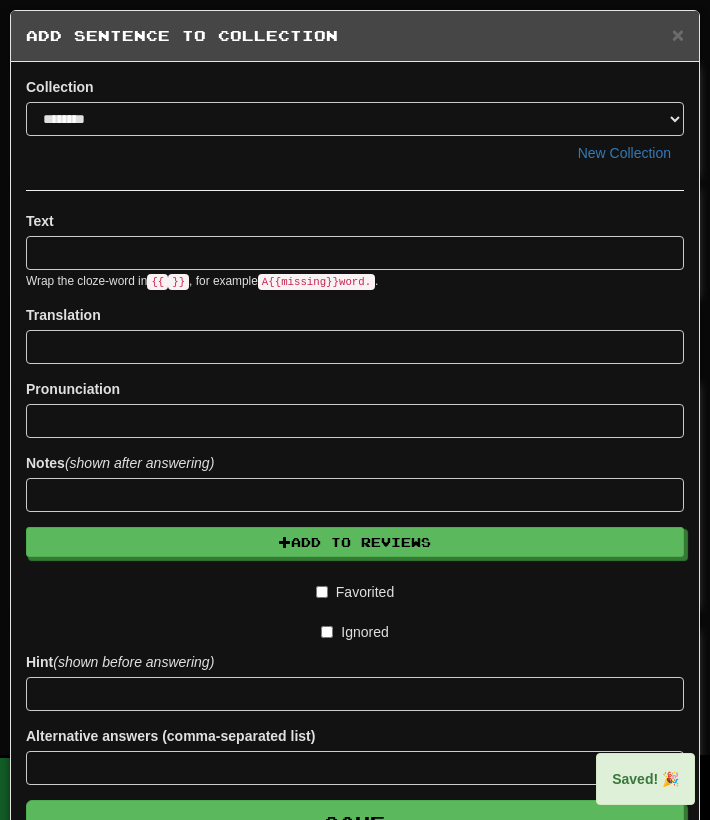click on "Translation" at bounding box center [355, 334] 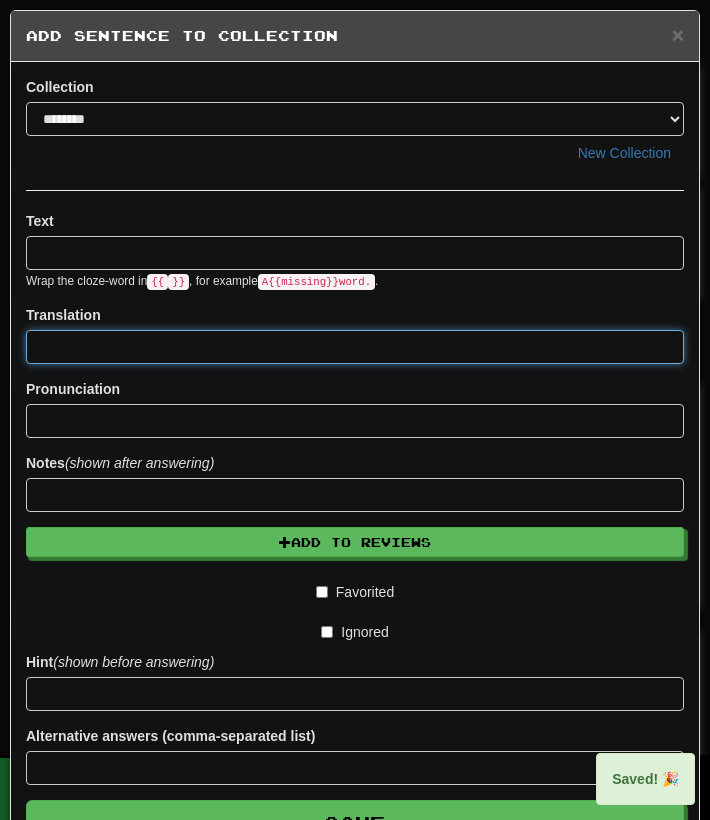 click at bounding box center (355, 347) 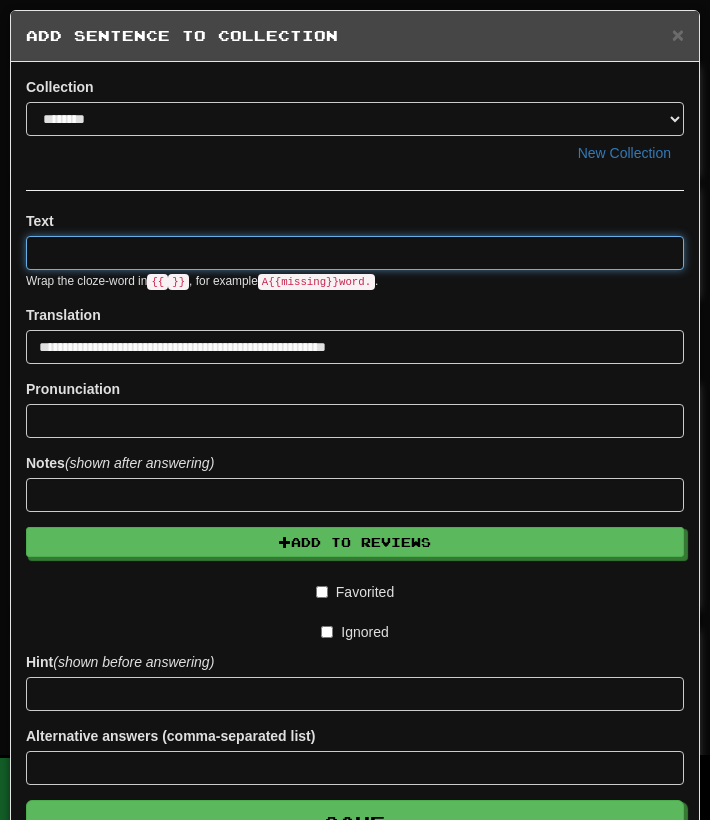 click at bounding box center (355, 253) 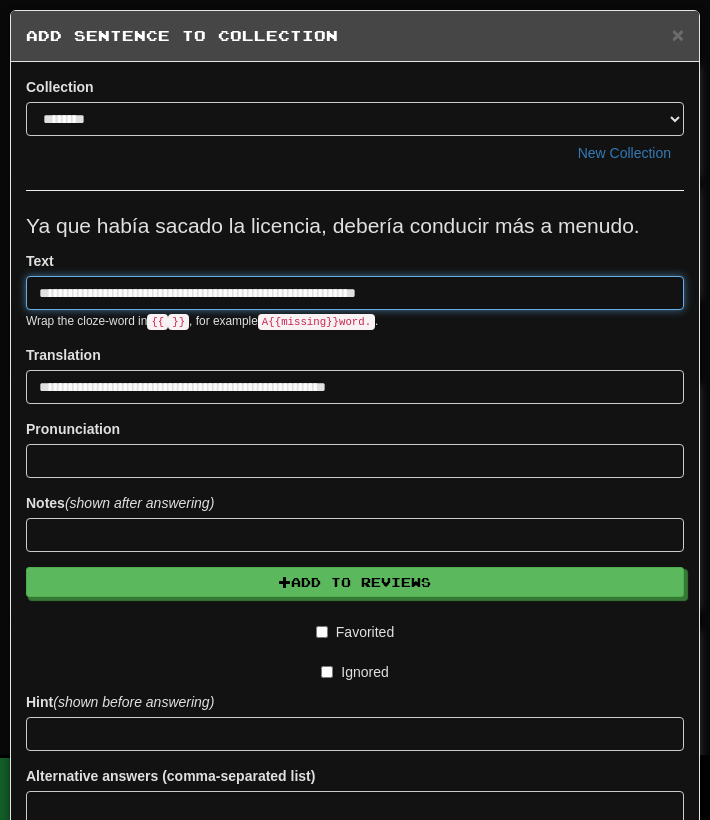 click on "**********" at bounding box center (355, 293) 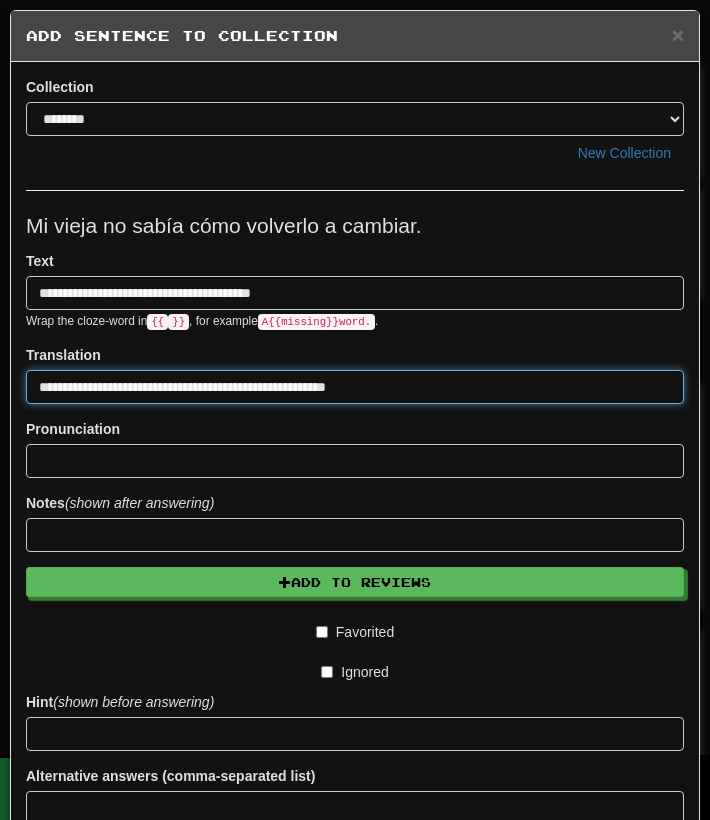 click on "**********" at bounding box center [355, 387] 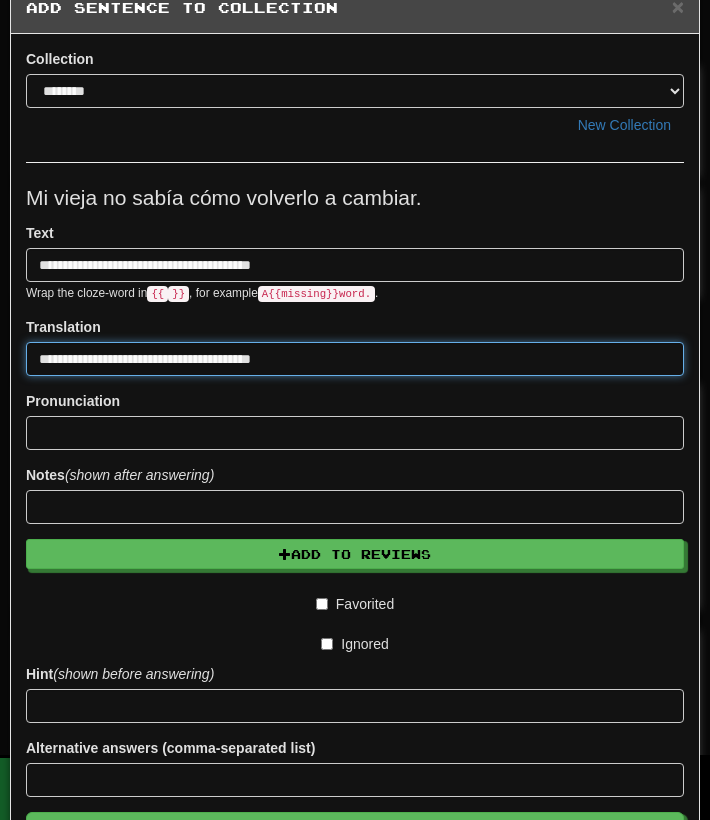 scroll, scrollTop: 31, scrollLeft: 0, axis: vertical 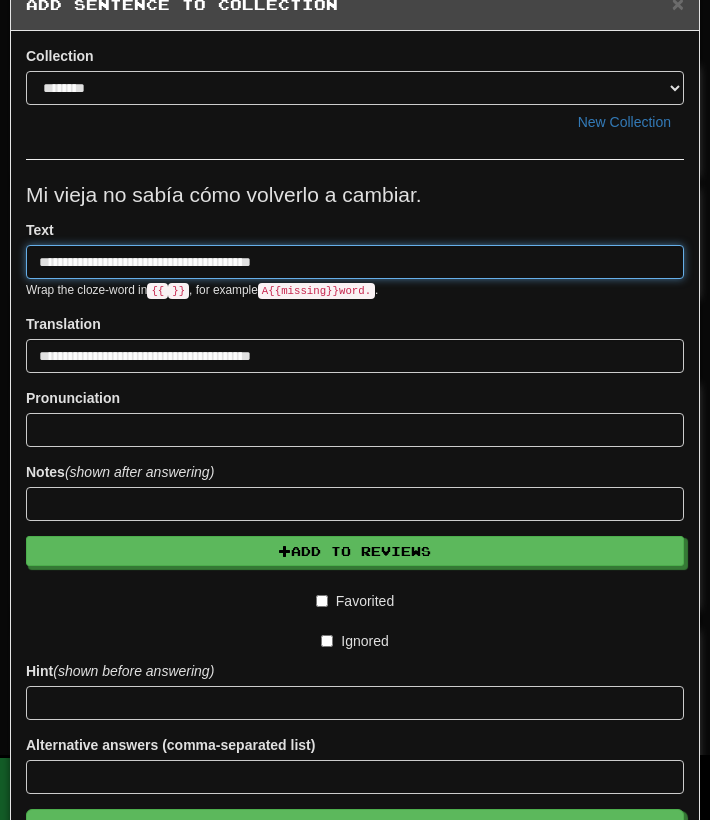 click on "**********" at bounding box center (355, 262) 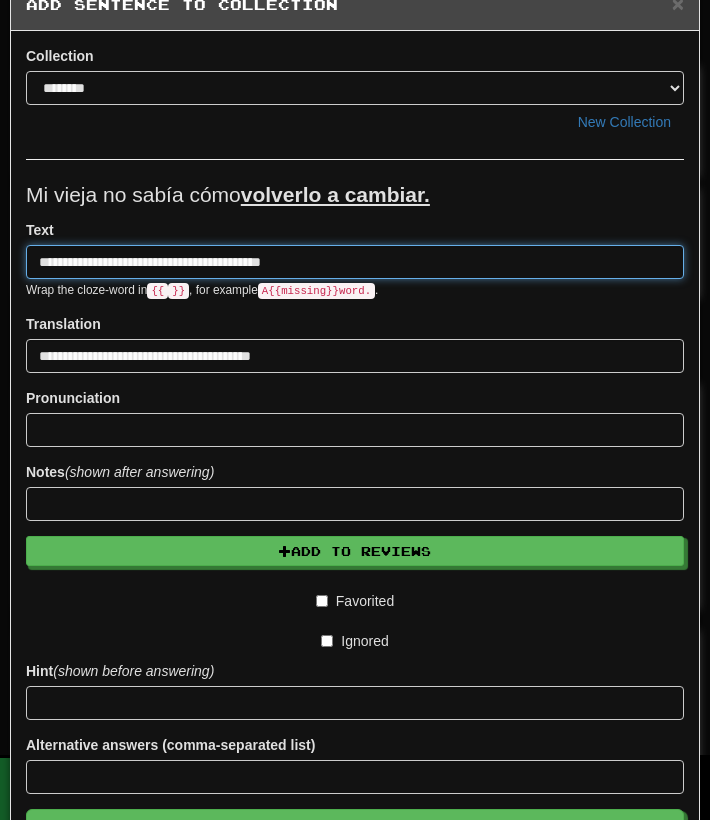 click on "**********" at bounding box center (355, 262) 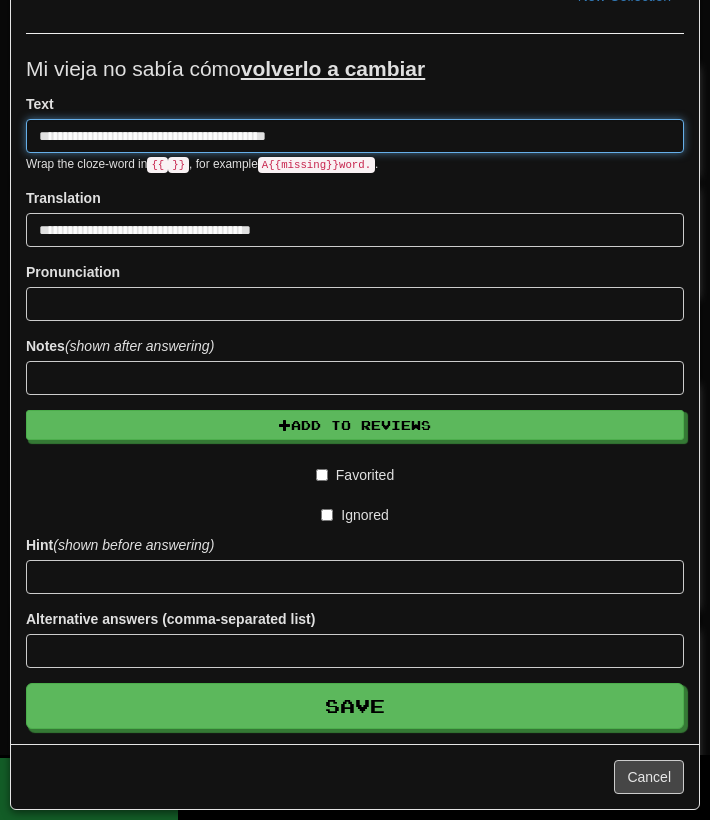 scroll, scrollTop: 158, scrollLeft: 0, axis: vertical 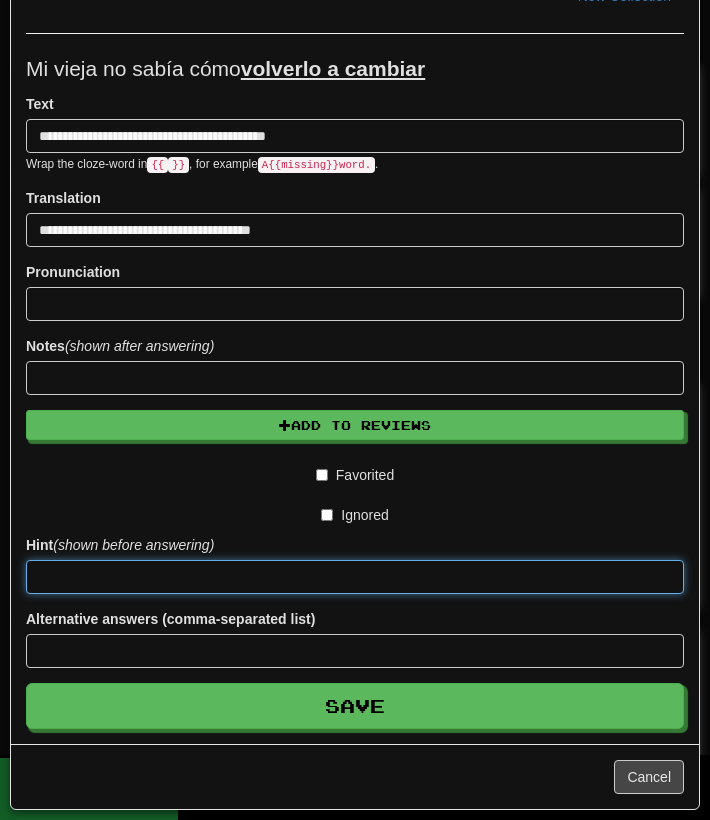 click at bounding box center [355, 577] 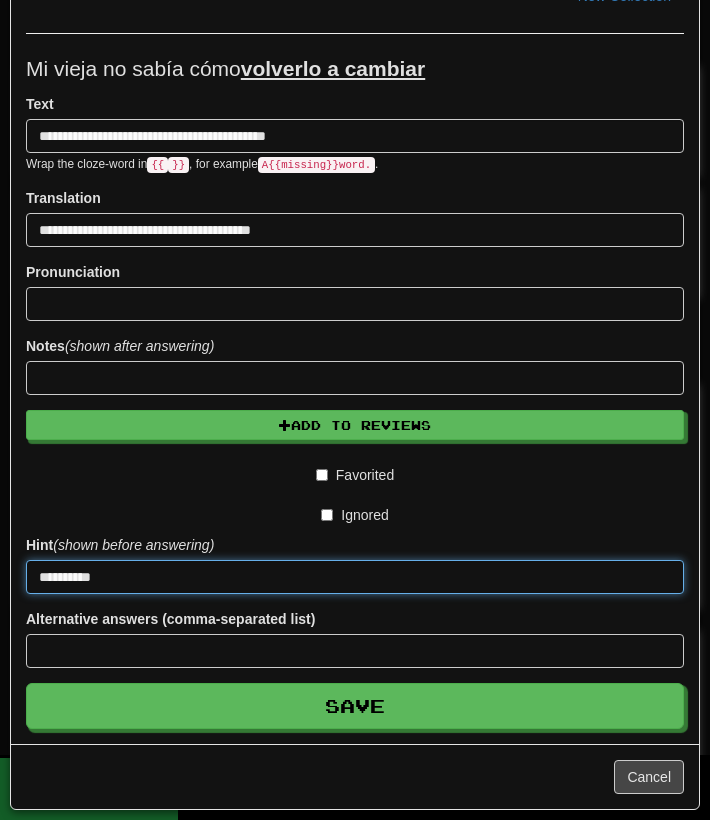 click on "Save" at bounding box center (355, 706) 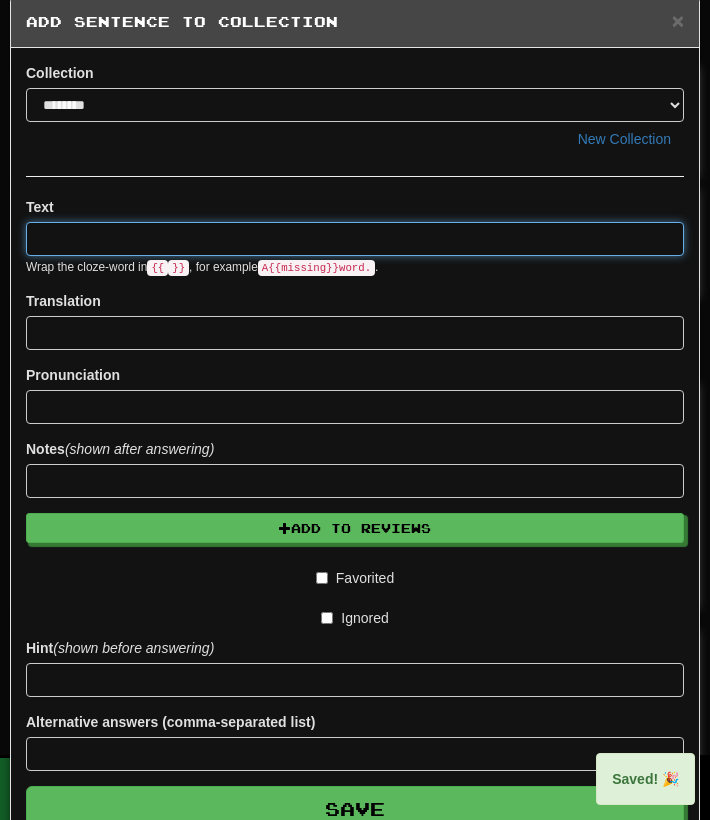 scroll, scrollTop: 0, scrollLeft: 0, axis: both 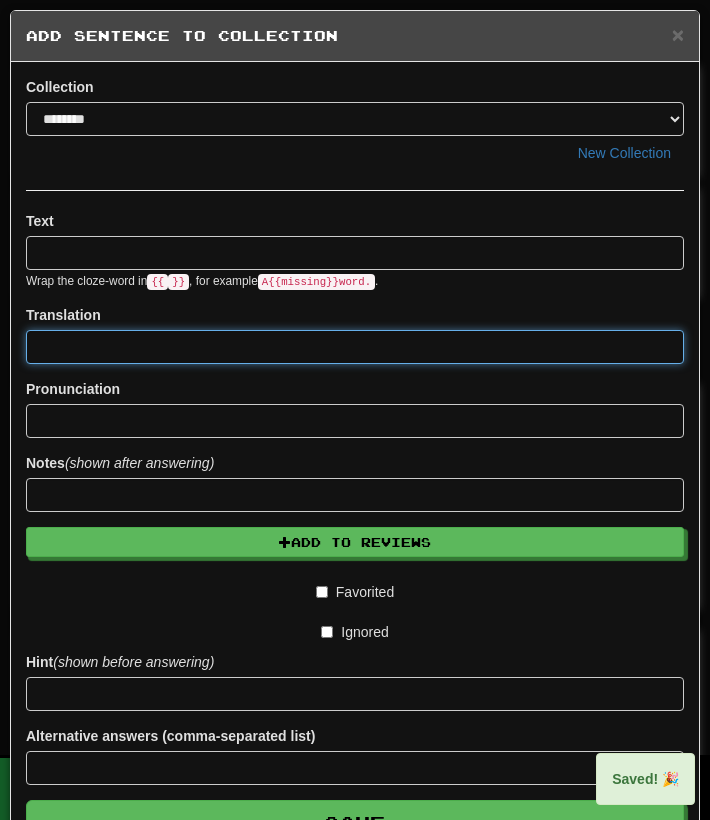 click at bounding box center (355, 347) 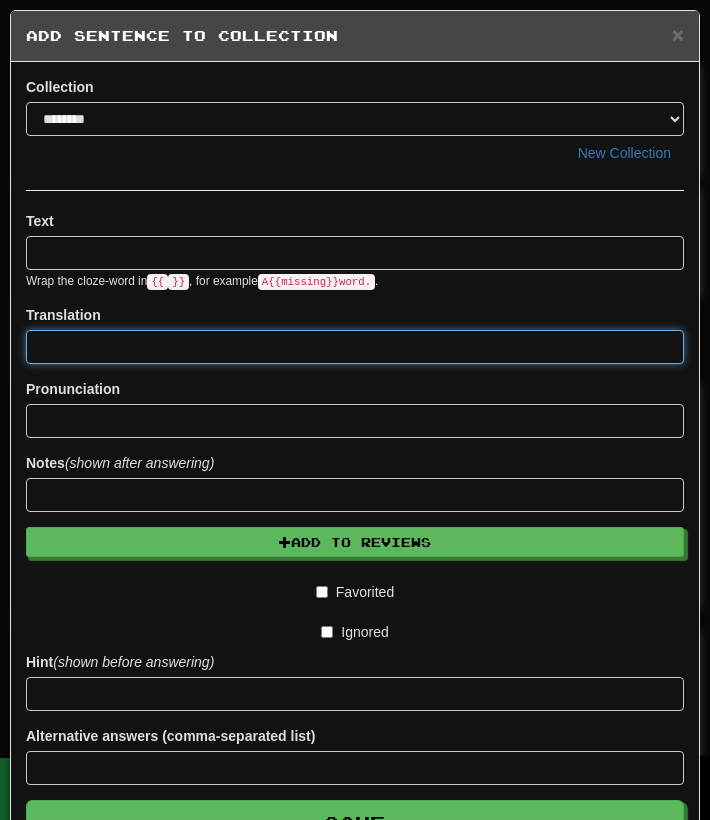 paste on "**********" 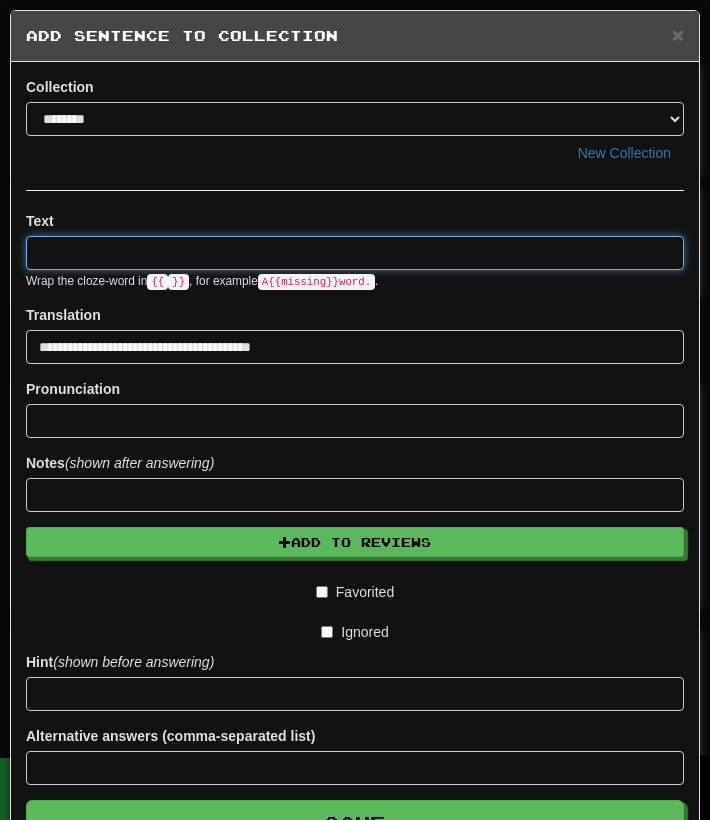 click at bounding box center [355, 253] 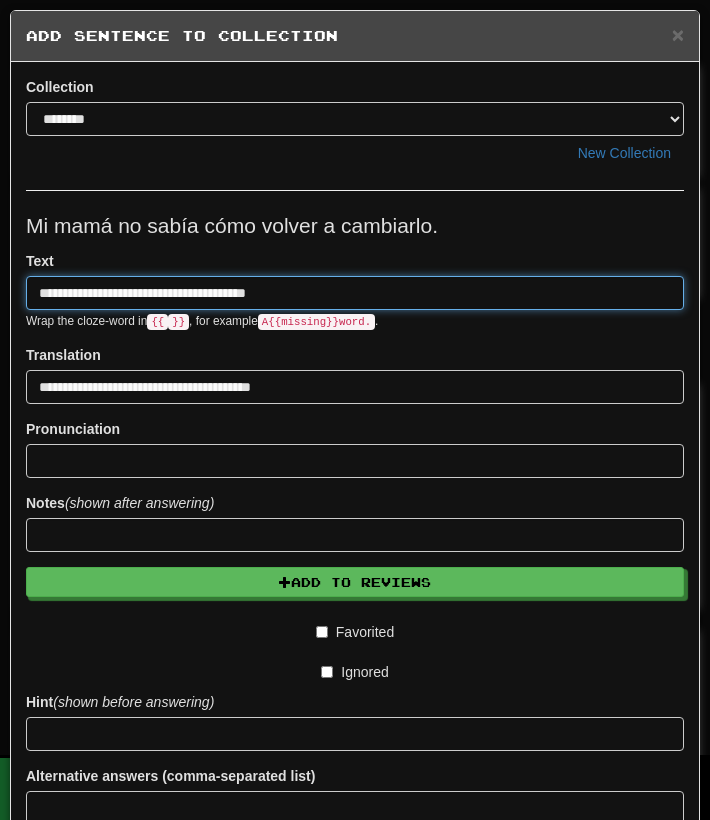 click on "**********" at bounding box center [355, 293] 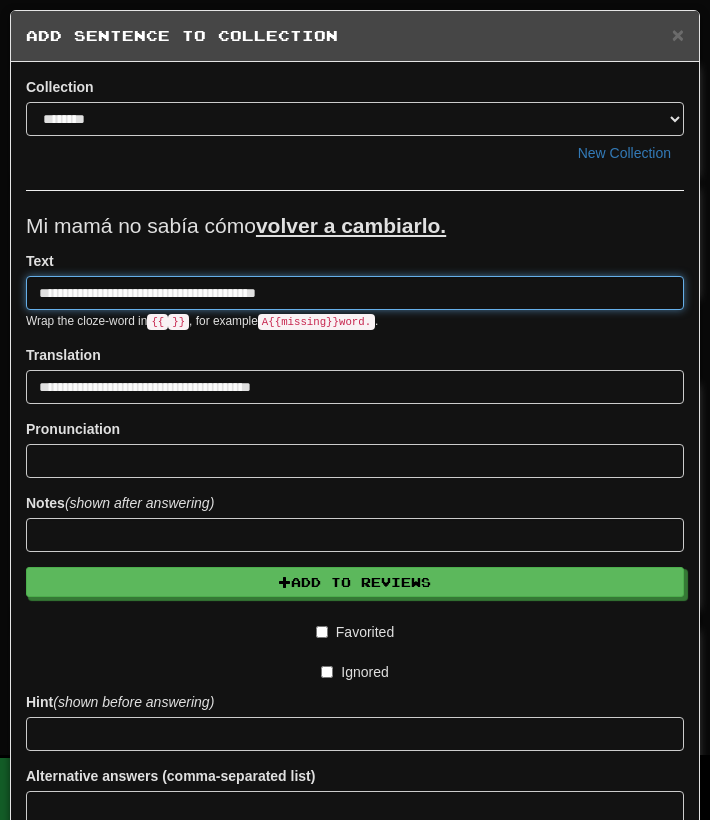 click on "**********" at bounding box center (355, 293) 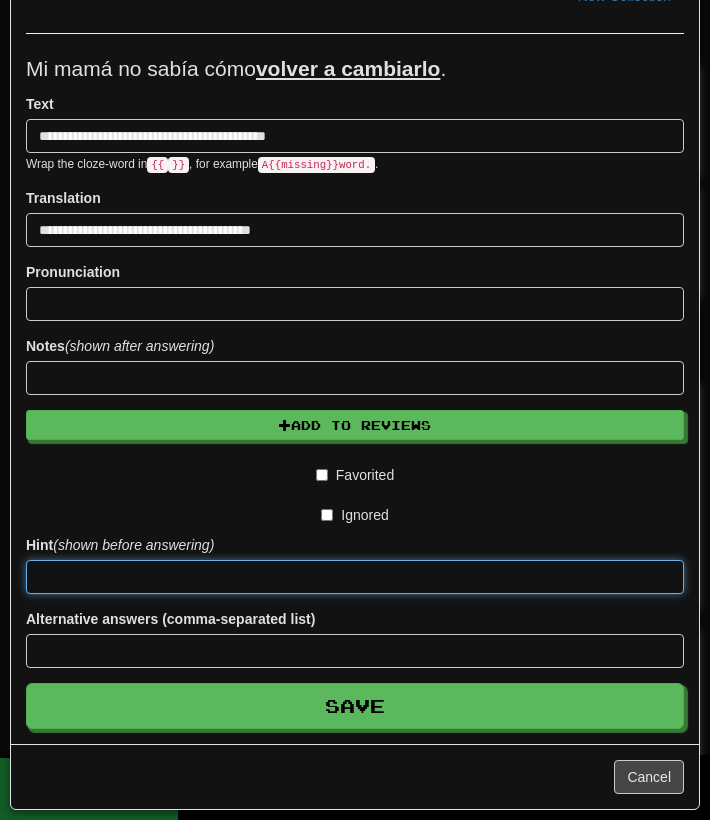 scroll, scrollTop: 158, scrollLeft: 0, axis: vertical 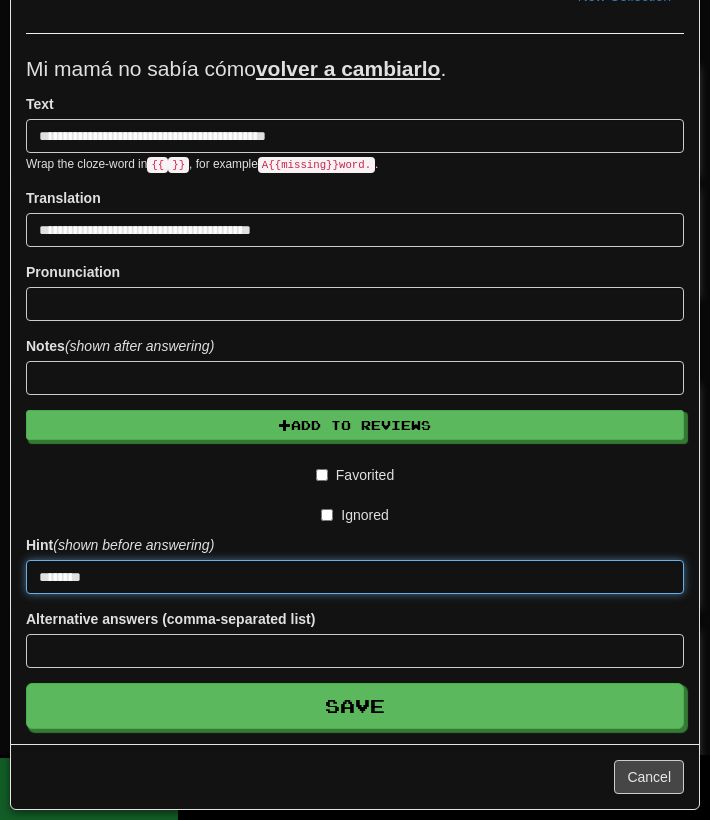 click on "Save" at bounding box center (355, 706) 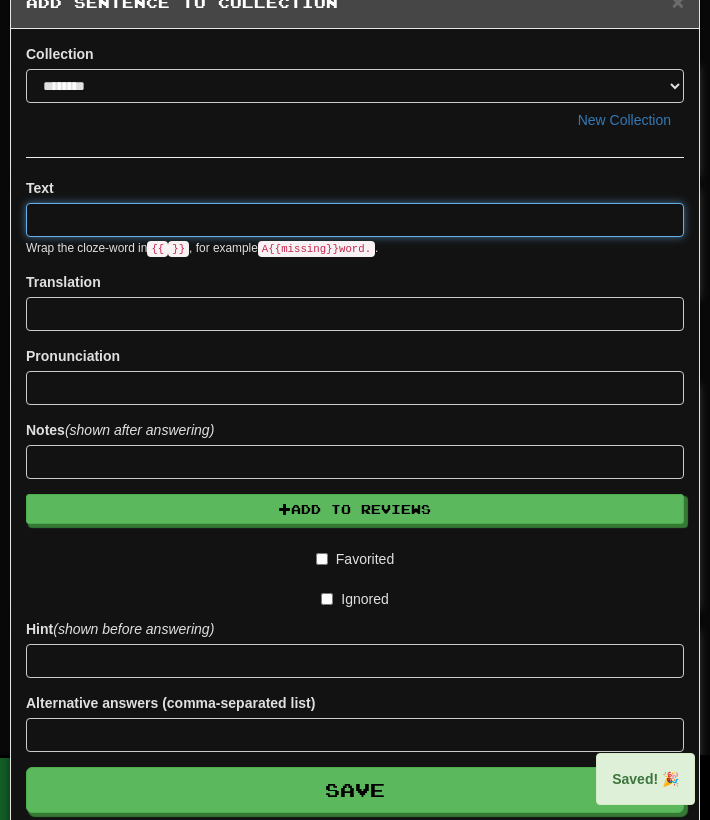 scroll, scrollTop: 0, scrollLeft: 0, axis: both 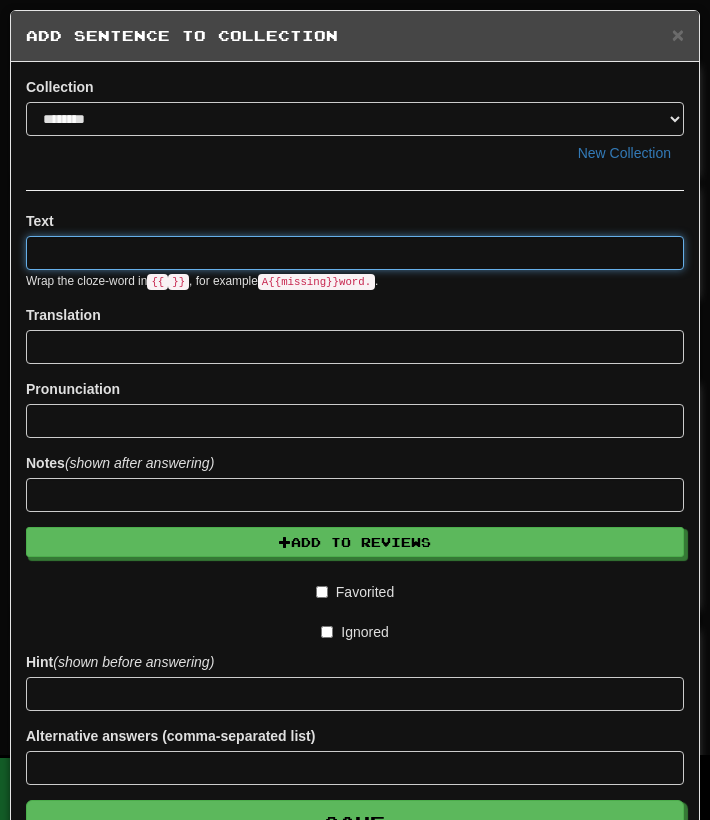click at bounding box center [355, 253] 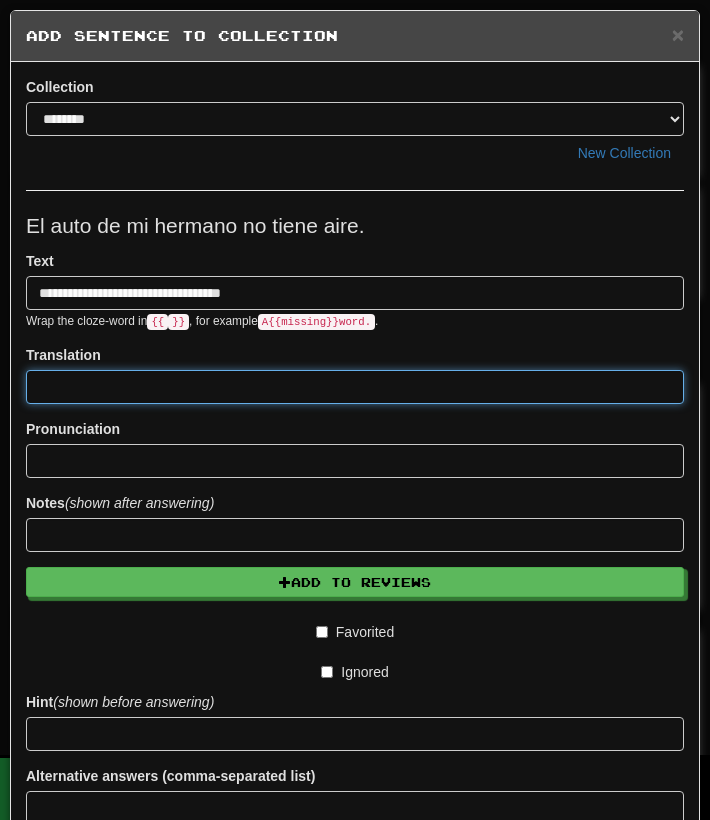 click at bounding box center [355, 387] 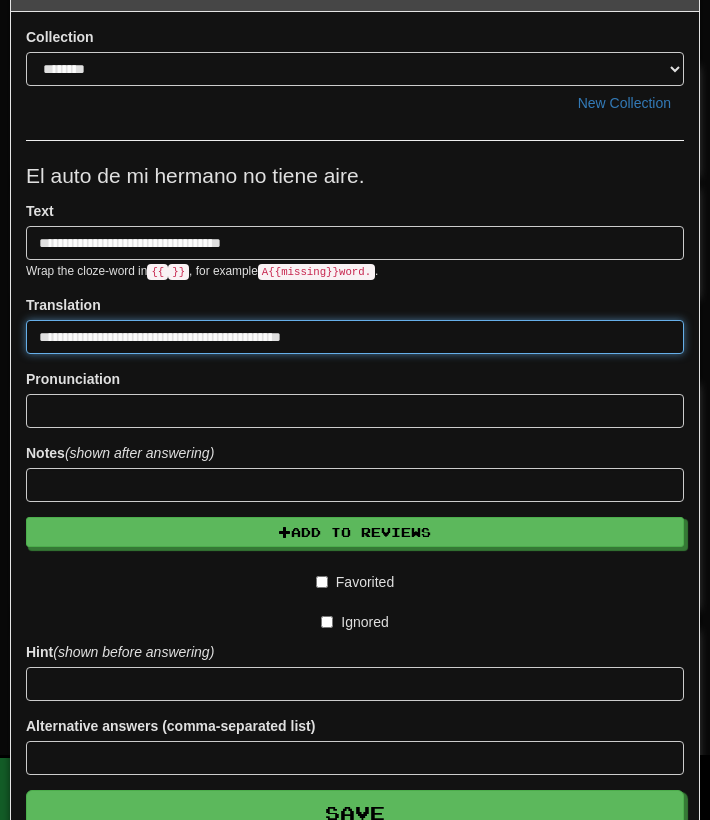 scroll, scrollTop: 52, scrollLeft: 0, axis: vertical 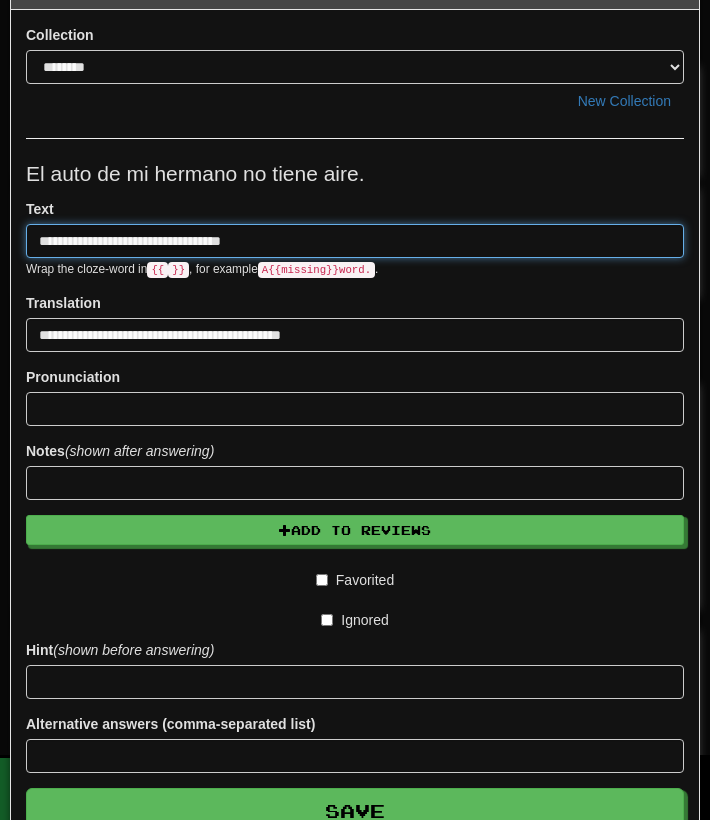 click on "**********" at bounding box center [355, 241] 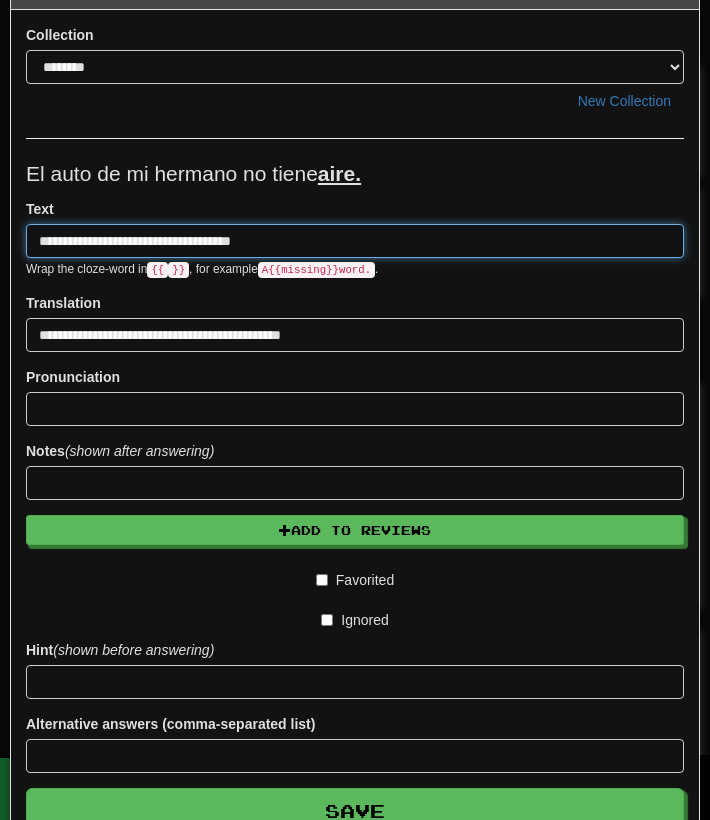 click on "**********" at bounding box center (355, 241) 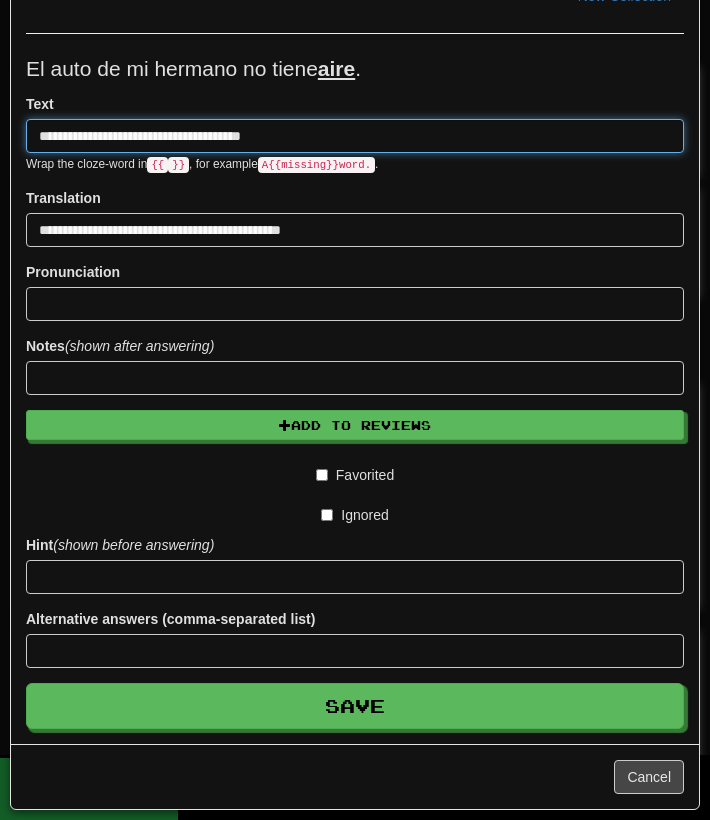 scroll, scrollTop: 158, scrollLeft: 0, axis: vertical 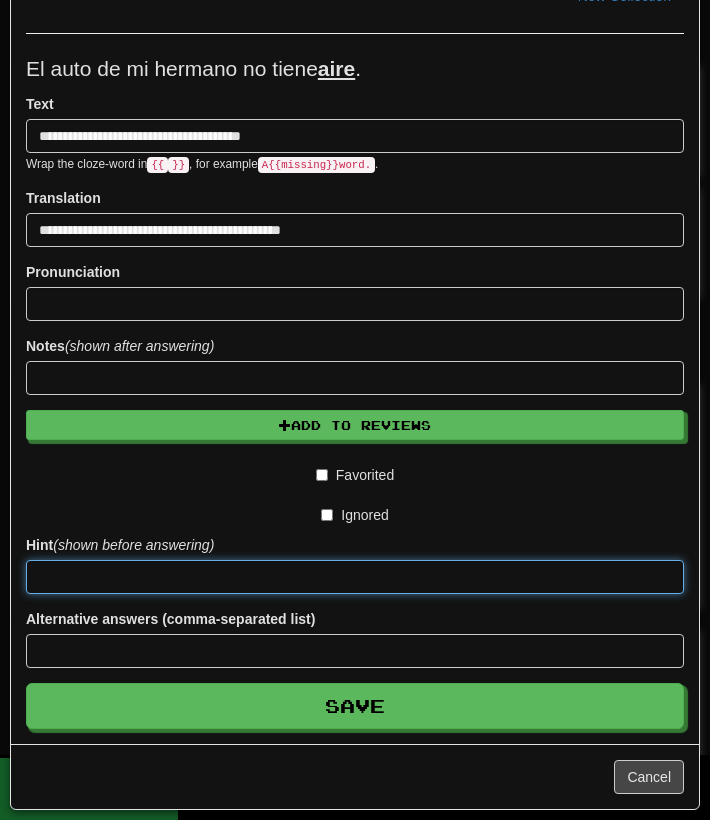 click at bounding box center (355, 577) 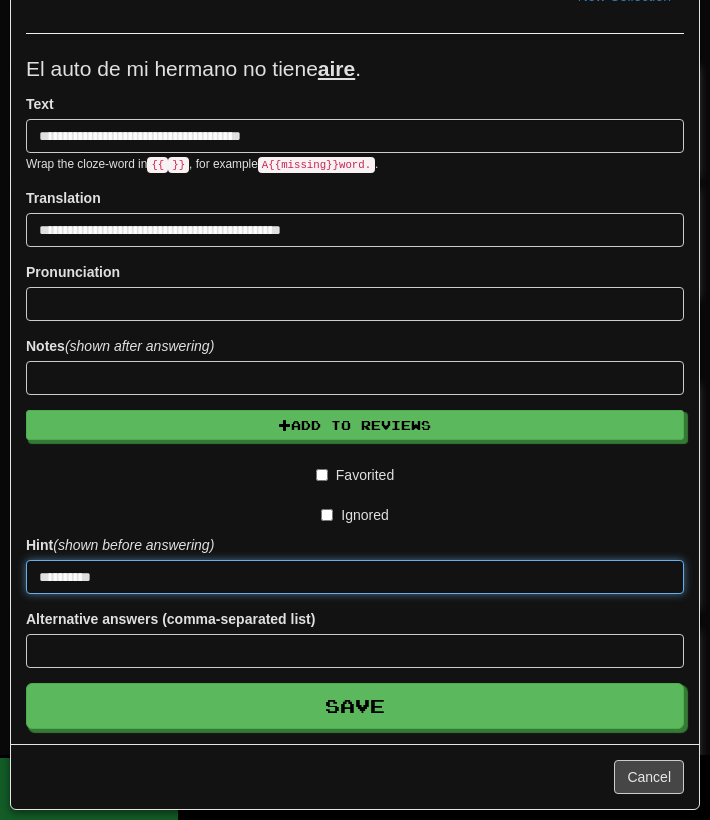 click on "Save" at bounding box center [355, 706] 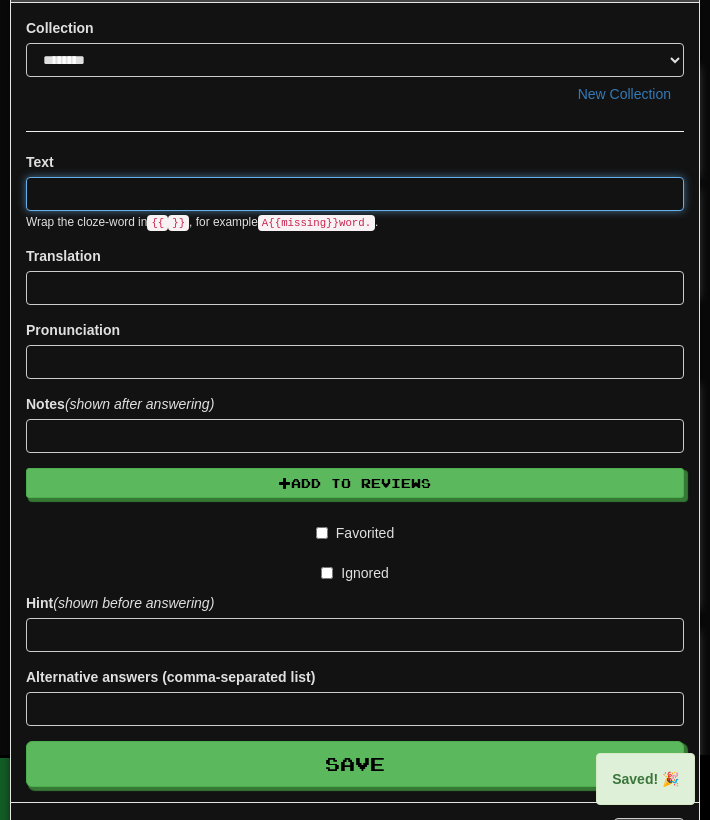 scroll, scrollTop: 0, scrollLeft: 0, axis: both 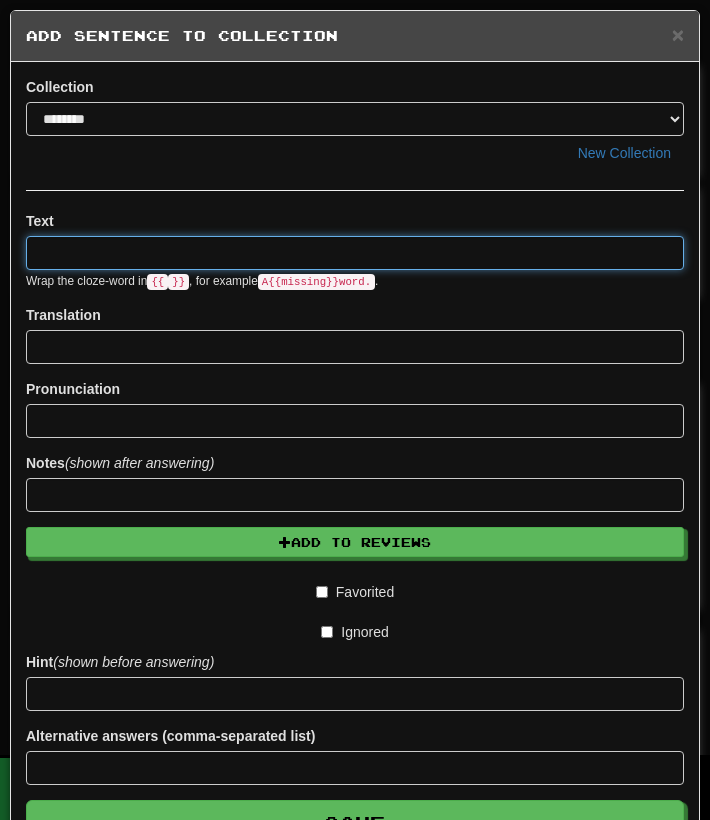 click at bounding box center (355, 253) 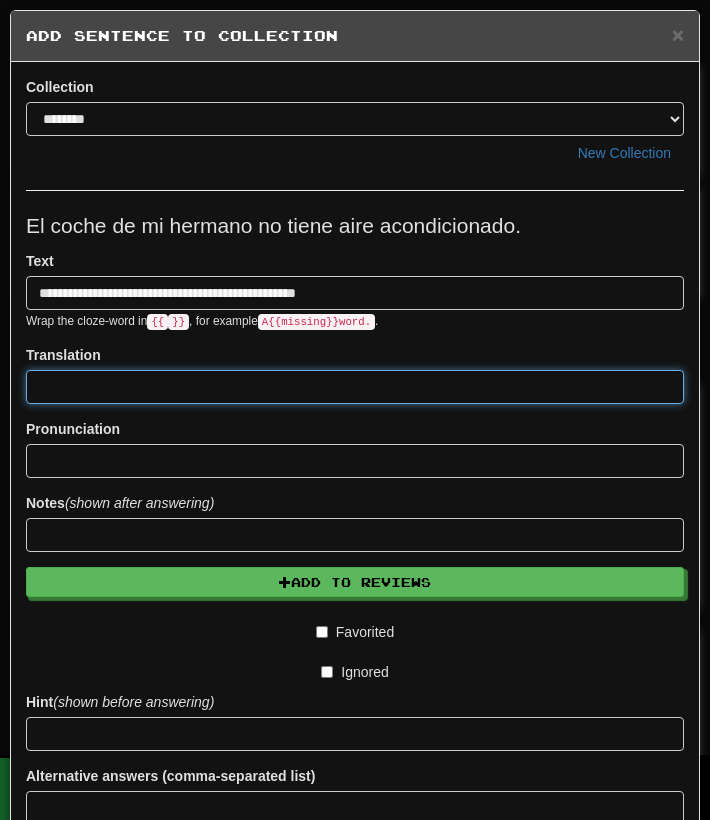 click at bounding box center [355, 387] 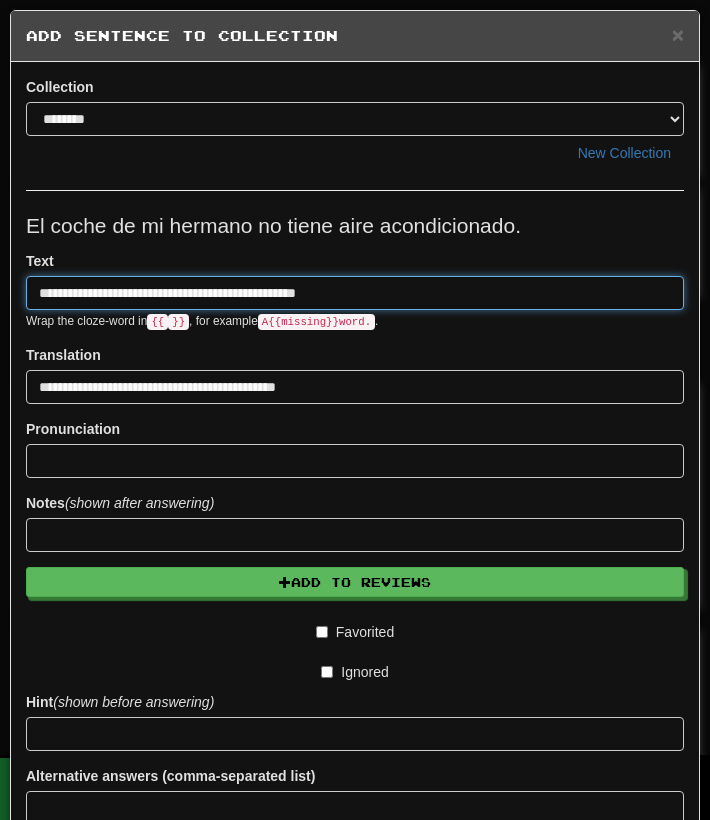 click on "**********" at bounding box center (355, 293) 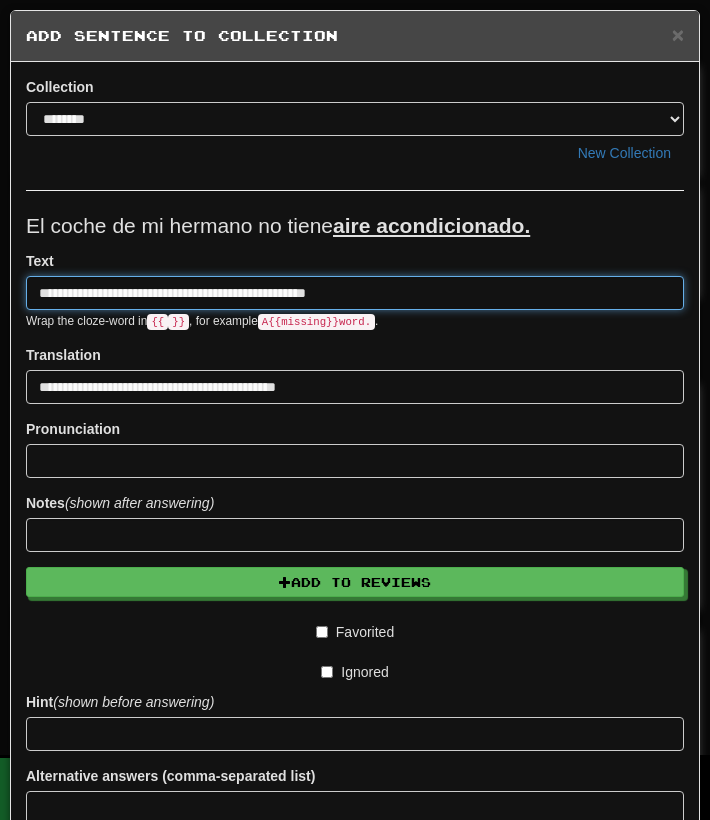 click on "**********" at bounding box center [355, 293] 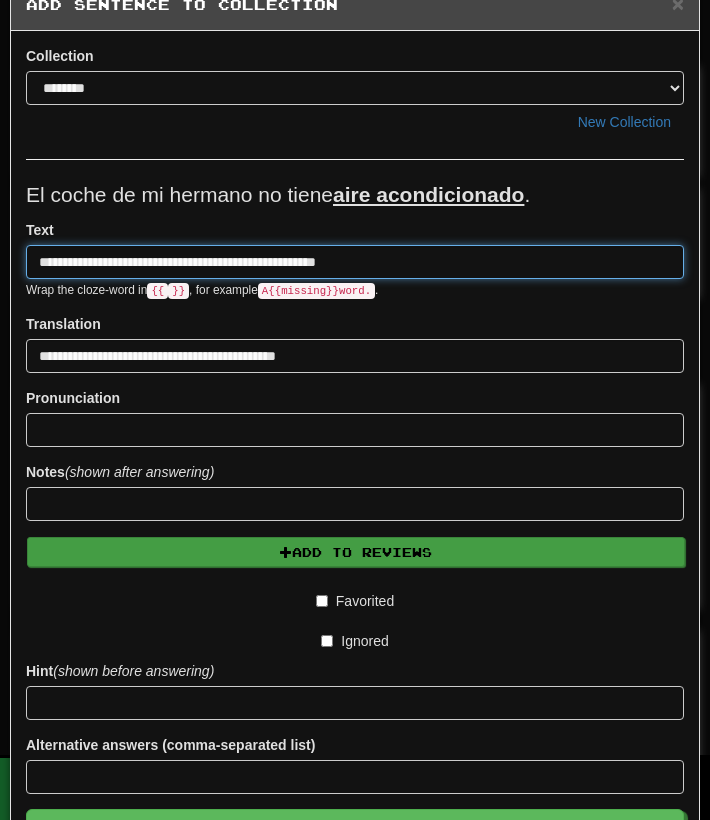scroll, scrollTop: 40, scrollLeft: 0, axis: vertical 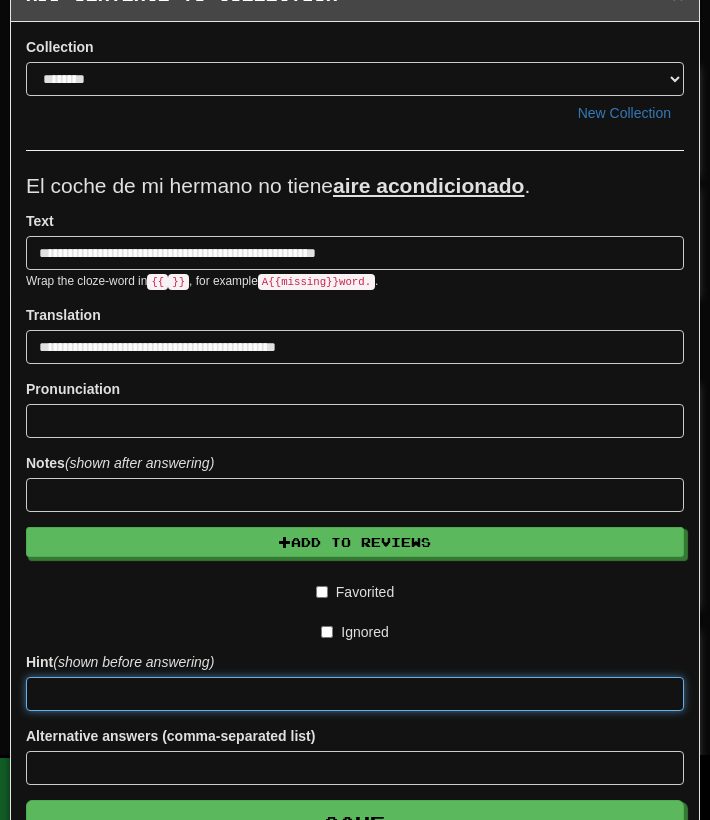 click at bounding box center (355, 694) 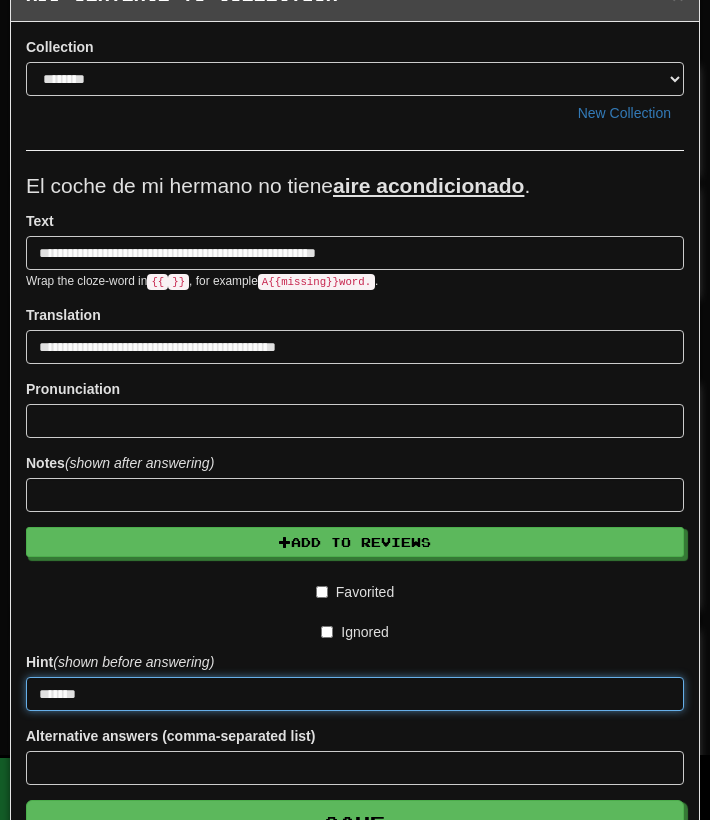 click on "Save" at bounding box center [355, 823] 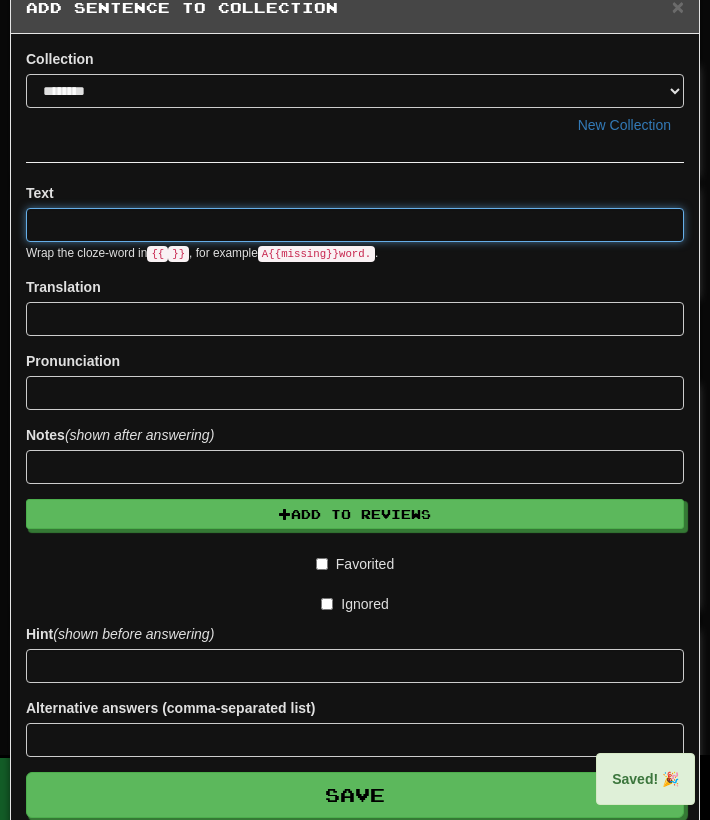 scroll, scrollTop: 0, scrollLeft: 0, axis: both 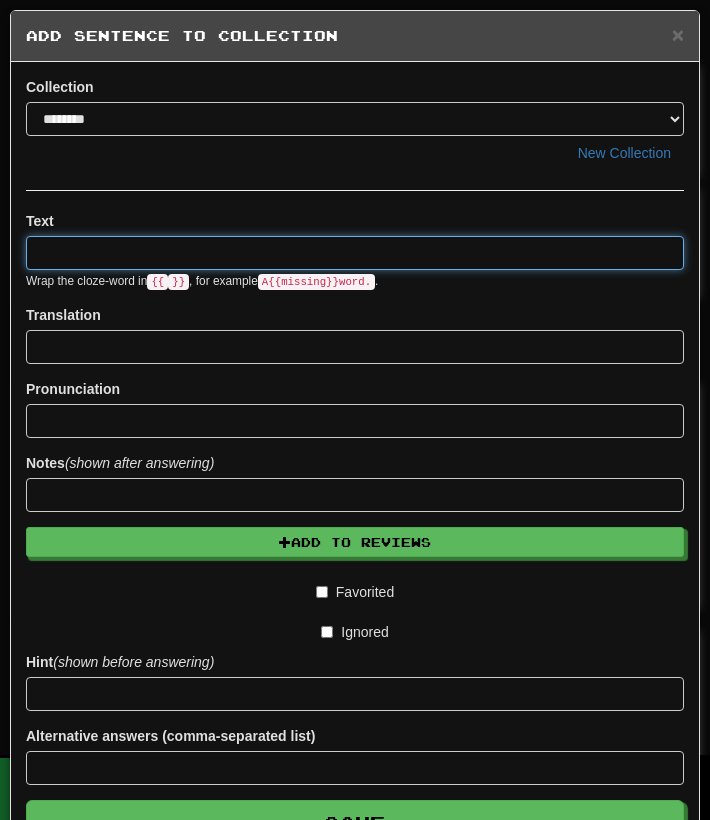 click at bounding box center [355, 253] 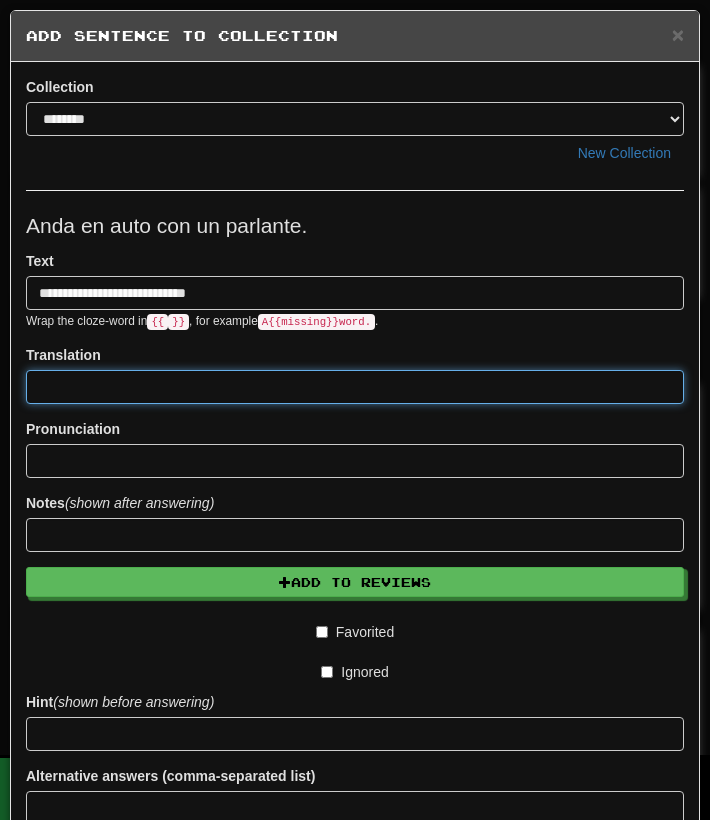 click at bounding box center [355, 387] 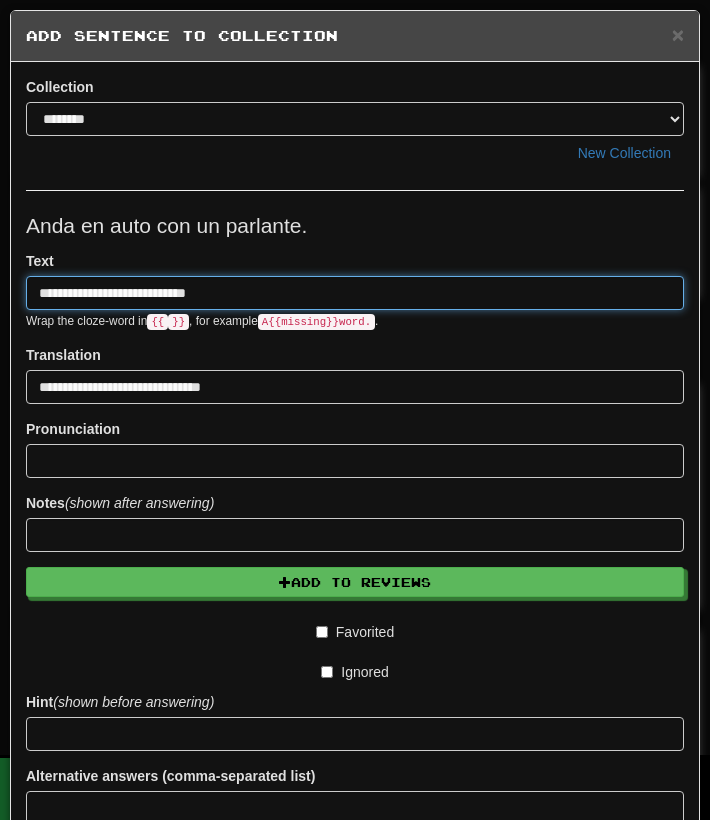 click on "**********" at bounding box center (355, 293) 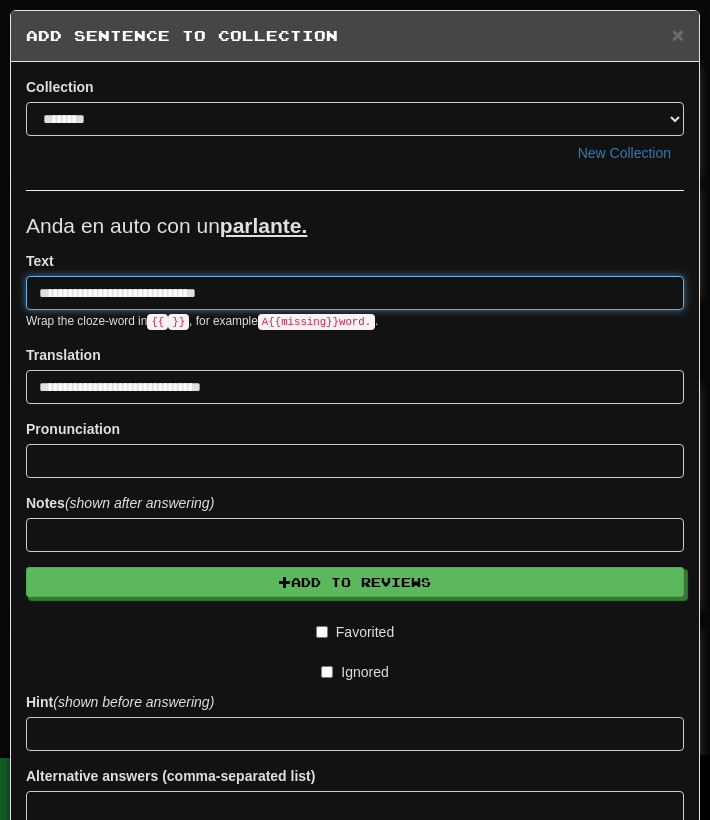 click on "**********" at bounding box center (355, 293) 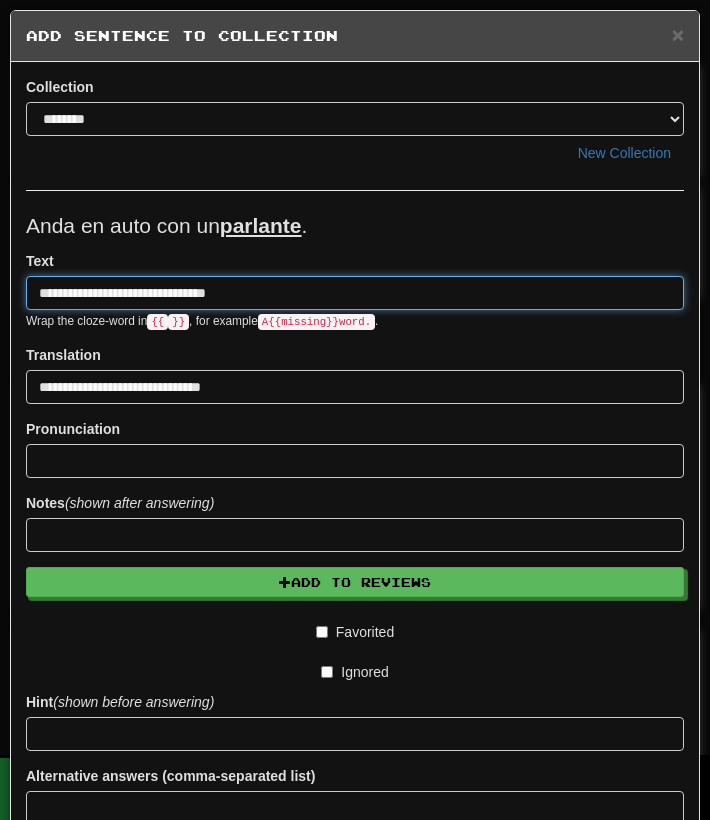 click on "**********" at bounding box center [355, 293] 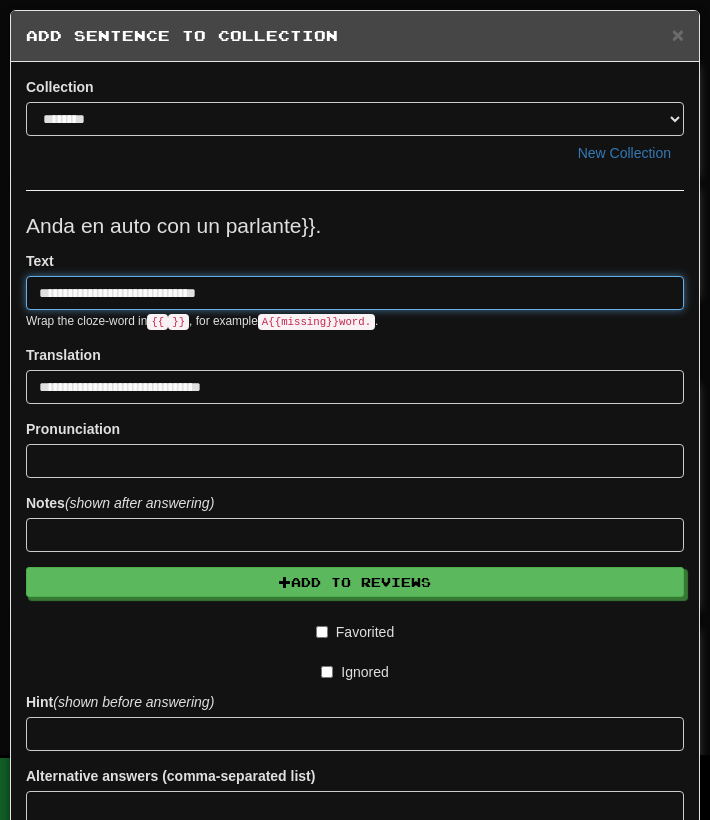 click on "**********" at bounding box center [355, 293] 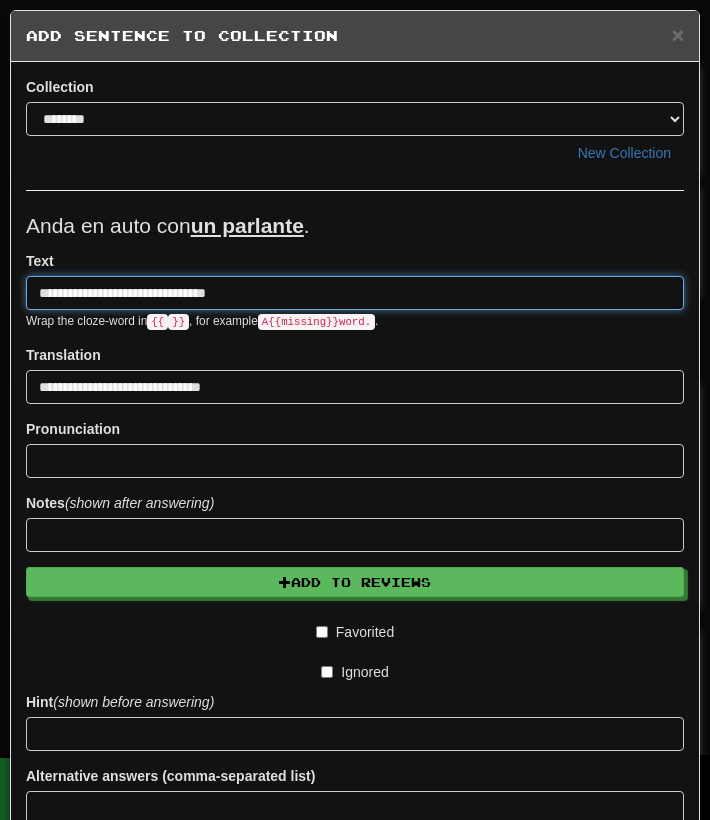 scroll, scrollTop: 16, scrollLeft: 0, axis: vertical 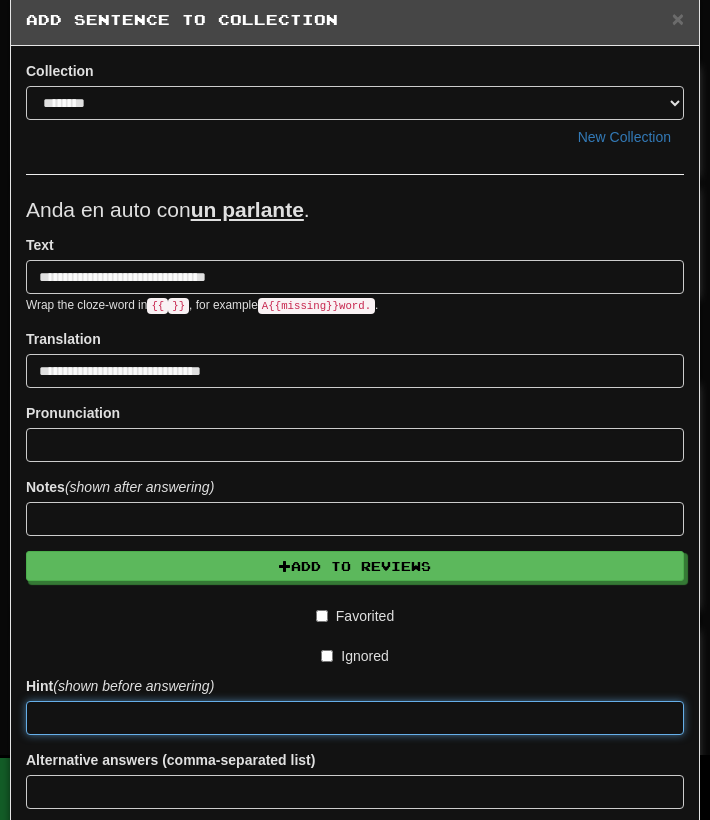 click at bounding box center (355, 718) 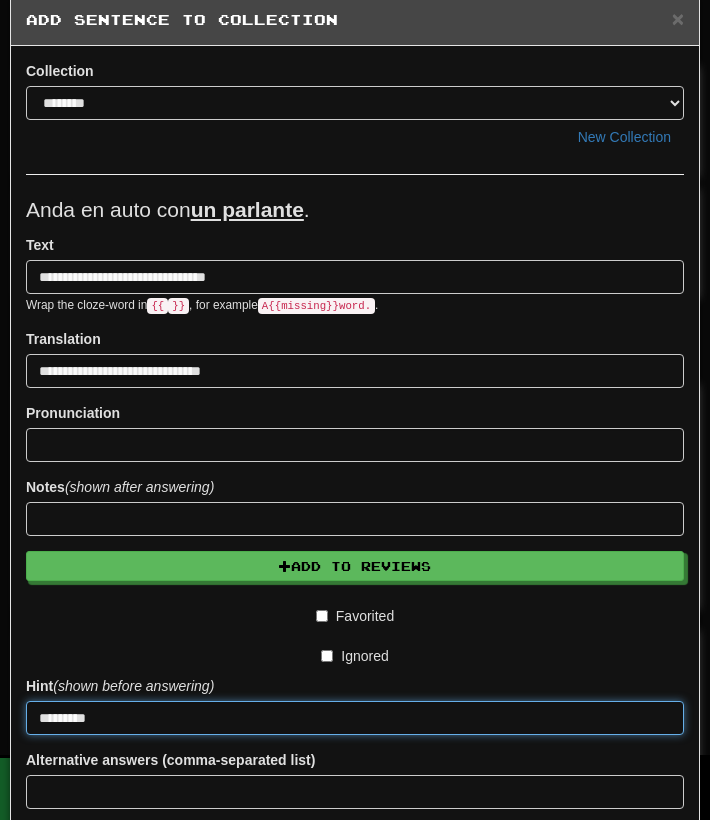 click on "Save" at bounding box center (355, 847) 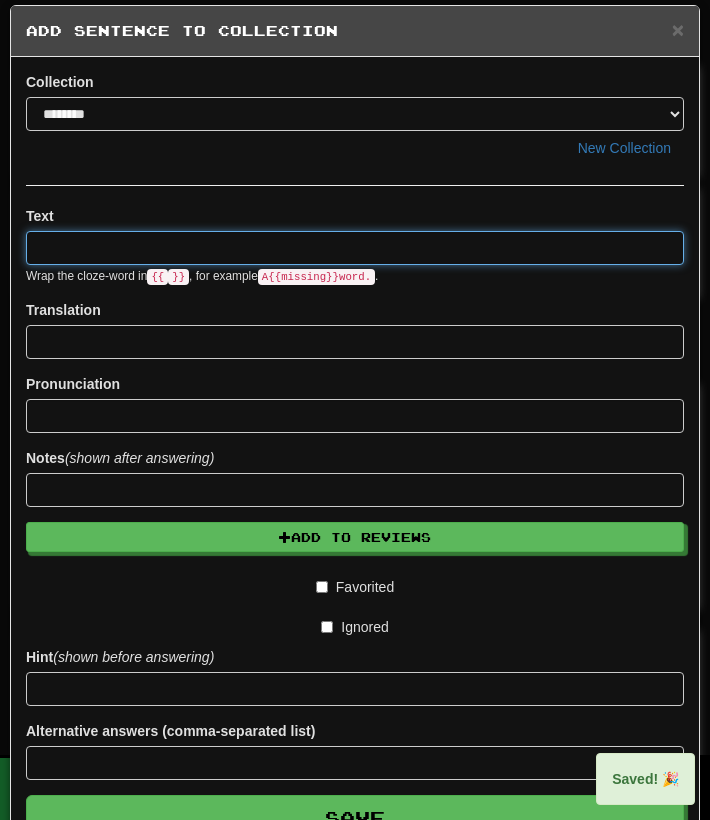 scroll, scrollTop: 0, scrollLeft: 0, axis: both 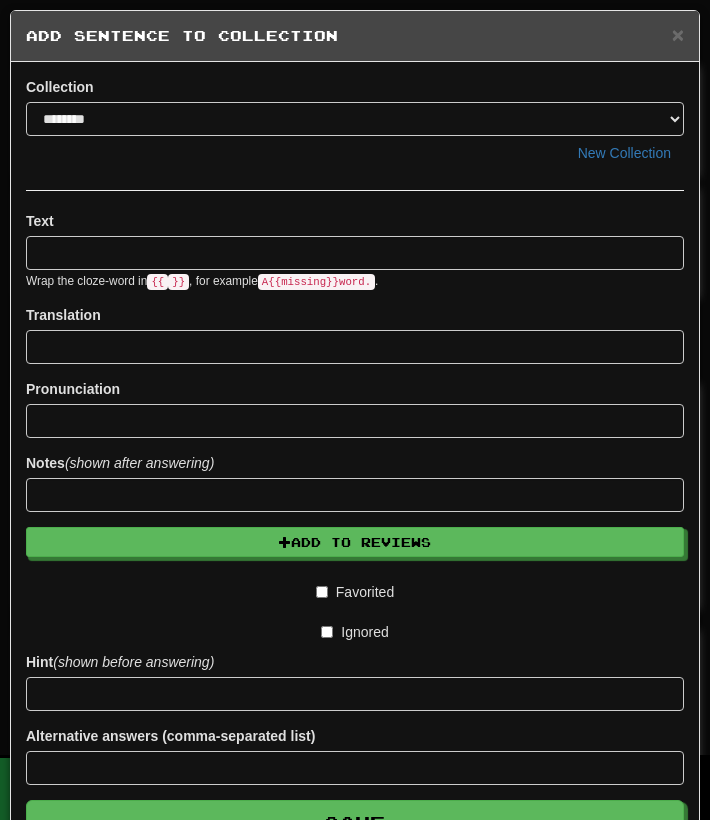 click on "Translation" at bounding box center (355, 334) 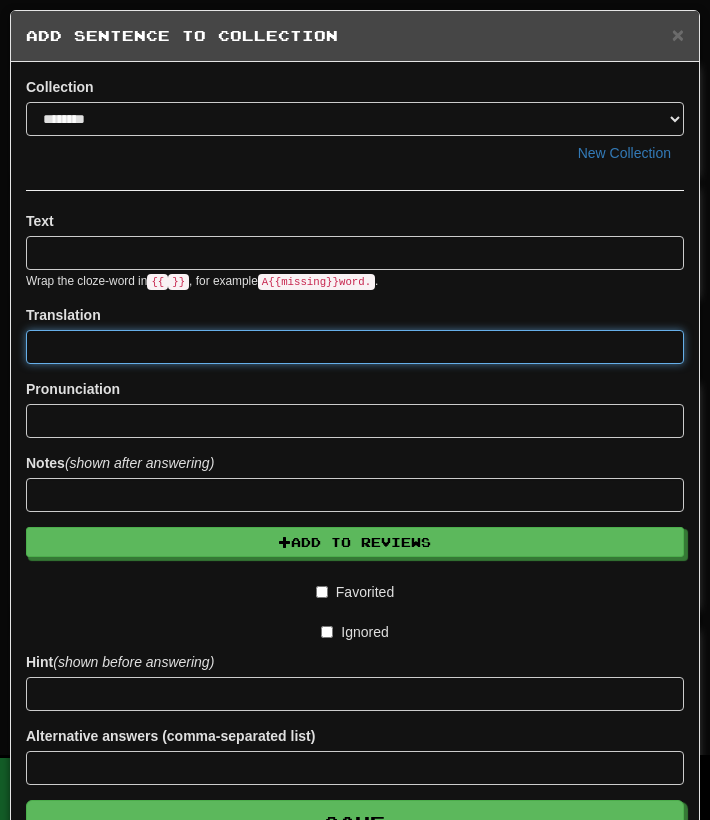 drag, startPoint x: 172, startPoint y: 346, endPoint x: 172, endPoint y: 333, distance: 13 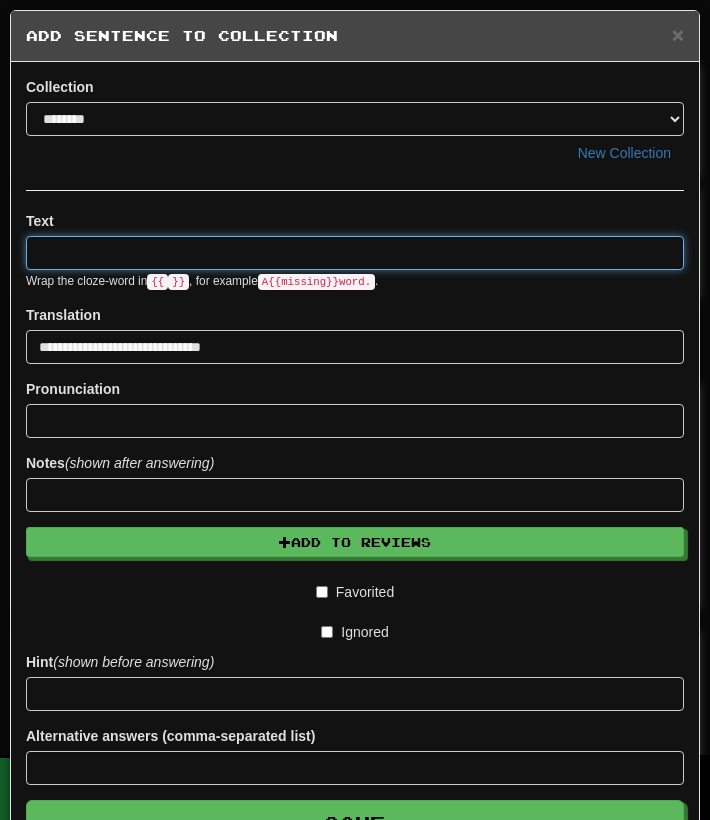 click at bounding box center (355, 253) 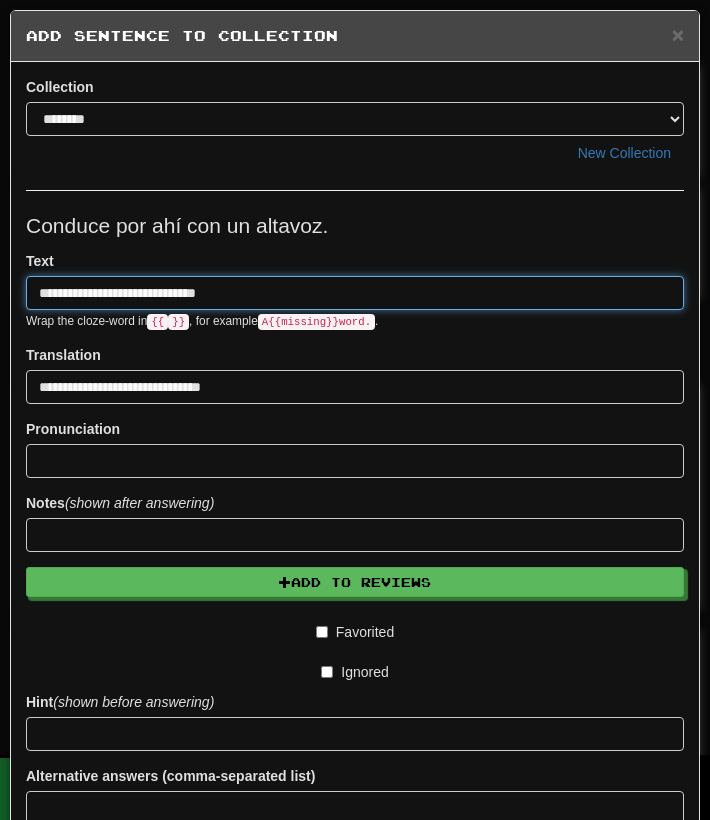 click on "**********" at bounding box center [355, 293] 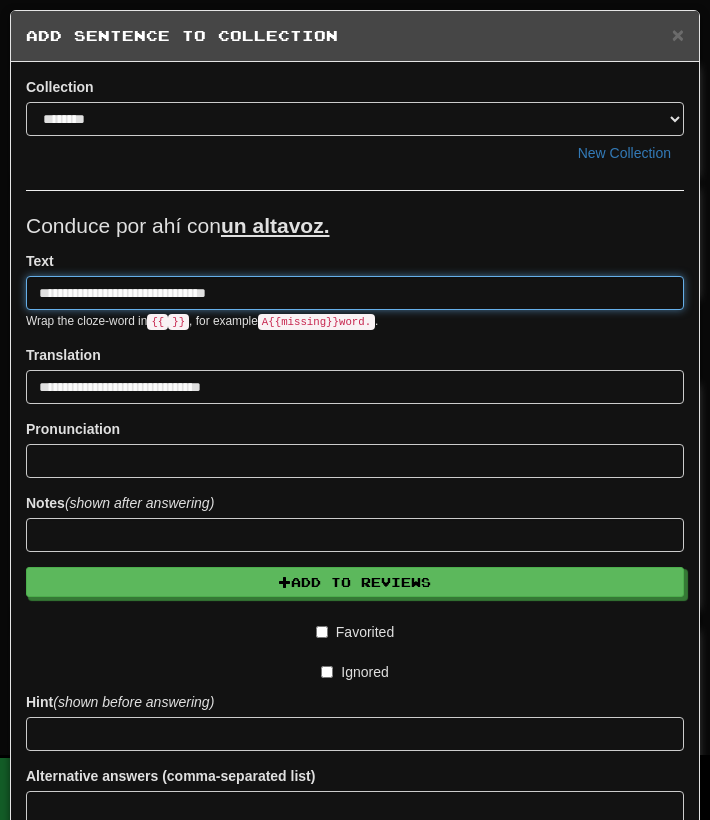 click on "**********" at bounding box center (355, 293) 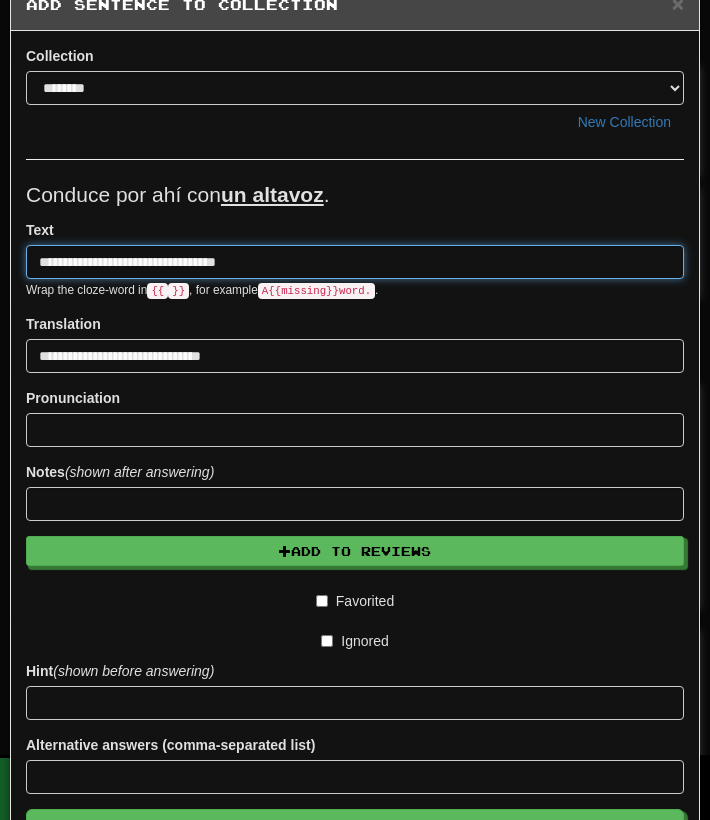 scroll, scrollTop: 36, scrollLeft: 0, axis: vertical 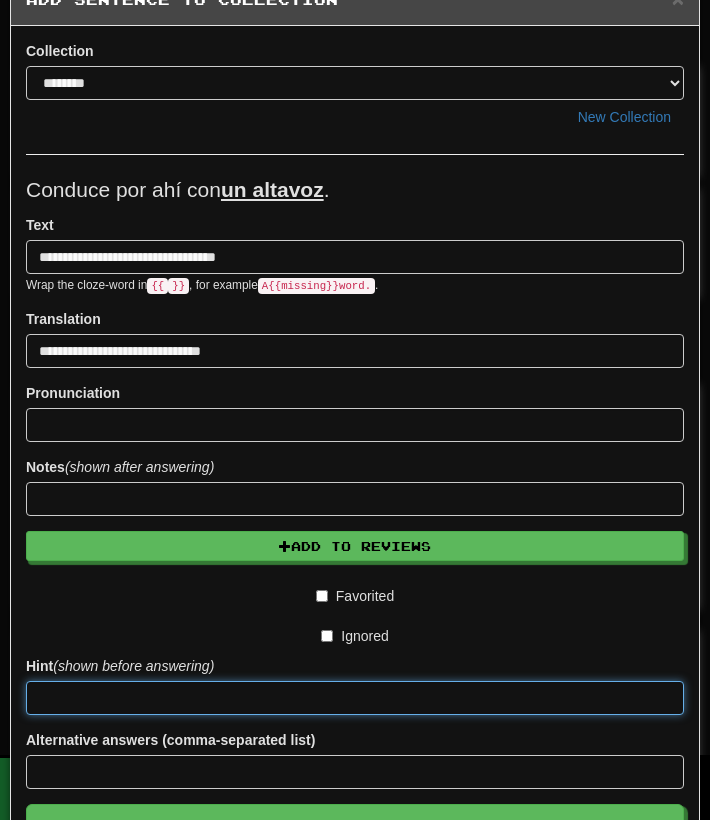 click at bounding box center [355, 698] 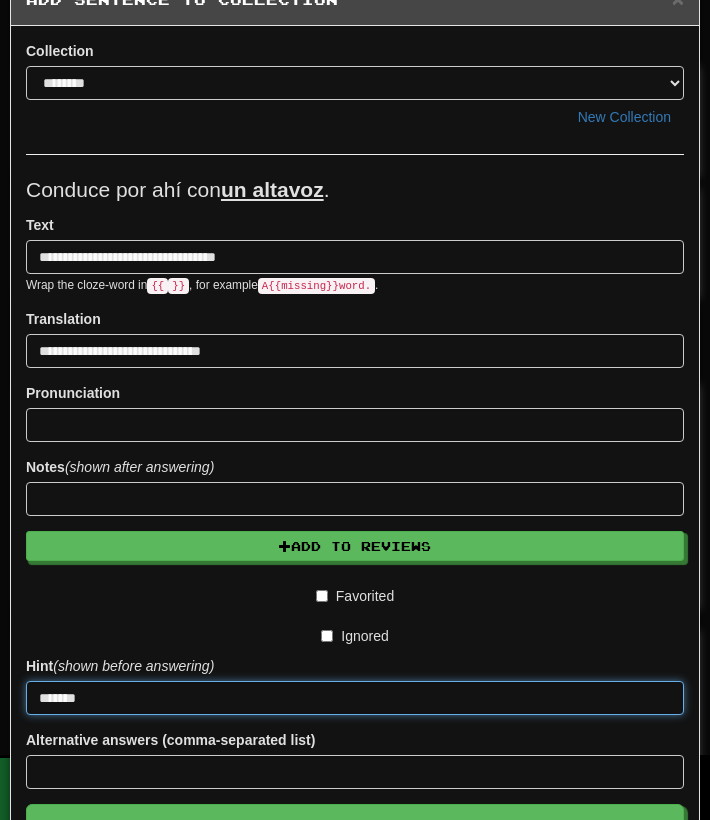 click on "Save" at bounding box center (355, 827) 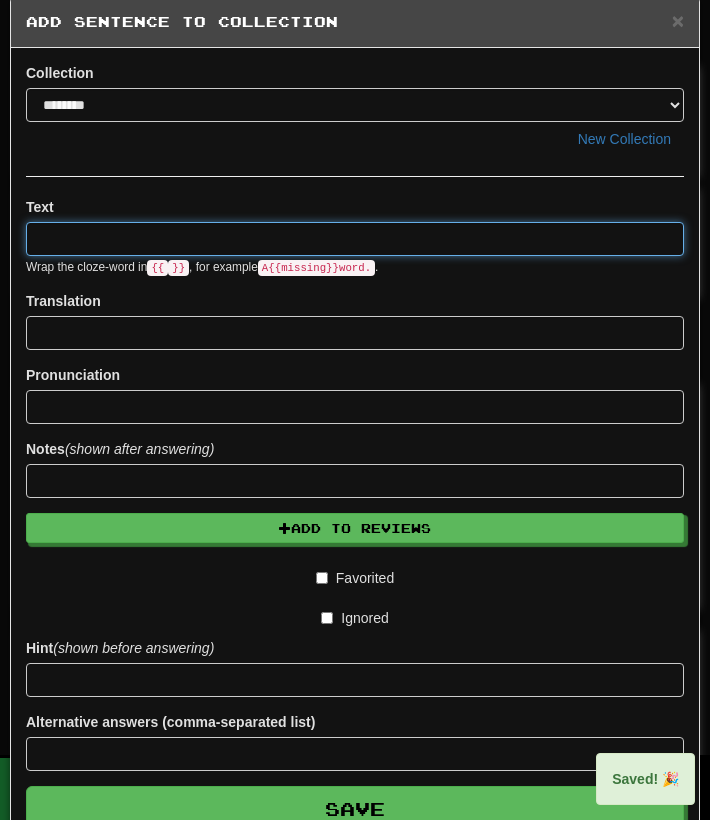 scroll, scrollTop: 0, scrollLeft: 0, axis: both 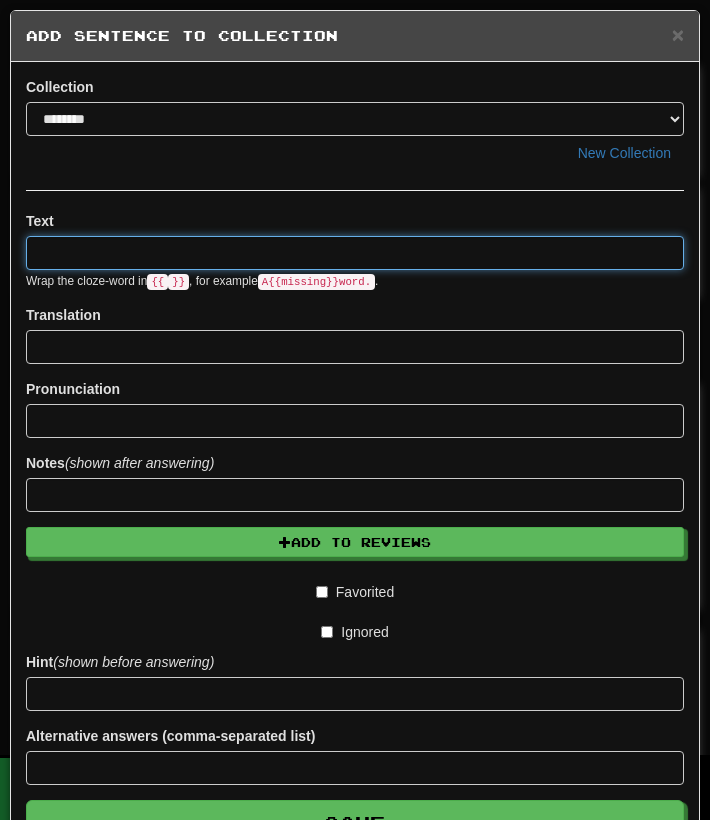 click at bounding box center (355, 253) 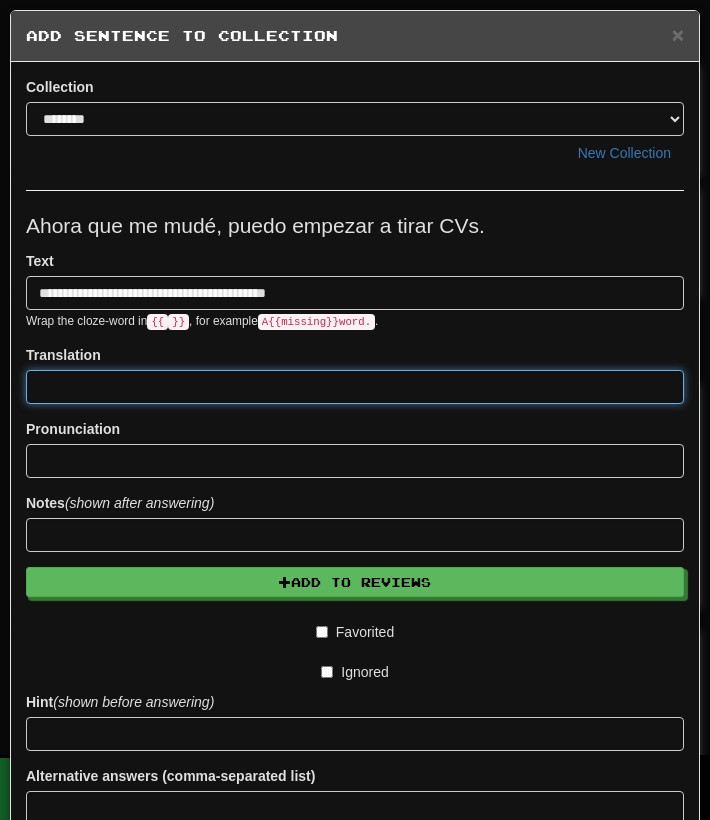 click at bounding box center [355, 387] 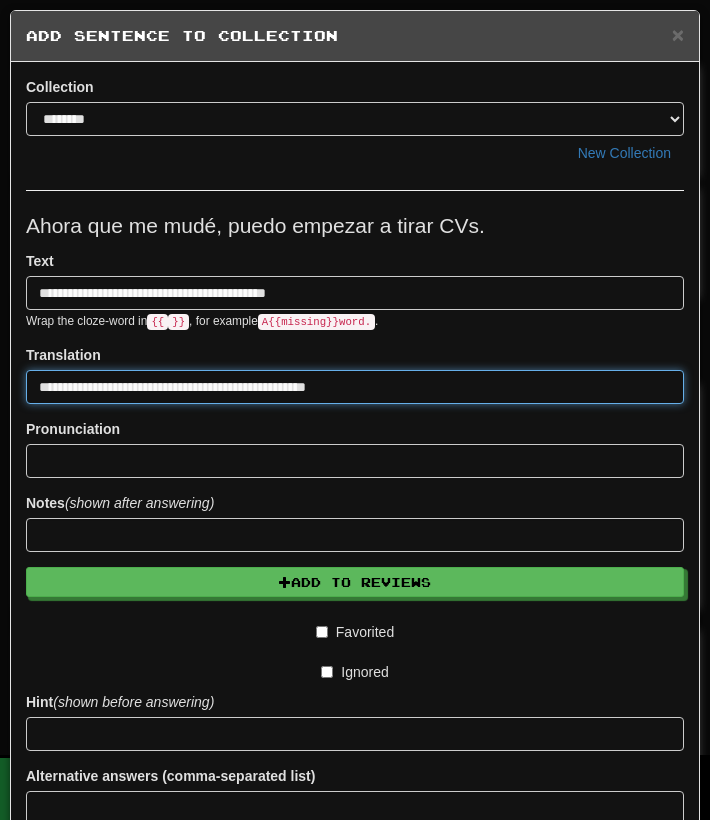 click on "**********" at bounding box center (355, 387) 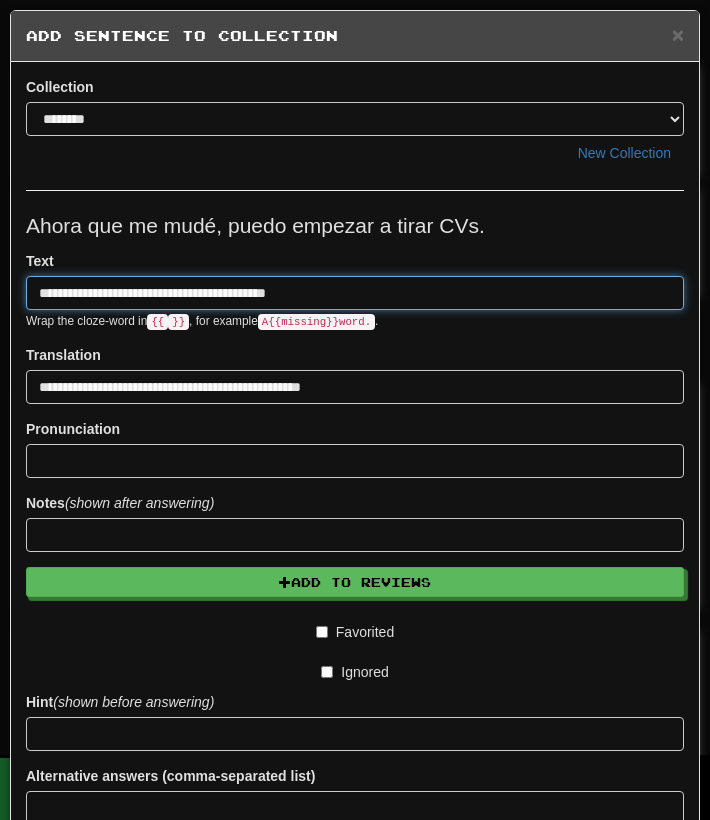 click on "**********" at bounding box center [355, 293] 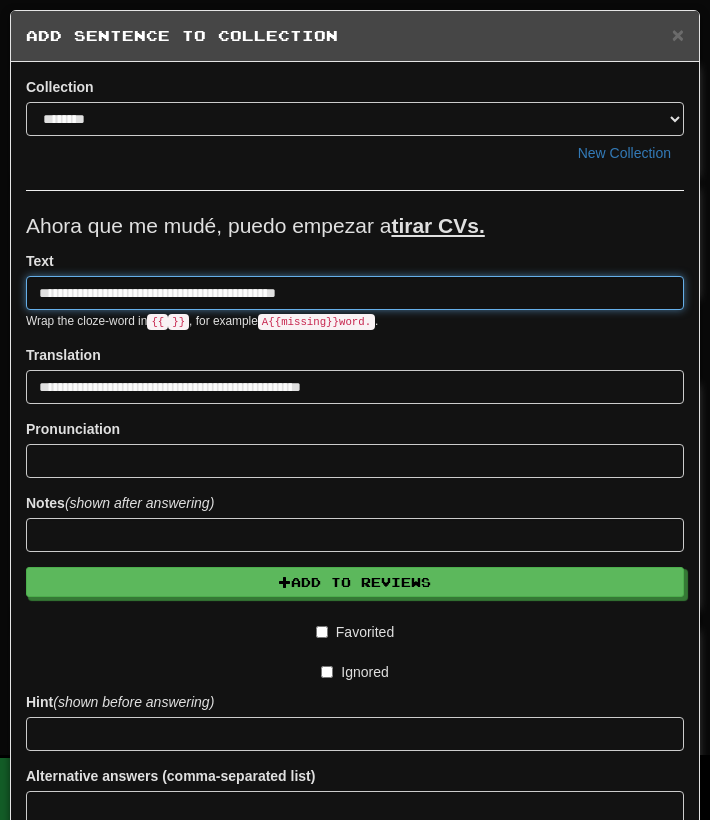 click on "**********" at bounding box center [355, 293] 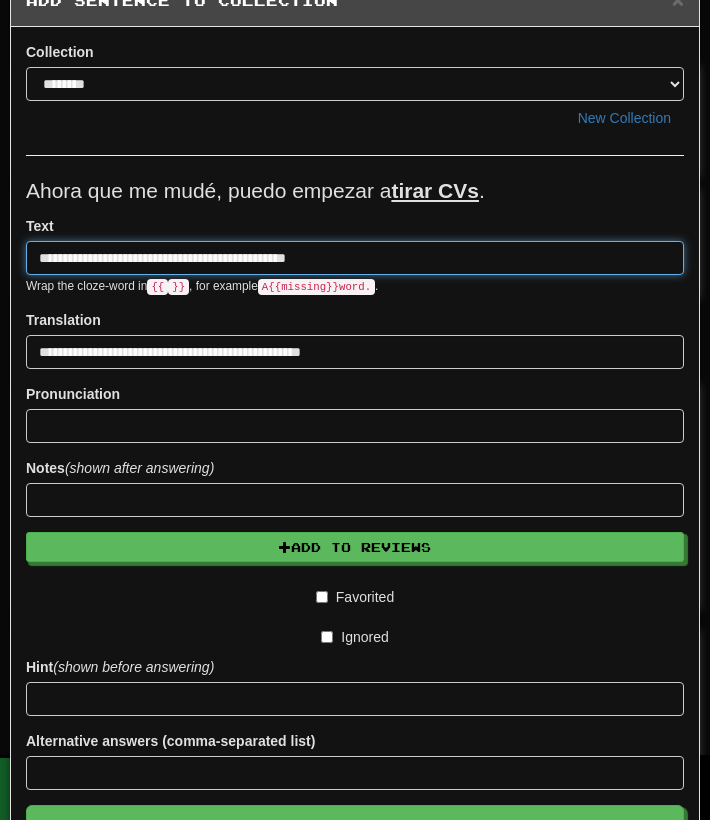 scroll, scrollTop: 65, scrollLeft: 0, axis: vertical 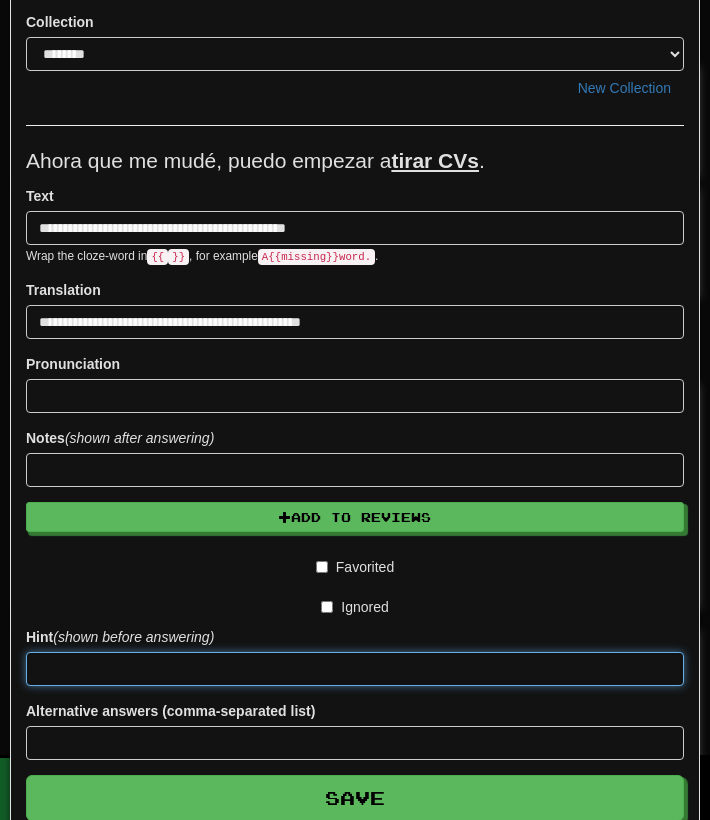 click at bounding box center (355, 669) 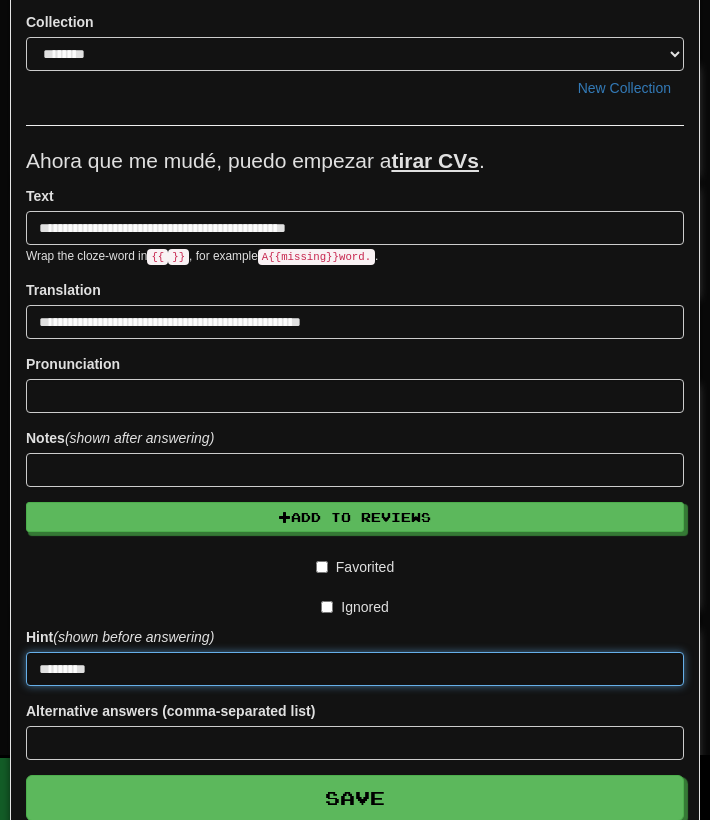 click on "Save" at bounding box center [355, 798] 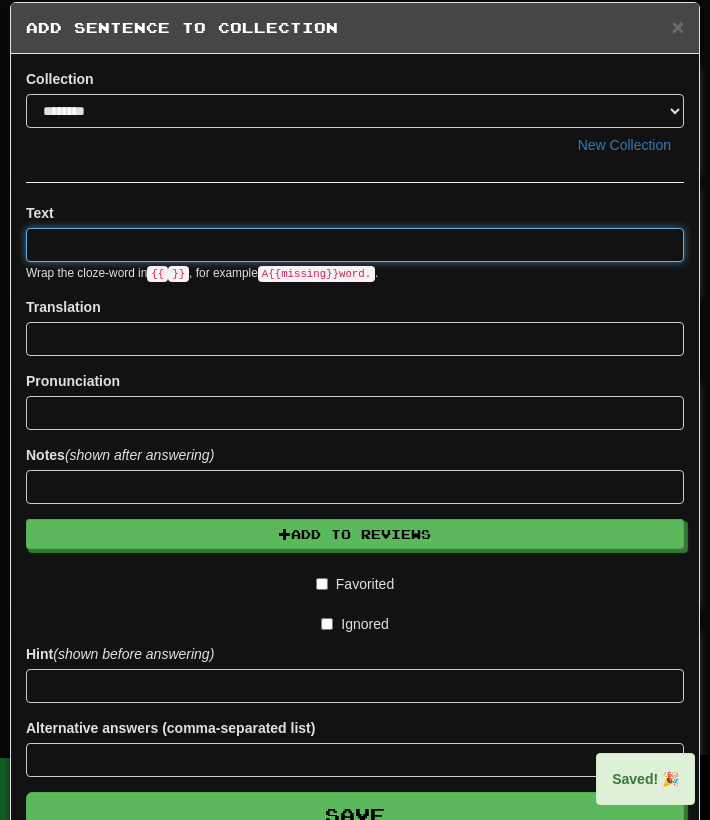 scroll, scrollTop: 0, scrollLeft: 0, axis: both 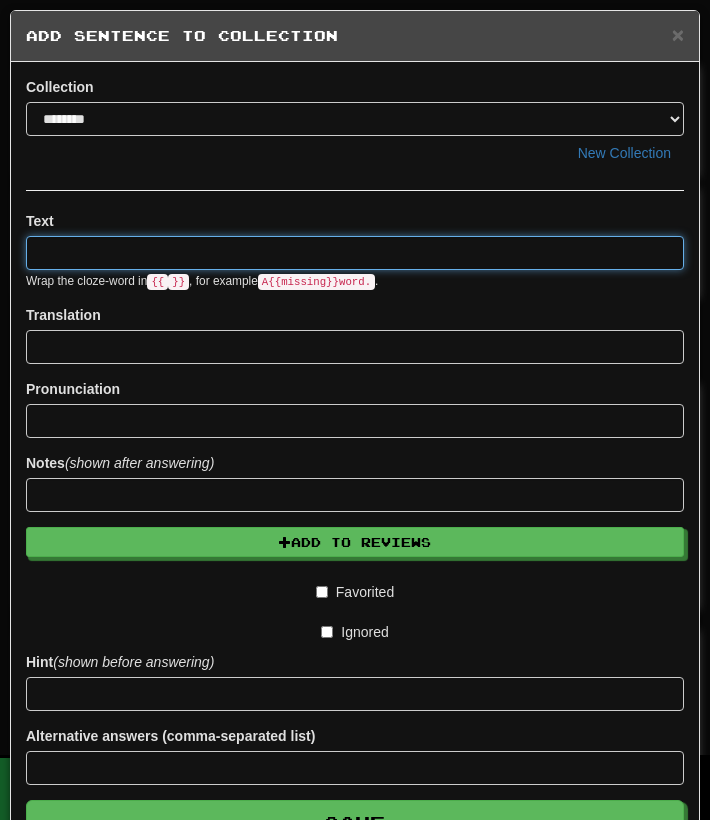 click at bounding box center (355, 253) 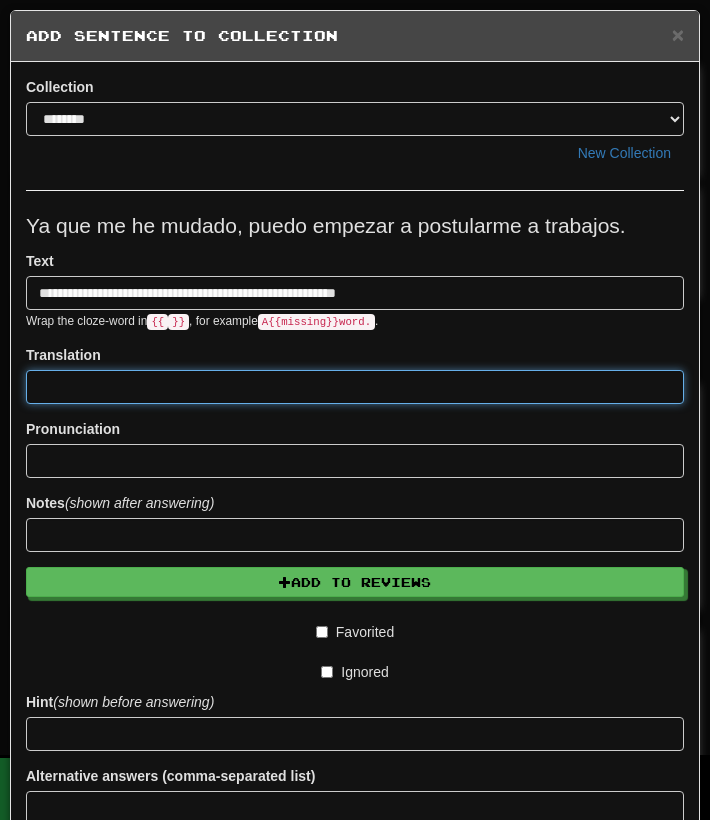 click at bounding box center (355, 387) 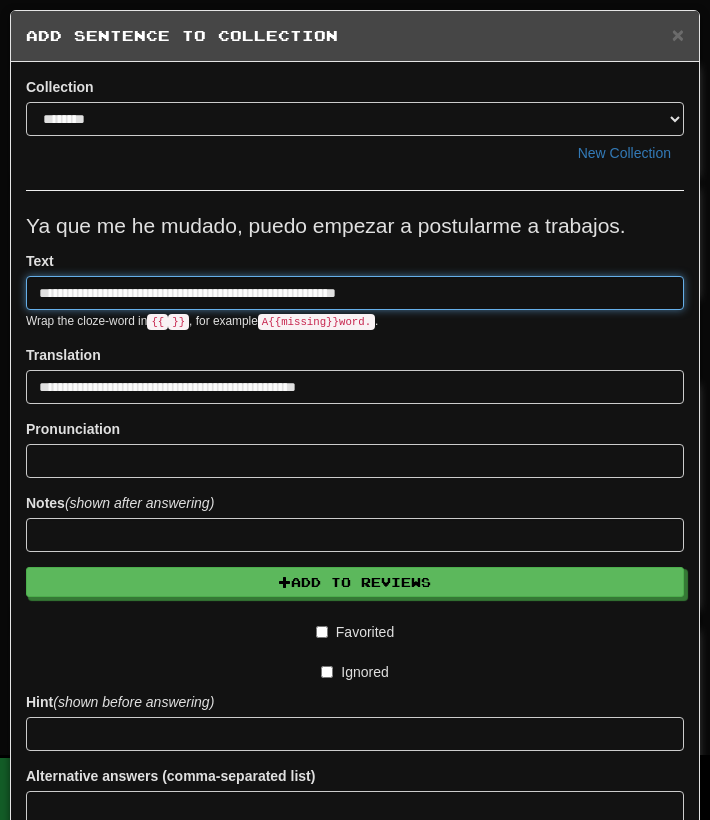 click on "**********" at bounding box center [355, 293] 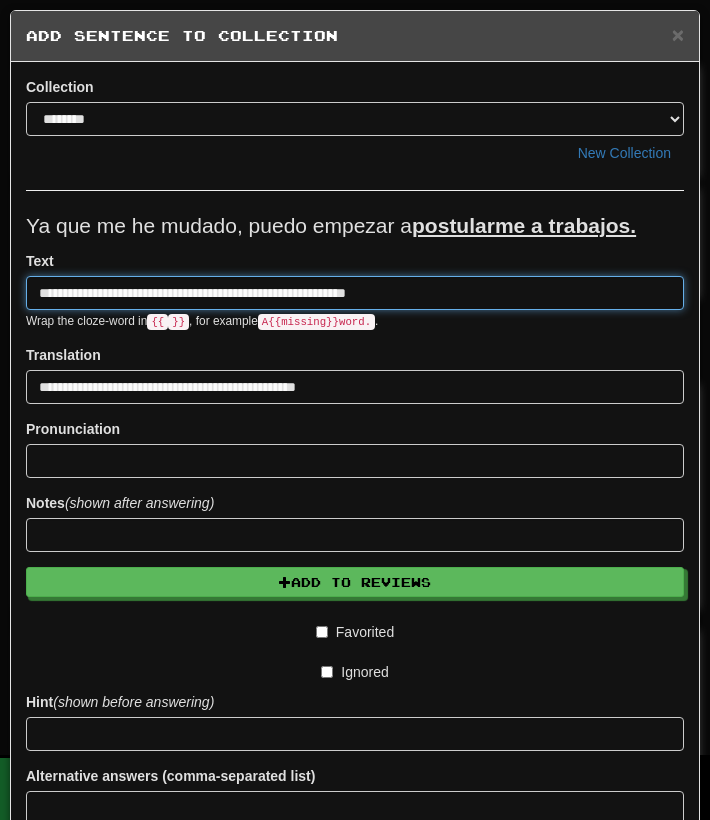 click on "**********" at bounding box center (355, 293) 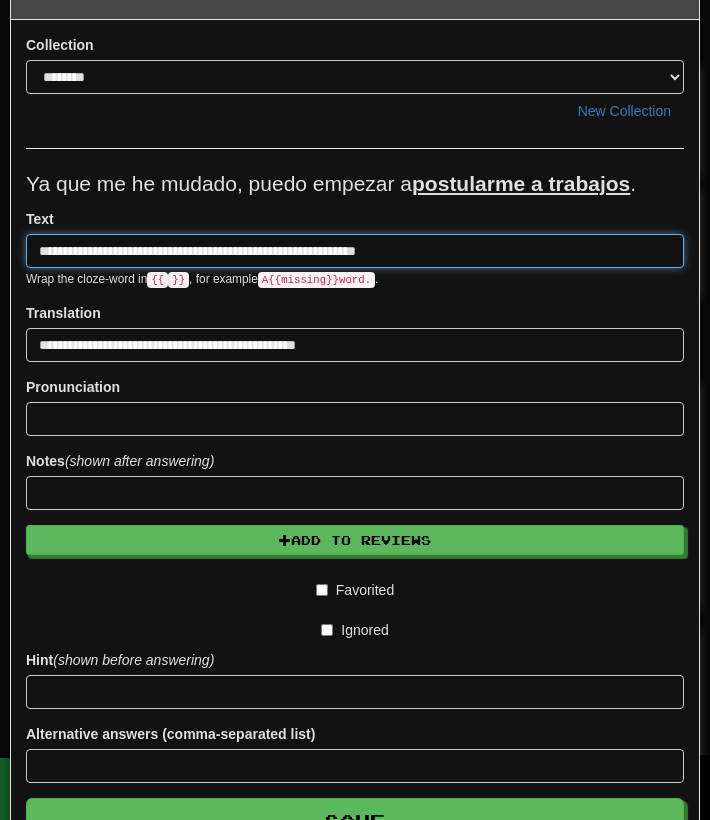 scroll, scrollTop: 115, scrollLeft: 0, axis: vertical 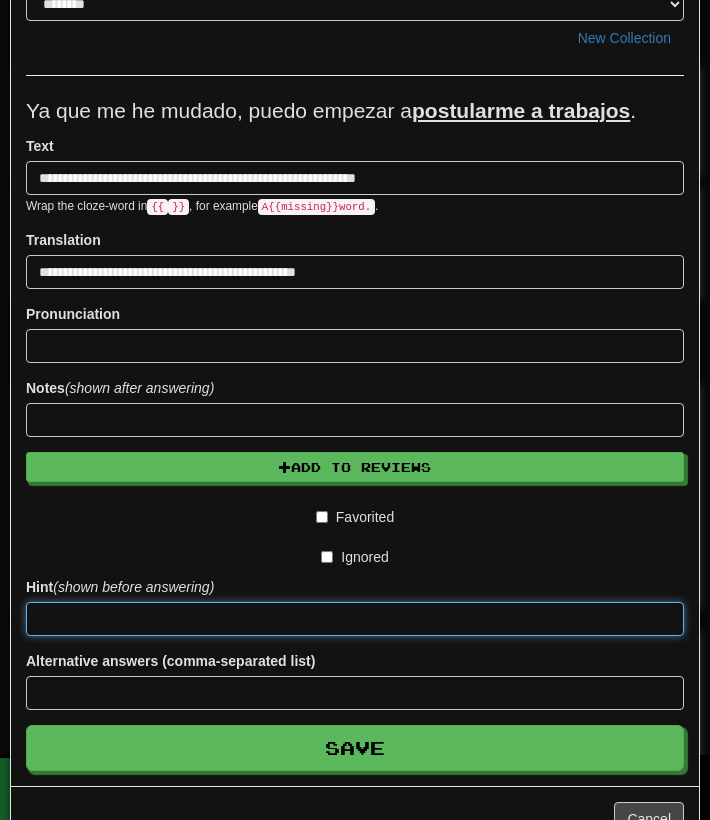 click at bounding box center [355, 619] 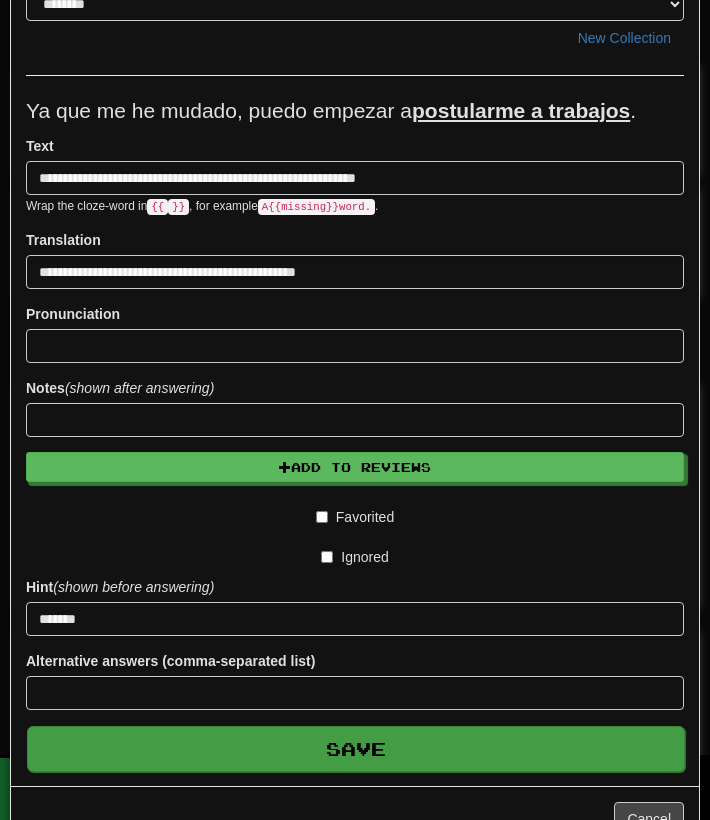 click on "Save" at bounding box center [356, 749] 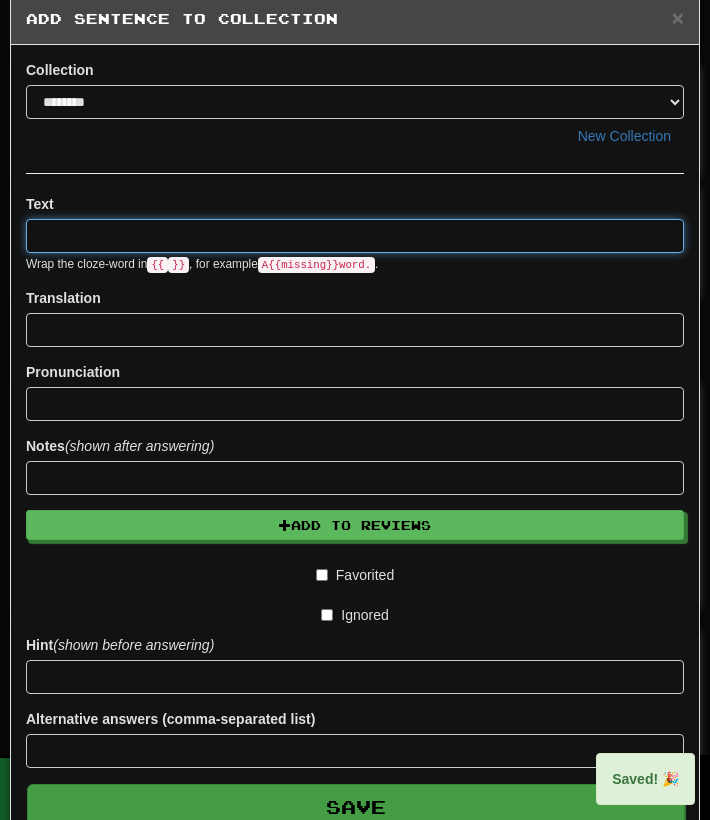 scroll, scrollTop: 0, scrollLeft: 0, axis: both 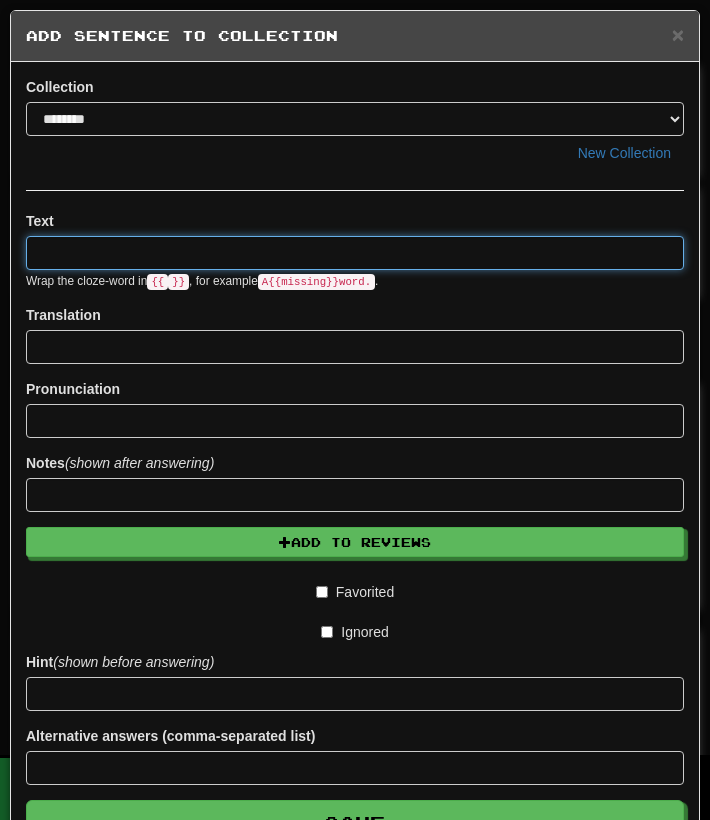 click at bounding box center [355, 253] 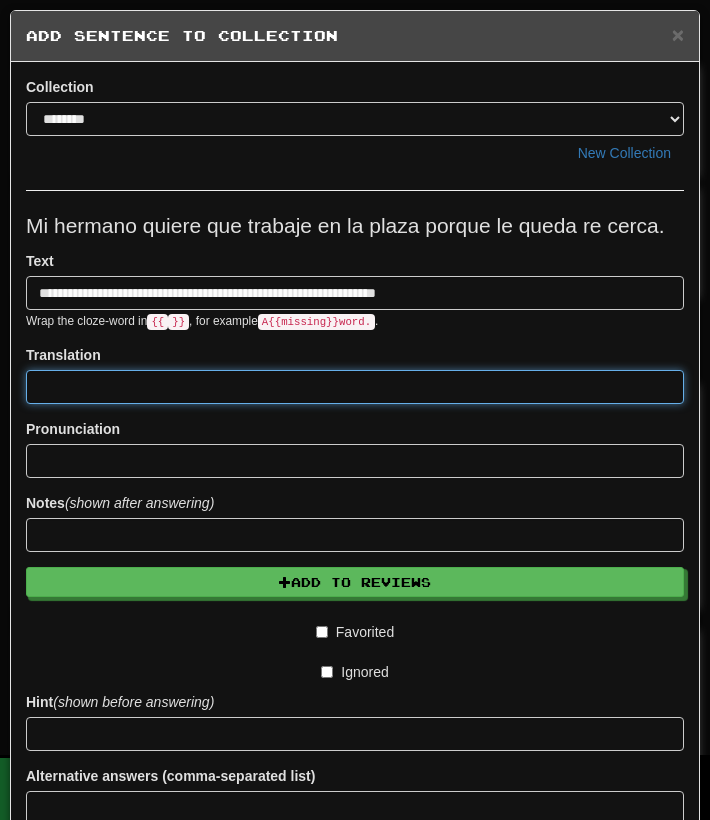 click at bounding box center (355, 387) 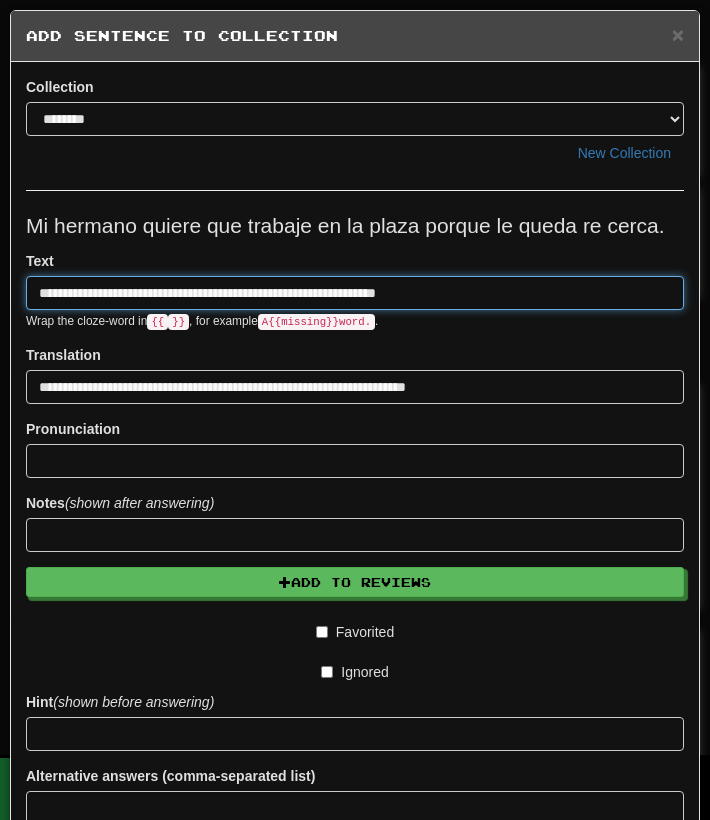click on "**********" at bounding box center [355, 293] 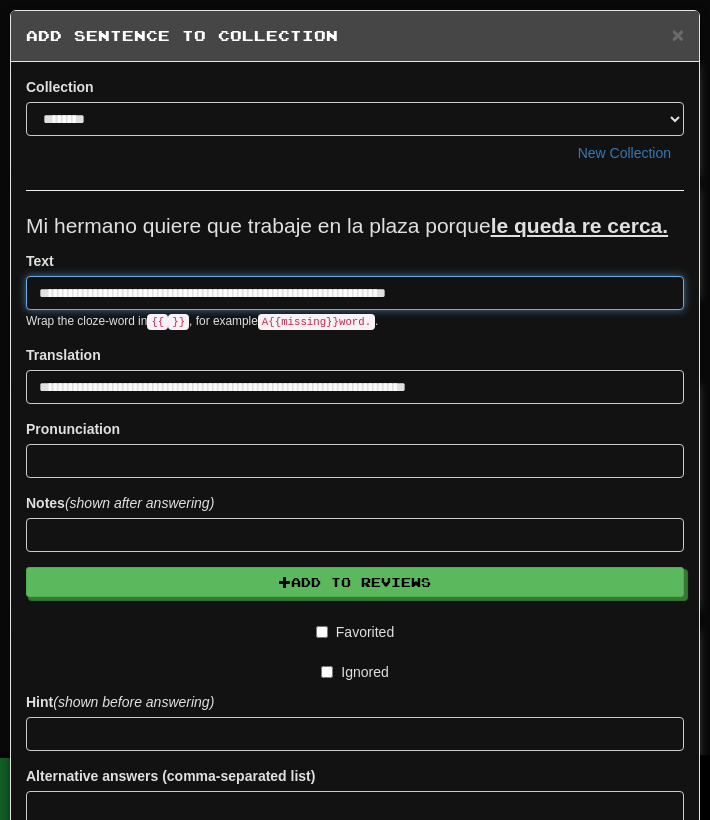 click on "**********" at bounding box center [355, 293] 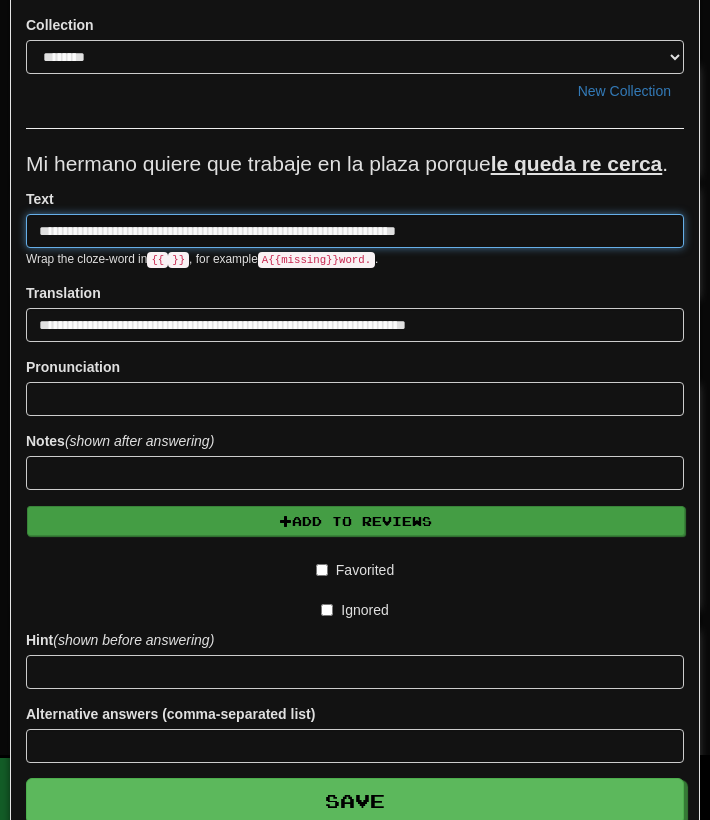scroll, scrollTop: 71, scrollLeft: 0, axis: vertical 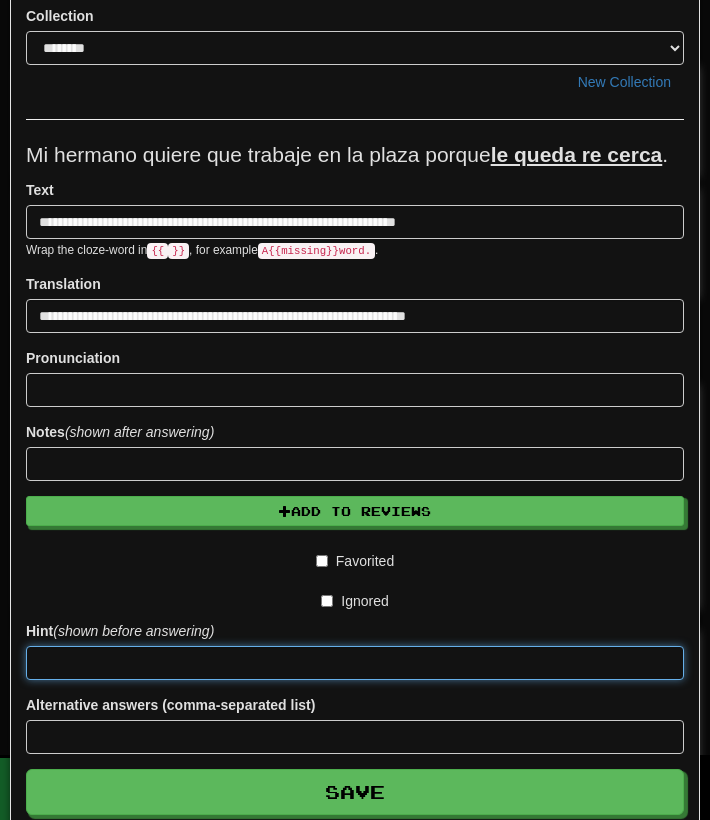 click at bounding box center [355, 663] 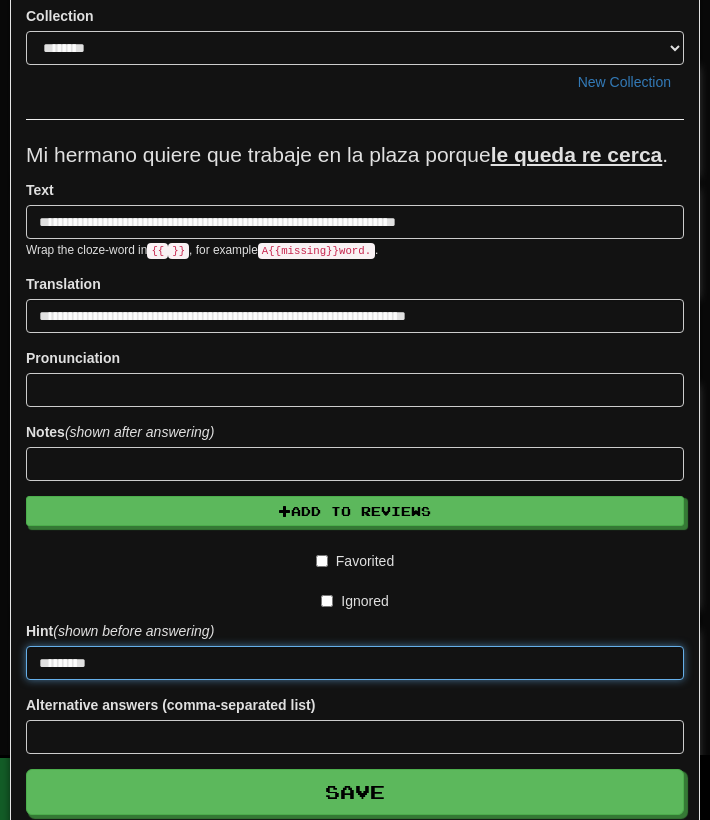 click on "Save" at bounding box center [355, 792] 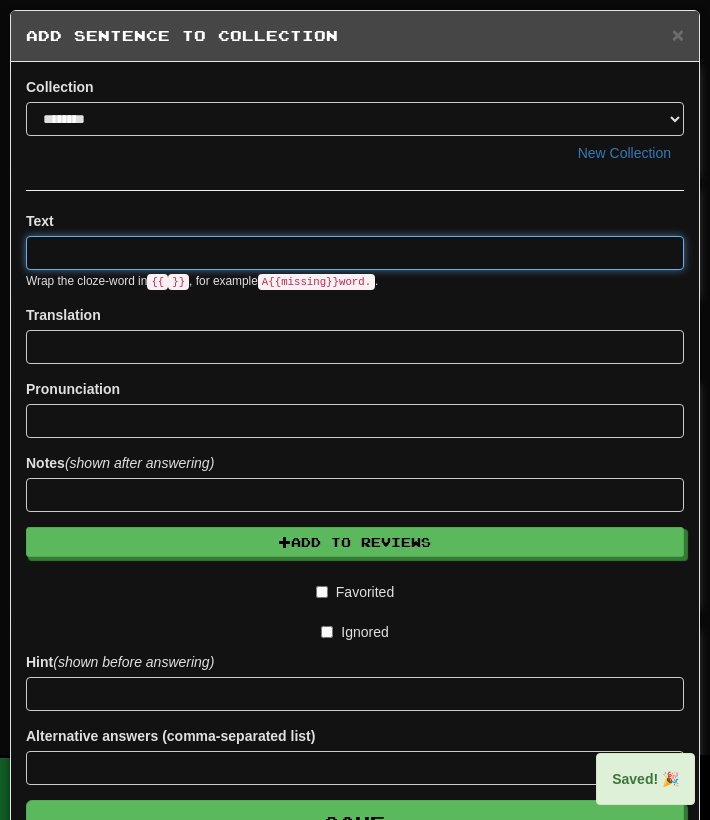 scroll, scrollTop: 0, scrollLeft: 0, axis: both 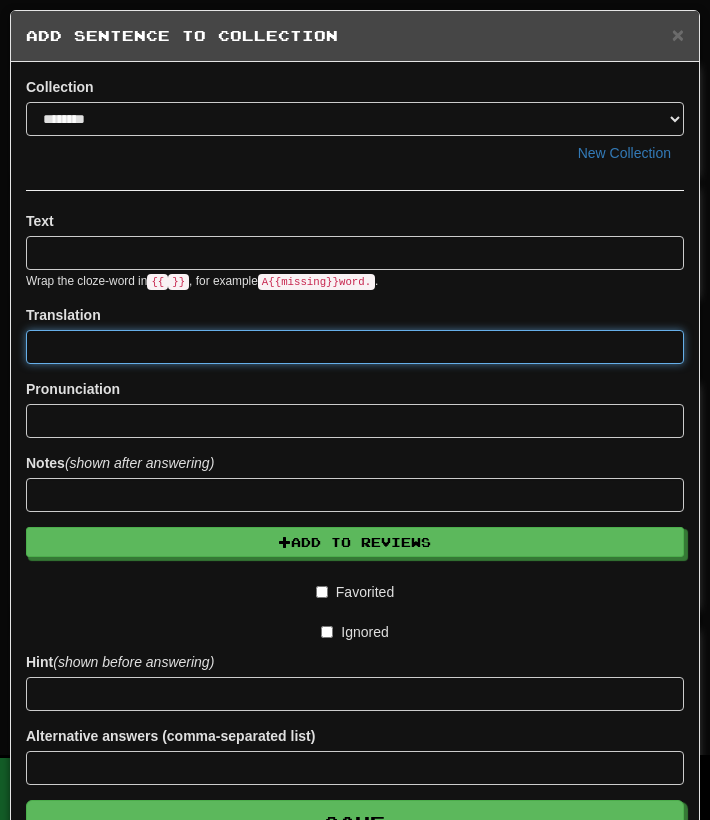 click at bounding box center (355, 347) 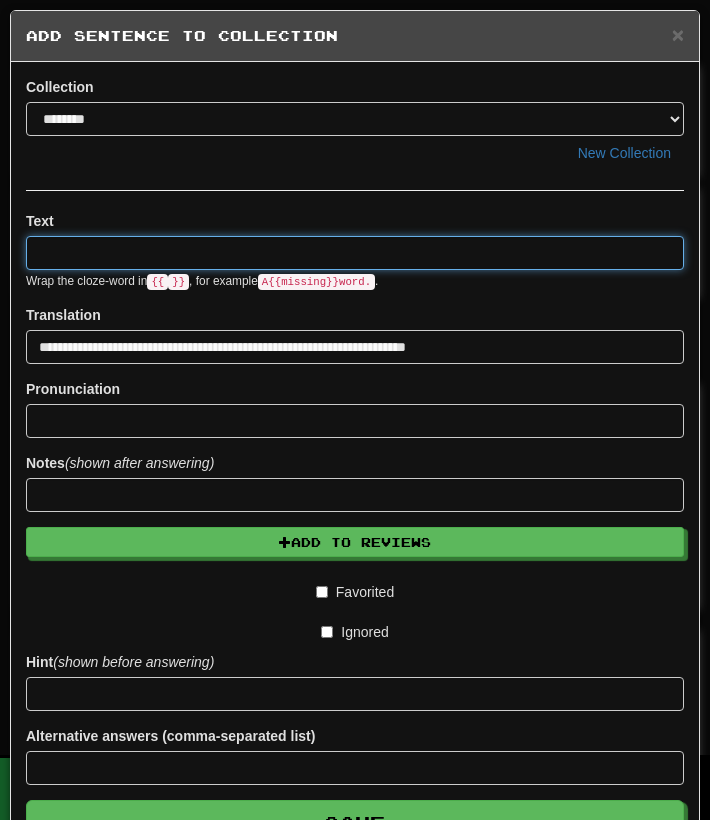 click at bounding box center (355, 253) 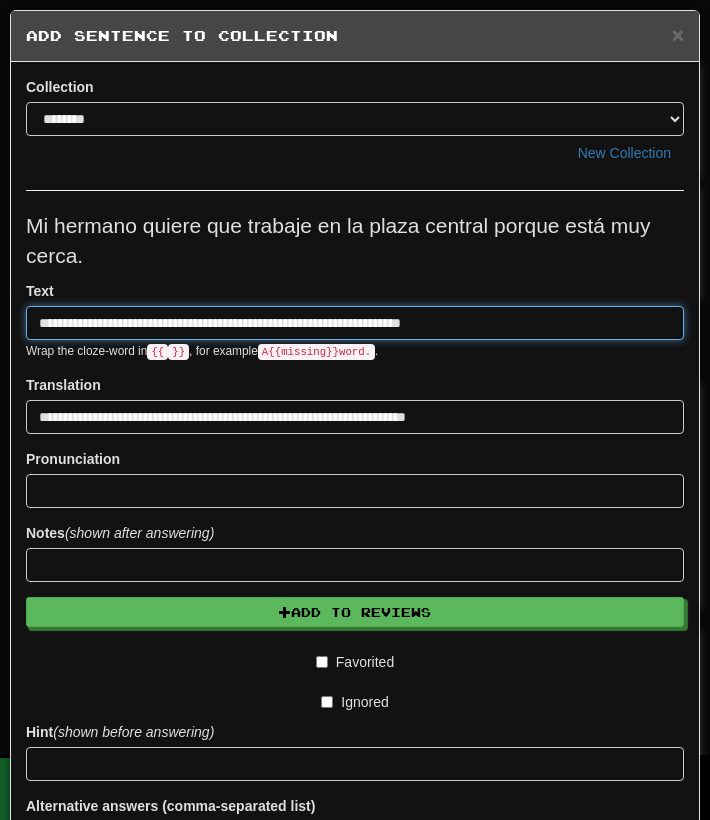 click on "**********" at bounding box center [355, 323] 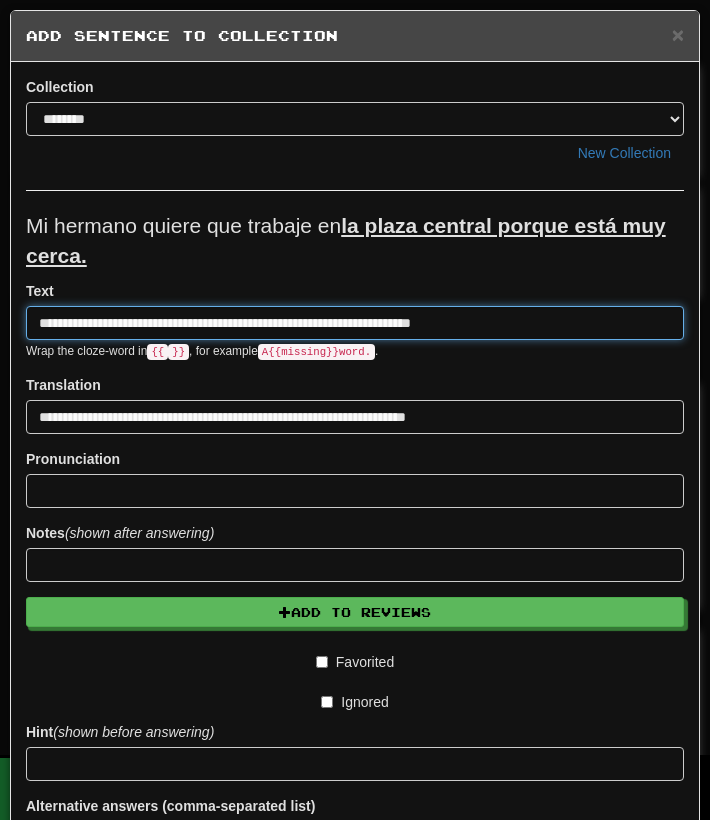 click on "**********" at bounding box center (355, 323) 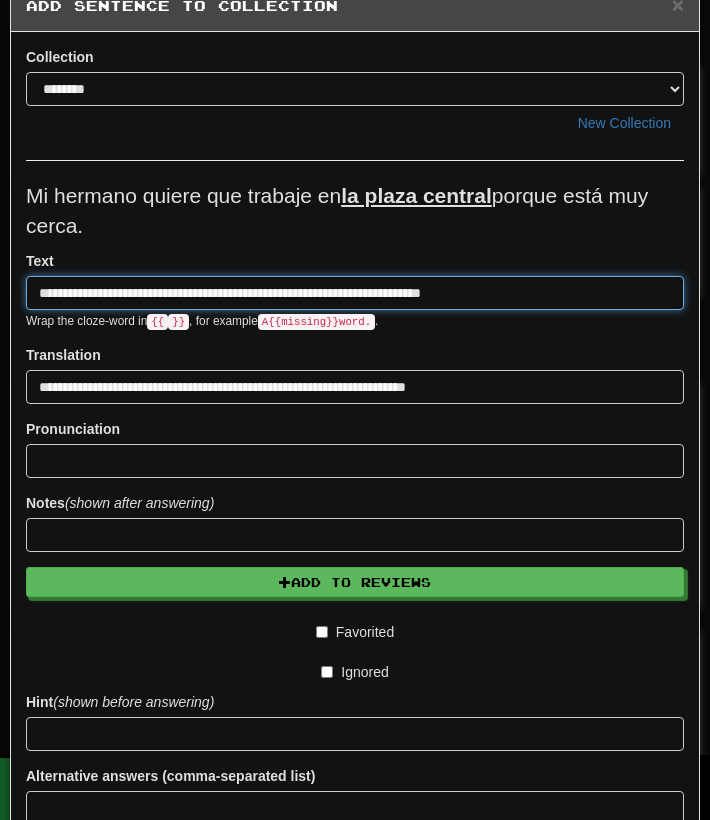 scroll, scrollTop: 83, scrollLeft: 0, axis: vertical 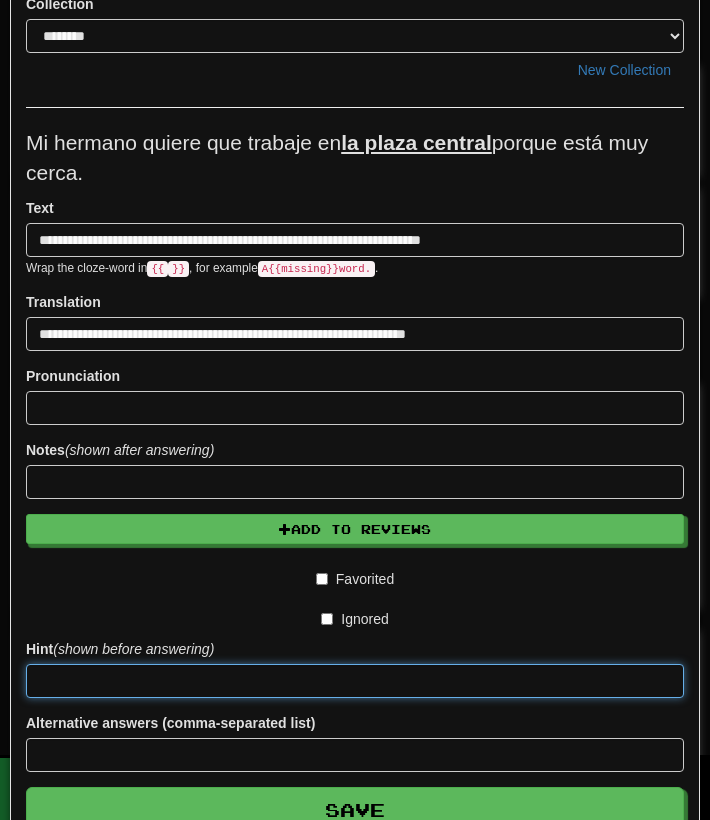 click at bounding box center (355, 681) 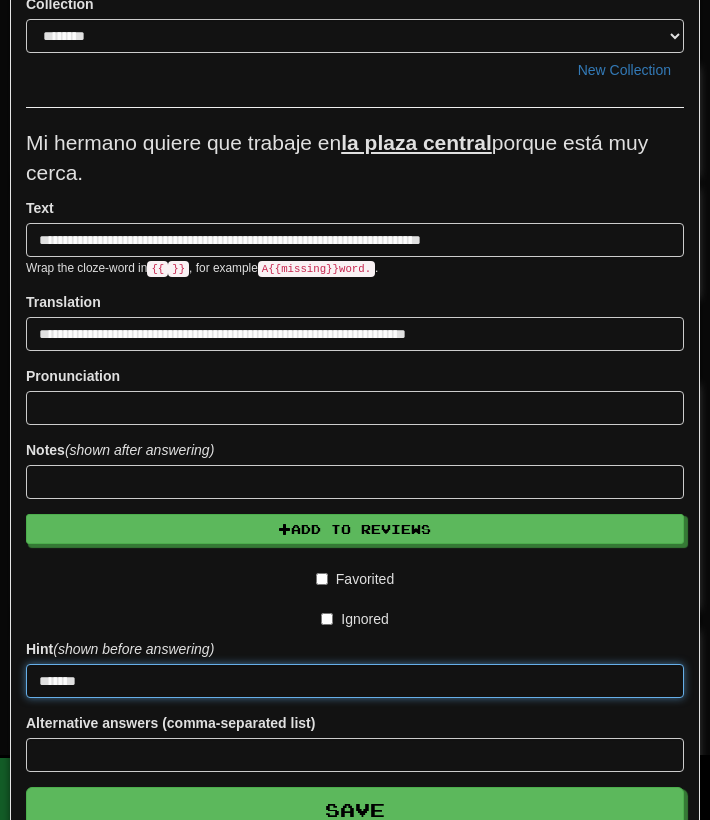 click on "Save" at bounding box center [355, 810] 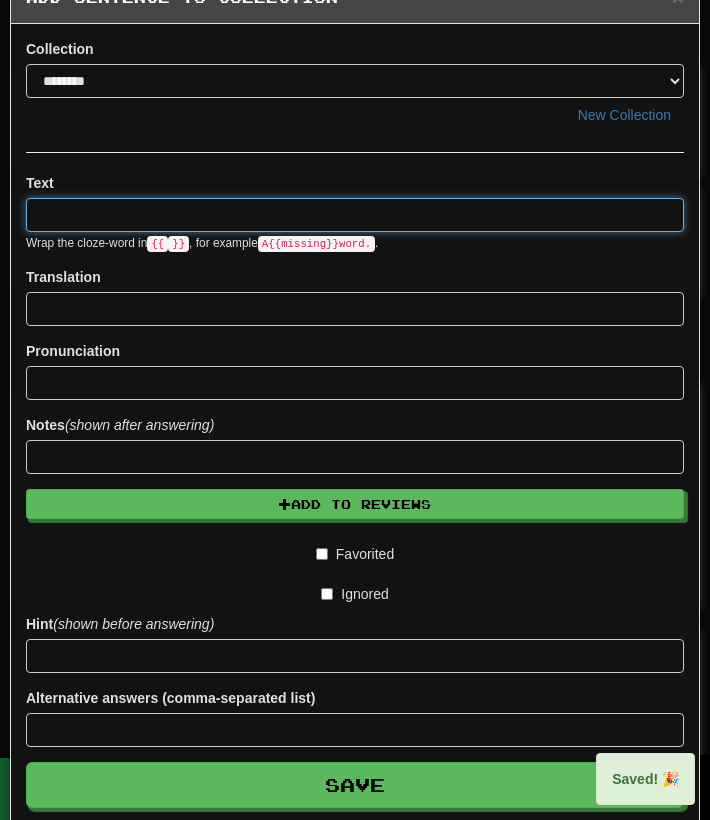 scroll, scrollTop: 0, scrollLeft: 0, axis: both 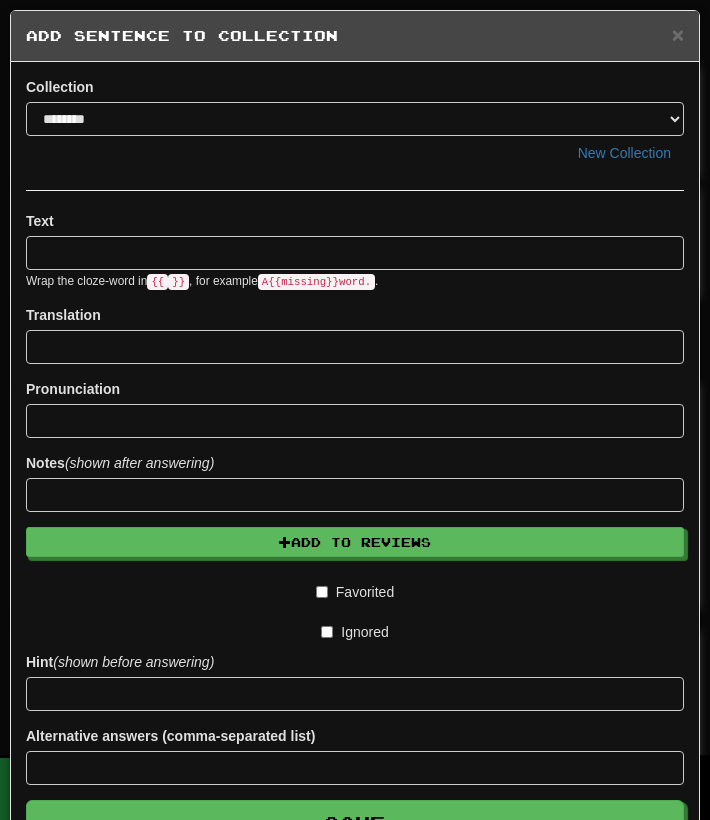 click on "Text Wrap the cloze-word in  {{ }} , for example  A  {{ missing }}  word. ." at bounding box center [355, 250] 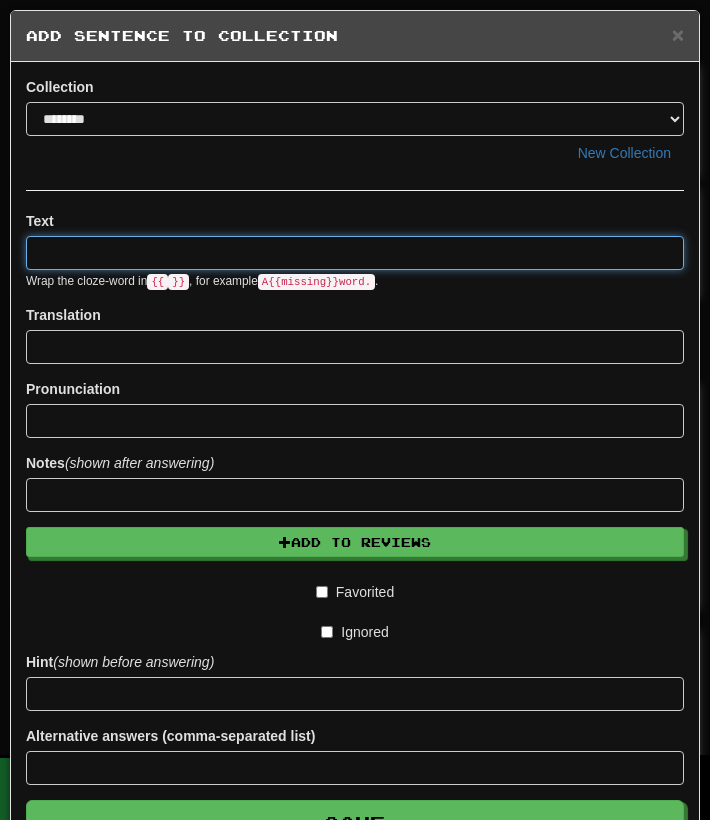 click at bounding box center [355, 253] 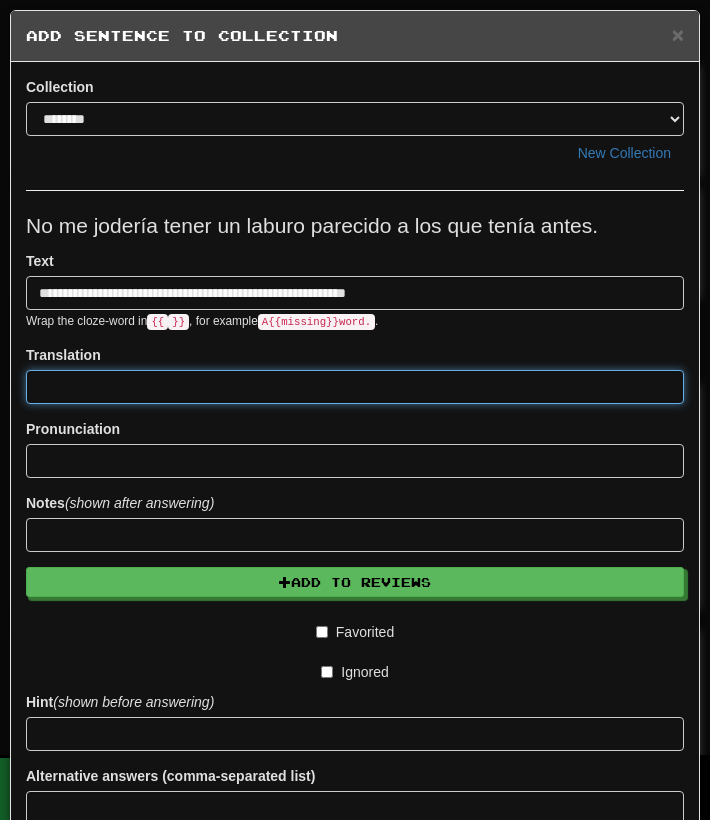 click at bounding box center [355, 387] 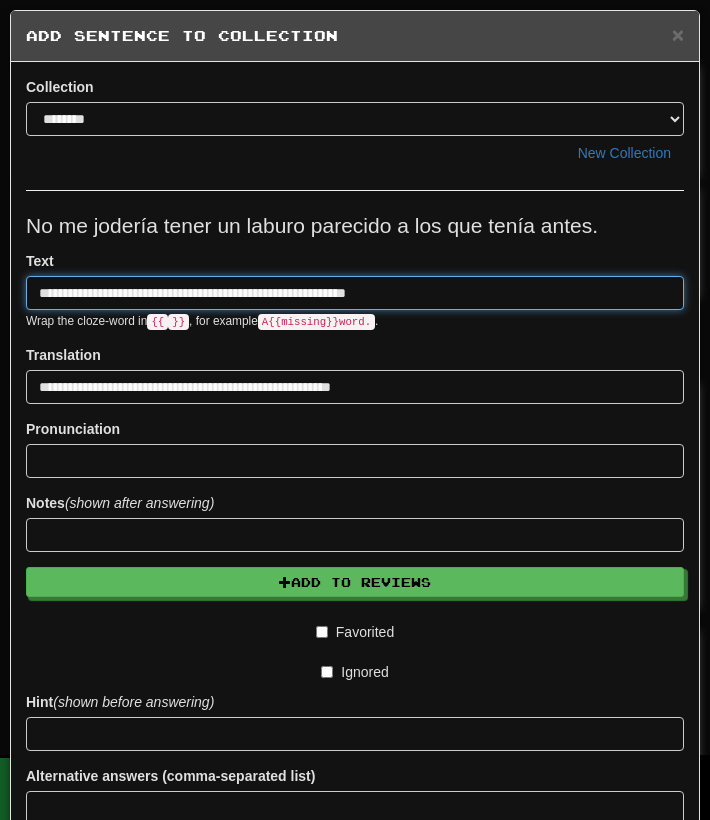 click on "**********" at bounding box center [355, 293] 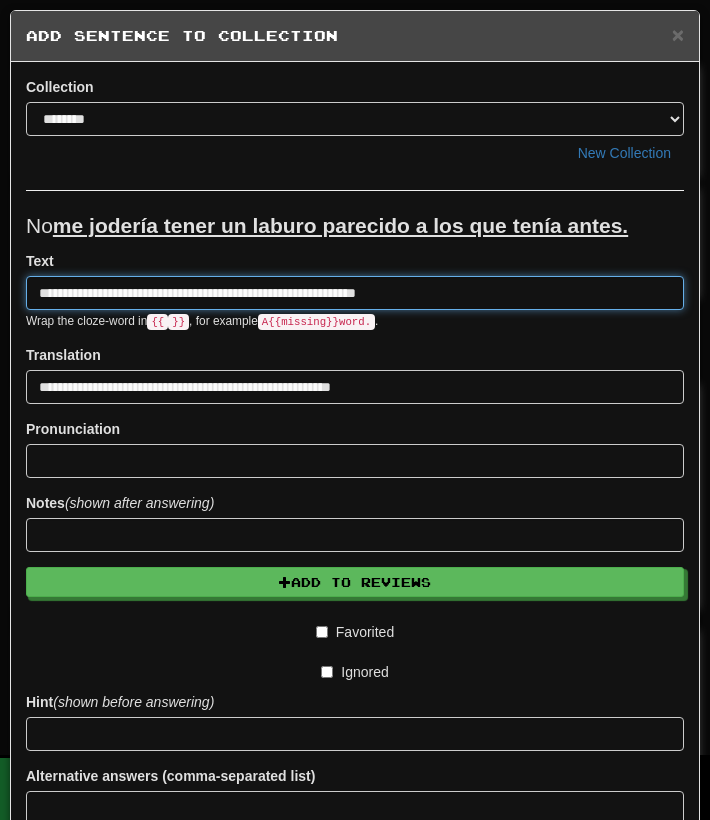 click on "**********" at bounding box center [355, 293] 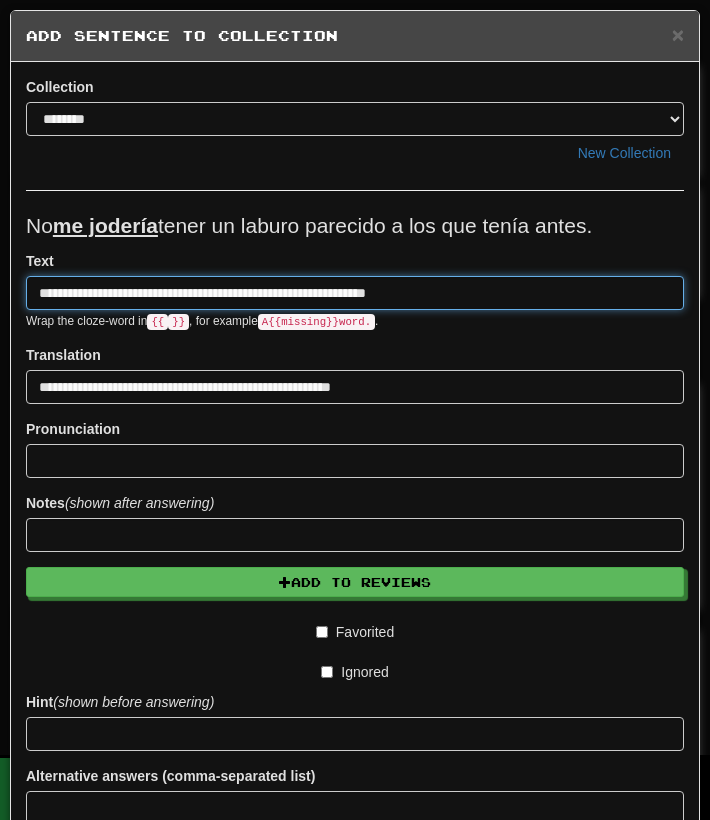 scroll, scrollTop: 31, scrollLeft: 0, axis: vertical 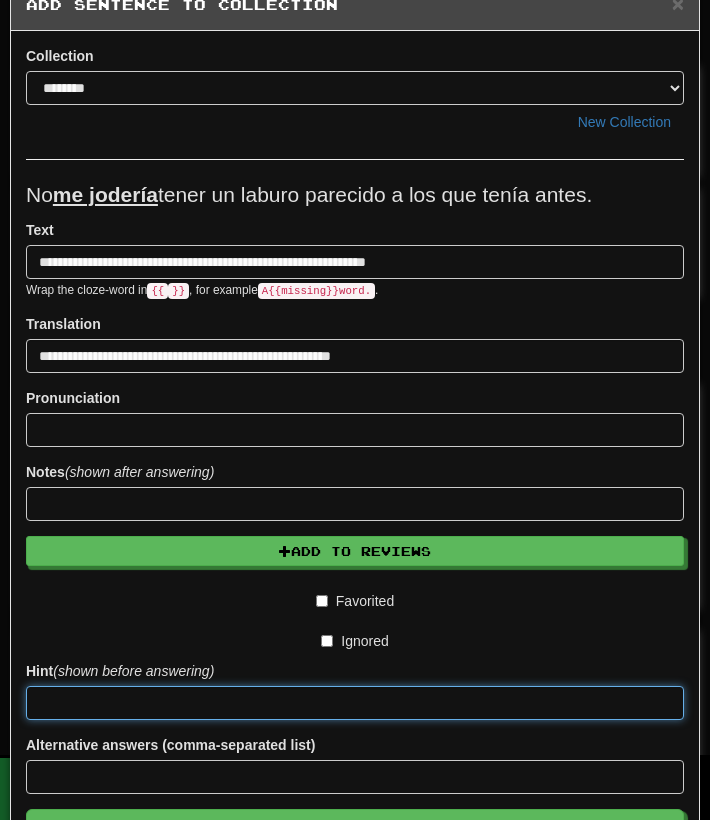 click at bounding box center [355, 703] 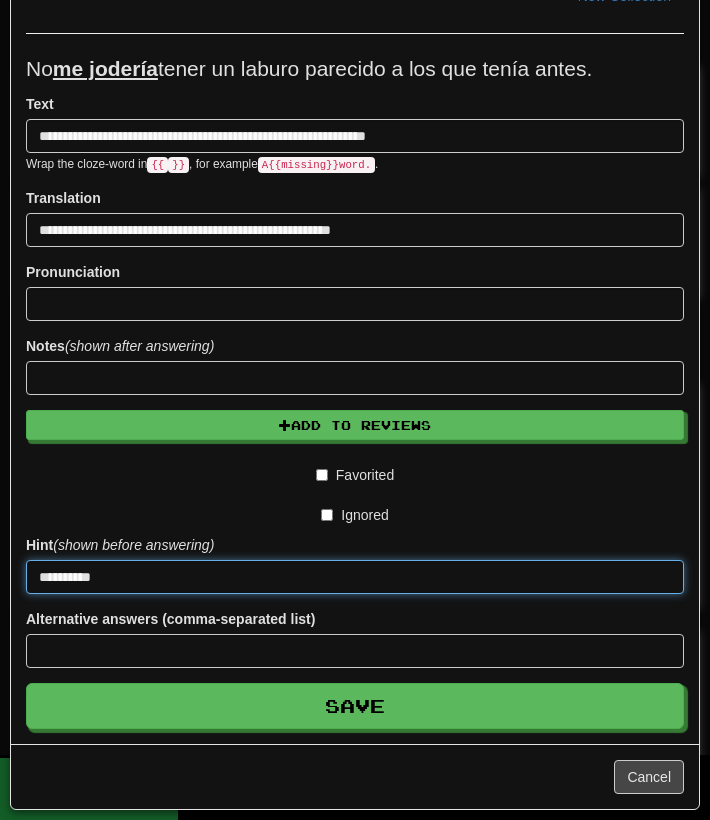 scroll, scrollTop: 158, scrollLeft: 0, axis: vertical 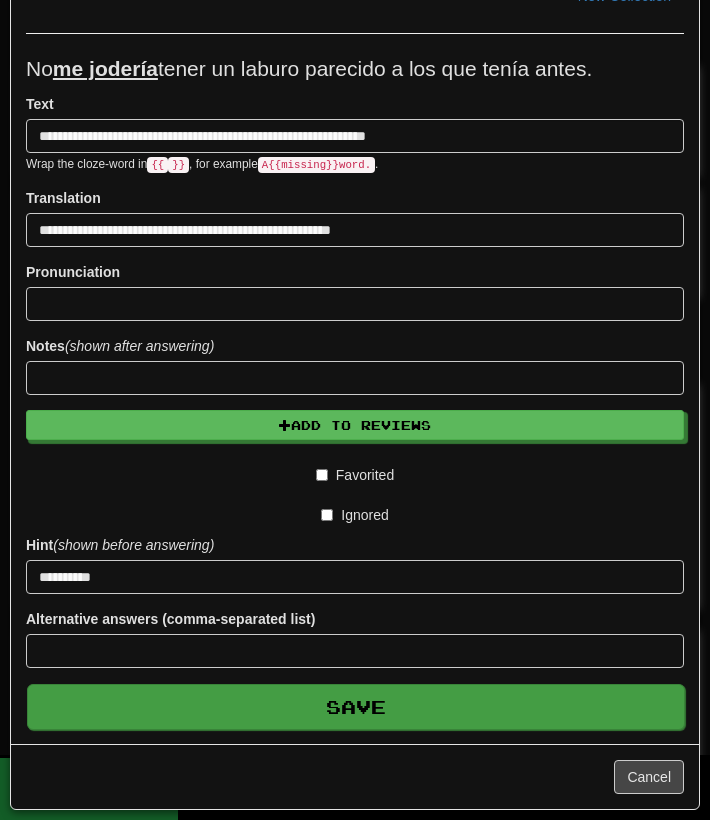 click on "Save" at bounding box center [356, 707] 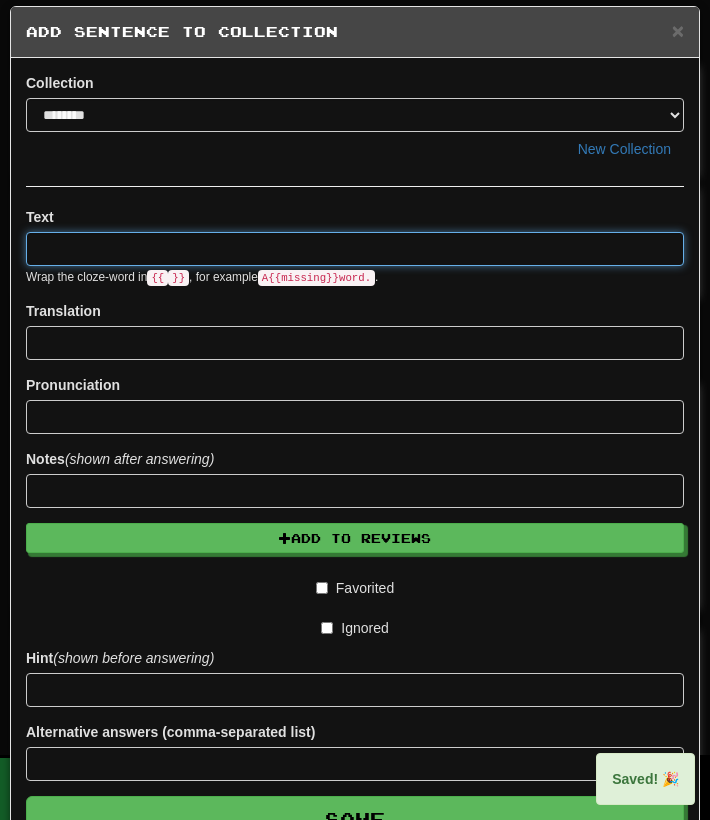 scroll, scrollTop: 0, scrollLeft: 0, axis: both 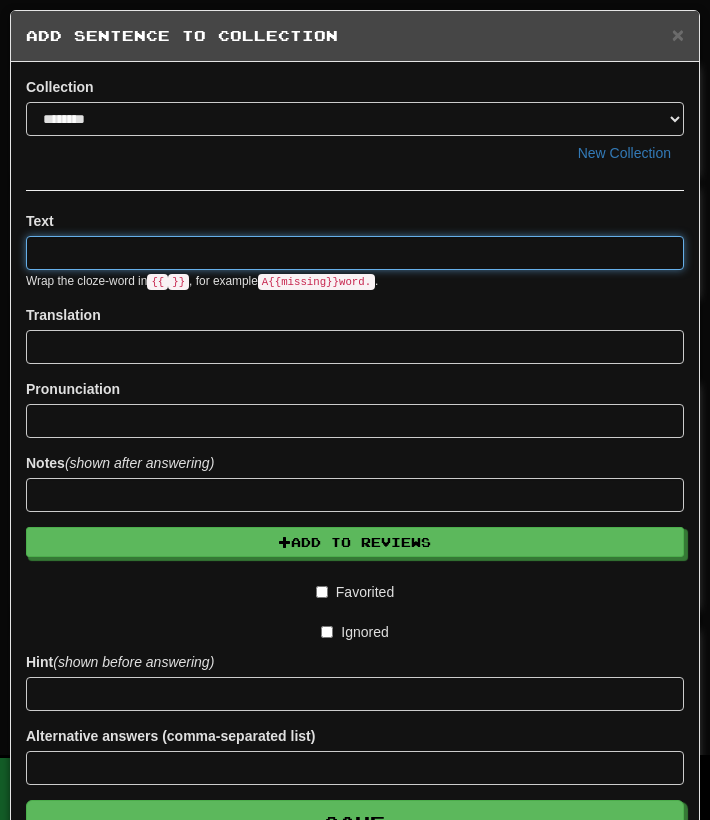 click at bounding box center (355, 253) 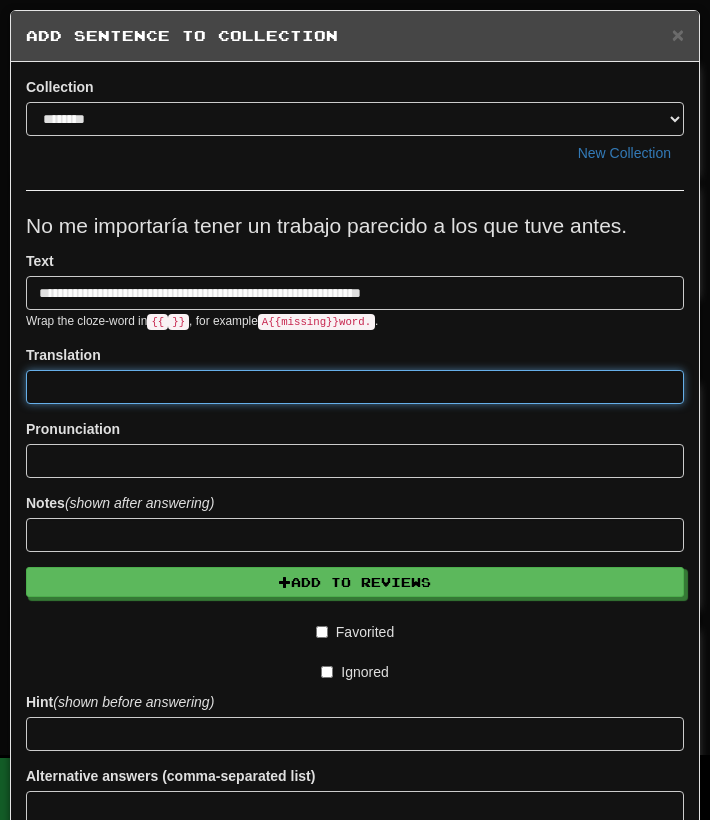 click at bounding box center (355, 387) 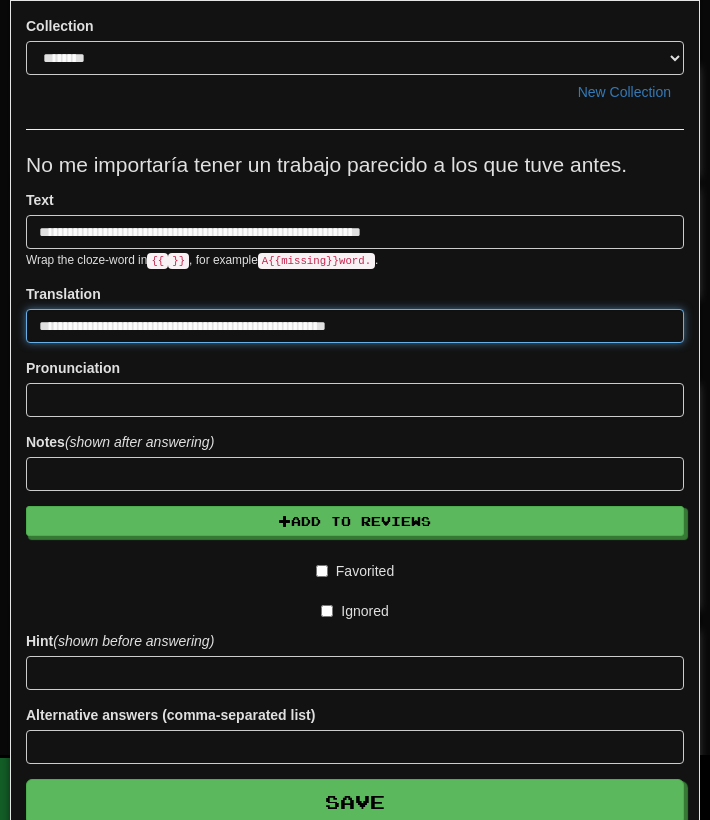 scroll, scrollTop: 73, scrollLeft: 0, axis: vertical 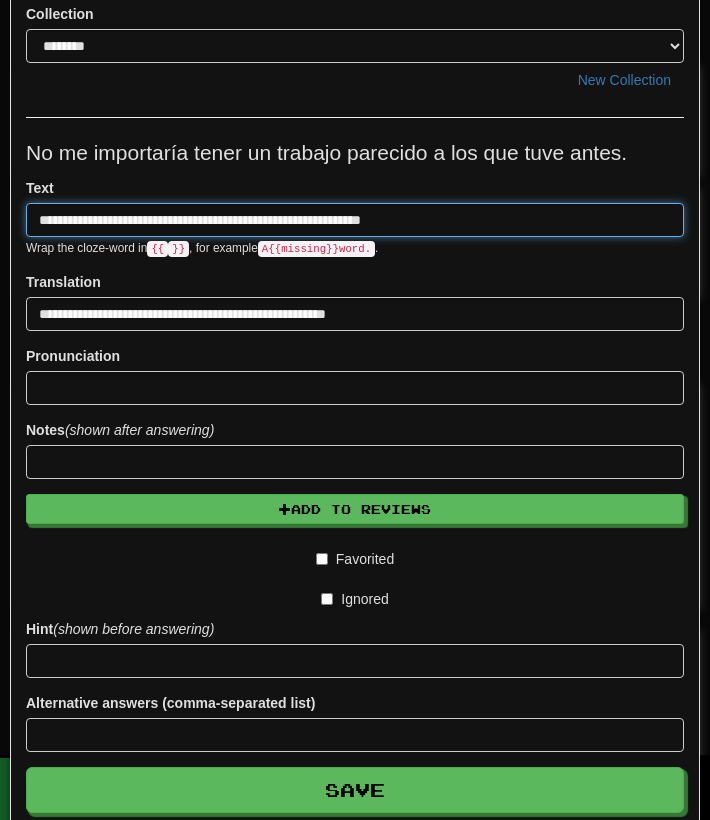 click on "**********" at bounding box center [355, 220] 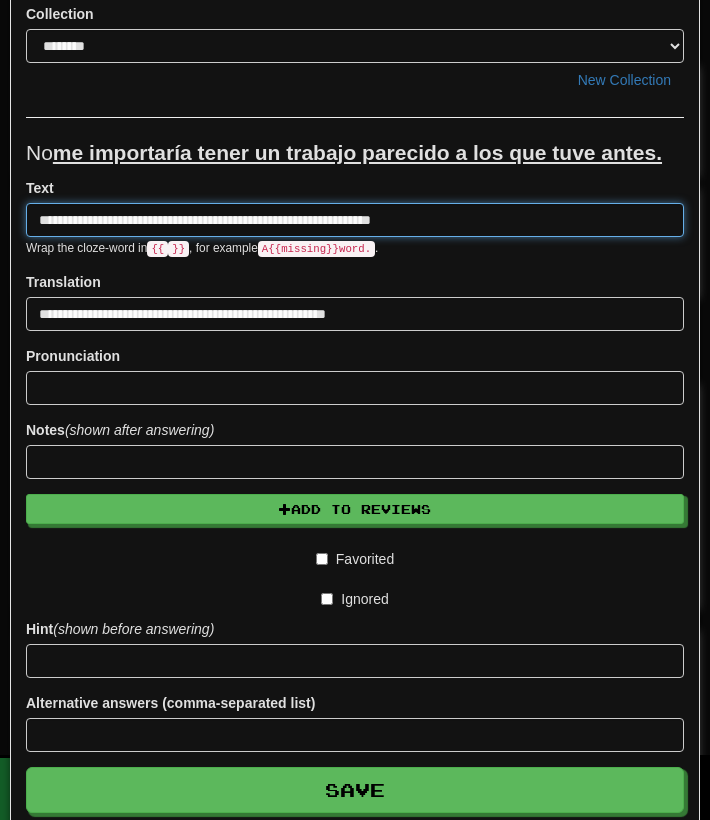 click on "**********" at bounding box center (355, 220) 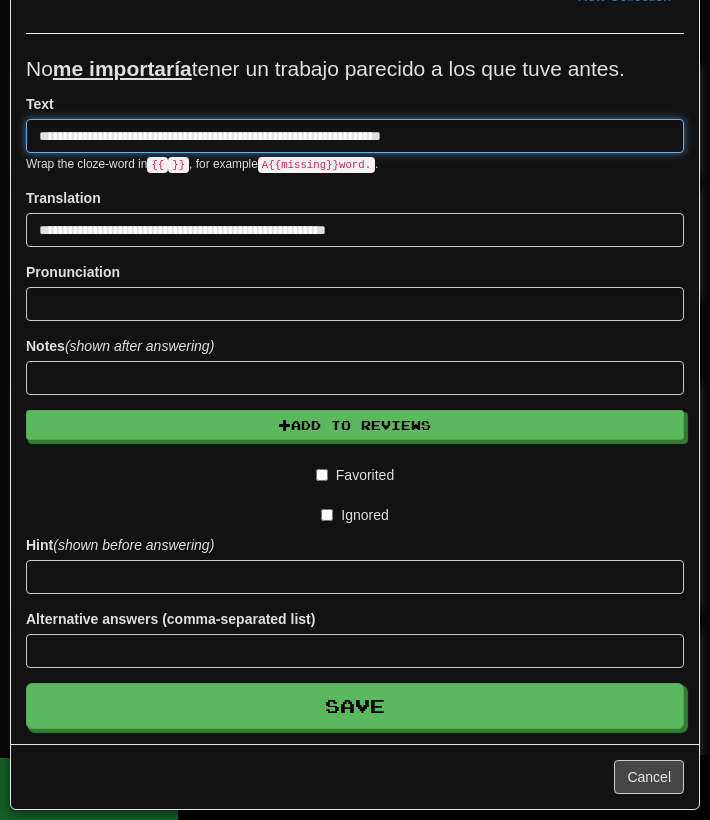 scroll, scrollTop: 158, scrollLeft: 0, axis: vertical 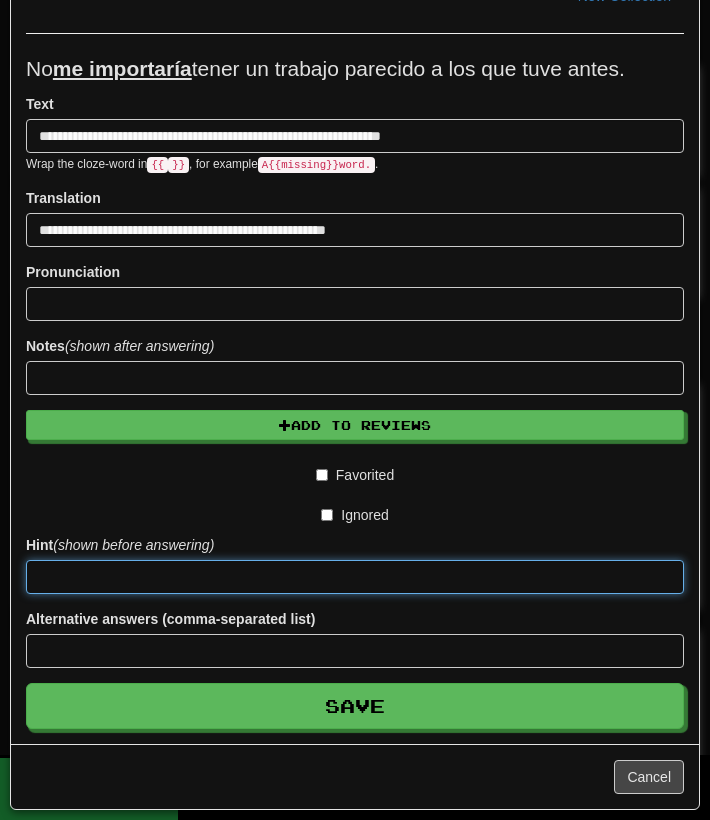 click at bounding box center [355, 577] 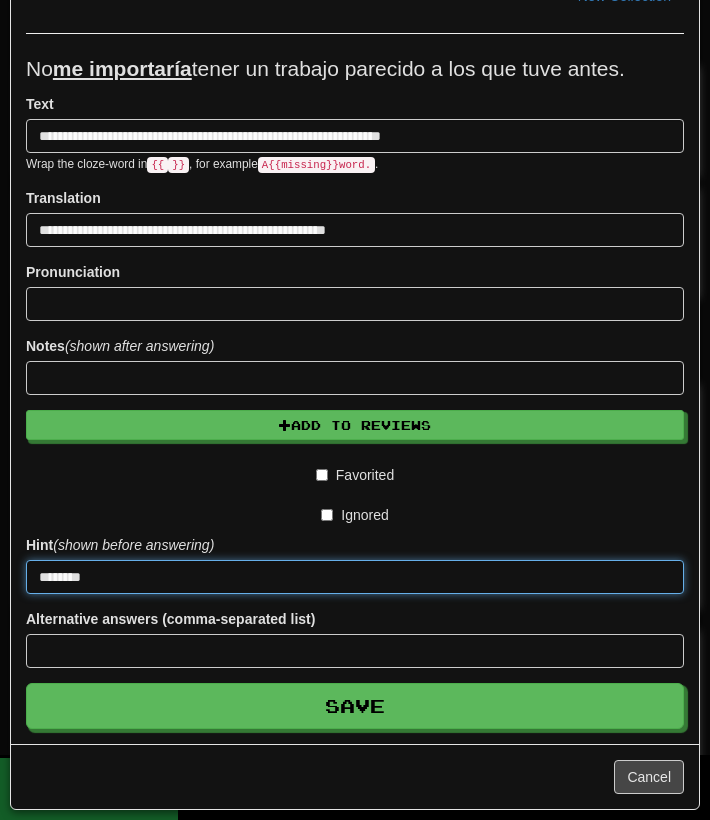 click on "Save" at bounding box center [355, 706] 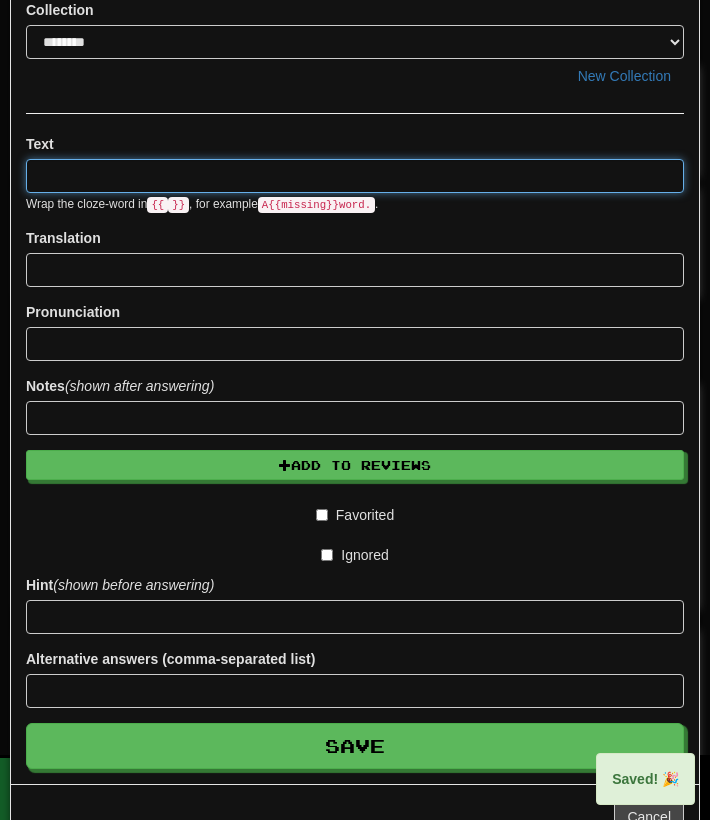 scroll, scrollTop: 0, scrollLeft: 0, axis: both 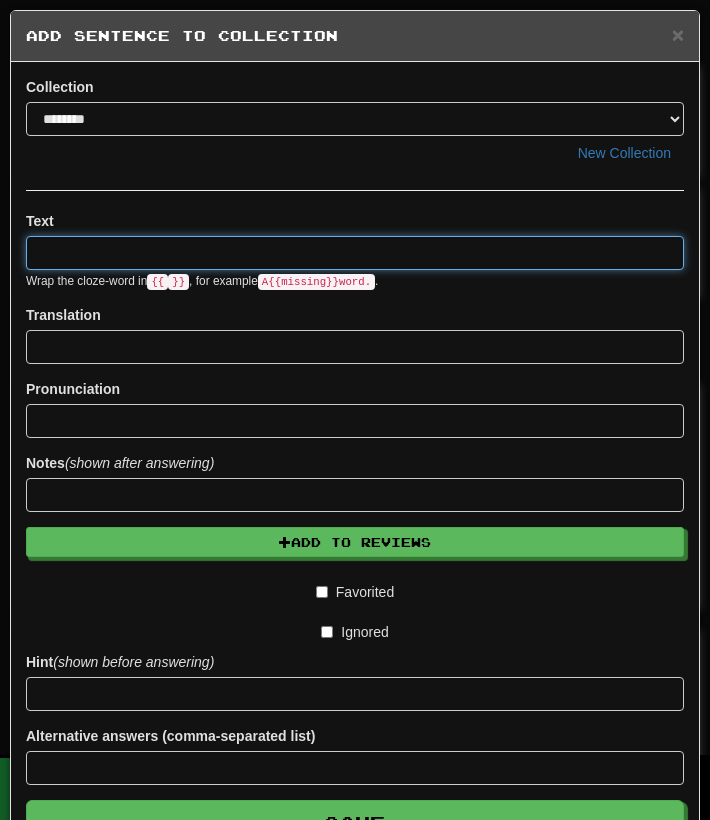 click at bounding box center [355, 253] 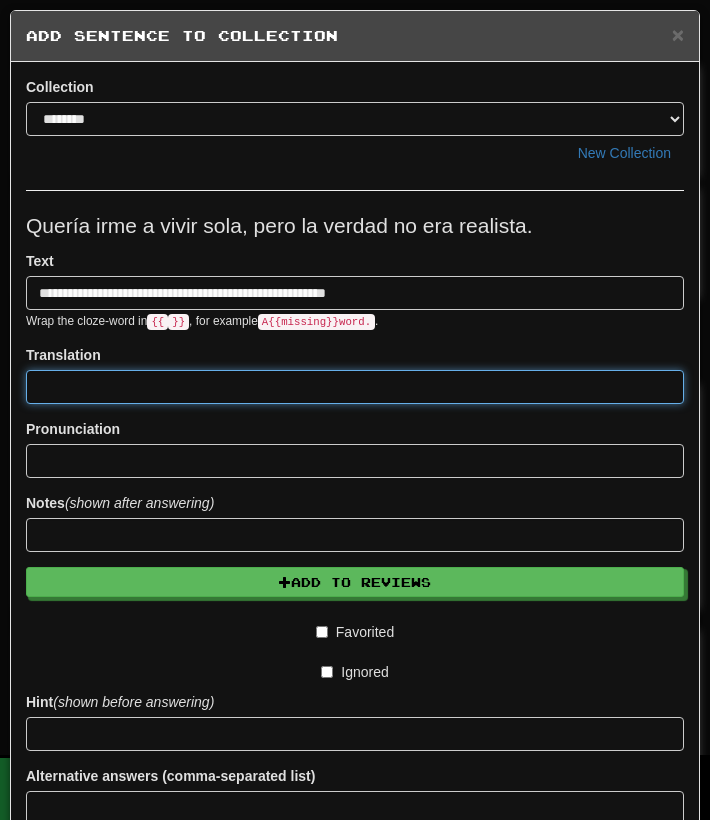 click at bounding box center (355, 387) 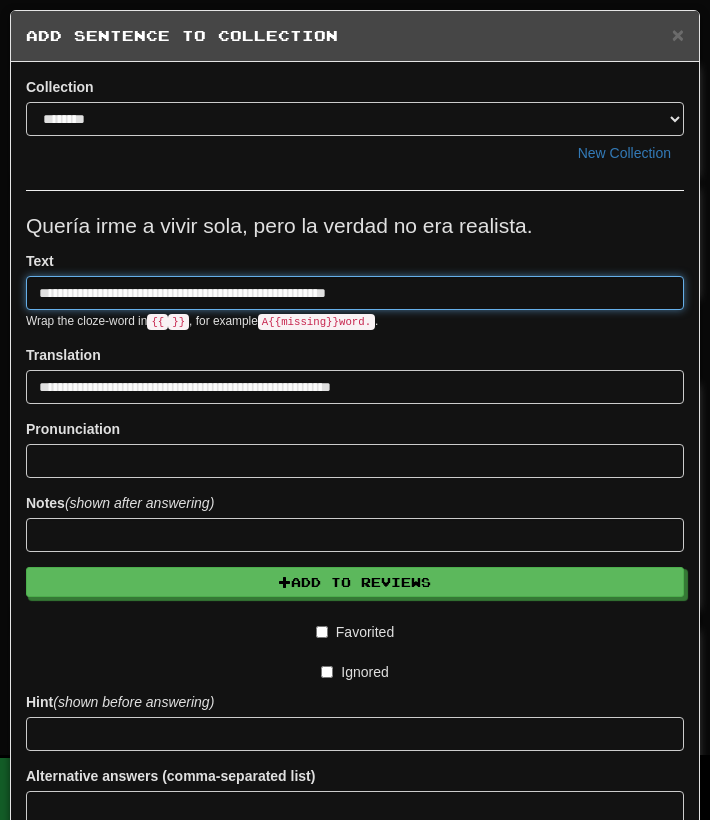 click on "**********" at bounding box center (355, 293) 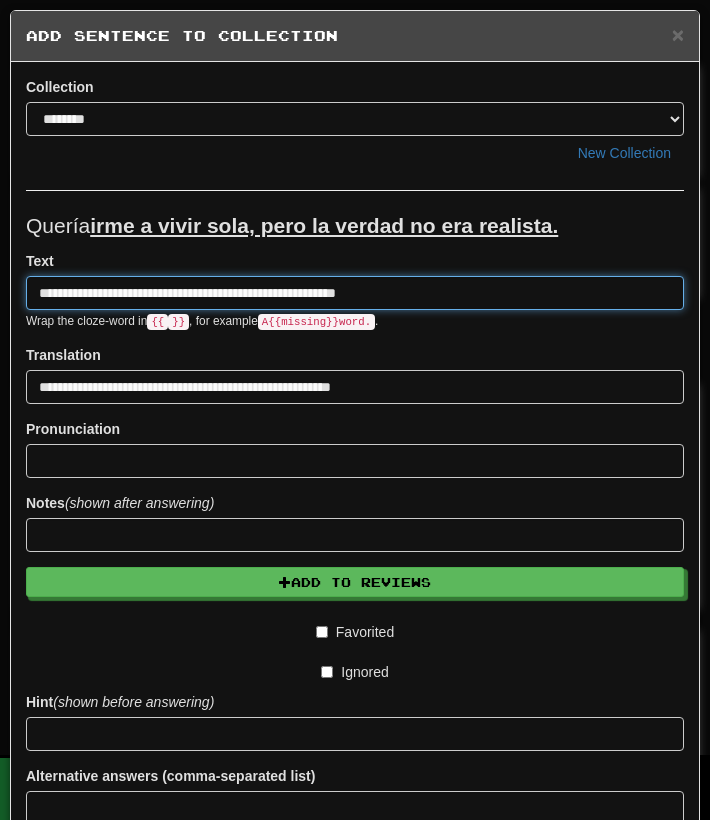 click on "**********" at bounding box center (355, 293) 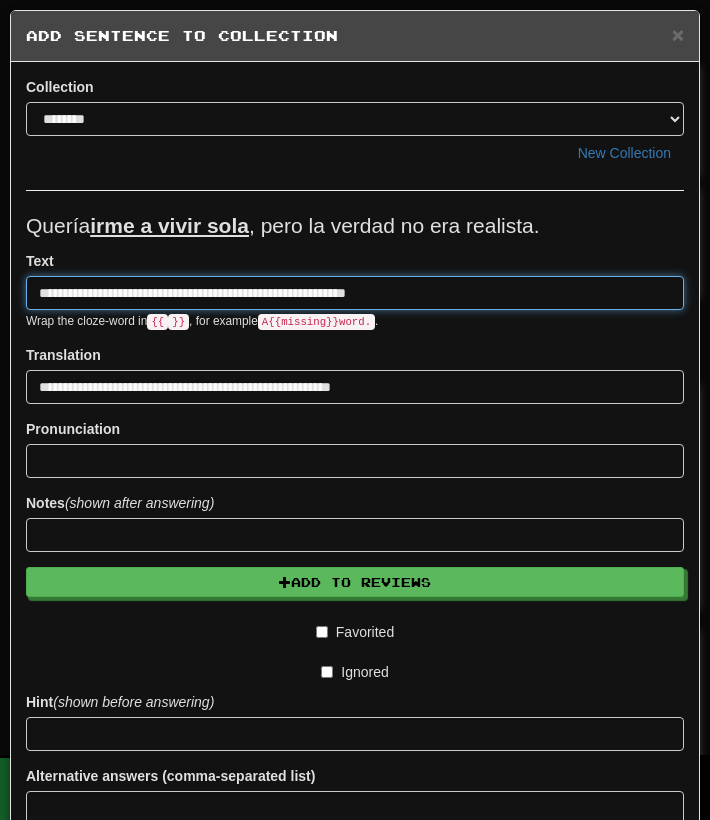 scroll, scrollTop: 16, scrollLeft: 0, axis: vertical 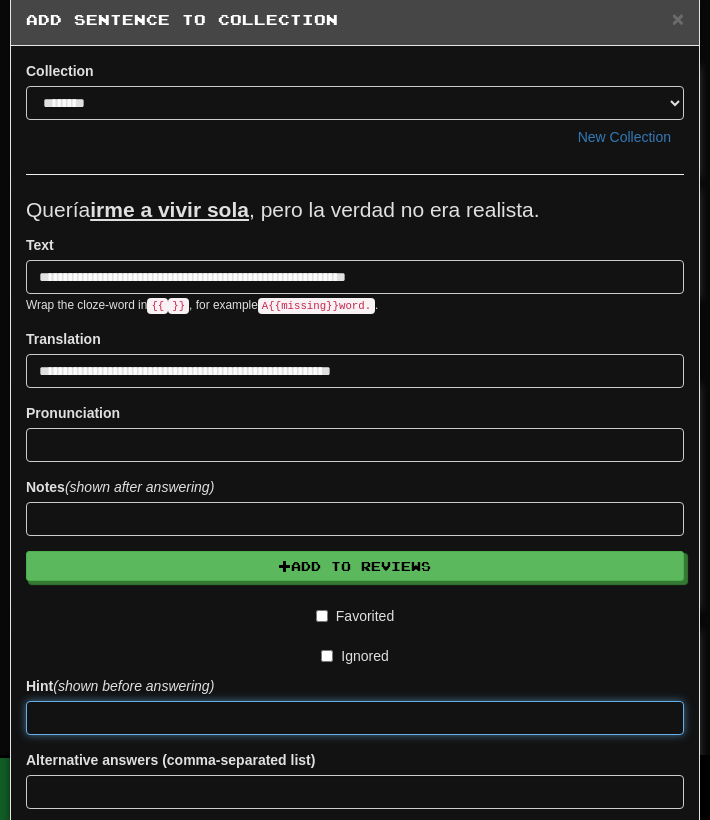click at bounding box center (355, 718) 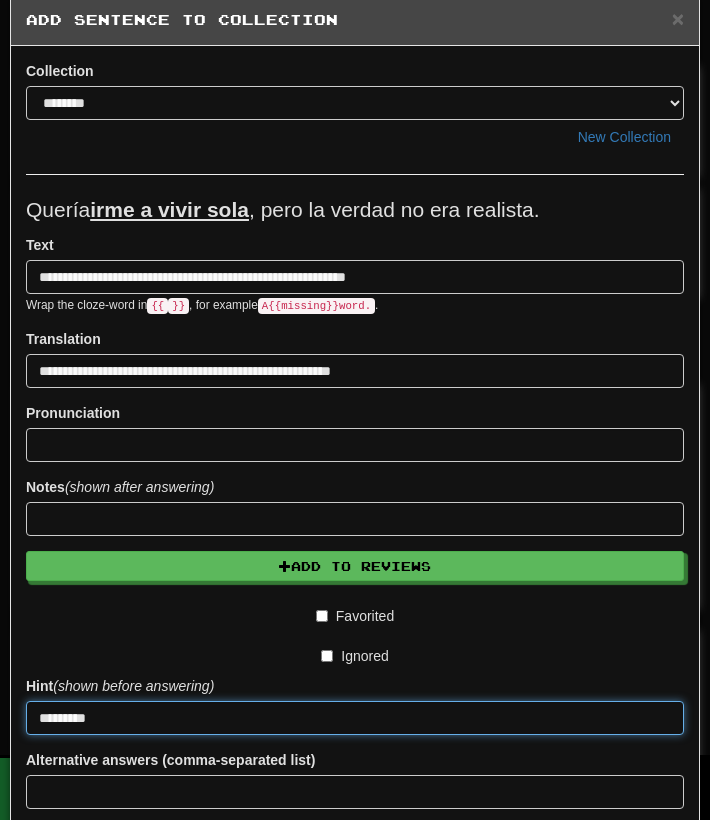 click on "Save" at bounding box center [355, 847] 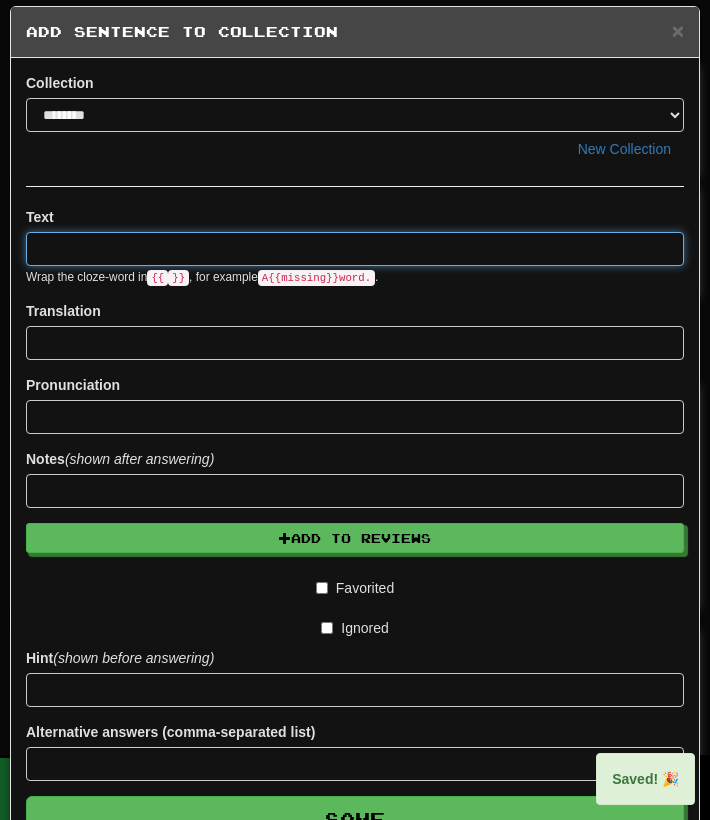 scroll, scrollTop: 0, scrollLeft: 0, axis: both 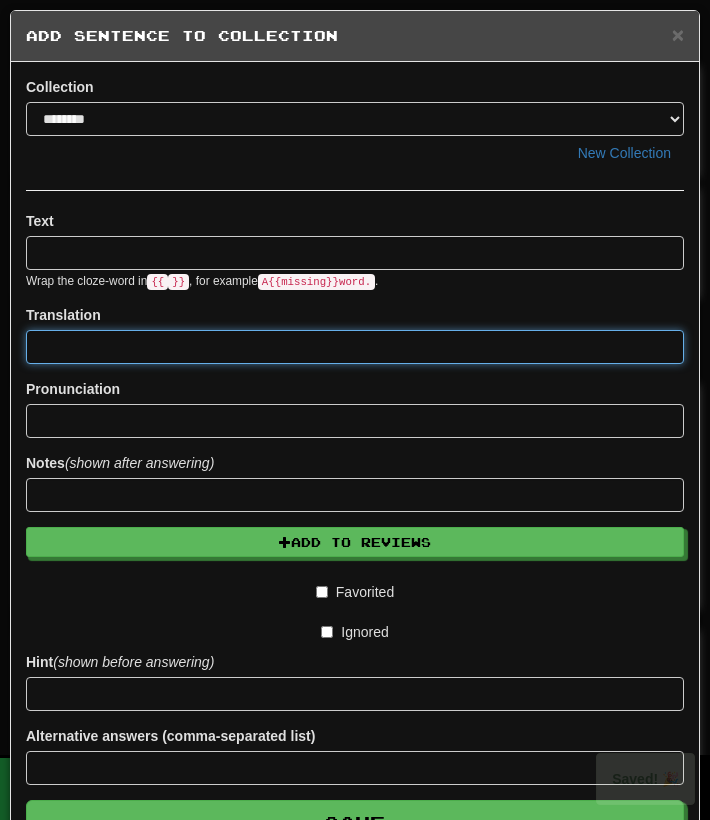 click at bounding box center (355, 347) 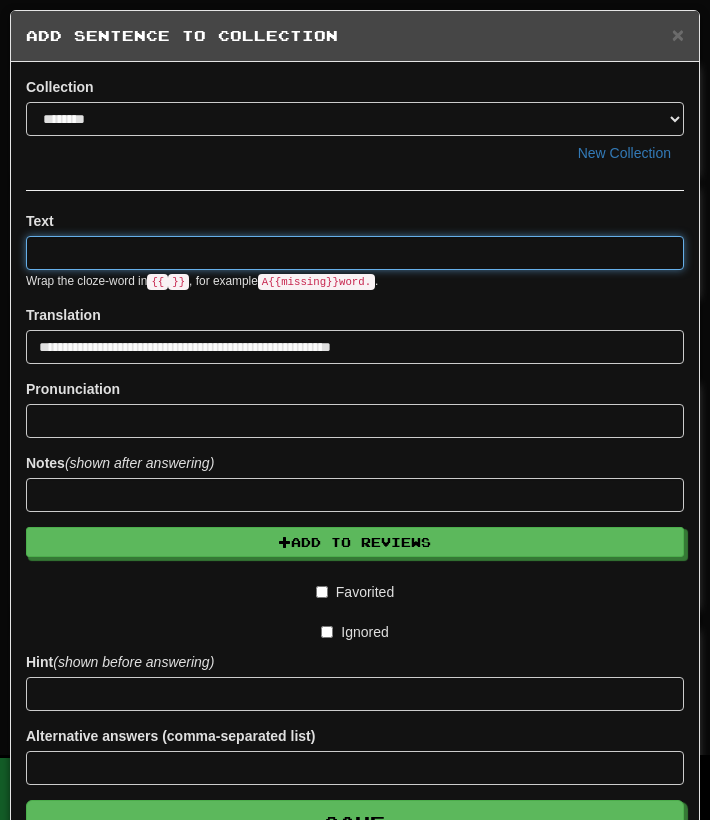 click at bounding box center [355, 253] 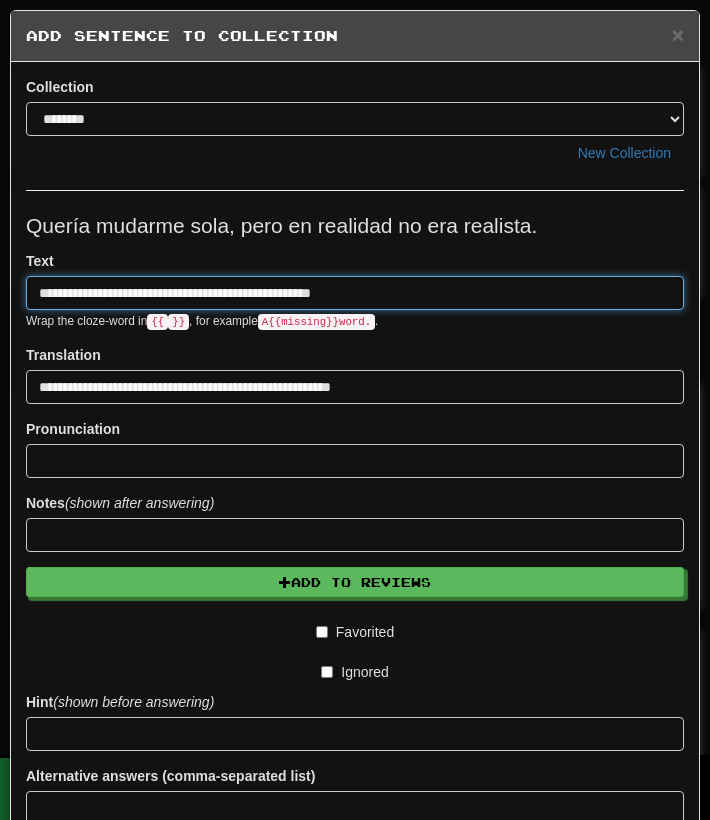 click on "**********" at bounding box center (355, 293) 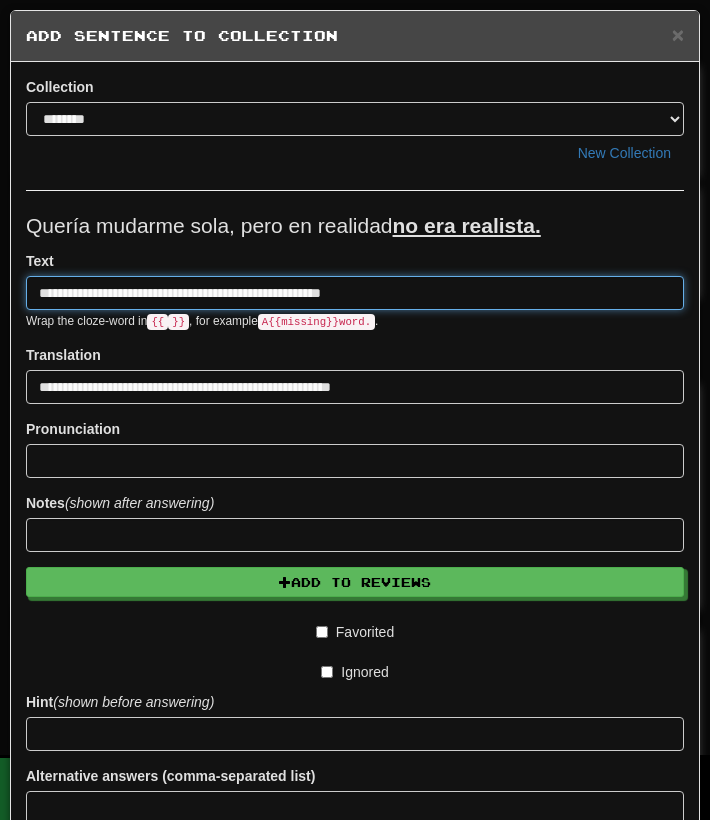 click on "**********" at bounding box center (355, 293) 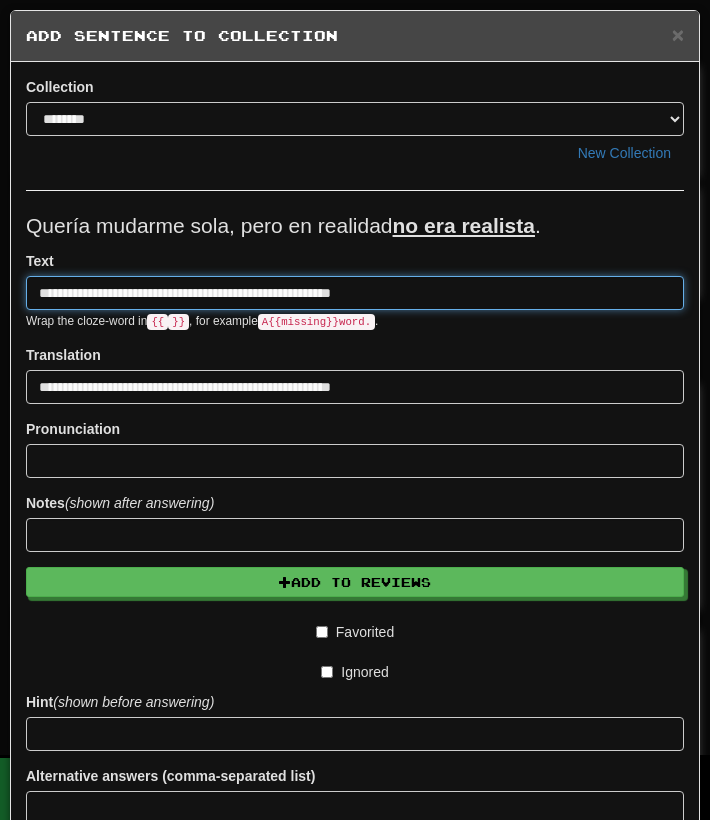 scroll, scrollTop: 132, scrollLeft: 0, axis: vertical 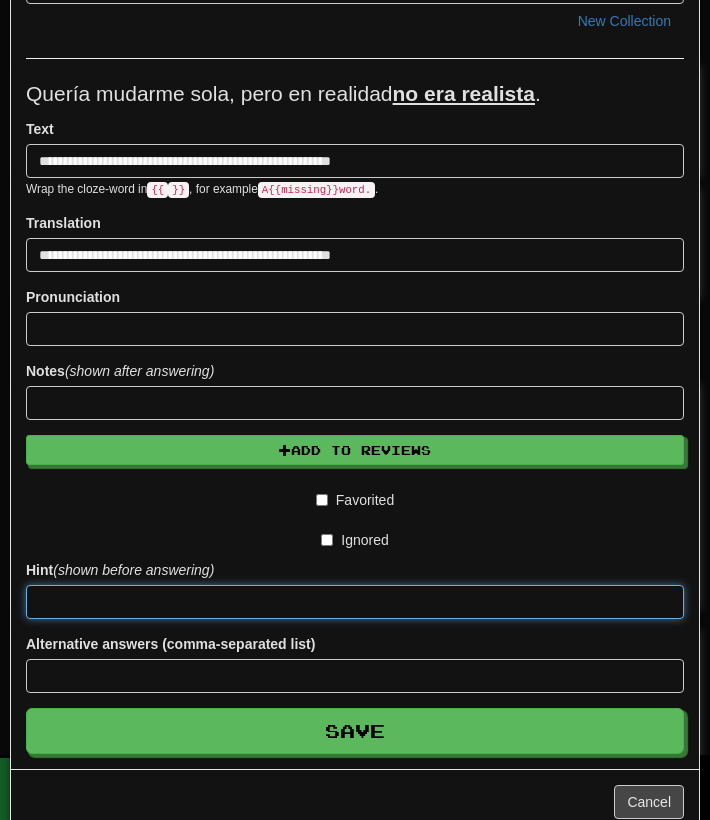 click at bounding box center [355, 602] 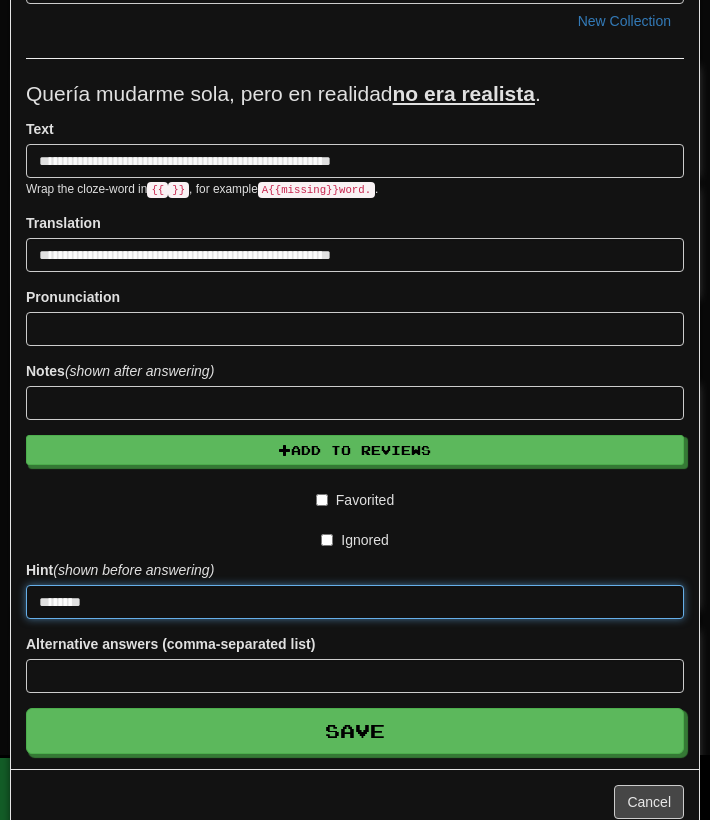 click on "Save" at bounding box center (355, 731) 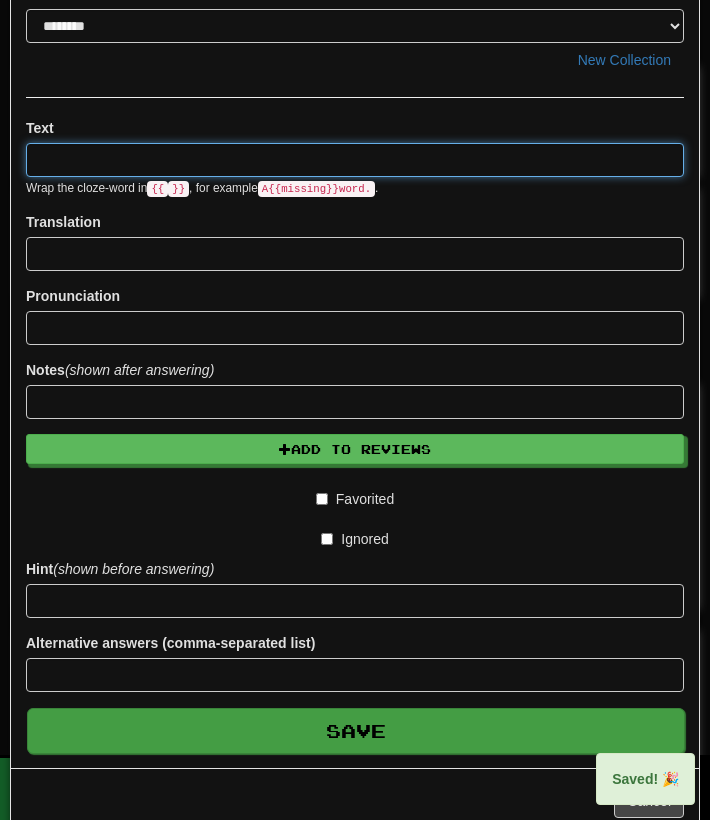 scroll, scrollTop: 0, scrollLeft: 0, axis: both 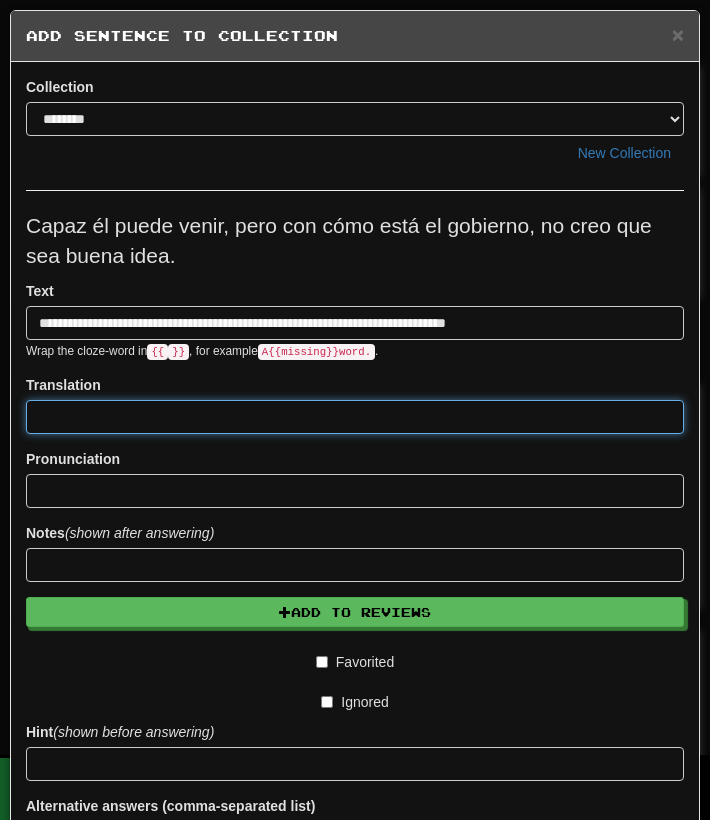 click at bounding box center [355, 417] 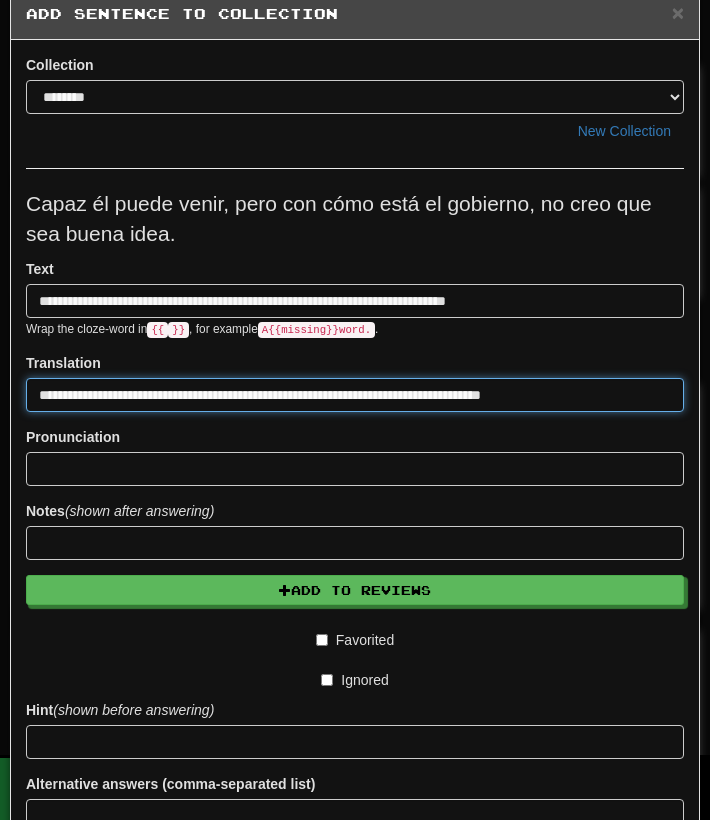 scroll, scrollTop: 40, scrollLeft: 0, axis: vertical 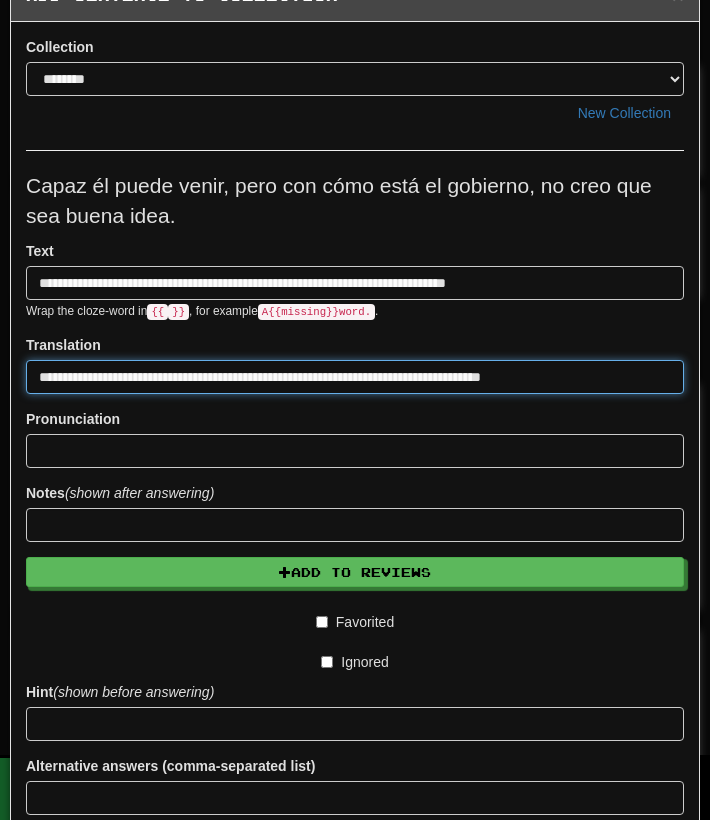 click on "**********" at bounding box center [355, 377] 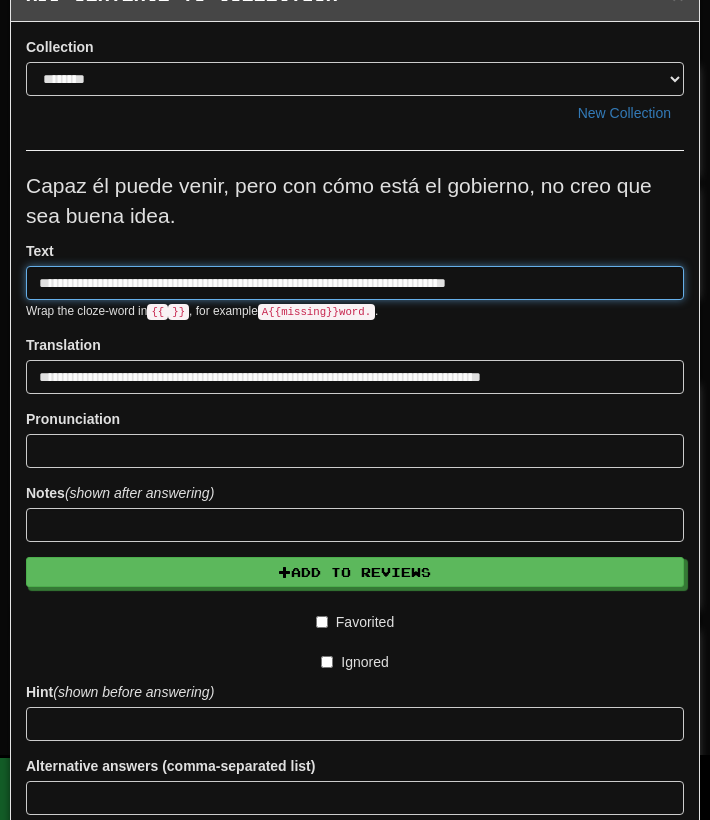 click on "**********" at bounding box center (355, 283) 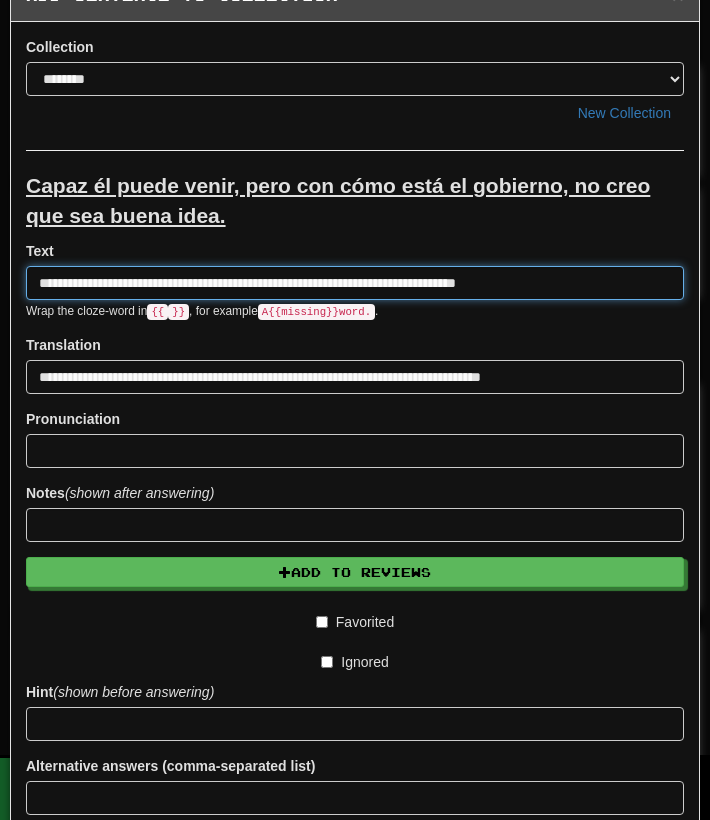 click on "**********" at bounding box center [355, 283] 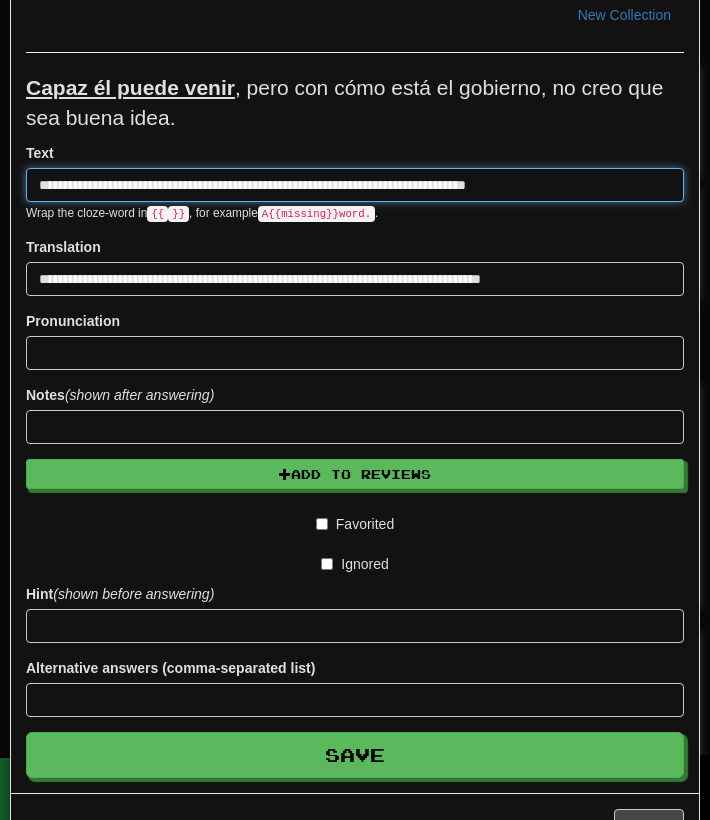scroll, scrollTop: 152, scrollLeft: 0, axis: vertical 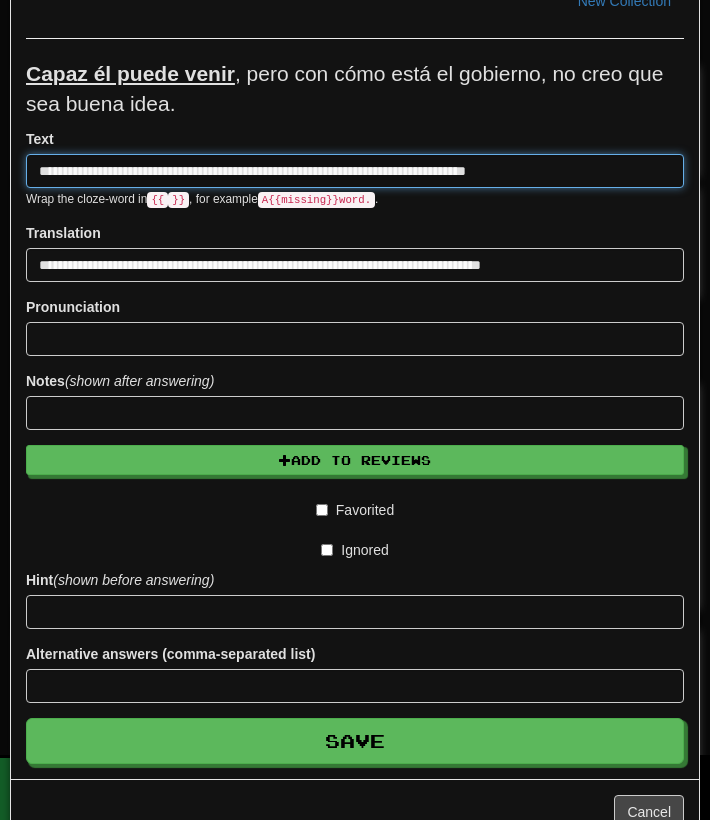 click on "**********" at bounding box center [355, 171] 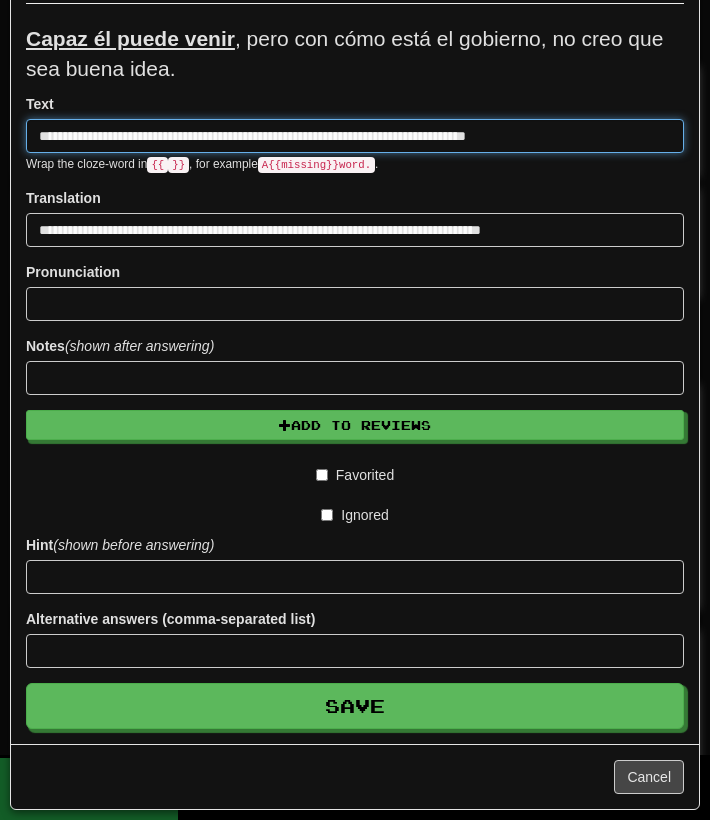 scroll, scrollTop: 188, scrollLeft: 0, axis: vertical 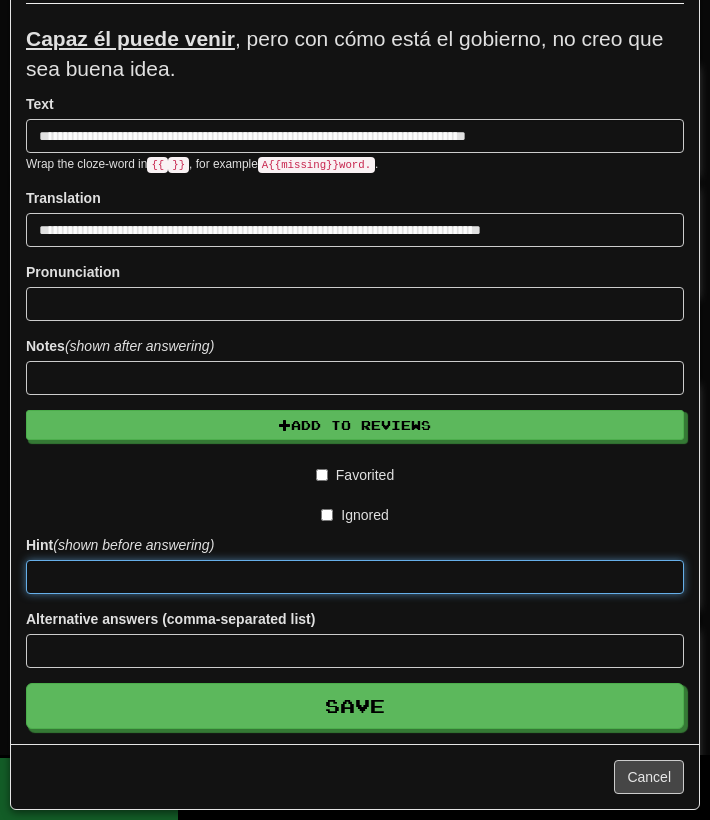 click at bounding box center (355, 577) 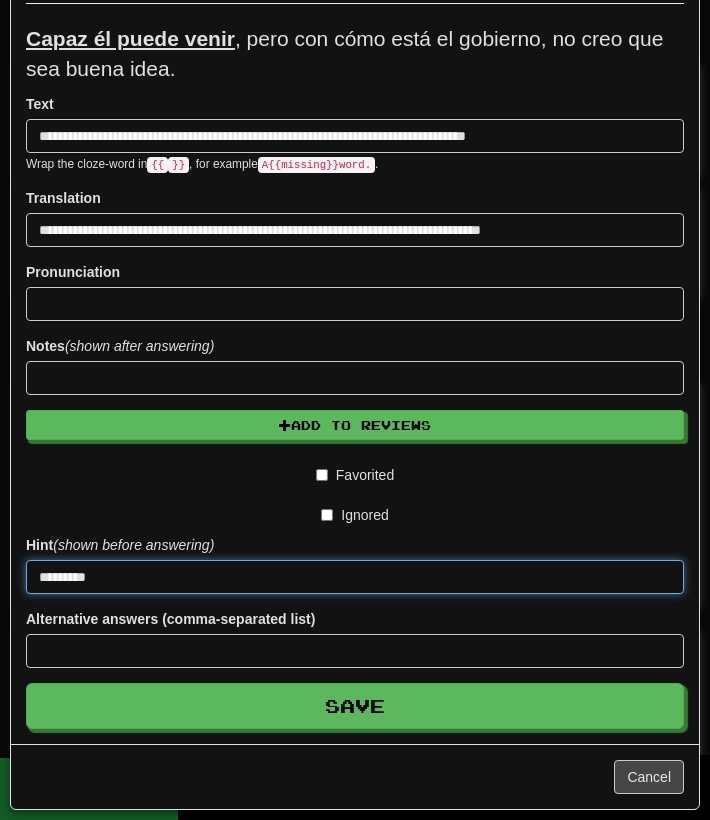 click on "Save" at bounding box center [355, 706] 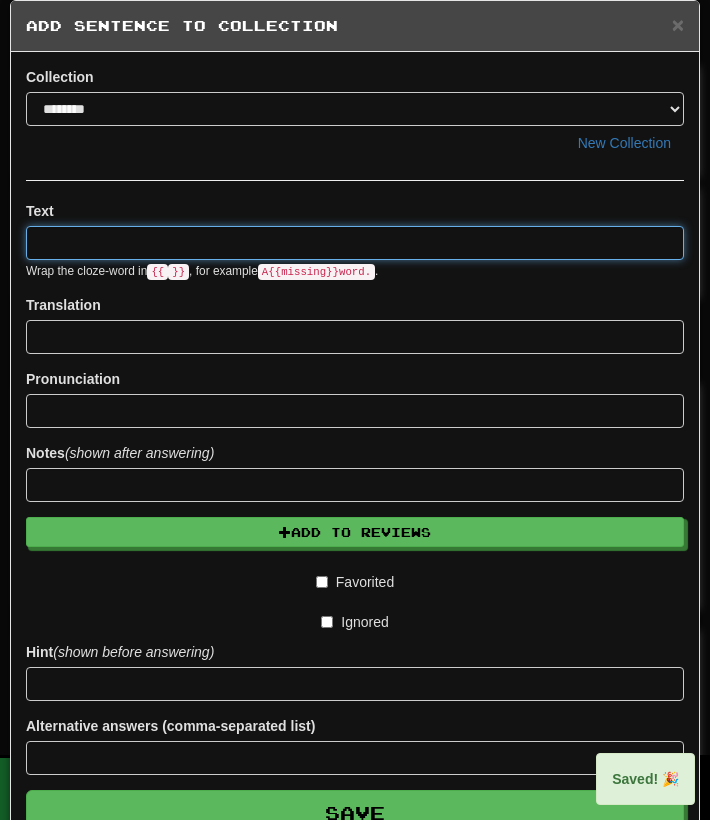 scroll, scrollTop: 0, scrollLeft: 0, axis: both 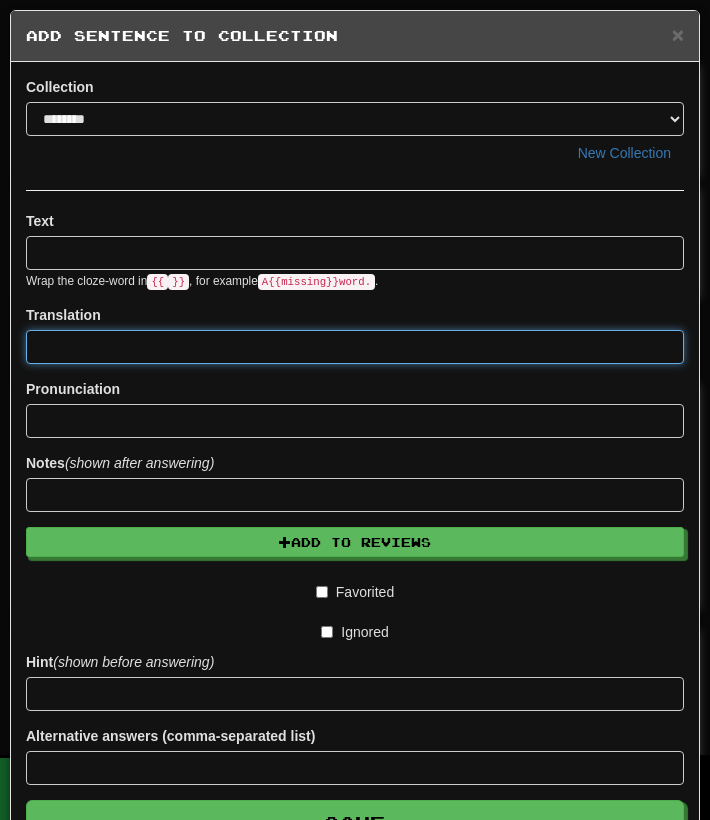 click at bounding box center [355, 347] 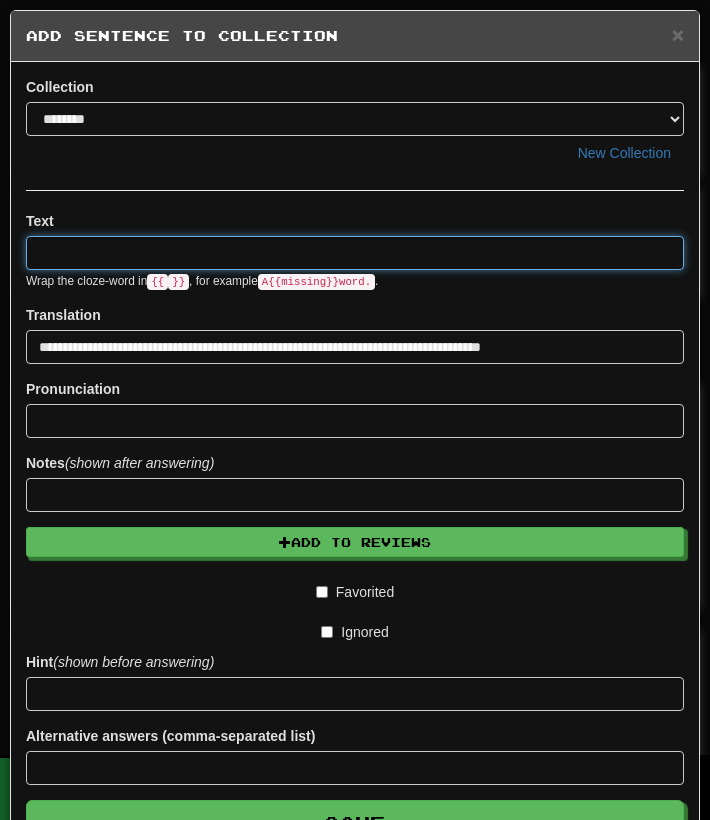 click at bounding box center [355, 253] 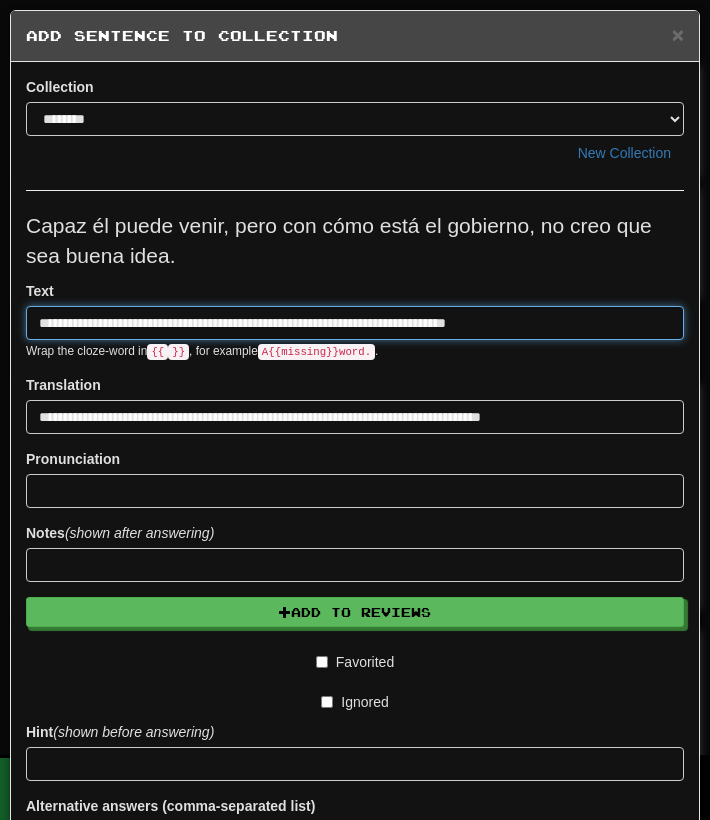 click on "**********" at bounding box center (355, 323) 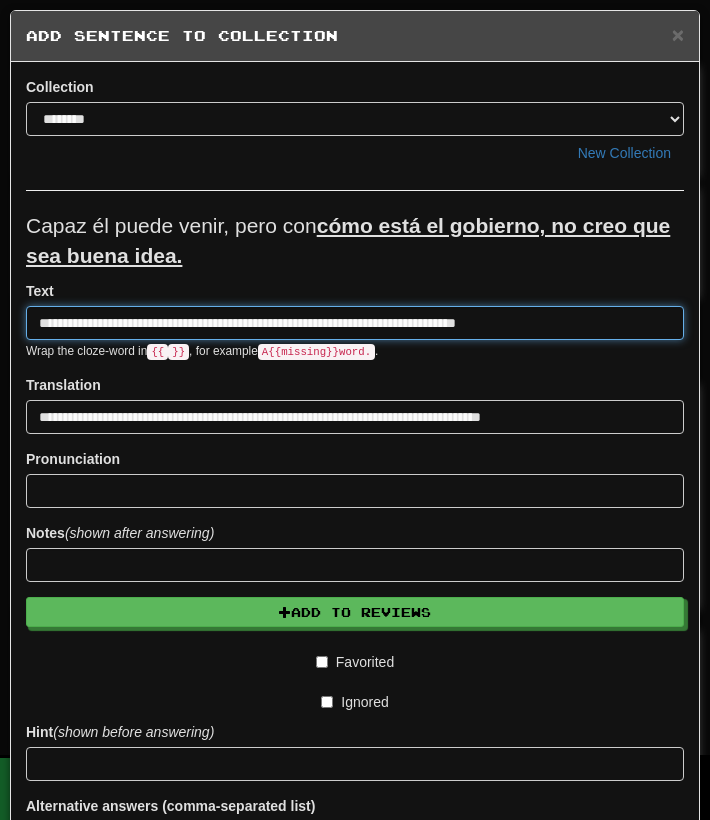 click on "**********" at bounding box center [355, 323] 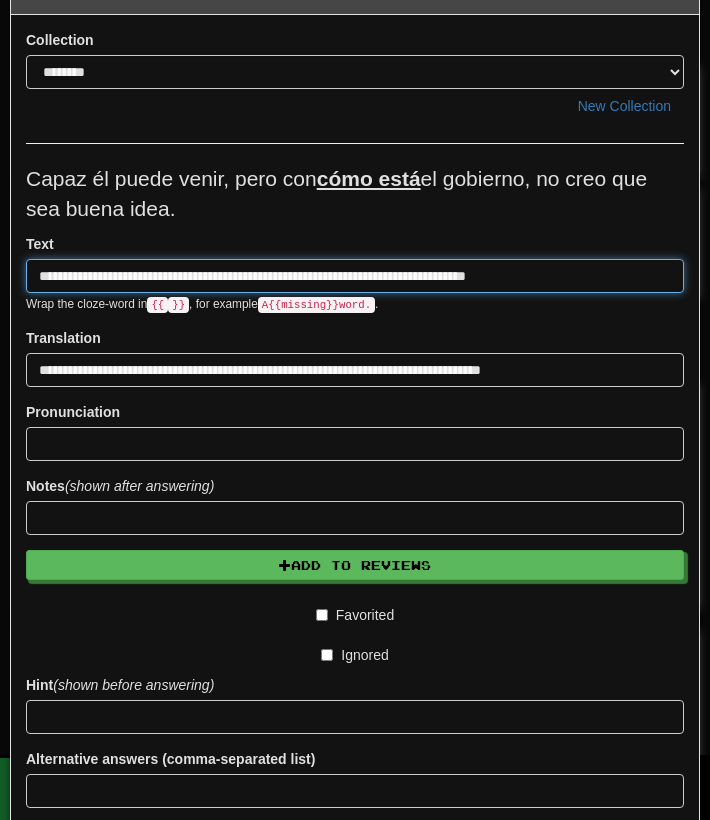 scroll, scrollTop: 76, scrollLeft: 0, axis: vertical 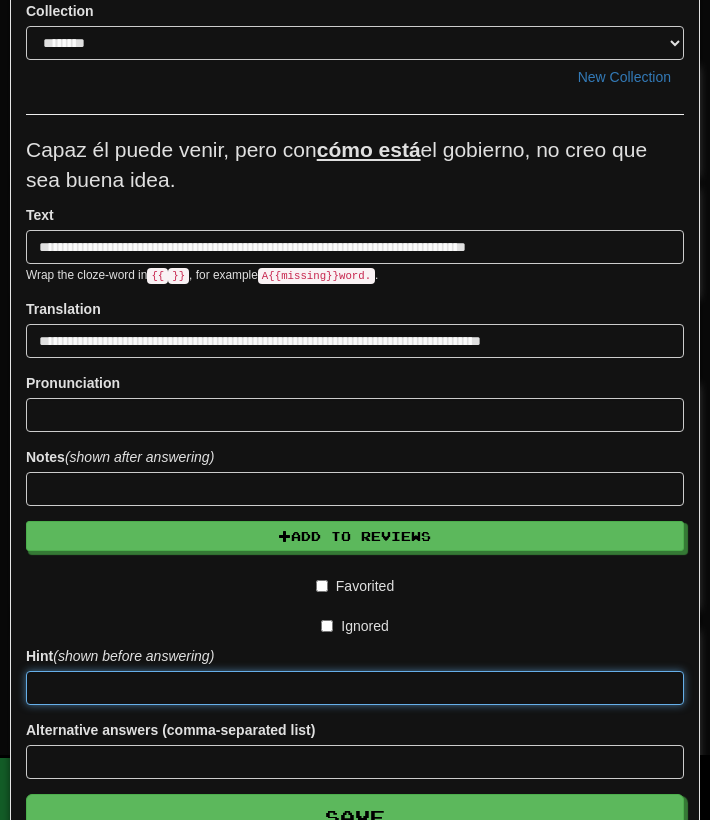 click at bounding box center [355, 688] 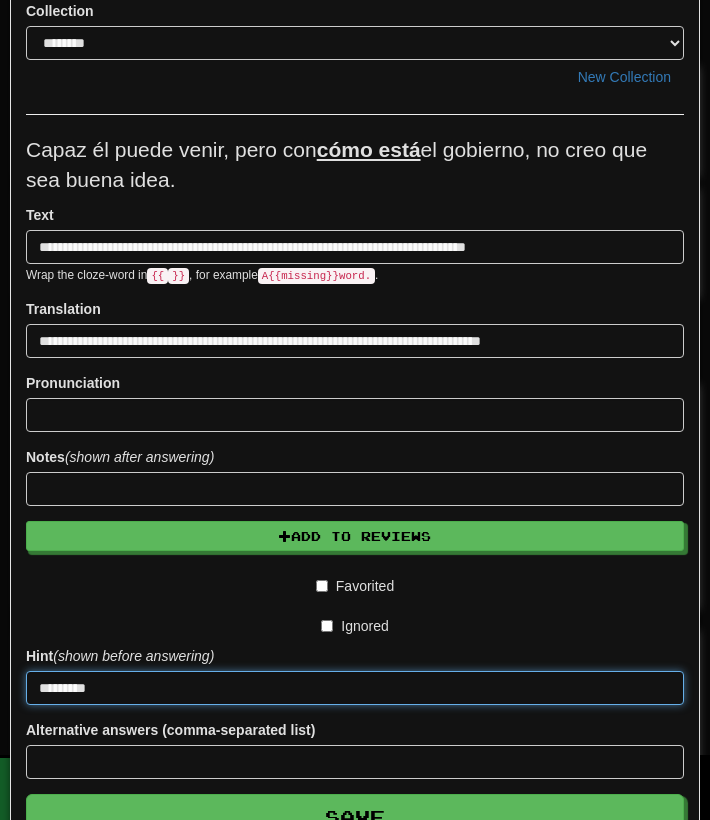 click on "Save" at bounding box center (355, 817) 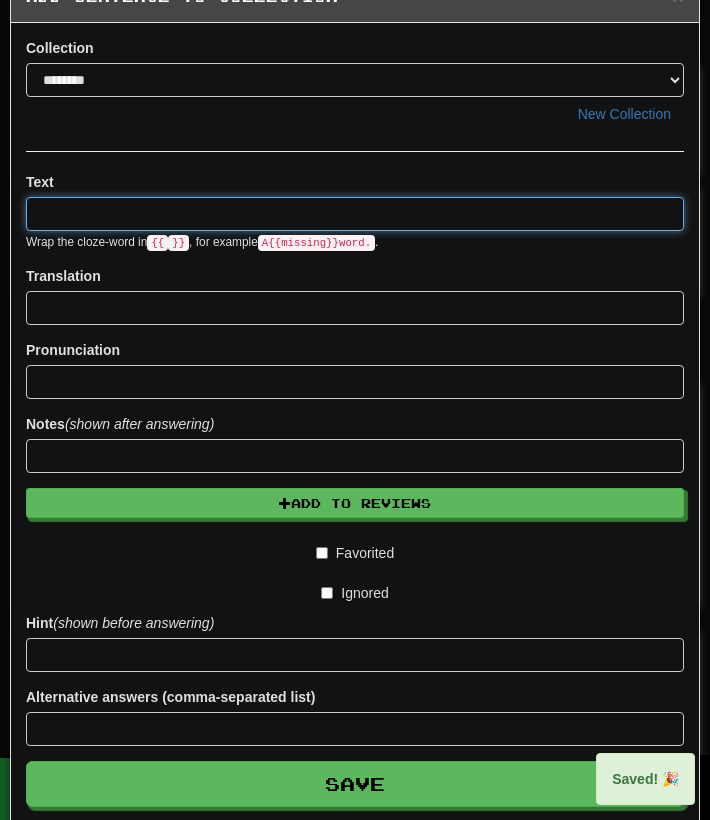 scroll, scrollTop: 0, scrollLeft: 0, axis: both 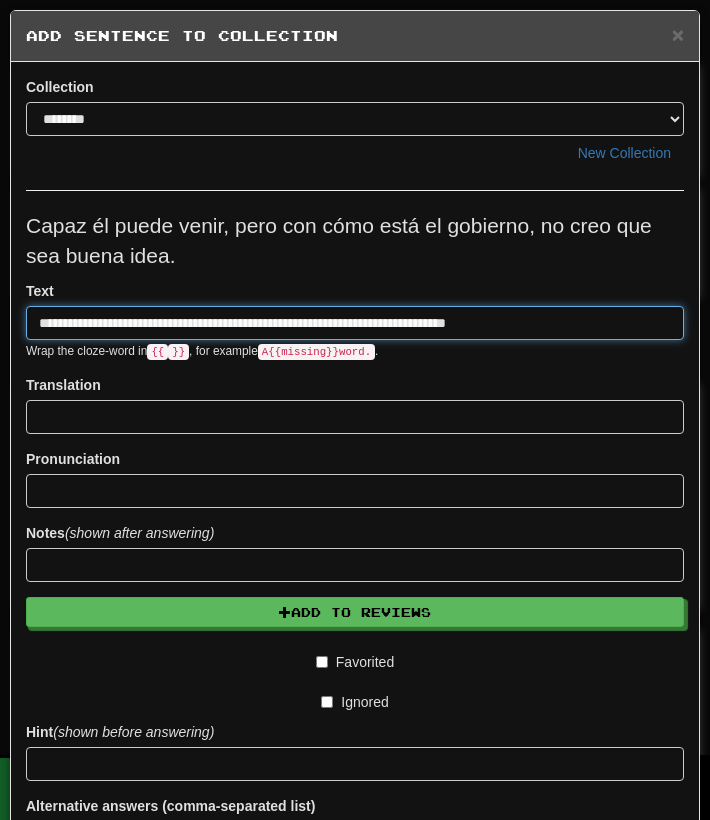 click on "**********" at bounding box center [355, 323] 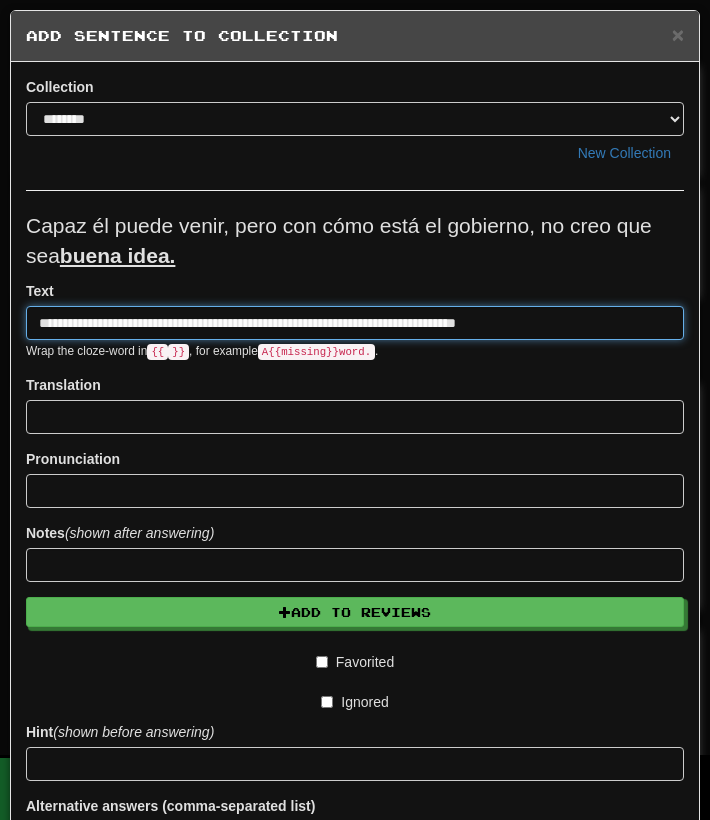 click on "**********" at bounding box center [355, 323] 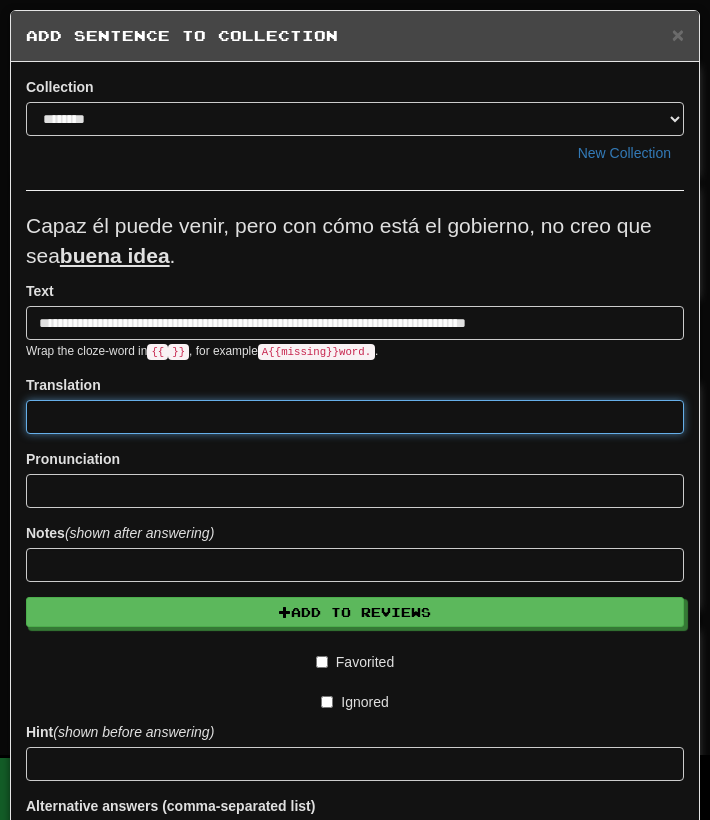 click at bounding box center [355, 417] 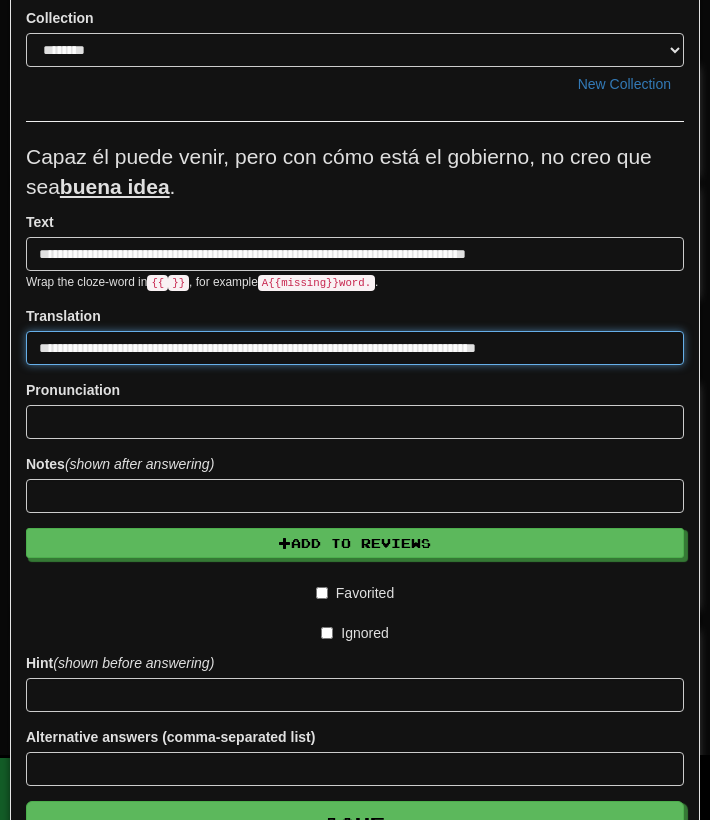 scroll, scrollTop: 109, scrollLeft: 0, axis: vertical 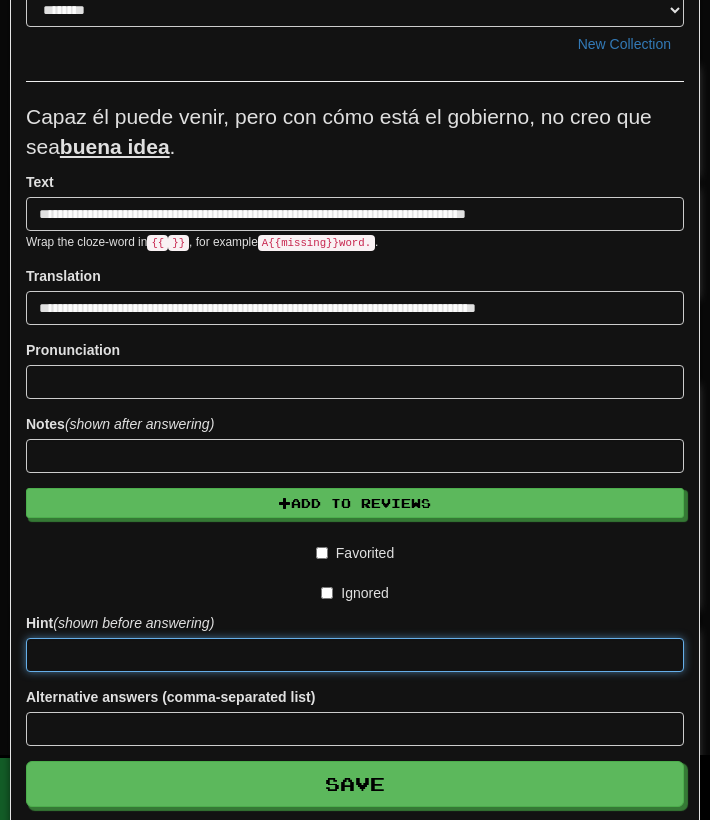 click at bounding box center (355, 655) 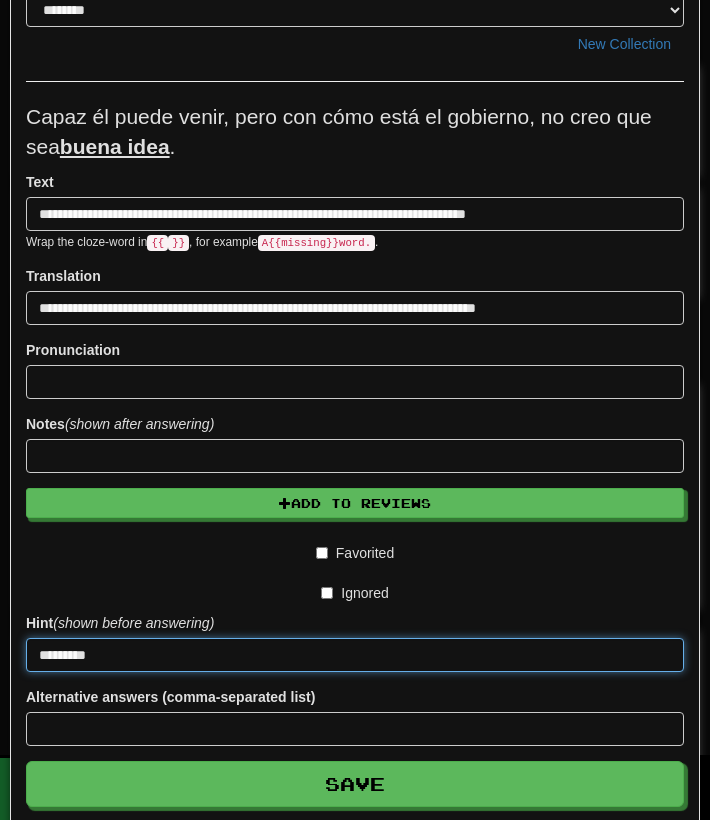 click on "Save" at bounding box center (355, 784) 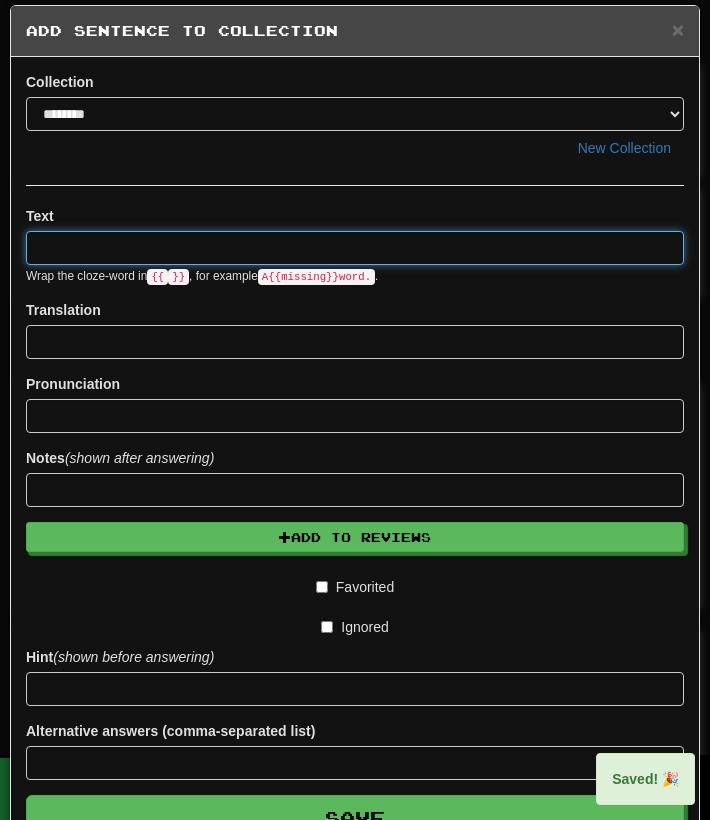 scroll, scrollTop: 0, scrollLeft: 0, axis: both 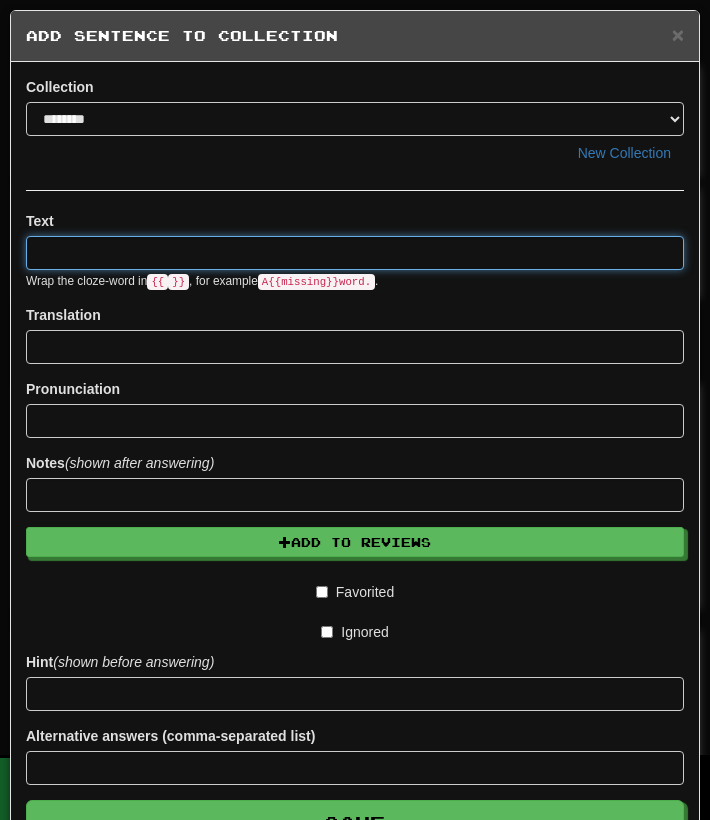 click at bounding box center (355, 253) 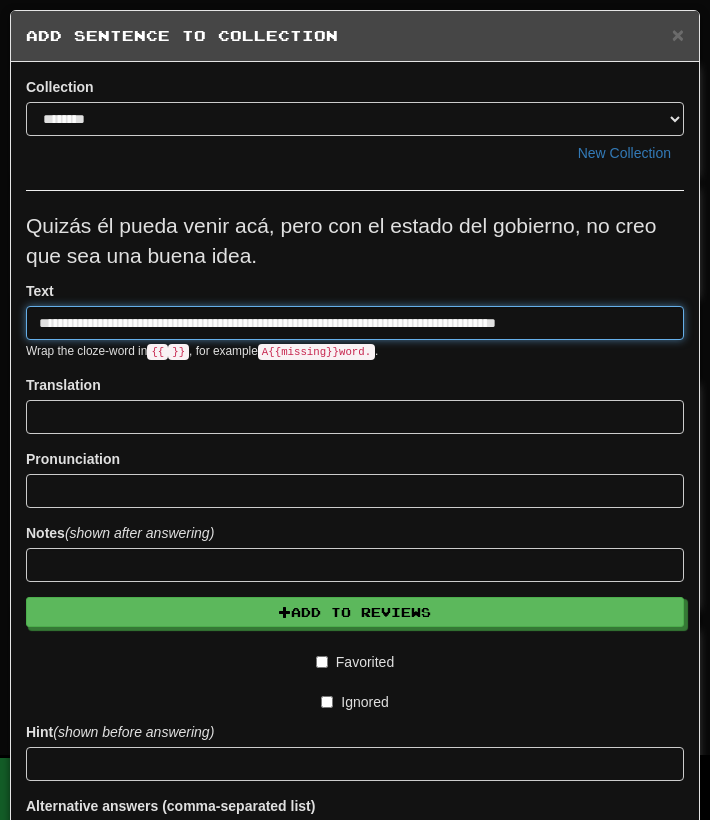 click on "**********" at bounding box center [355, 323] 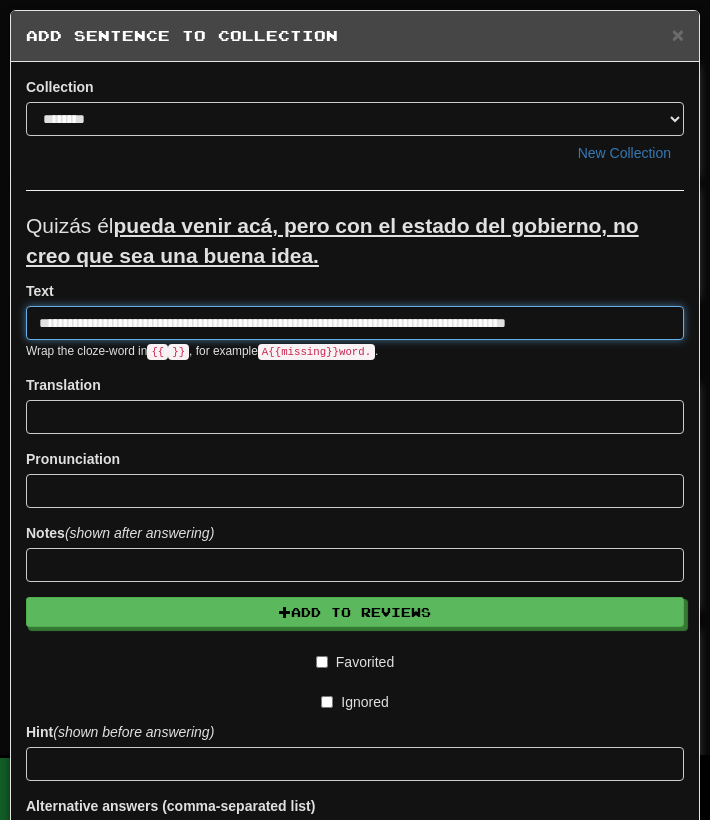 click on "**********" at bounding box center (355, 323) 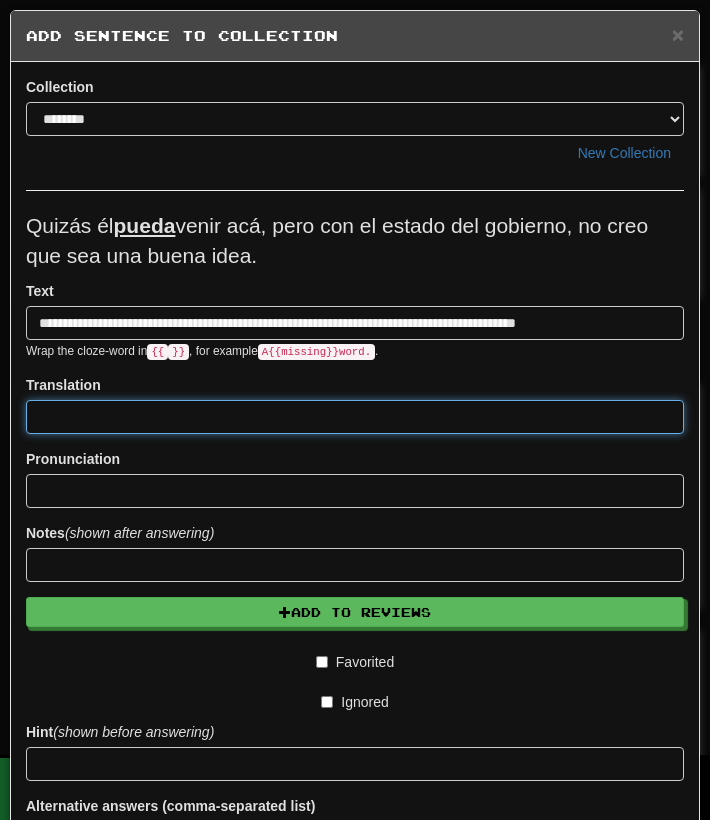 click at bounding box center [355, 417] 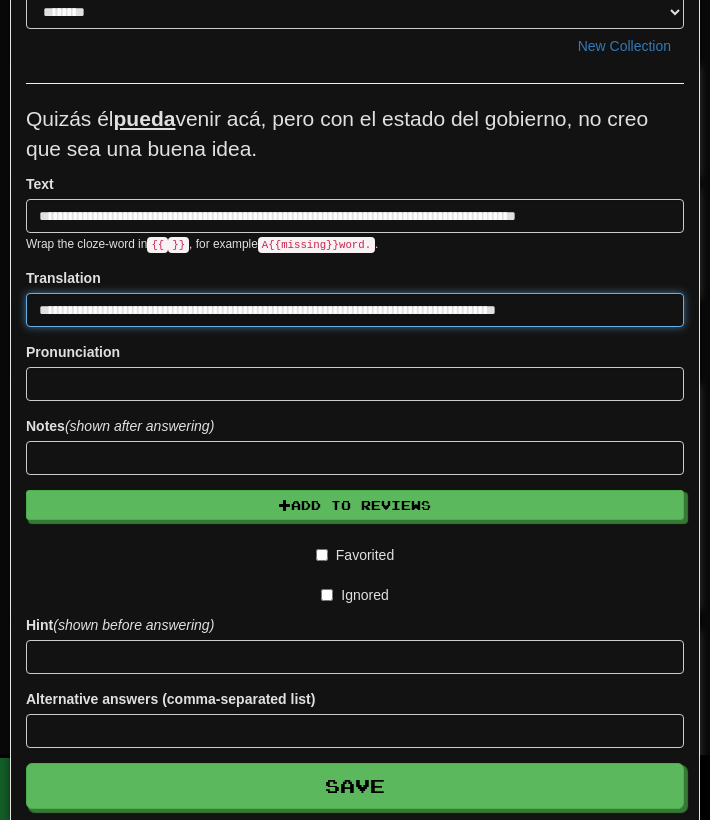 scroll, scrollTop: 122, scrollLeft: 0, axis: vertical 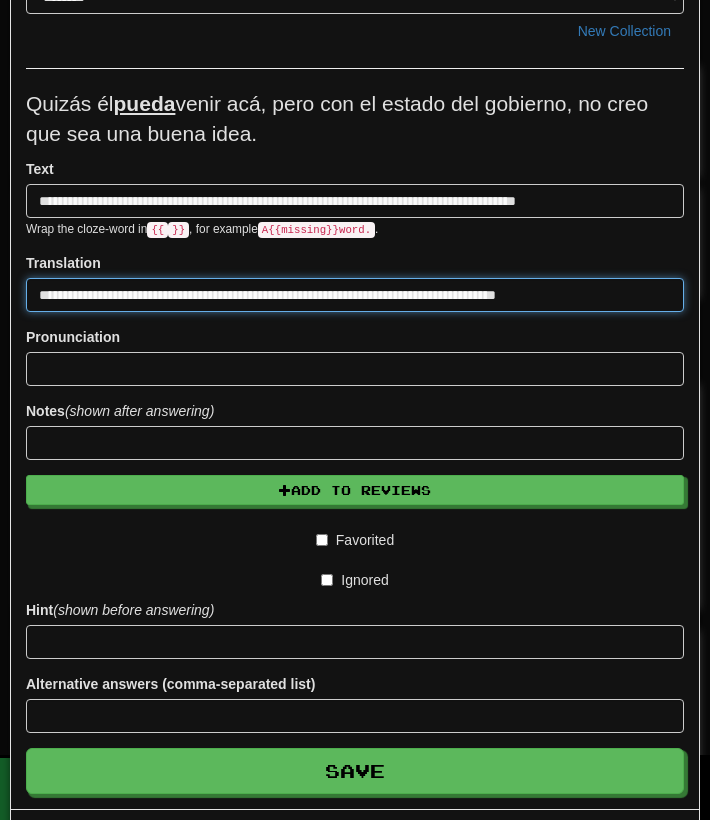 drag, startPoint x: 635, startPoint y: 298, endPoint x: -84, endPoint y: 293, distance: 719.0174 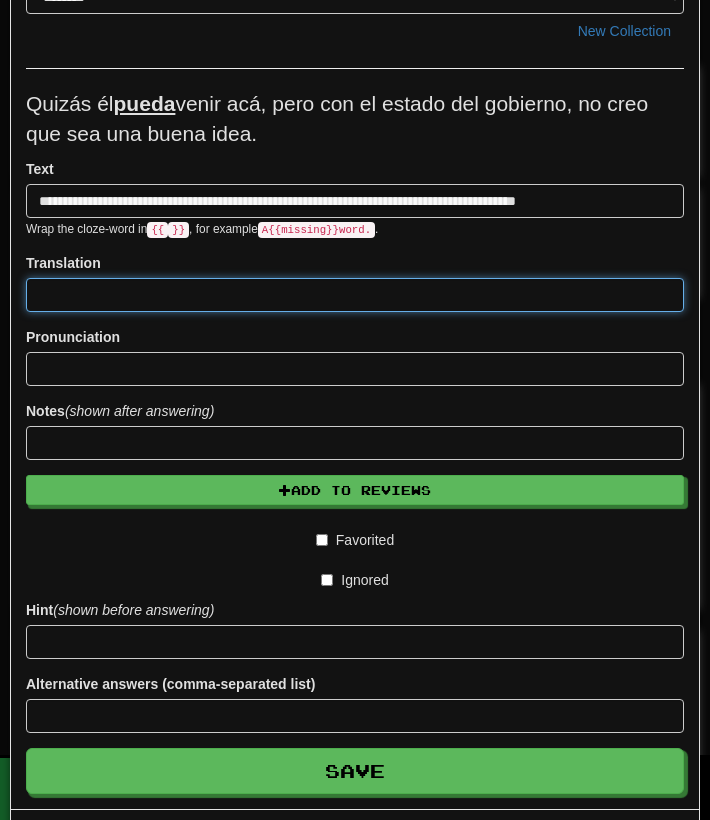click at bounding box center [355, 295] 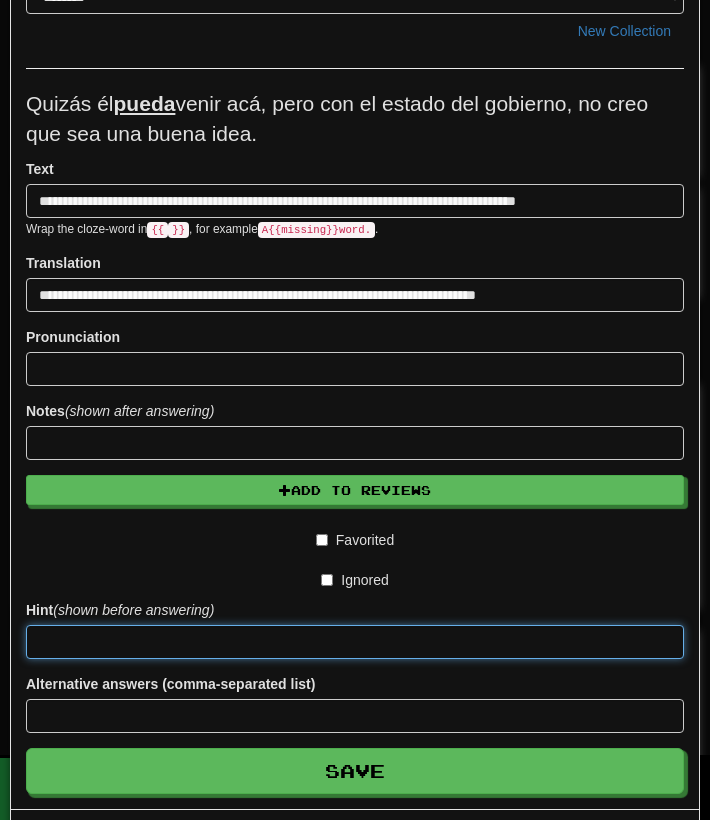 click at bounding box center (355, 642) 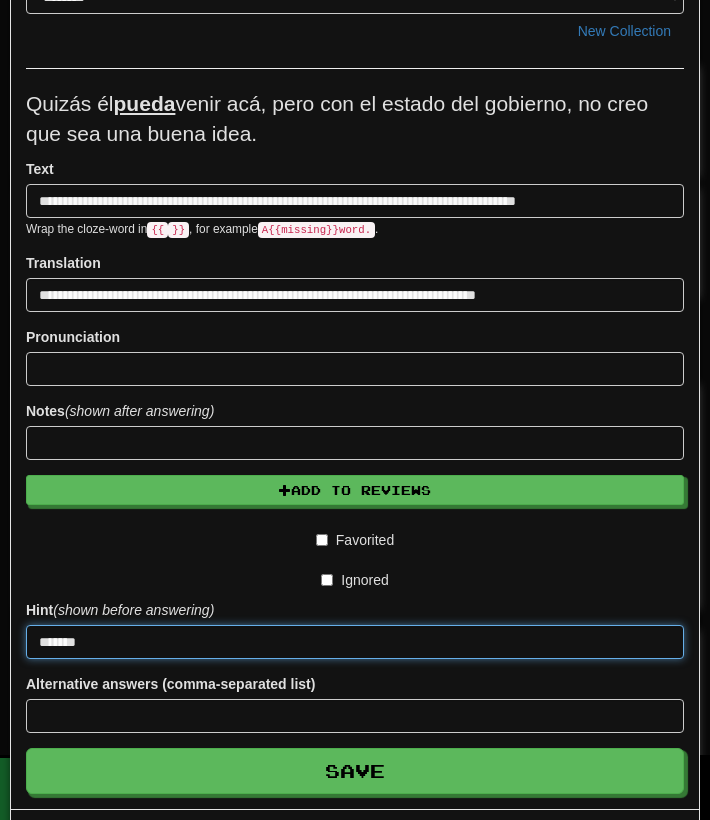 click on "Save" at bounding box center (355, 771) 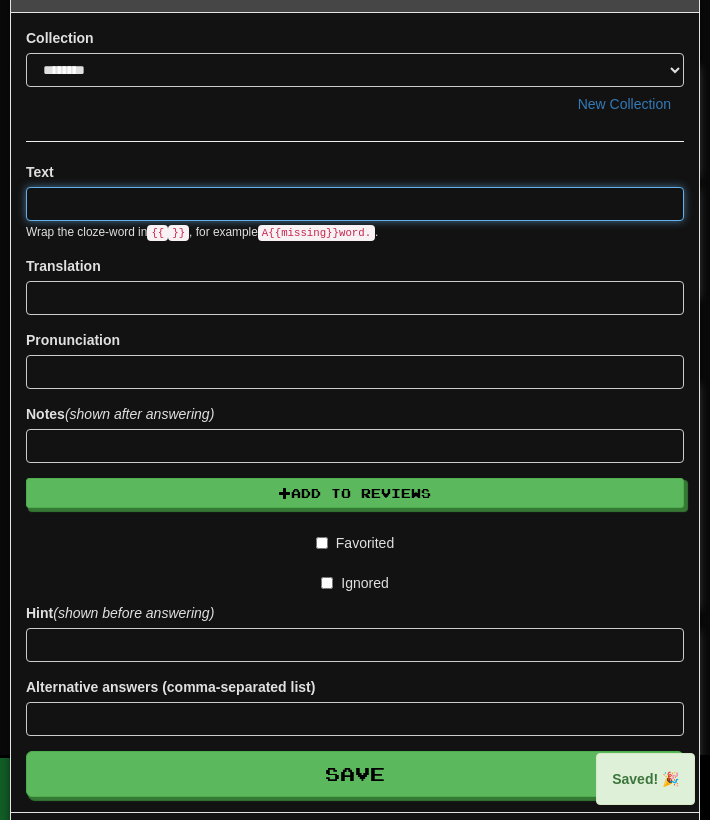 scroll, scrollTop: 0, scrollLeft: 0, axis: both 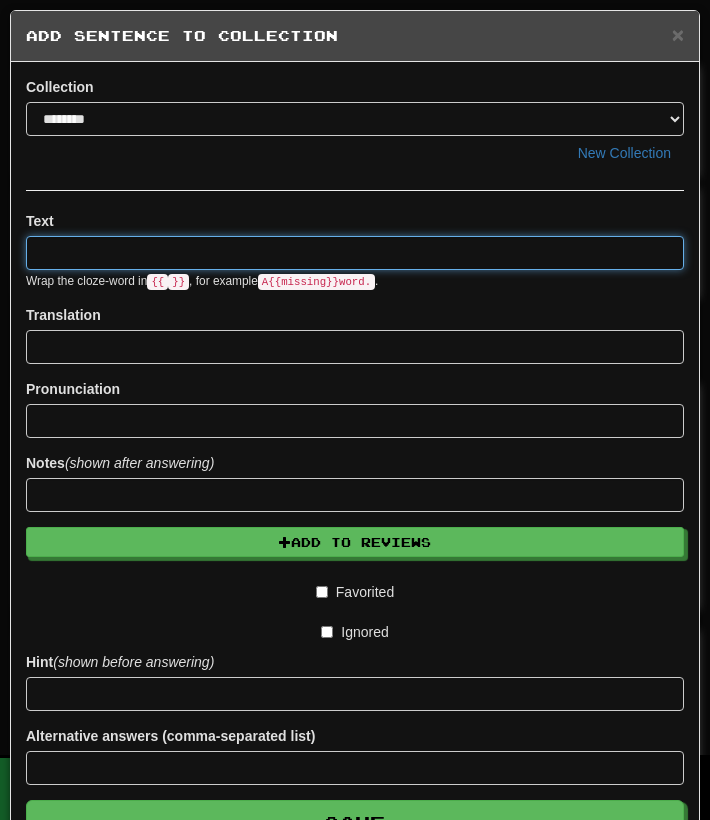 click at bounding box center (355, 253) 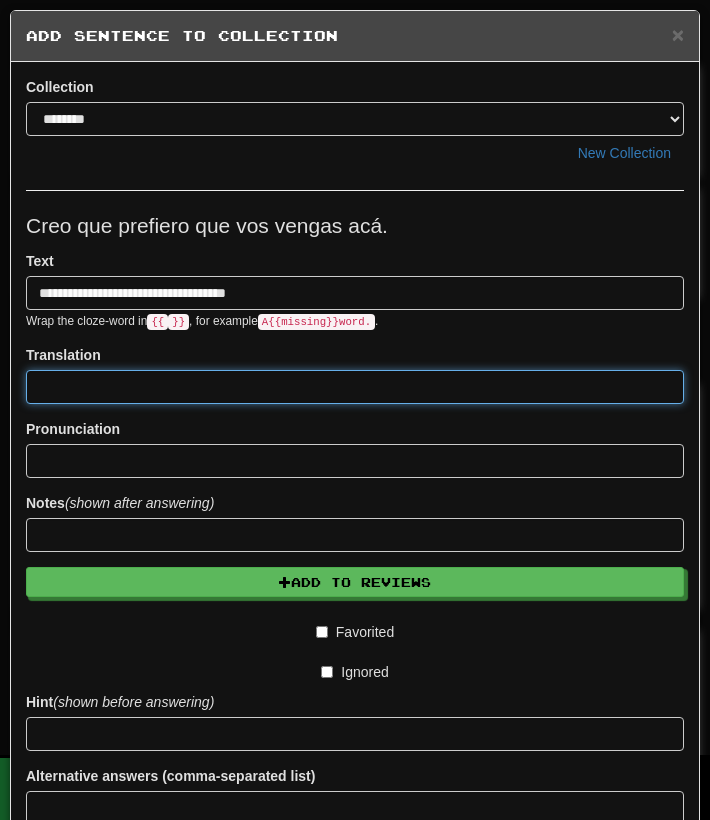 click at bounding box center [355, 387] 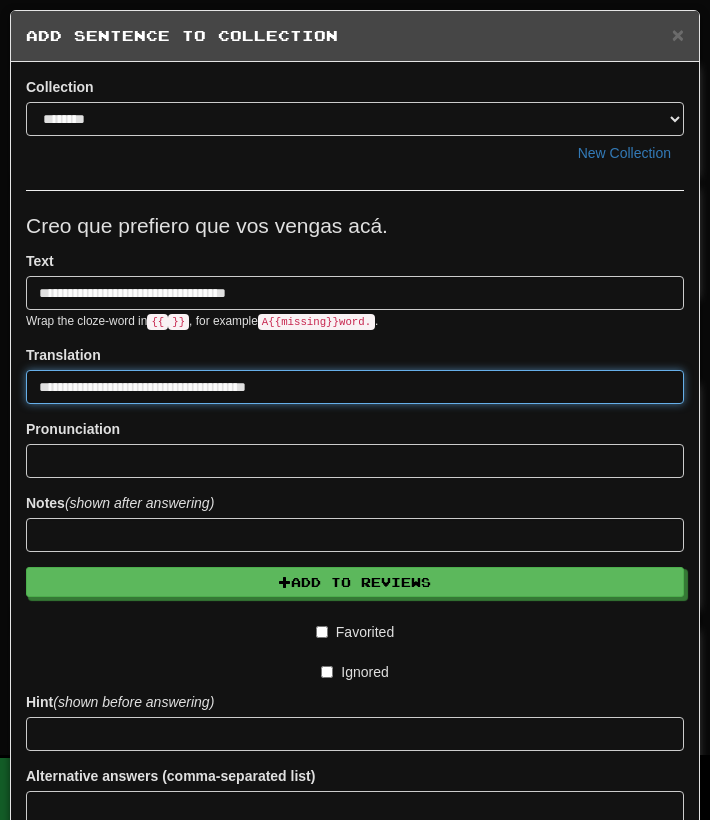 click on "**********" at bounding box center [355, 387] 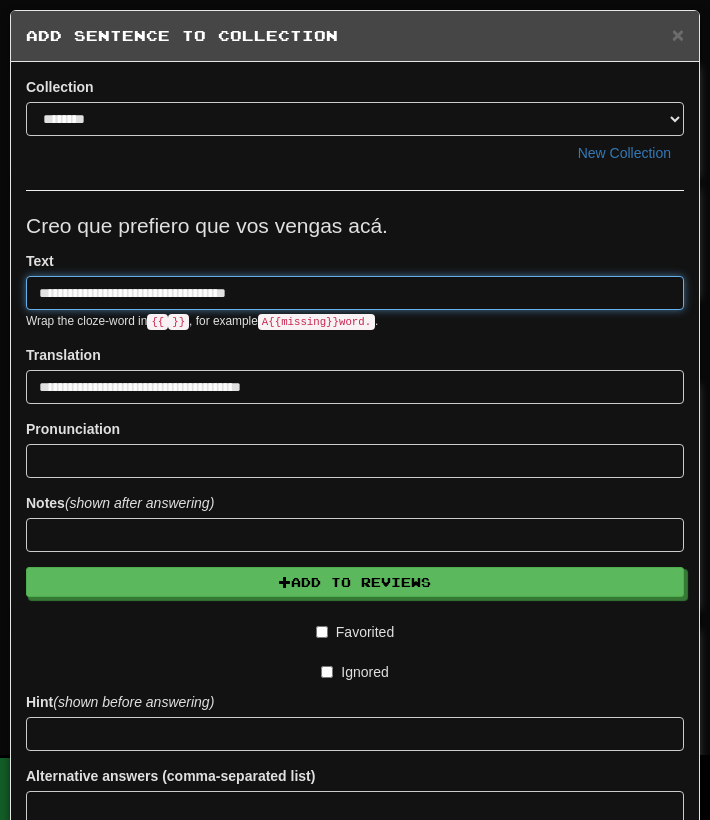 click on "**********" at bounding box center (355, 293) 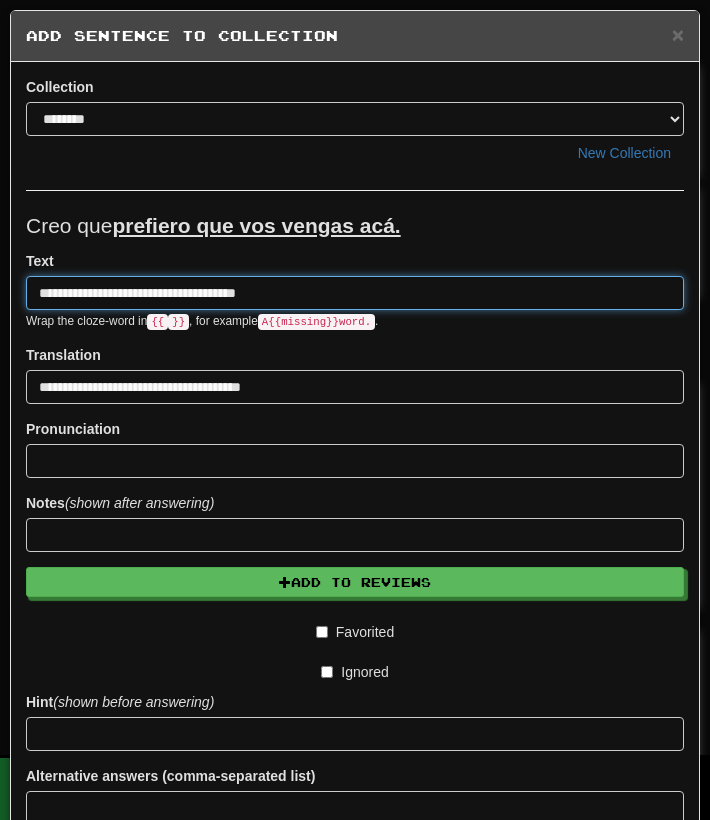 click on "**********" at bounding box center [355, 293] 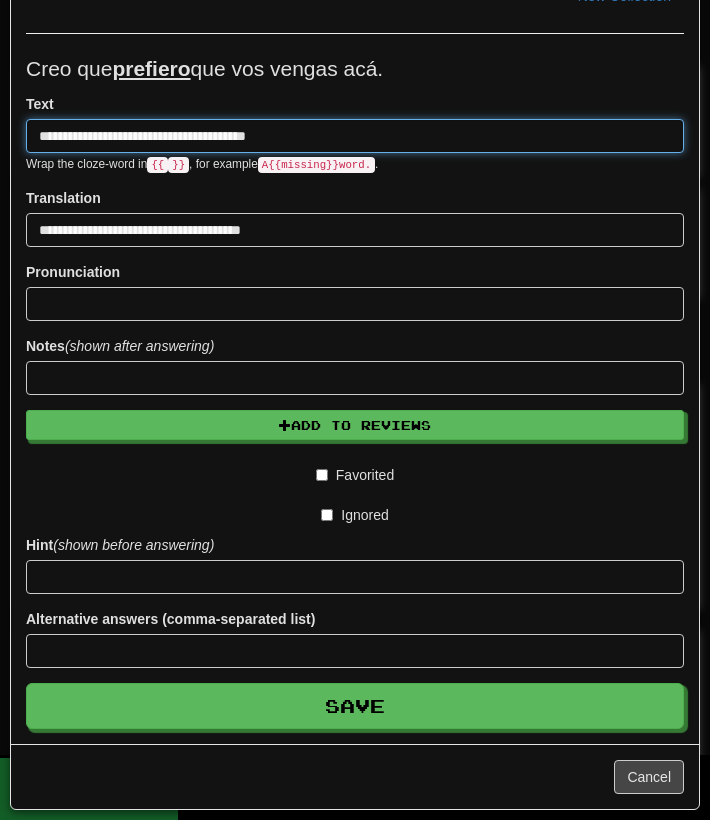 scroll, scrollTop: 158, scrollLeft: 0, axis: vertical 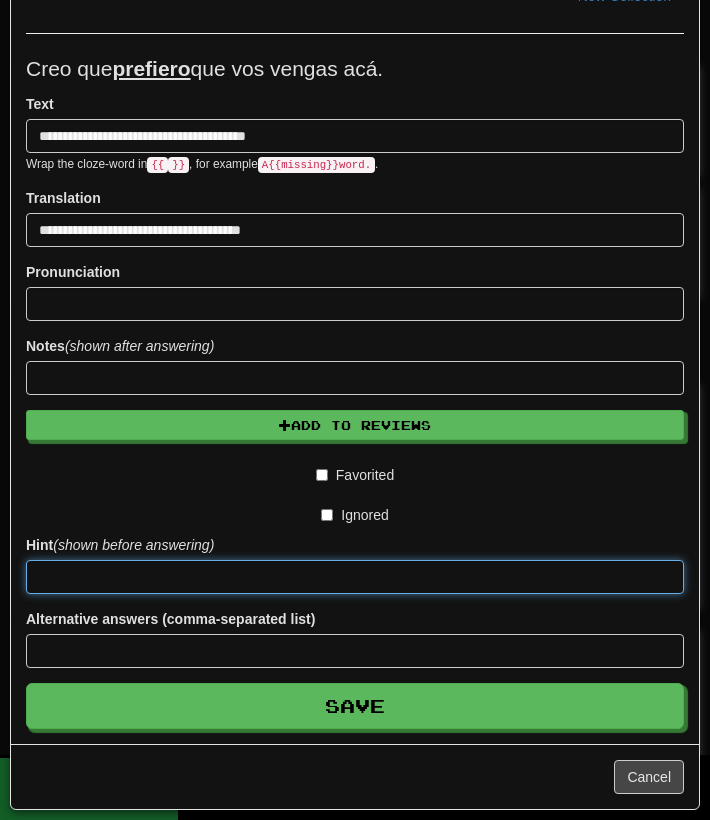 click at bounding box center [355, 577] 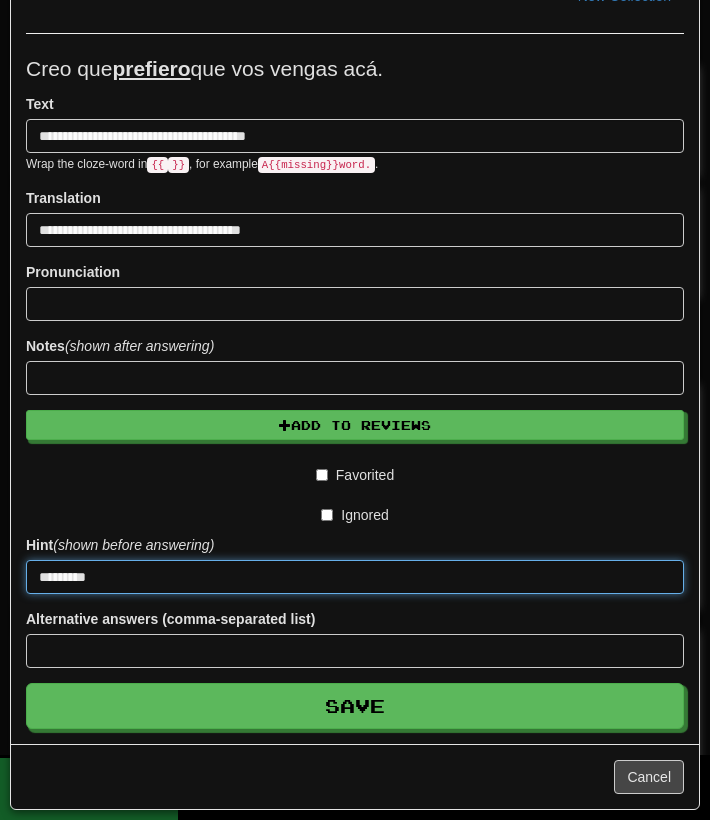 click on "Save" at bounding box center (355, 706) 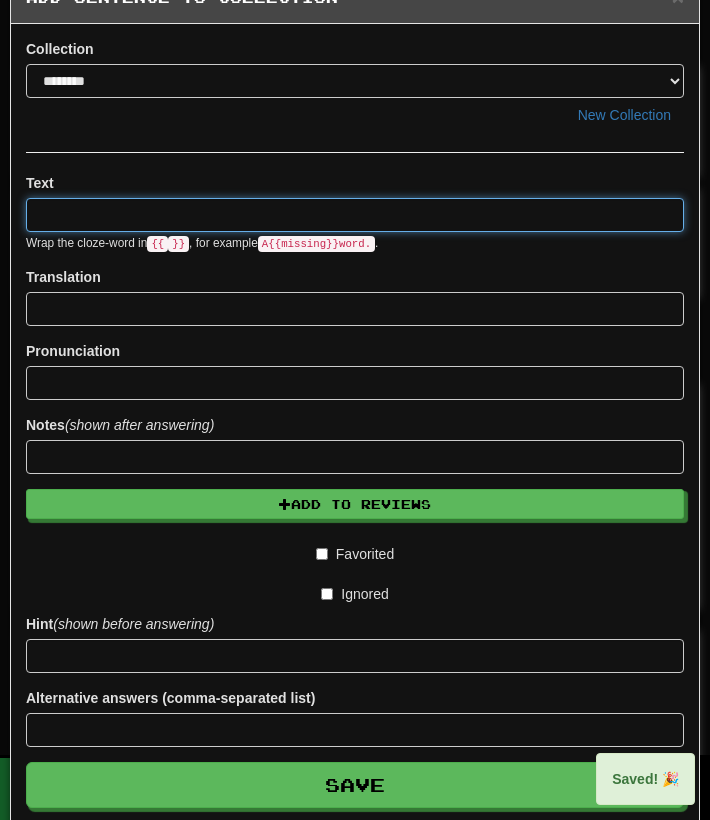 scroll, scrollTop: 0, scrollLeft: 0, axis: both 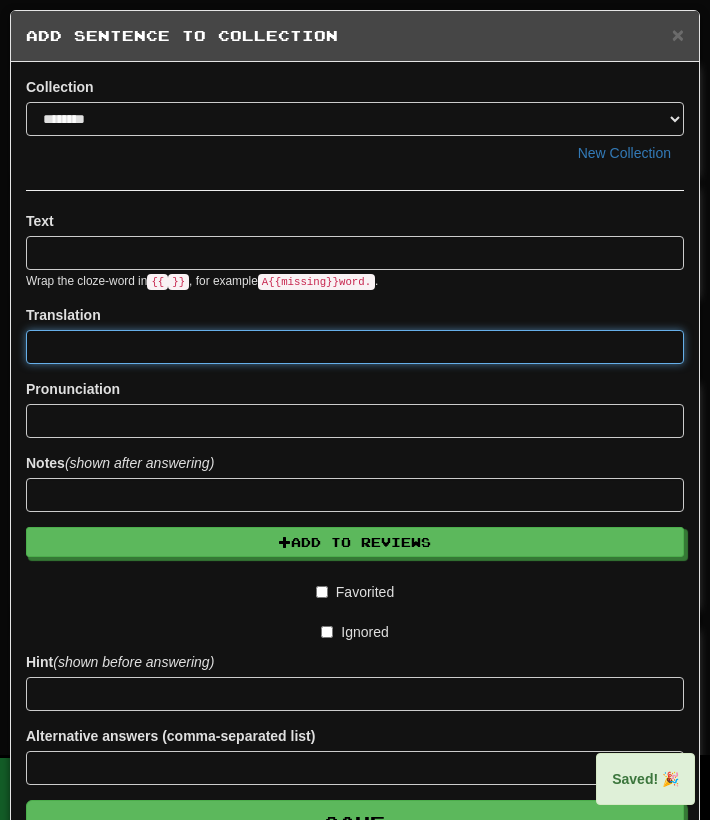 click at bounding box center (355, 347) 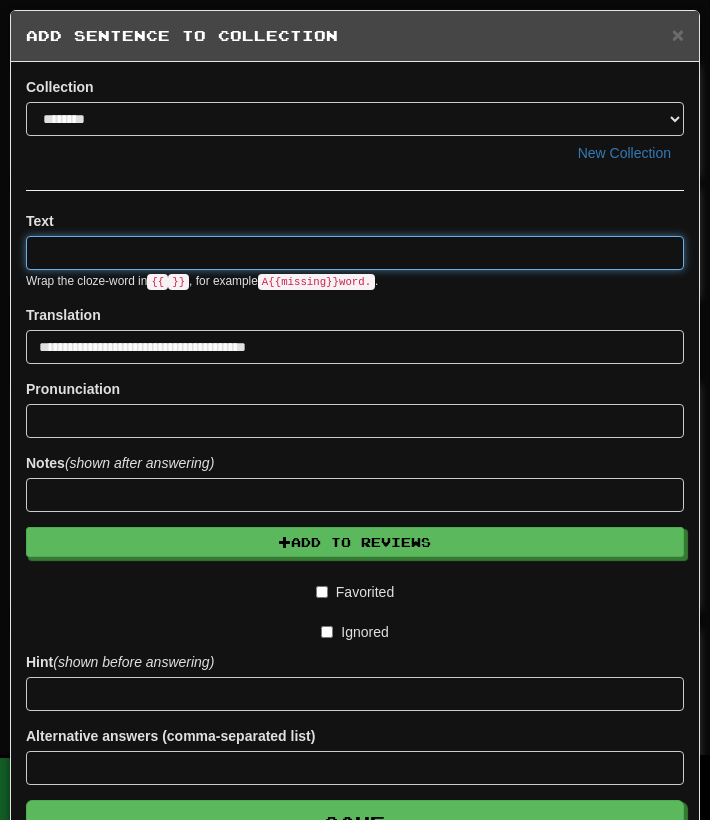 click at bounding box center (355, 253) 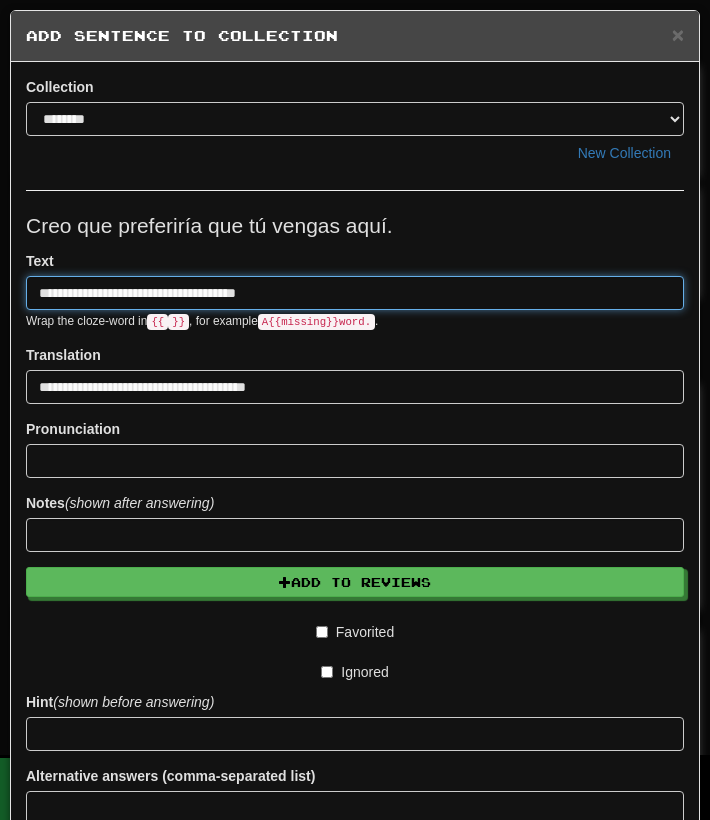 click on "**********" at bounding box center (355, 293) 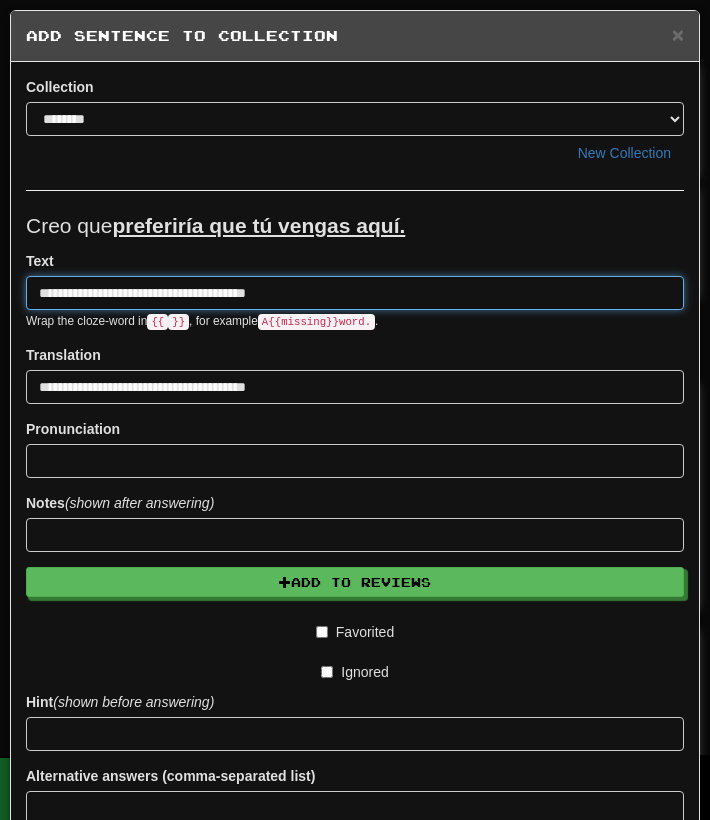click on "**********" at bounding box center (355, 293) 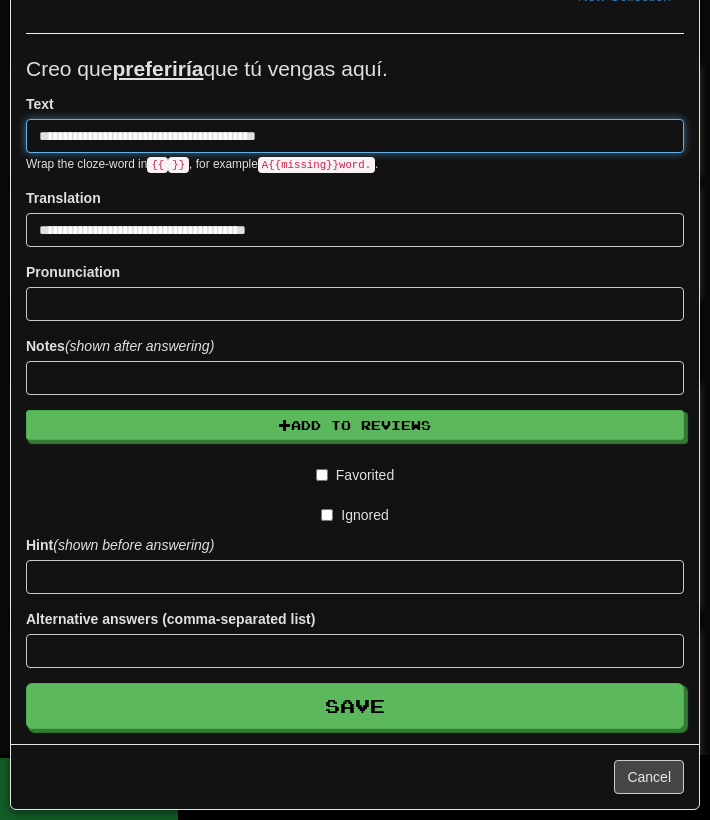 scroll, scrollTop: 158, scrollLeft: 0, axis: vertical 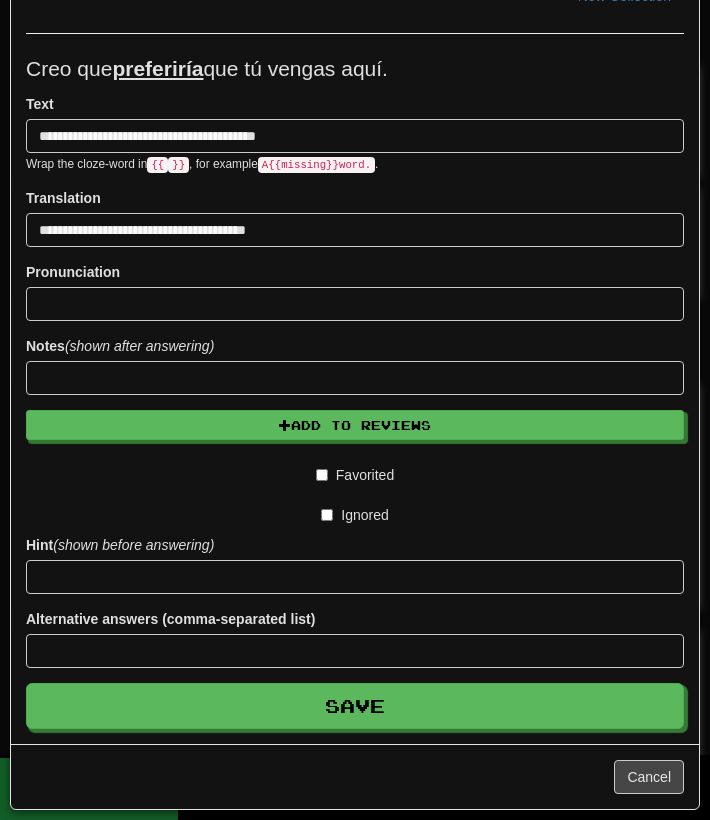 click on "**********" at bounding box center (355, 391) 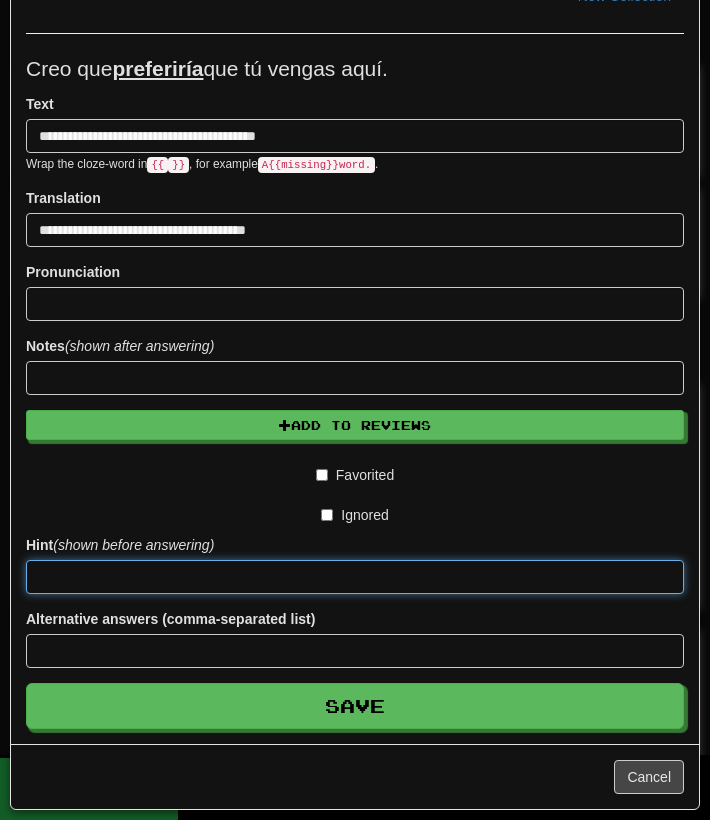 click at bounding box center [355, 577] 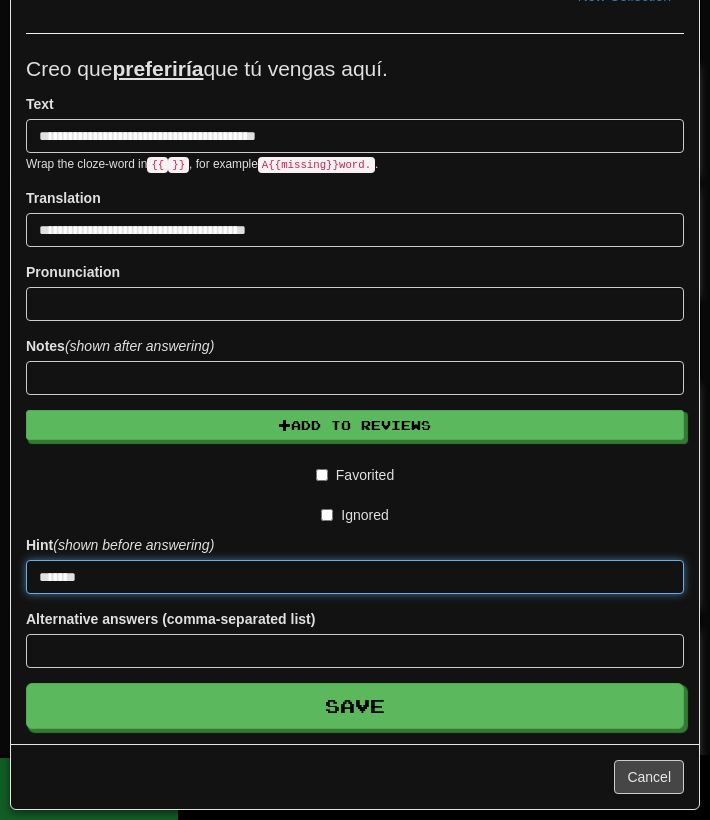 click on "Save" at bounding box center [355, 706] 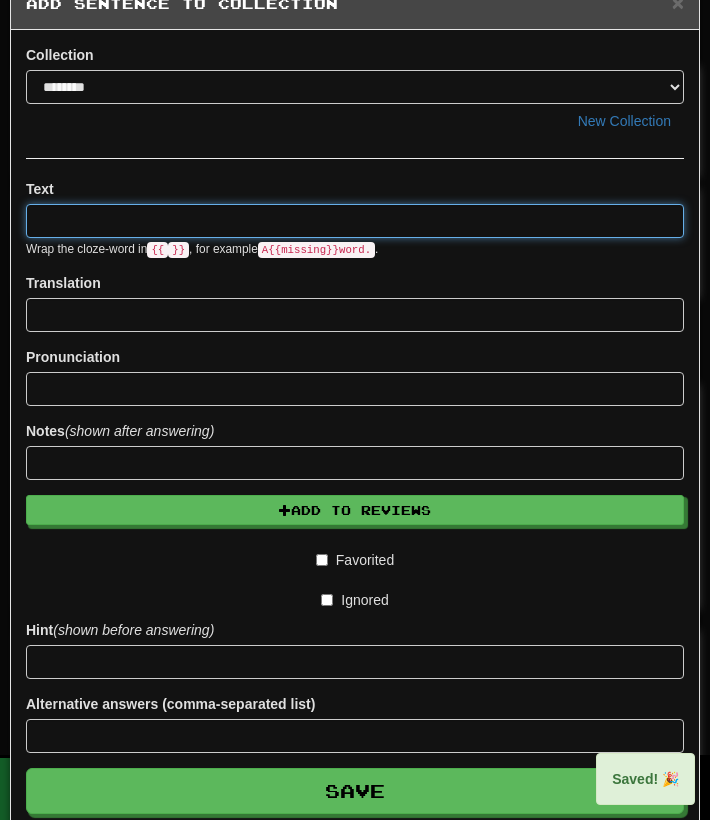 scroll, scrollTop: 0, scrollLeft: 0, axis: both 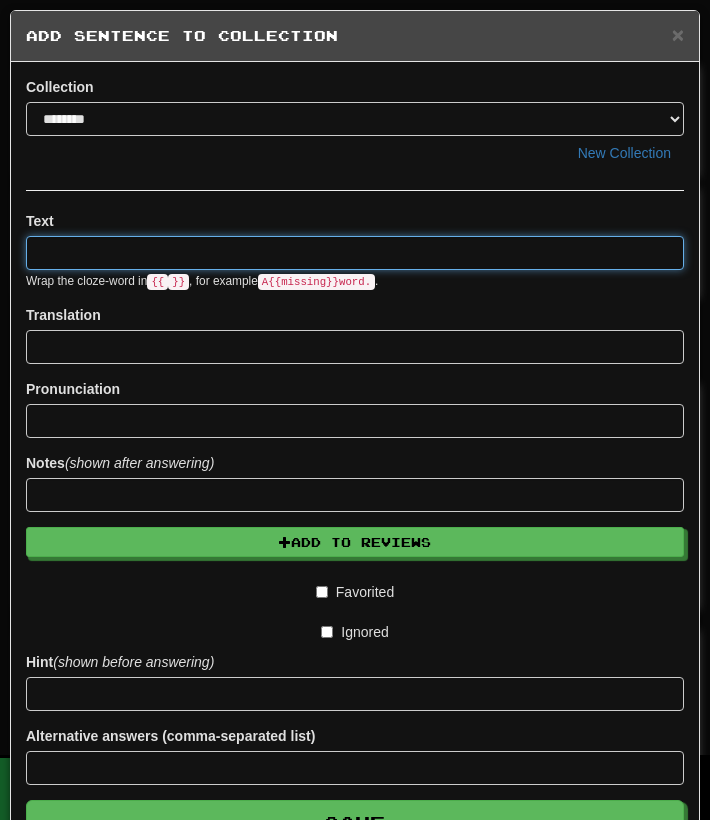 click at bounding box center (355, 253) 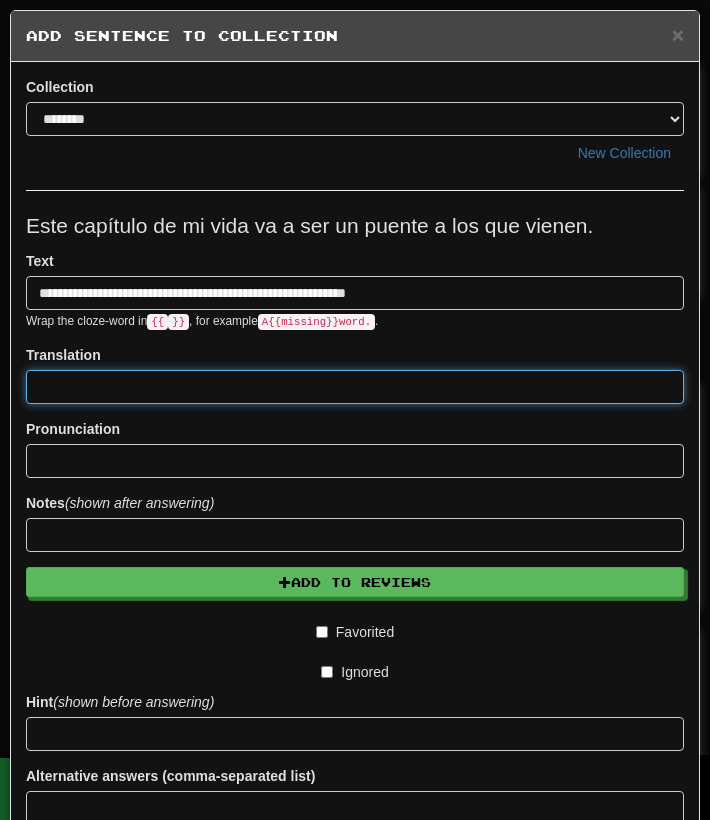 click at bounding box center [355, 387] 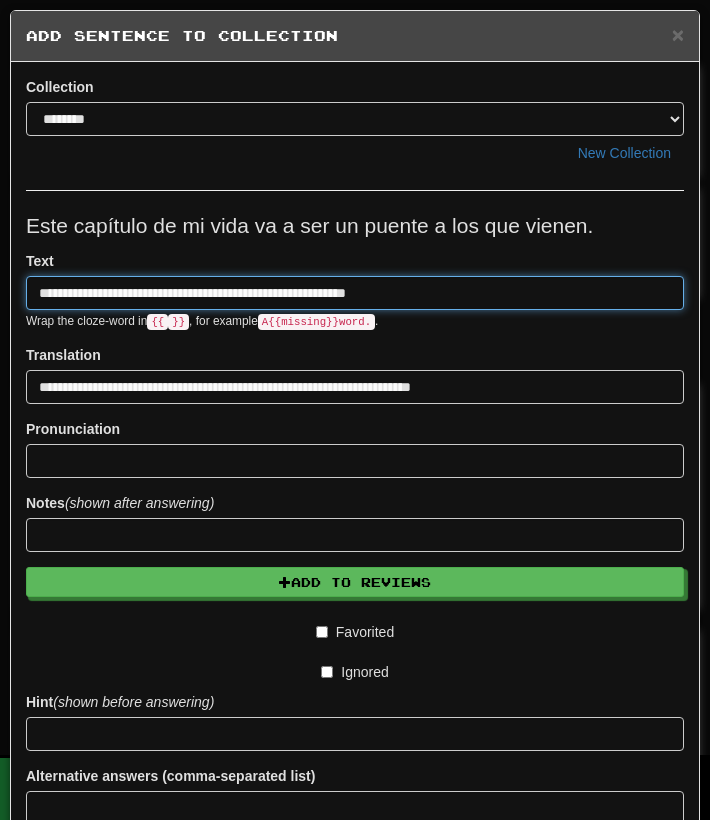 click on "**********" at bounding box center (355, 293) 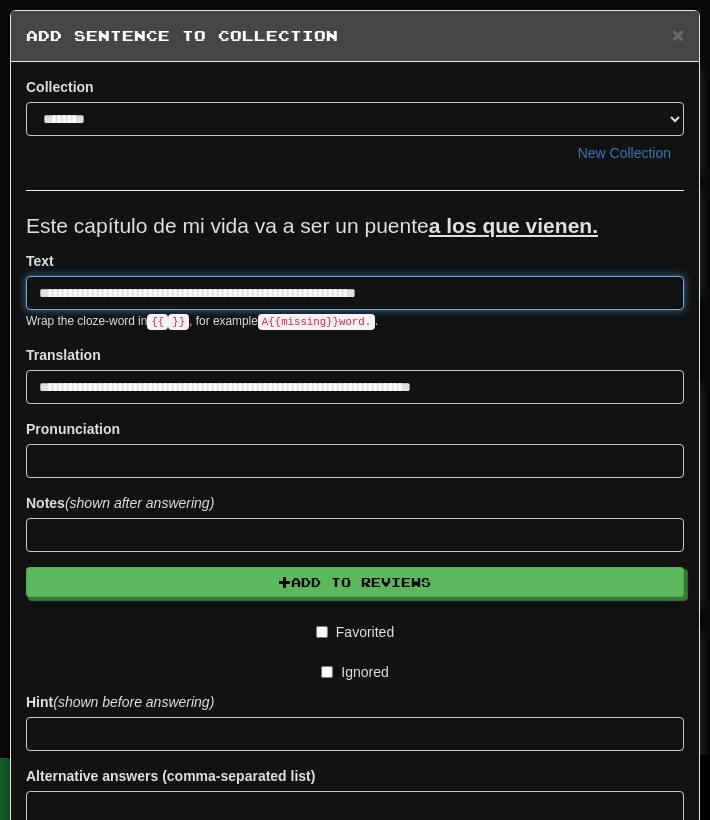 click on "**********" at bounding box center (355, 293) 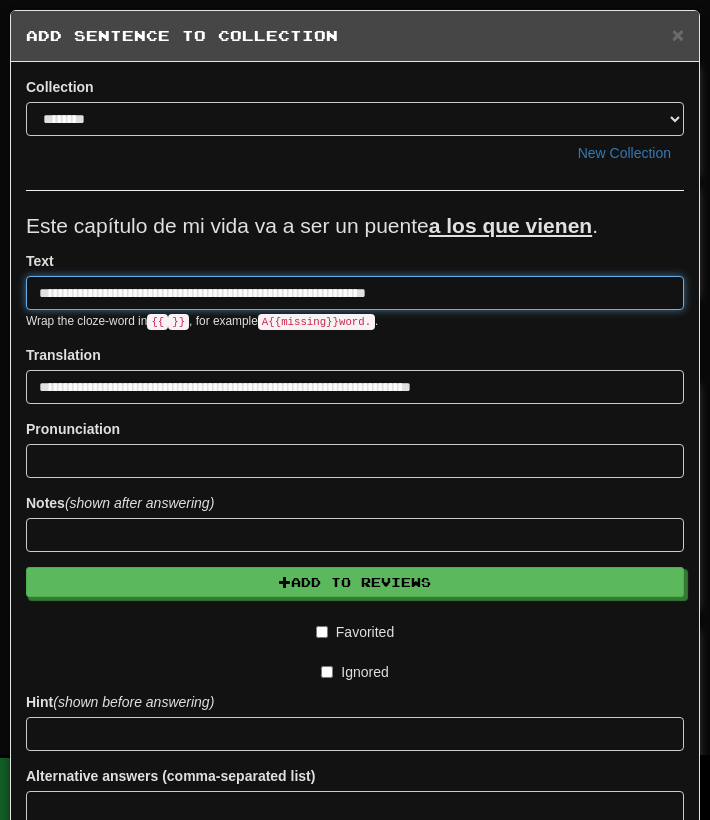 scroll, scrollTop: 3, scrollLeft: 0, axis: vertical 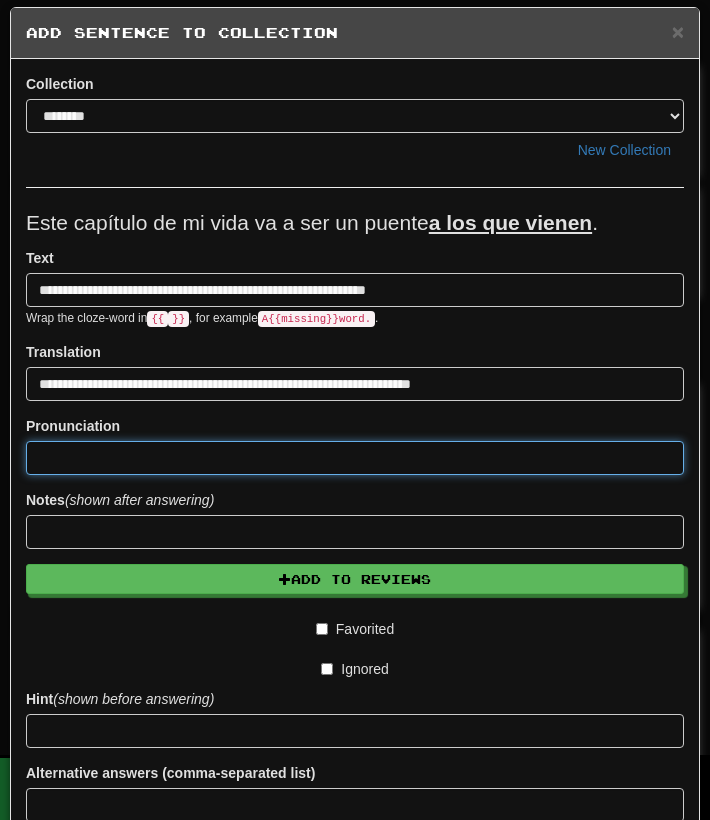 click at bounding box center [355, 458] 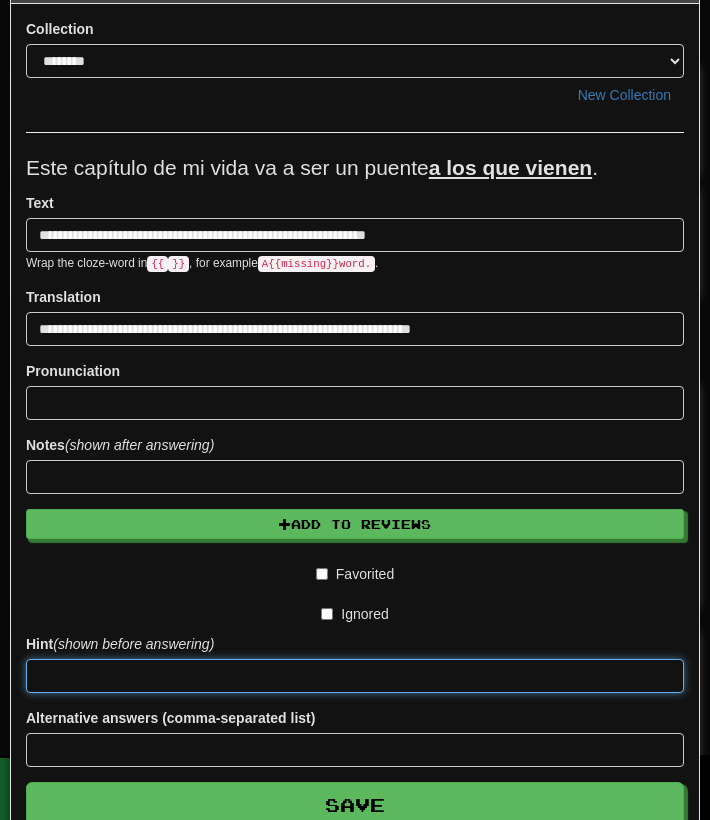 click at bounding box center [355, 676] 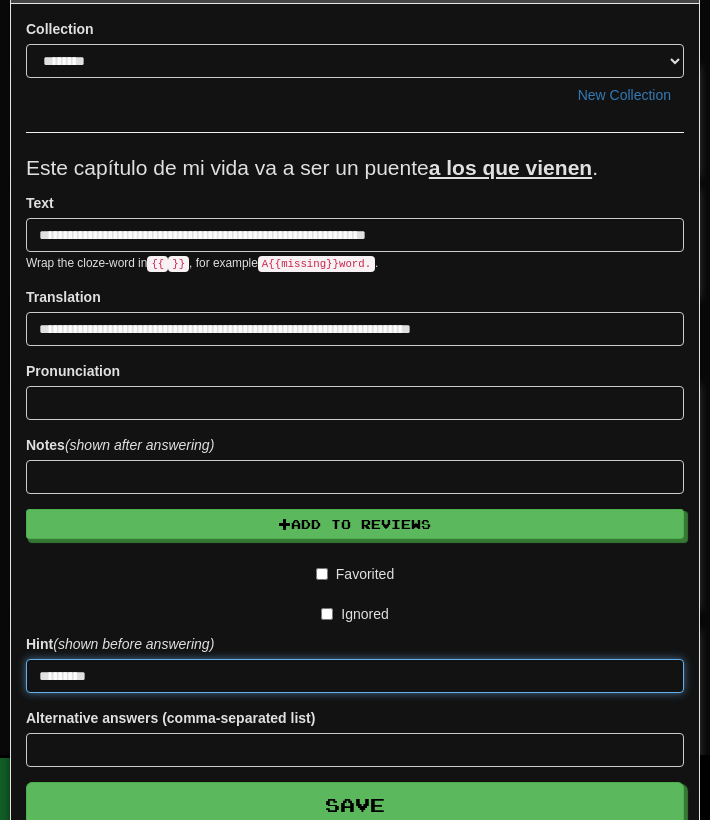 click on "Save" at bounding box center (355, 805) 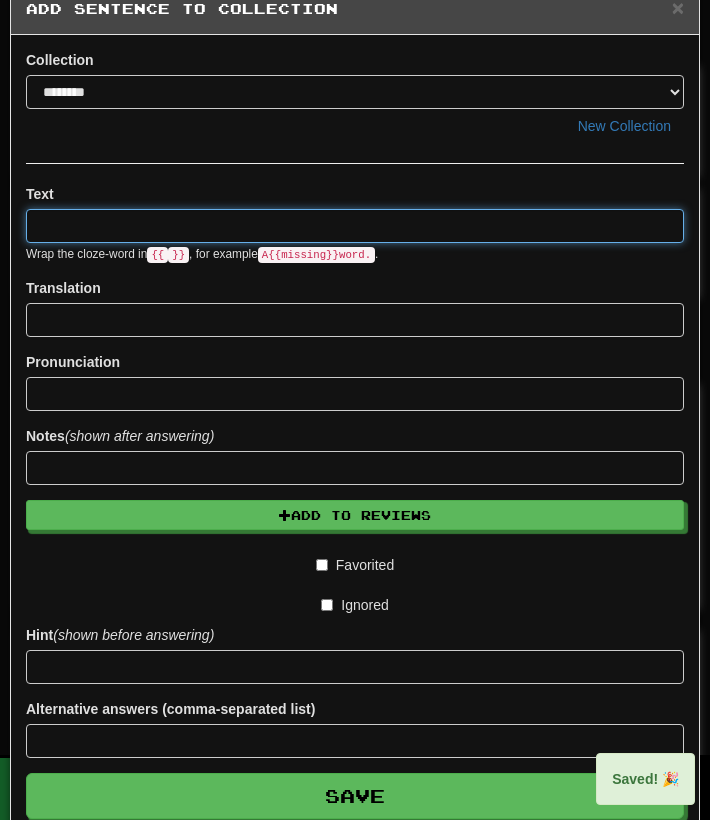 scroll, scrollTop: 0, scrollLeft: 0, axis: both 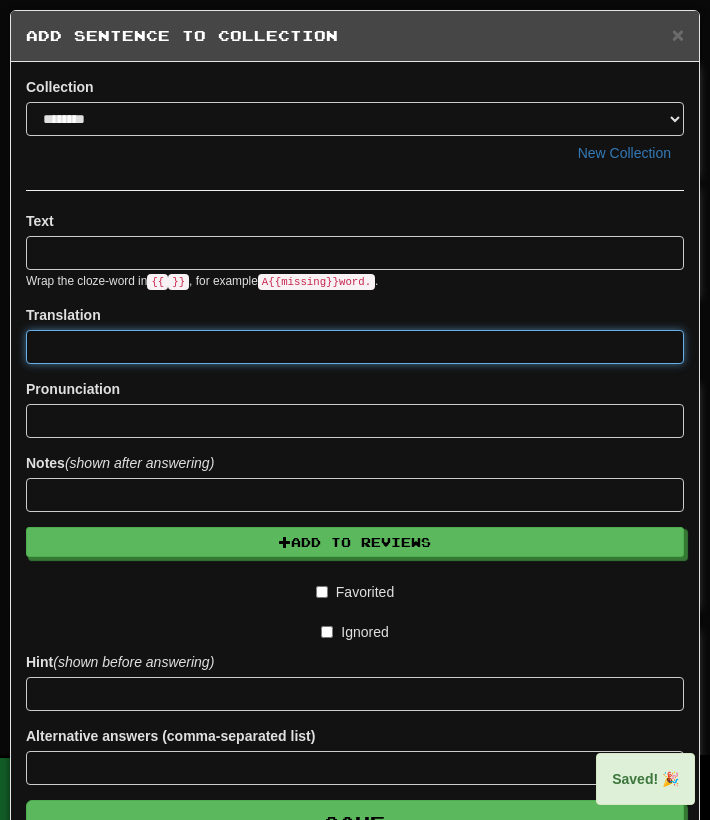 click at bounding box center (355, 347) 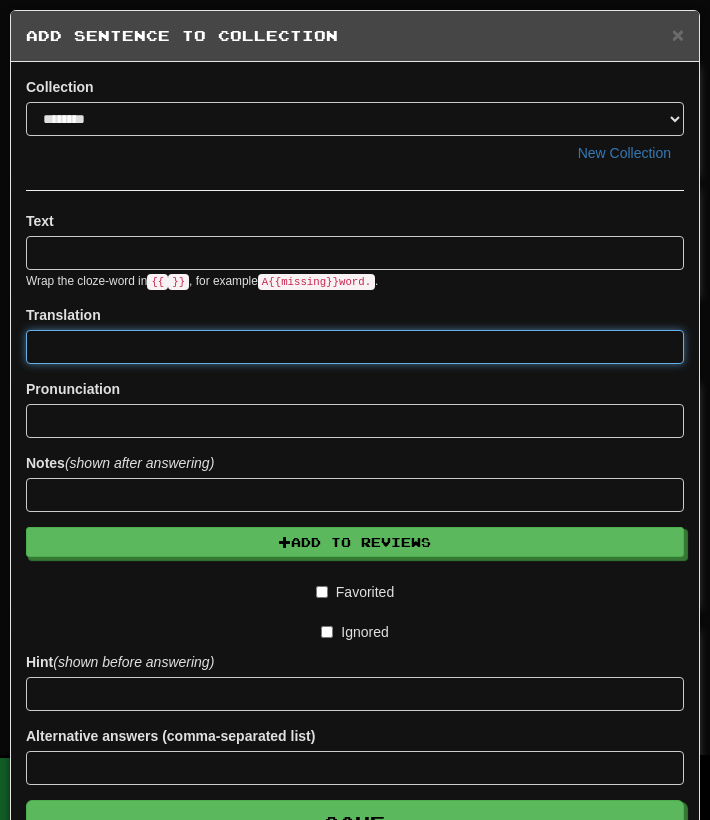 click at bounding box center [355, 347] 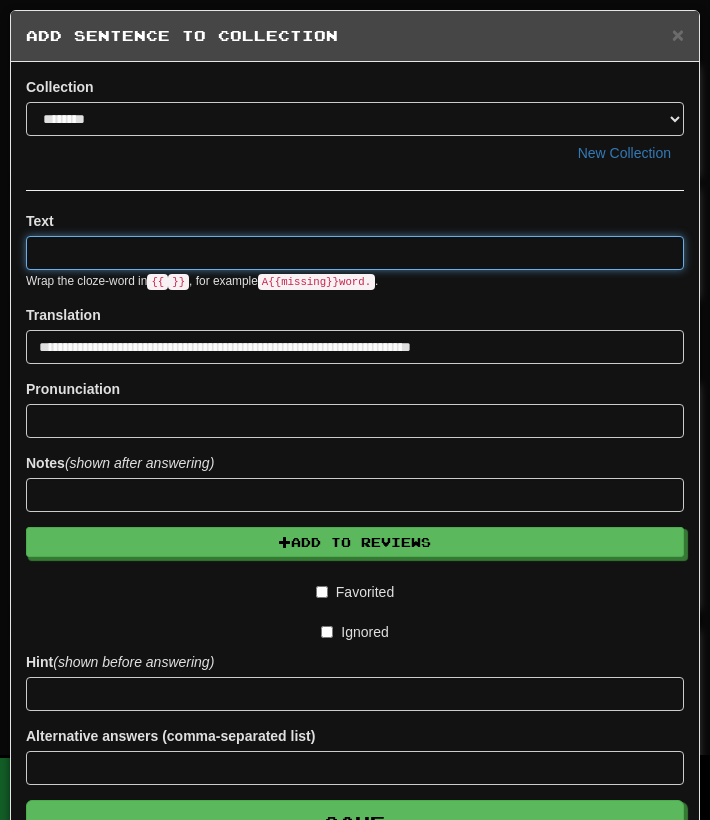 click at bounding box center [355, 253] 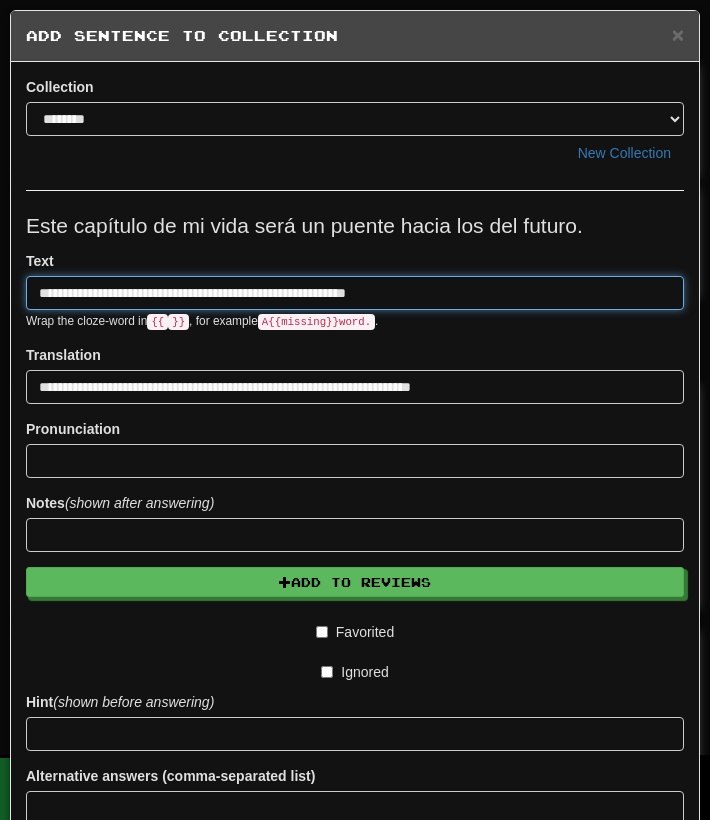 click on "**********" at bounding box center (355, 293) 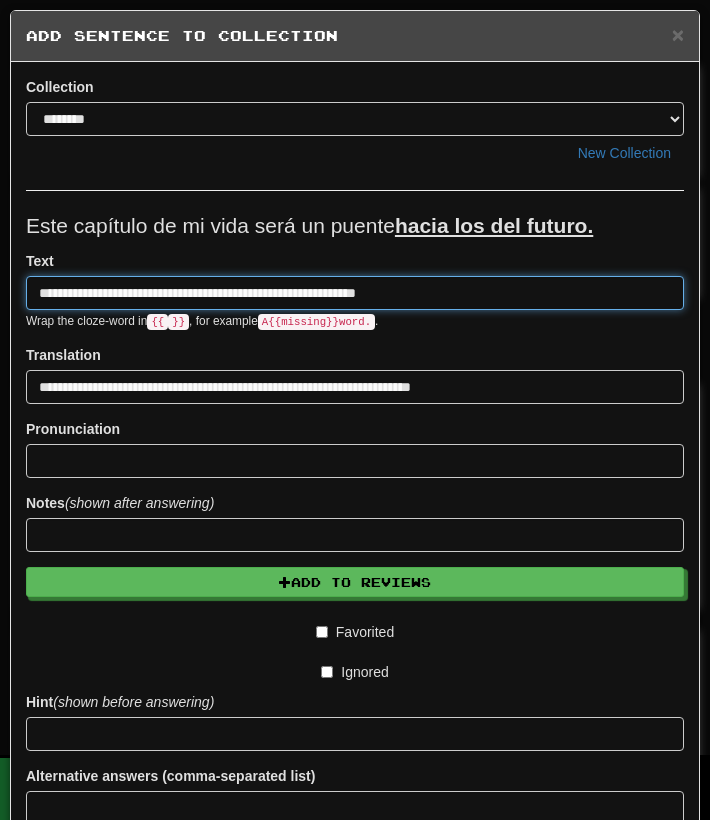 click on "**********" at bounding box center (355, 293) 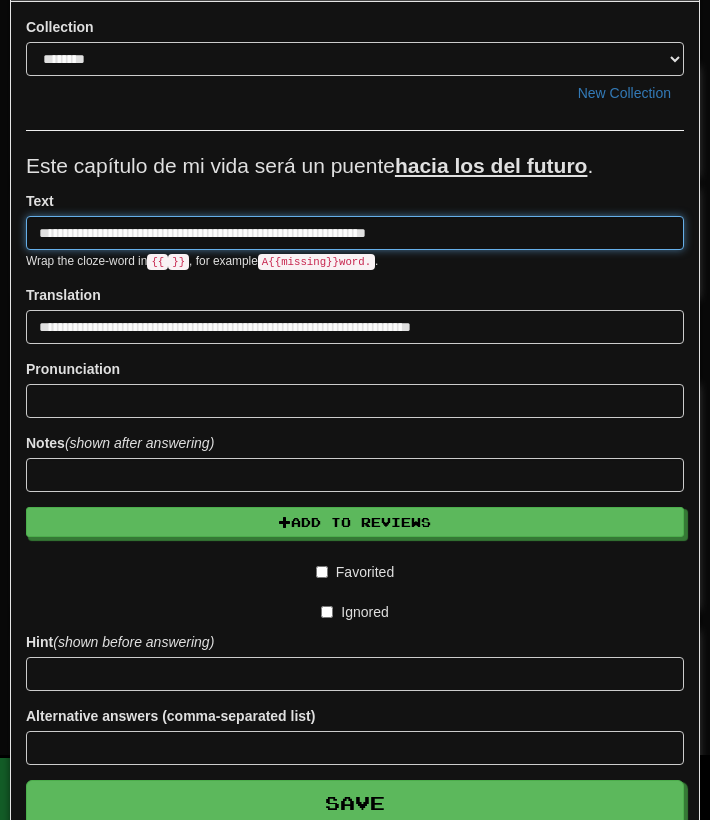 scroll, scrollTop: 129, scrollLeft: 0, axis: vertical 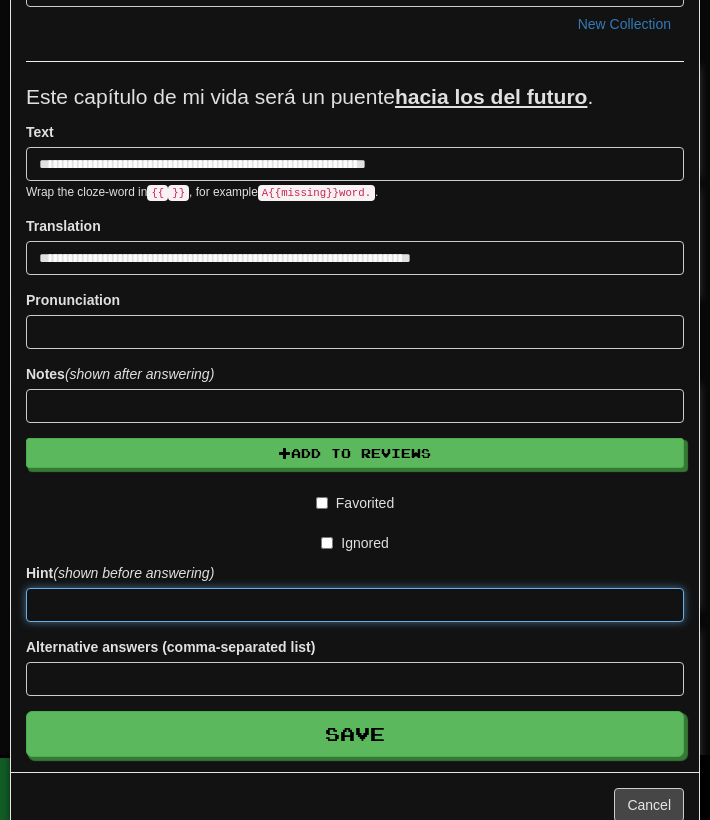 click at bounding box center (355, 605) 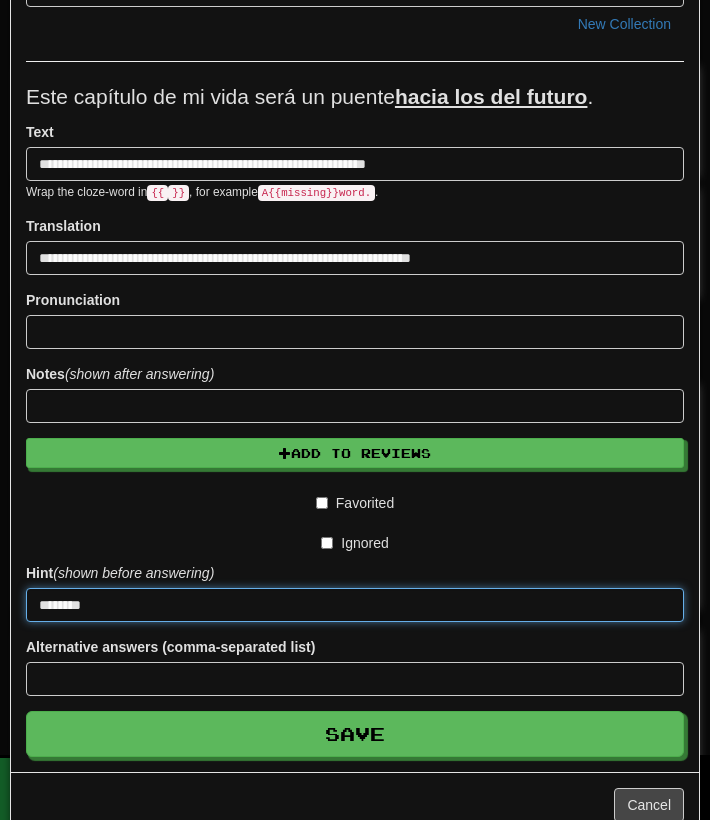 click on "Save" at bounding box center [355, 734] 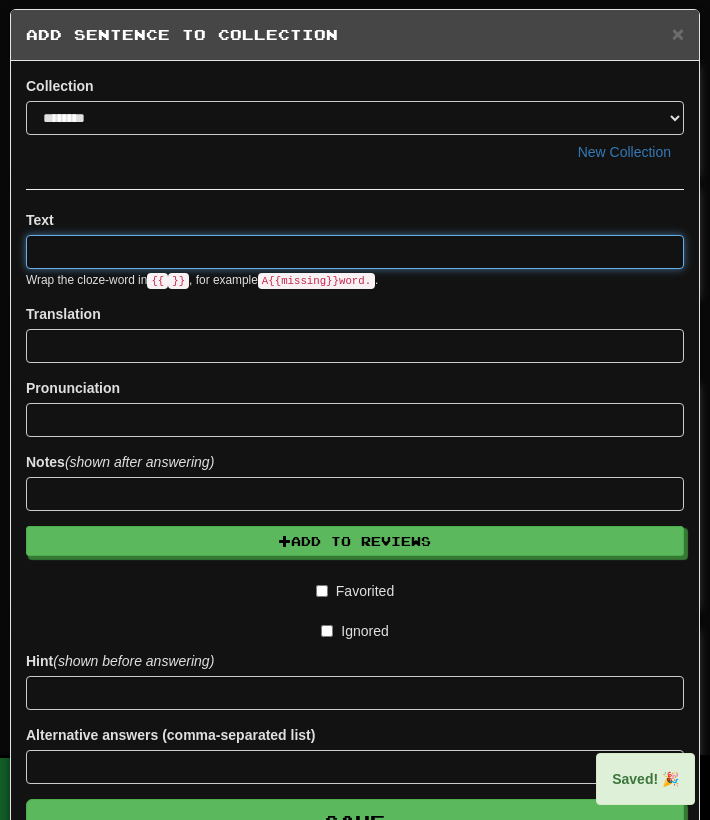 scroll, scrollTop: 0, scrollLeft: 0, axis: both 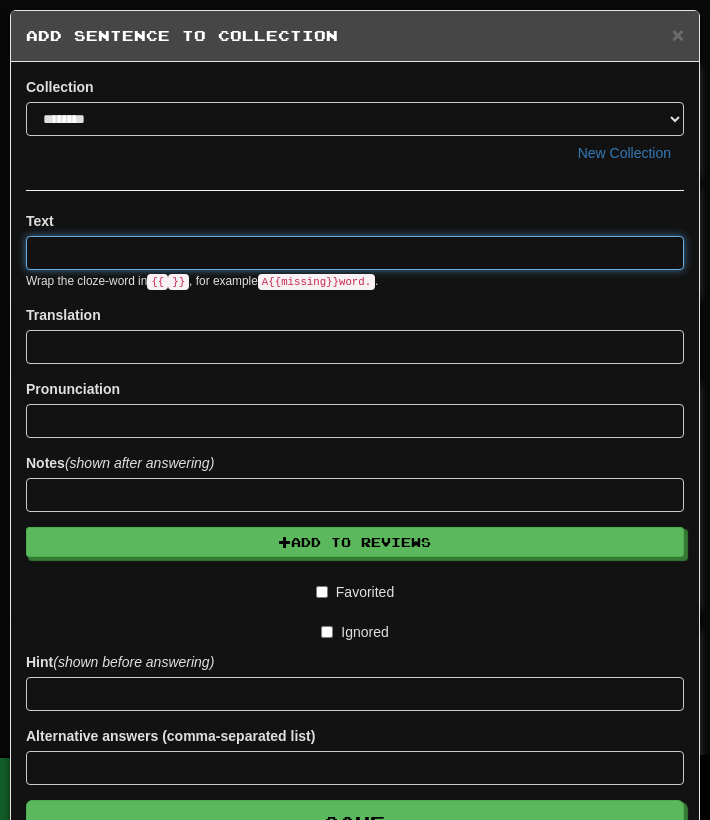 click at bounding box center [355, 253] 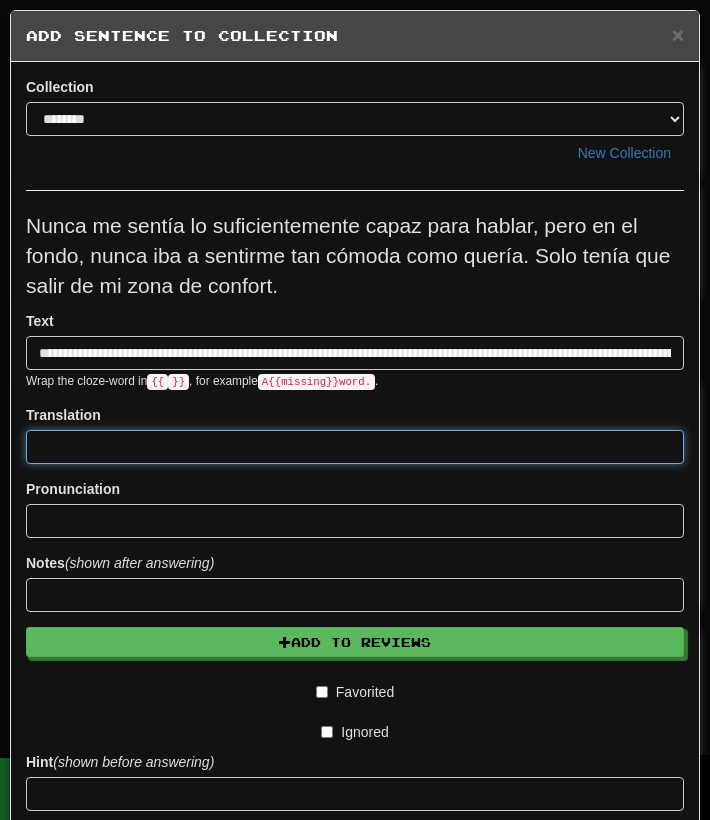 click at bounding box center [355, 447] 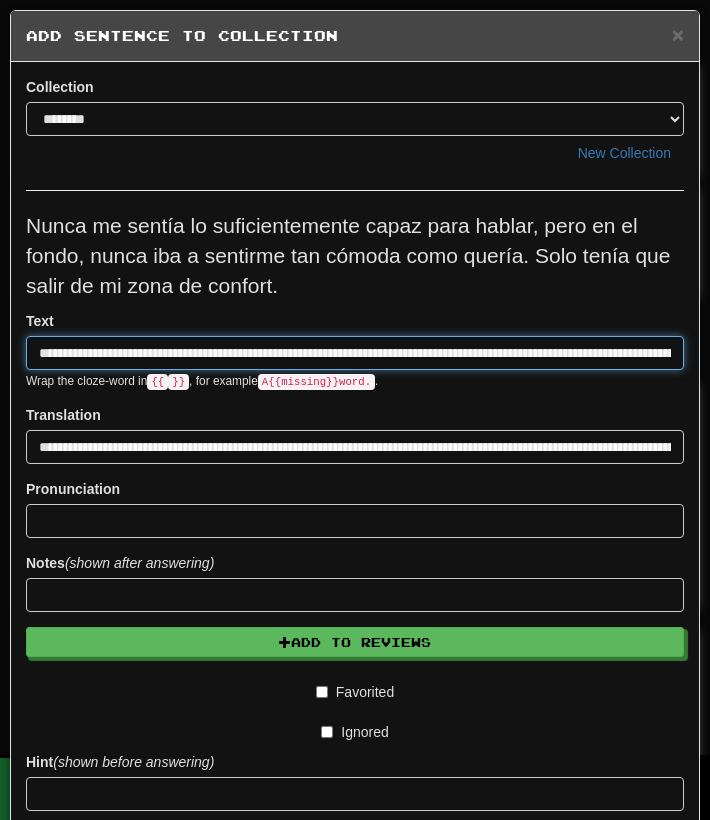 click on "**********" at bounding box center [355, 353] 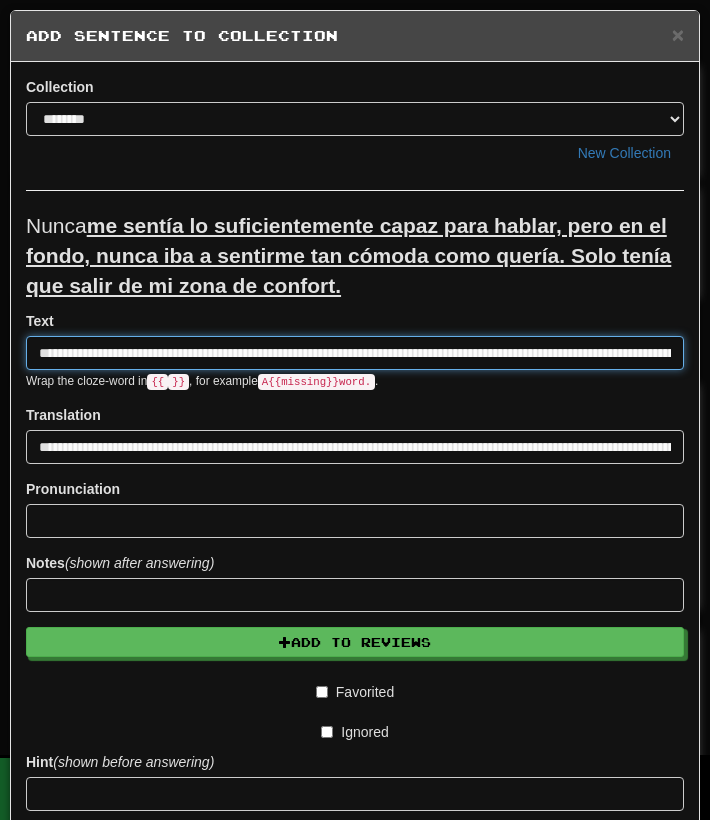 click on "**********" at bounding box center (355, 353) 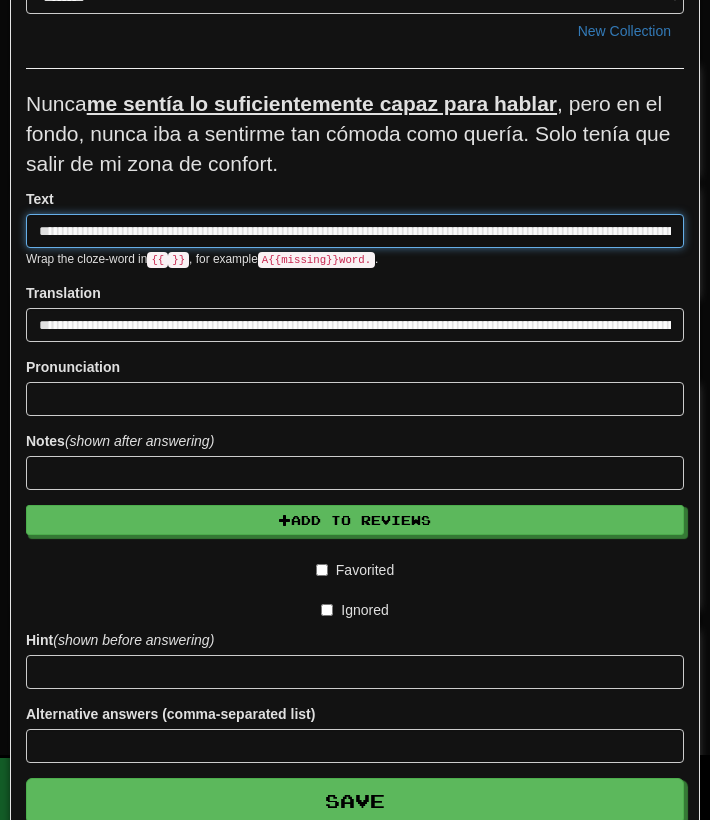 scroll, scrollTop: 126, scrollLeft: 0, axis: vertical 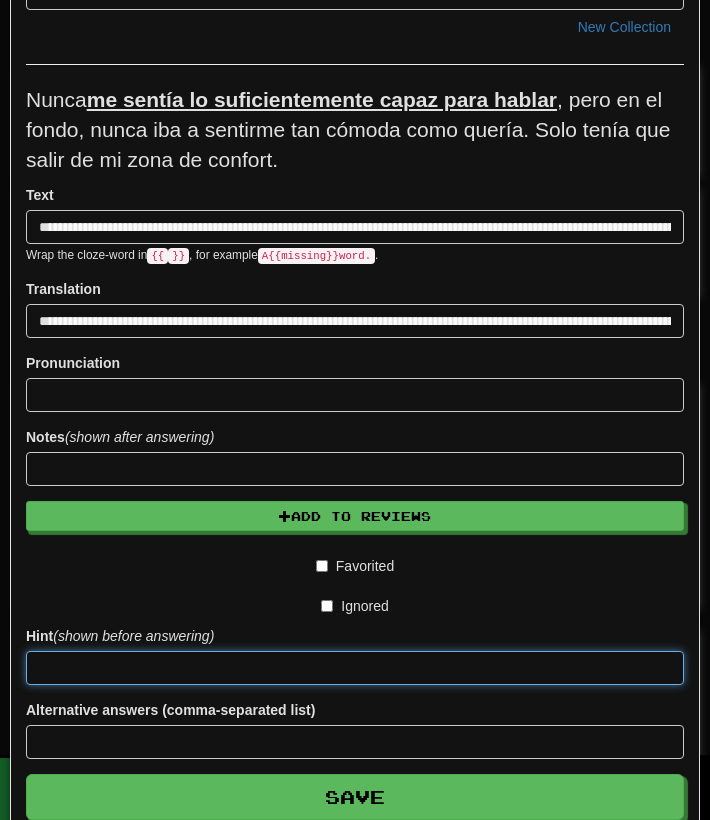 click at bounding box center [355, 668] 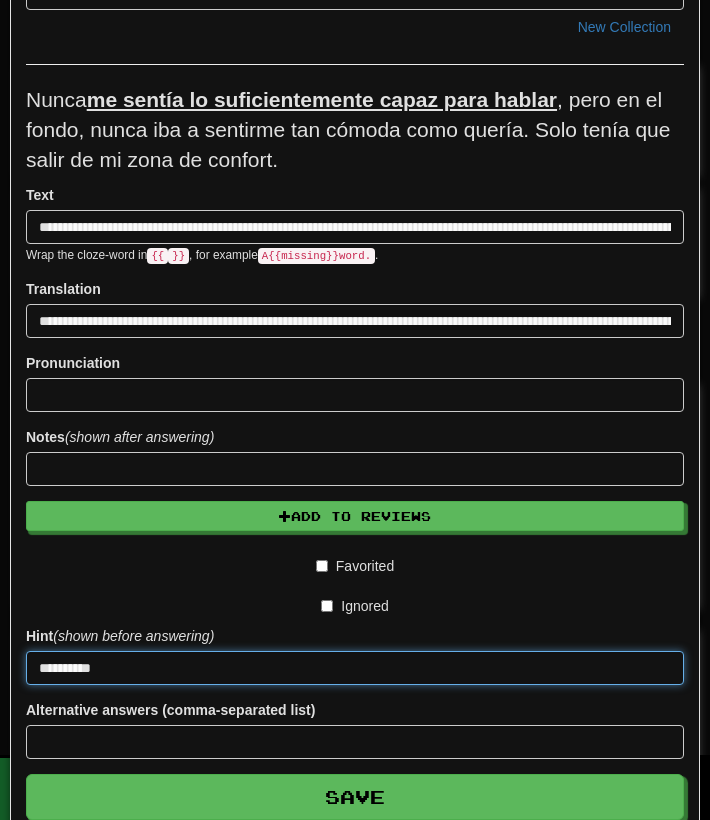 click on "Save" at bounding box center [355, 797] 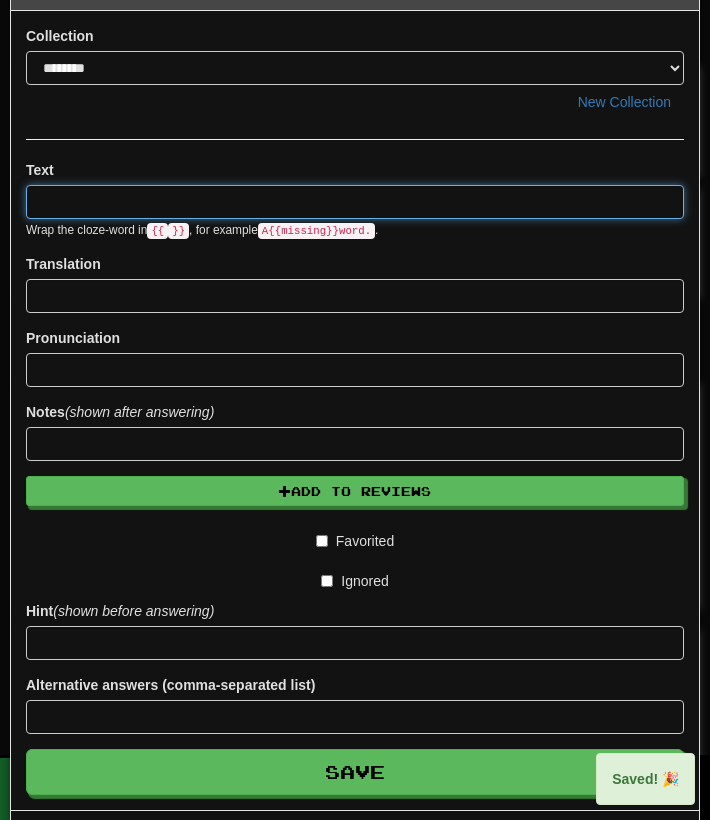 scroll, scrollTop: 0, scrollLeft: 0, axis: both 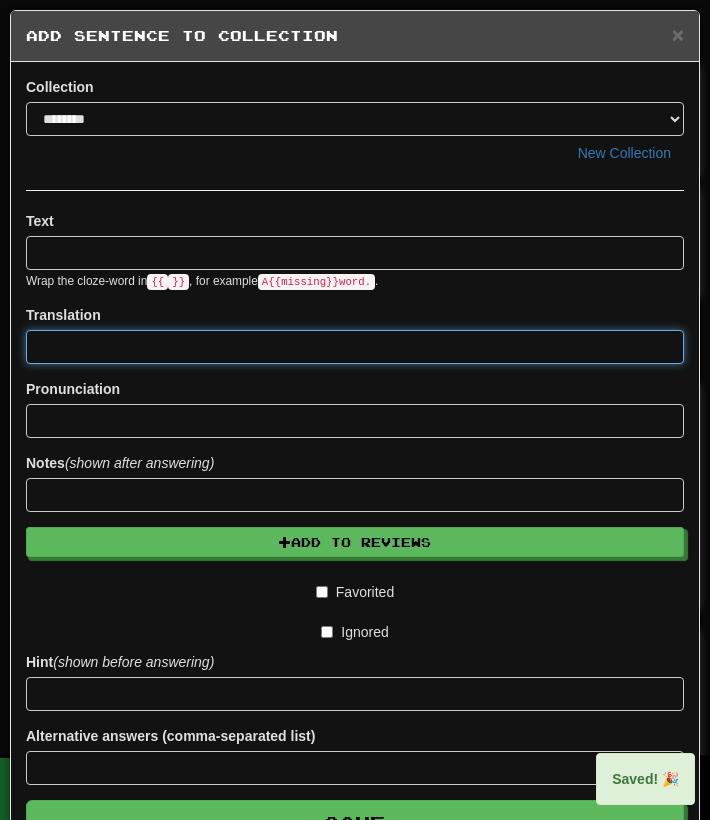 click at bounding box center [355, 347] 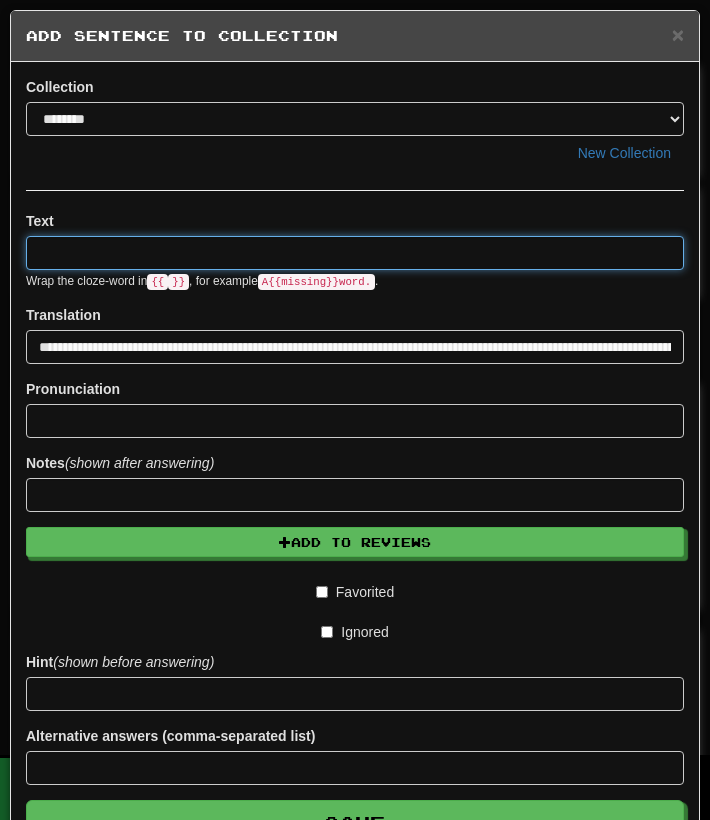 click at bounding box center (355, 253) 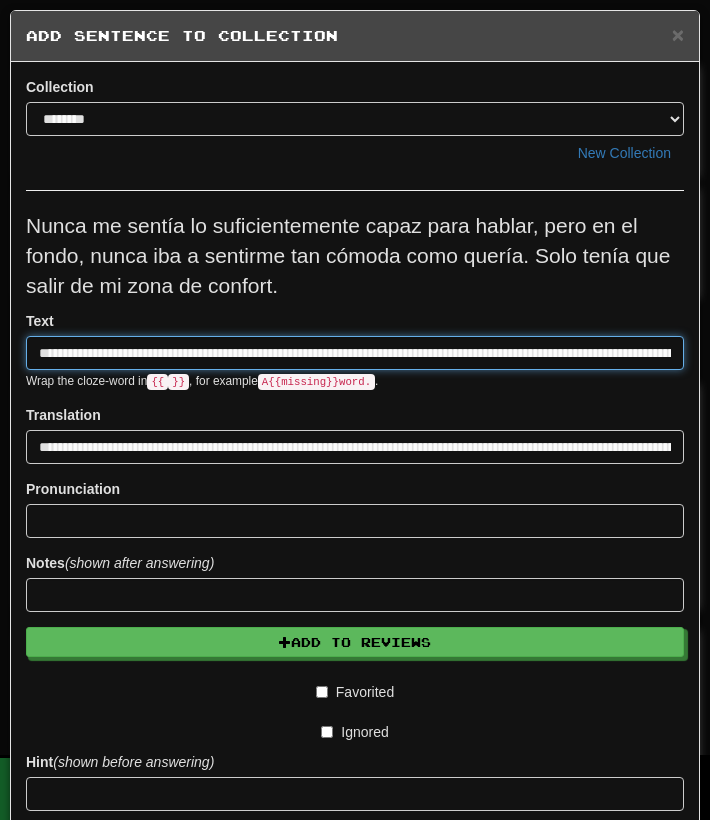 click on "**********" at bounding box center (355, 353) 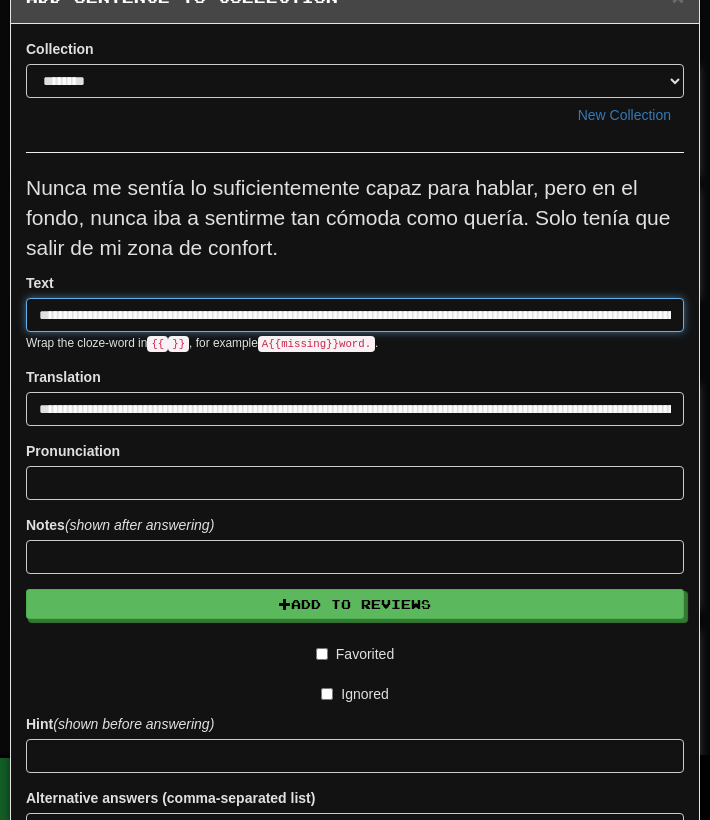 scroll, scrollTop: 47, scrollLeft: 0, axis: vertical 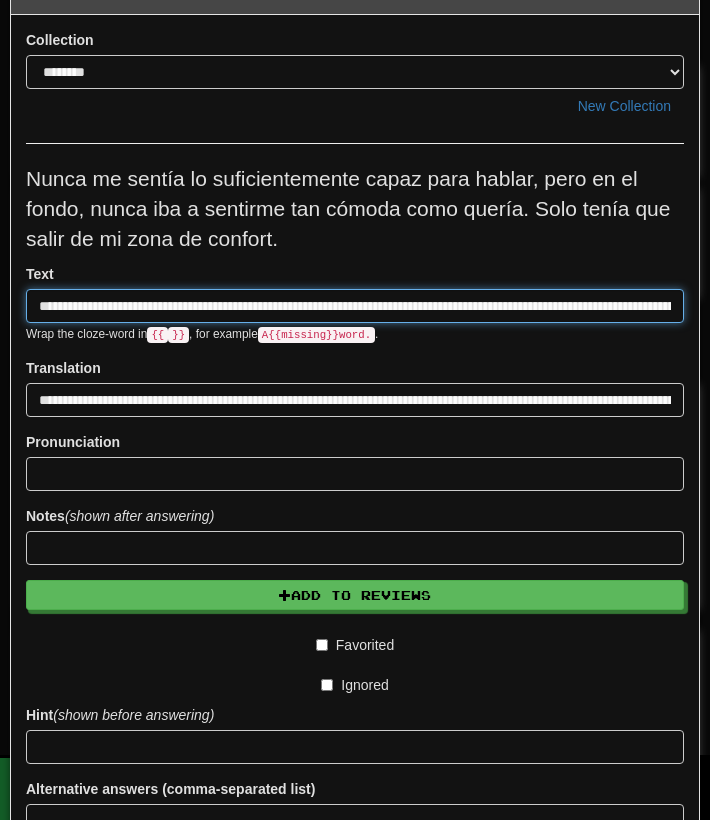 click on "**********" at bounding box center [355, 306] 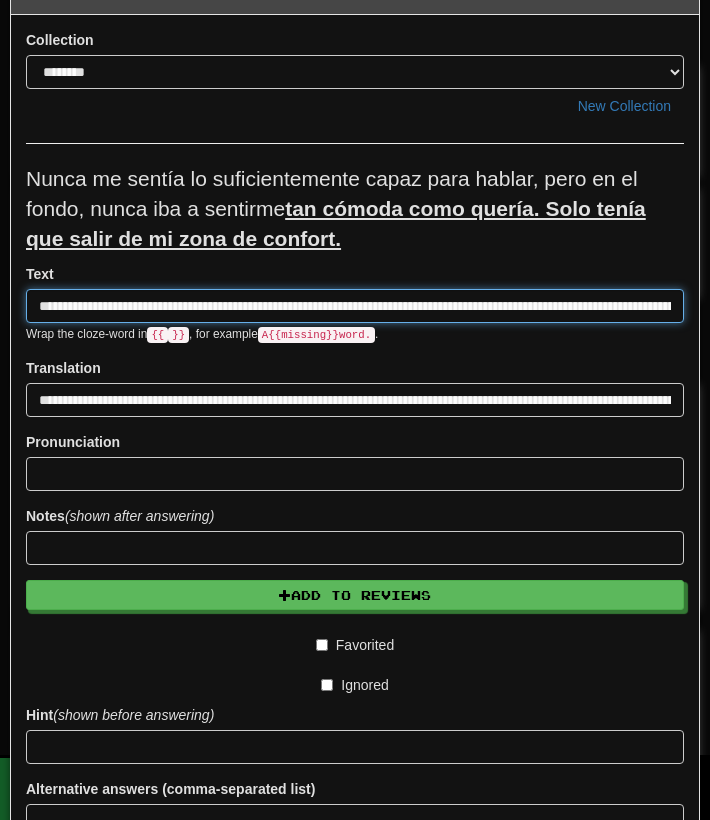 click on "**********" at bounding box center (355, 306) 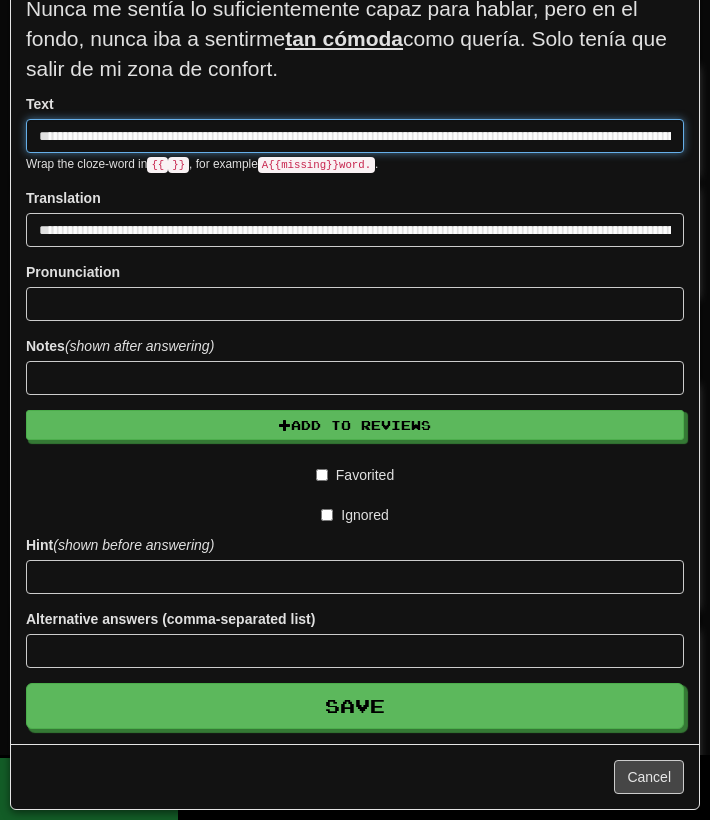 scroll, scrollTop: 218, scrollLeft: 0, axis: vertical 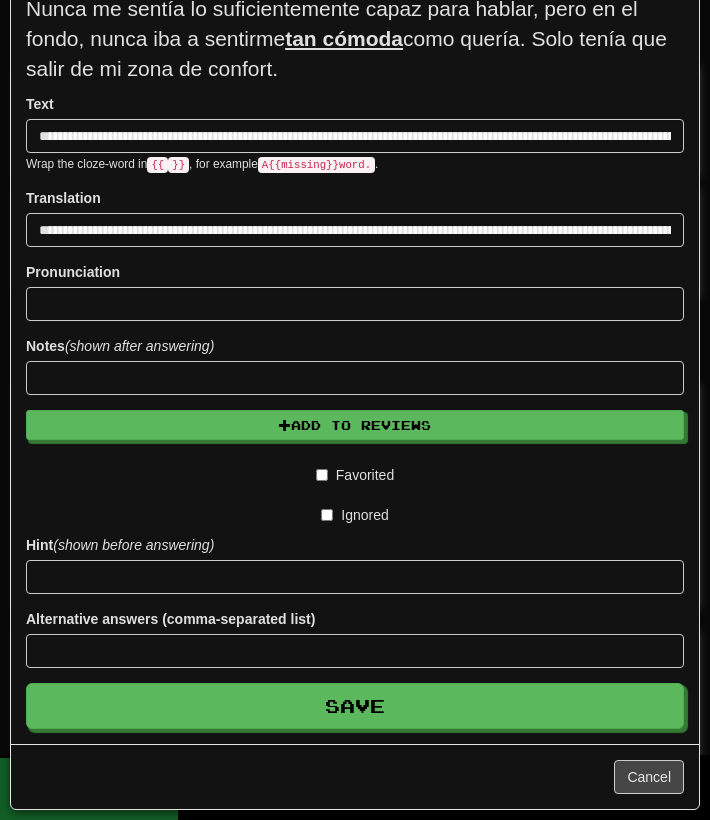 click on "Hint  (shown before answering)" at bounding box center [355, 564] 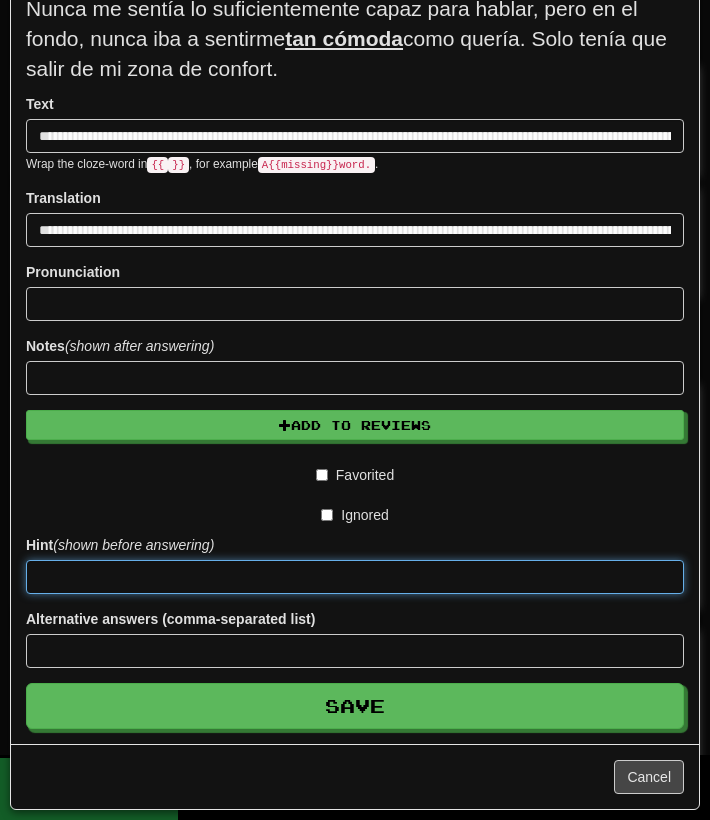 click at bounding box center [355, 577] 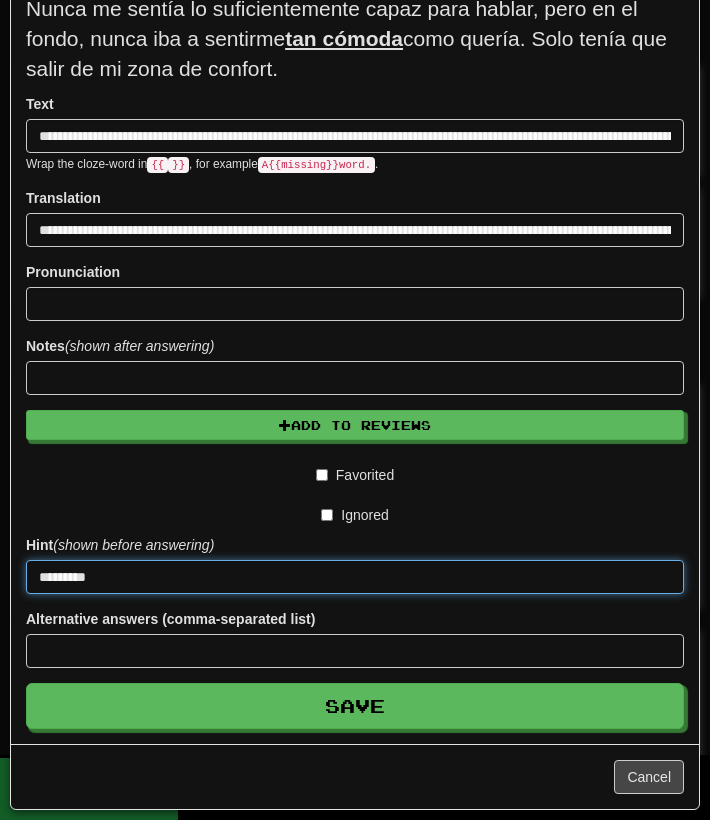 click on "Save" at bounding box center [355, 706] 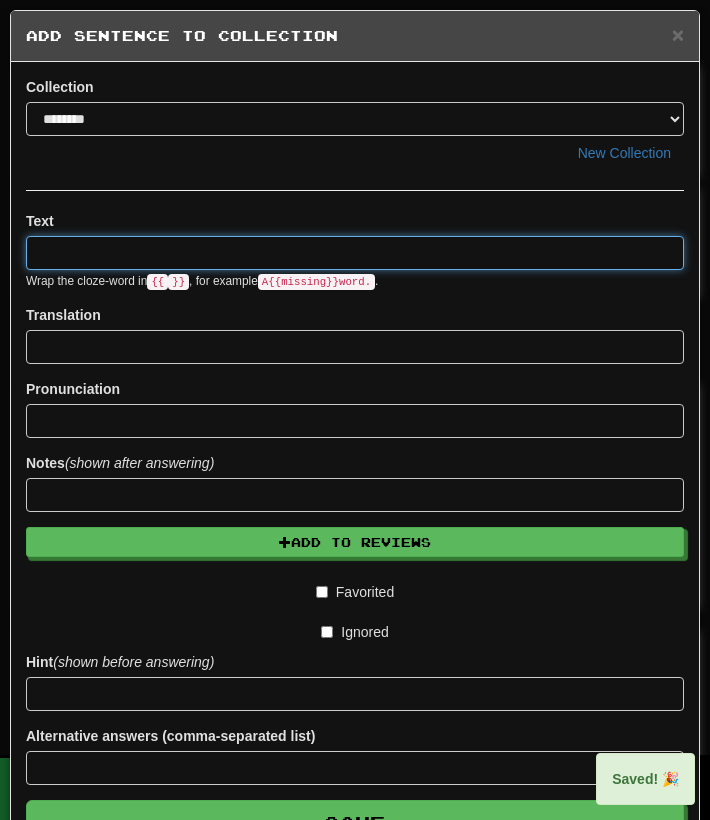 scroll, scrollTop: 0, scrollLeft: 0, axis: both 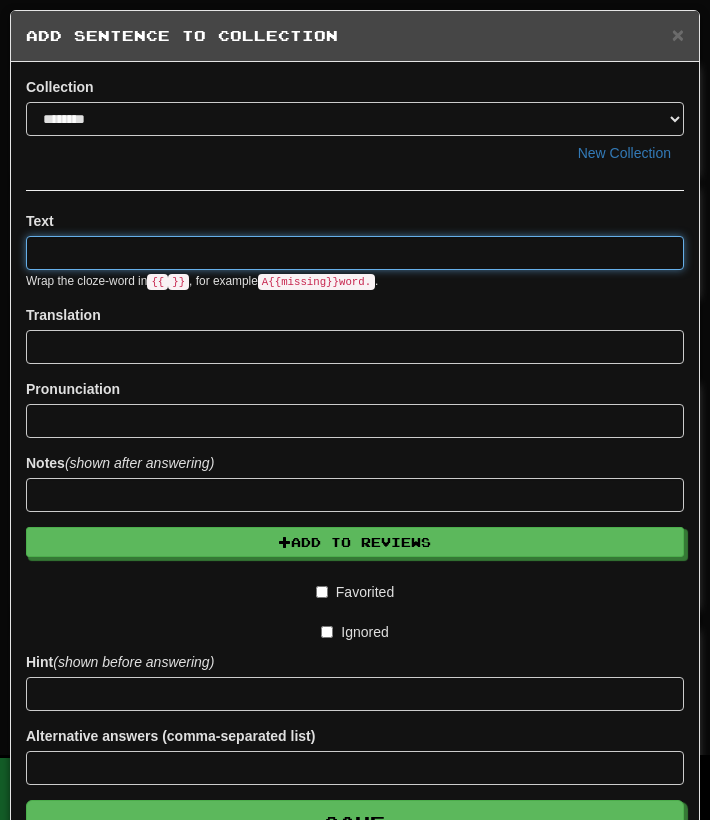click at bounding box center [355, 253] 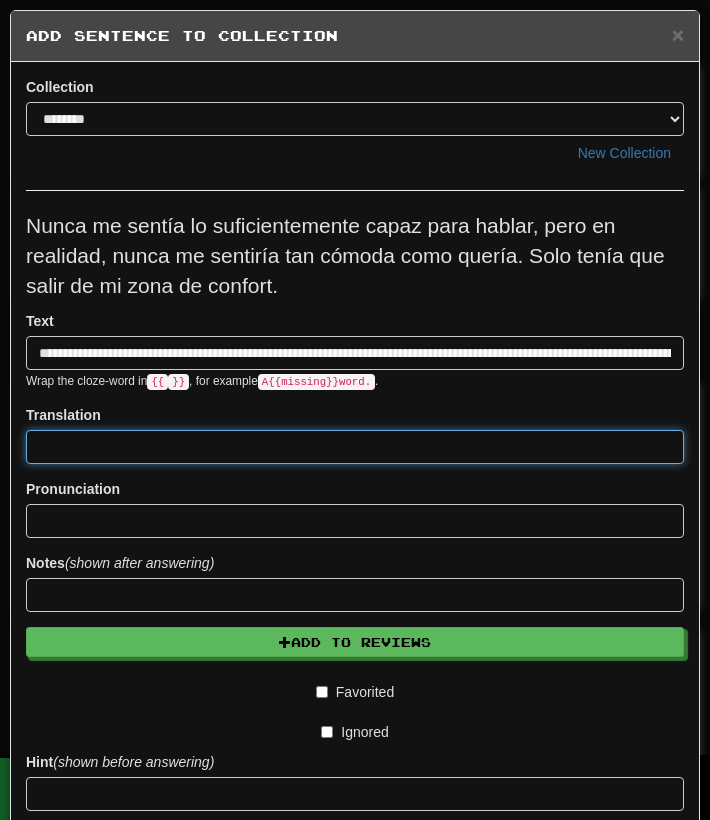 click at bounding box center (355, 447) 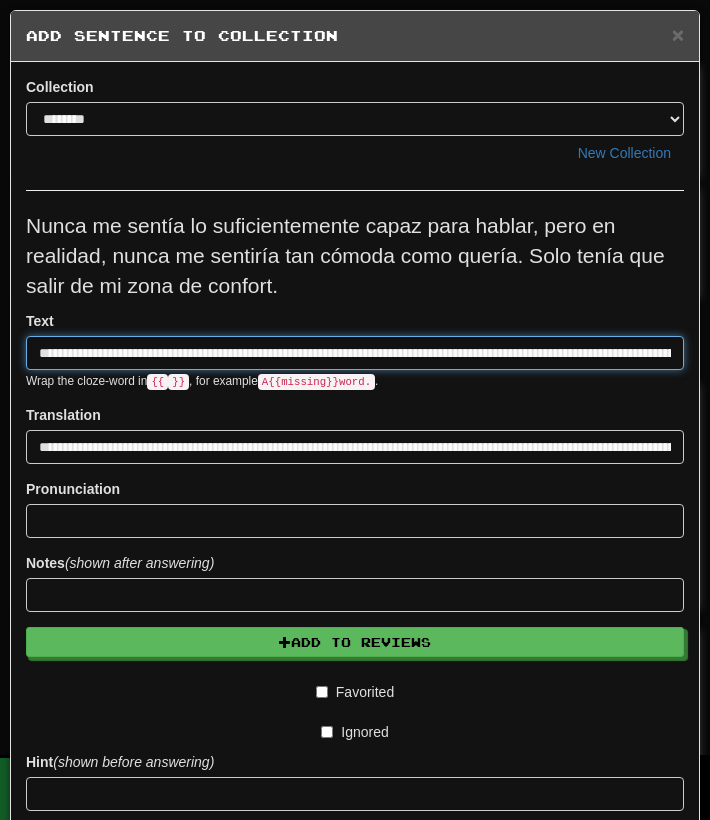 click on "**********" at bounding box center (355, 353) 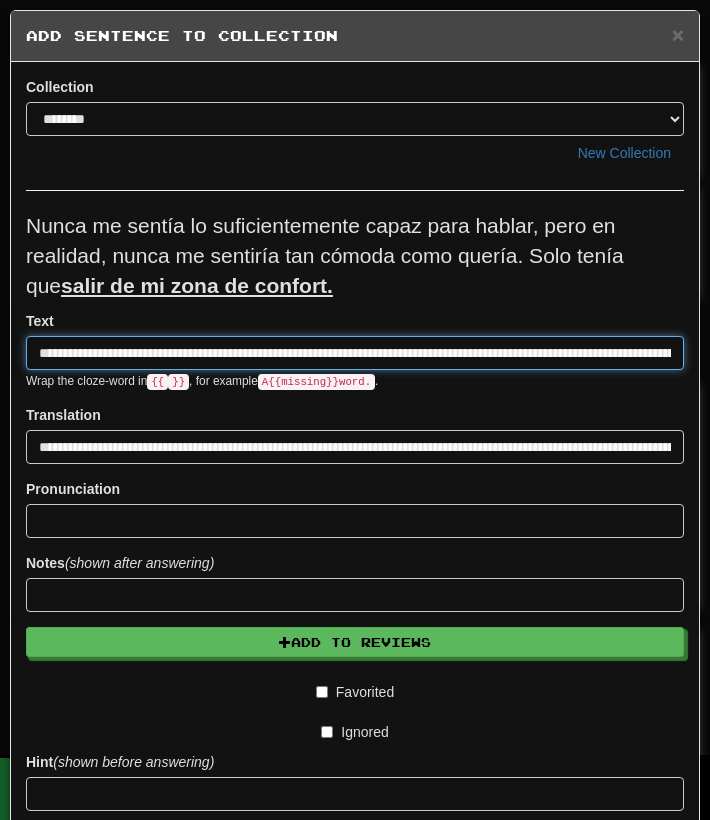 click on "**********" at bounding box center [355, 353] 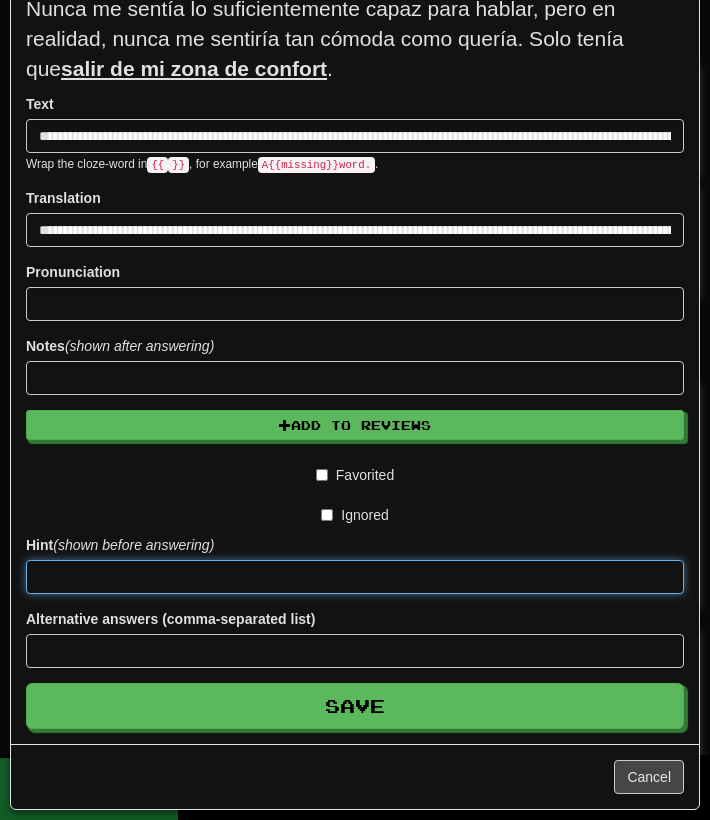 scroll, scrollTop: 218, scrollLeft: 0, axis: vertical 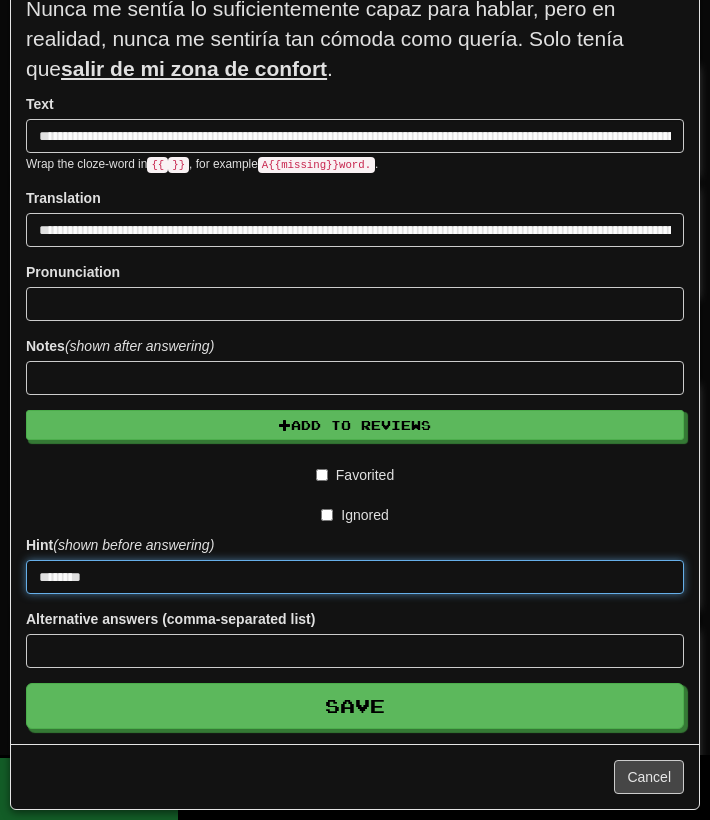 click on "Save" at bounding box center [355, 706] 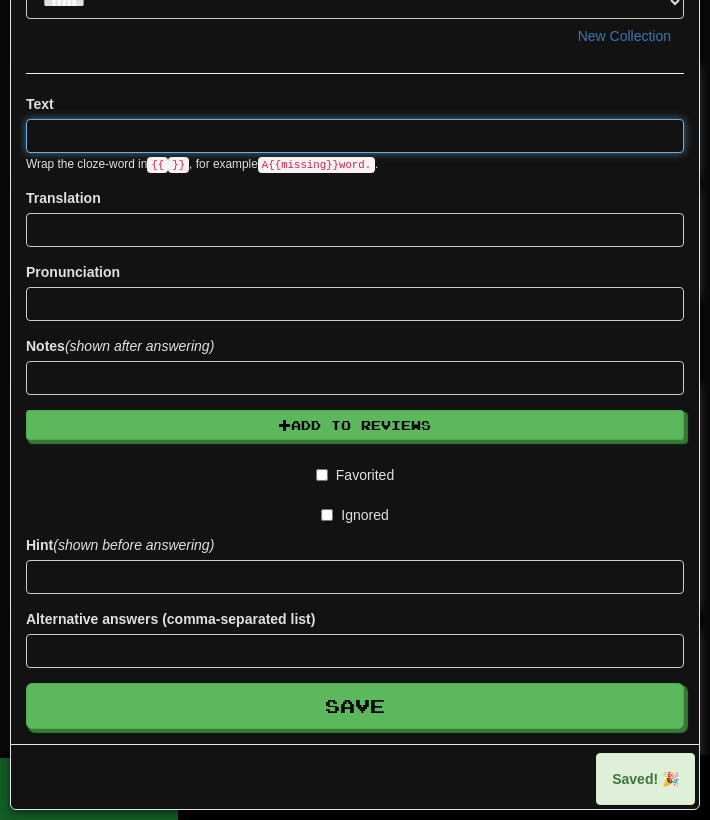 scroll, scrollTop: 0, scrollLeft: 0, axis: both 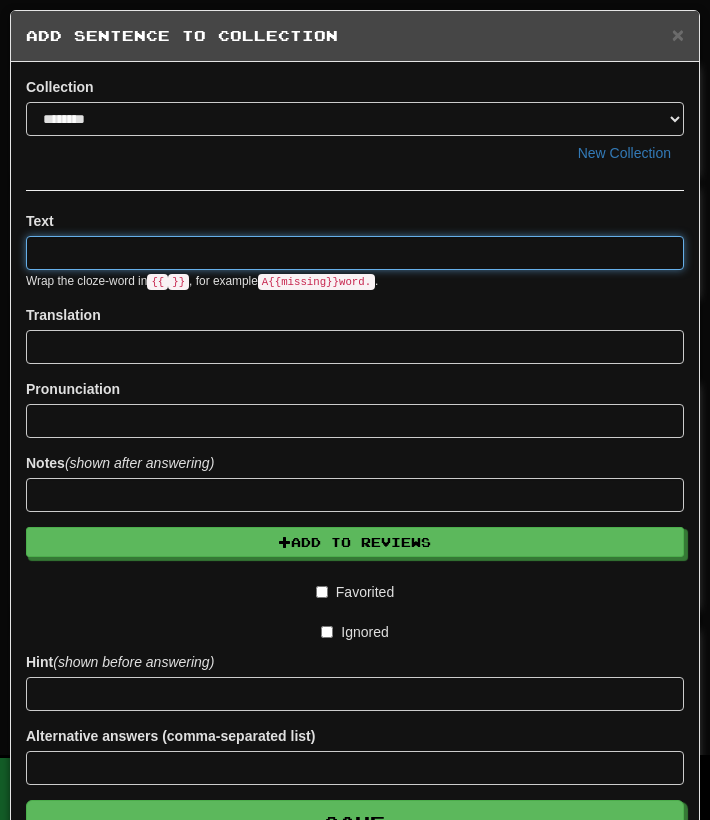 click at bounding box center [355, 253] 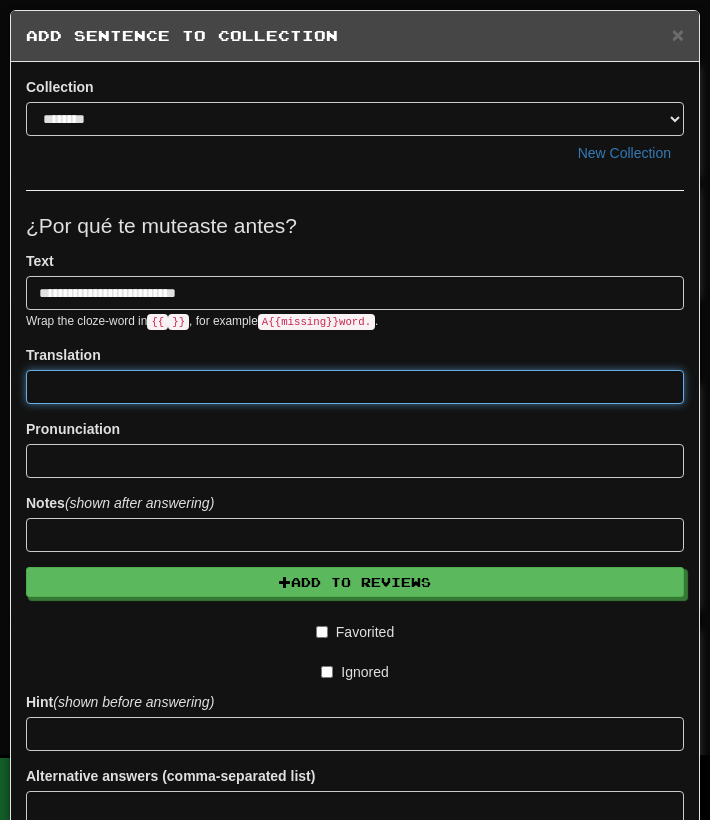 click at bounding box center (355, 387) 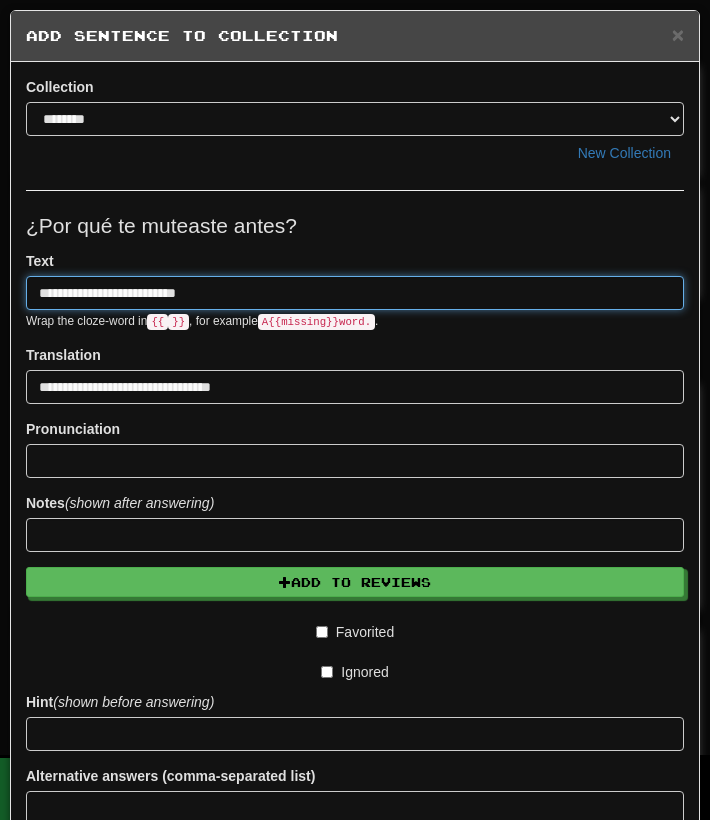 click on "**********" at bounding box center (355, 293) 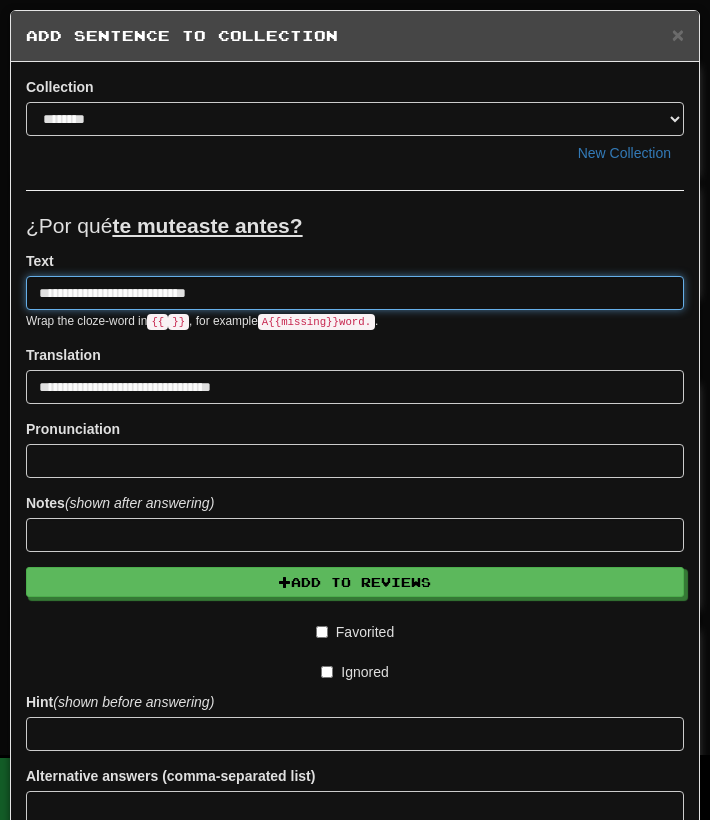 click on "**********" at bounding box center (355, 293) 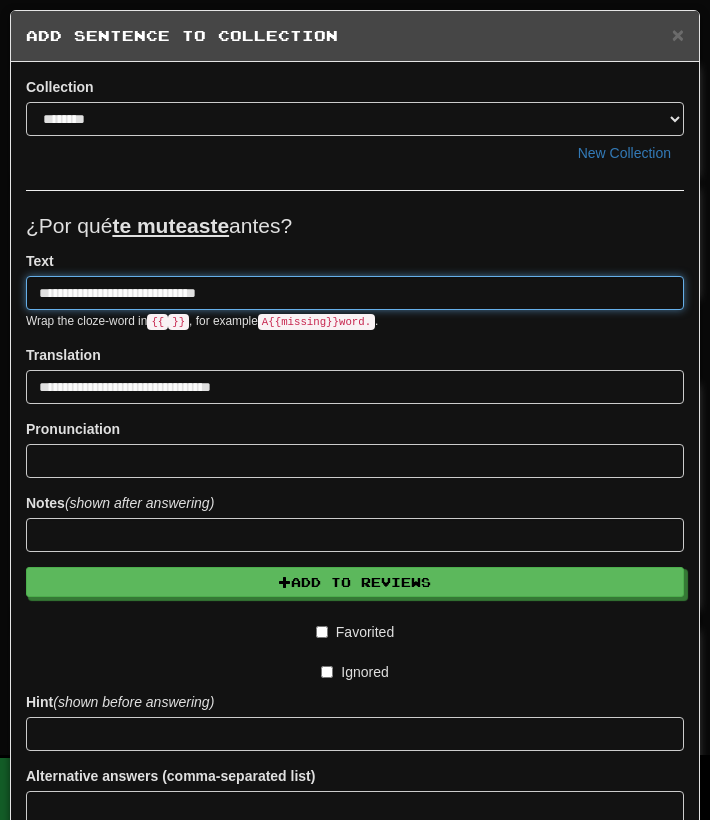 scroll, scrollTop: 115, scrollLeft: 0, axis: vertical 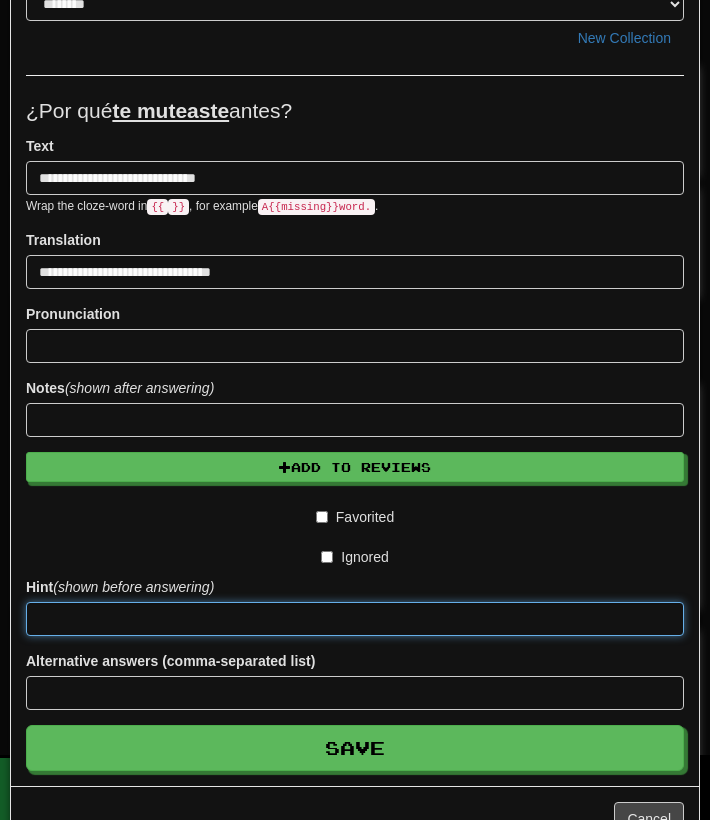 click at bounding box center [355, 619] 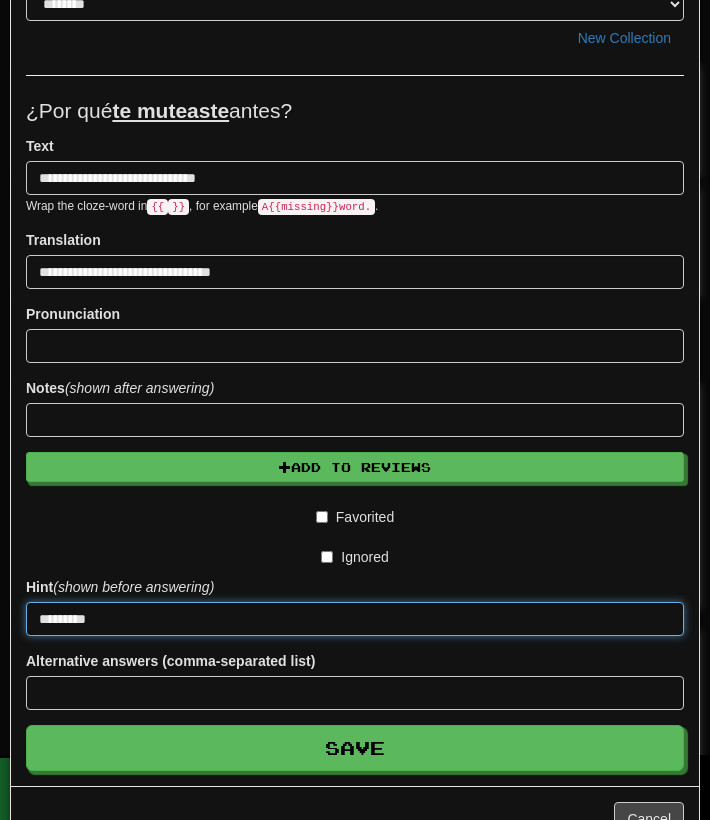 click on "Save" at bounding box center [355, 748] 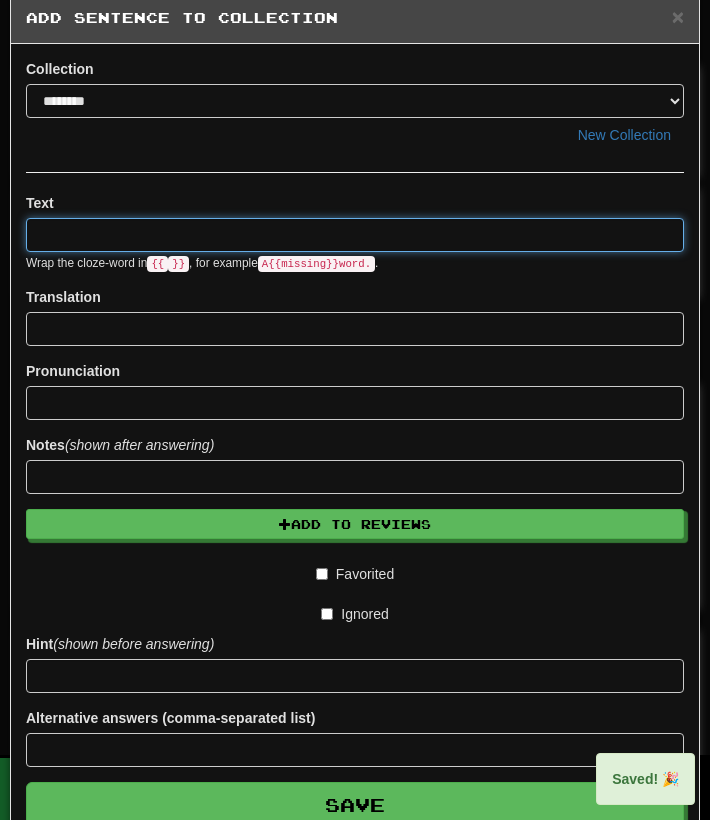 scroll, scrollTop: 0, scrollLeft: 0, axis: both 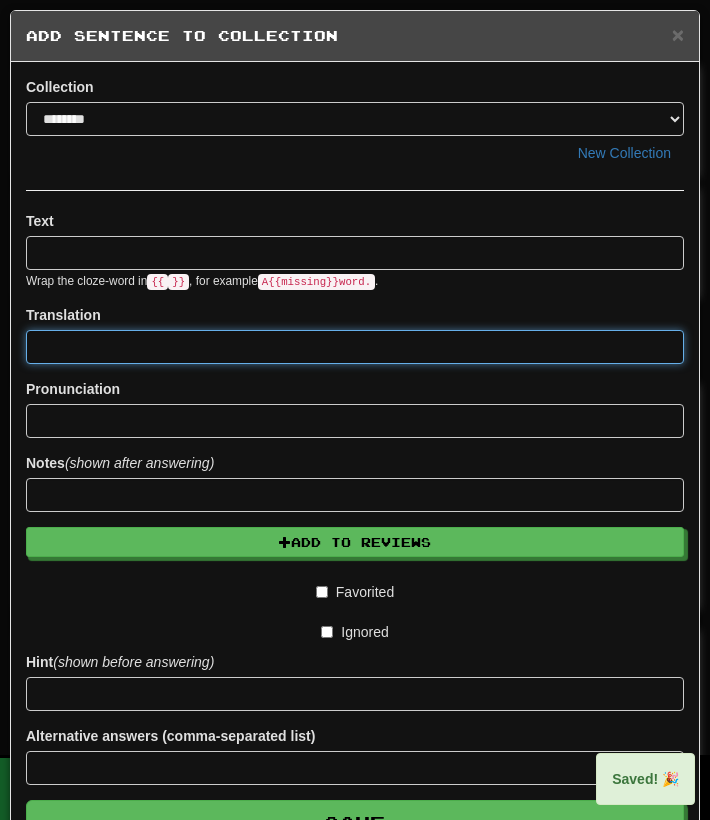 click at bounding box center [355, 347] 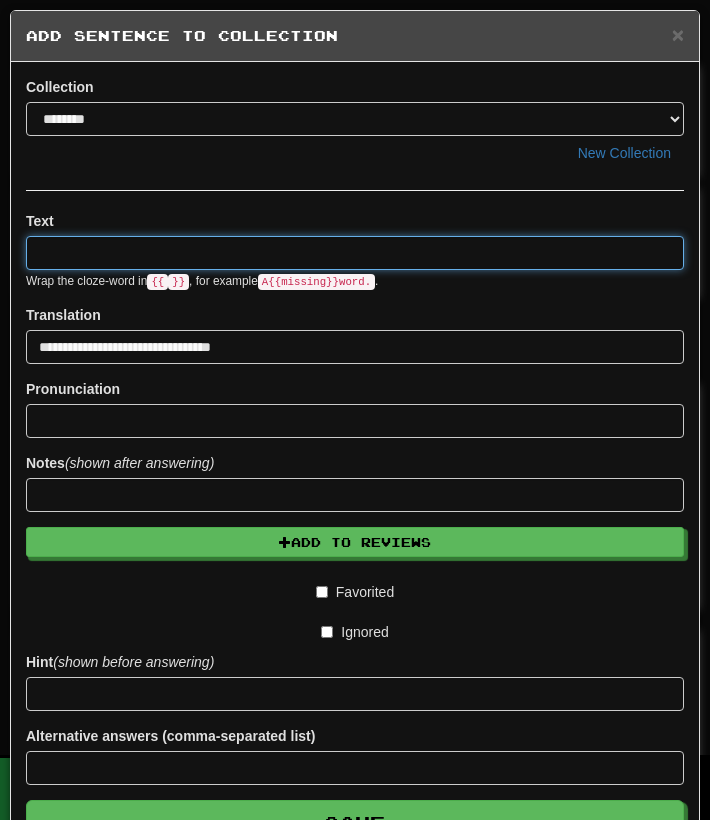 click at bounding box center (355, 253) 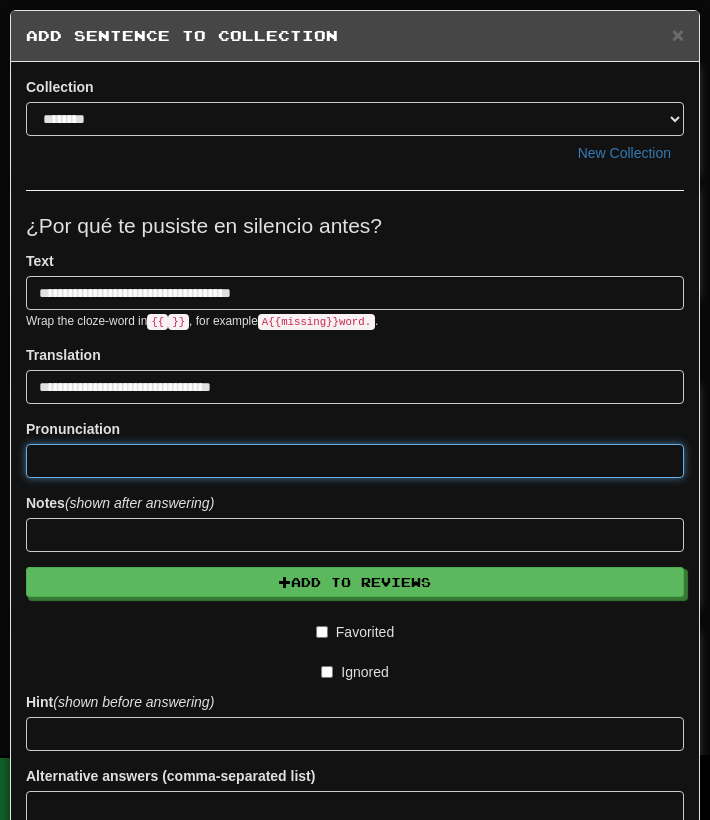 click at bounding box center (355, 461) 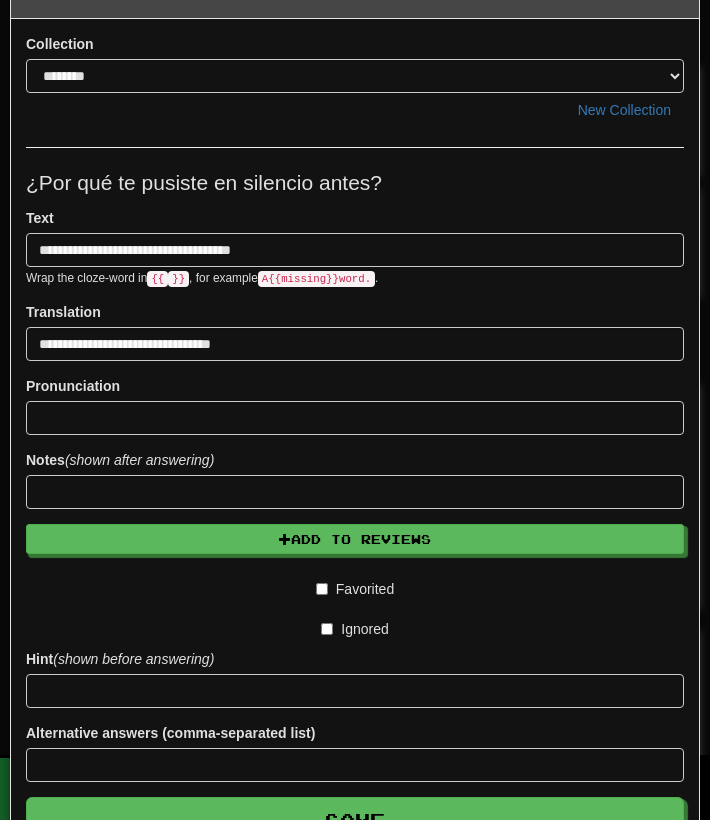 click on "**********" at bounding box center [355, 505] 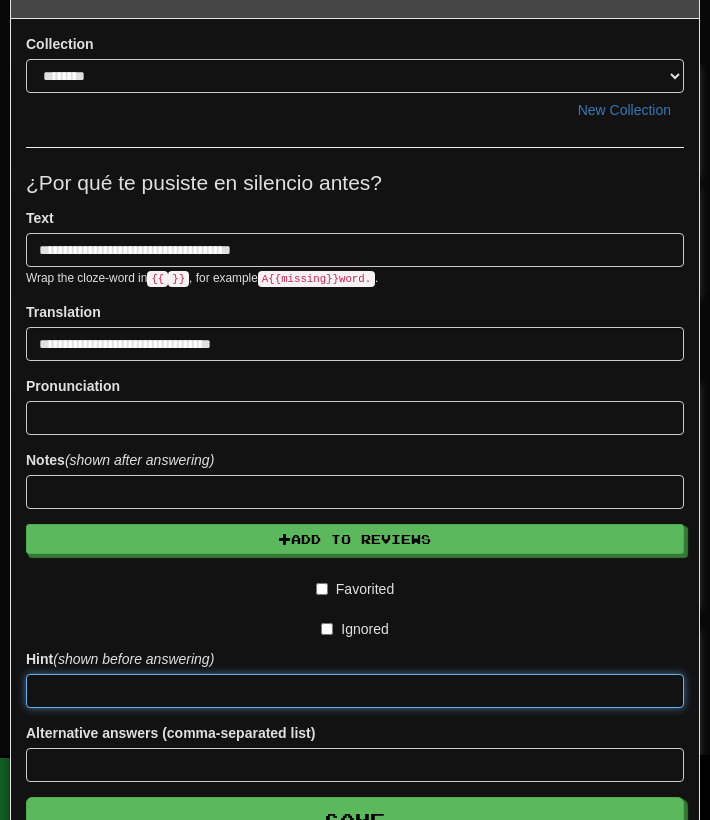 click at bounding box center (355, 691) 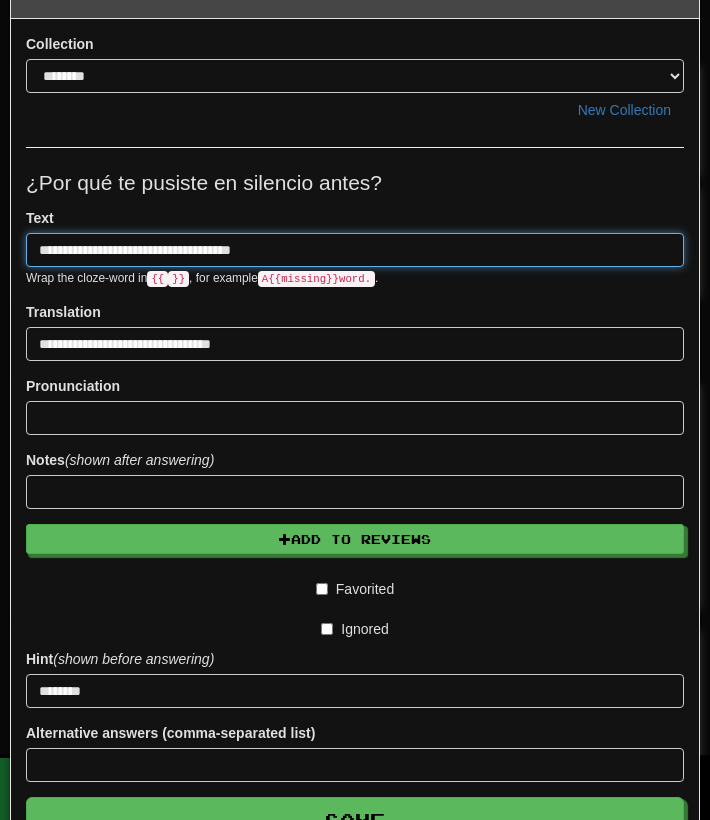 click on "**********" at bounding box center (355, 250) 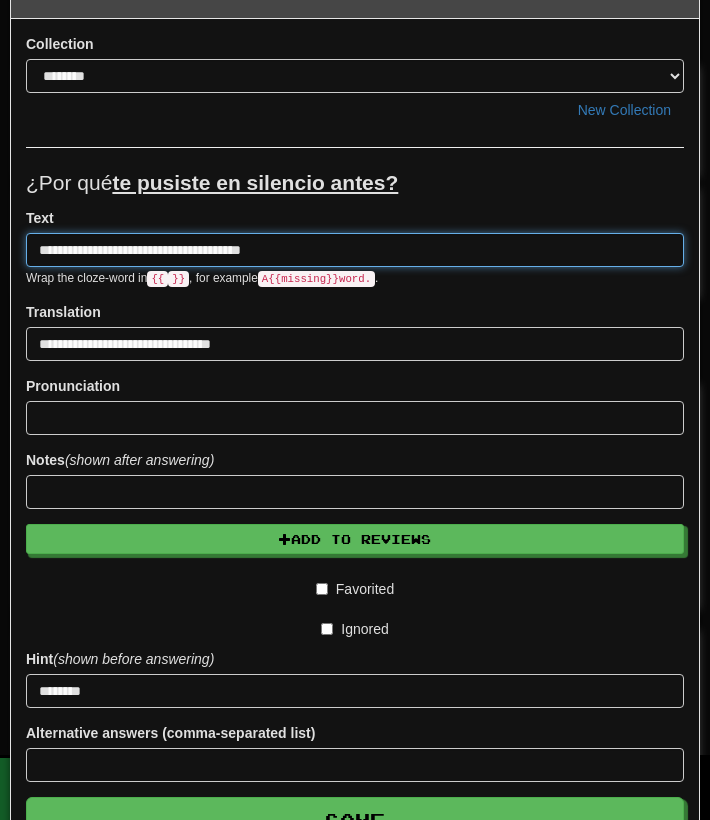 click on "**********" at bounding box center (355, 250) 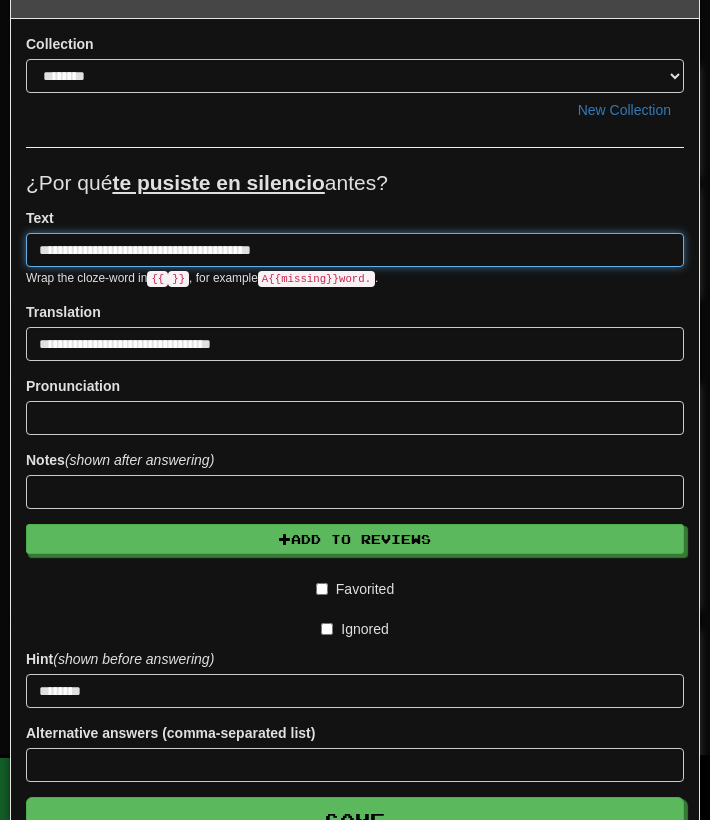 click on "Save" at bounding box center [355, 820] 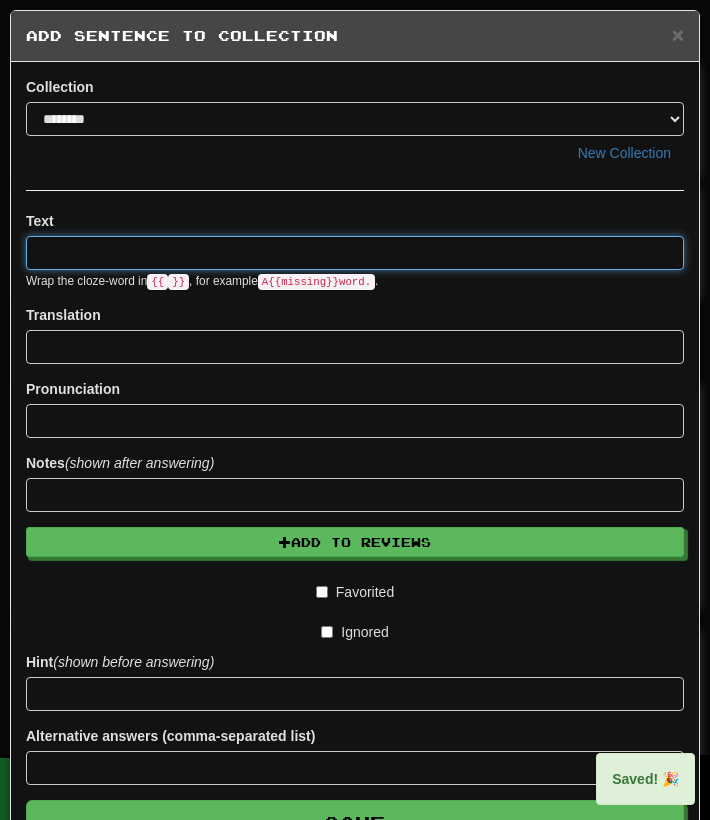 scroll, scrollTop: 0, scrollLeft: 0, axis: both 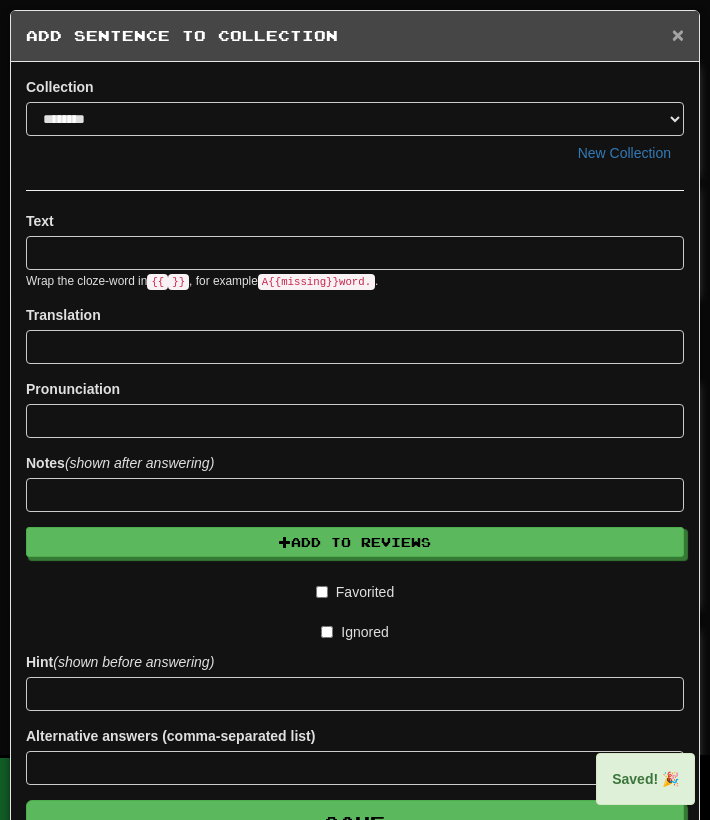 click on "×" at bounding box center (678, 34) 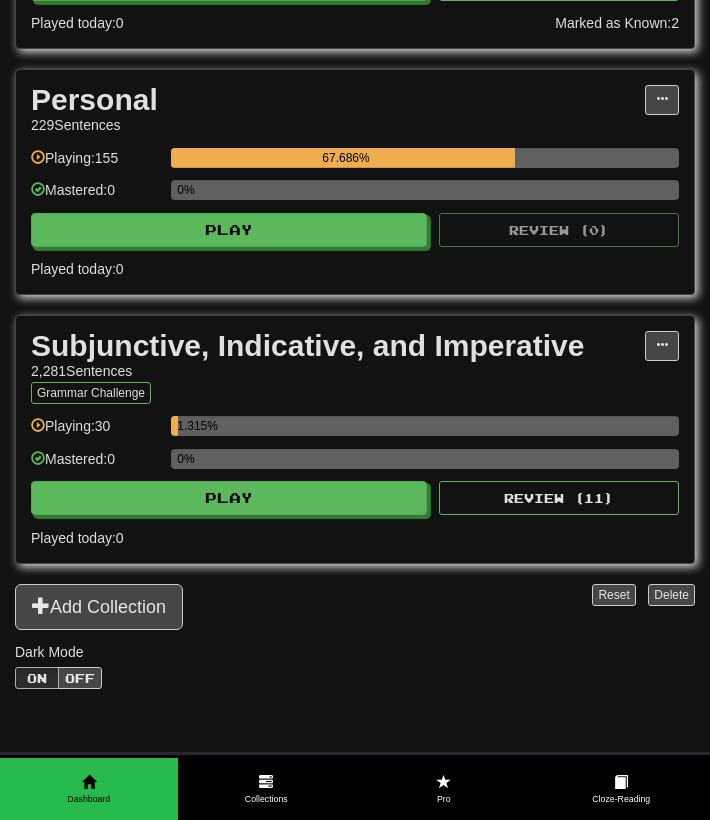 scroll, scrollTop: 808, scrollLeft: 0, axis: vertical 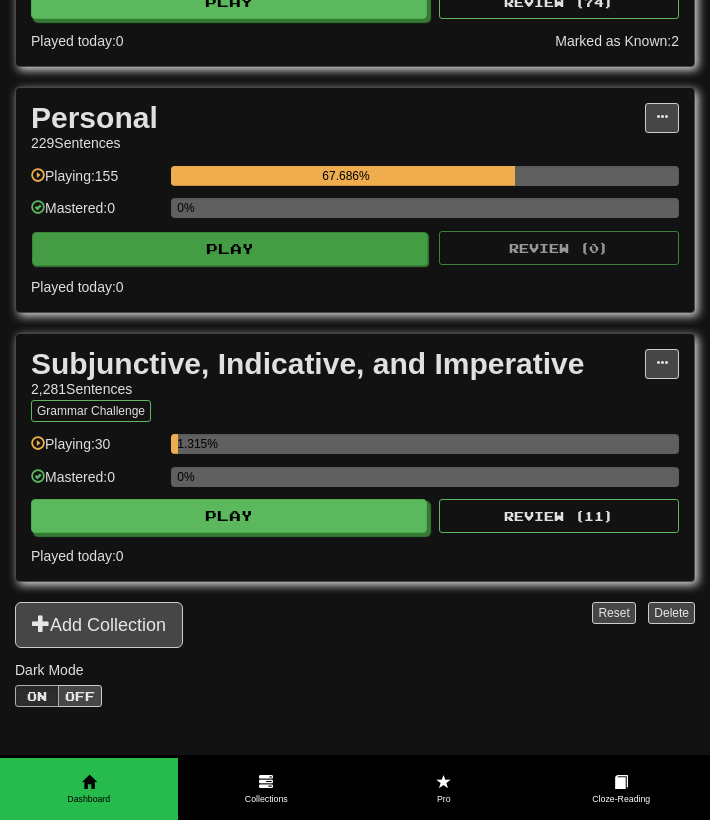 click on "Play" at bounding box center (230, 249) 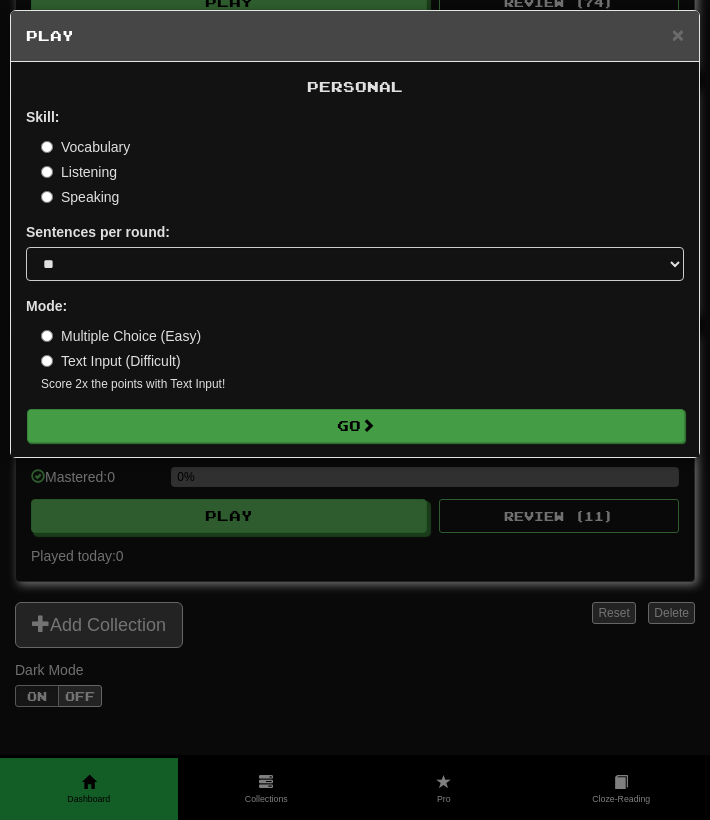 click on "Go" at bounding box center [356, 426] 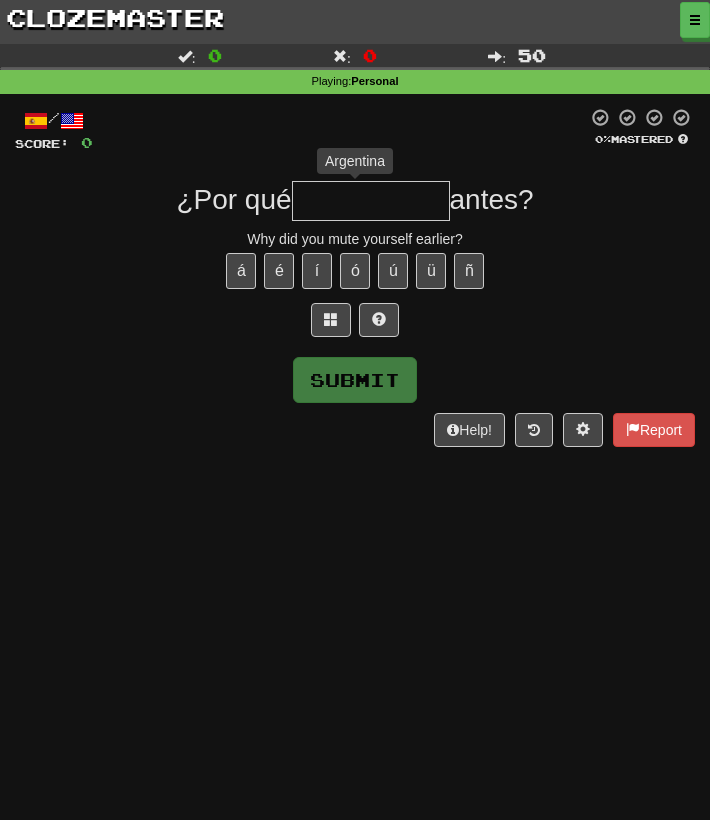 scroll, scrollTop: 0, scrollLeft: 0, axis: both 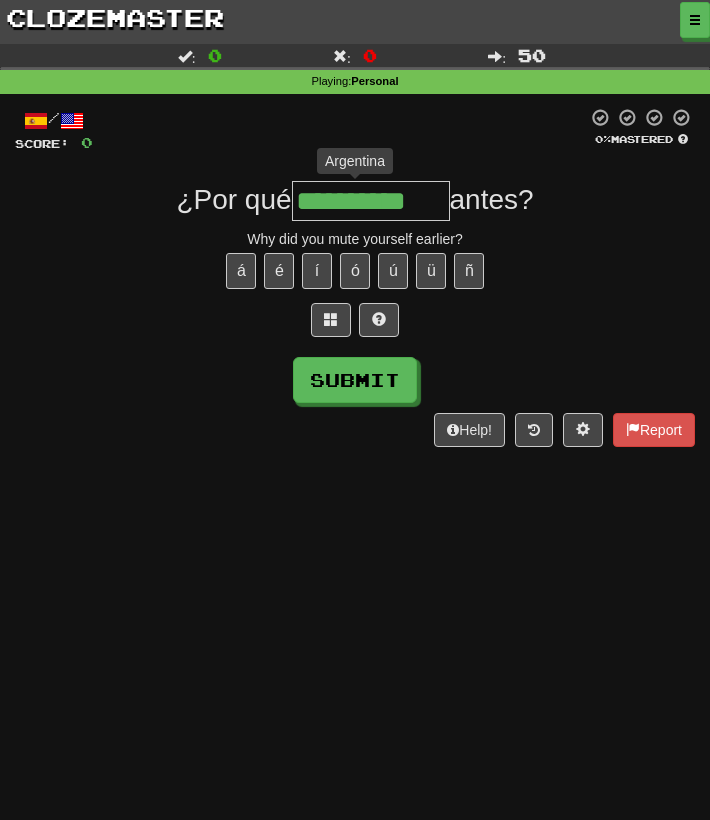 type on "**********" 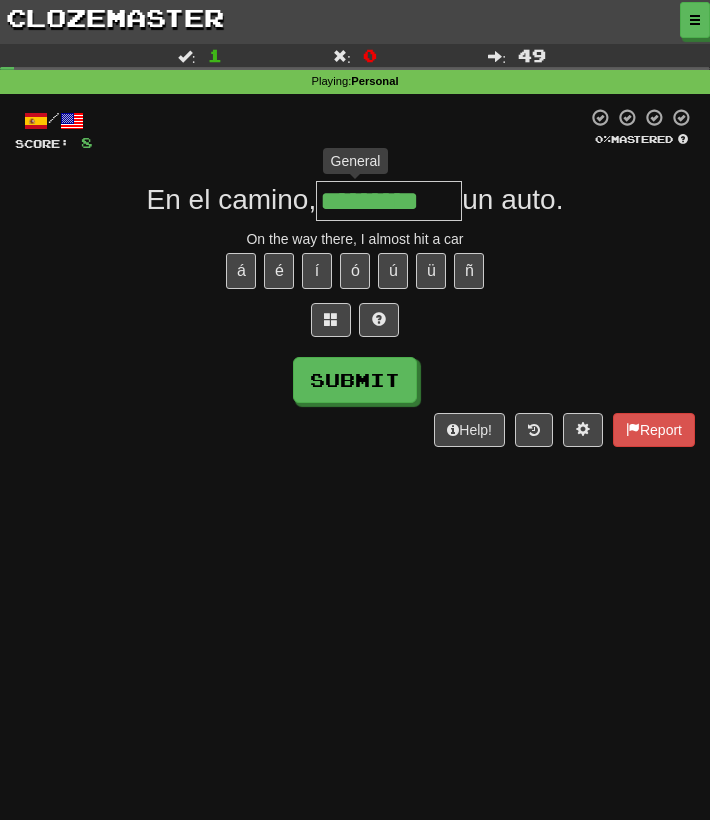 type on "**********" 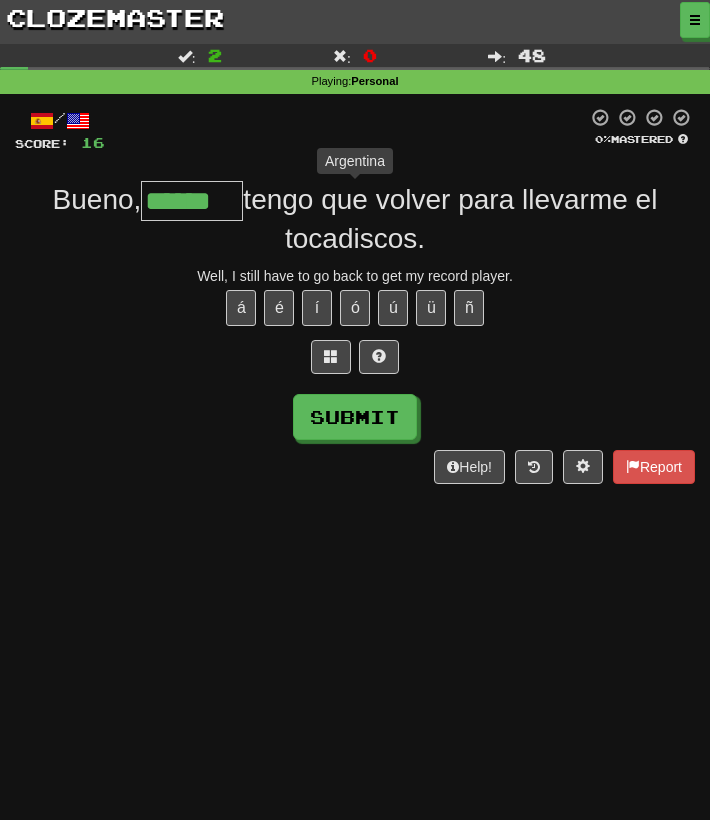 type on "*******" 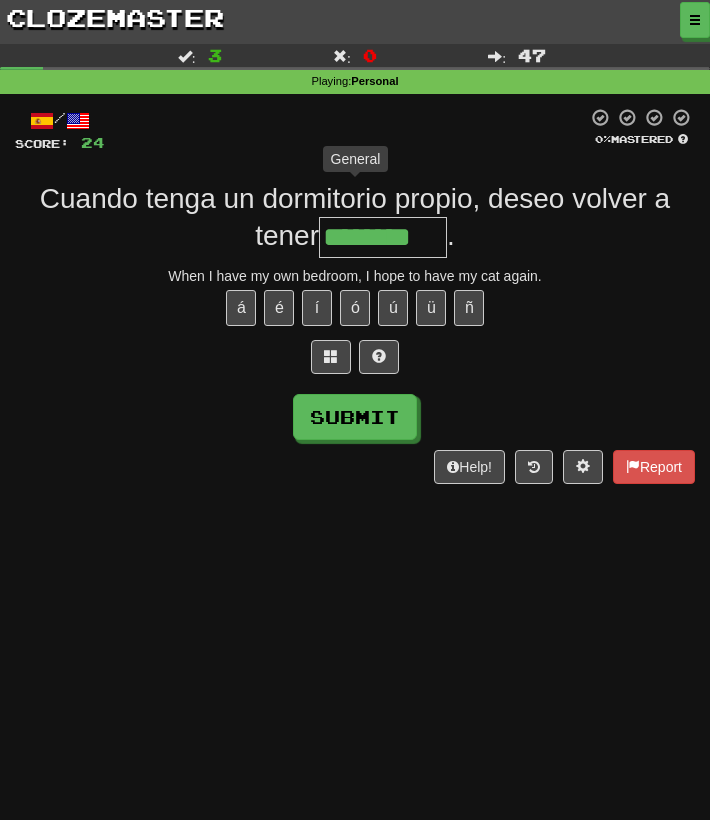 type on "*********" 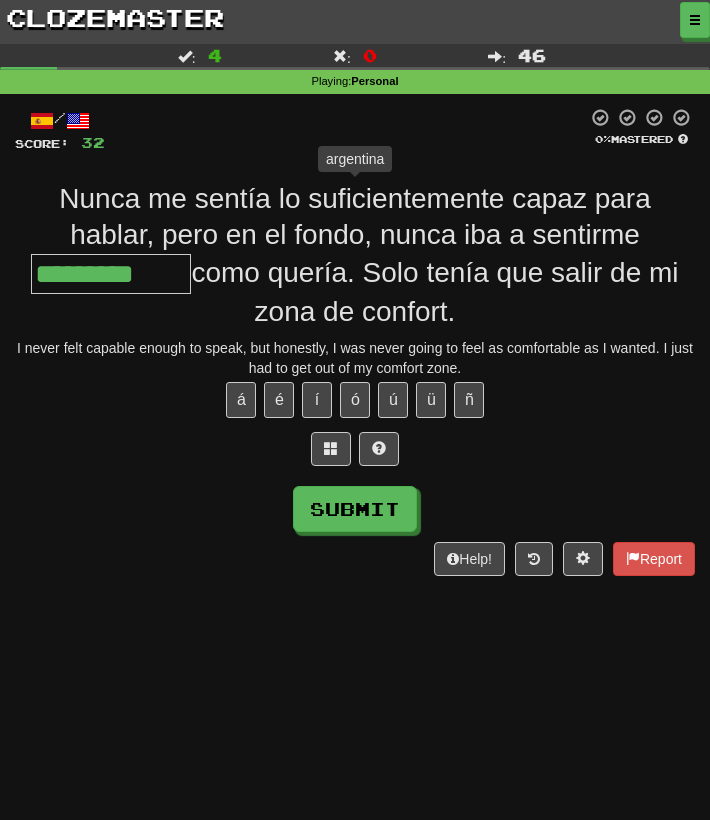 type on "**********" 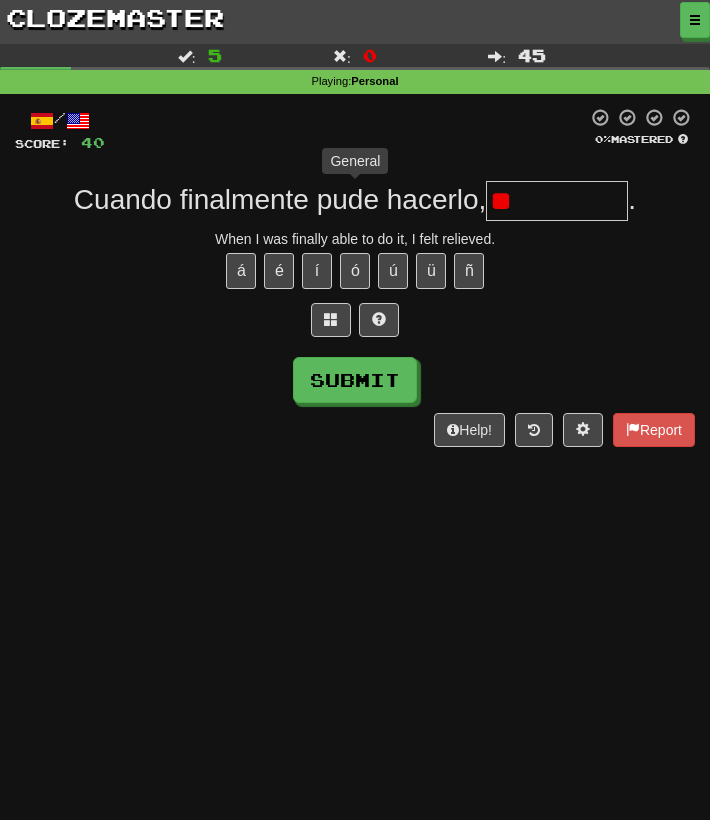 type on "*" 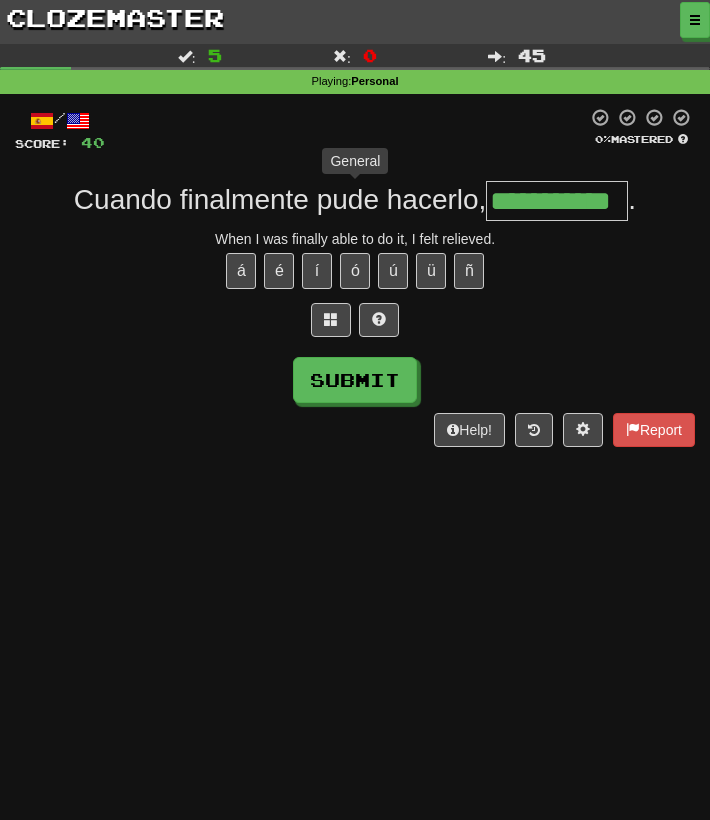 type on "**********" 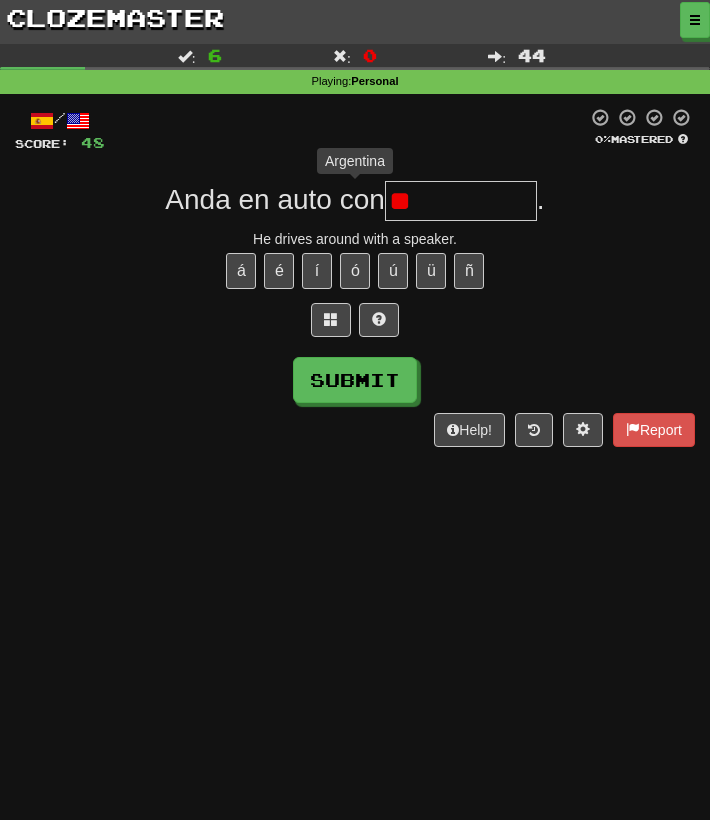 type on "*" 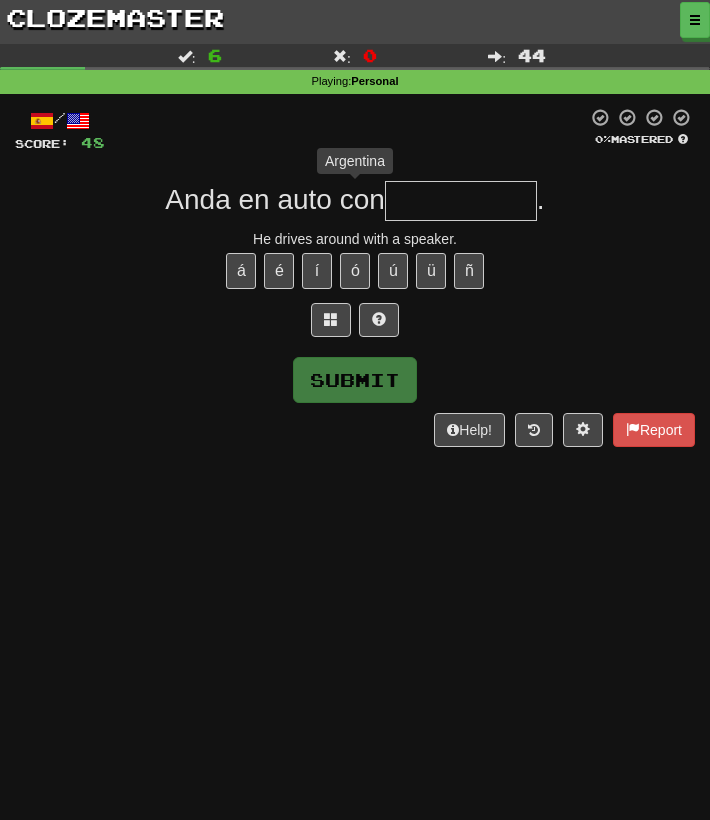 type on "*" 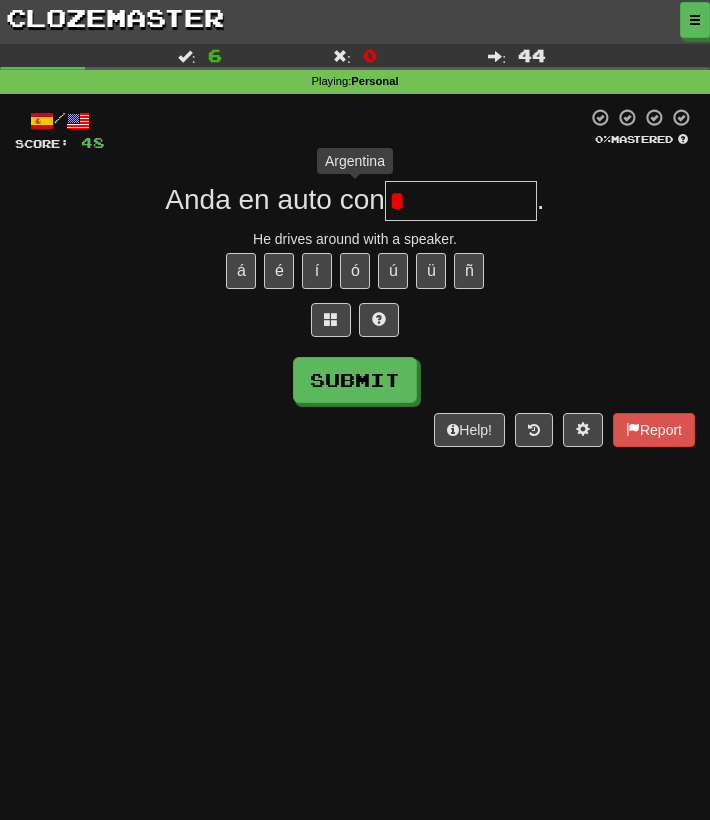 type 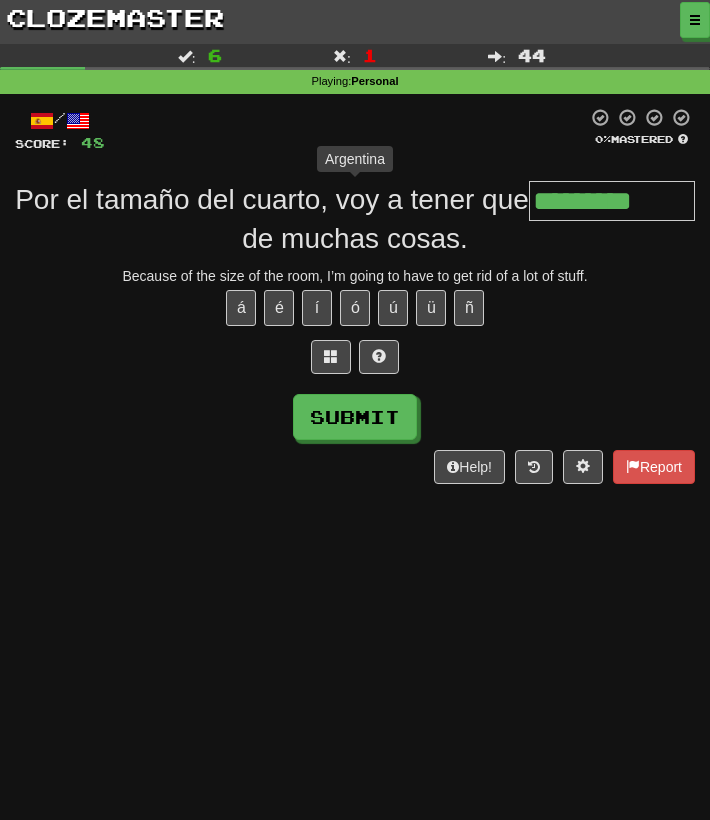 type on "**********" 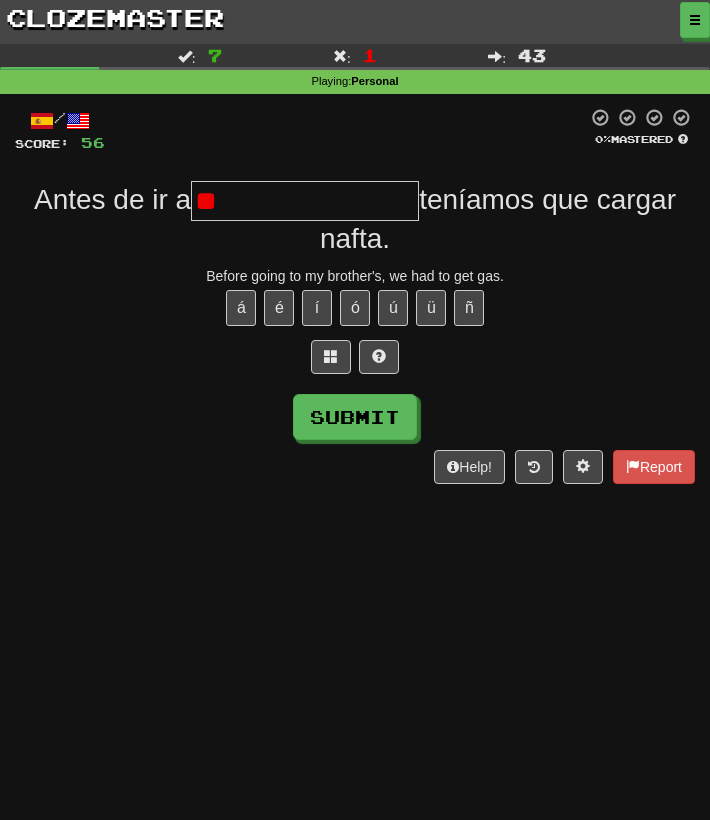 type on "*" 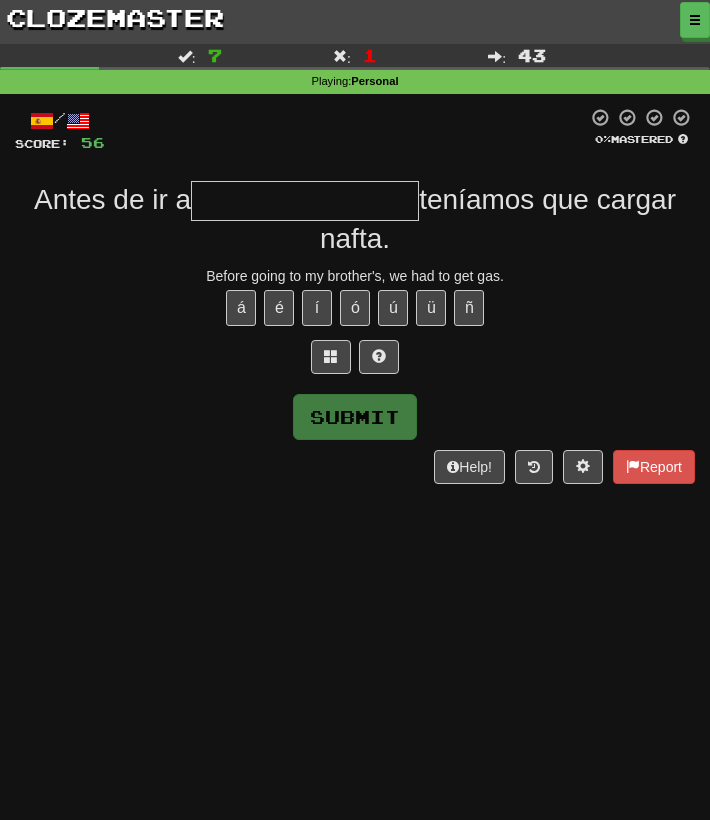 type on "*" 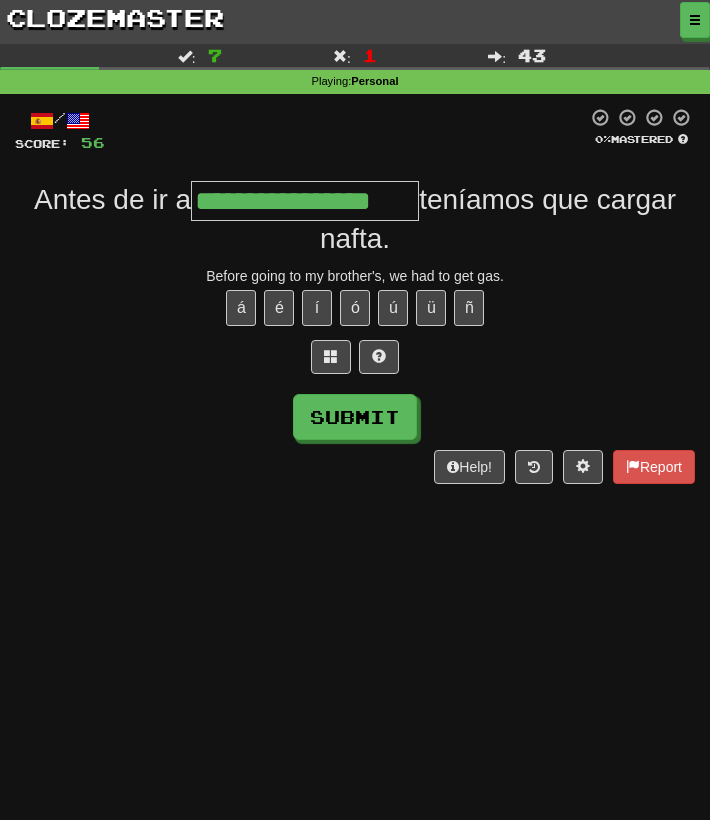 type on "**********" 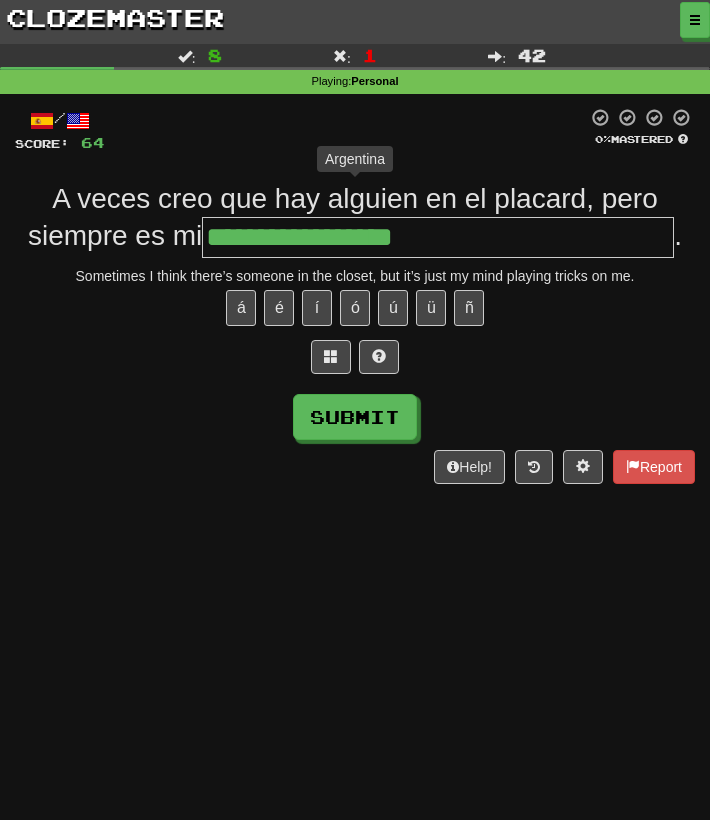 type on "**********" 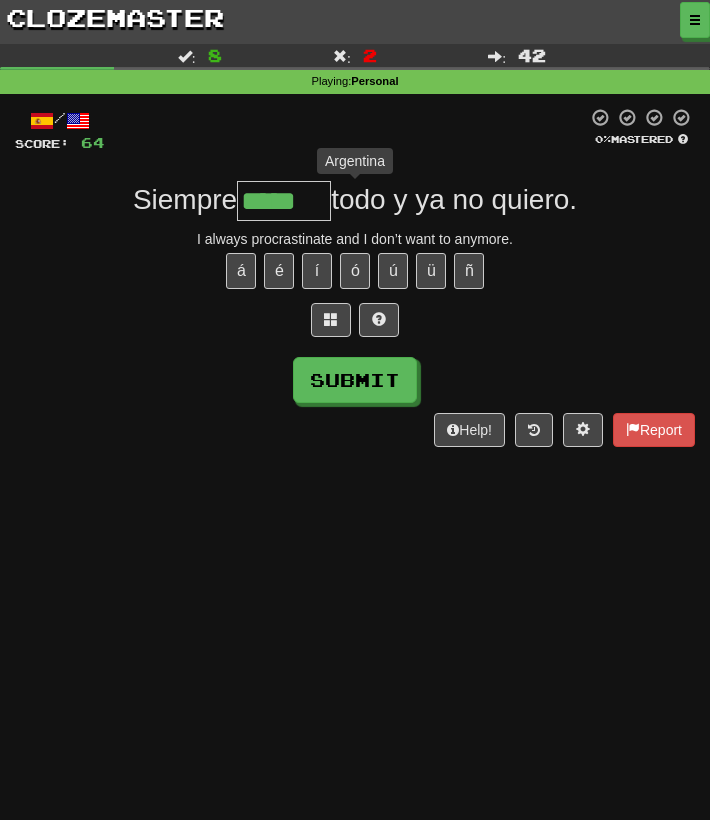 type on "******" 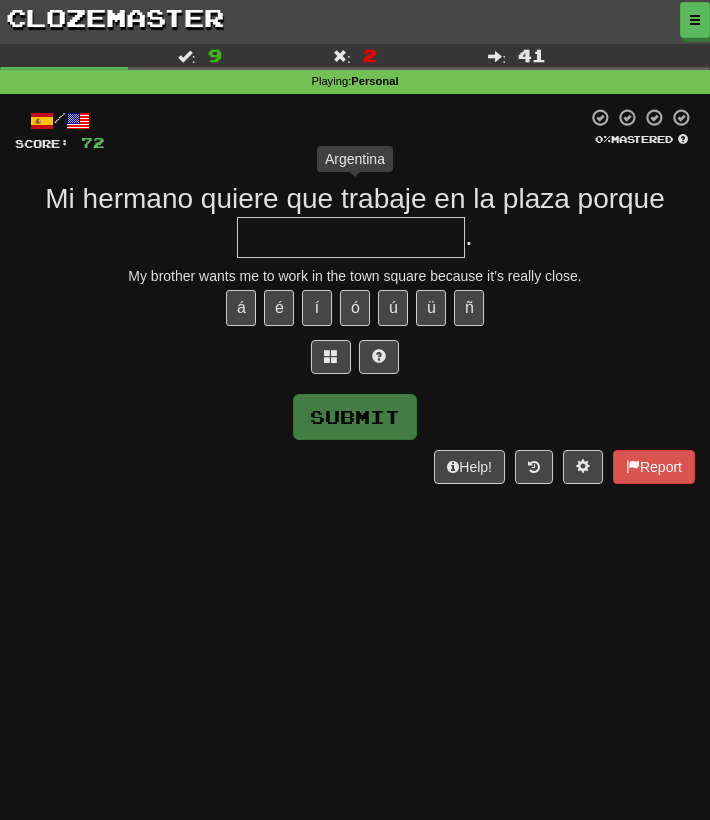 type on "*" 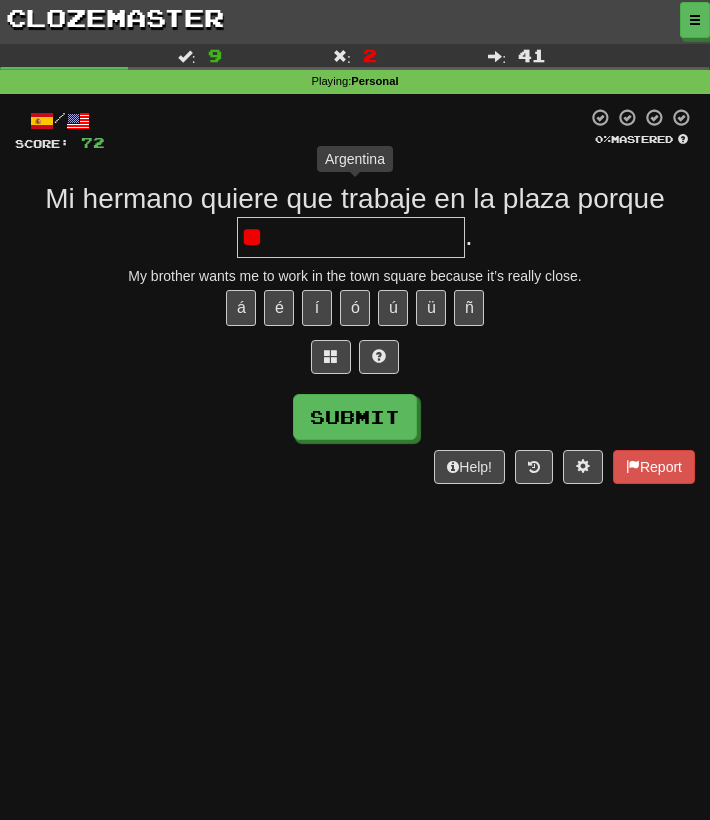type on "*" 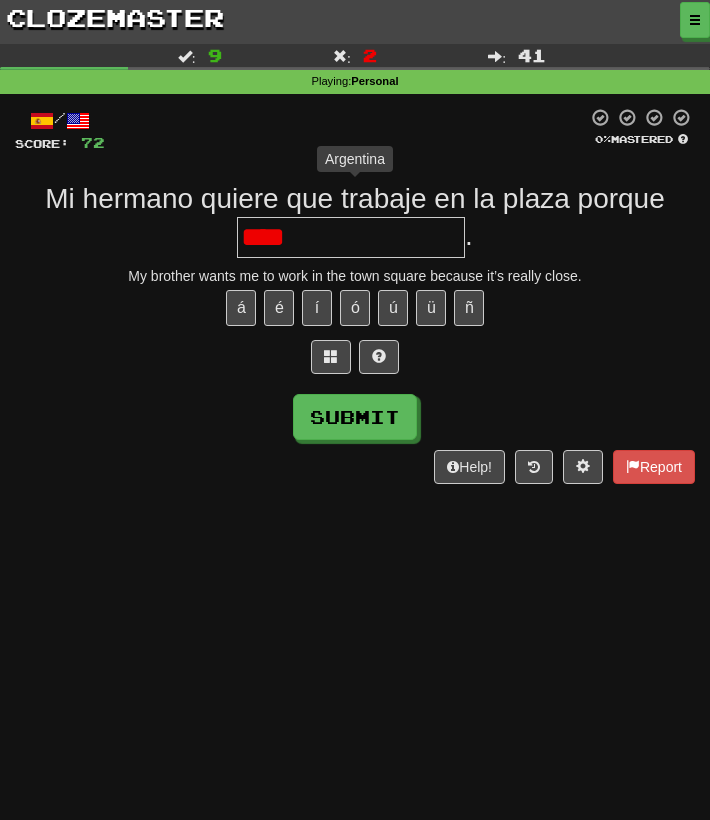 type on "**" 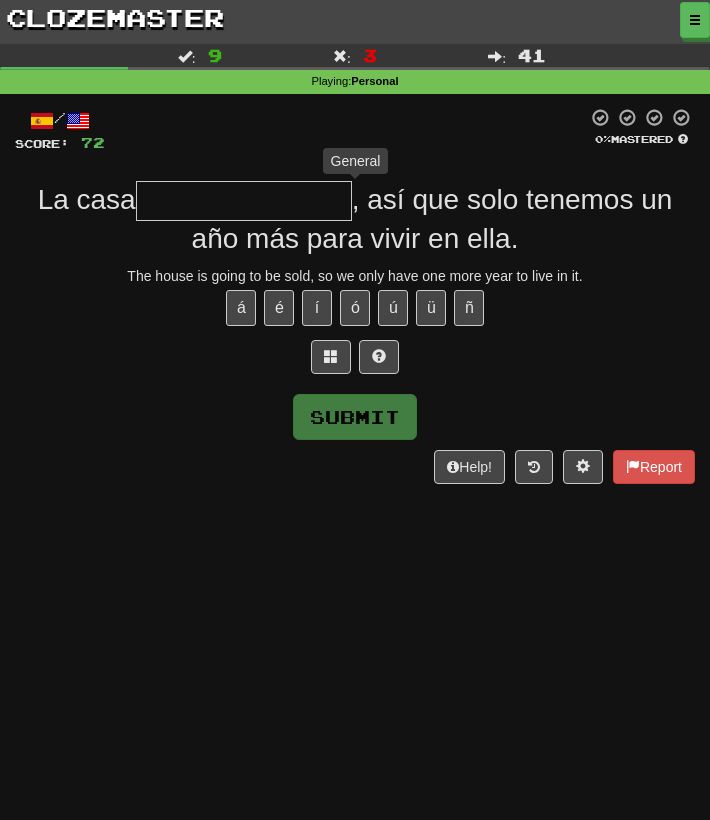 type on "*" 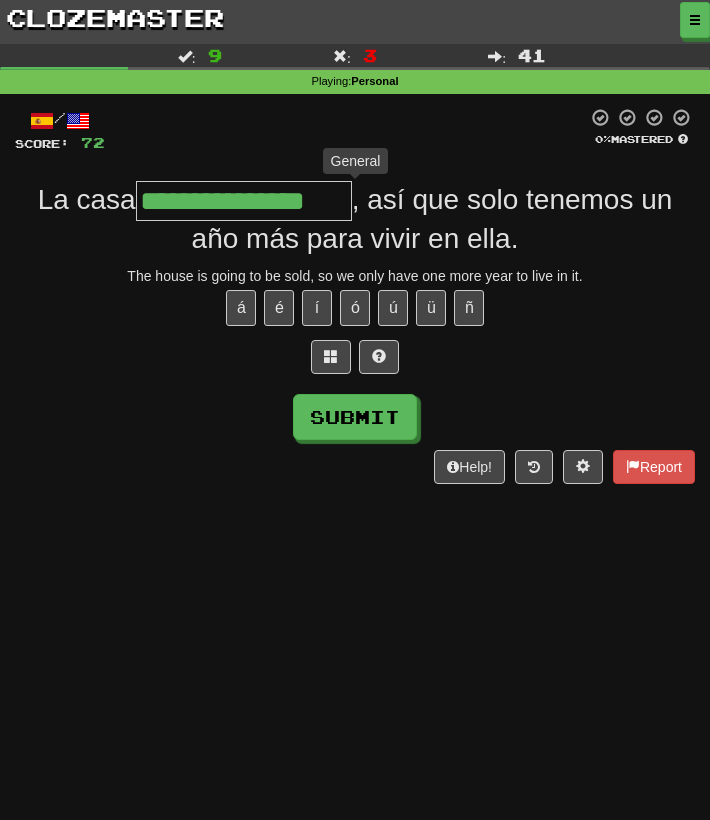 type on "**********" 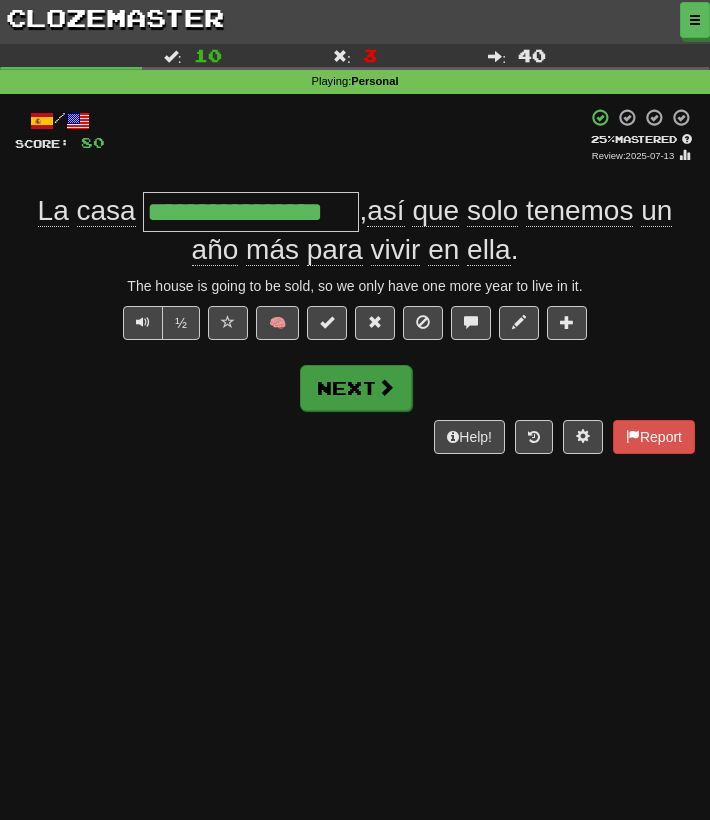 click on "Next" at bounding box center (356, 388) 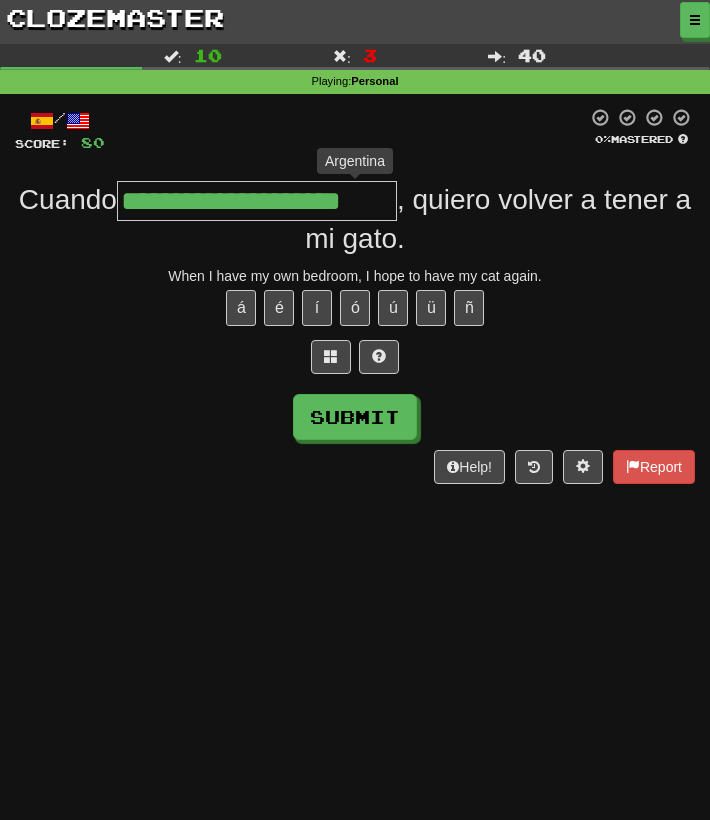 type on "**********" 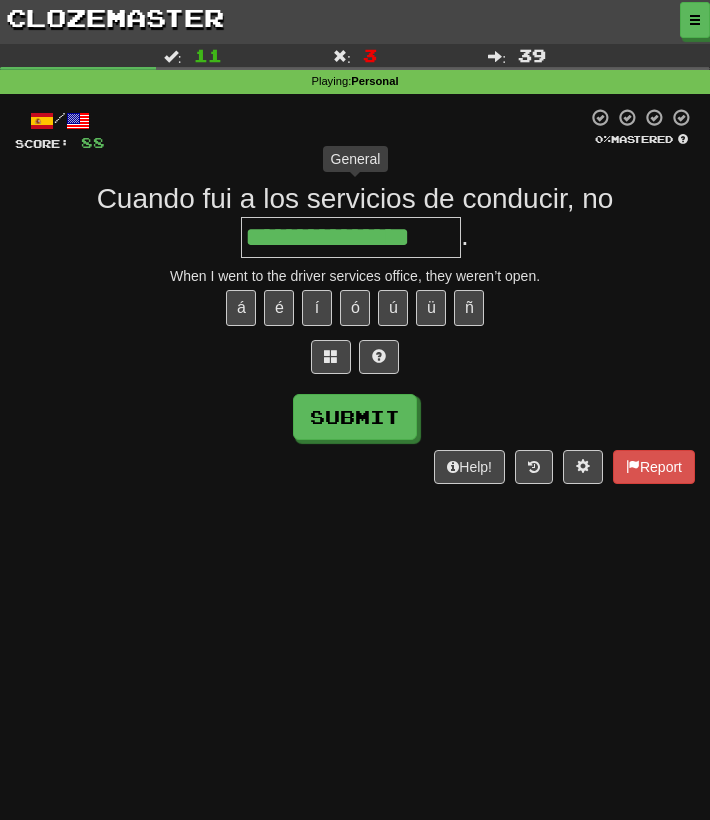 type on "**********" 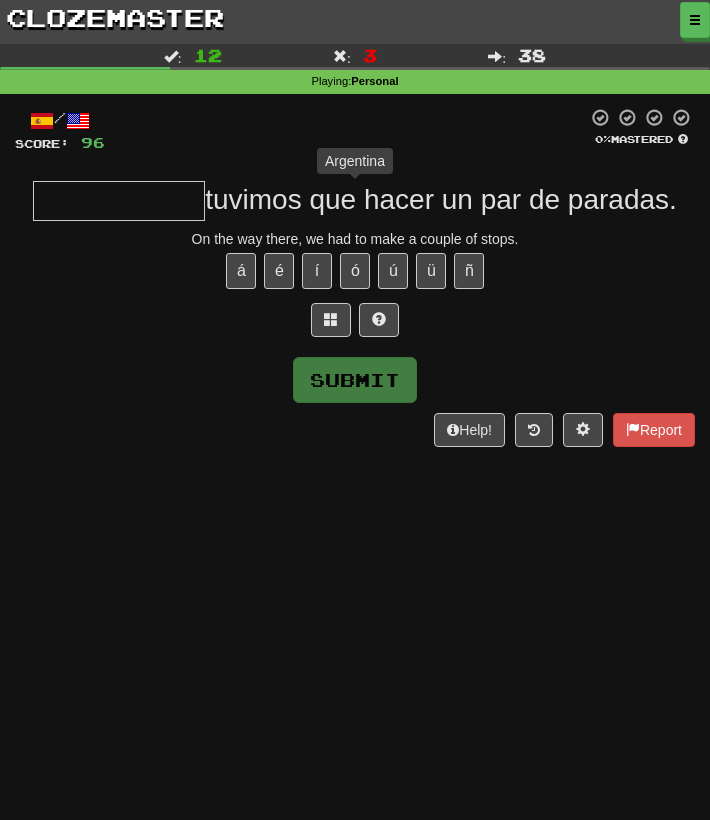 type on "*" 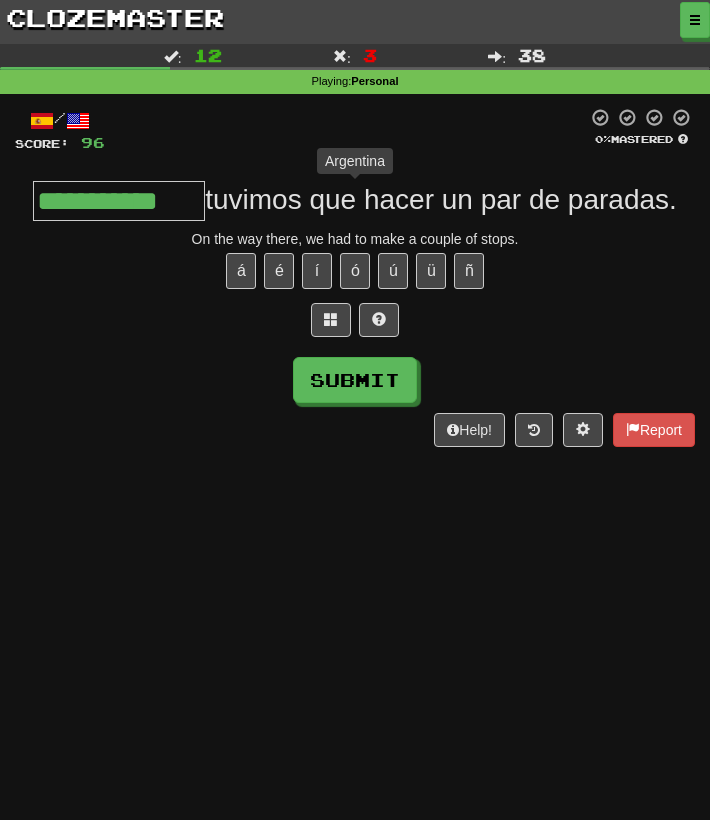 type on "**********" 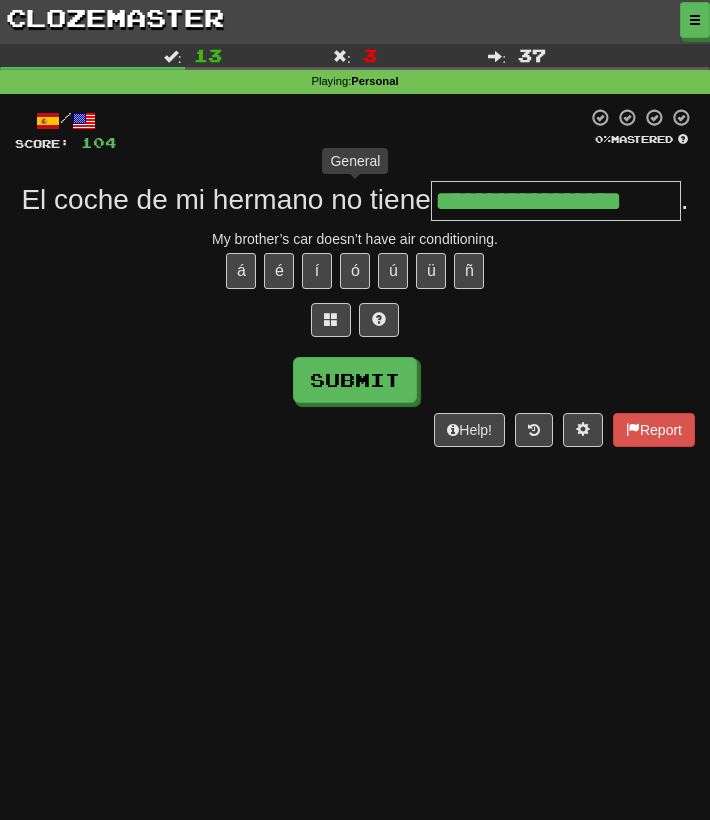type on "**********" 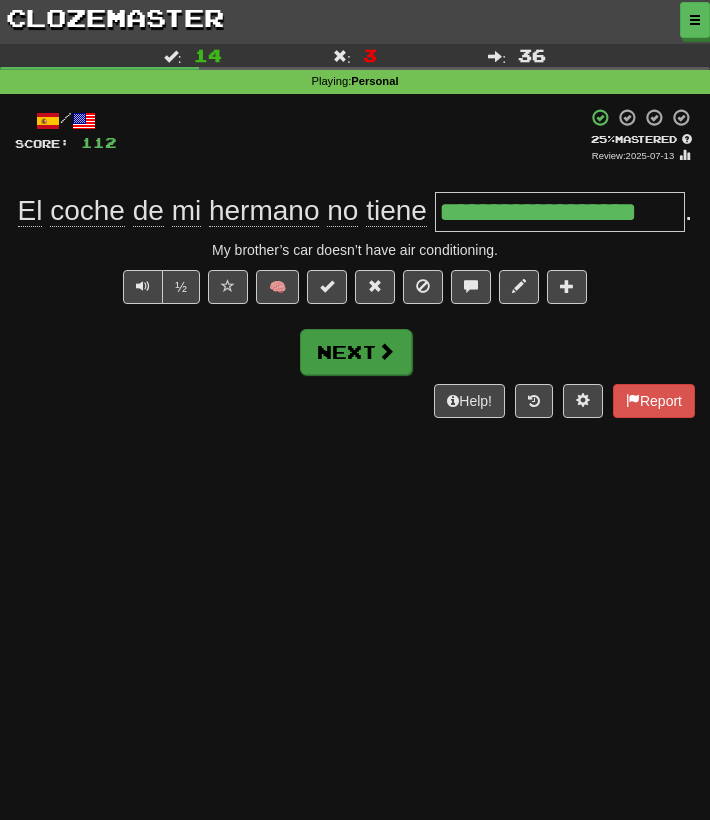 click on "Next" at bounding box center [356, 352] 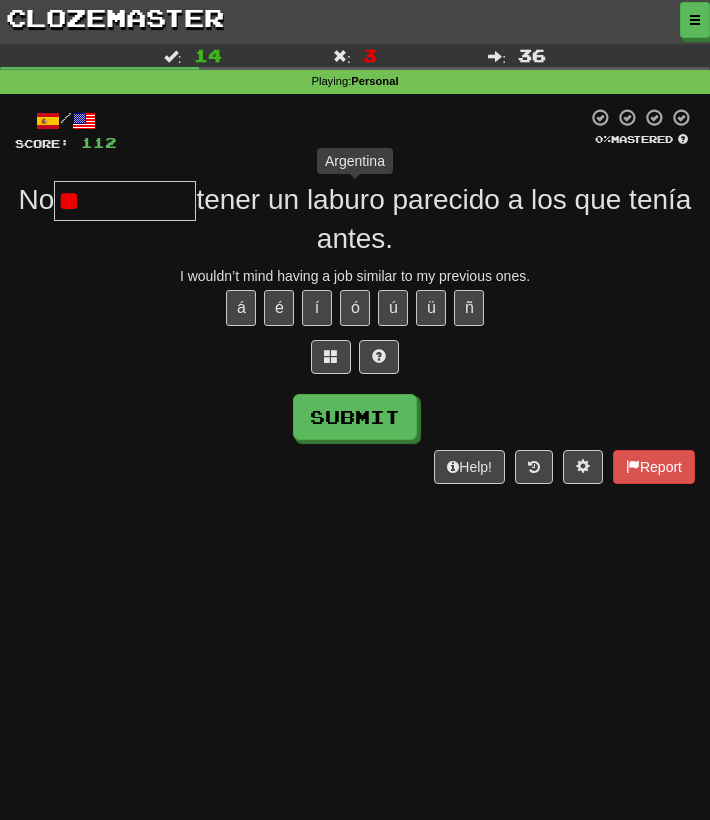 type on "*" 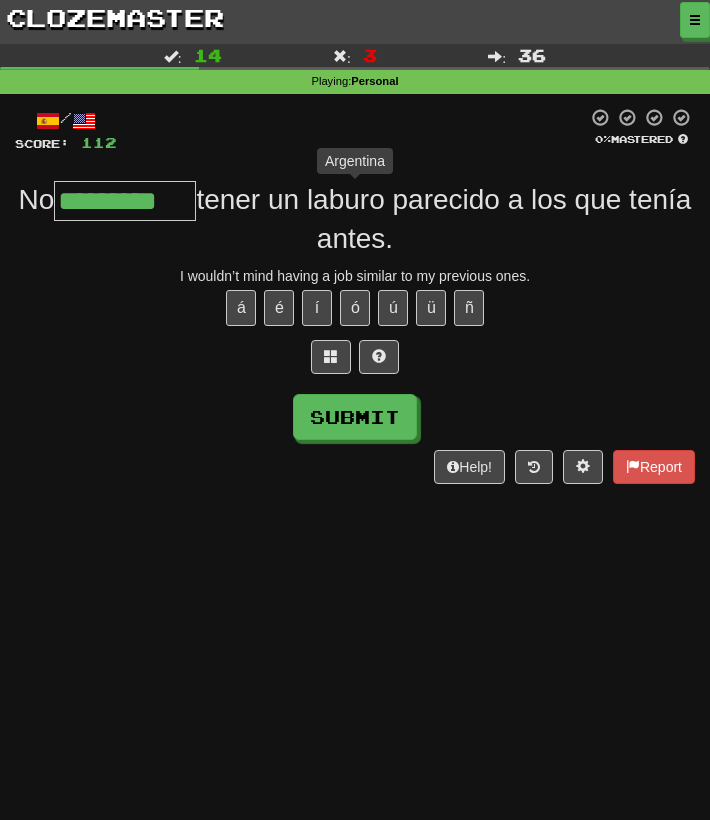 type on "**********" 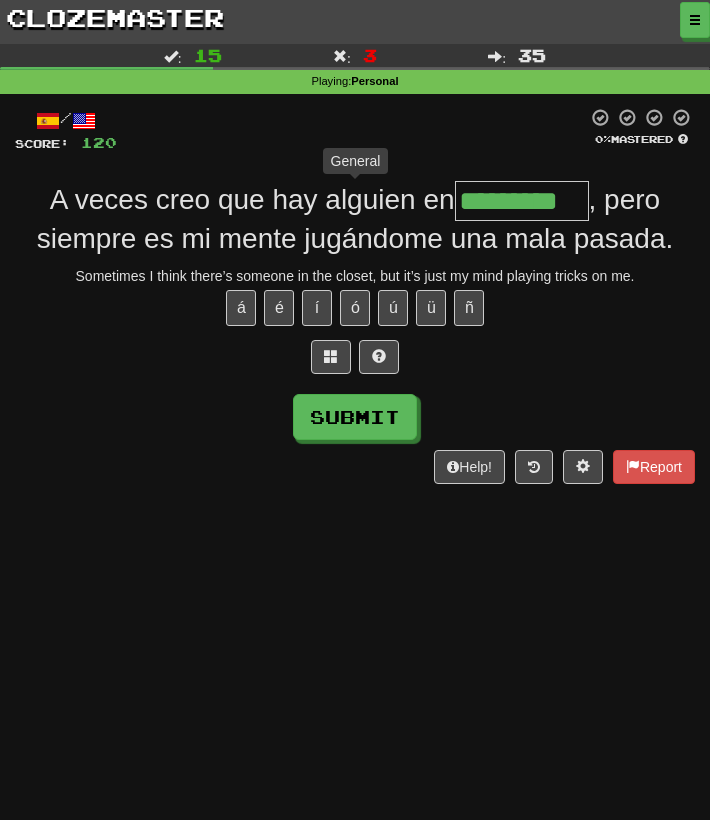type on "**********" 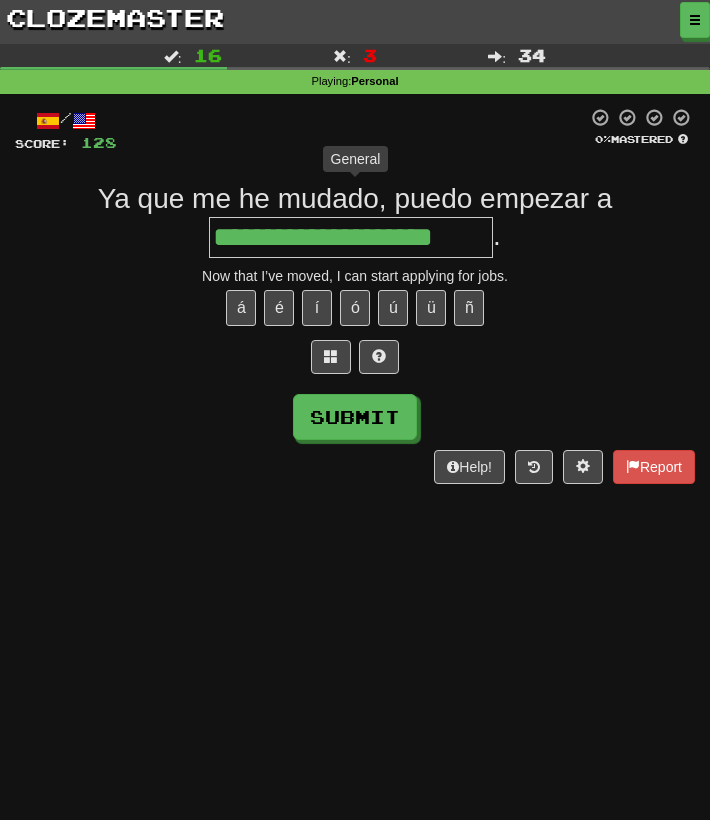 type on "**********" 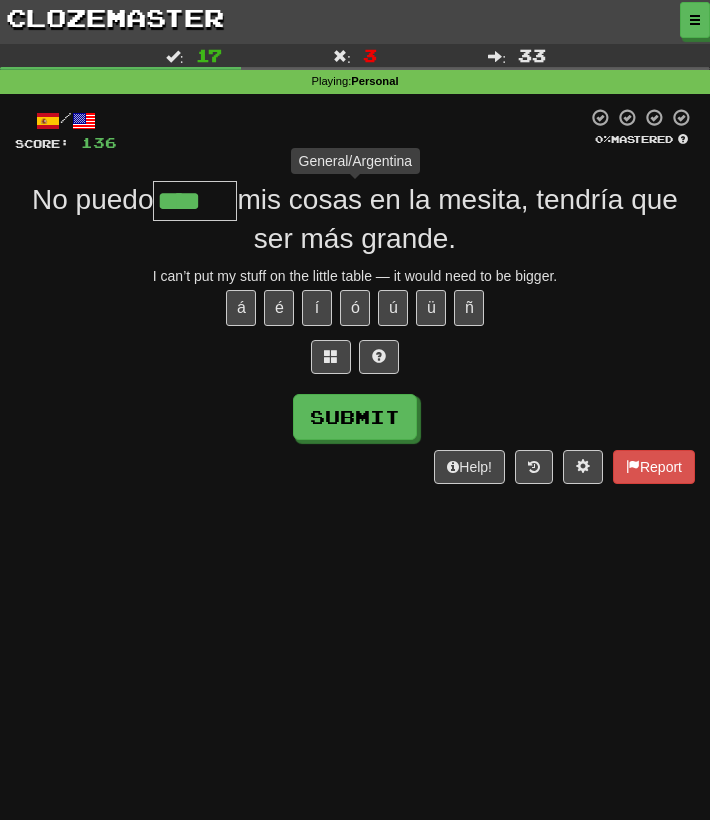 type on "*****" 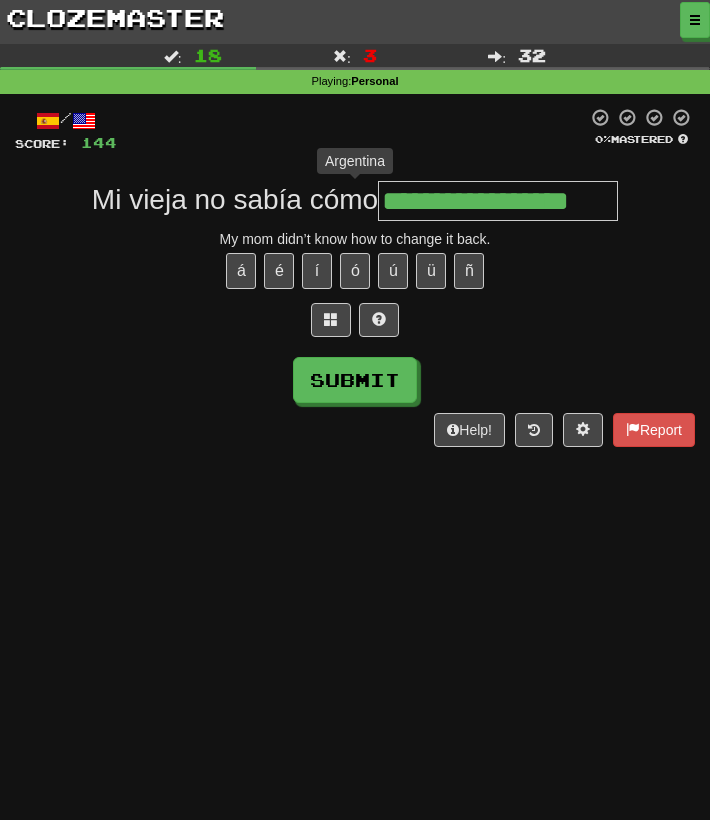 type on "**********" 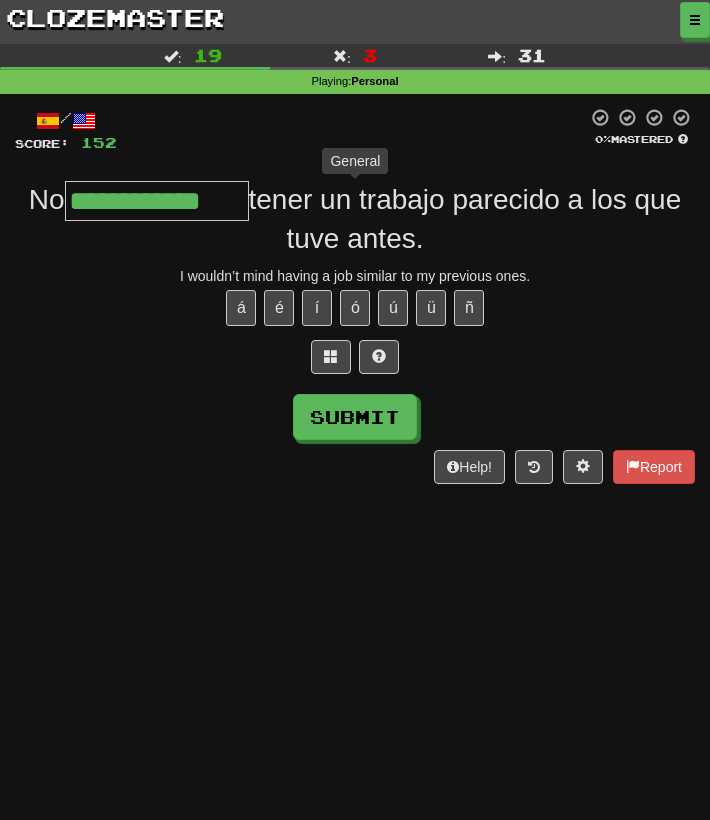 type on "**********" 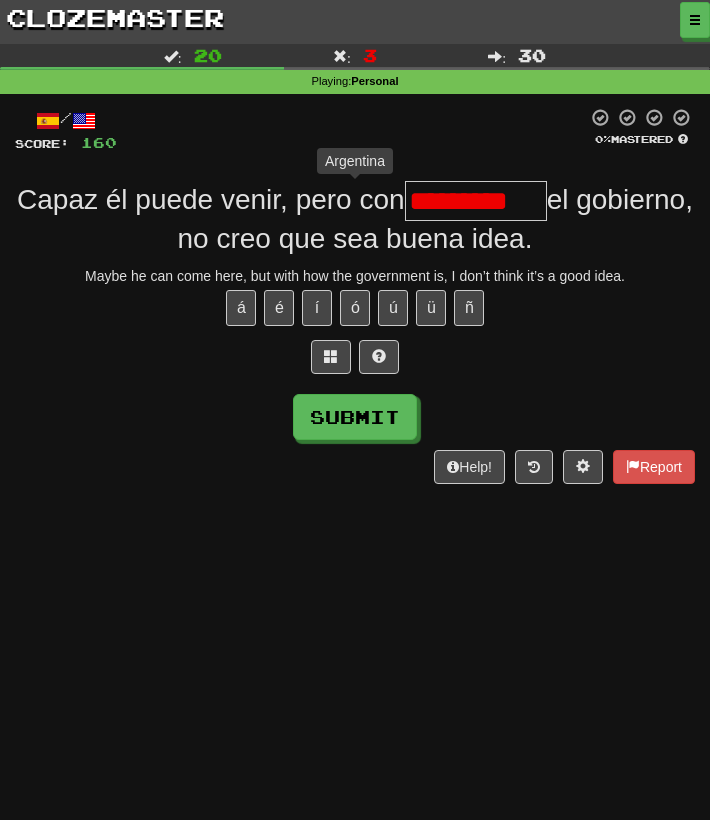 type on "*********" 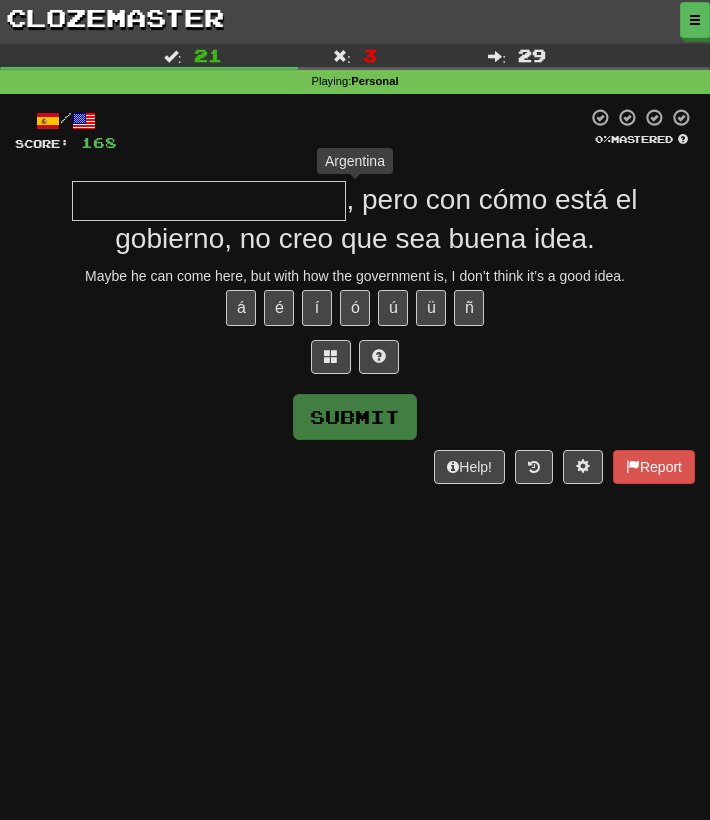 type on "*" 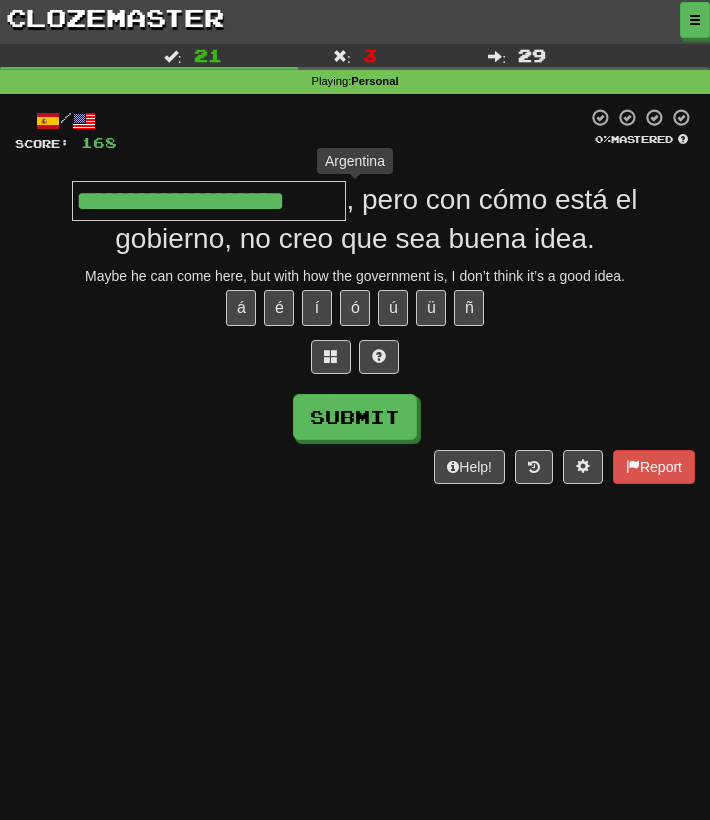 type on "**********" 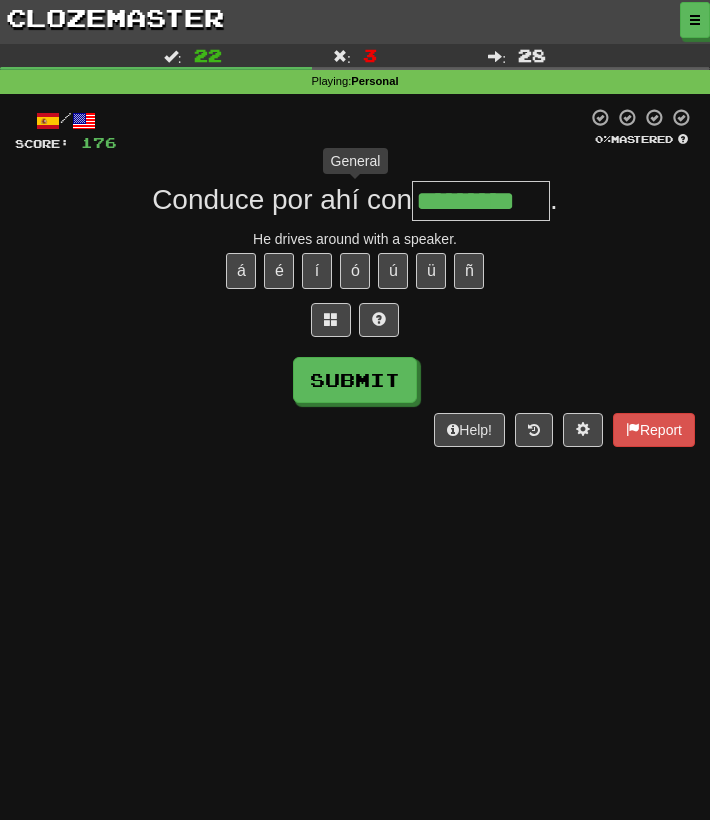 type on "**********" 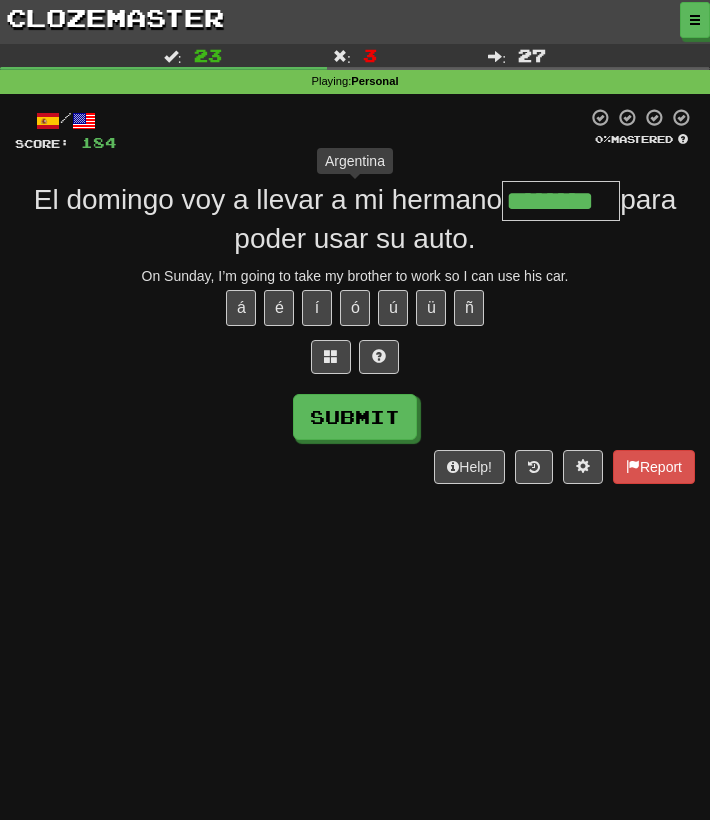 type on "*********" 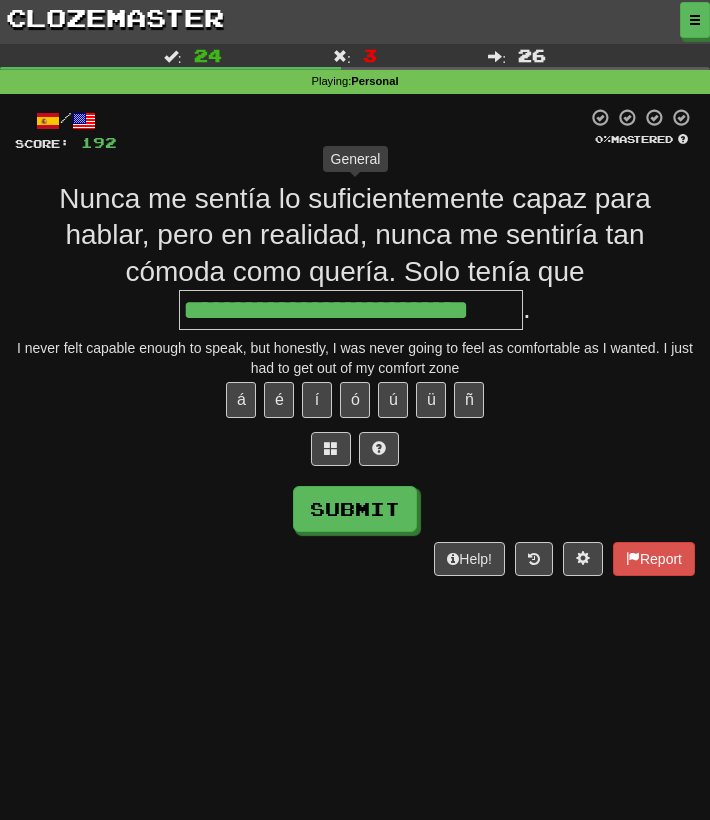type on "**********" 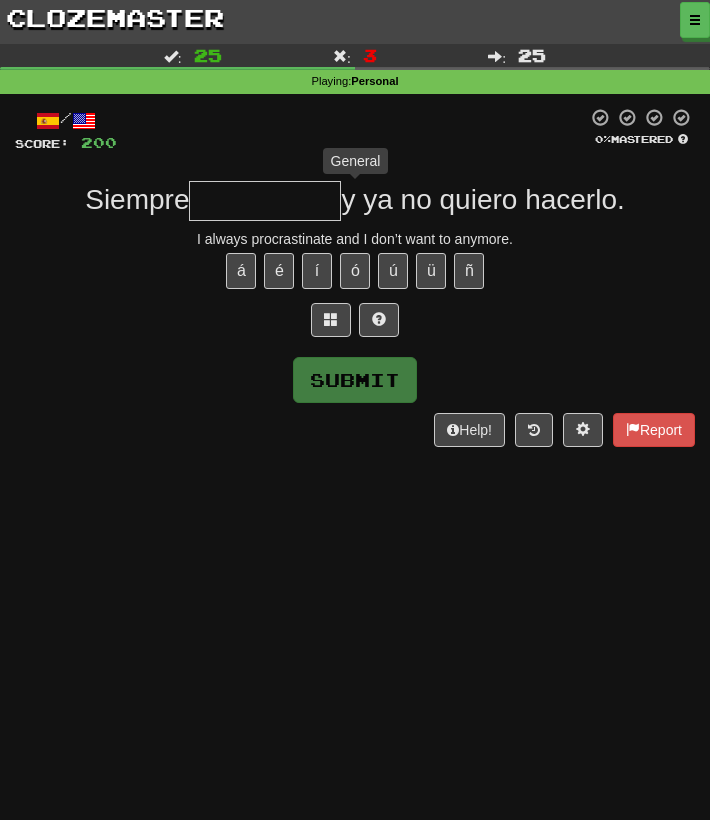 type on "*" 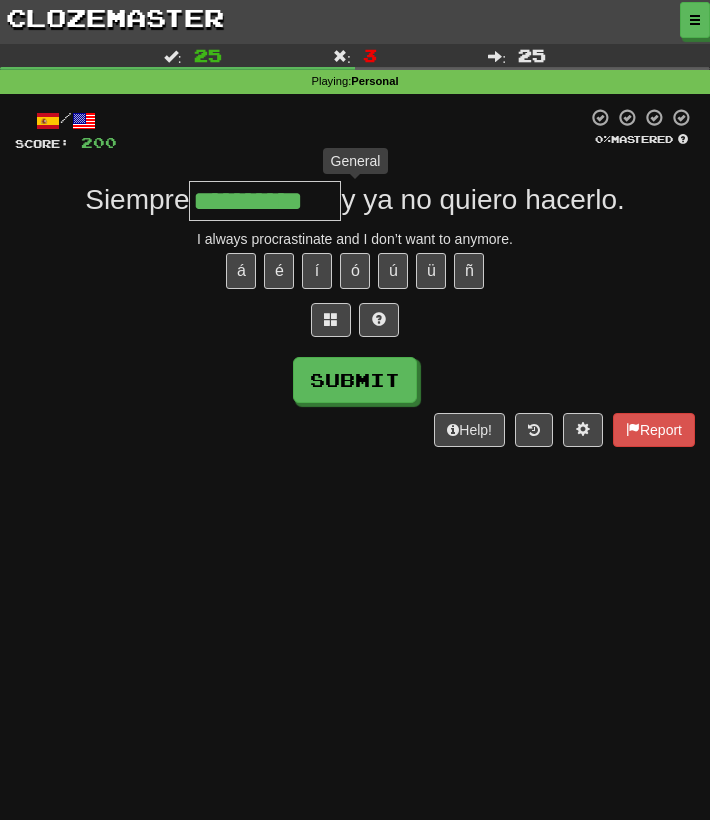 type on "**********" 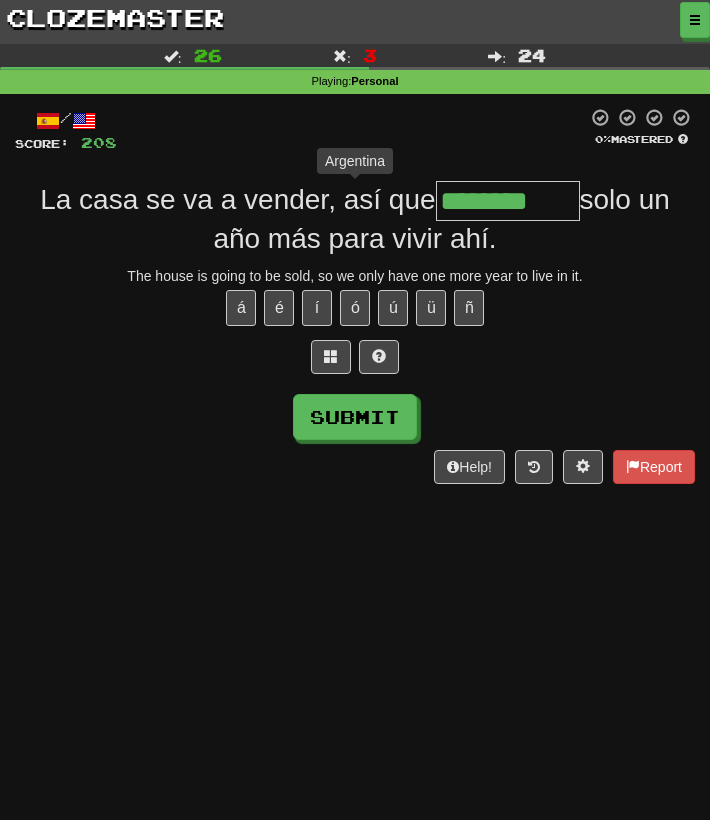 type on "*********" 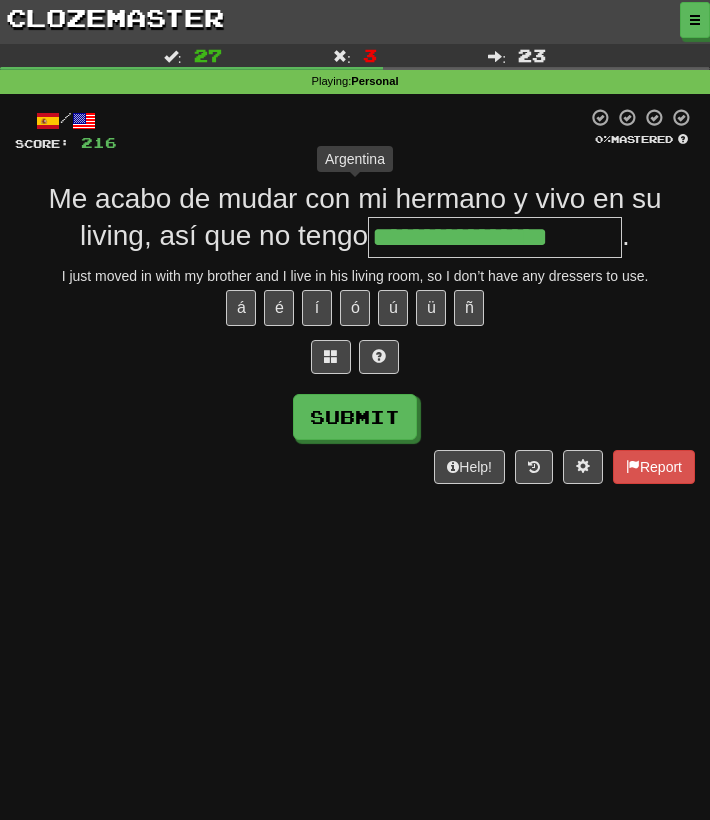 type on "**********" 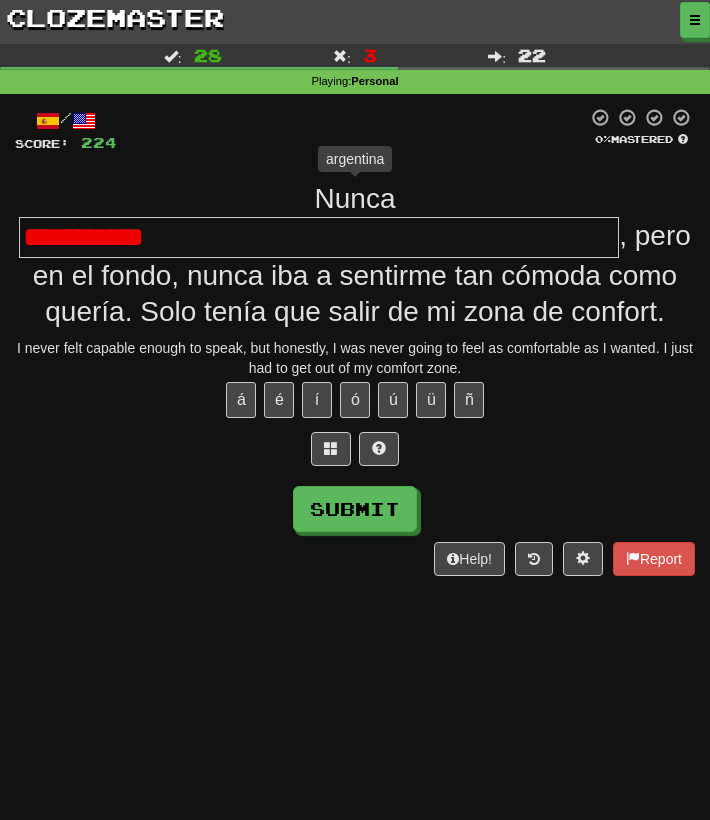 type on "*********" 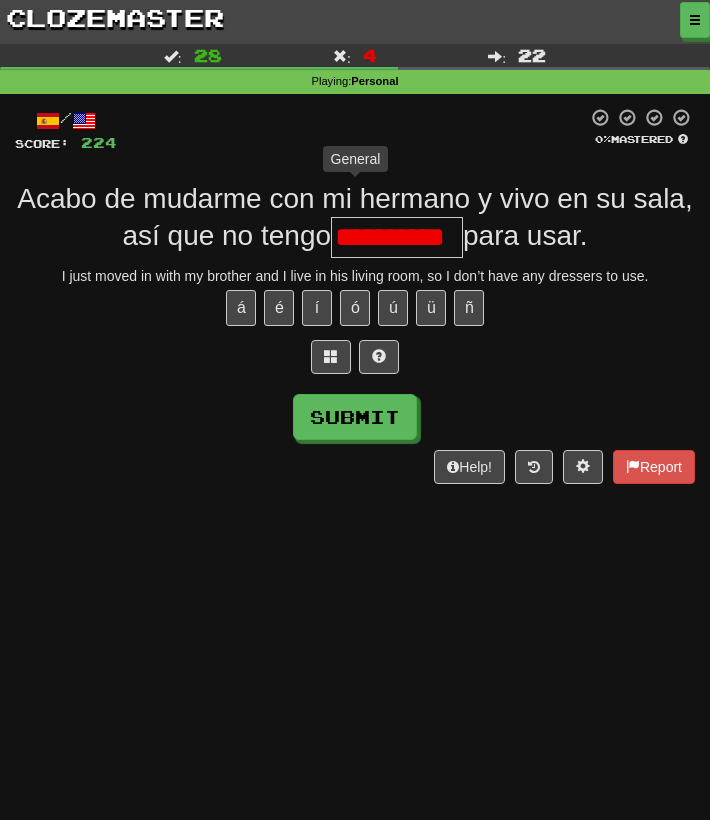 type on "**********" 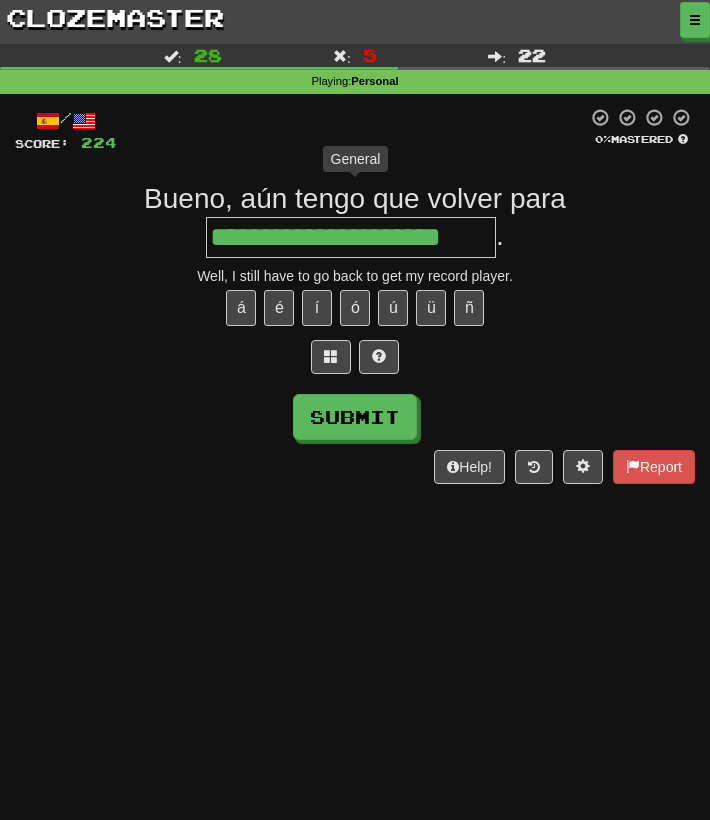 type on "**********" 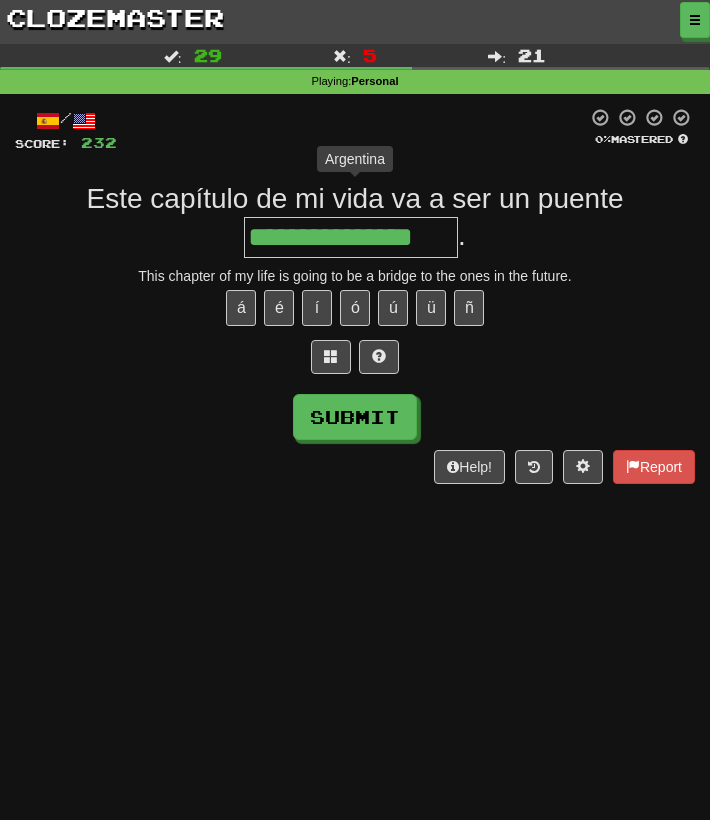 type on "**********" 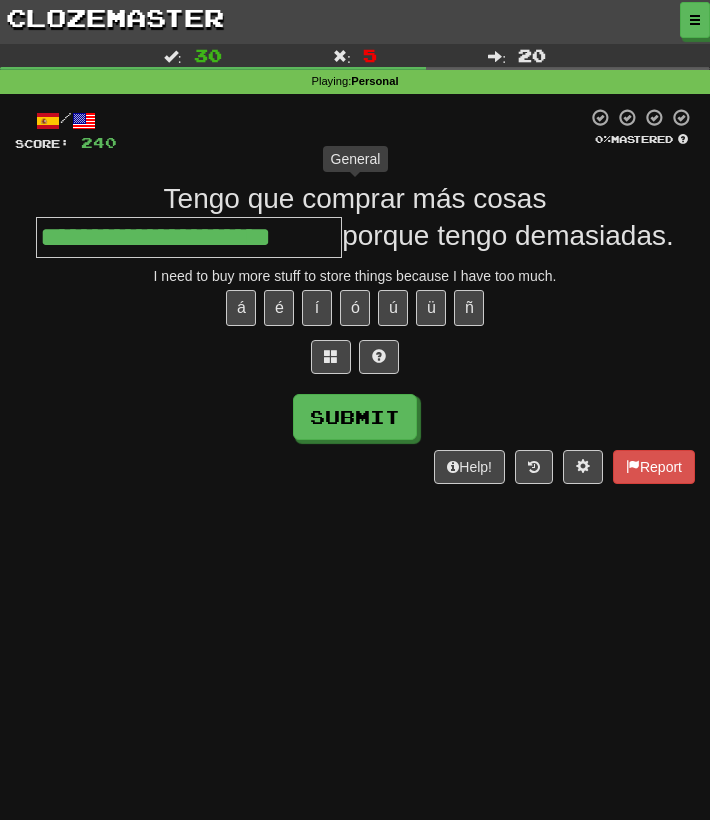 type on "**********" 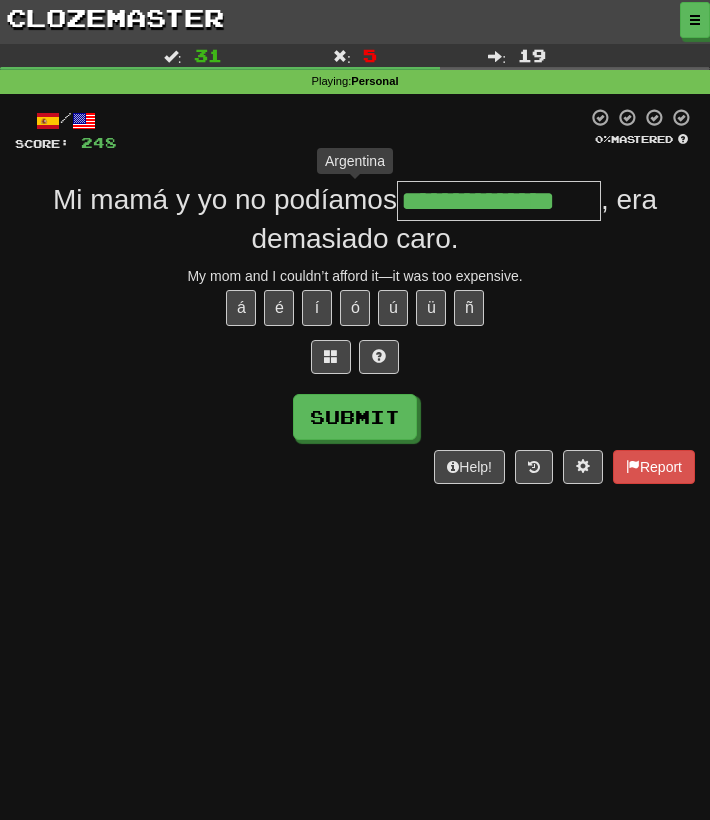 type on "**********" 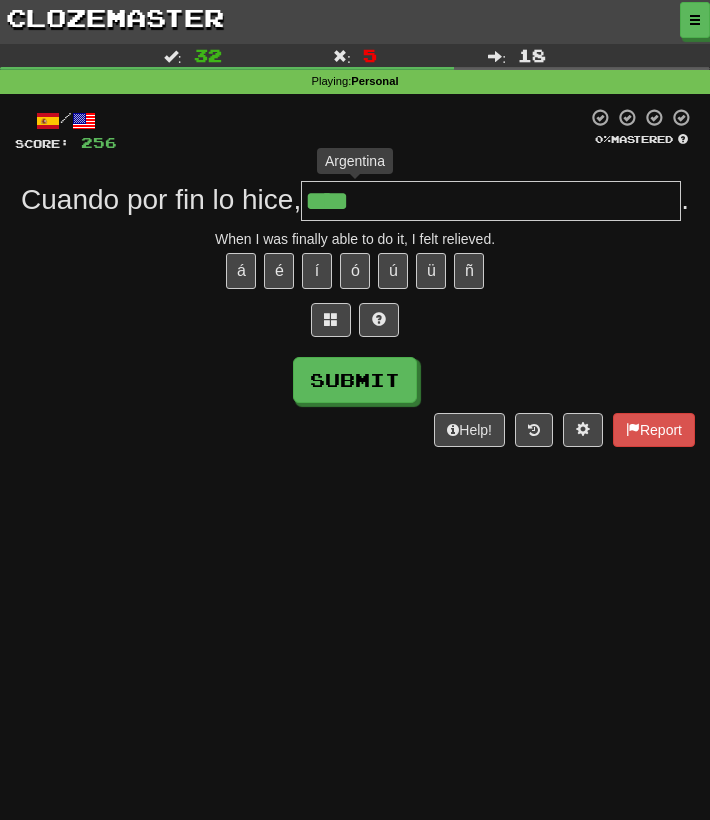 type on "**" 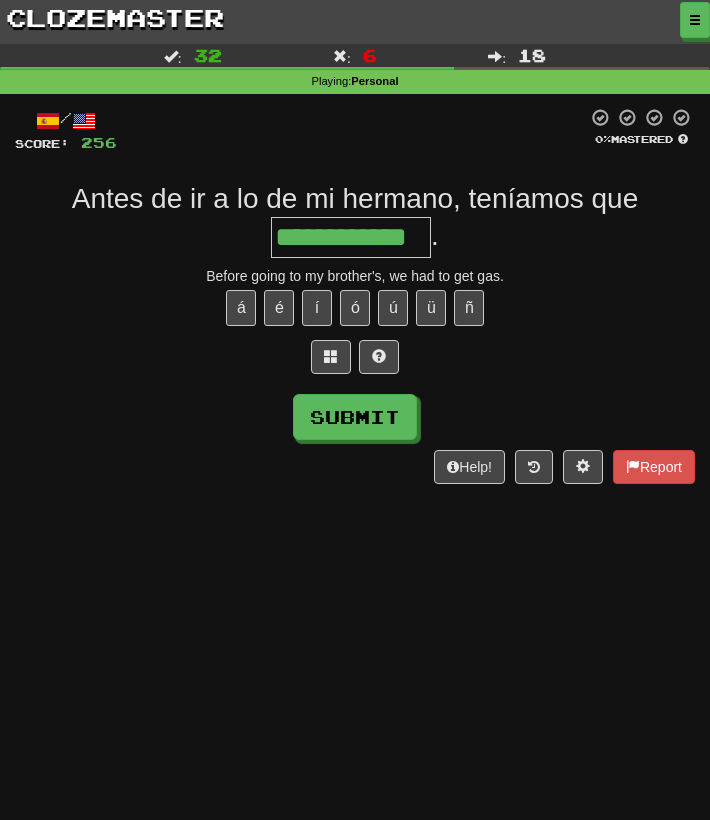 type on "**********" 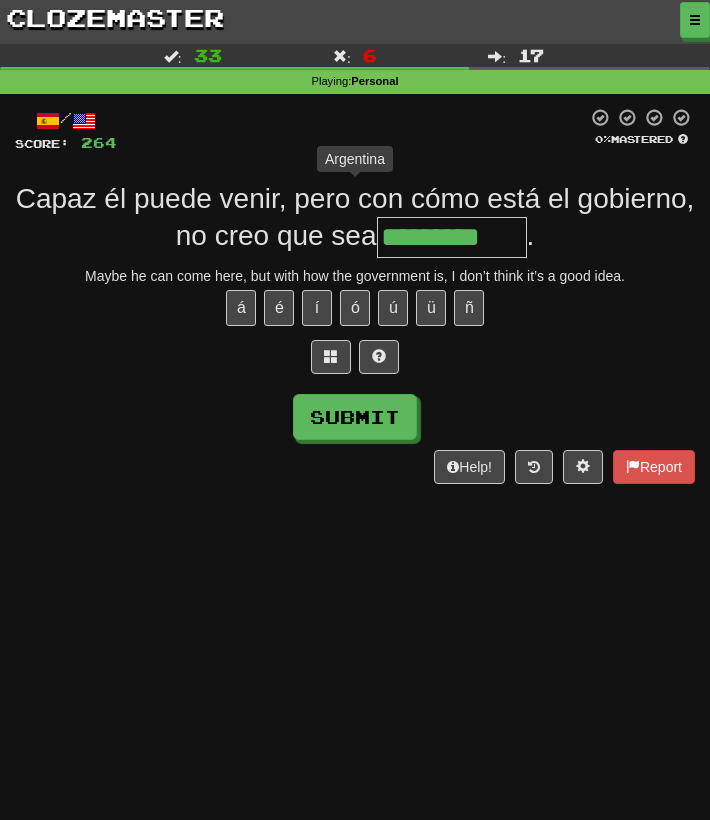 type on "**********" 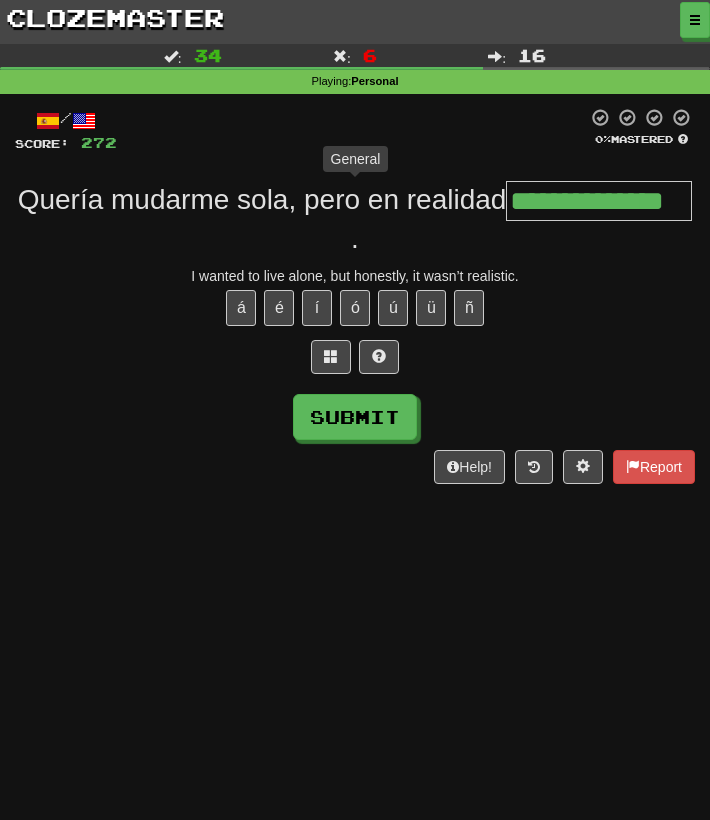 type on "**********" 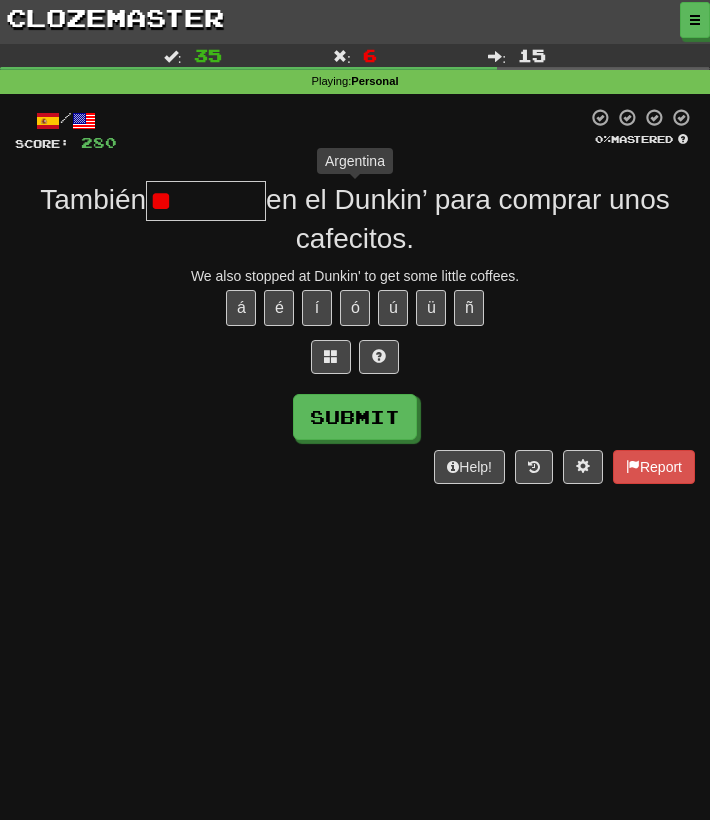 type on "*" 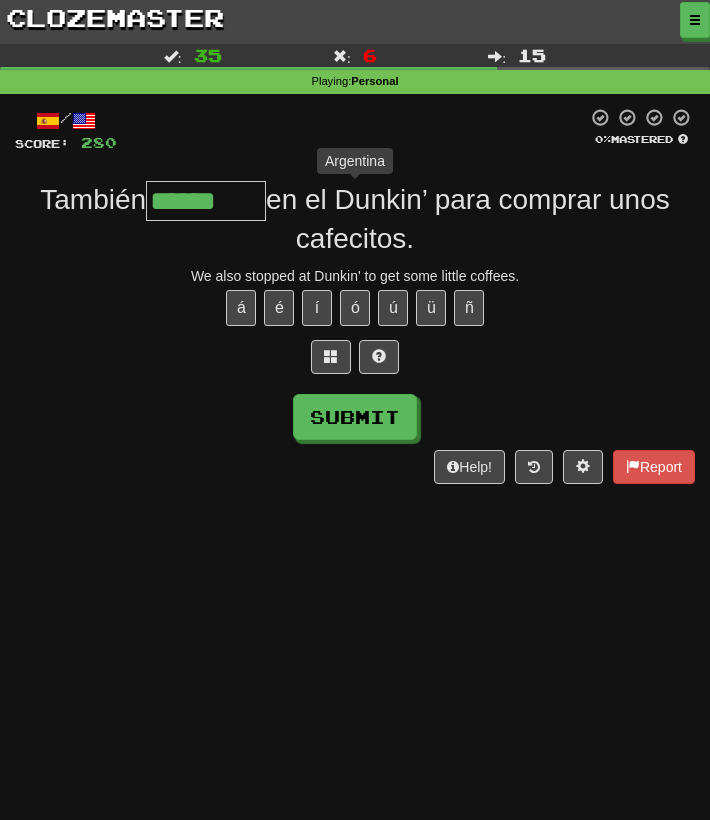 type on "*******" 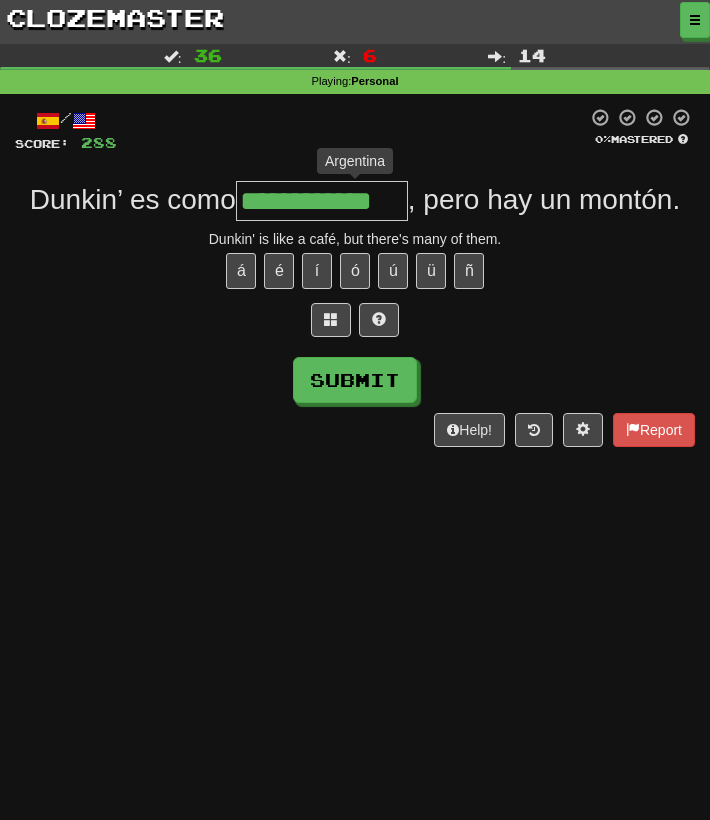 type on "**********" 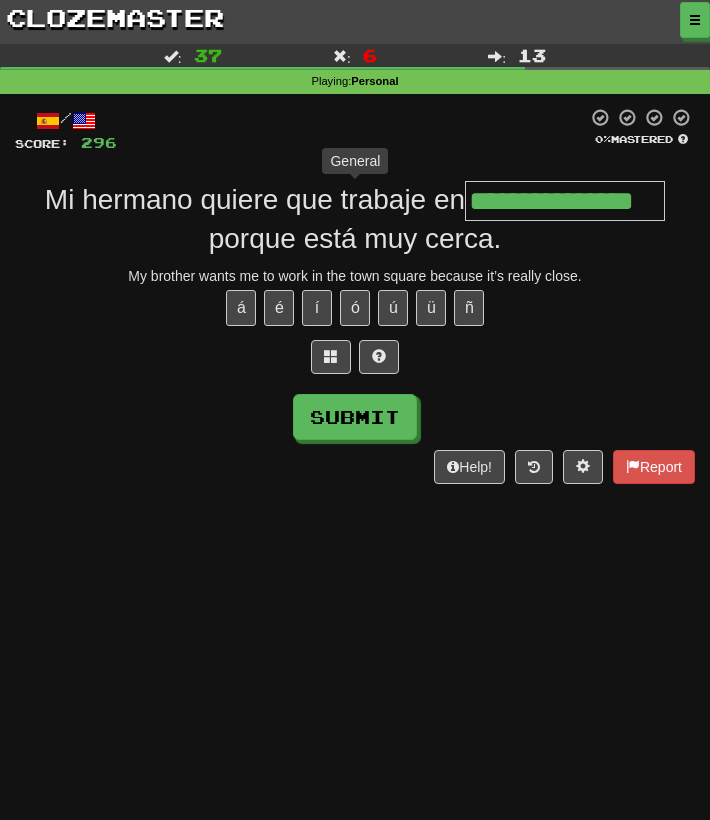 type on "**********" 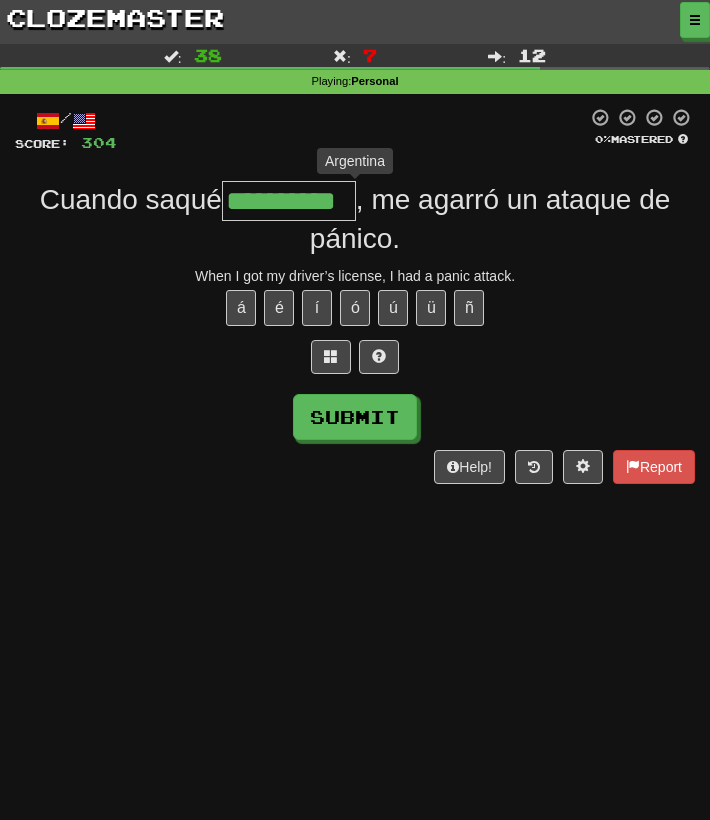 type on "**********" 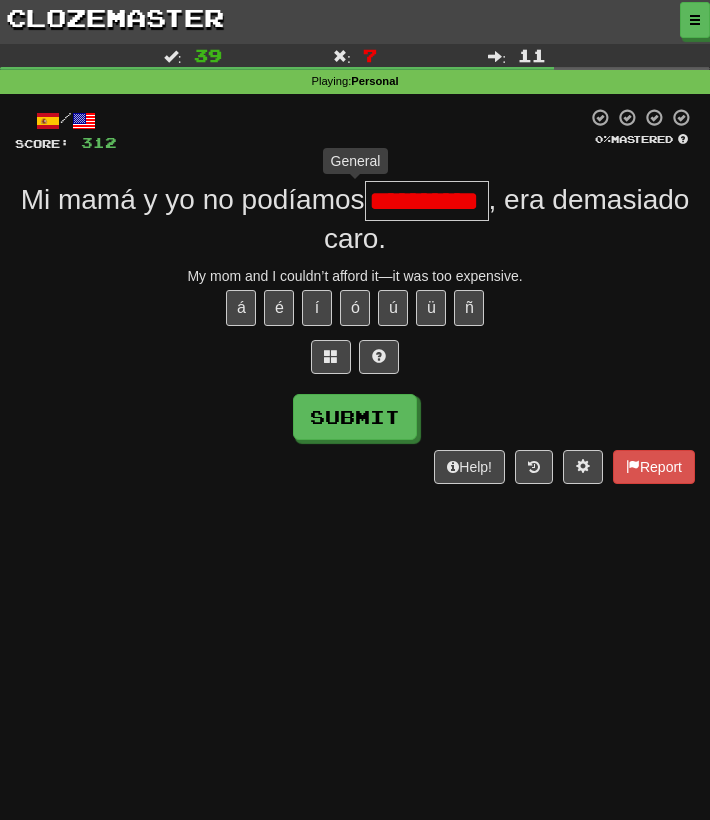 type on "**********" 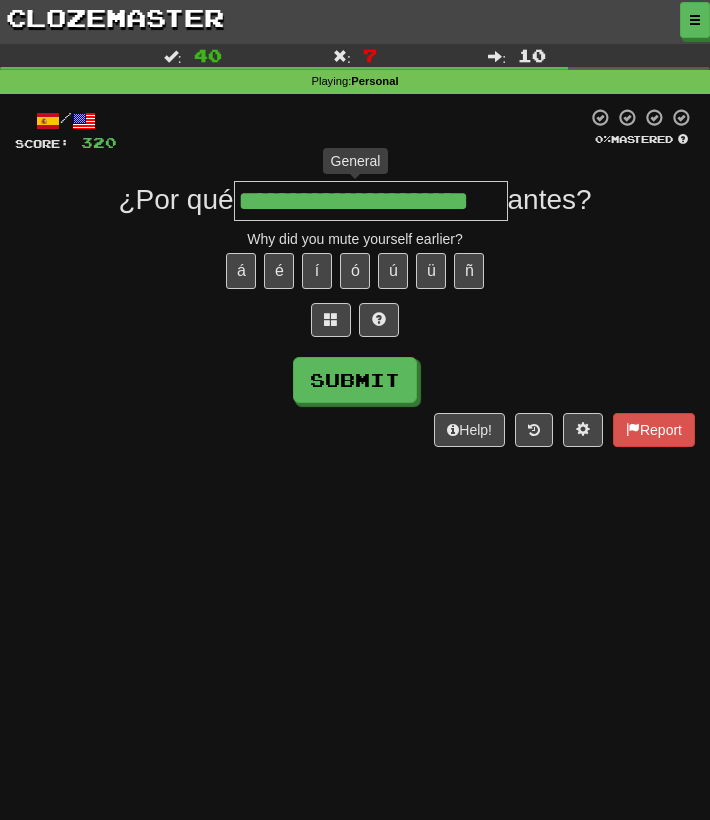 type on "**********" 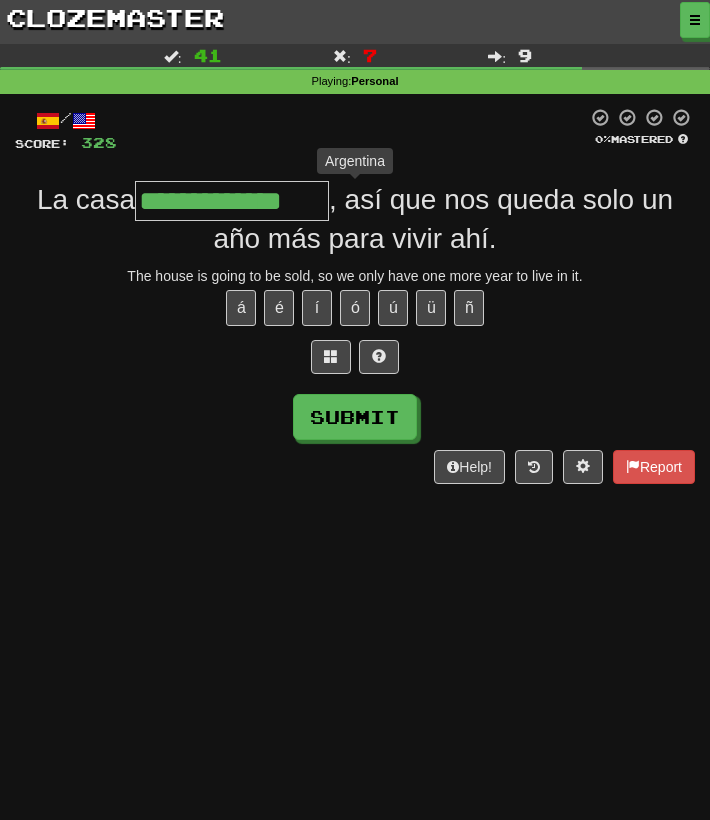 type on "**********" 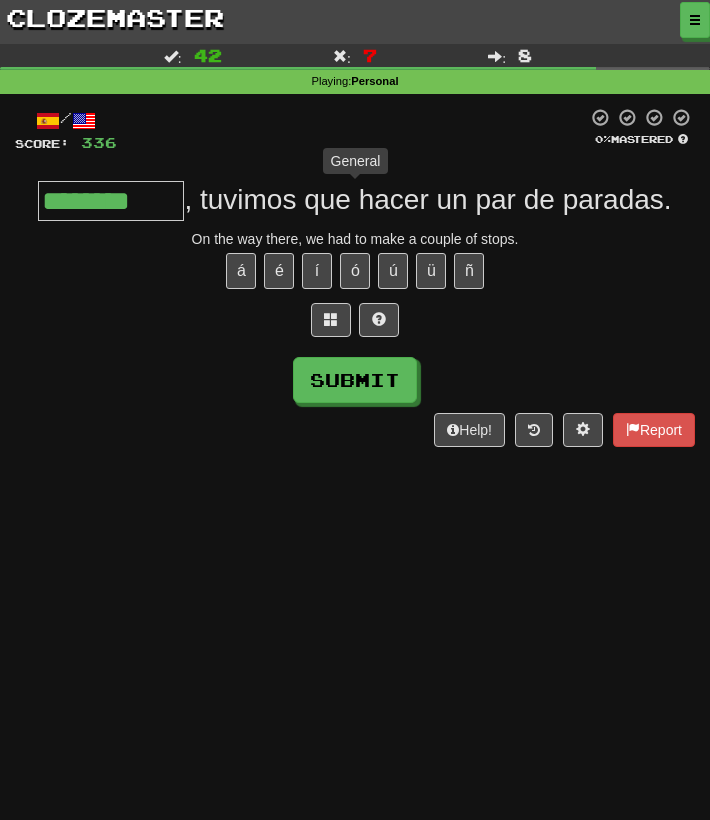 type on "*********" 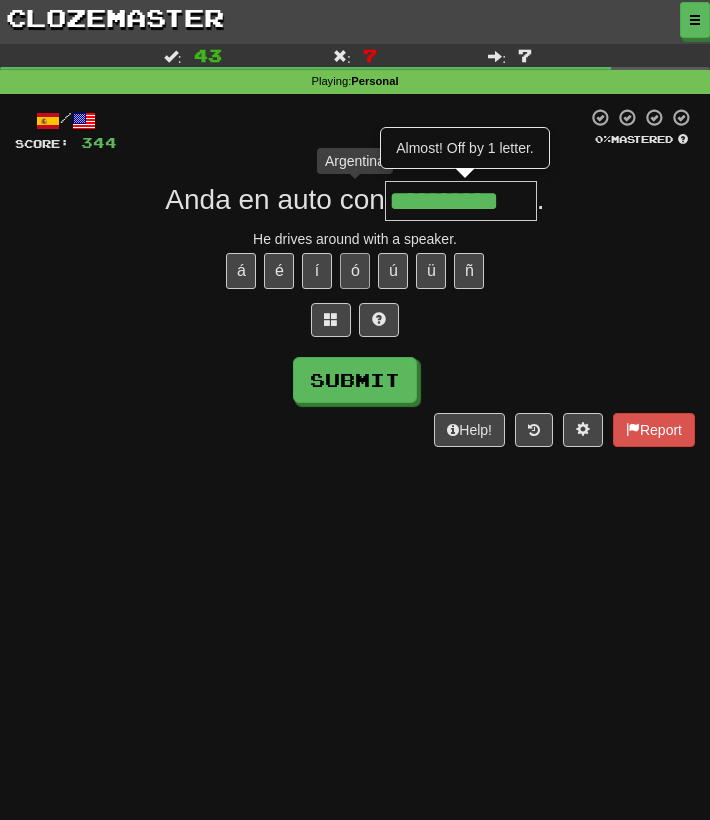 type on "**********" 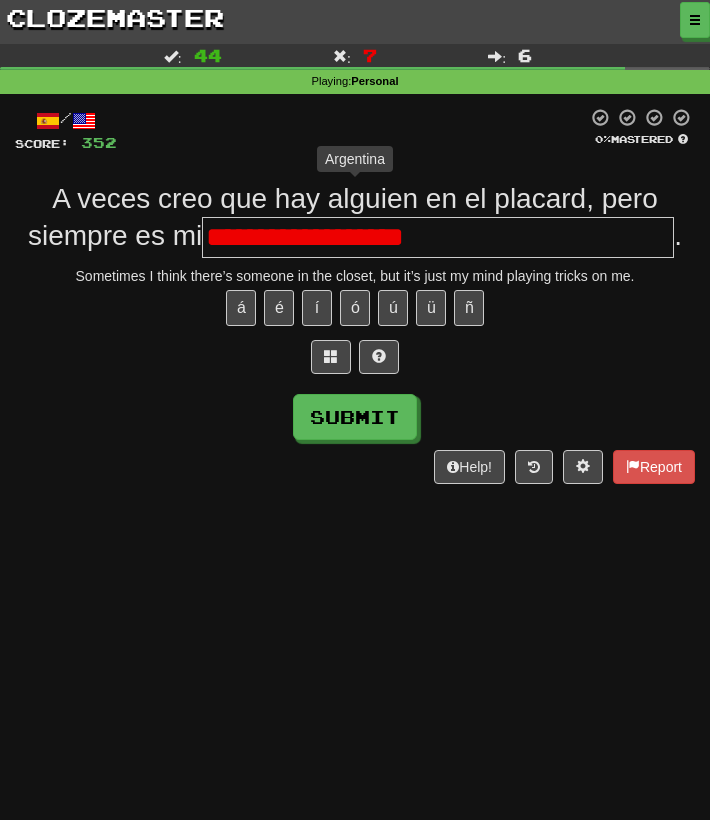 type on "**********" 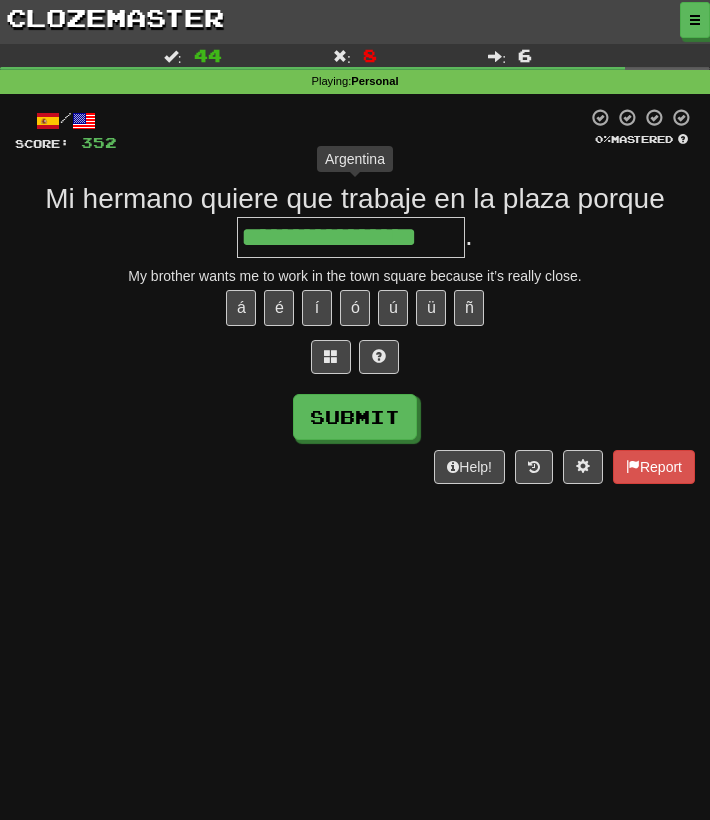 type on "**********" 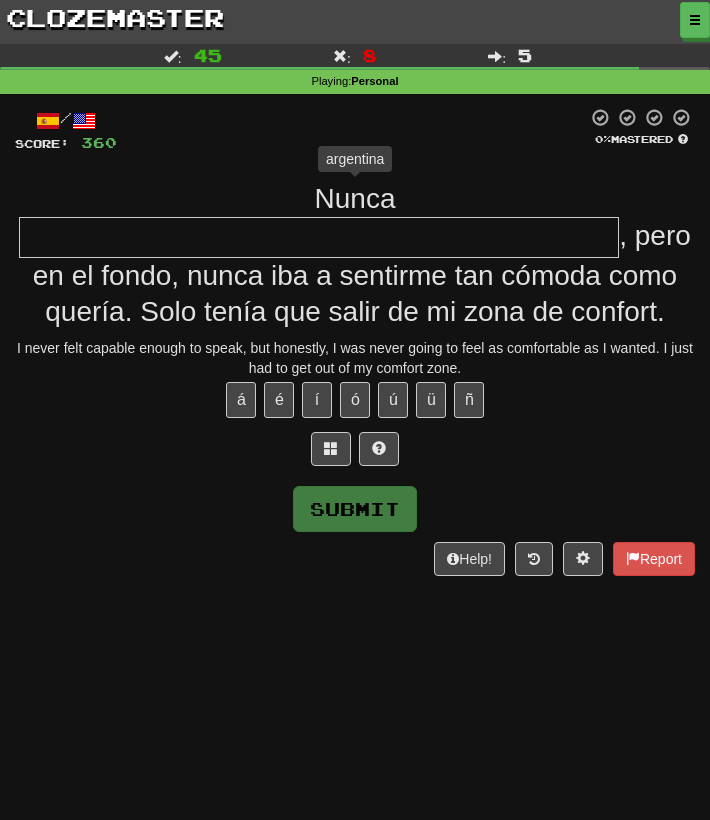 type on "*" 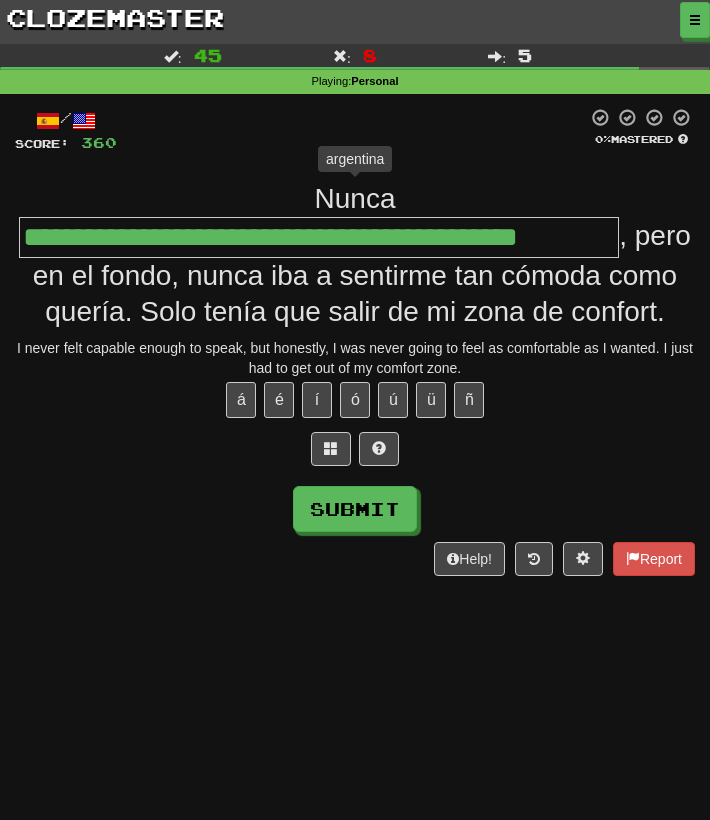 type on "**********" 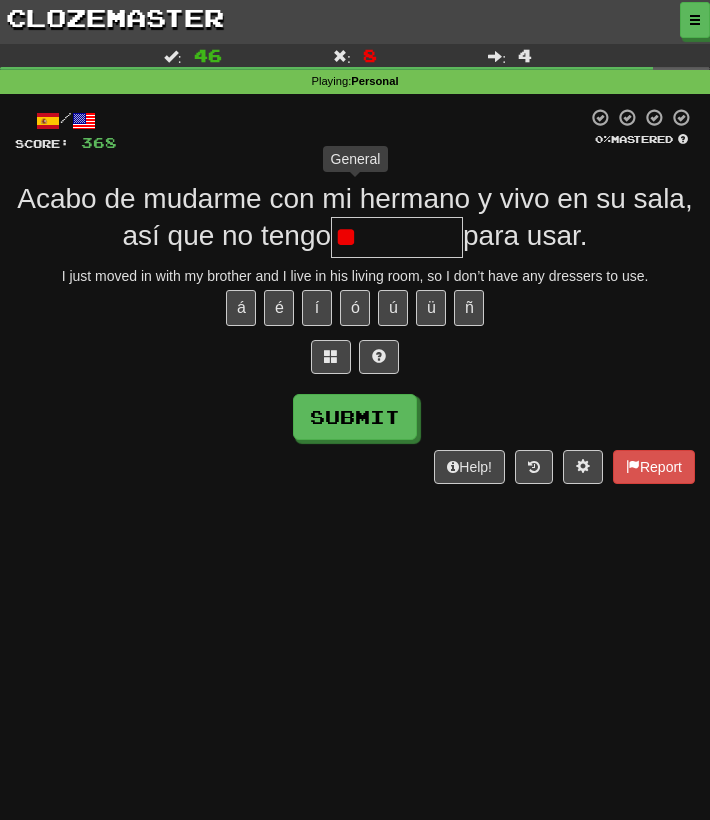 type on "*" 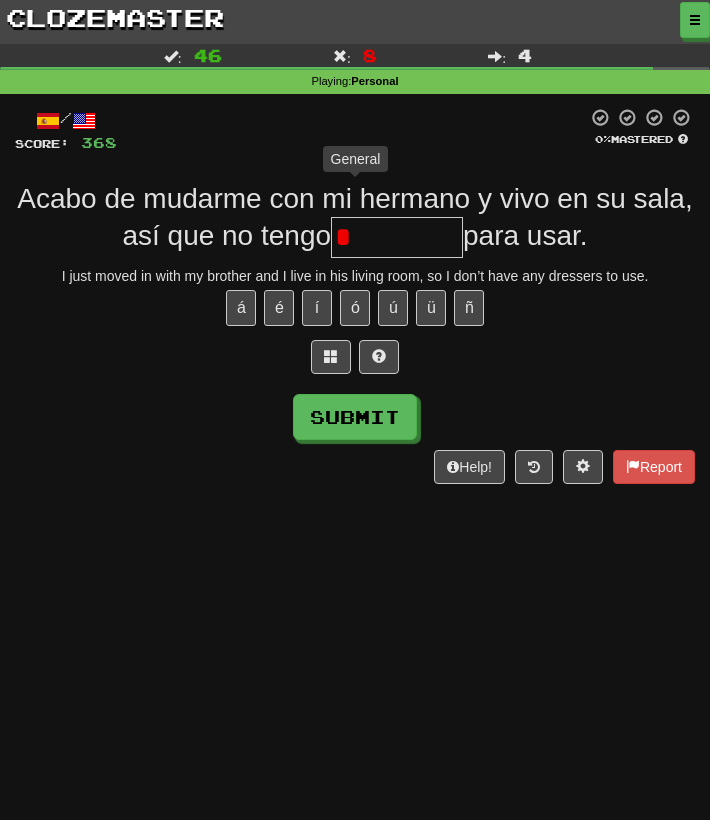 type 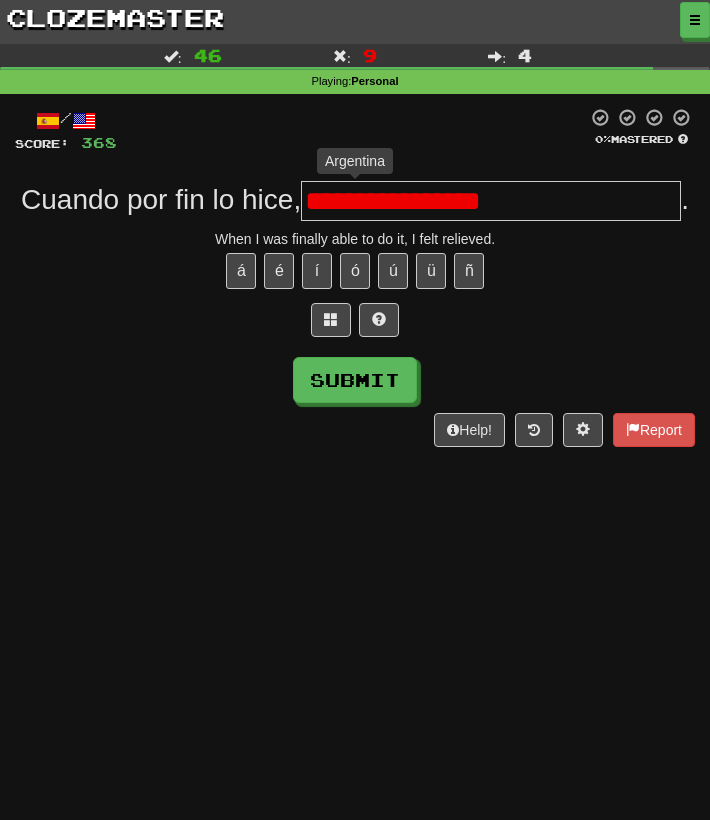 type on "**********" 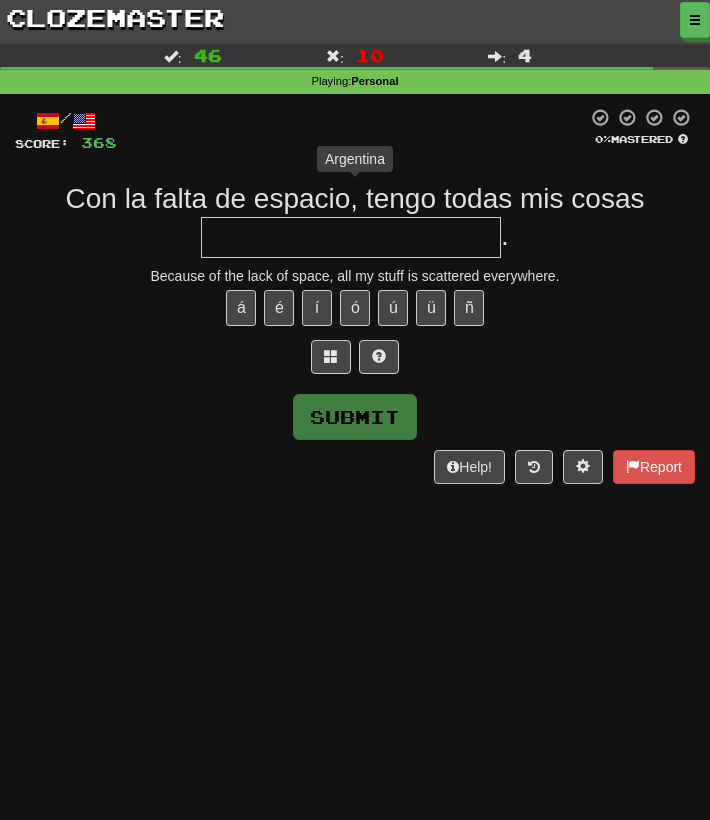 type on "*" 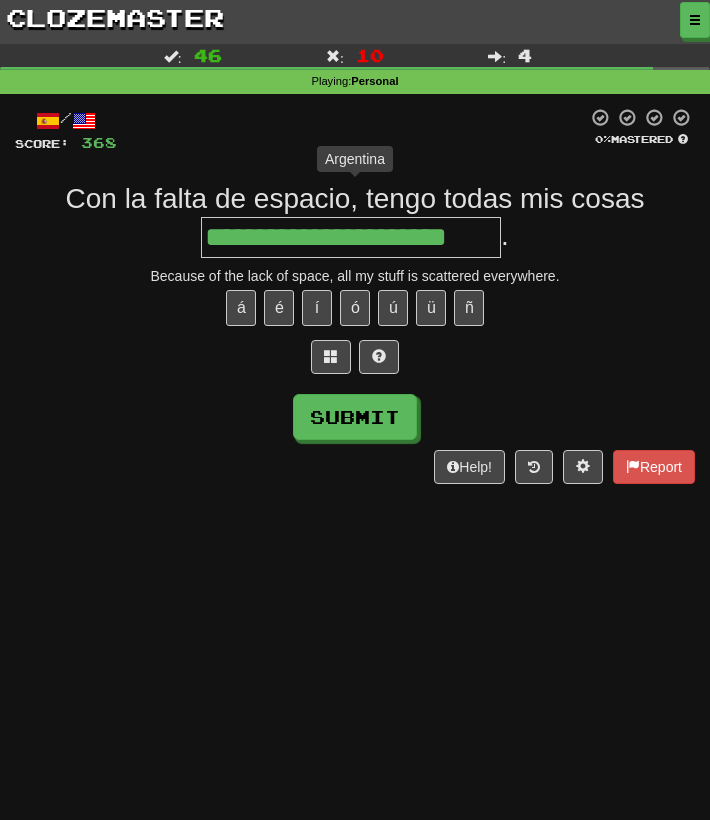 type on "**********" 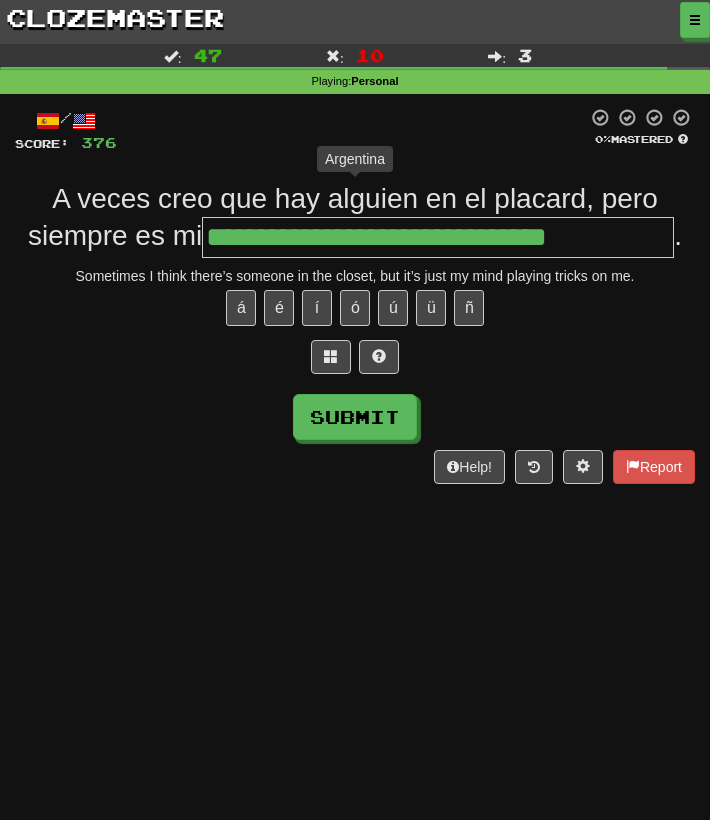 type on "**********" 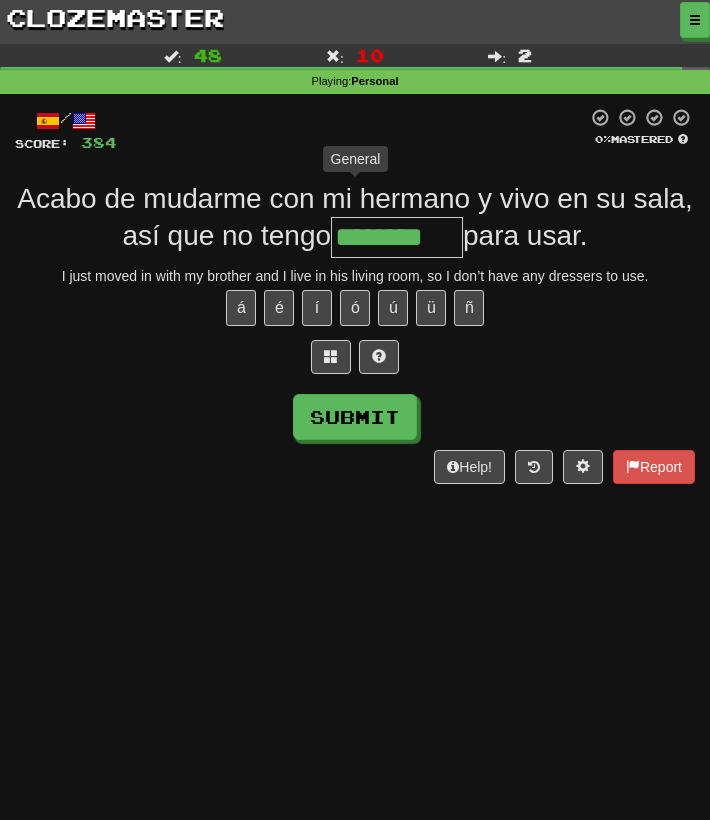 type on "*********" 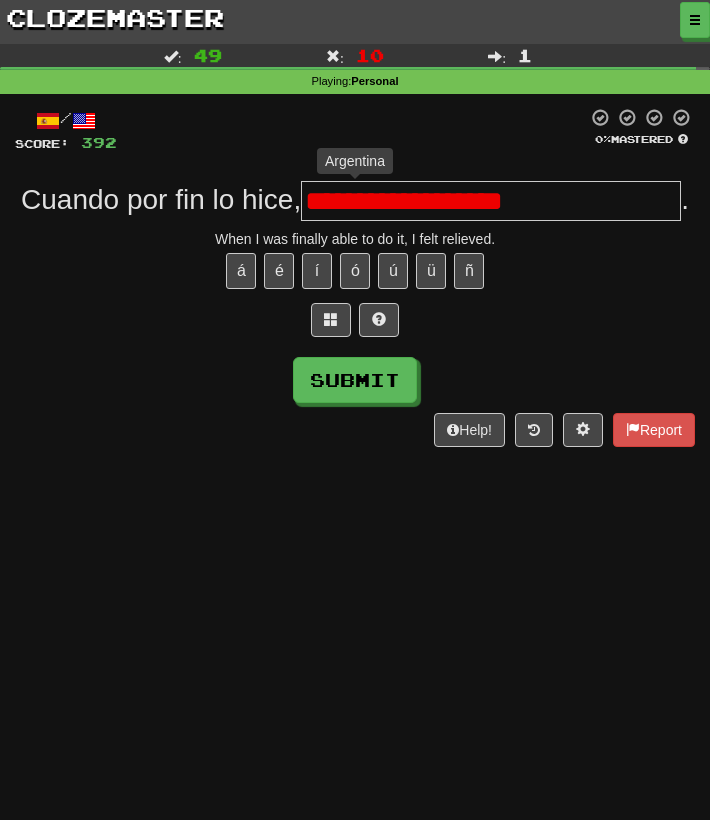 type on "**********" 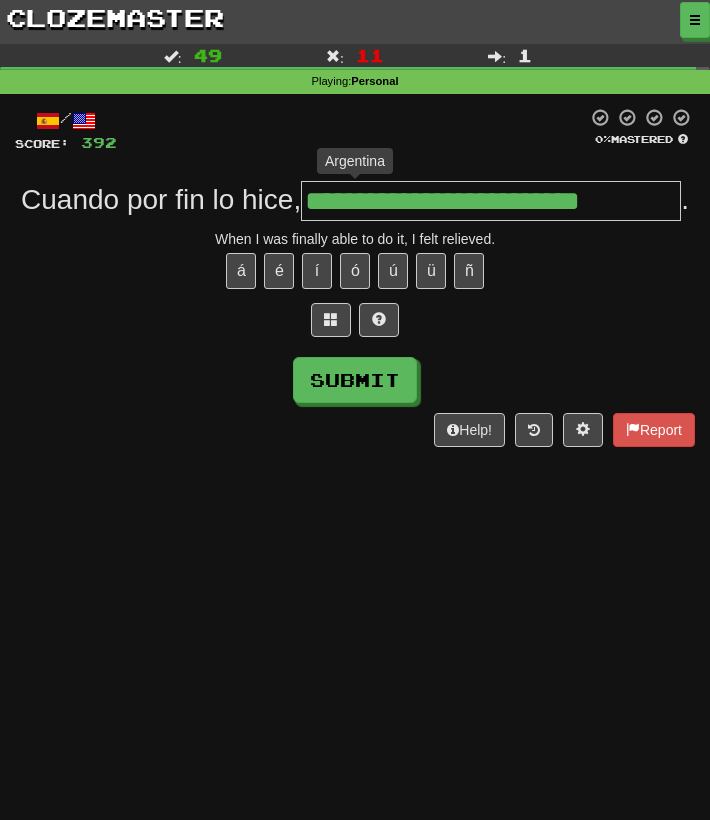 type on "**********" 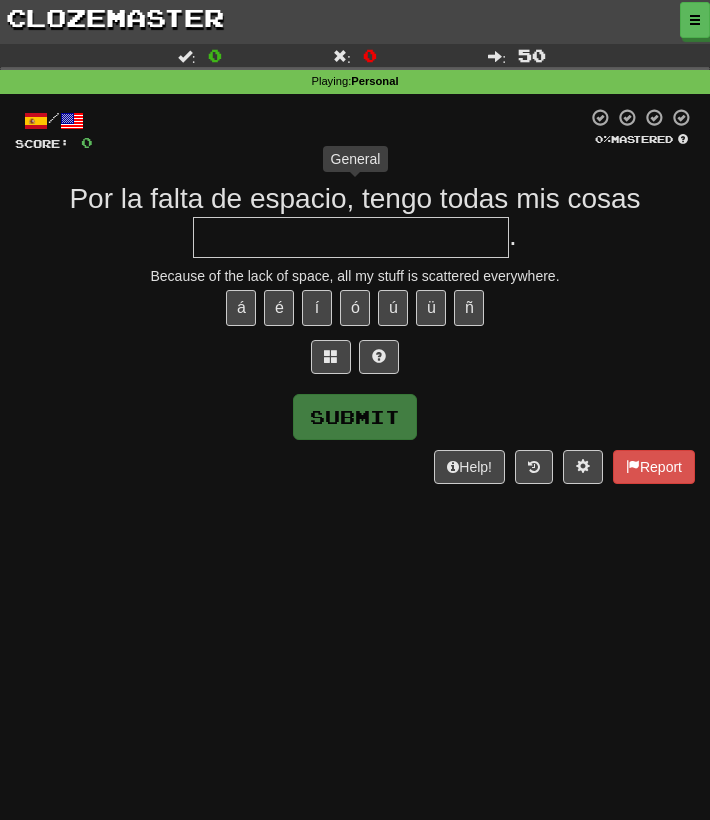 type on "*" 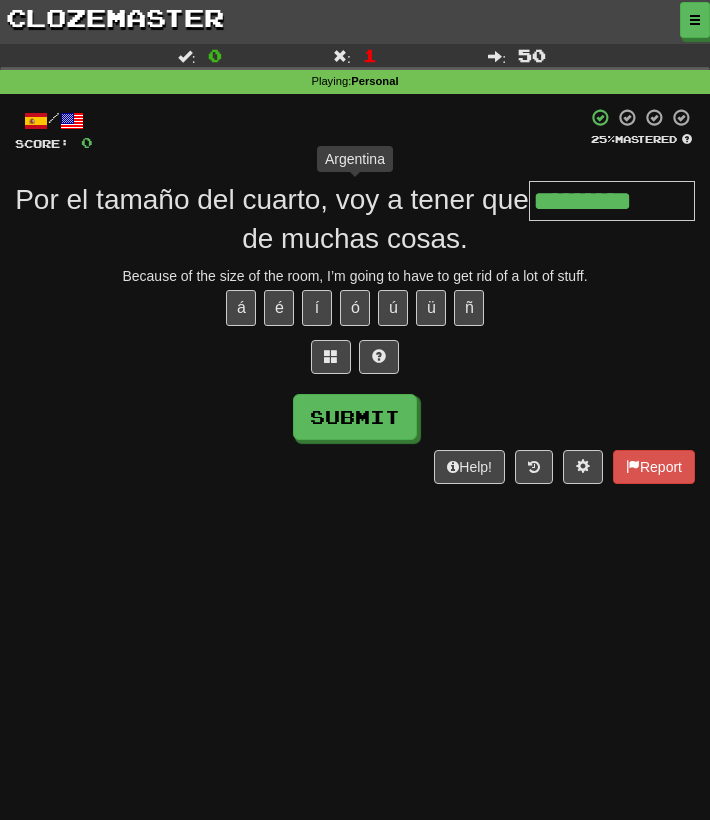 type on "**********" 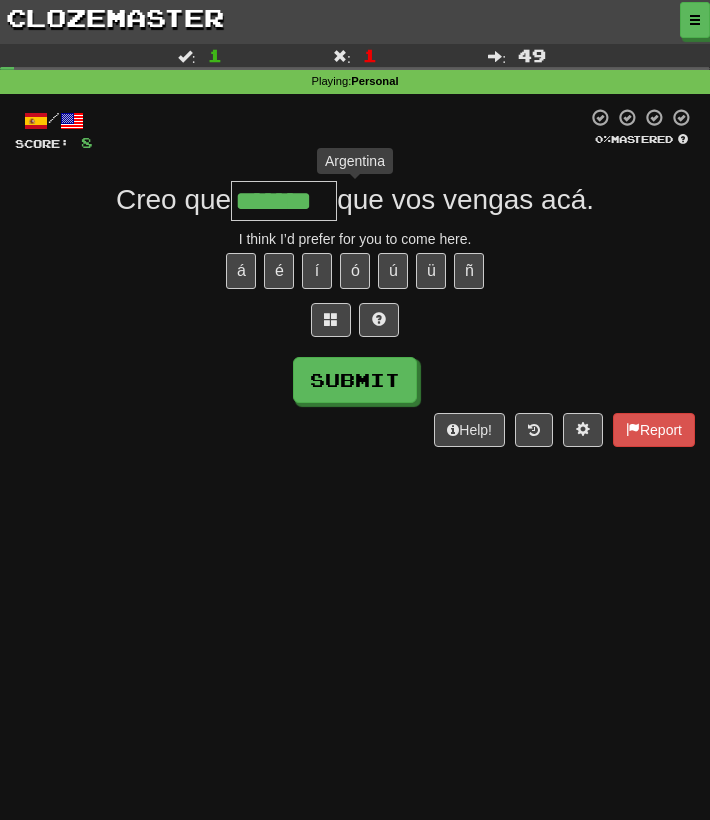 type on "********" 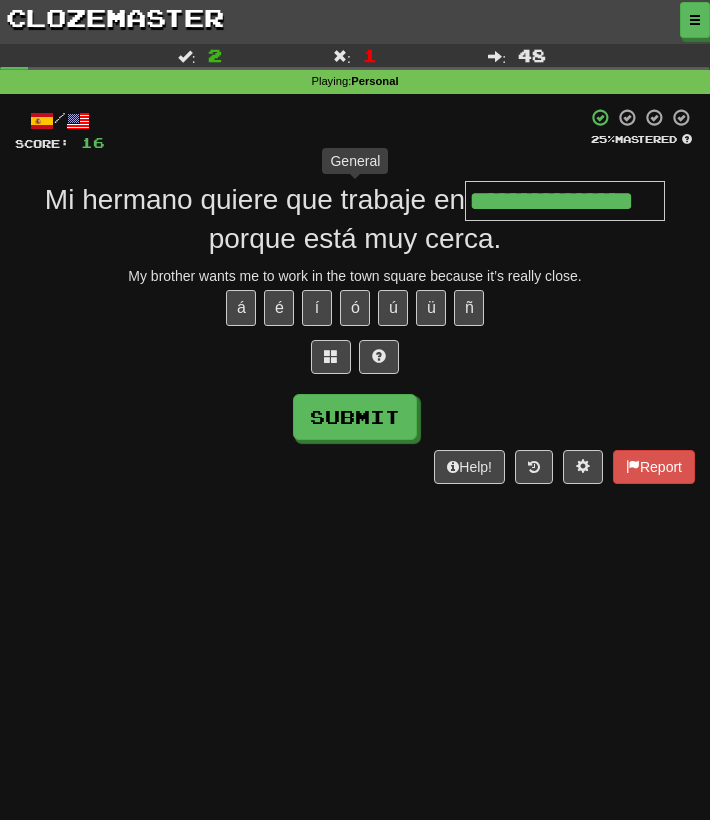 type on "**********" 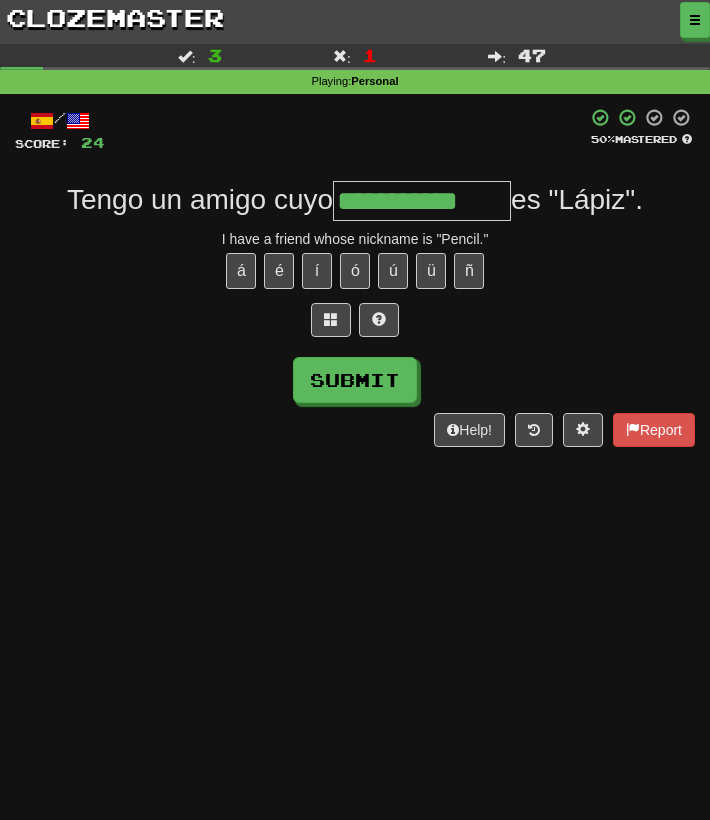 type on "**********" 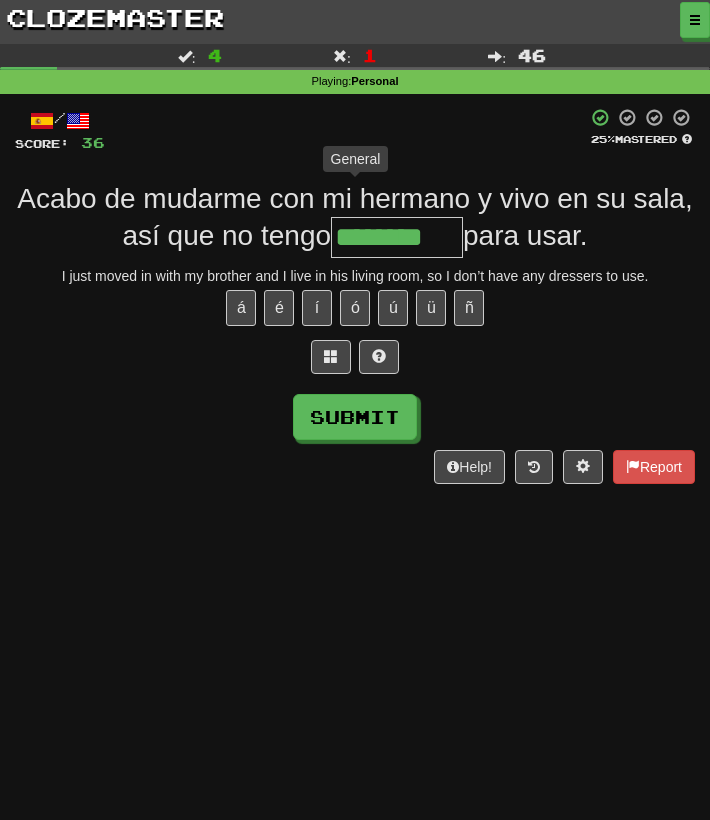 type on "*********" 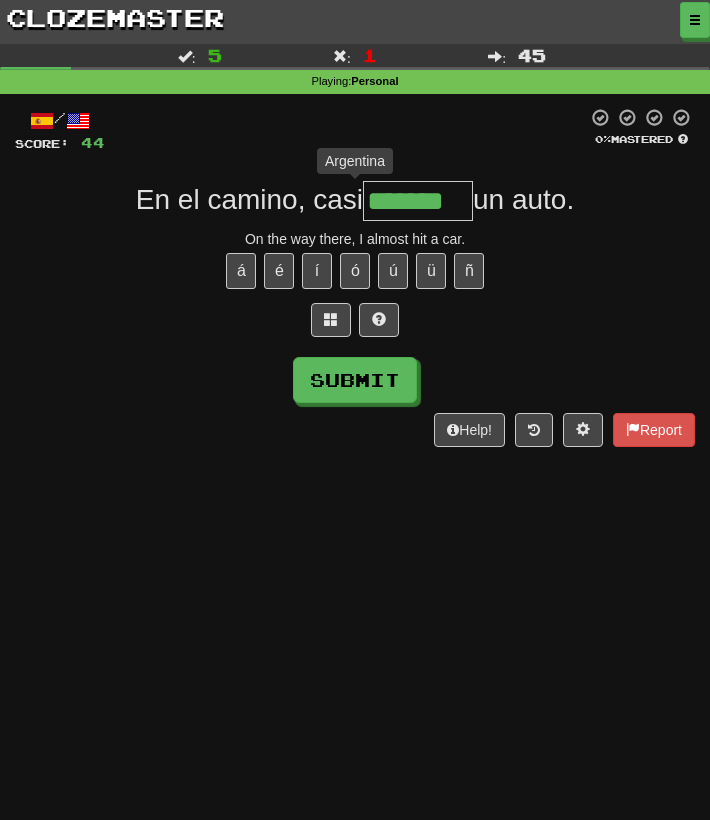 type on "********" 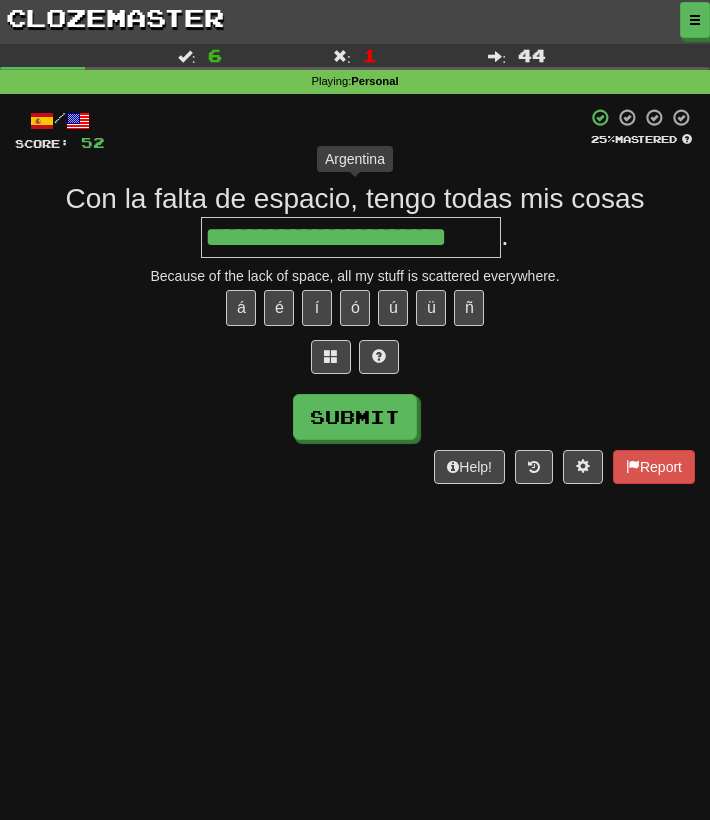 type on "**********" 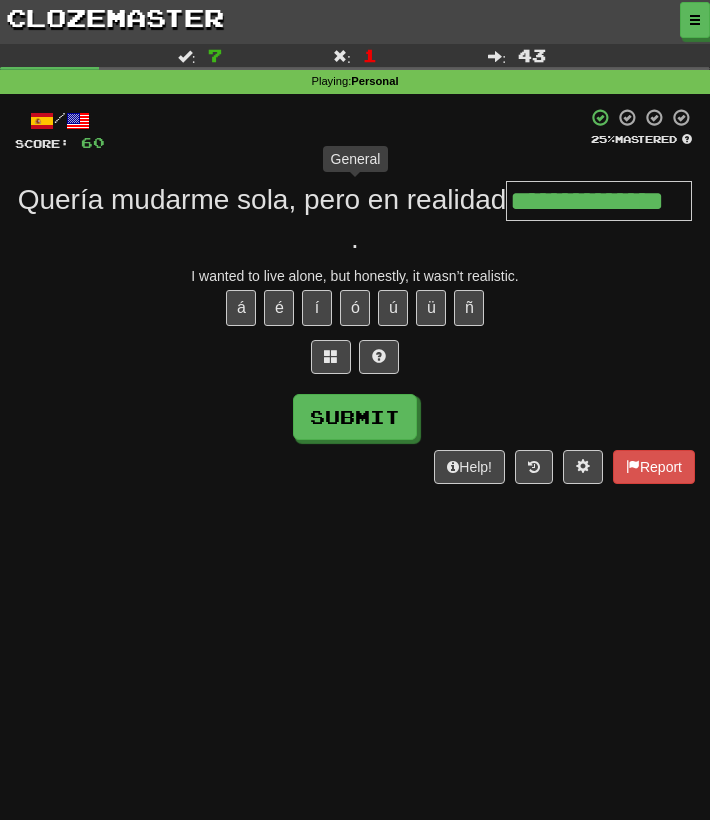 type on "**********" 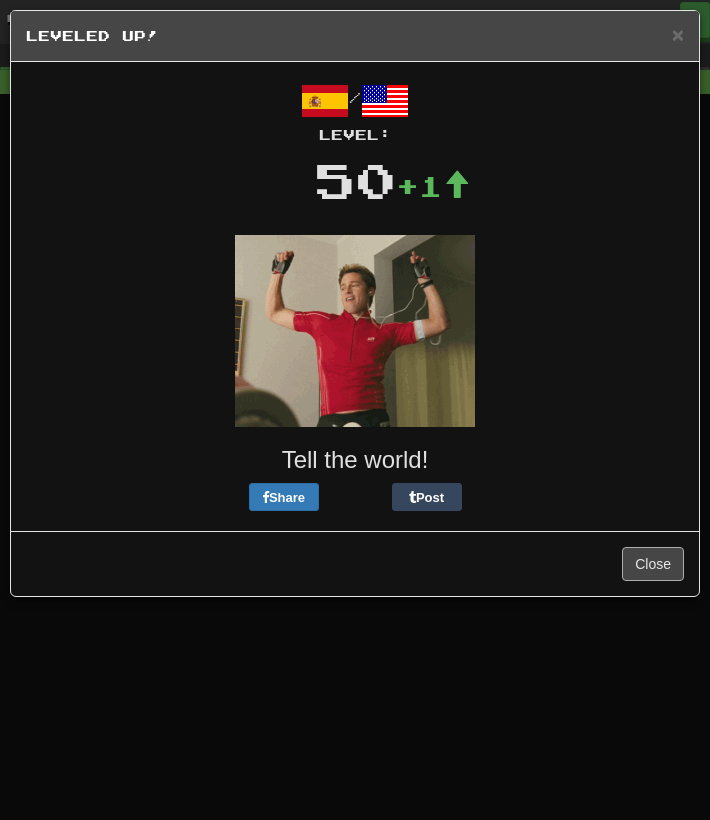 click on "Close" at bounding box center (653, 564) 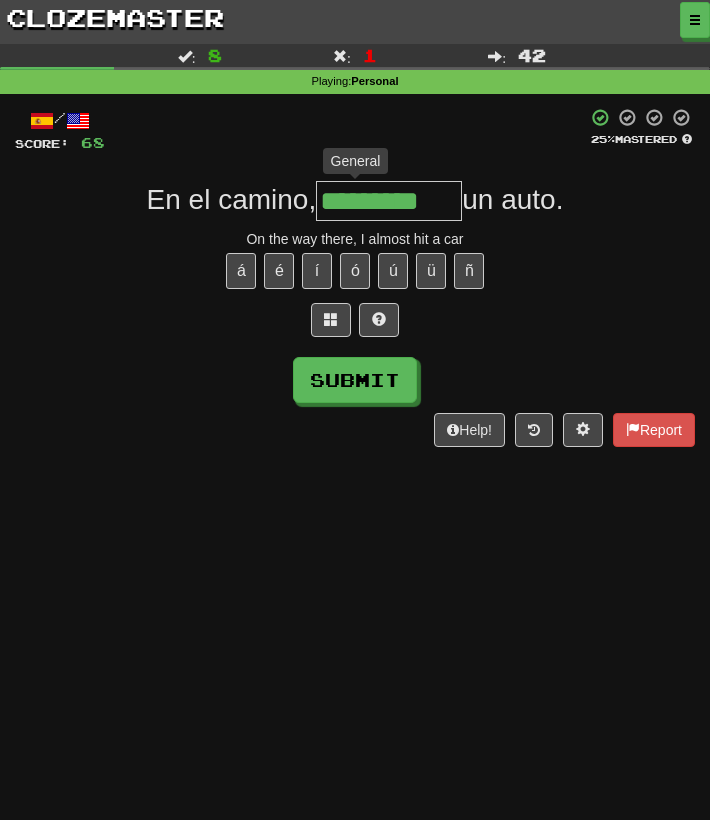 type on "**********" 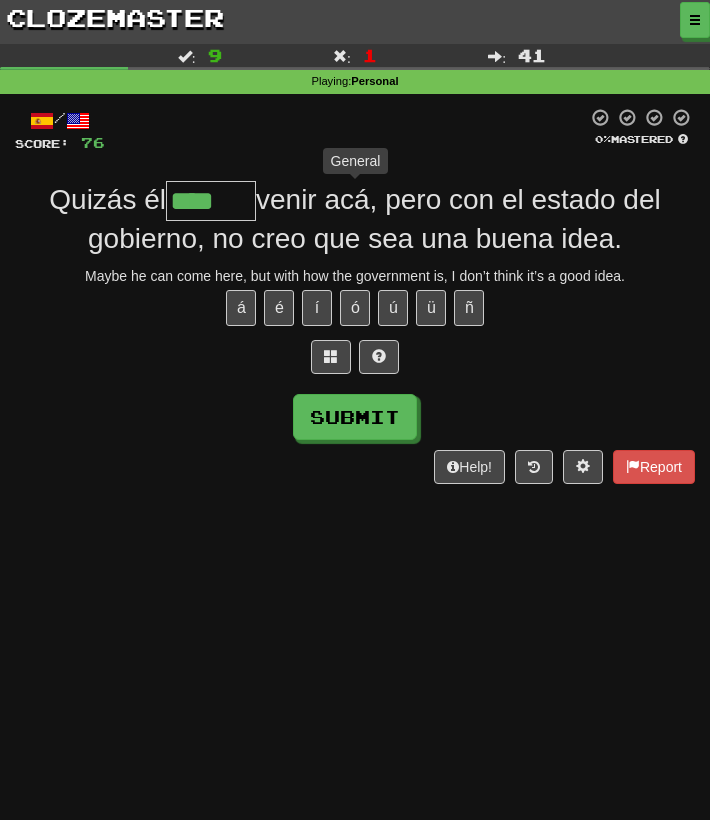 type on "*****" 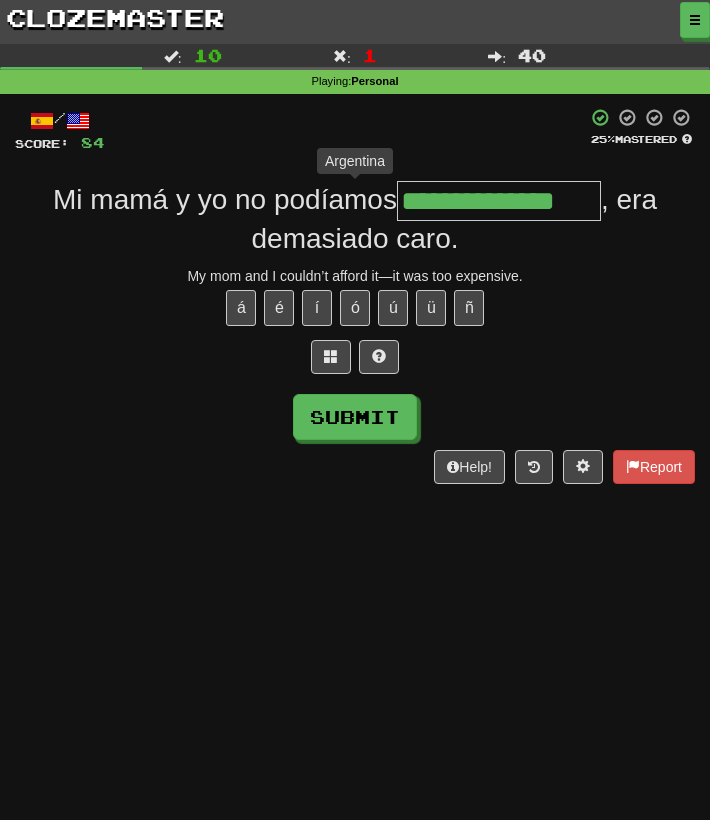 type on "**********" 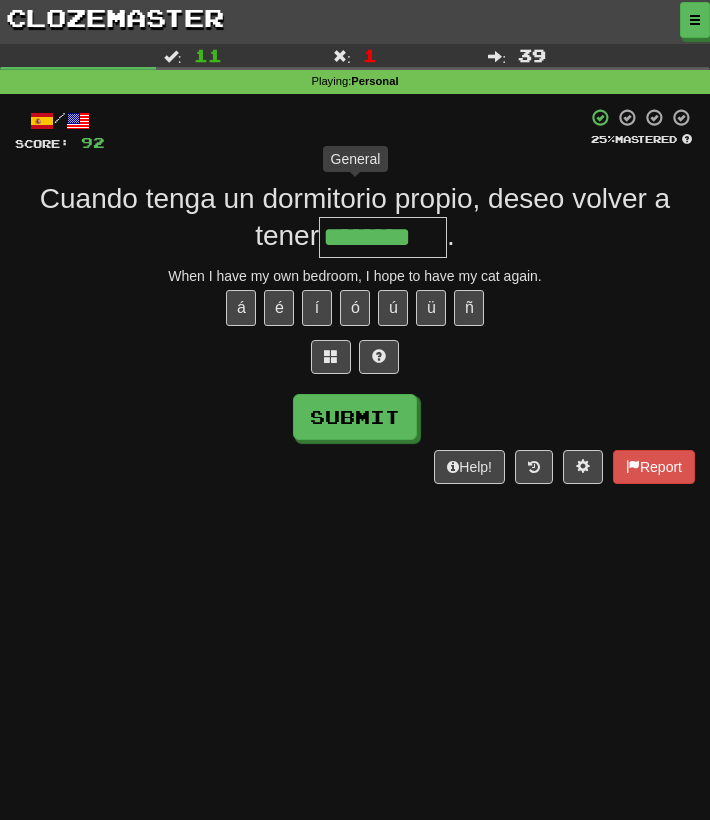 type on "*********" 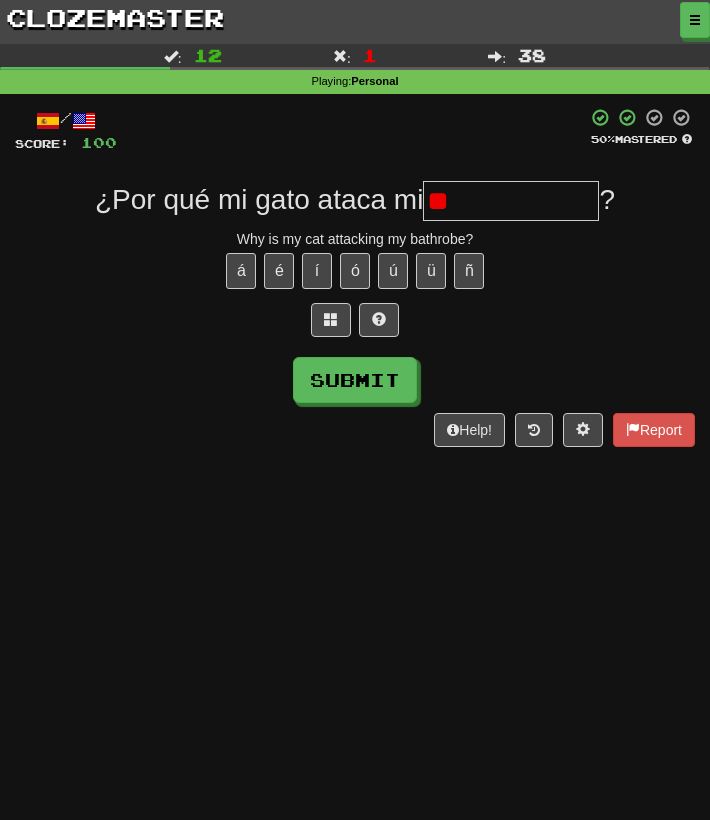 type on "*" 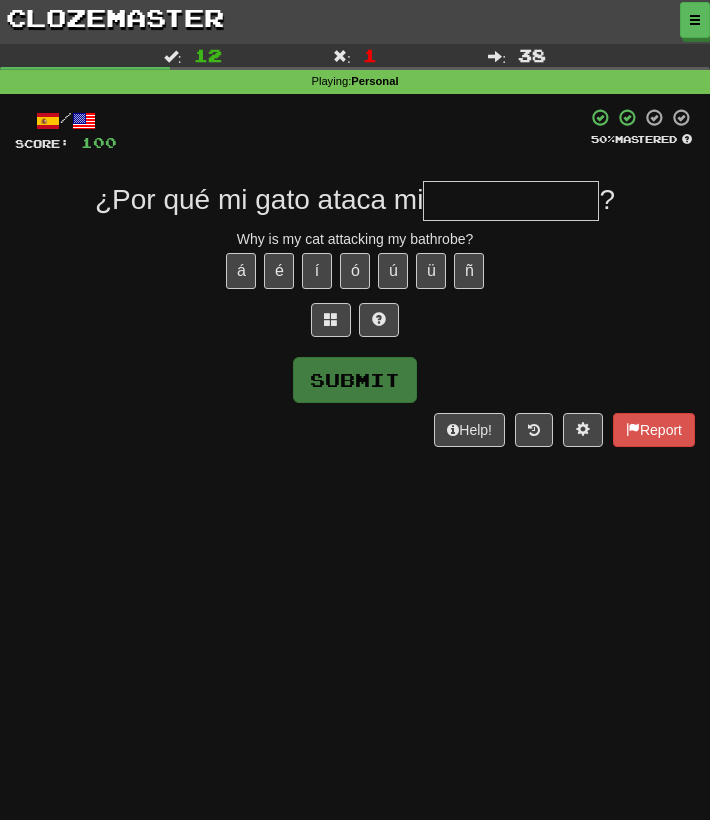 type on "*" 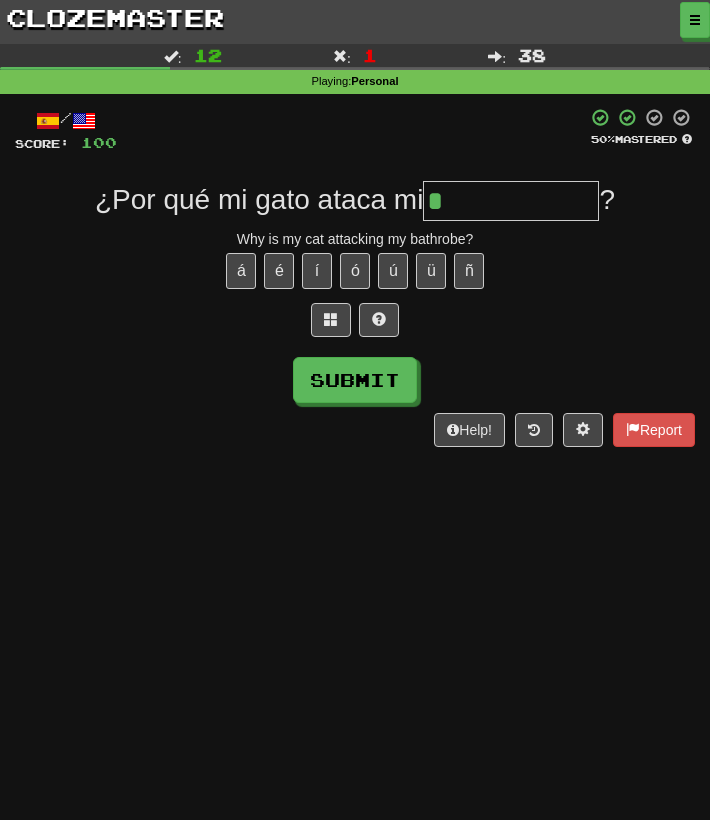 type on "**********" 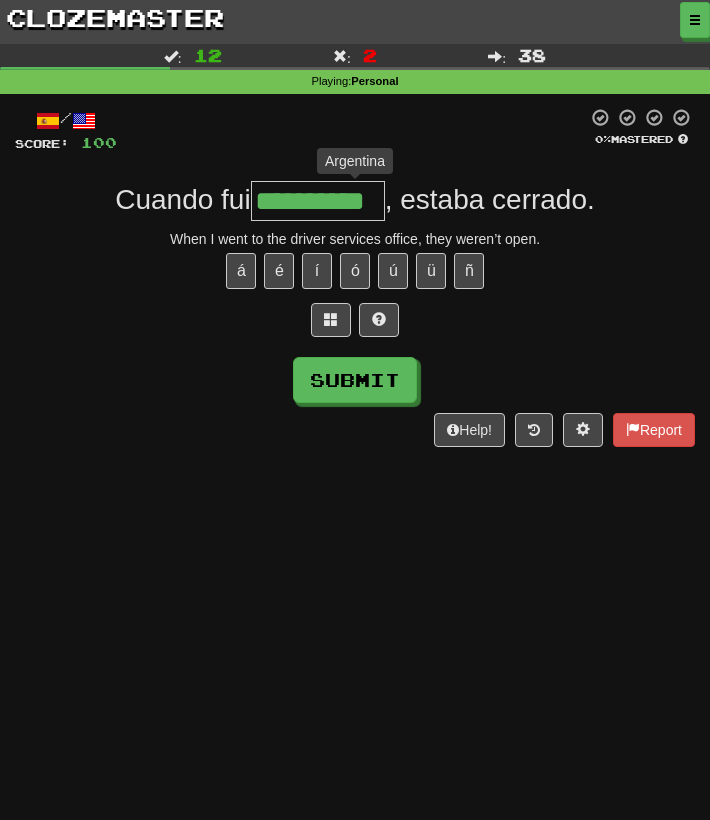 type on "**********" 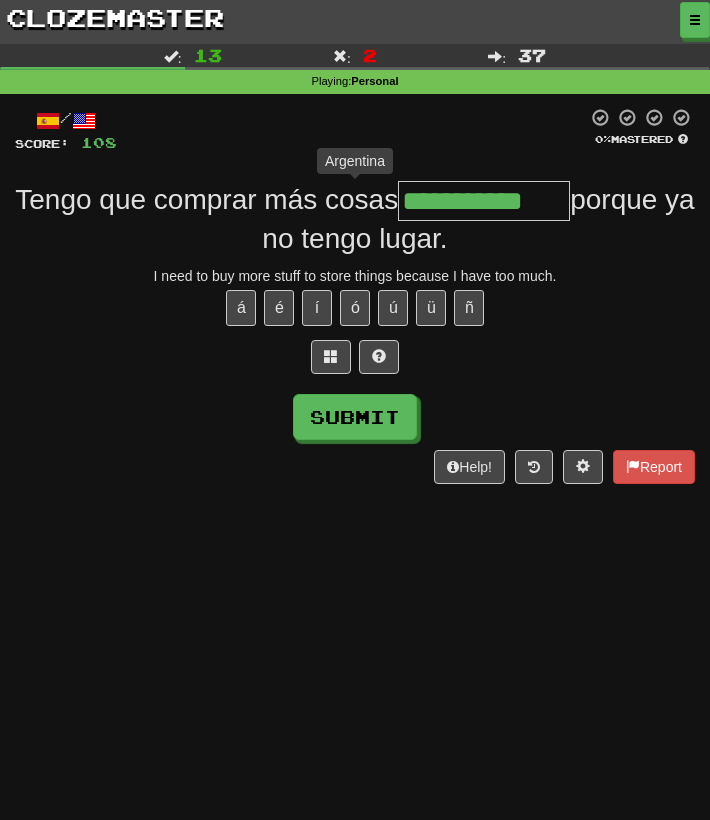 type on "**********" 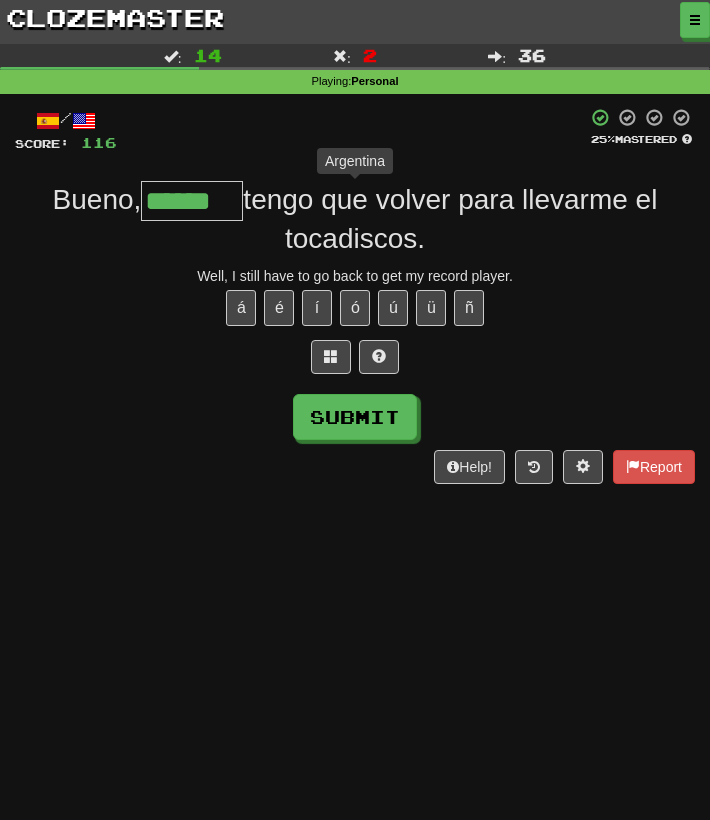 type on "*******" 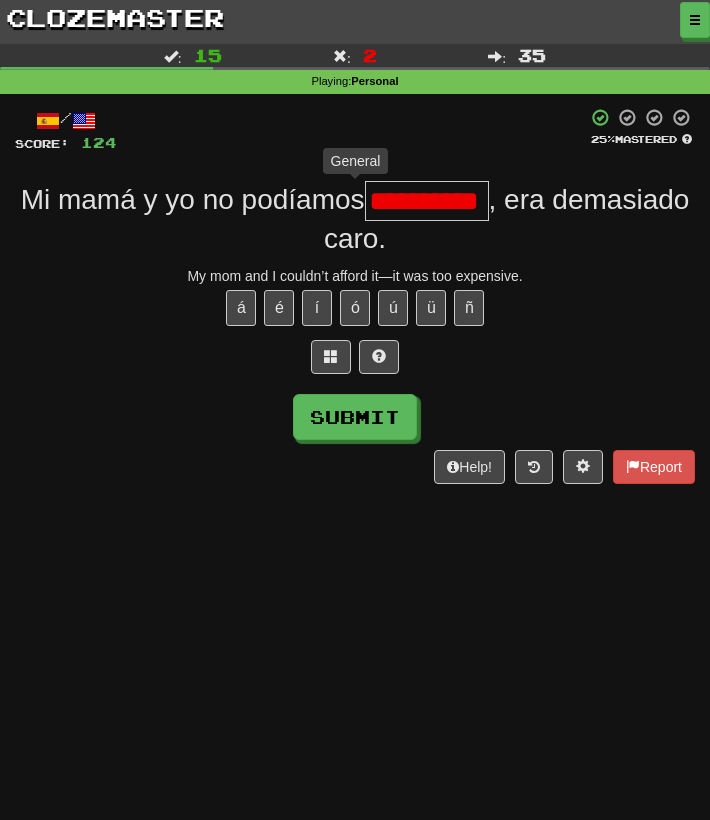 type on "**********" 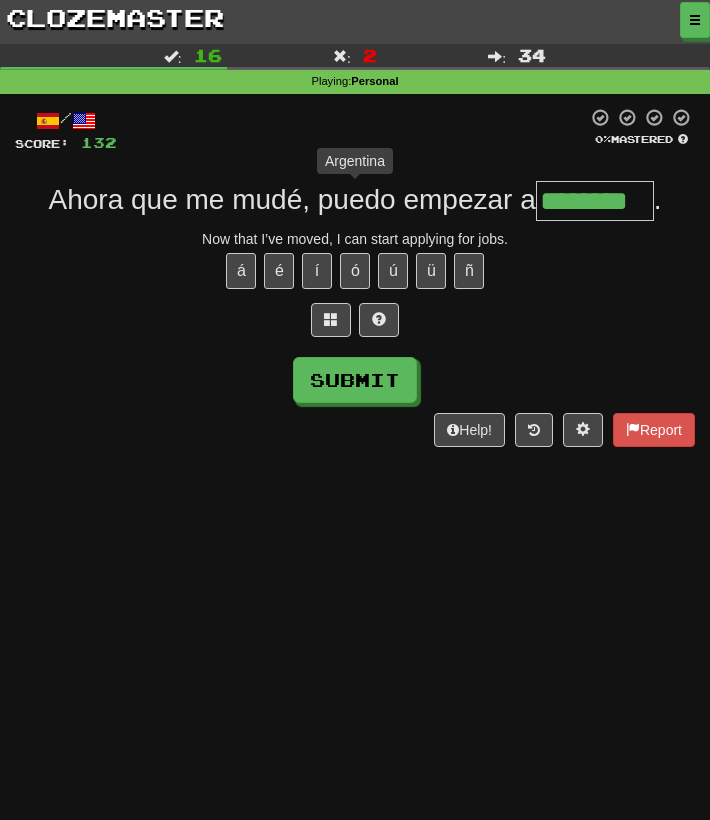 type on "*********" 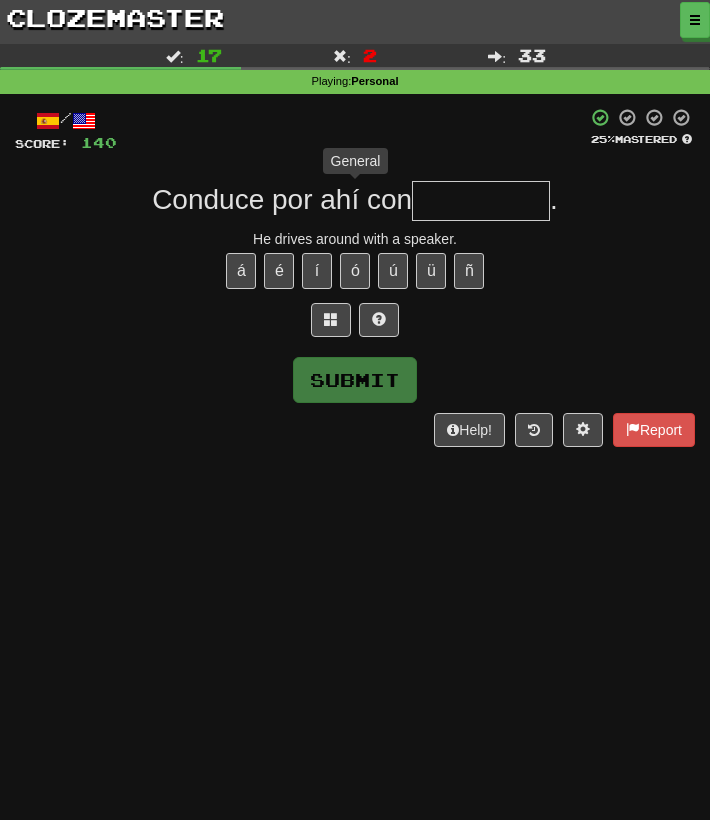 type on "*" 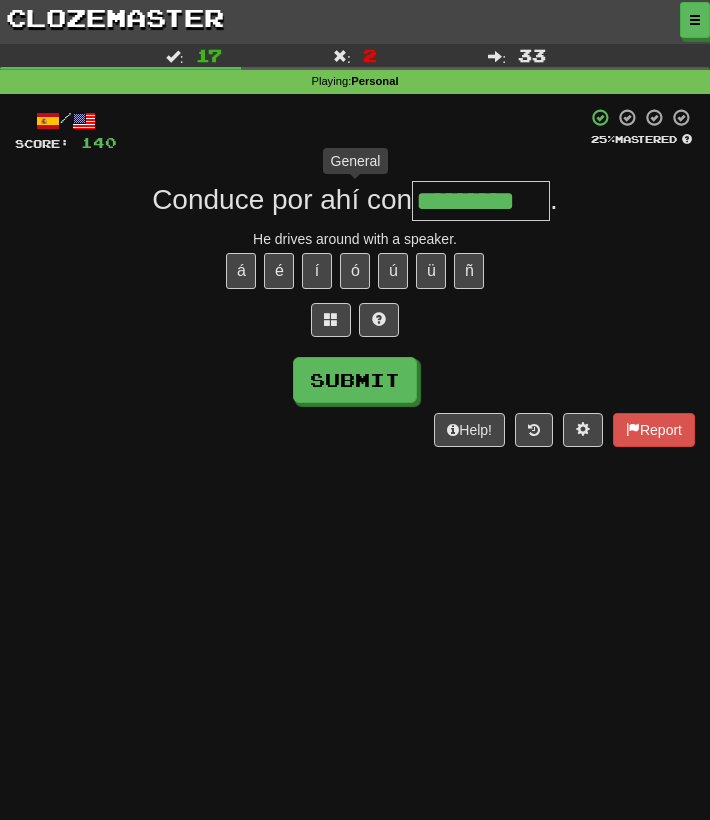 type on "**********" 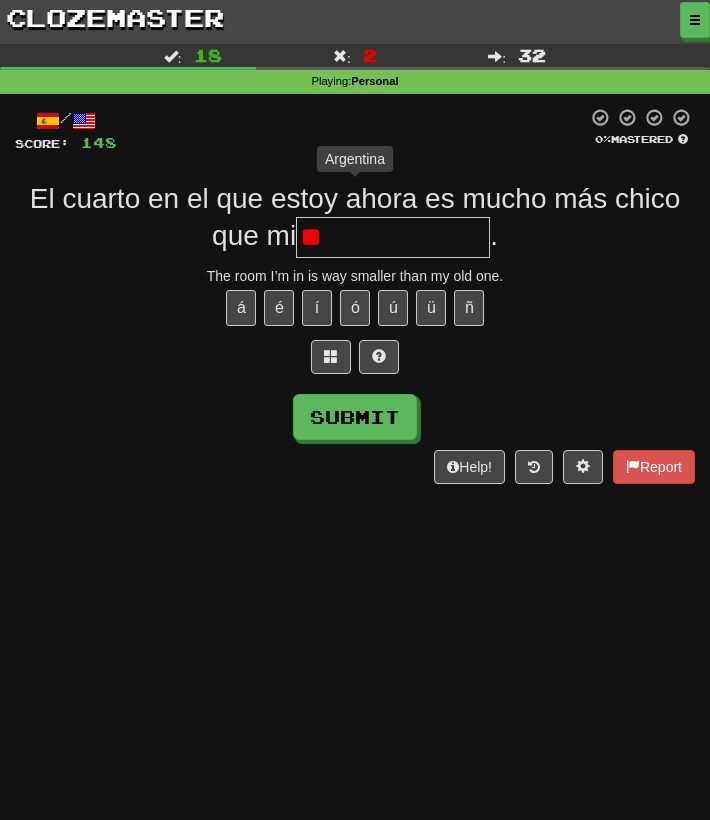 type on "*" 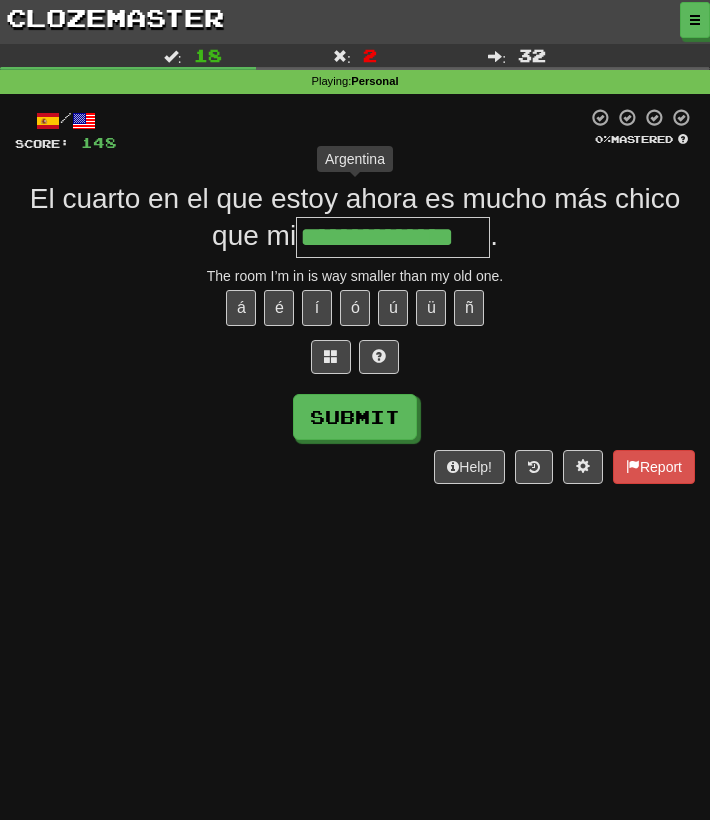 type on "**********" 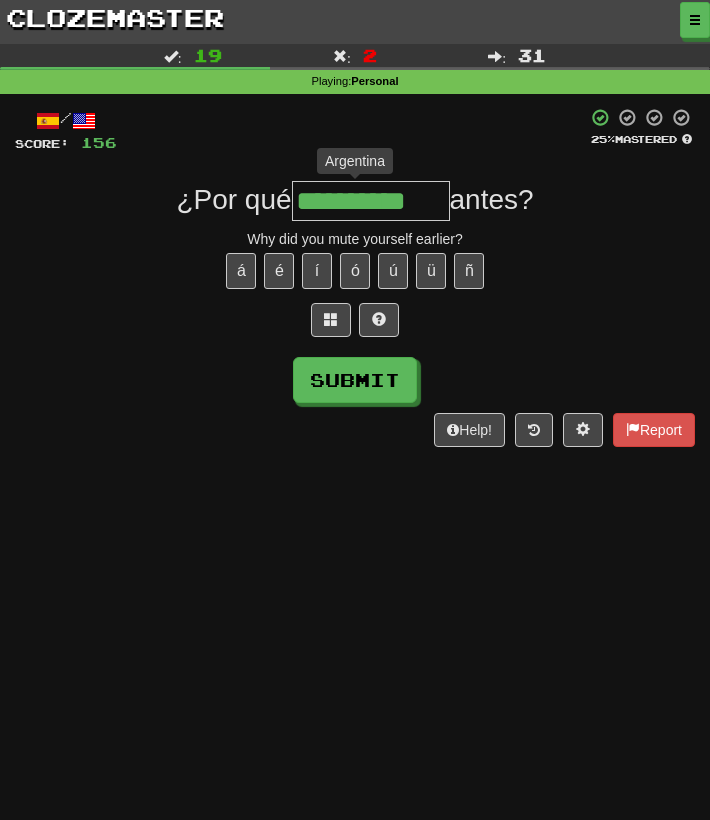 type on "**********" 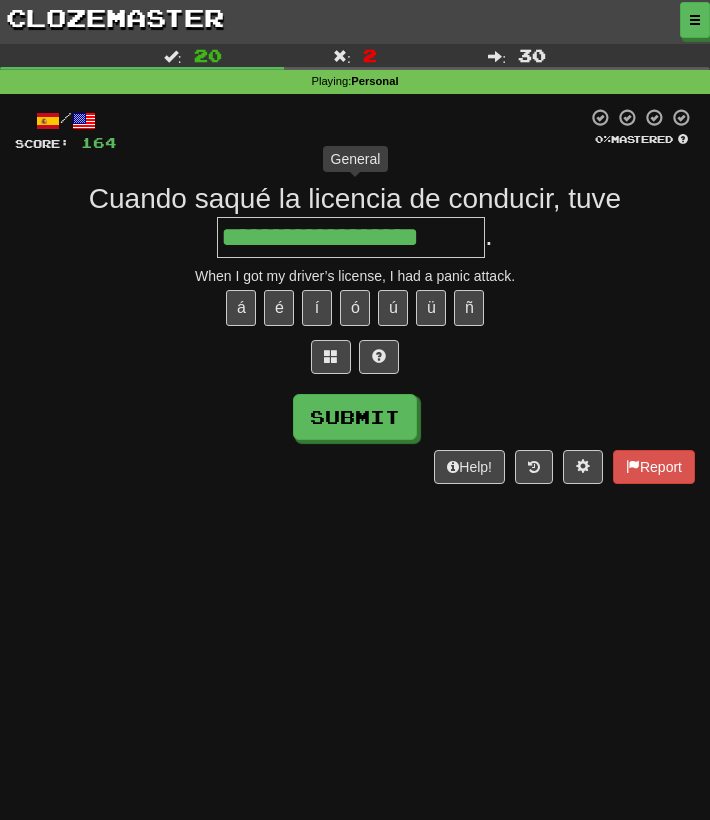 type on "**********" 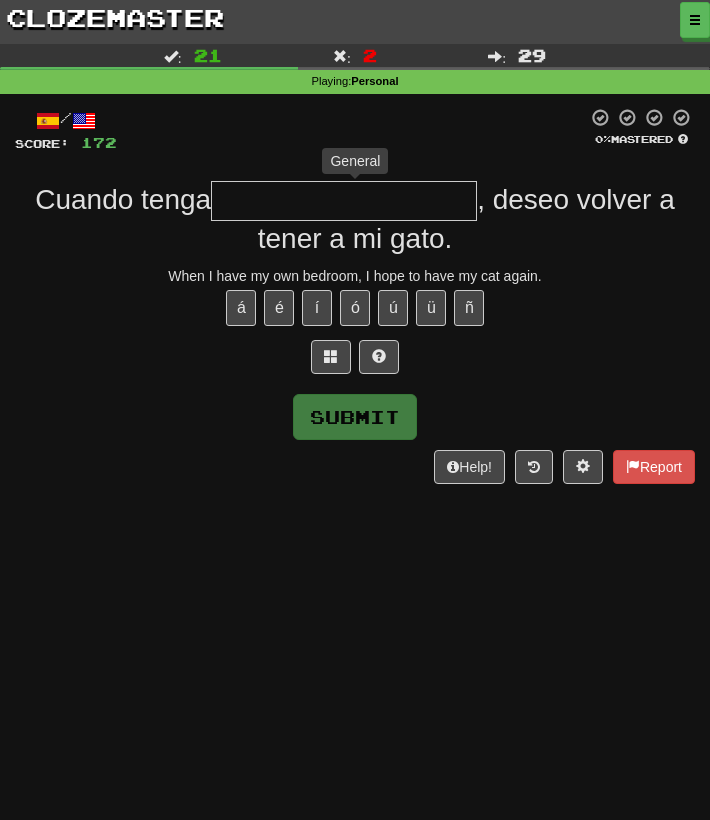 type on "*" 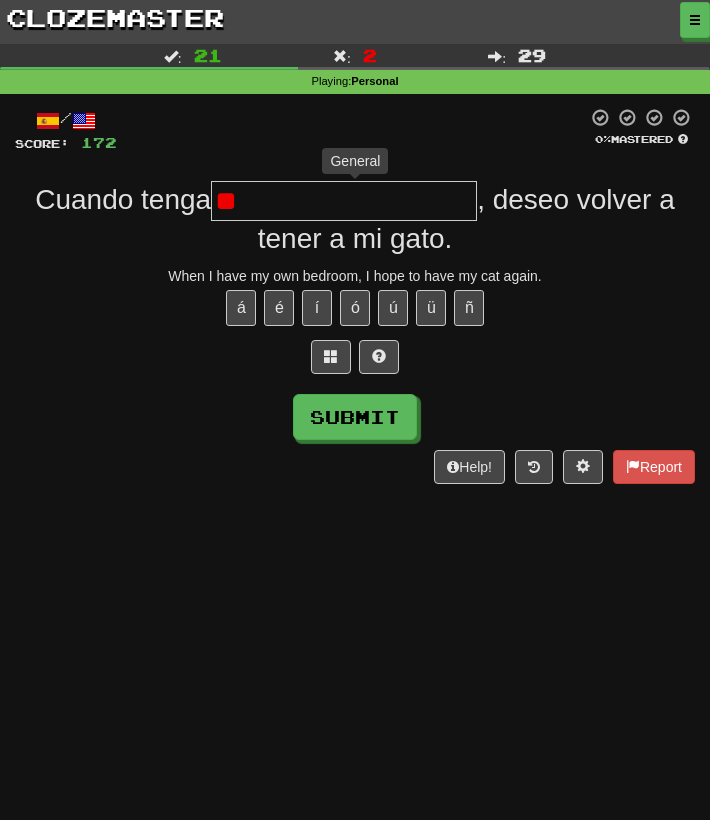 type on "*" 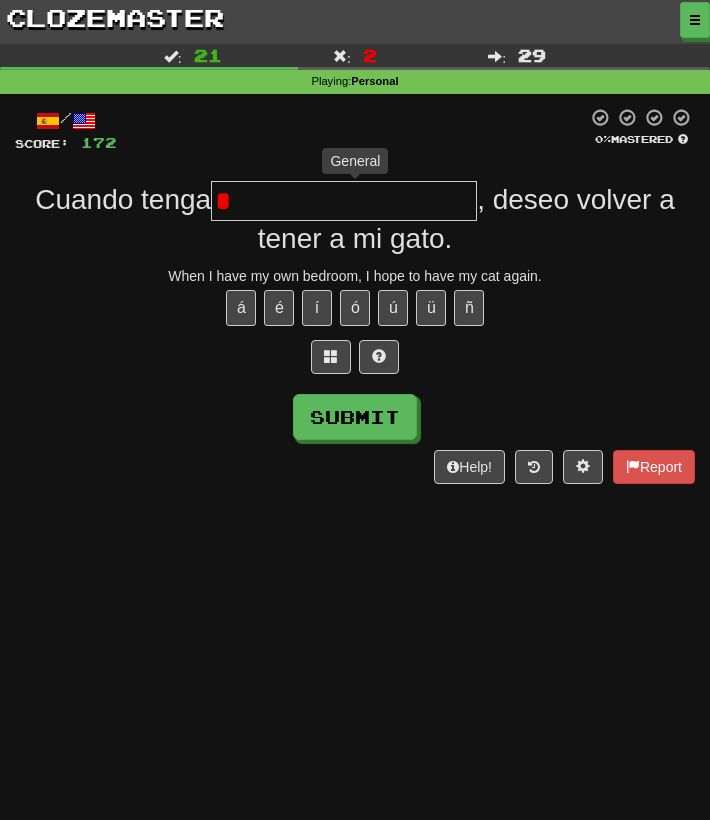 type 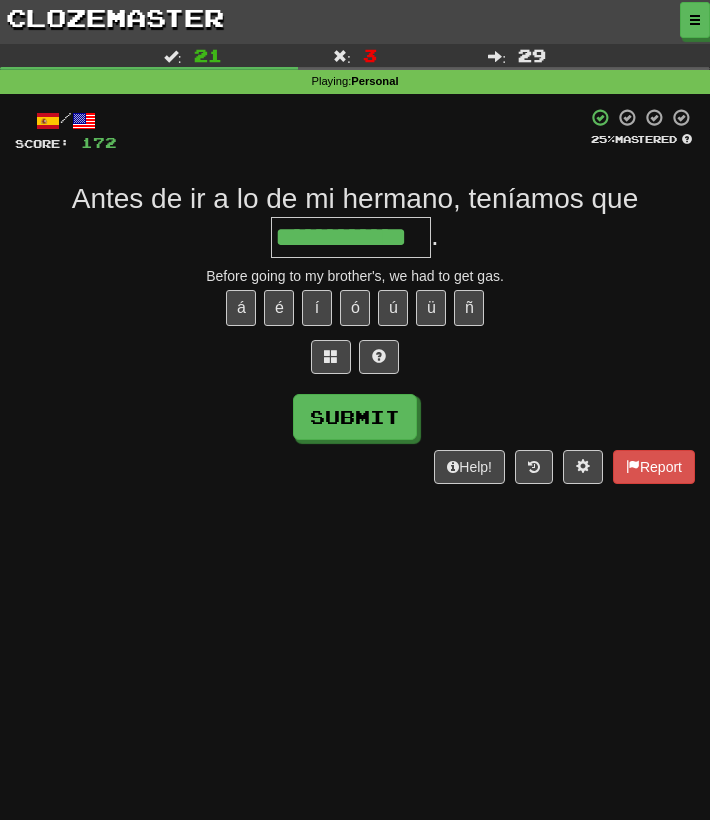 type on "**********" 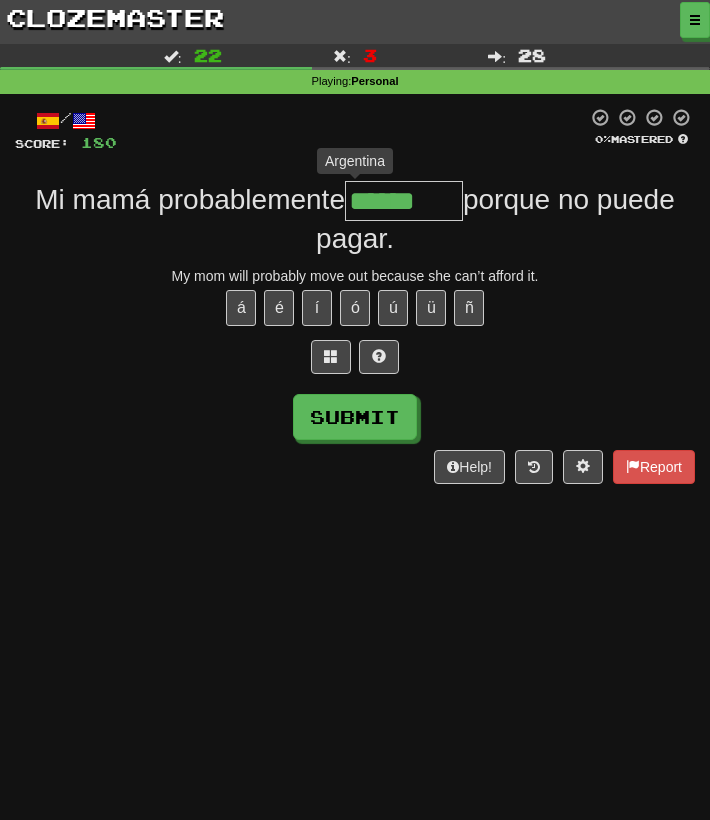 type on "*******" 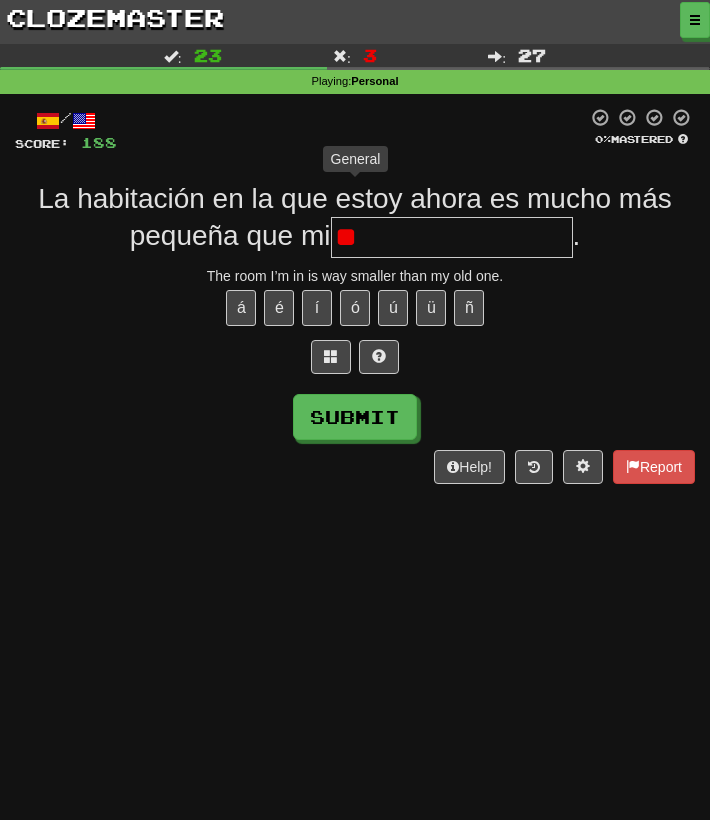 type on "*" 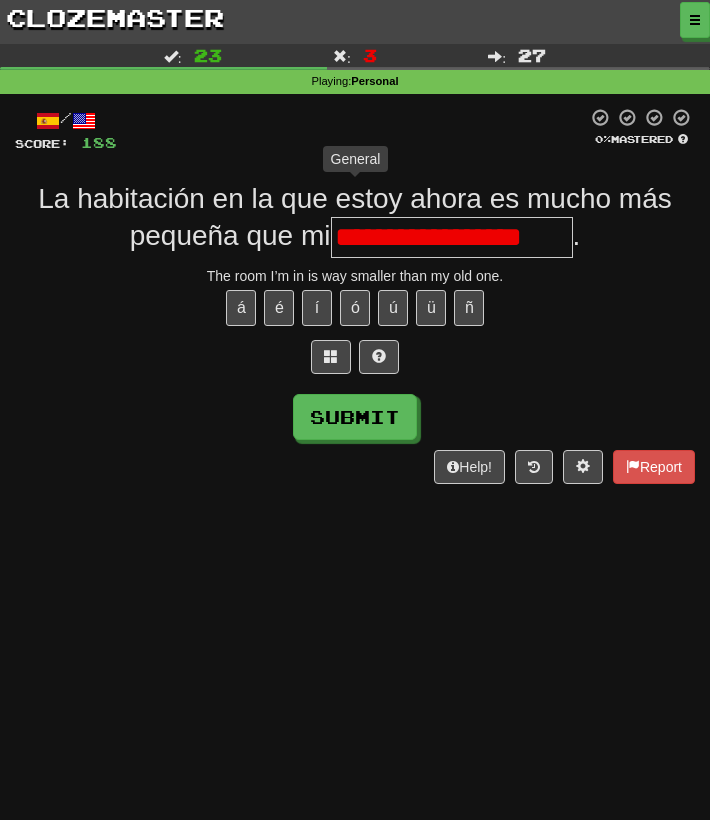 type on "**********" 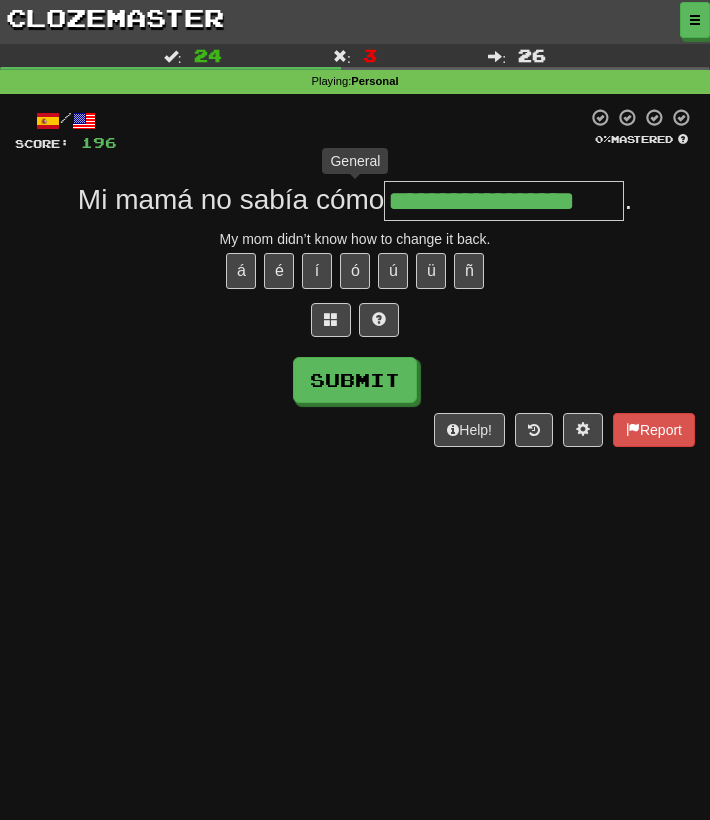 type on "**********" 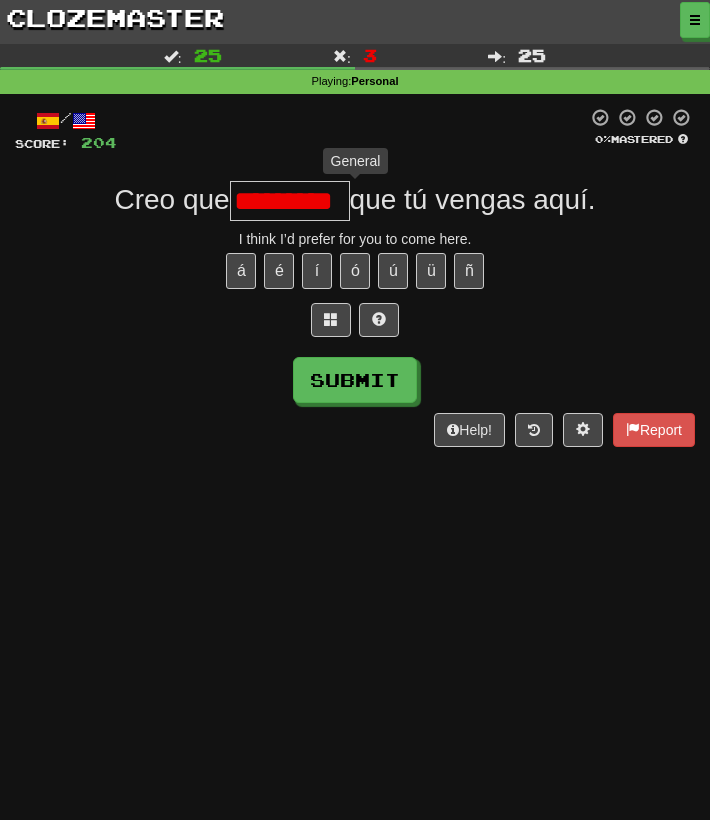 type on "**********" 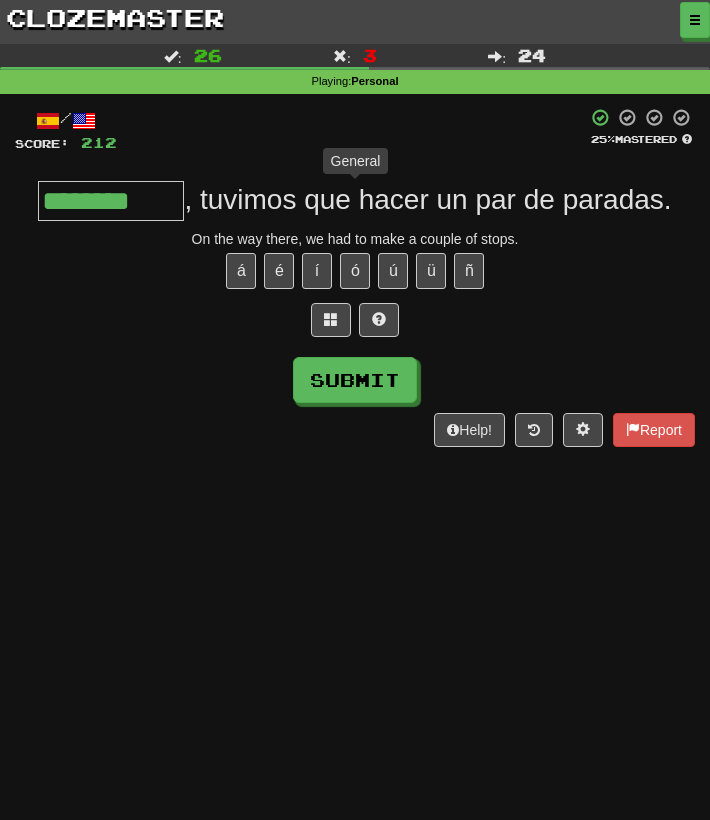 type on "*********" 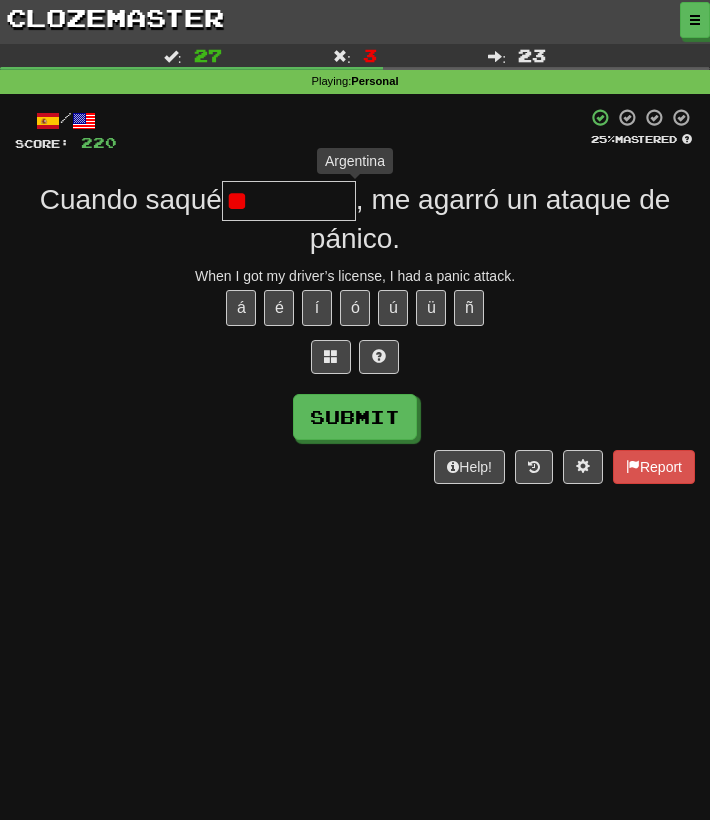 type on "*" 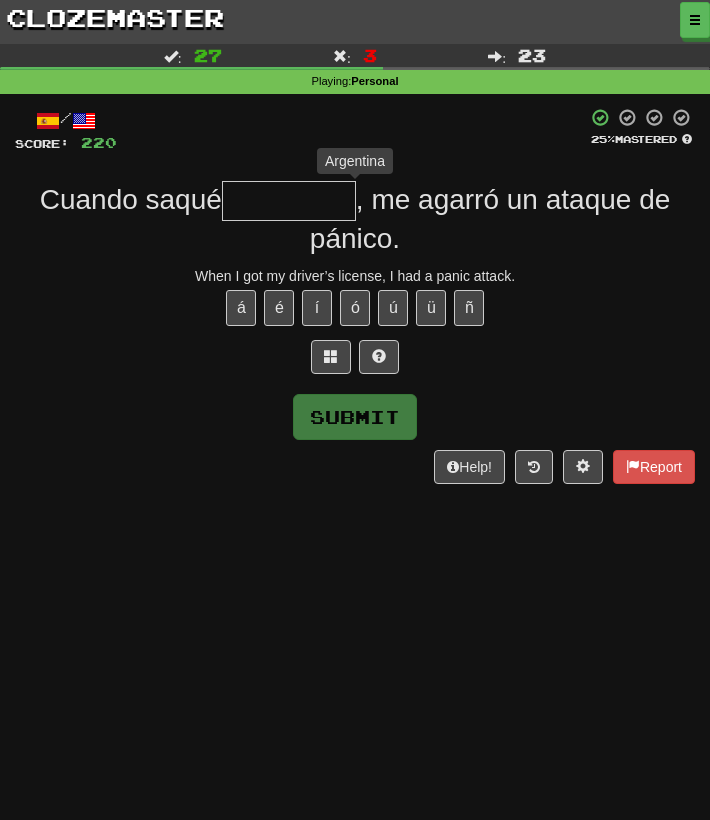 type on "*" 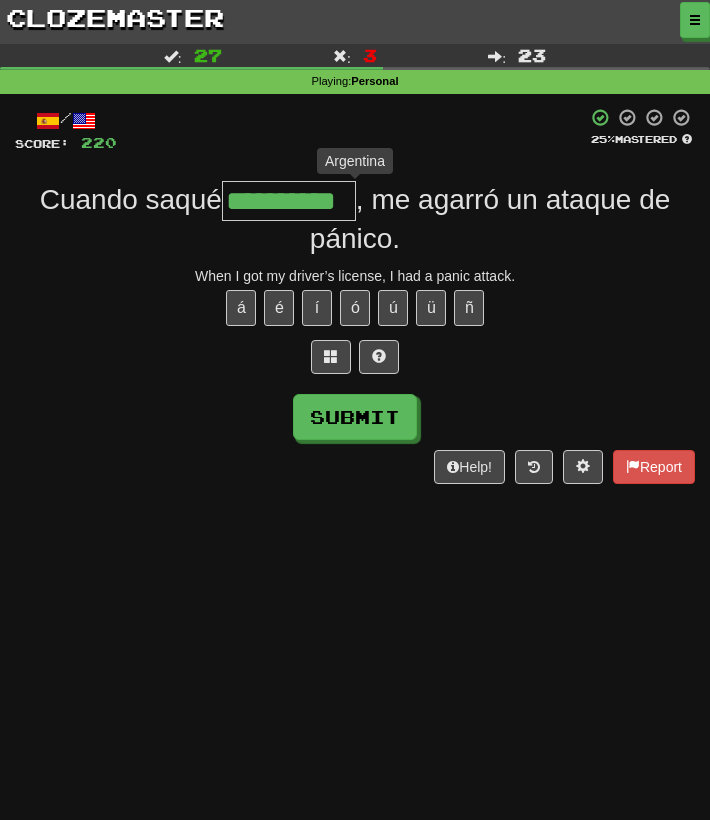 type on "**********" 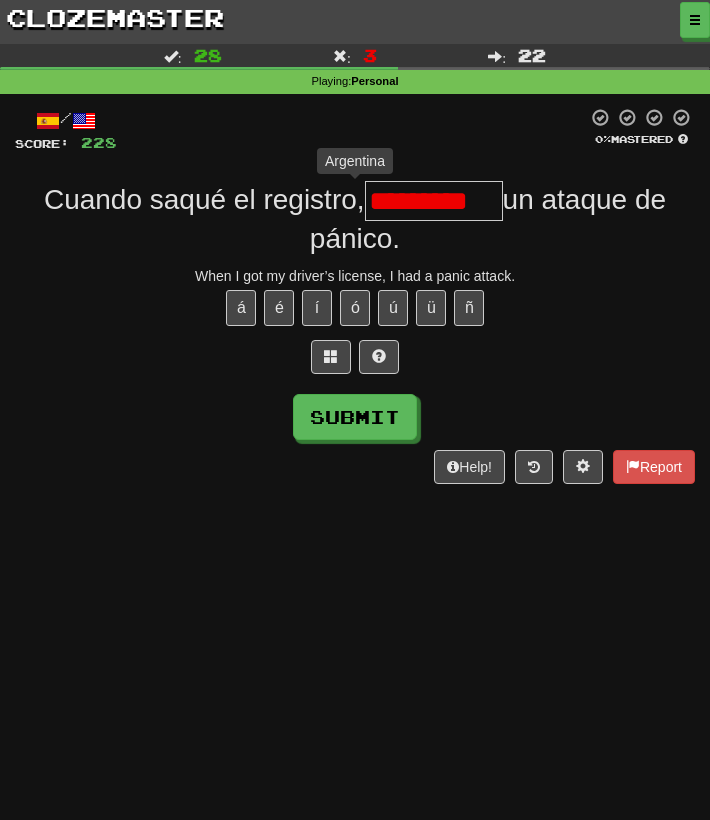 type on "*********" 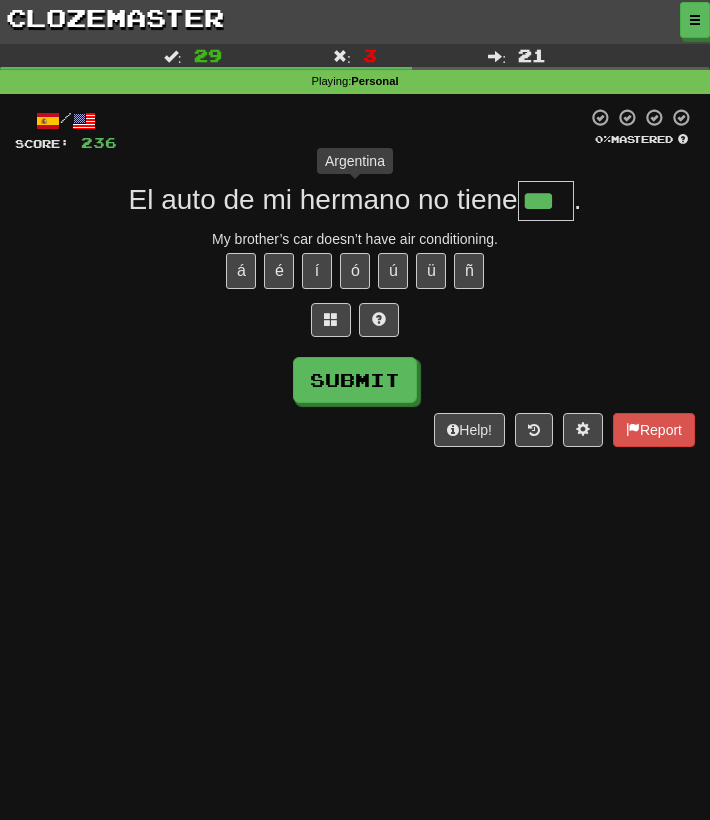 type on "****" 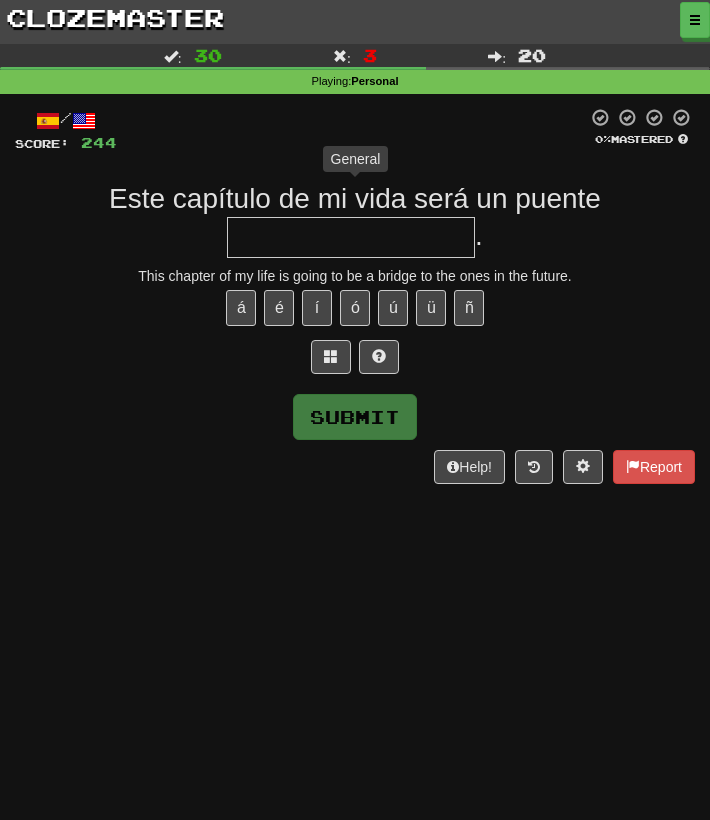 type on "*" 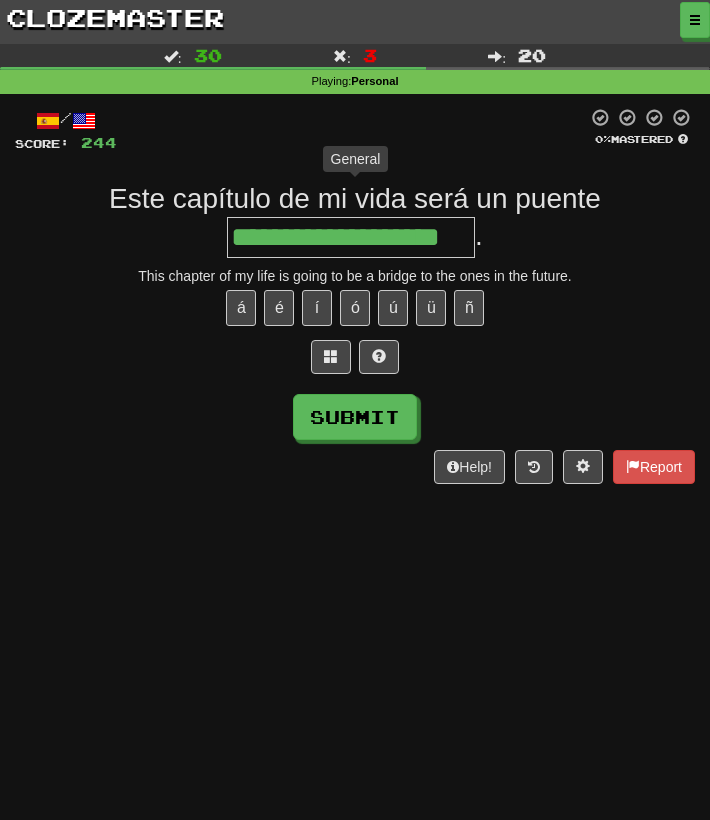 type on "**********" 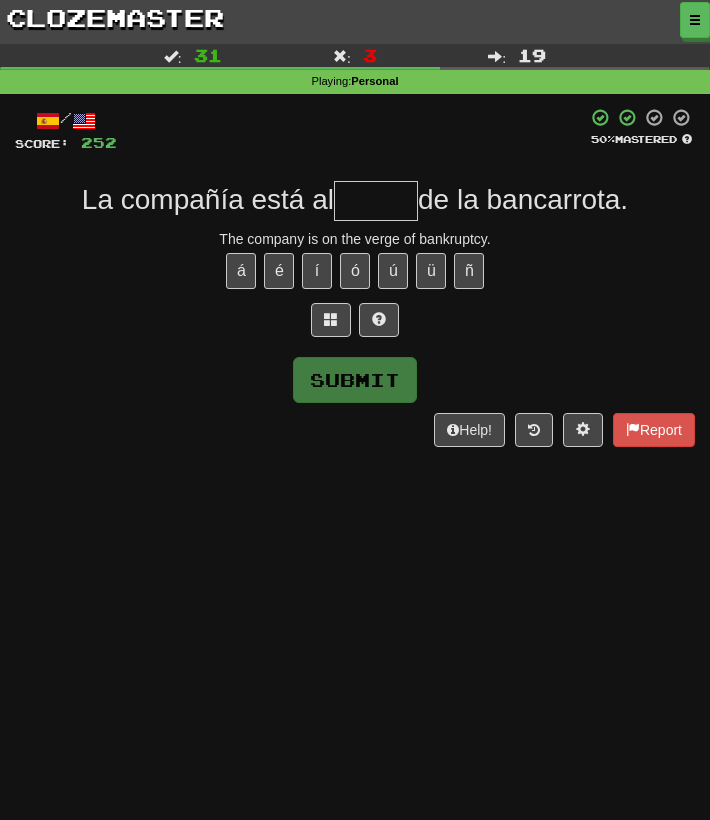 type on "*" 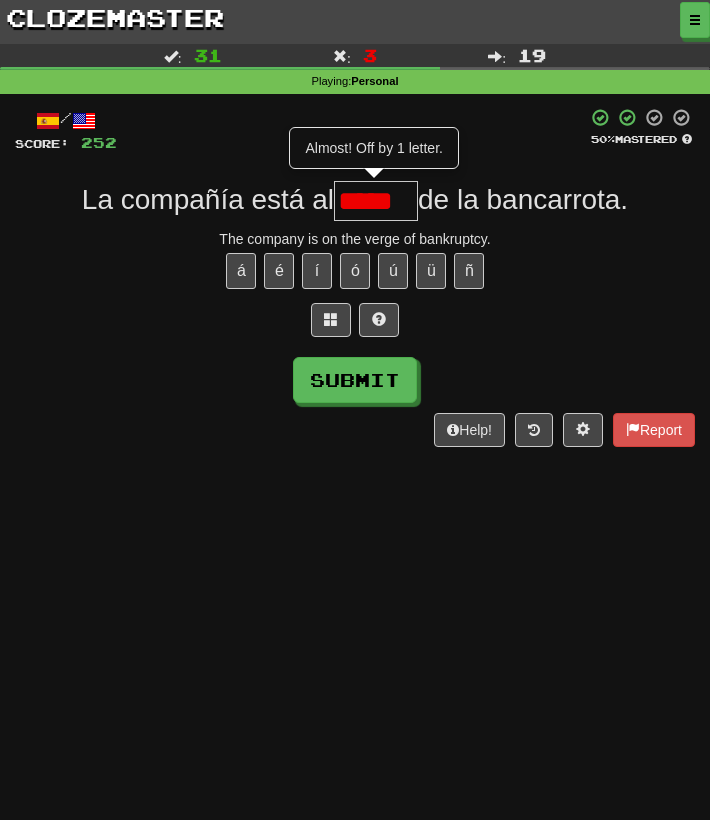 type on "*****" 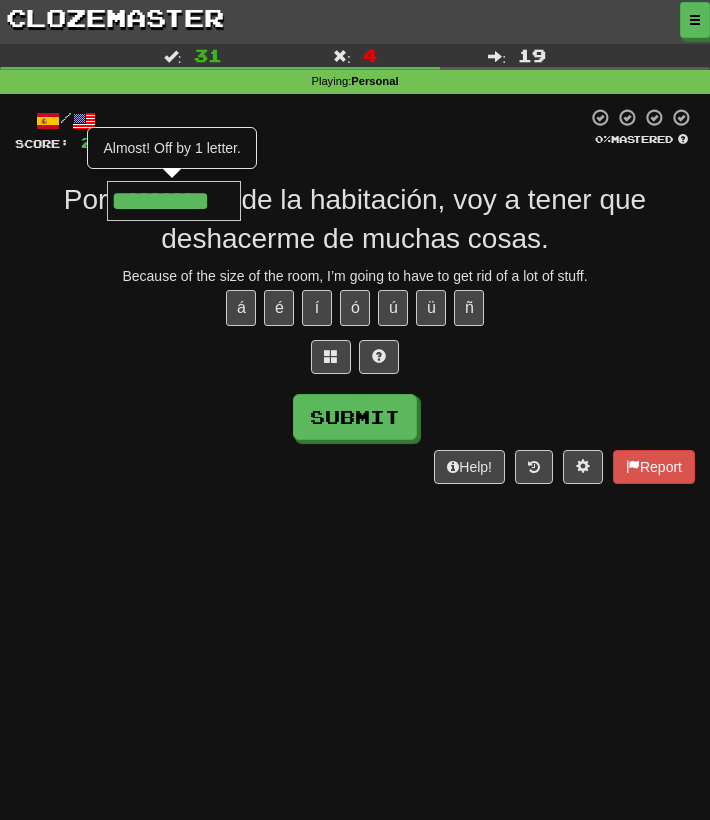 type on "*********" 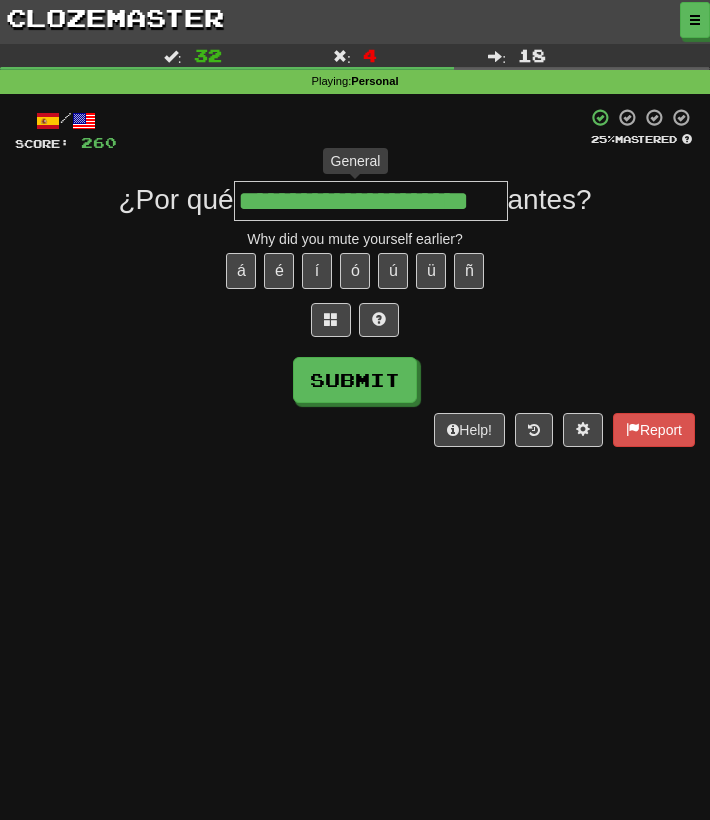 type on "**********" 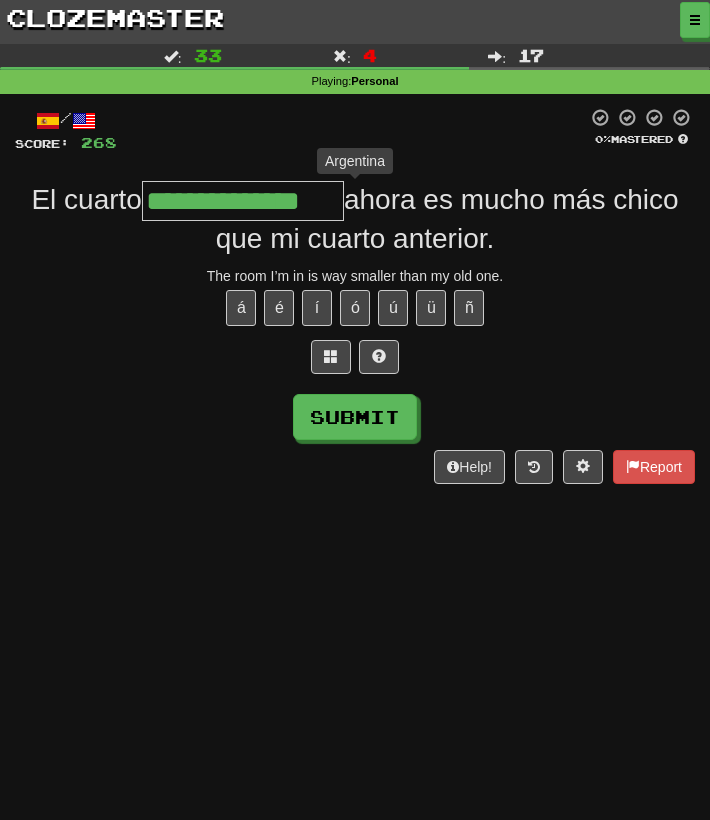 type on "**********" 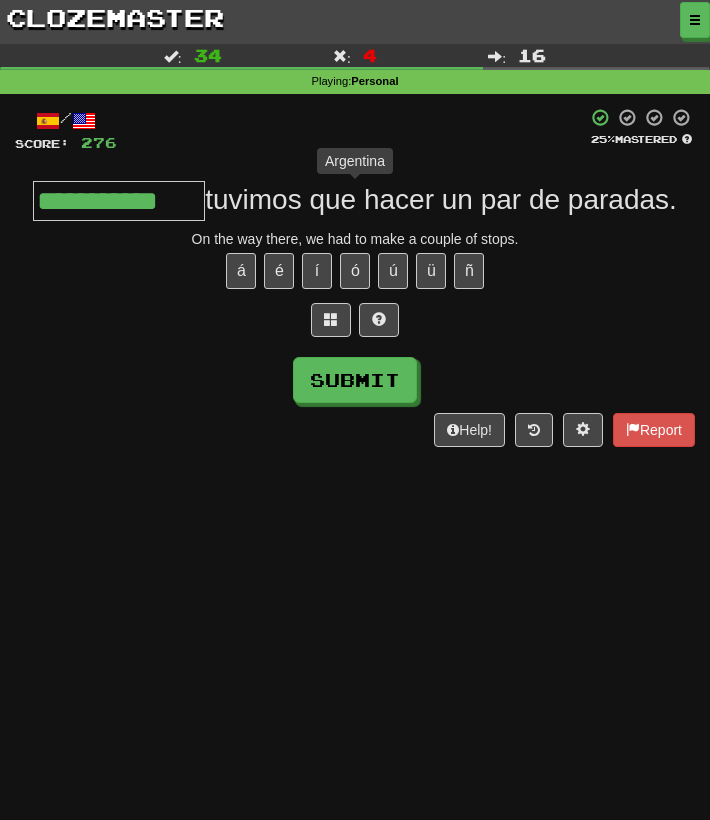 type on "**********" 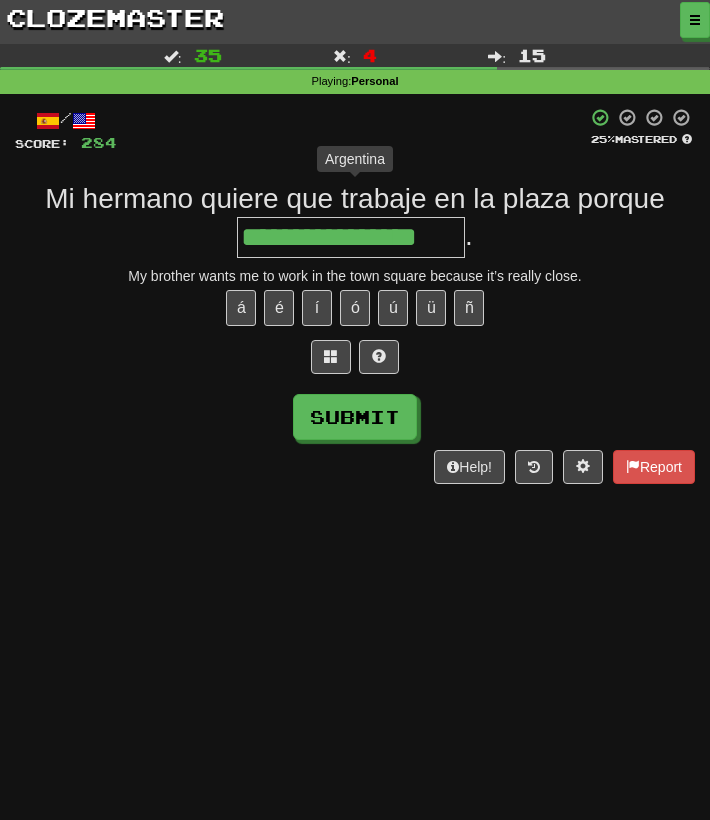 type on "**********" 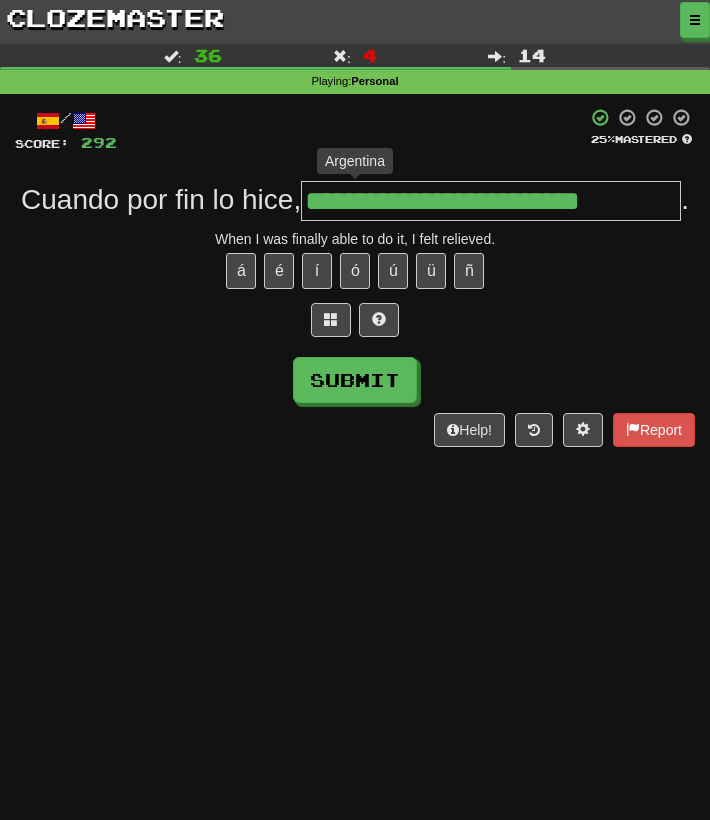 type on "**********" 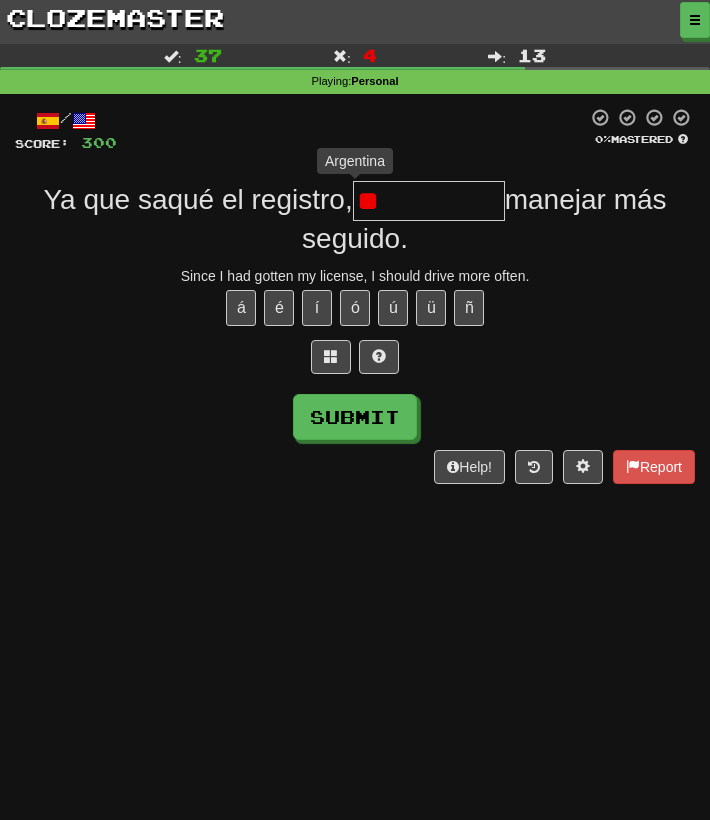 type on "*" 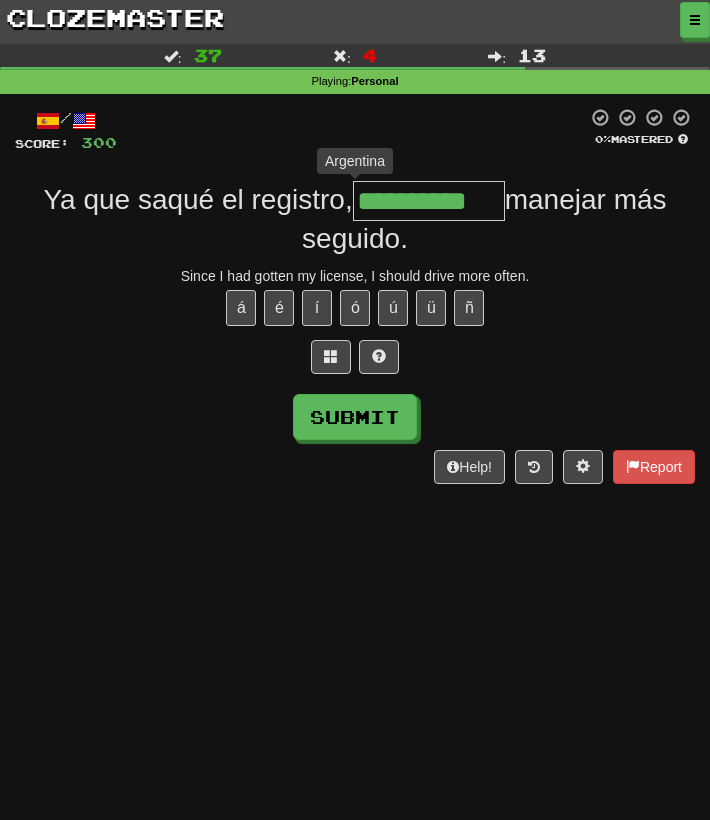 type on "**********" 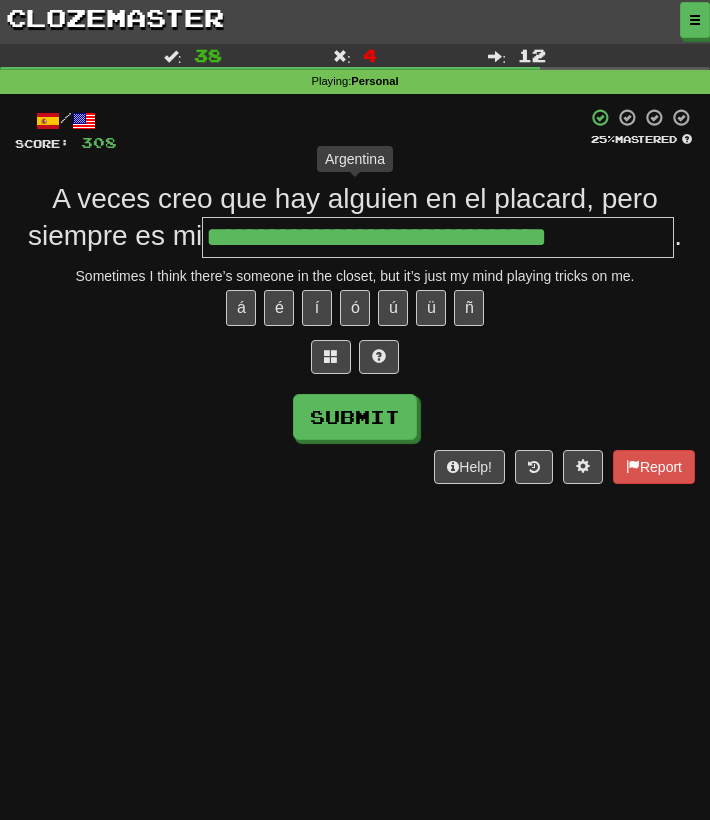 type on "**********" 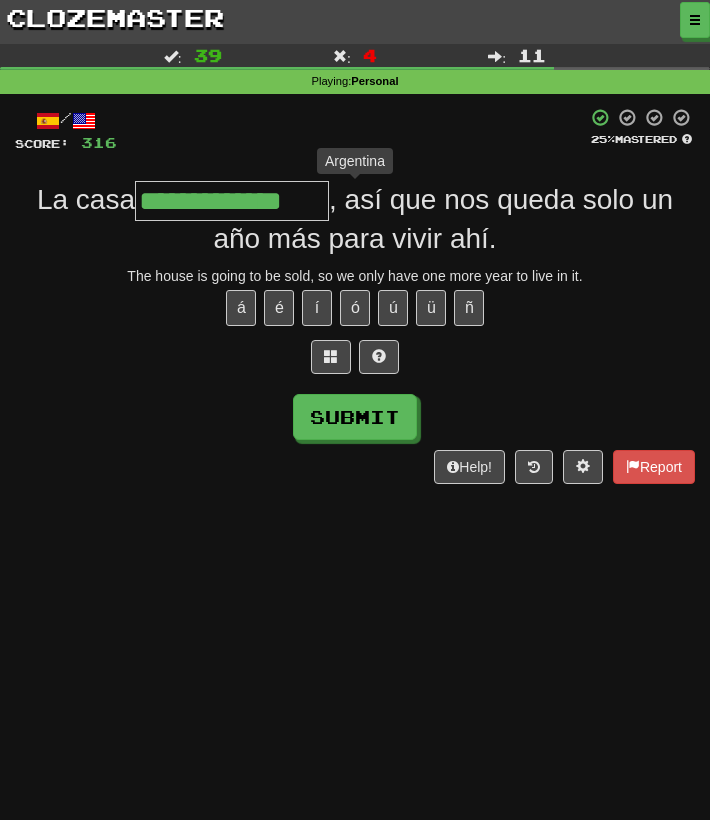 type on "**********" 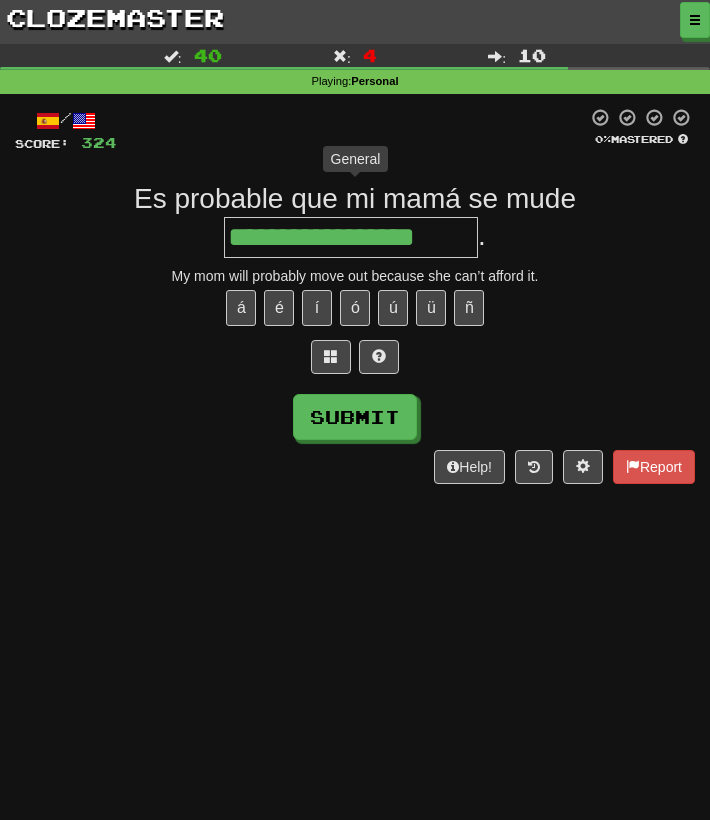type on "**********" 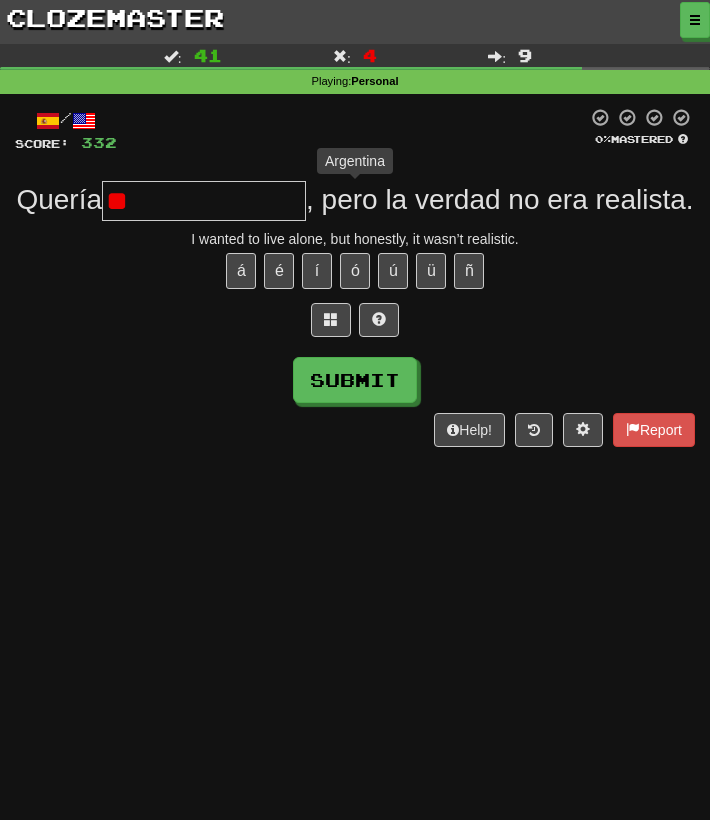 type on "*" 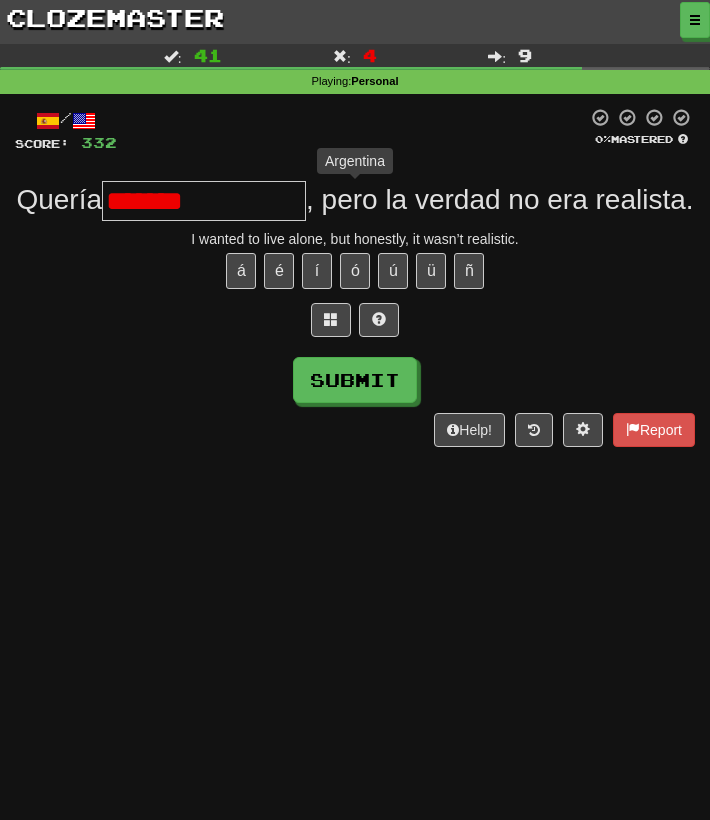type on "******" 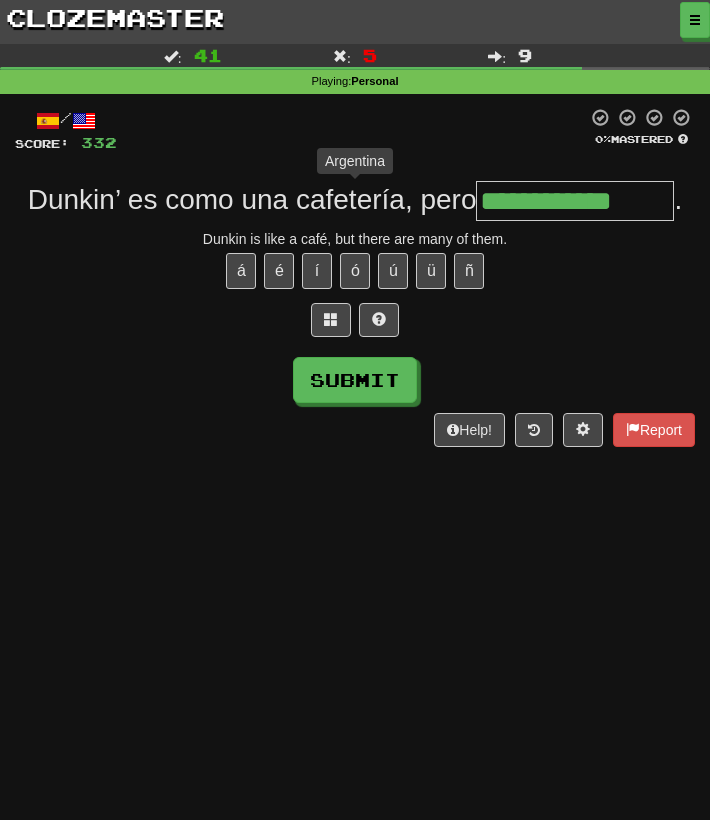 type on "**********" 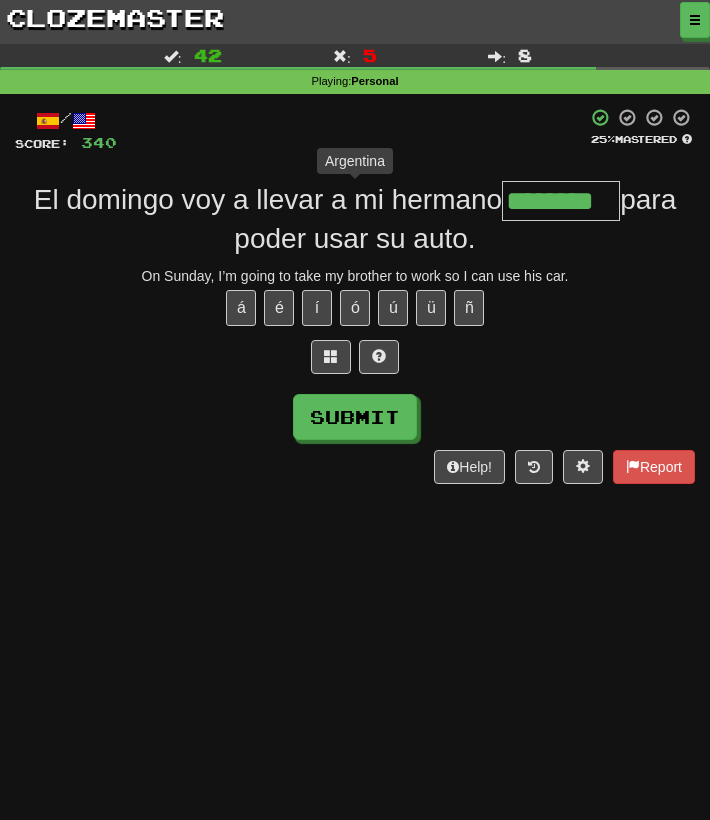 type on "*********" 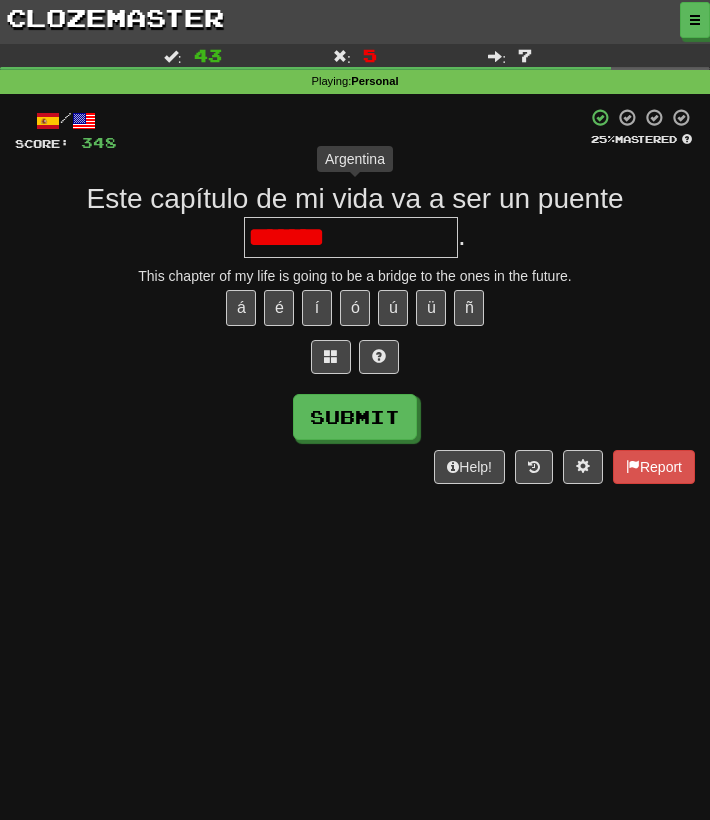 type on "*****" 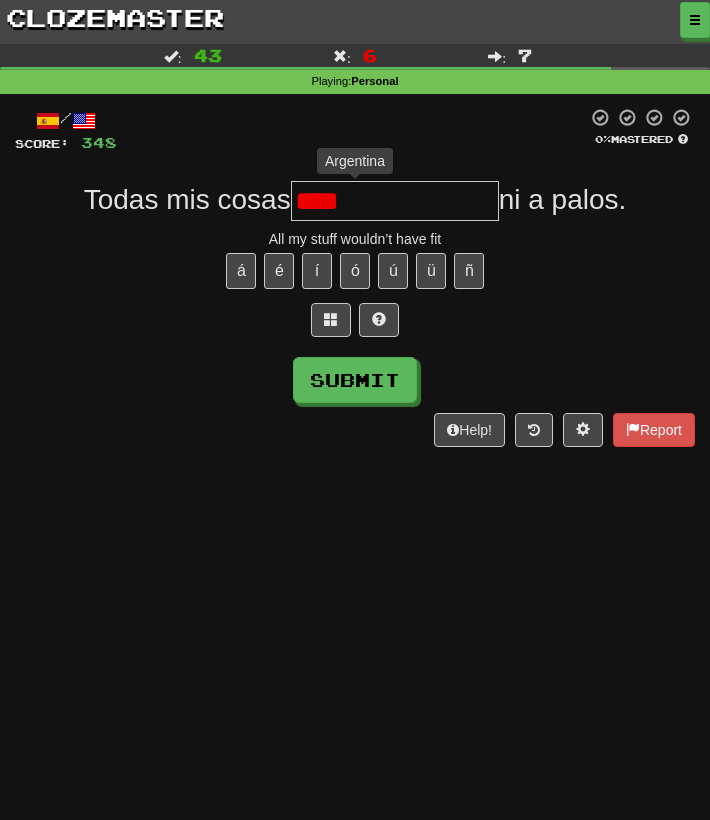 type on "**" 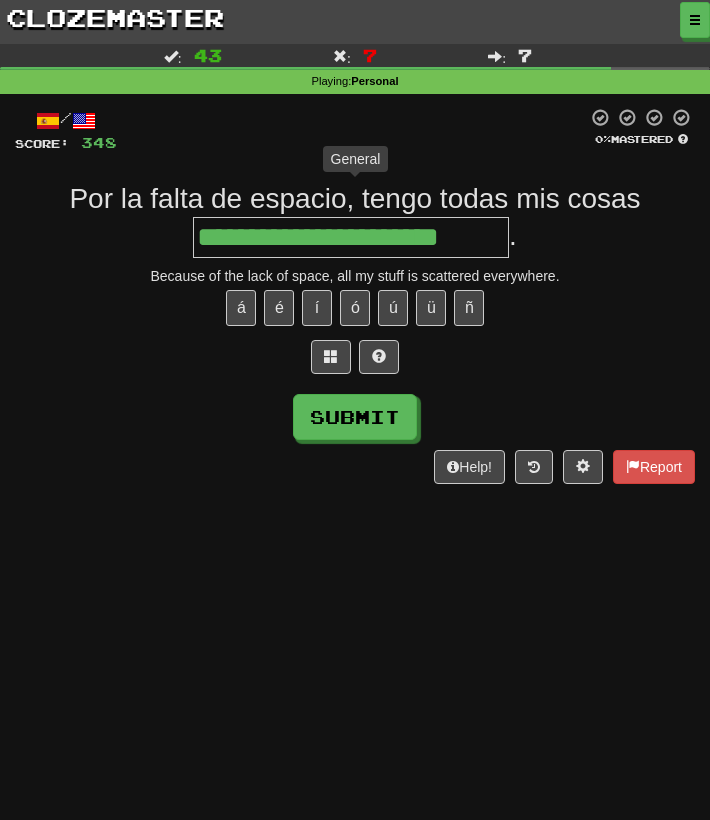 type on "**********" 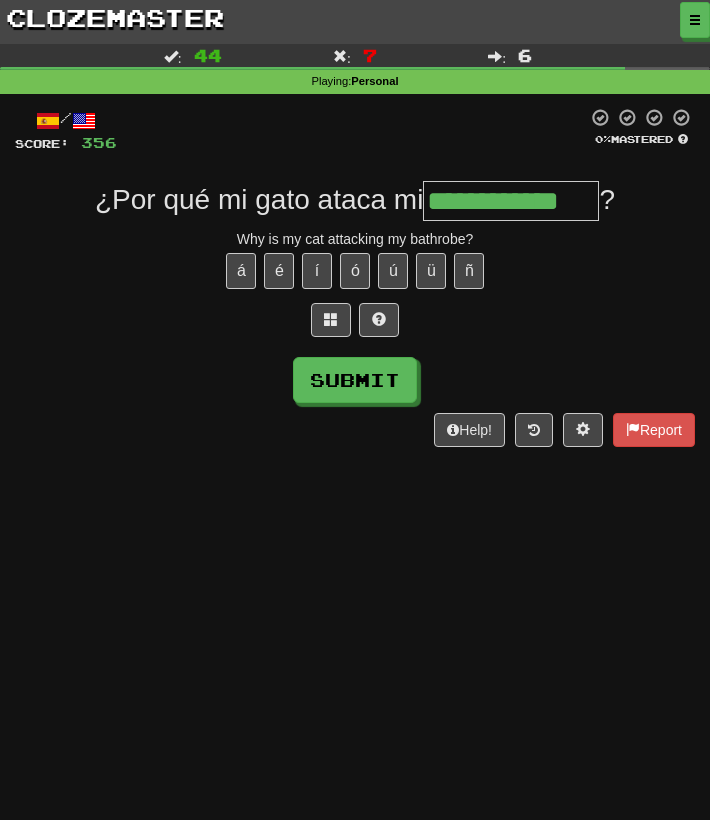 type on "**********" 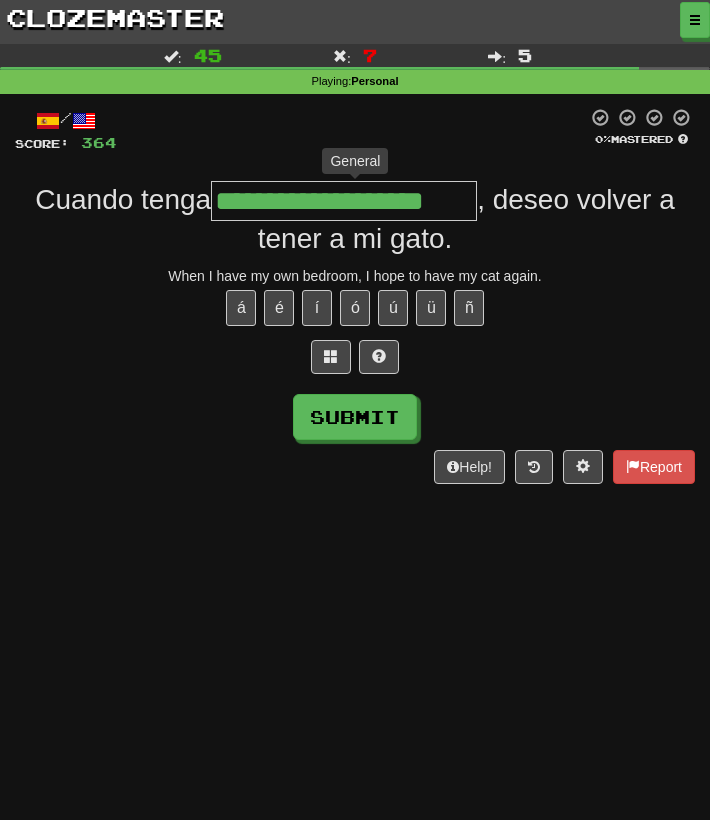 type on "**********" 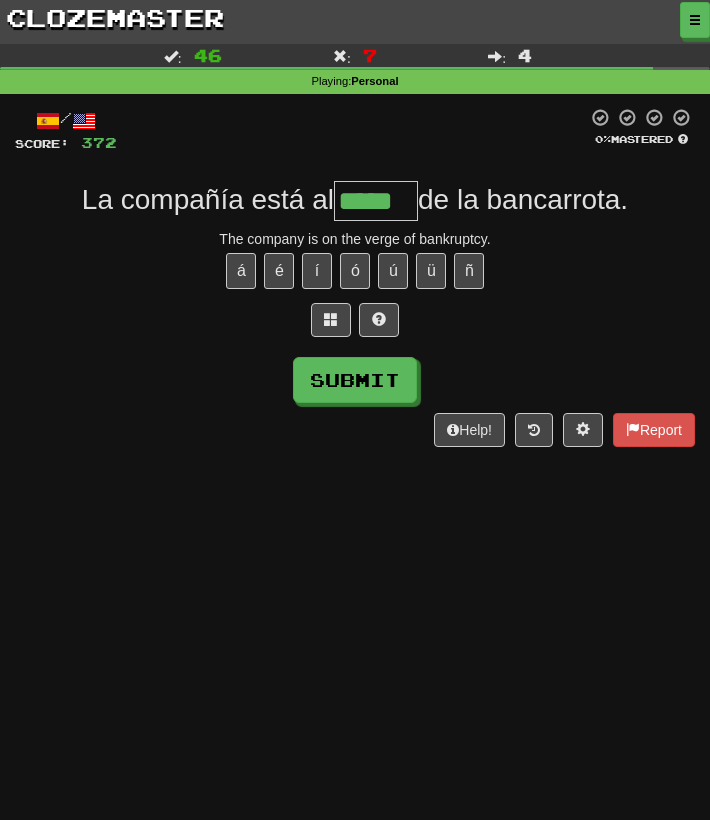 type on "*****" 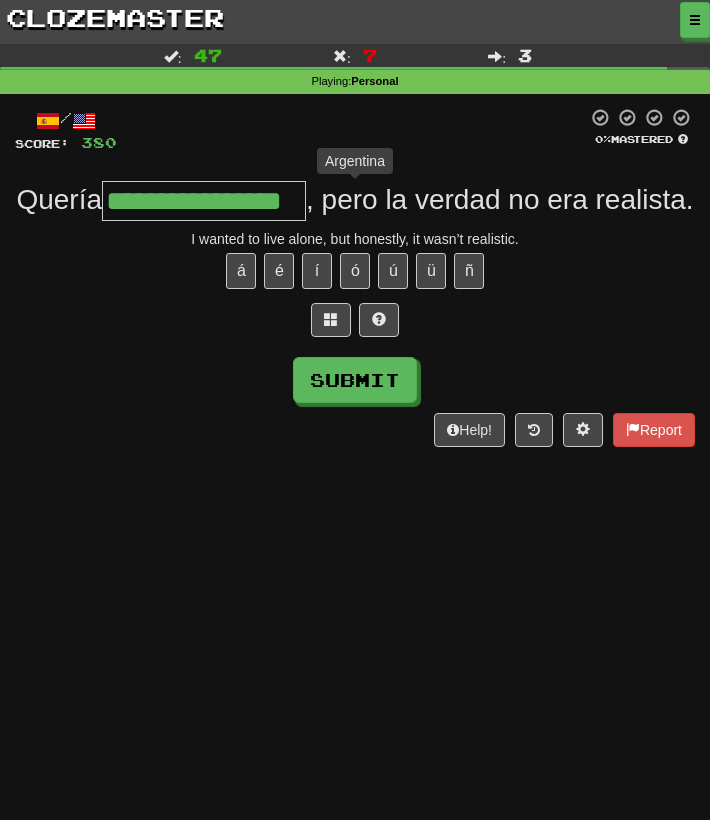 type on "**********" 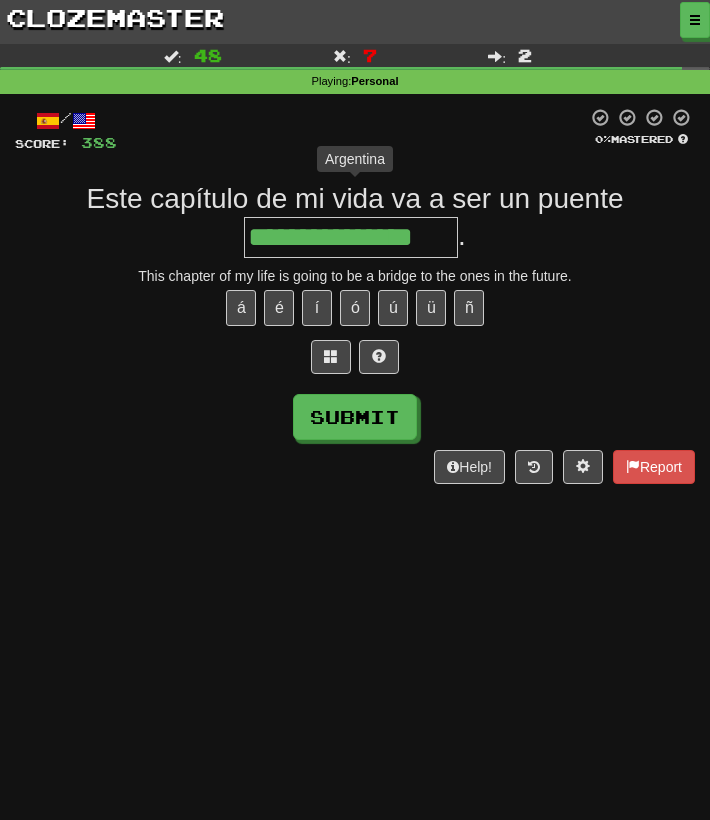 type on "**********" 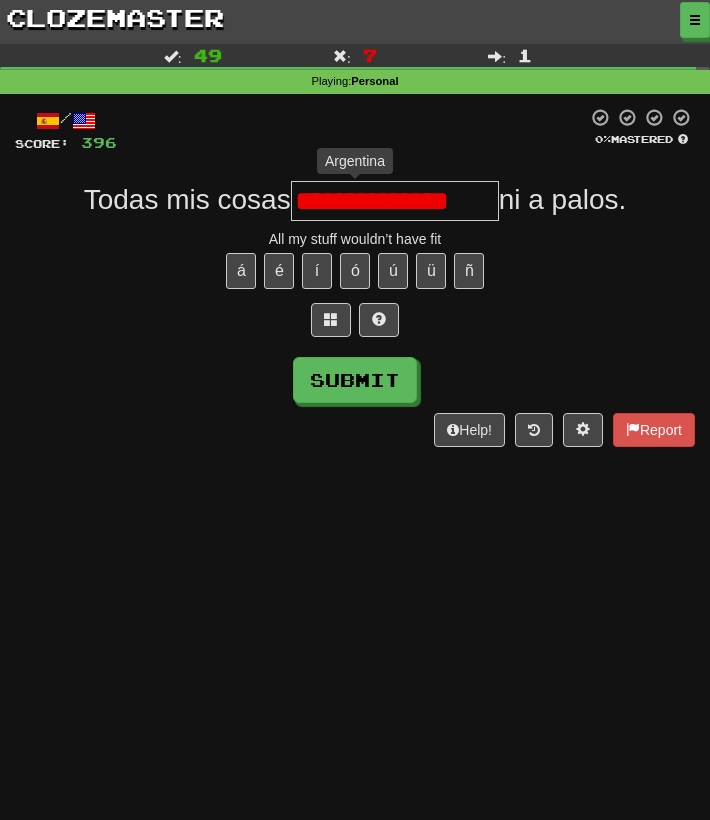 type on "**********" 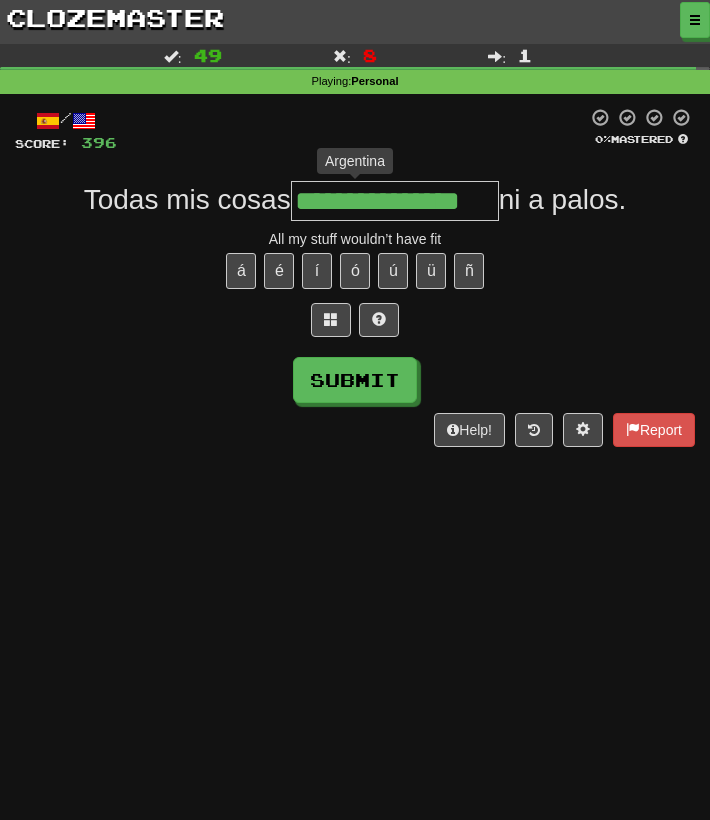 type on "**********" 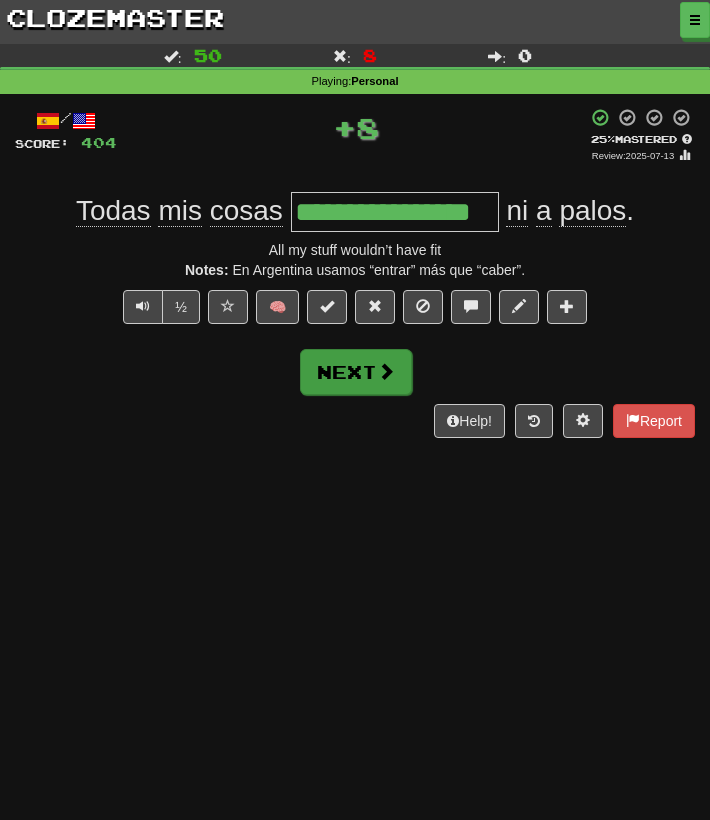 click on "Next" at bounding box center [356, 372] 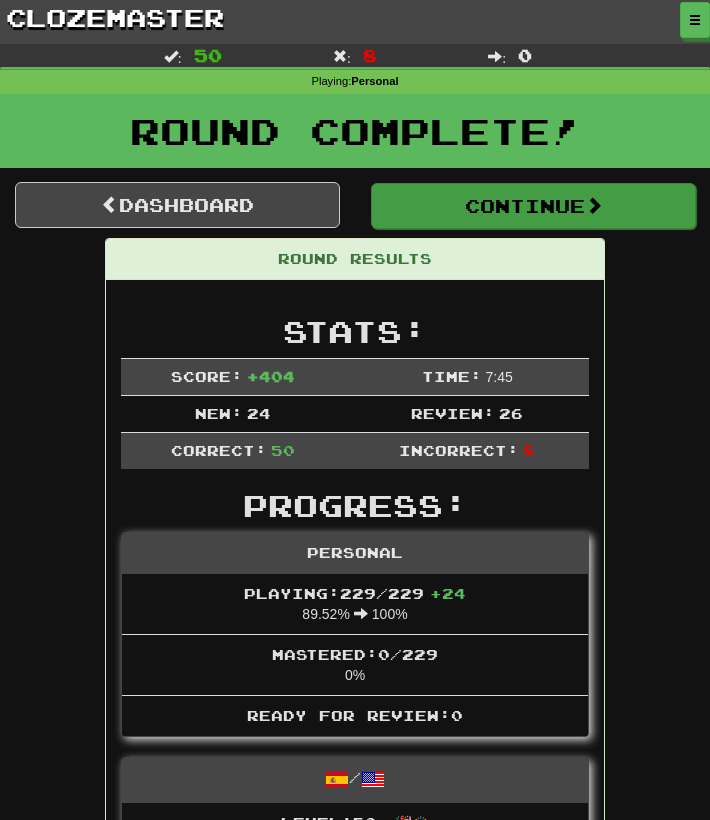 scroll, scrollTop: 0, scrollLeft: 0, axis: both 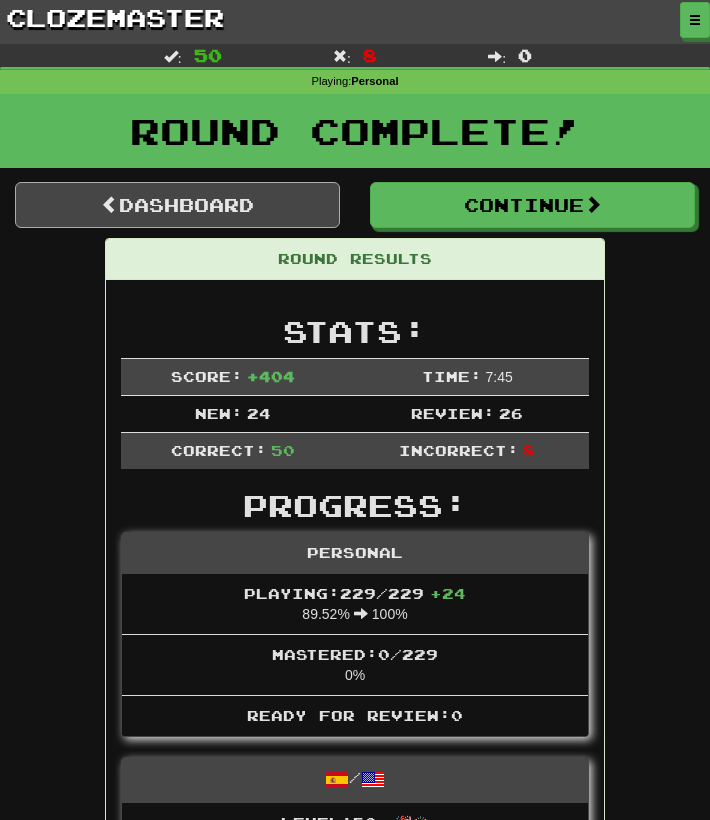 click on "Dashboard" at bounding box center (177, 205) 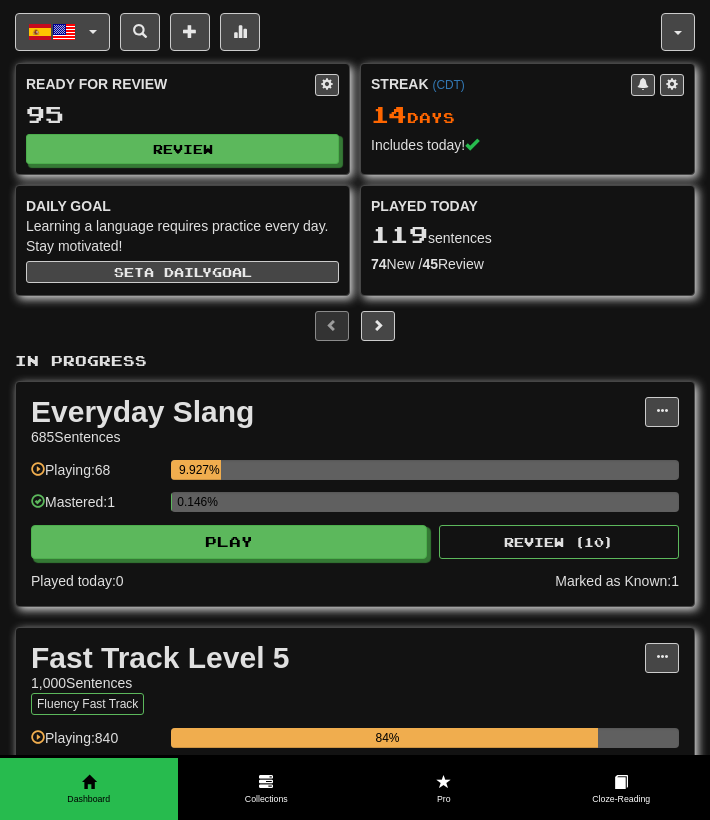 scroll, scrollTop: 0, scrollLeft: 0, axis: both 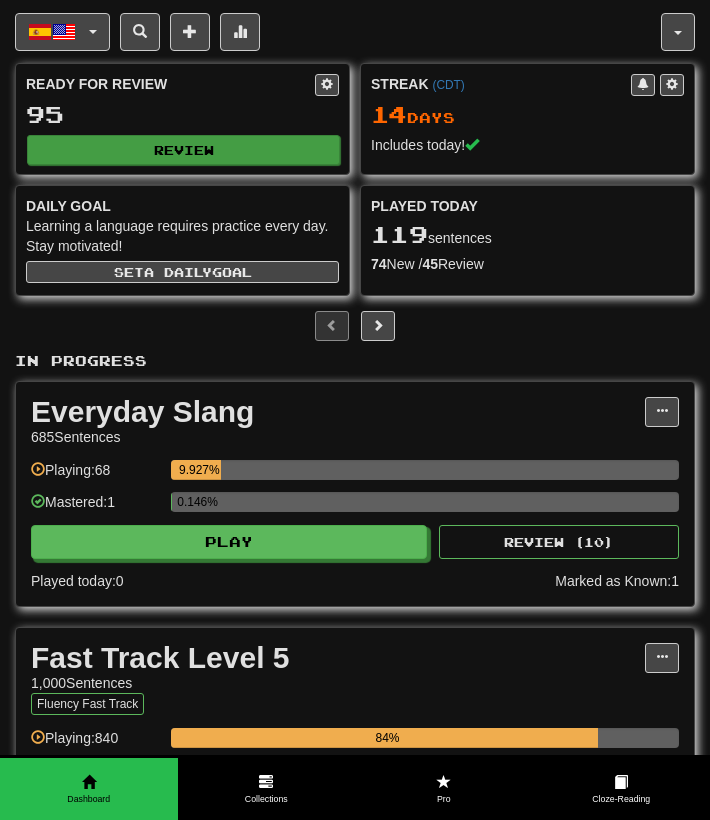 click on "Review" at bounding box center [183, 150] 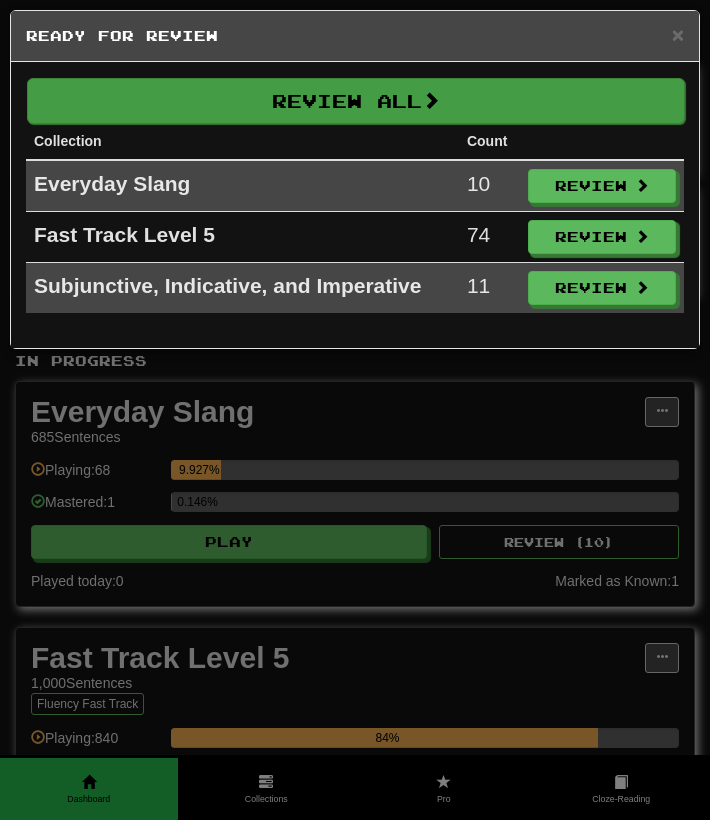 click on "Review All" at bounding box center (356, 101) 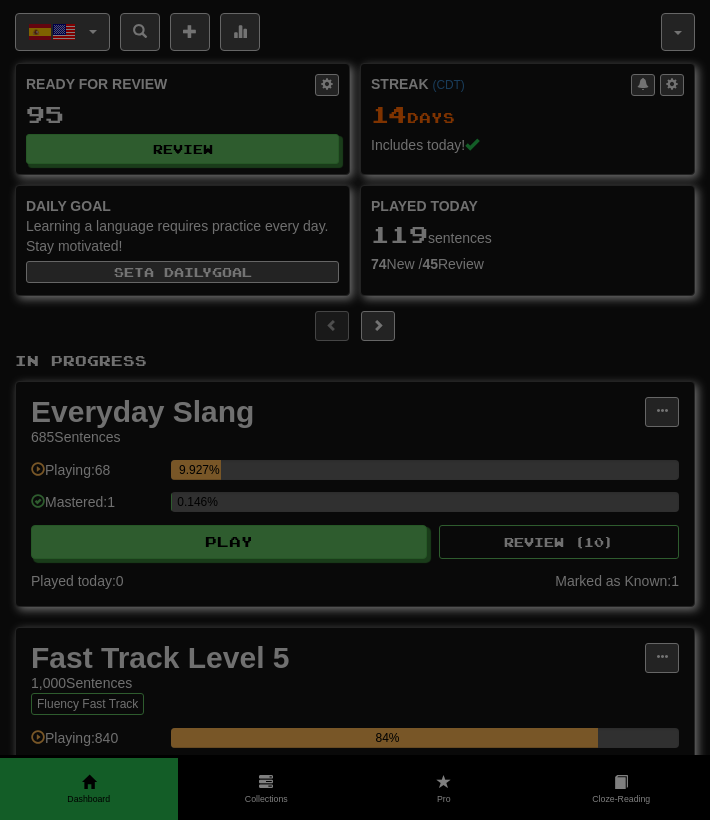 select on "**" 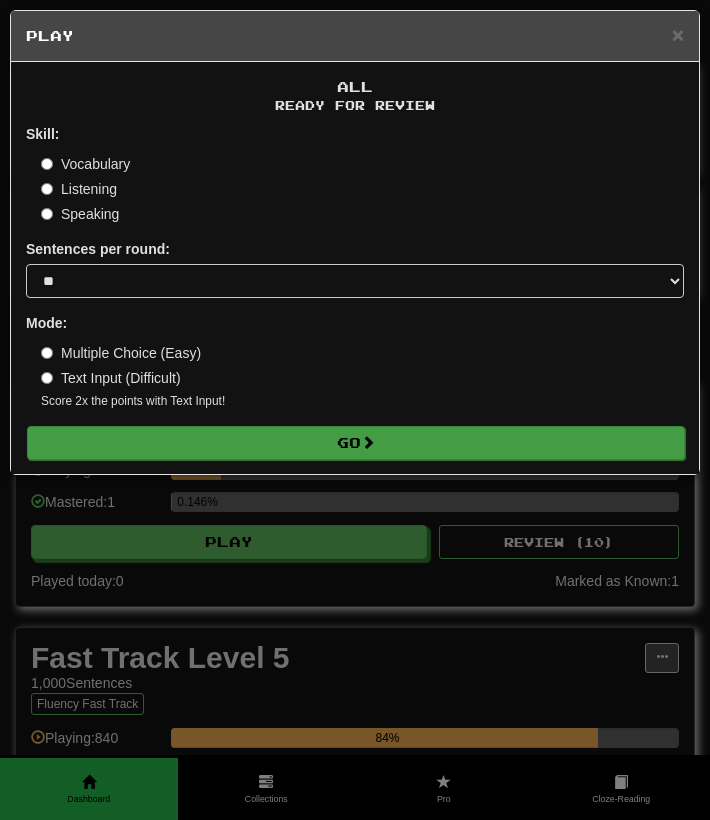 click on "Go" at bounding box center [356, 443] 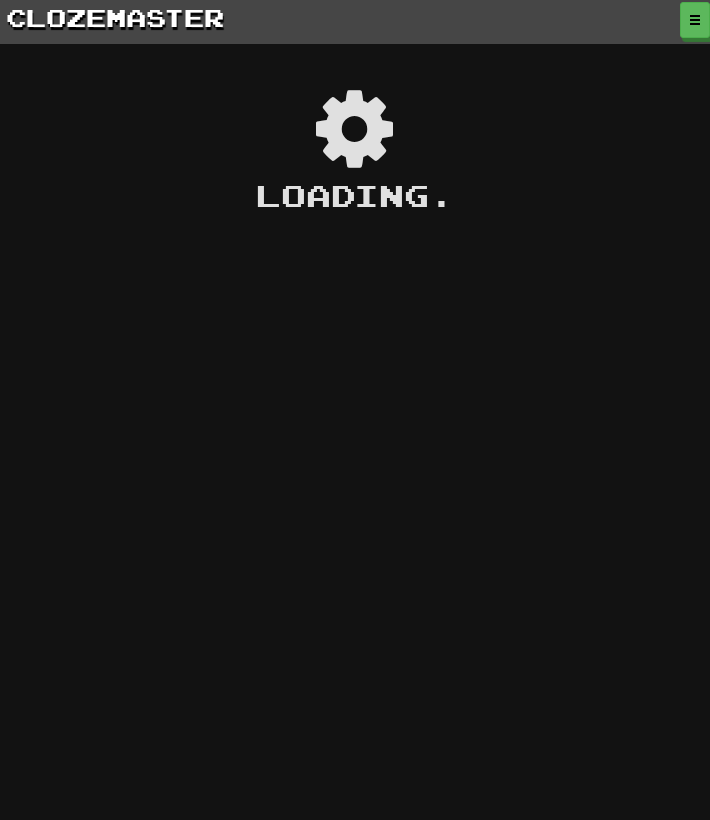 scroll, scrollTop: 0, scrollLeft: 0, axis: both 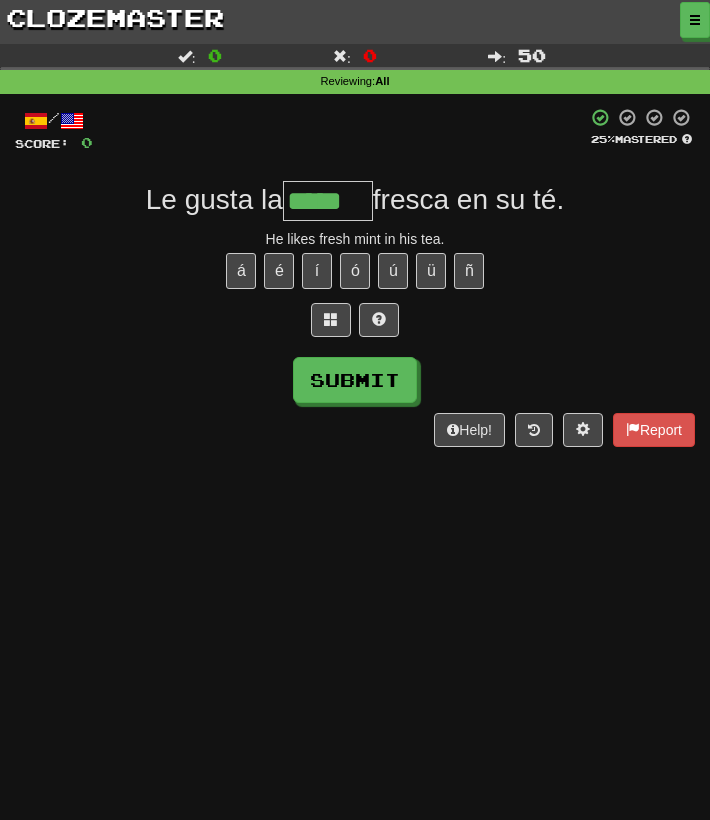 type on "*****" 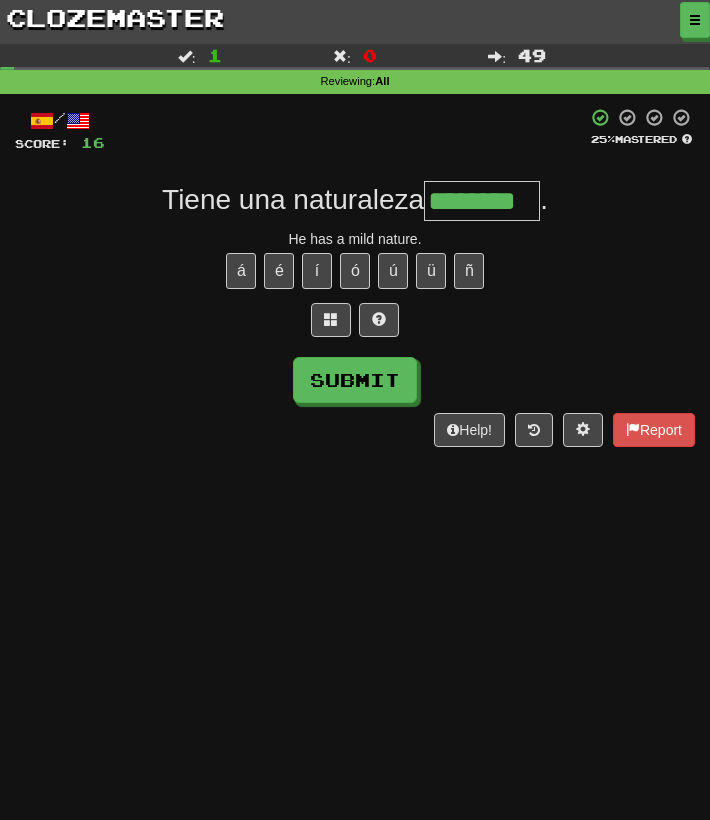 type on "********" 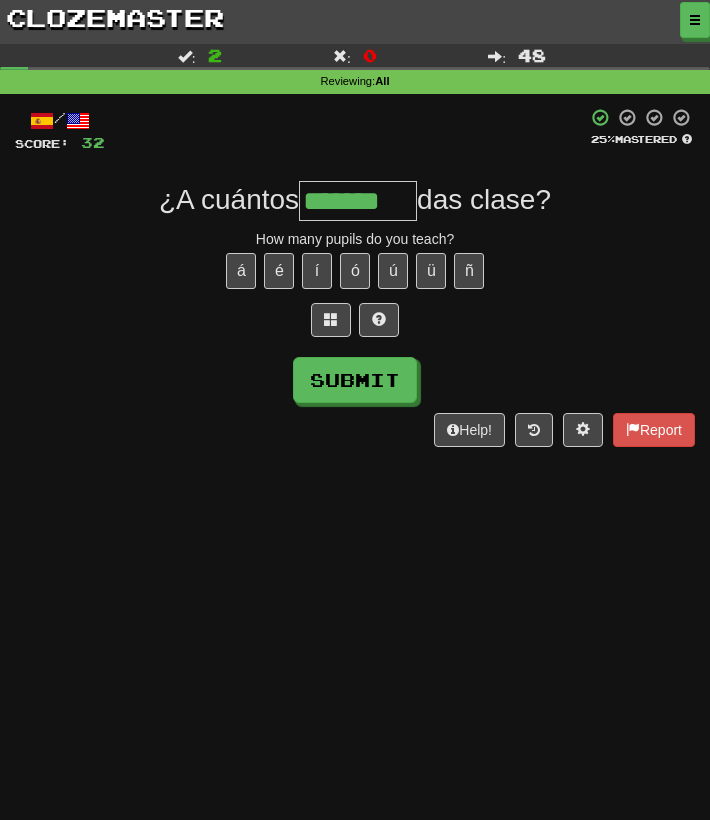 type on "*******" 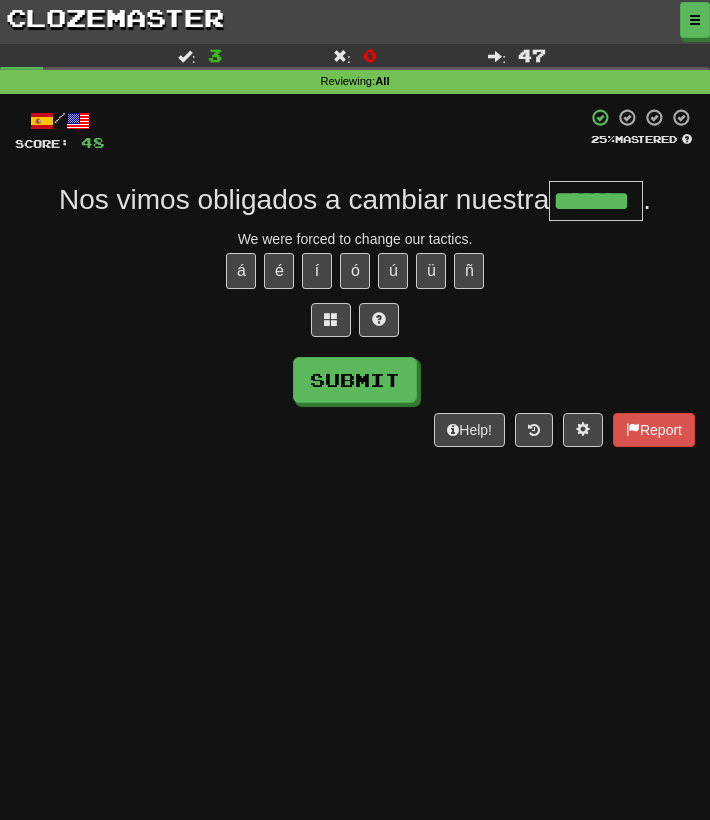 type on "*******" 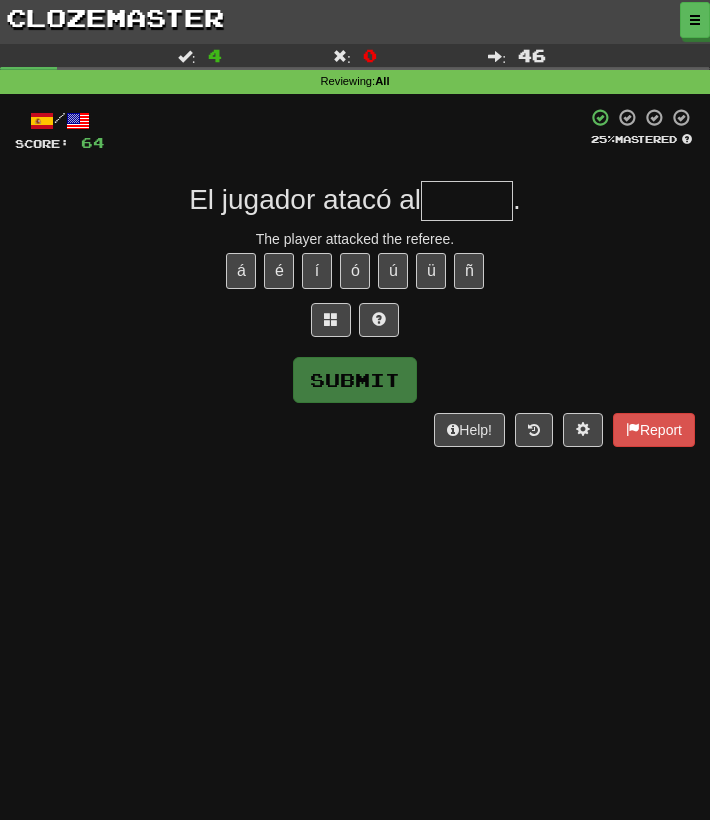 type on "*" 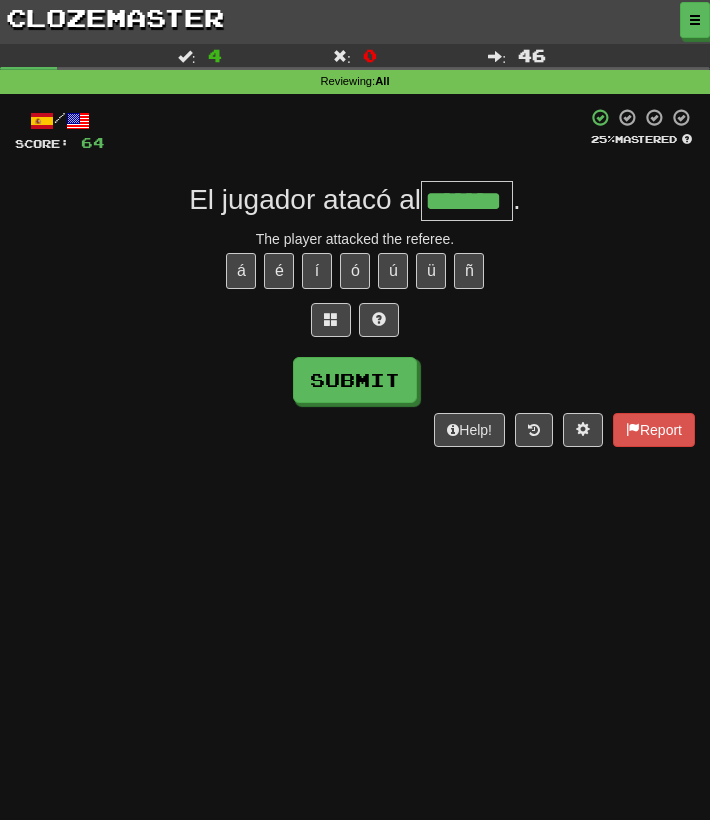 type on "*******" 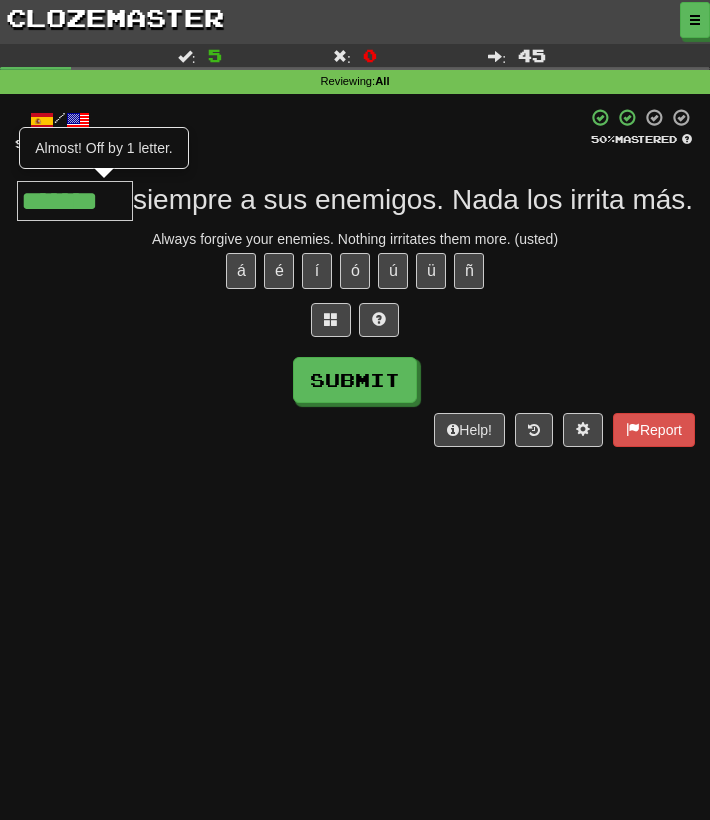 type on "*******" 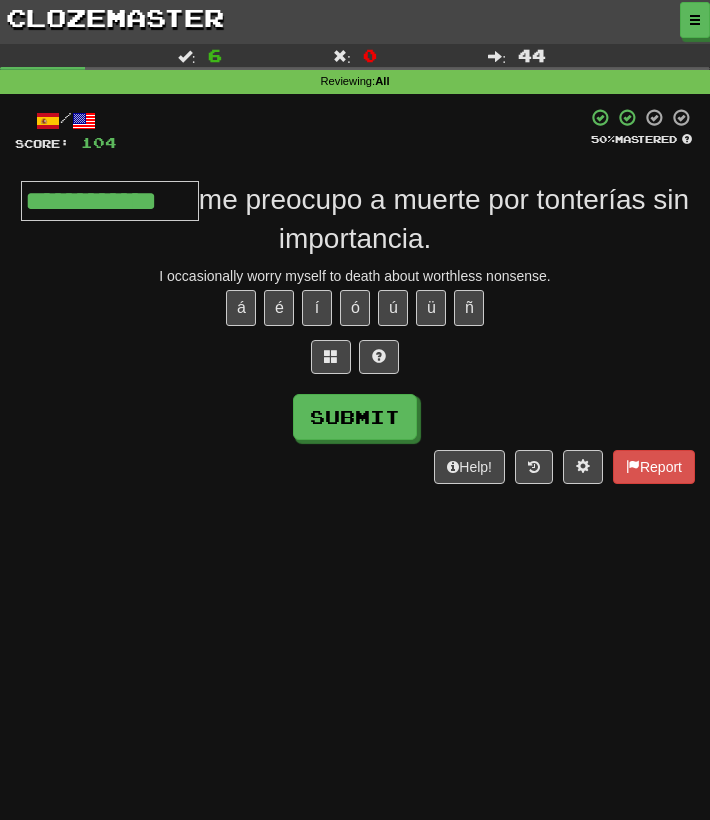type on "**********" 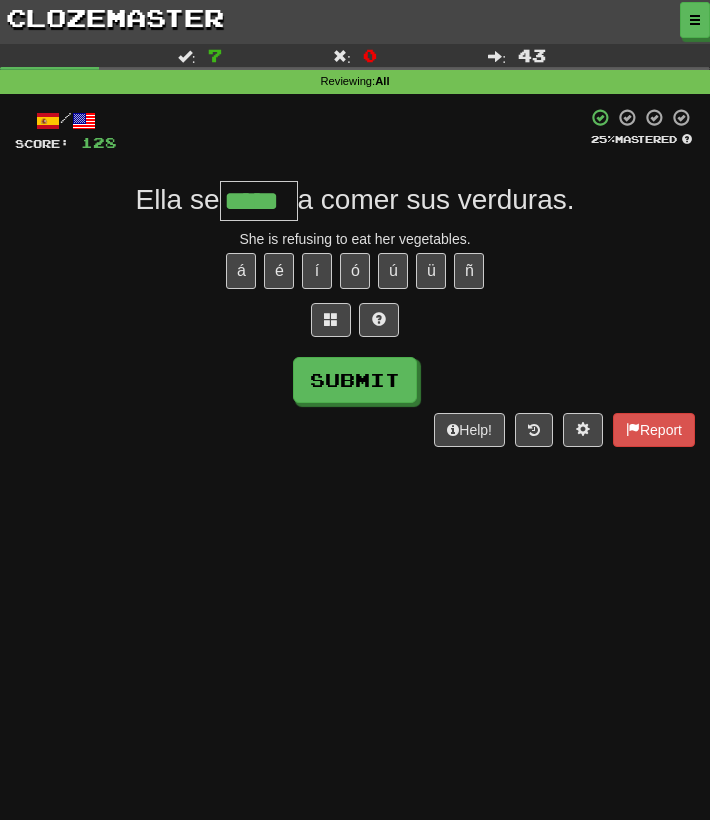 type on "*****" 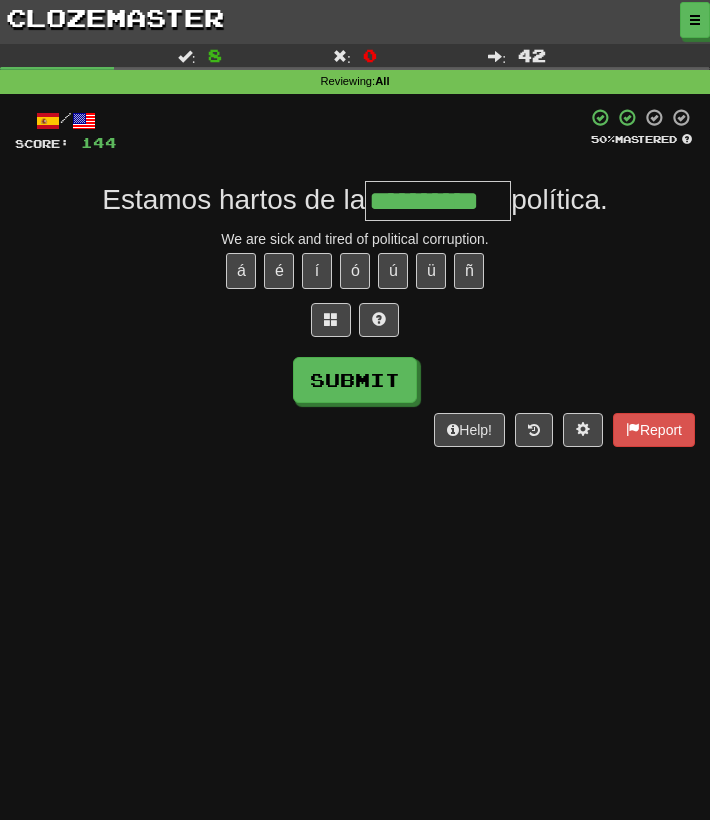 type on "**********" 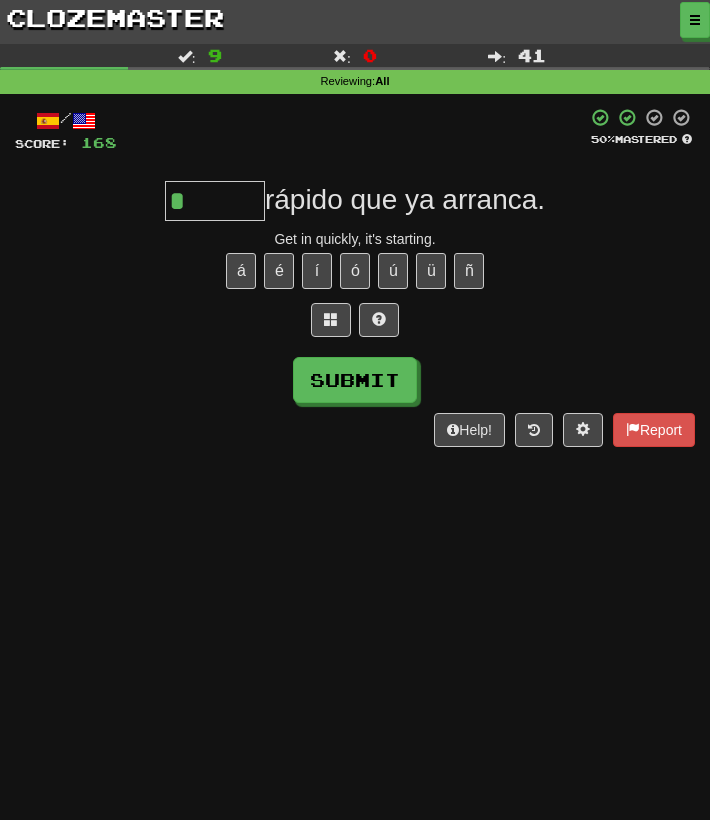 type on "******" 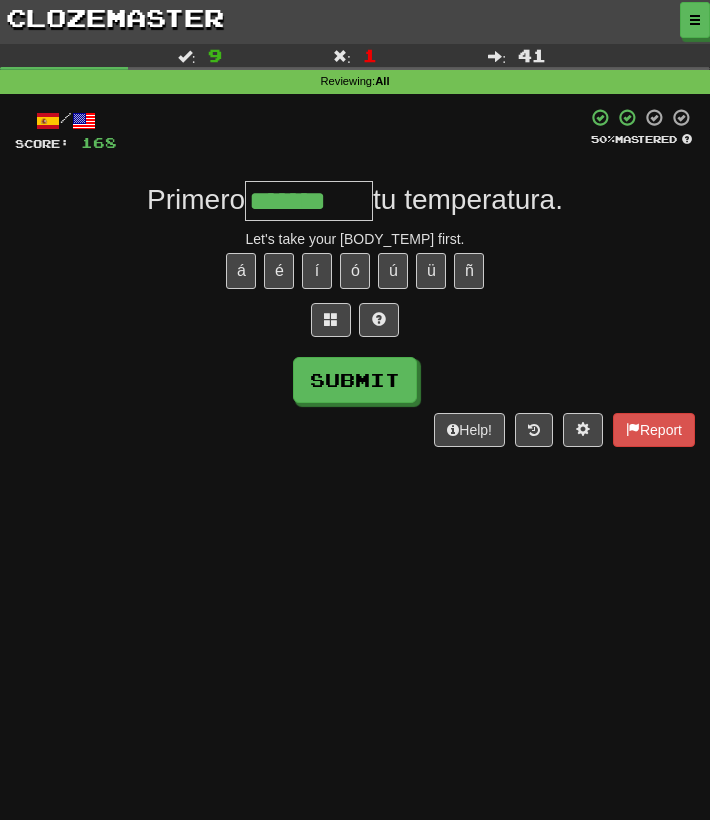 type on "*******" 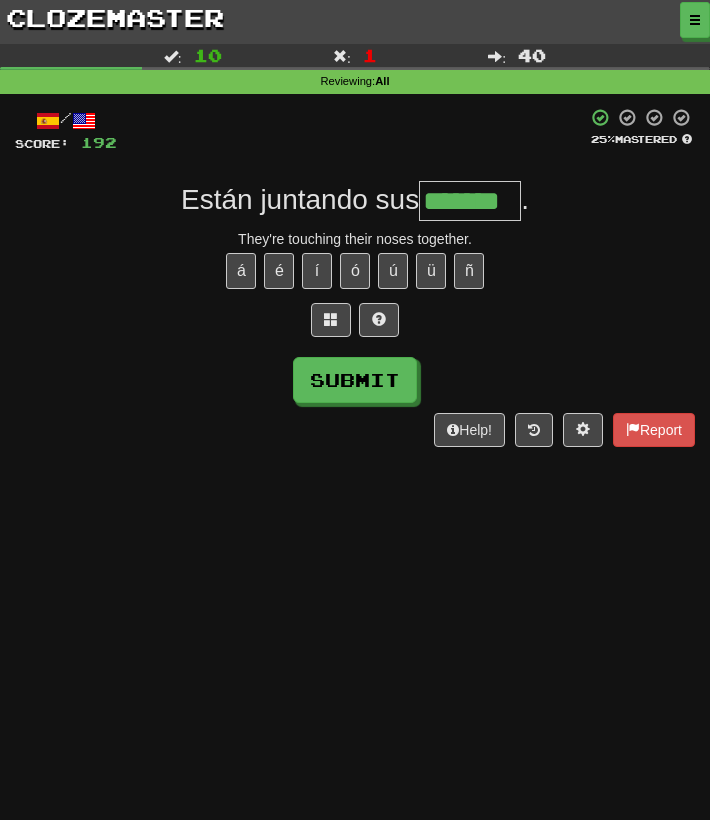 type on "*******" 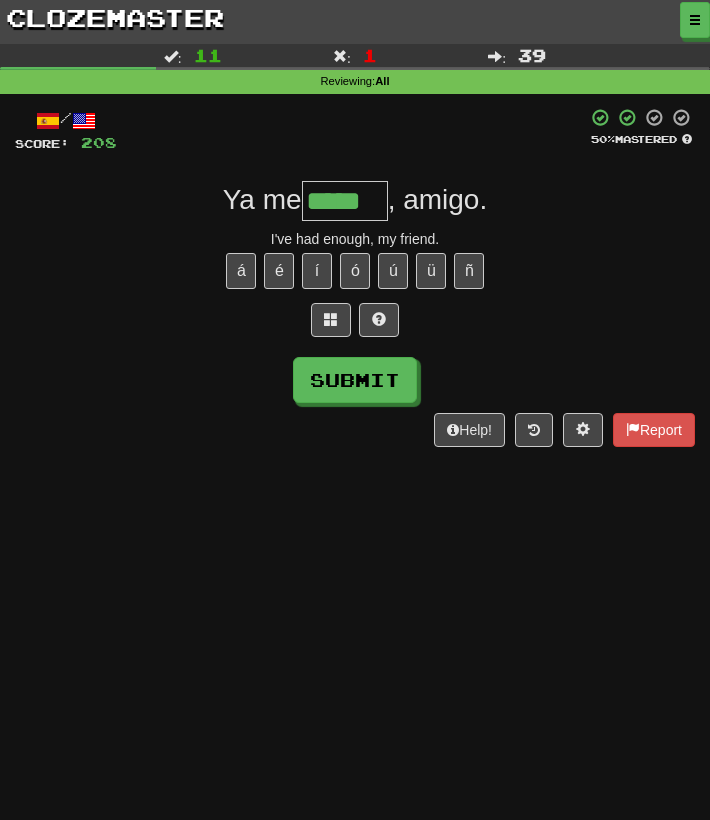type on "*****" 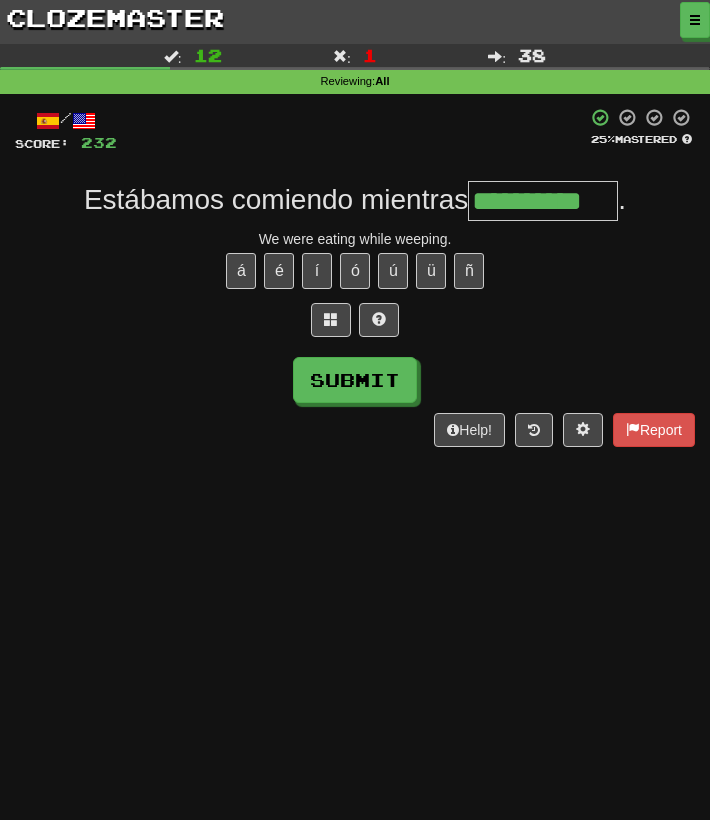 type on "**********" 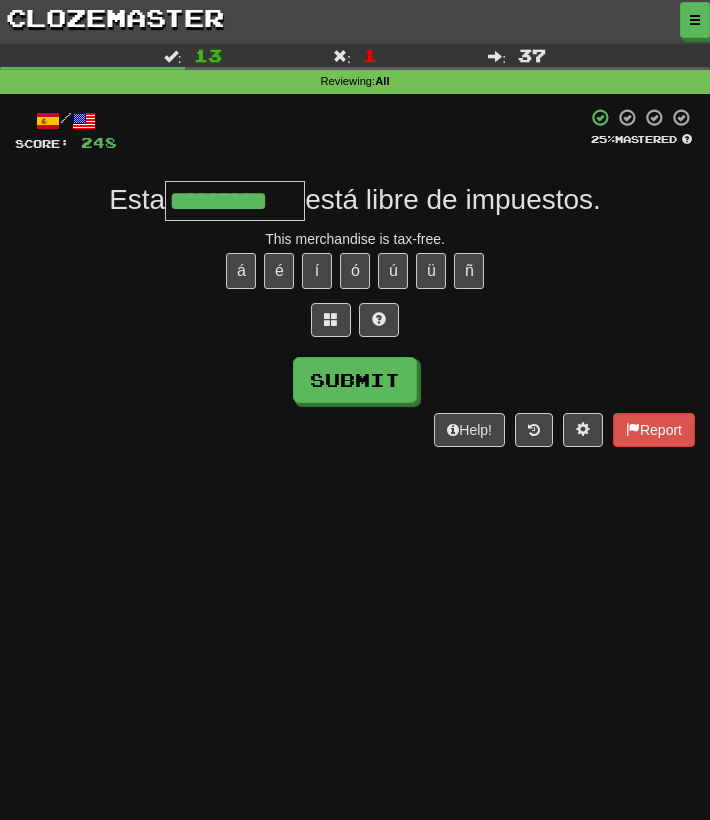 type on "*********" 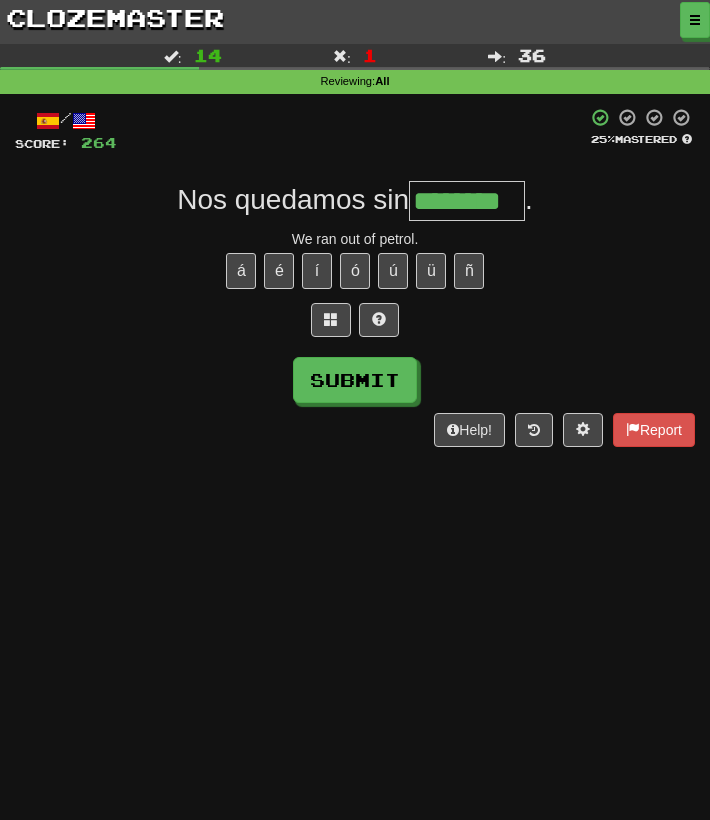type on "********" 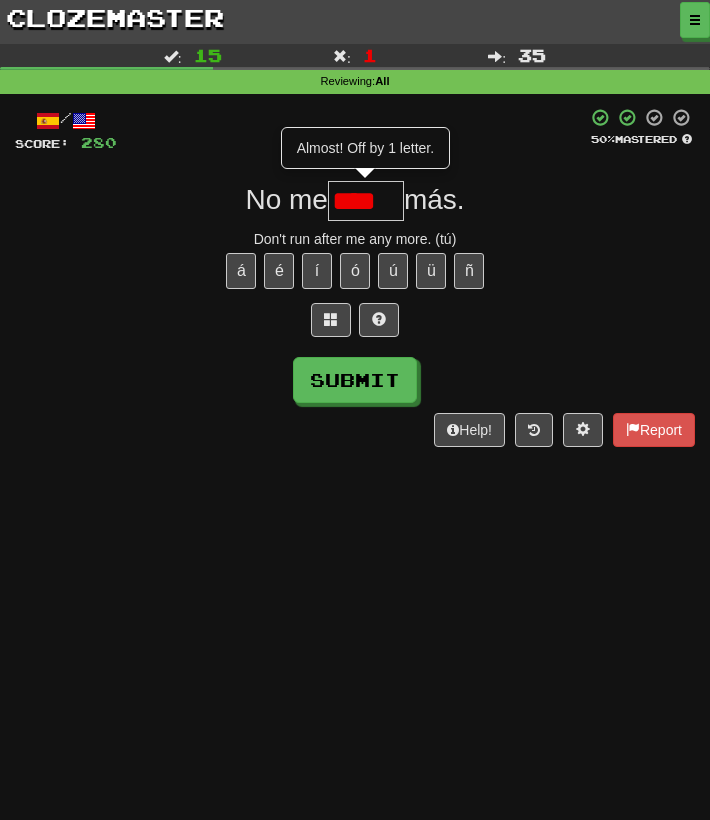 type on "*****" 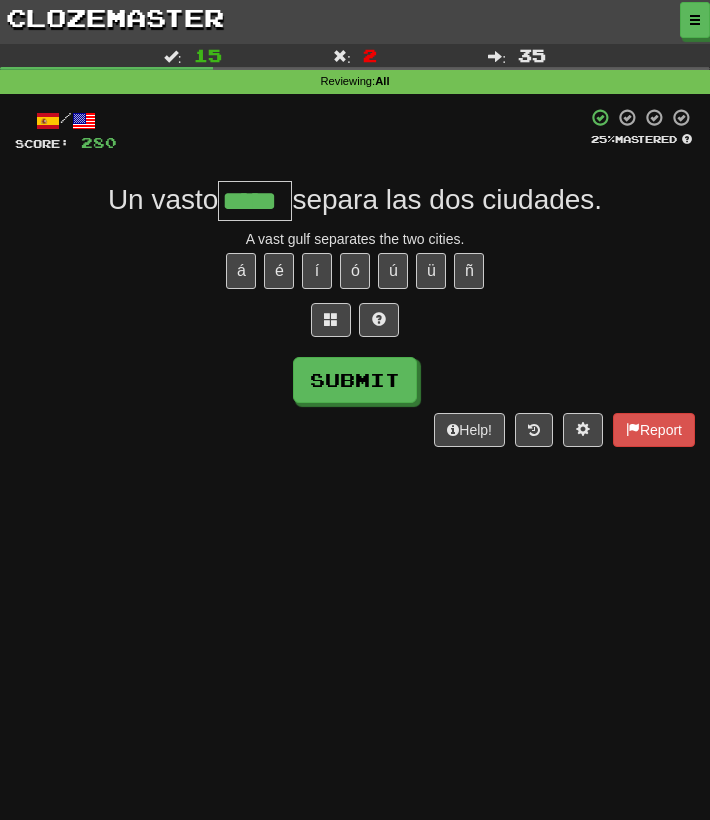 type on "*****" 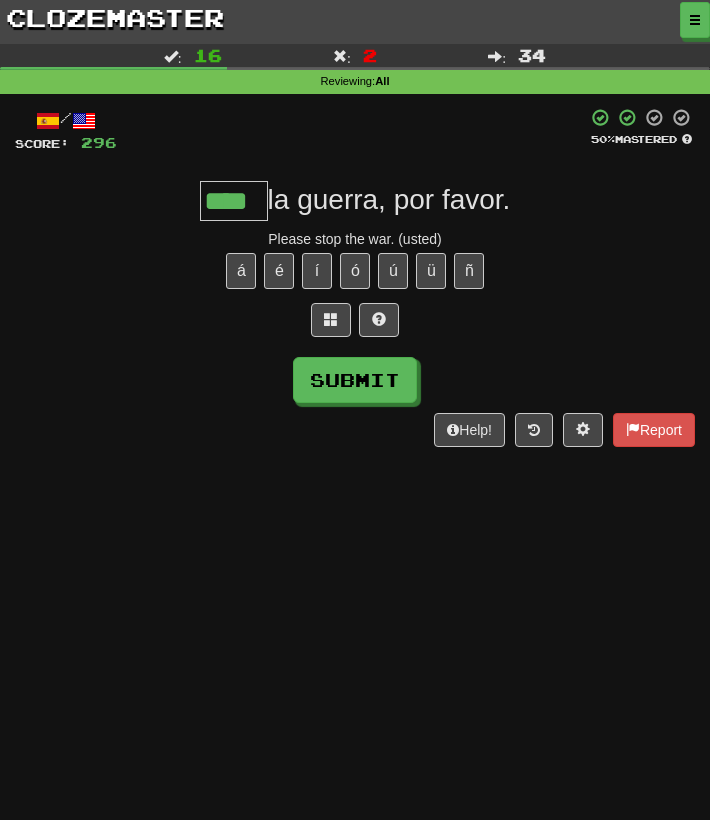type on "****" 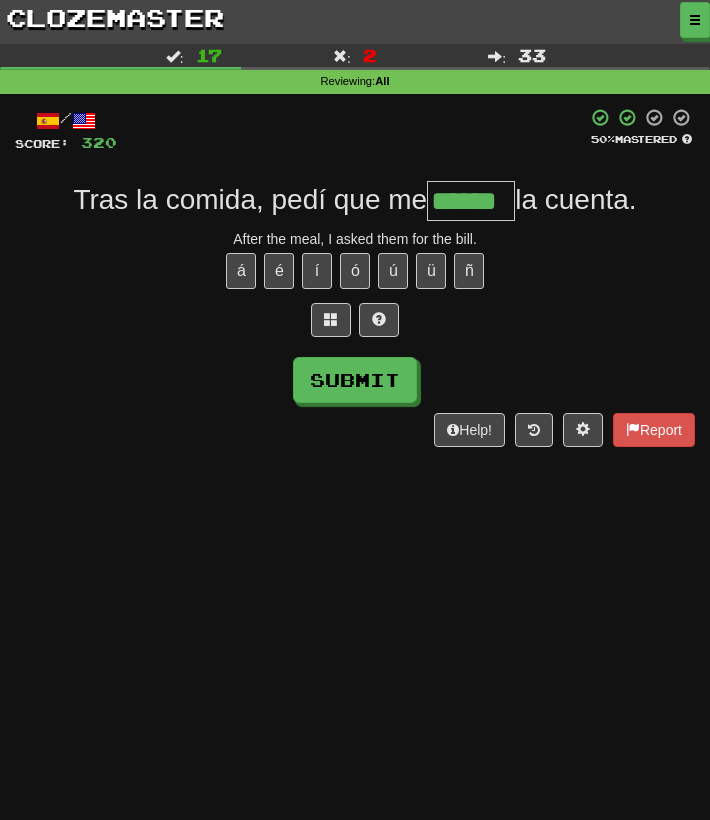 type on "******" 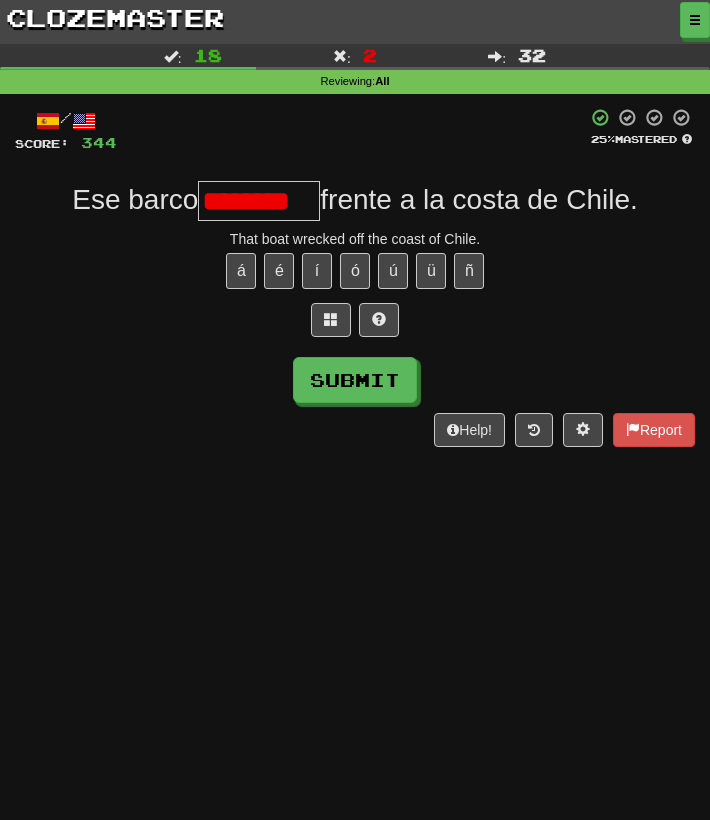 type on "********" 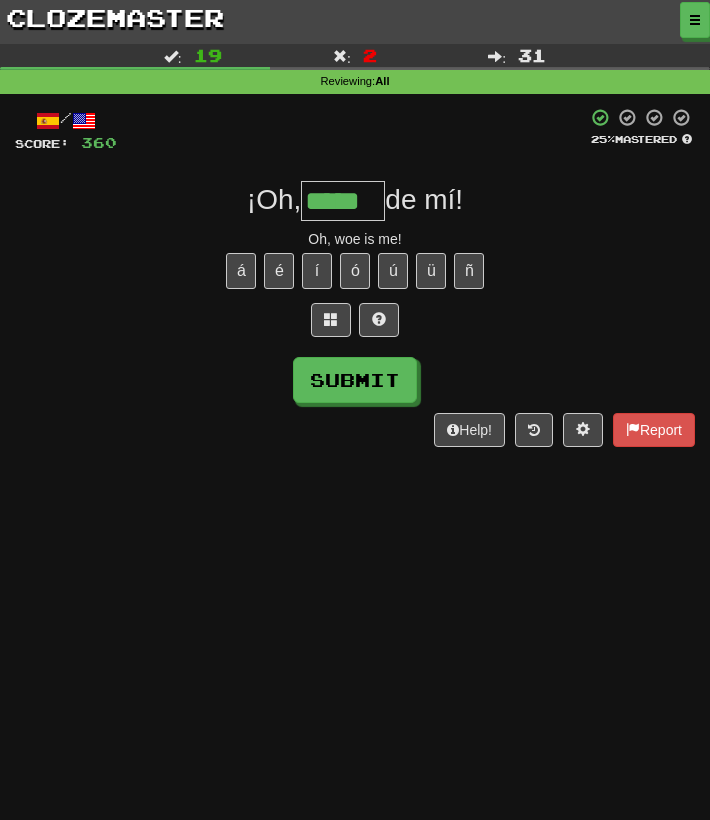 type on "*****" 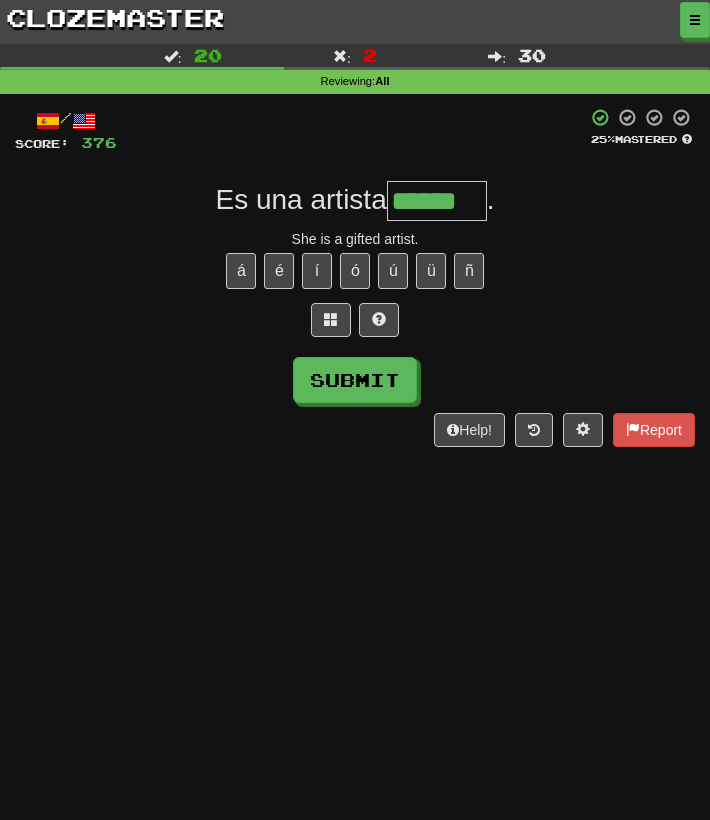 type on "******" 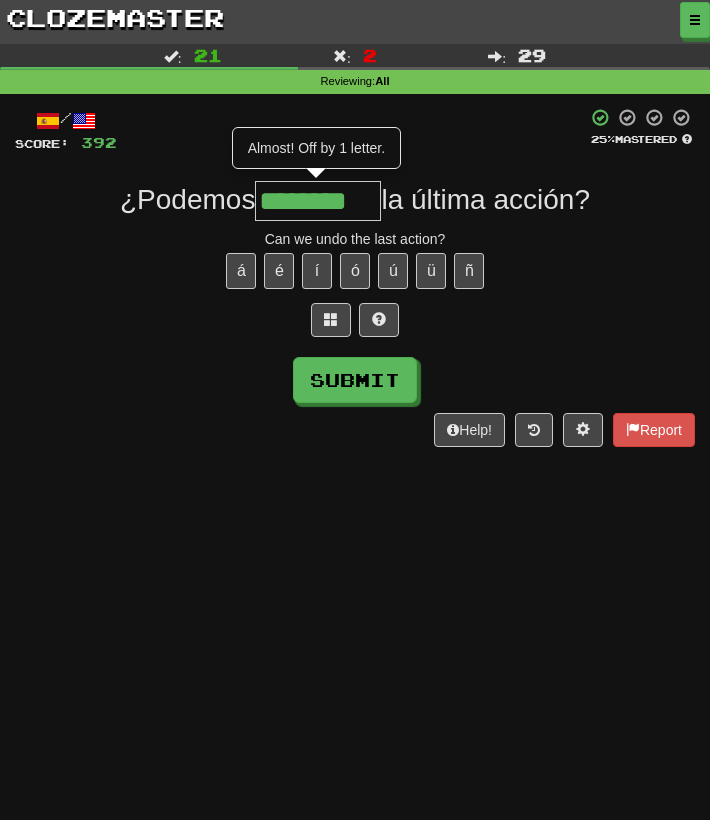 type on "********" 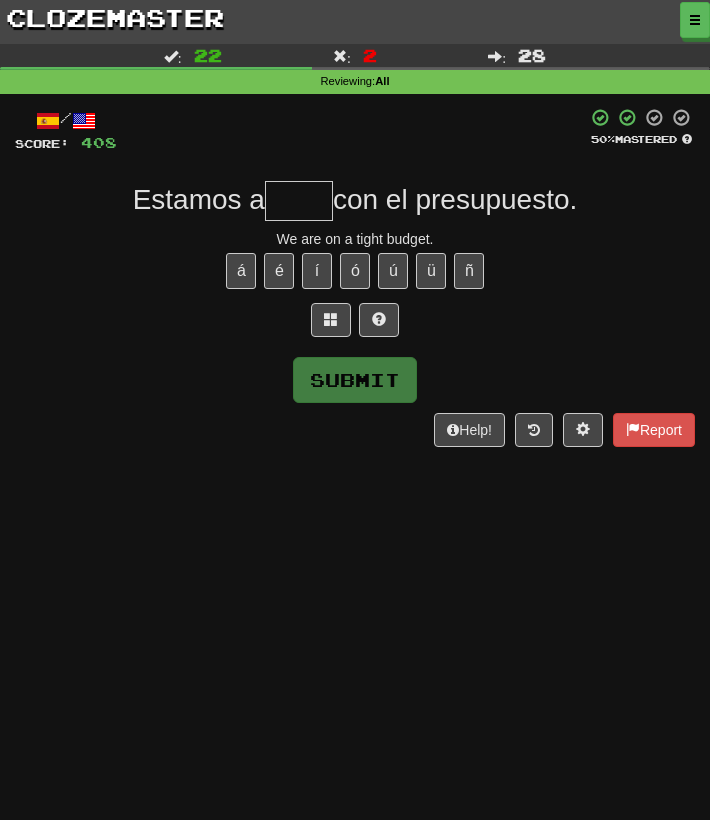 type on "****" 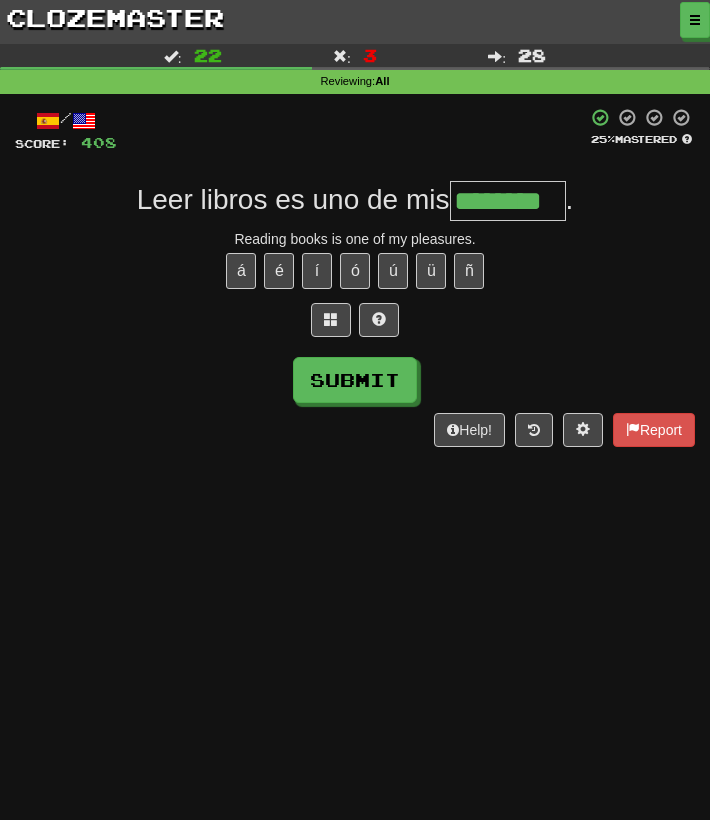 type on "********" 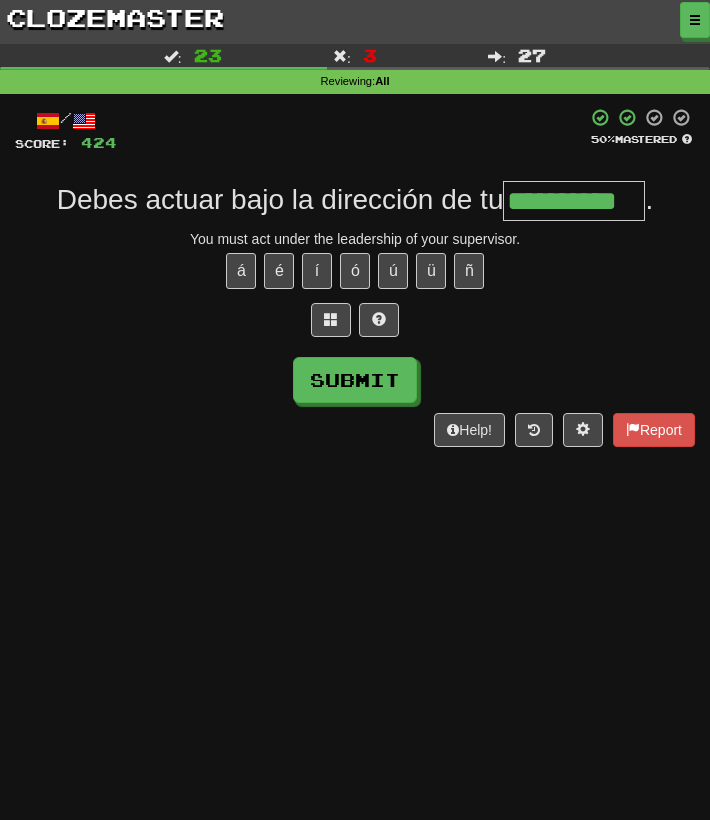 type on "**********" 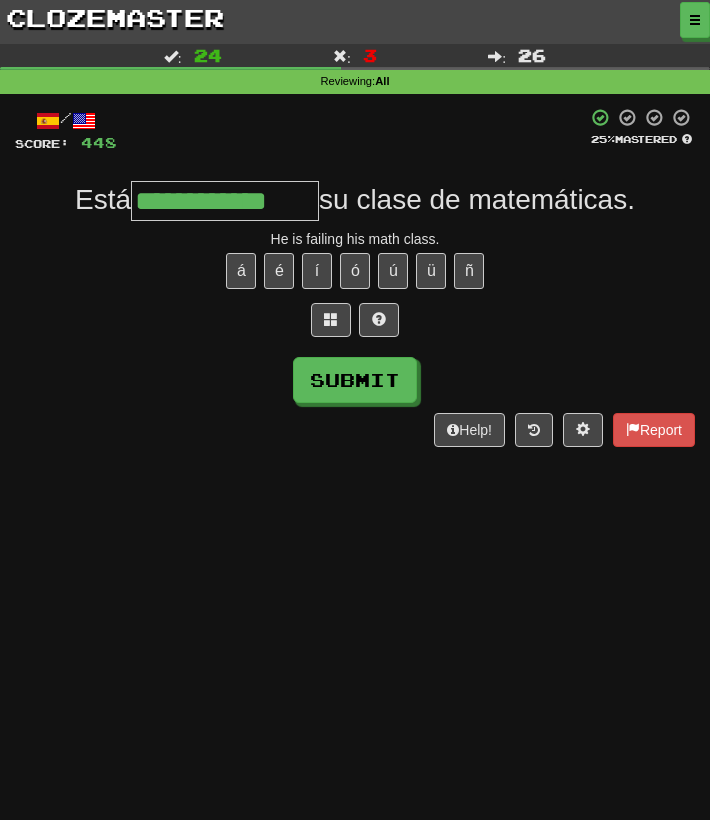 type on "**********" 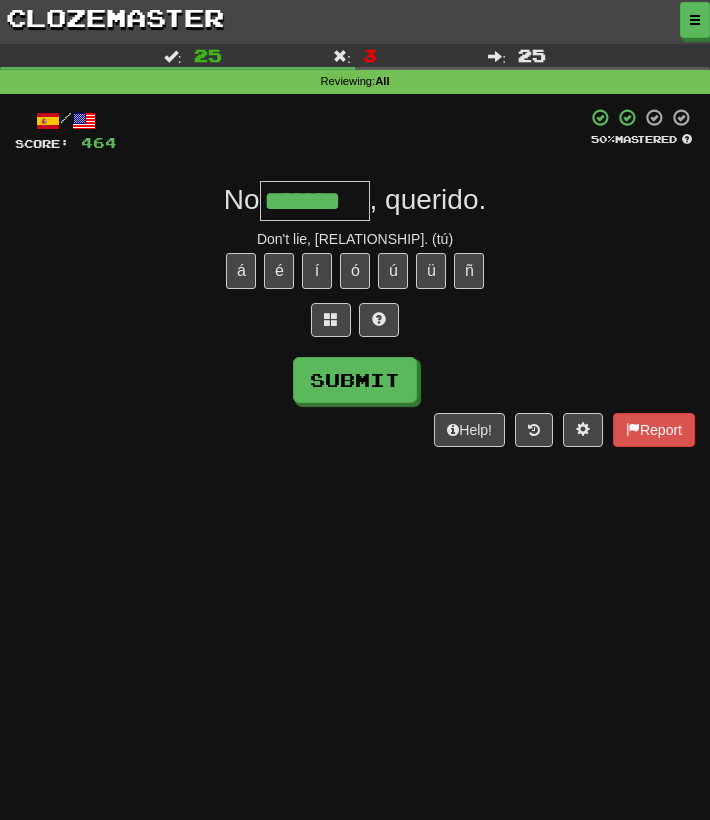 type on "*******" 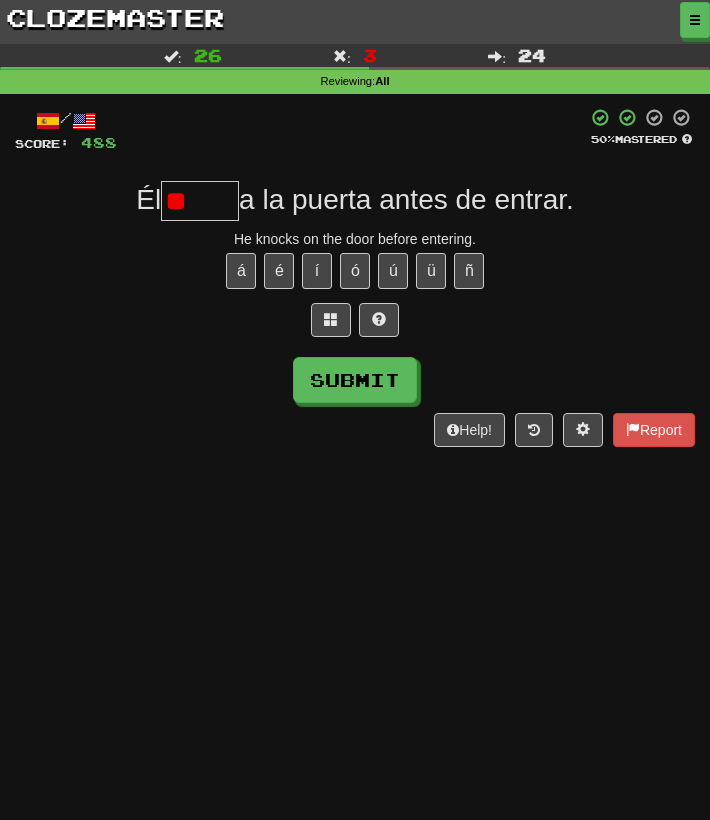 type on "*" 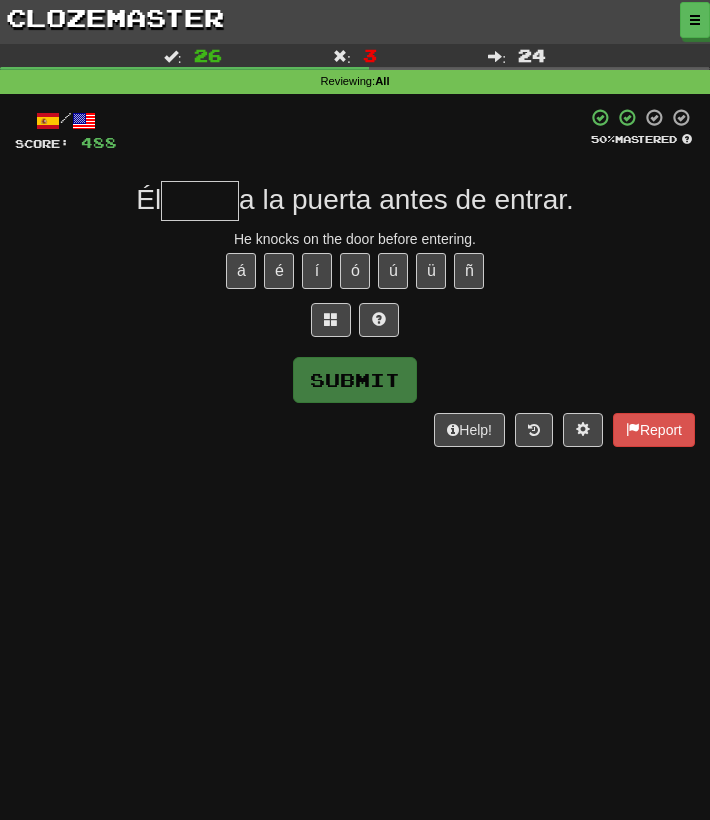 type on "*****" 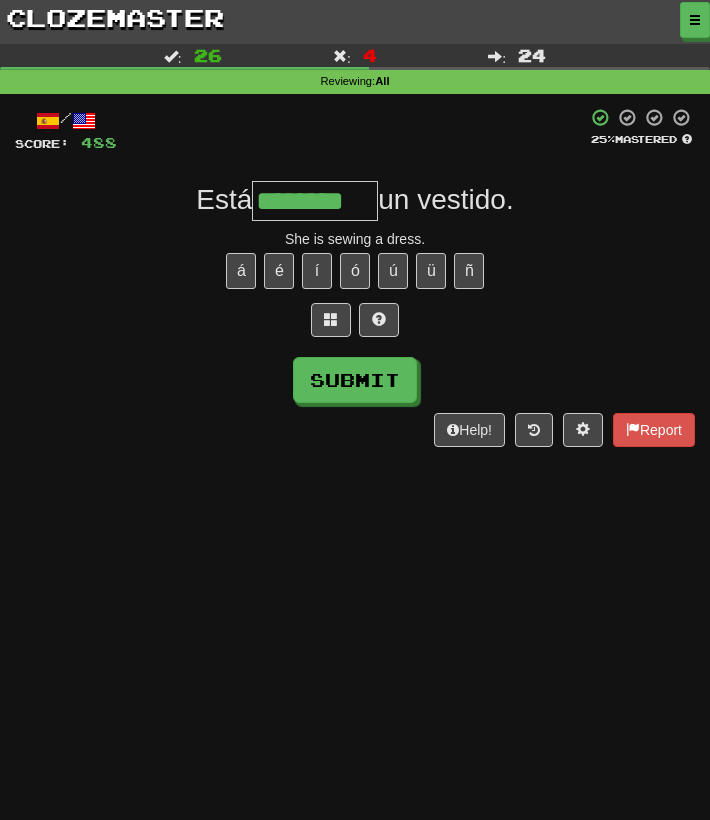 type on "********" 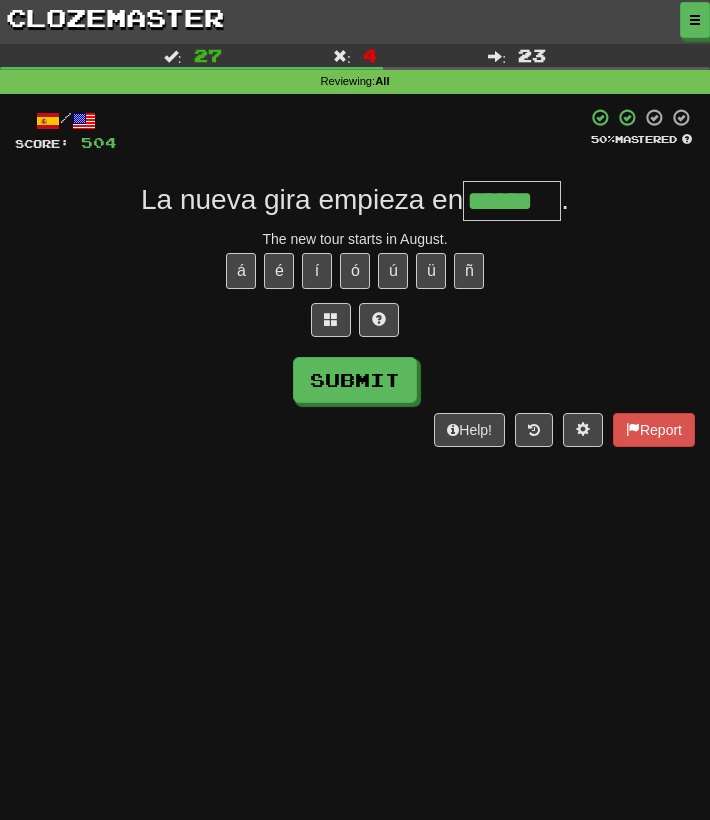 type on "******" 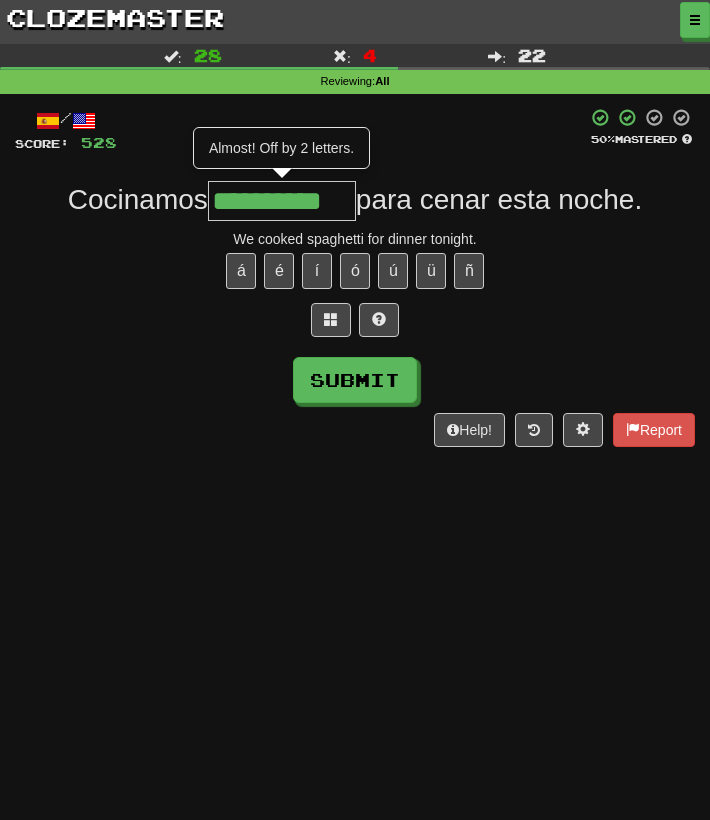 type on "**********" 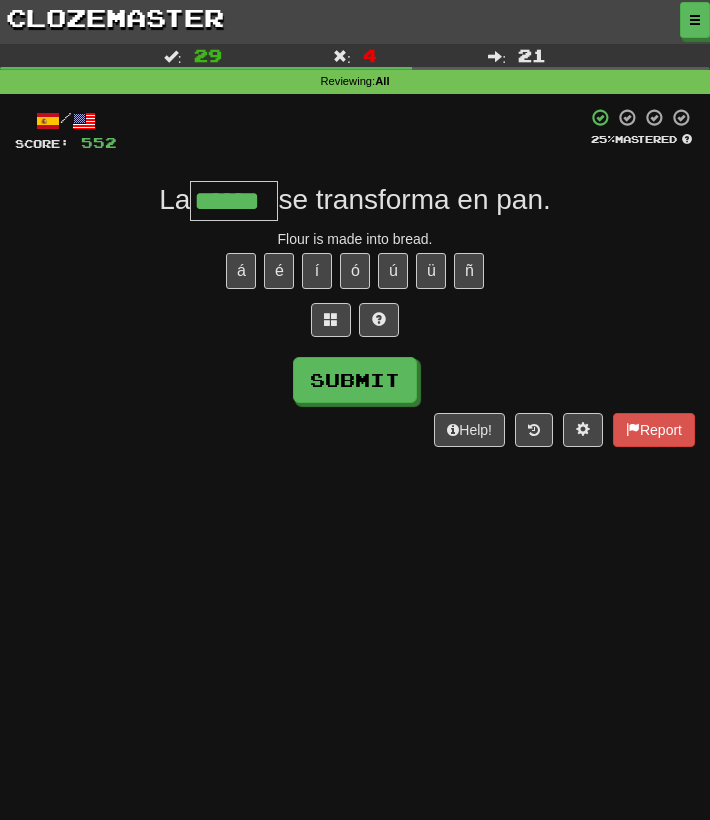 type on "******" 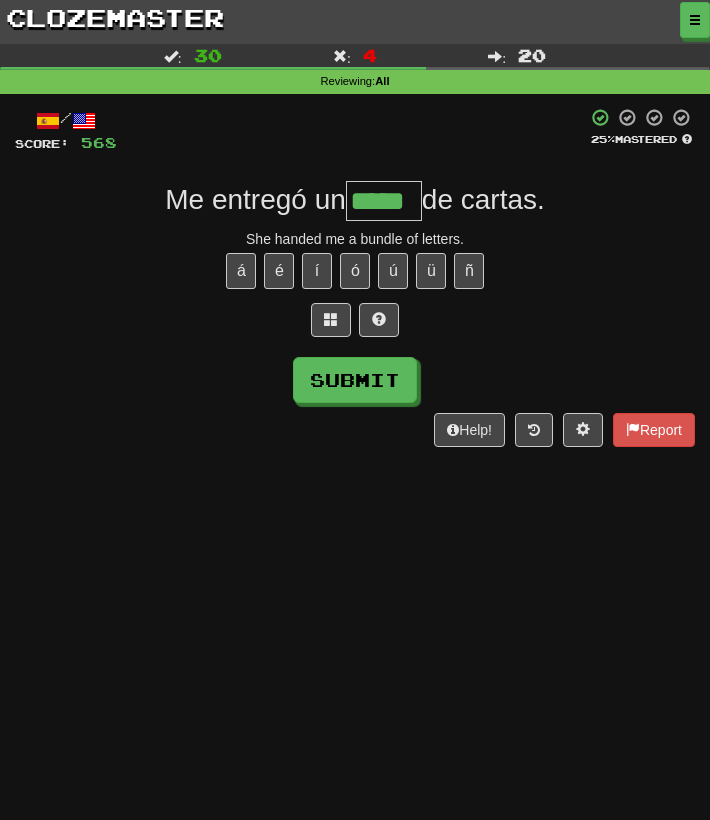 type on "*****" 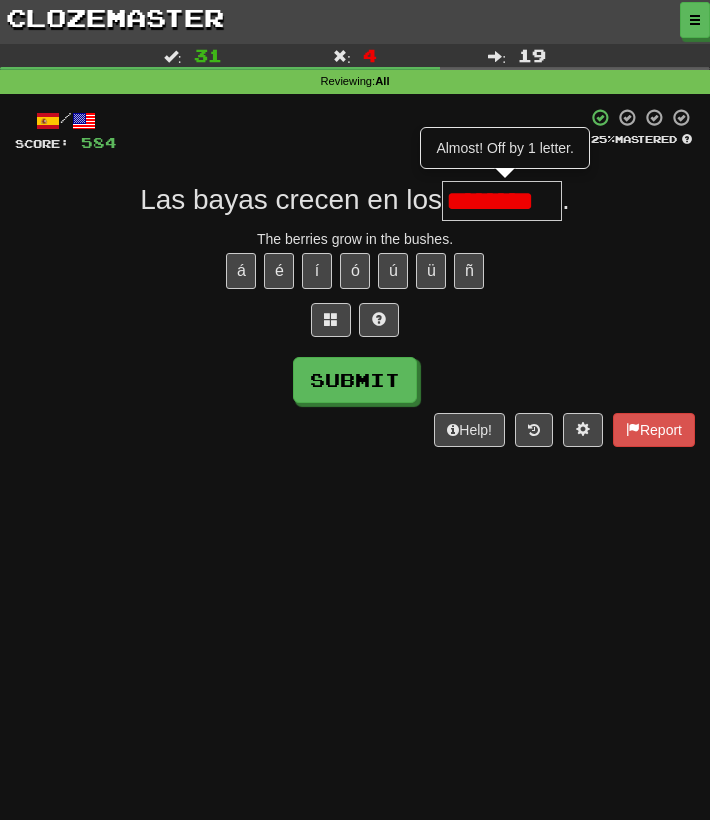 type on "********" 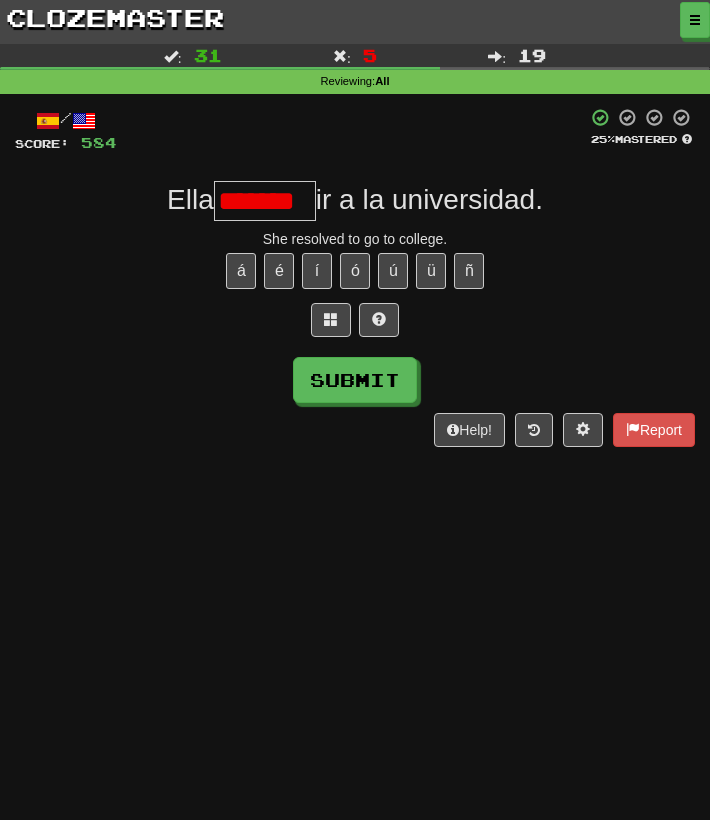 type on "*******" 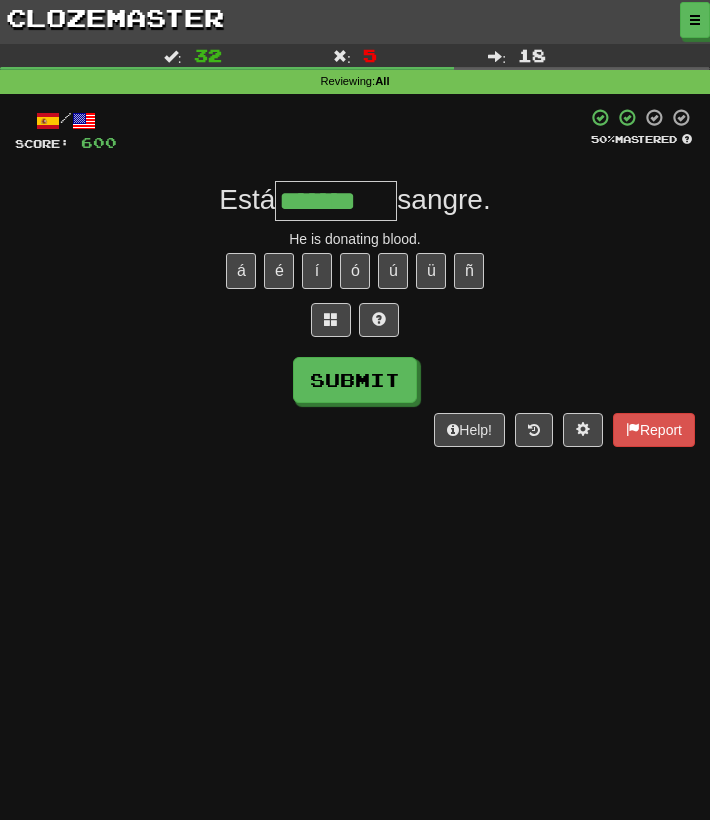 type on "*******" 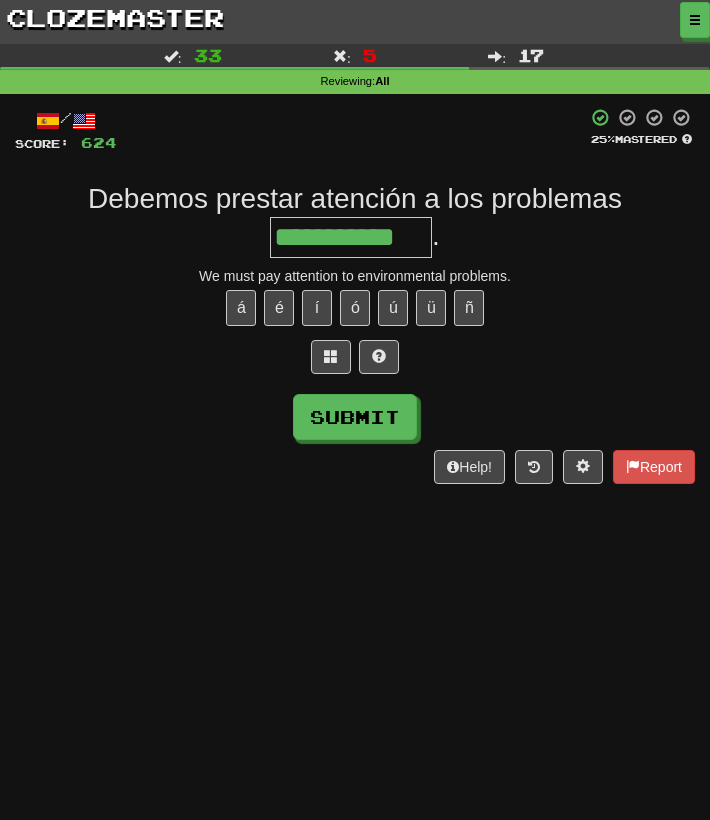 type on "**********" 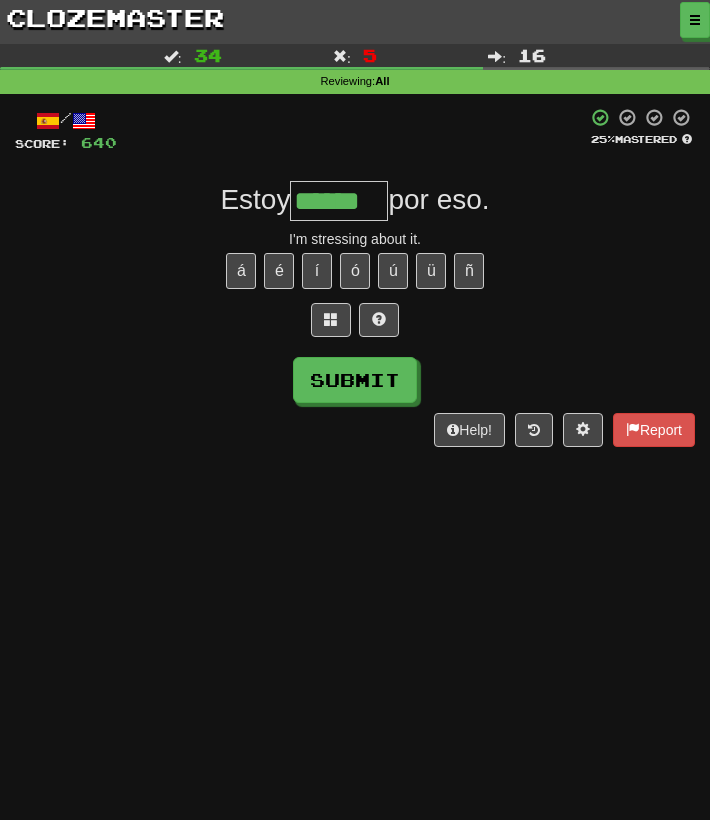 type on "******" 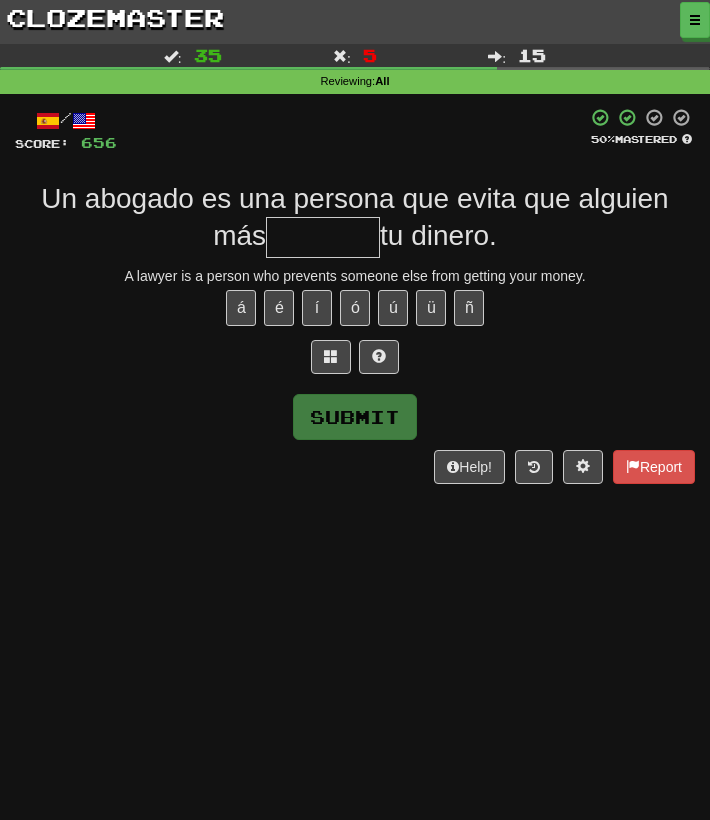 type on "*" 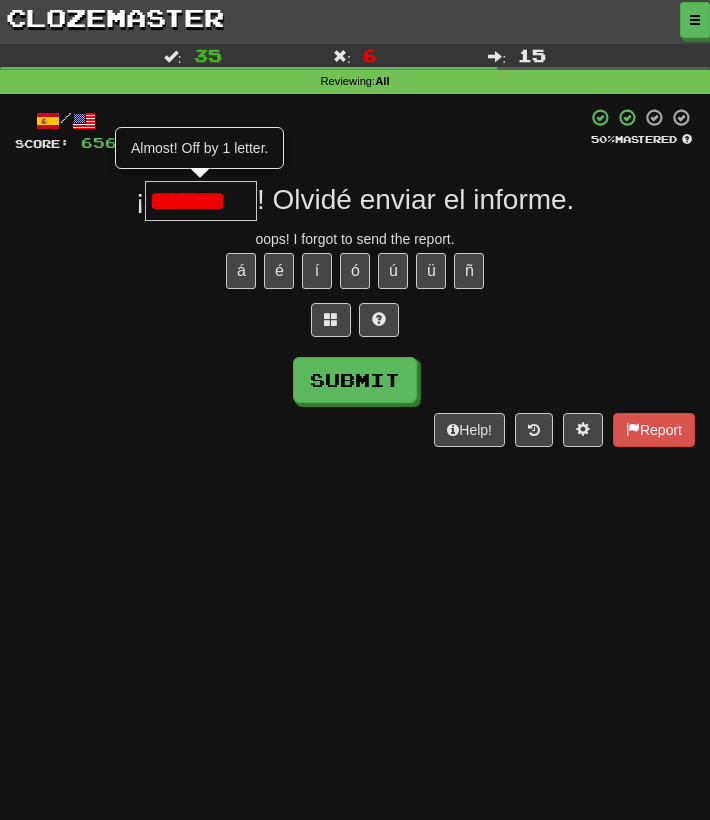 type on "*******" 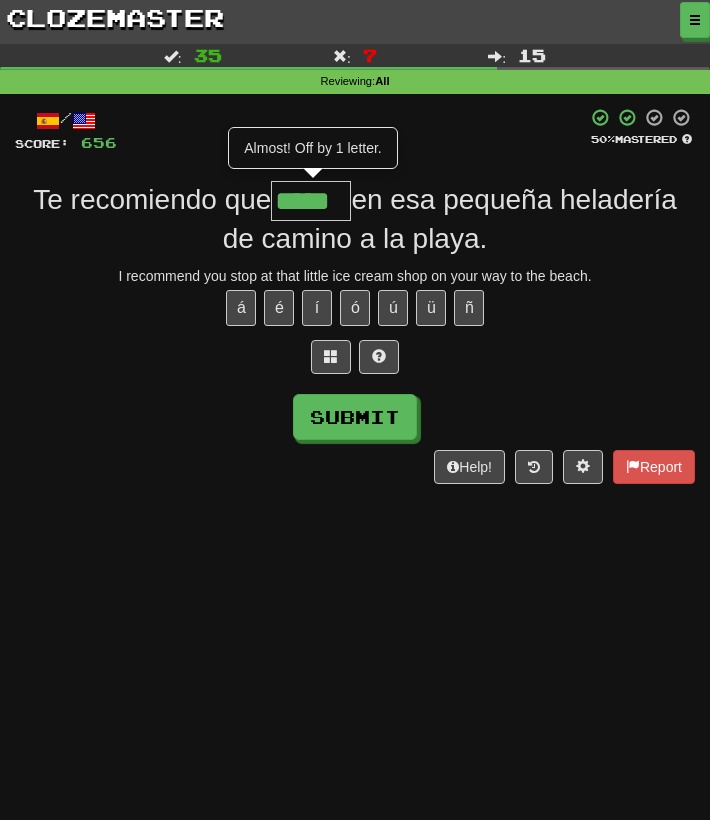 type on "*****" 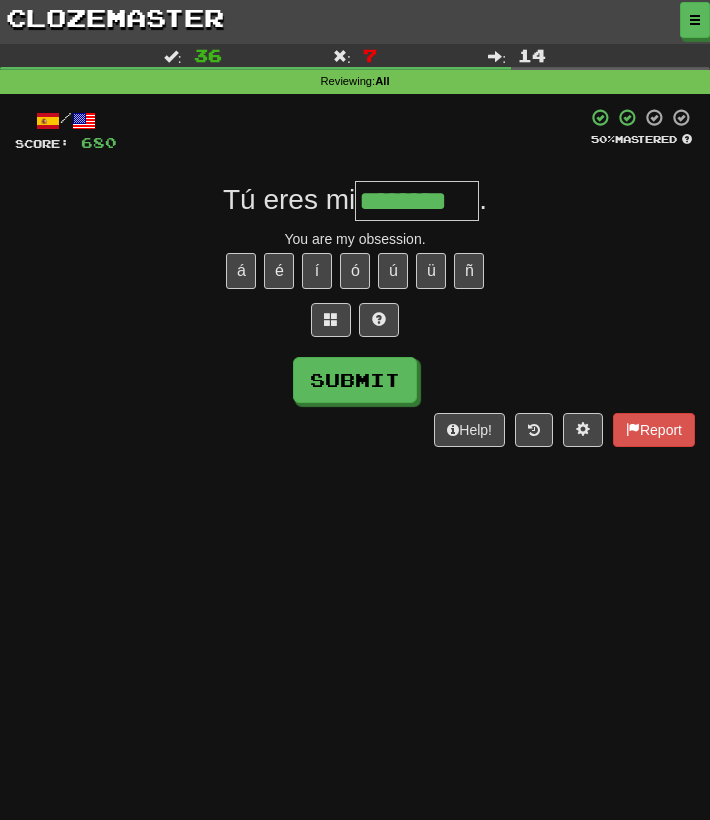 type on "********" 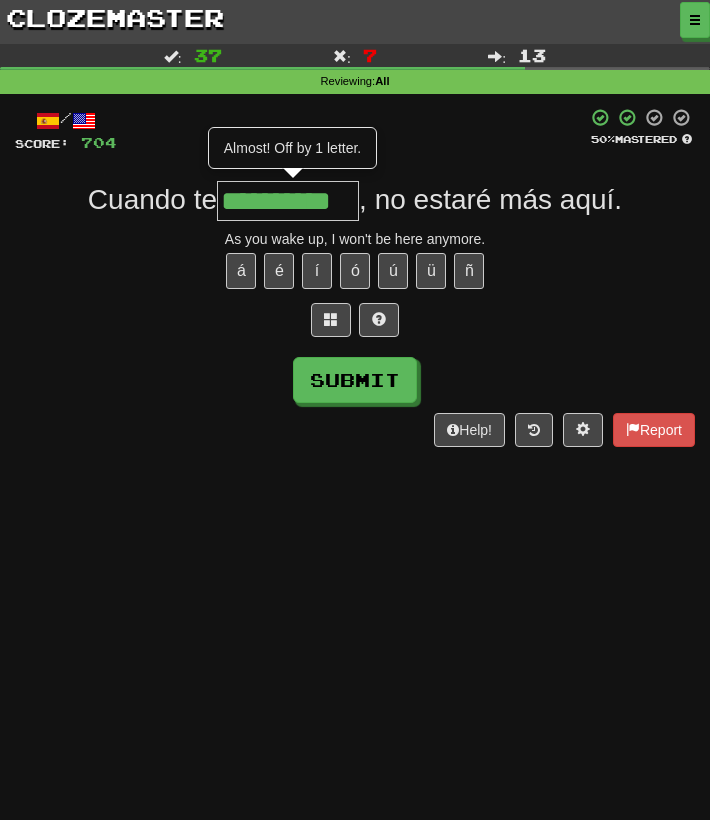 type on "**********" 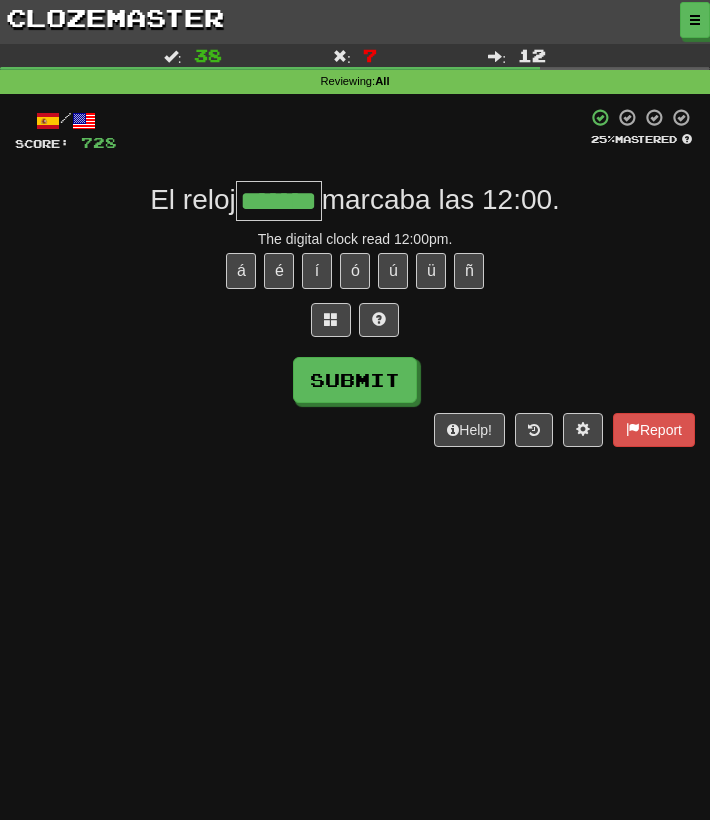 type on "*******" 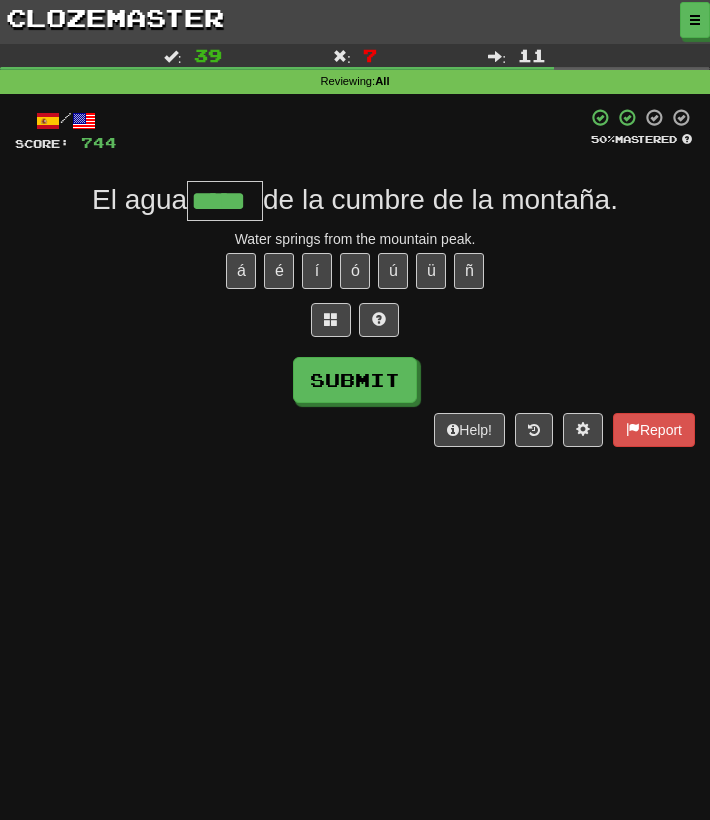 type on "*****" 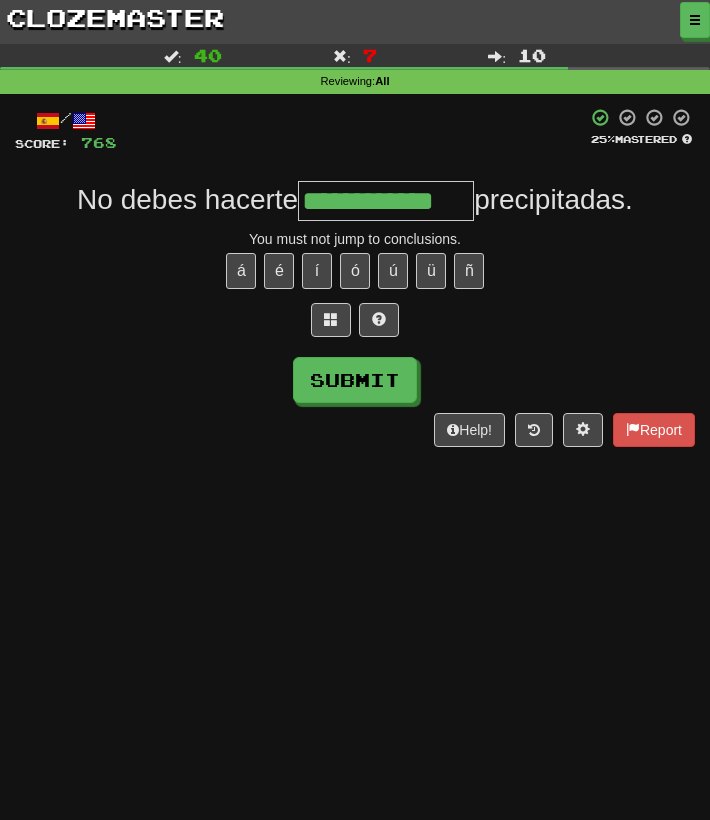 type on "**********" 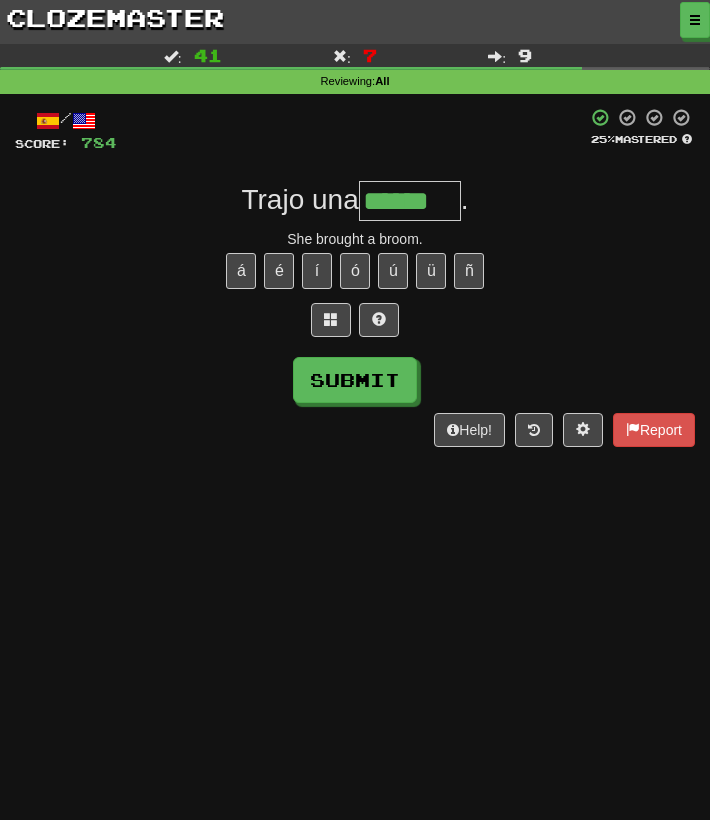 type on "******" 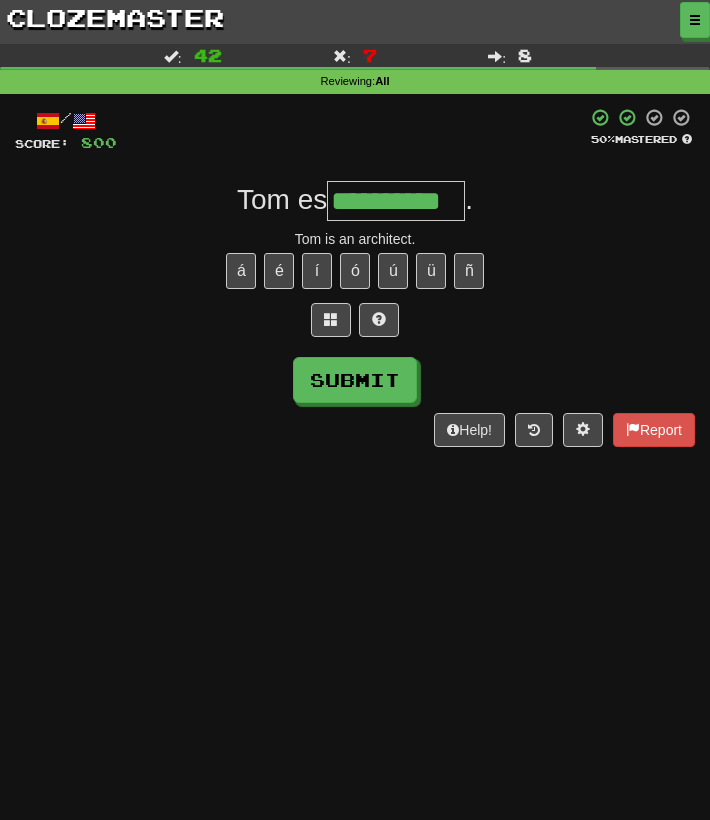 type on "**********" 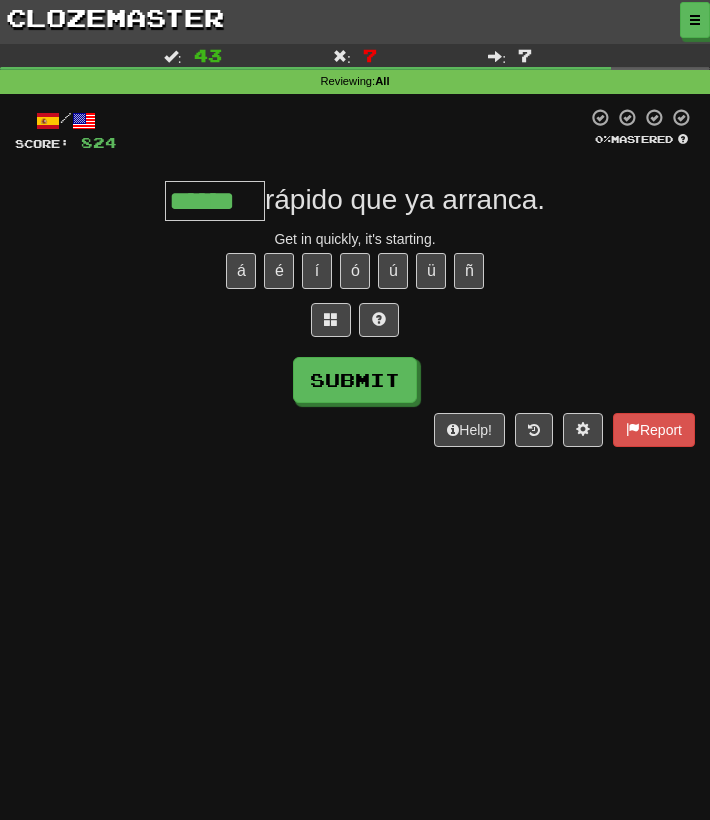 type on "******" 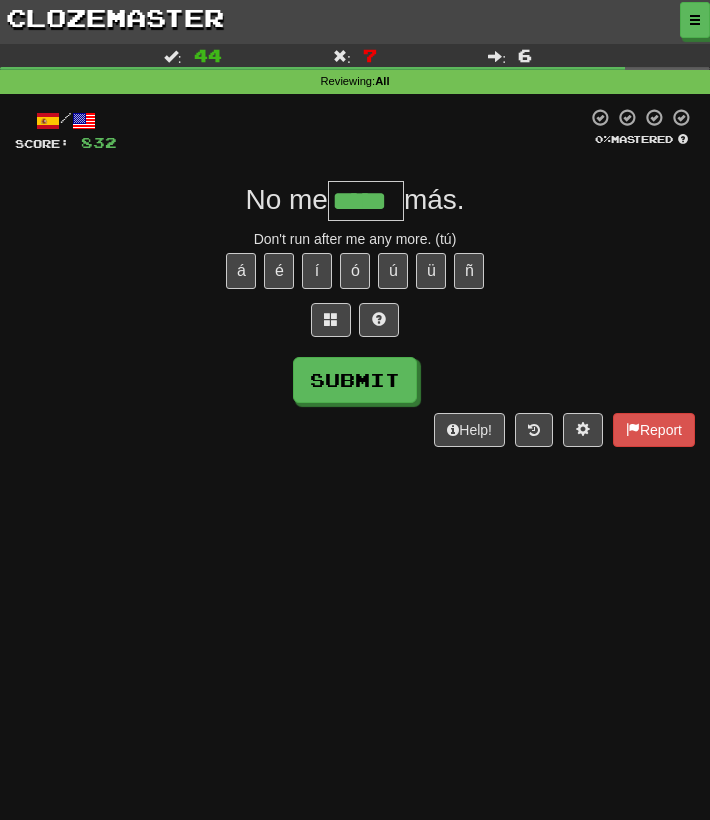type on "*****" 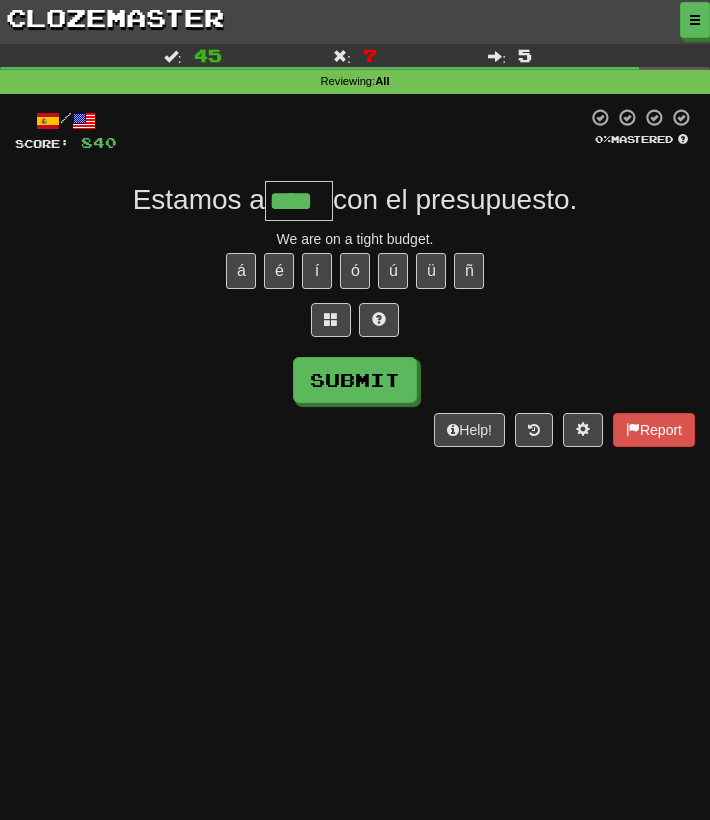 type on "****" 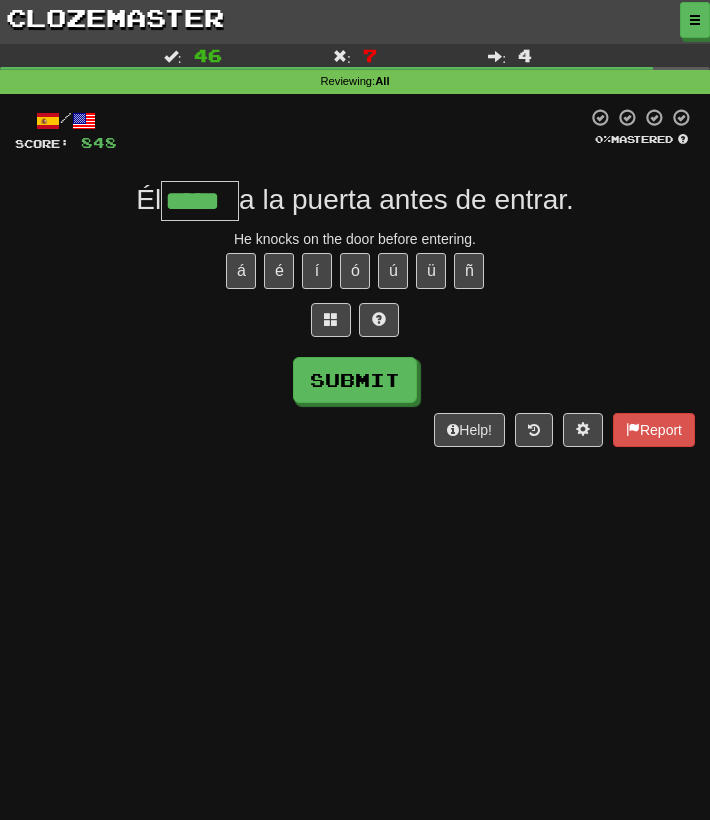 type on "*****" 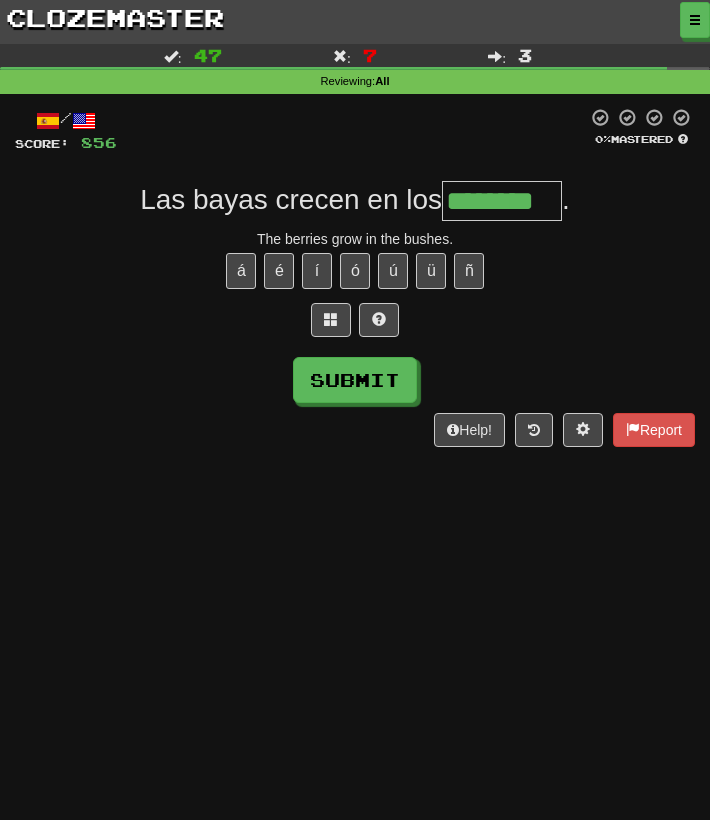 type on "********" 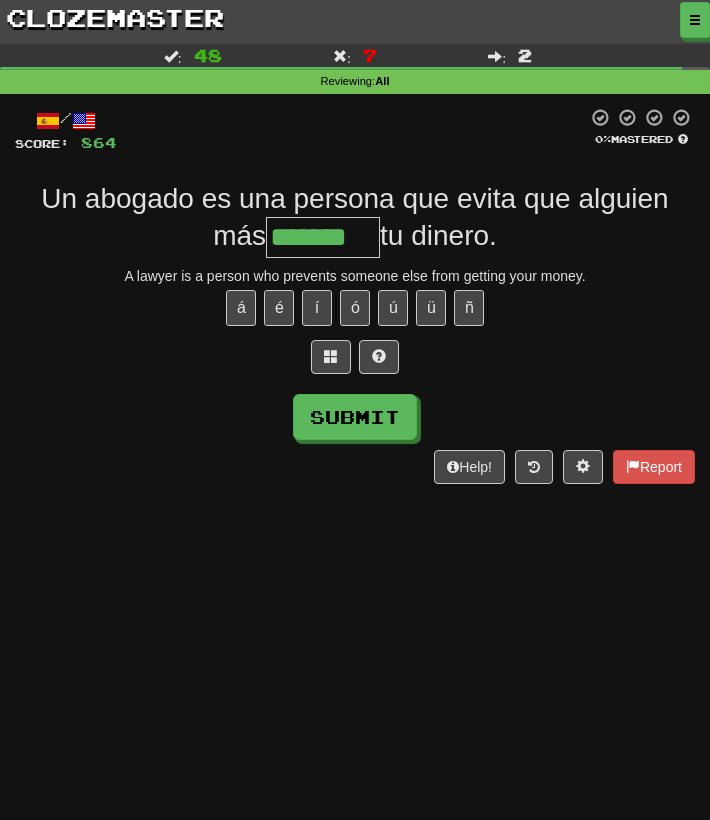 type on "*******" 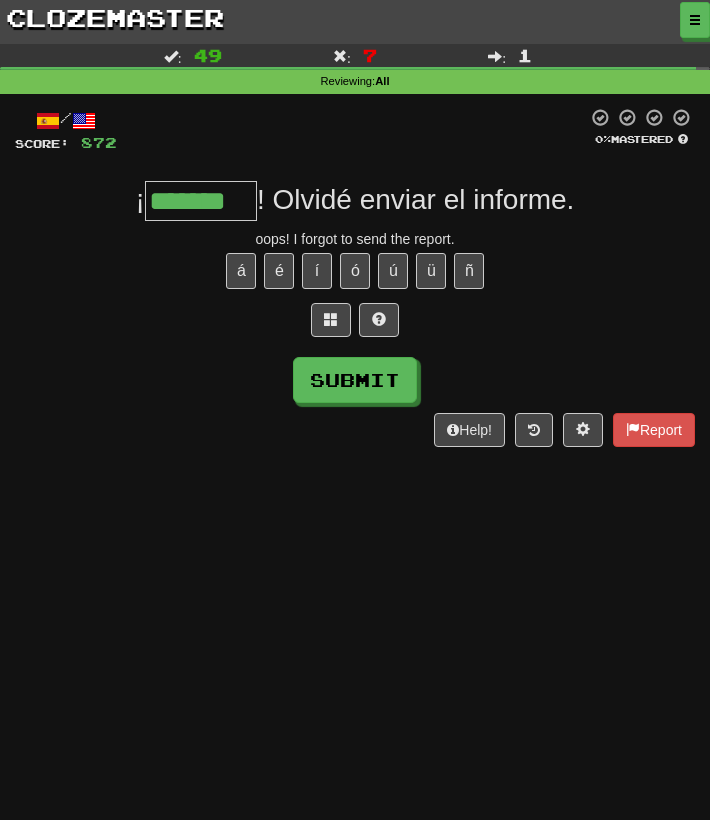type on "*******" 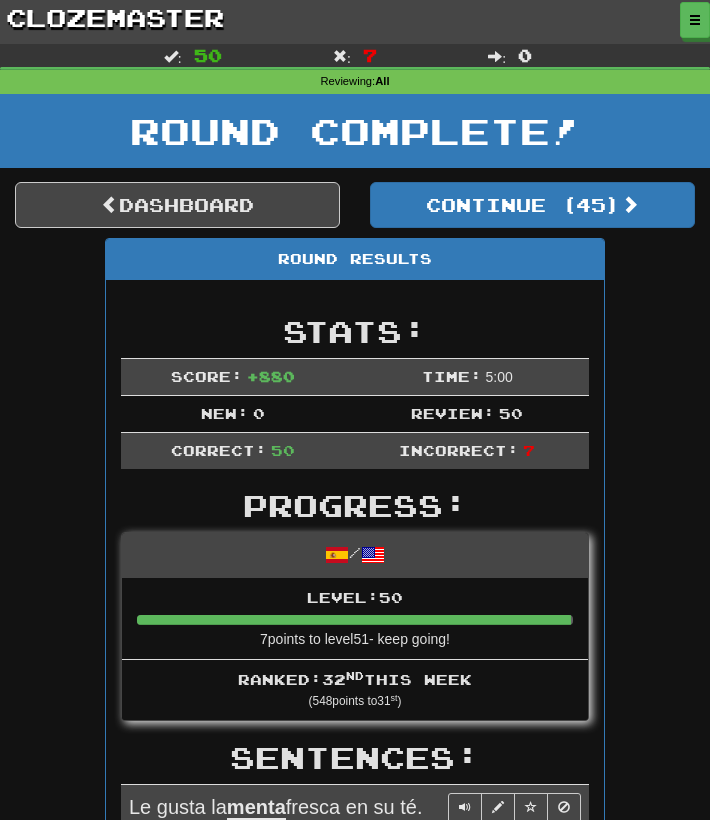 scroll, scrollTop: 0, scrollLeft: 0, axis: both 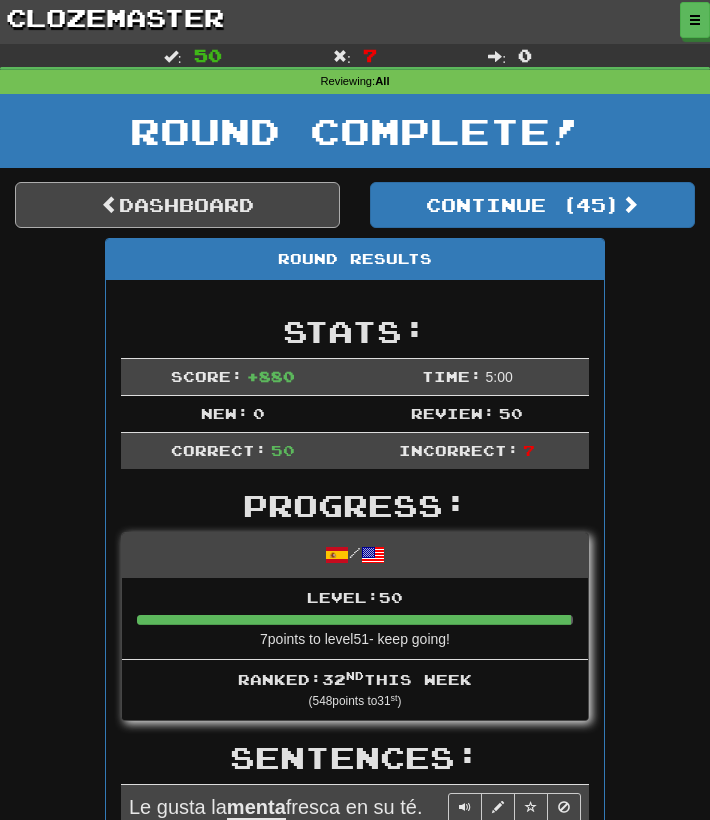 click on "Dashboard" at bounding box center (177, 205) 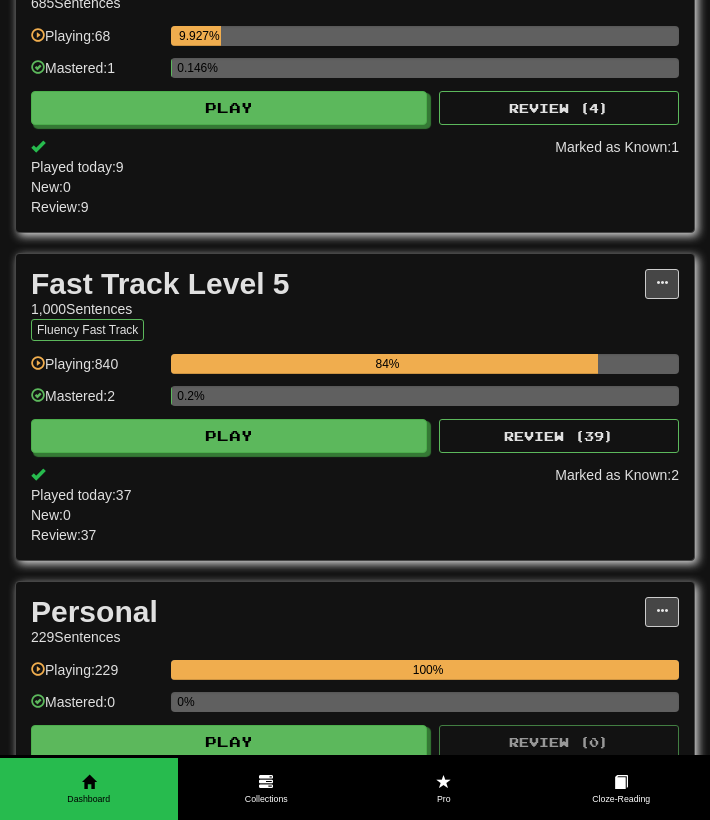 scroll, scrollTop: 433, scrollLeft: 0, axis: vertical 